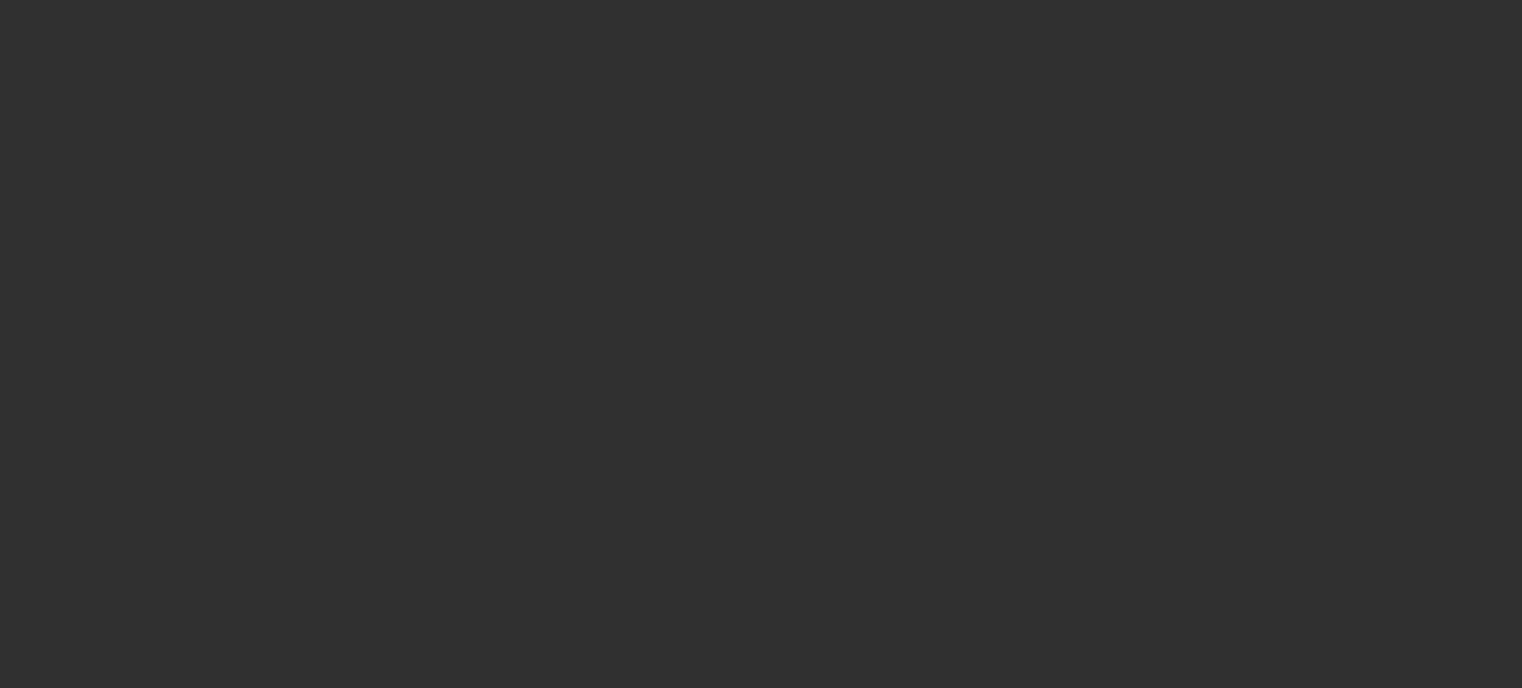 scroll, scrollTop: 0, scrollLeft: 0, axis: both 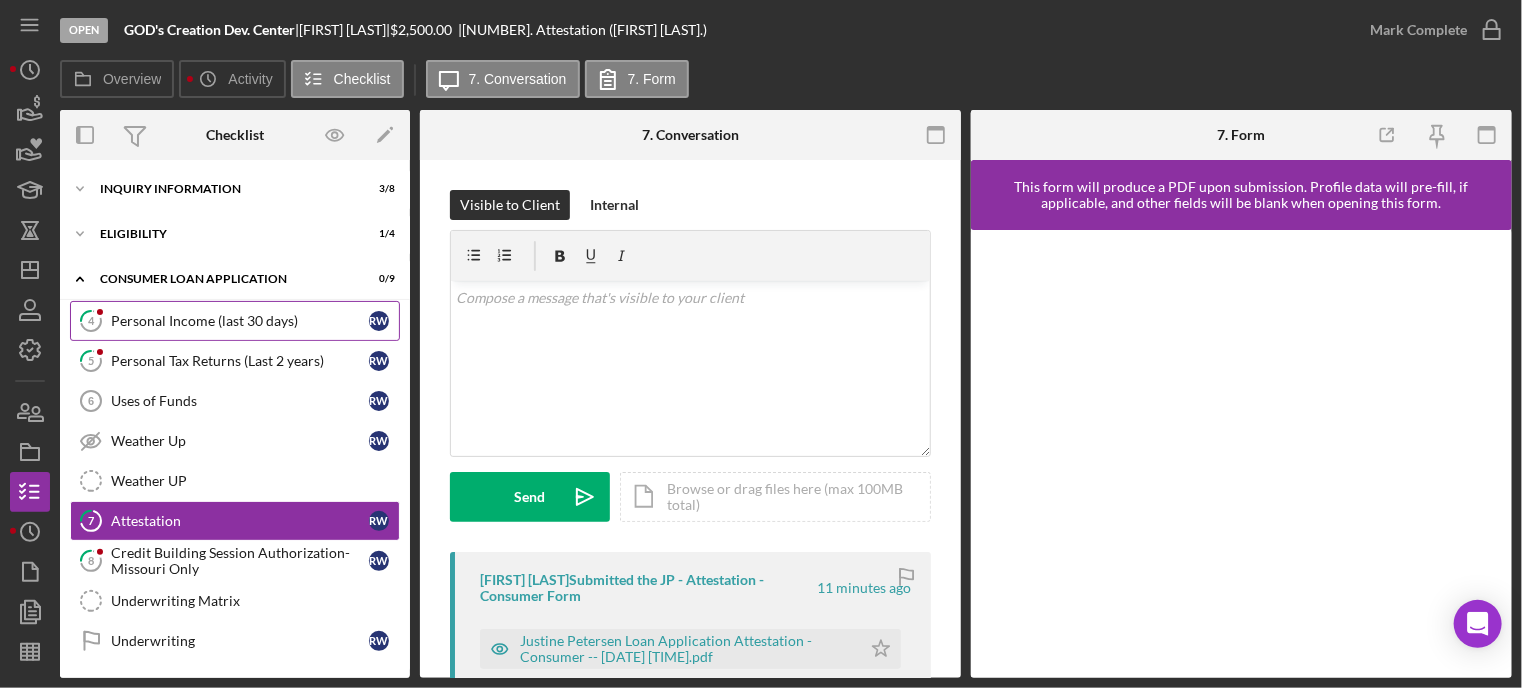 click on "Personal Income (last 30 days)" at bounding box center [240, 321] 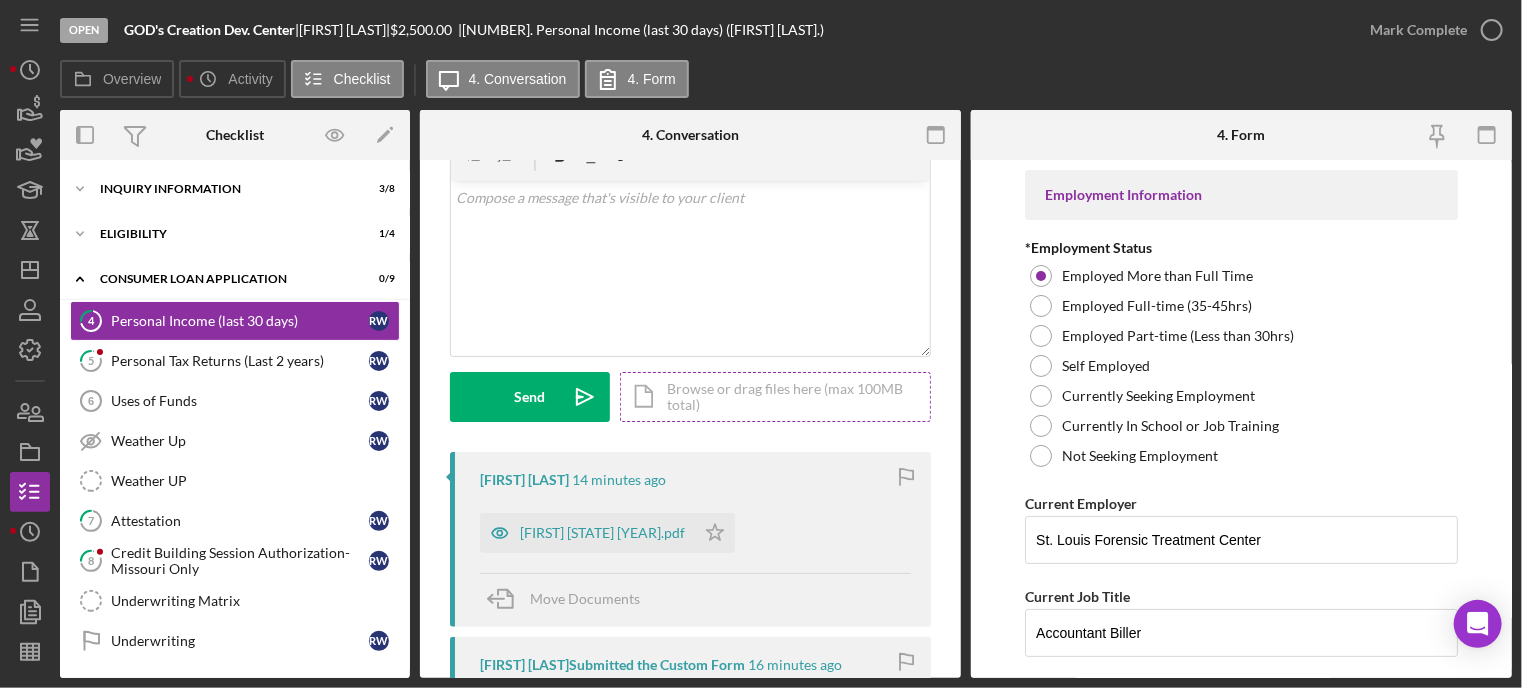 scroll, scrollTop: 200, scrollLeft: 0, axis: vertical 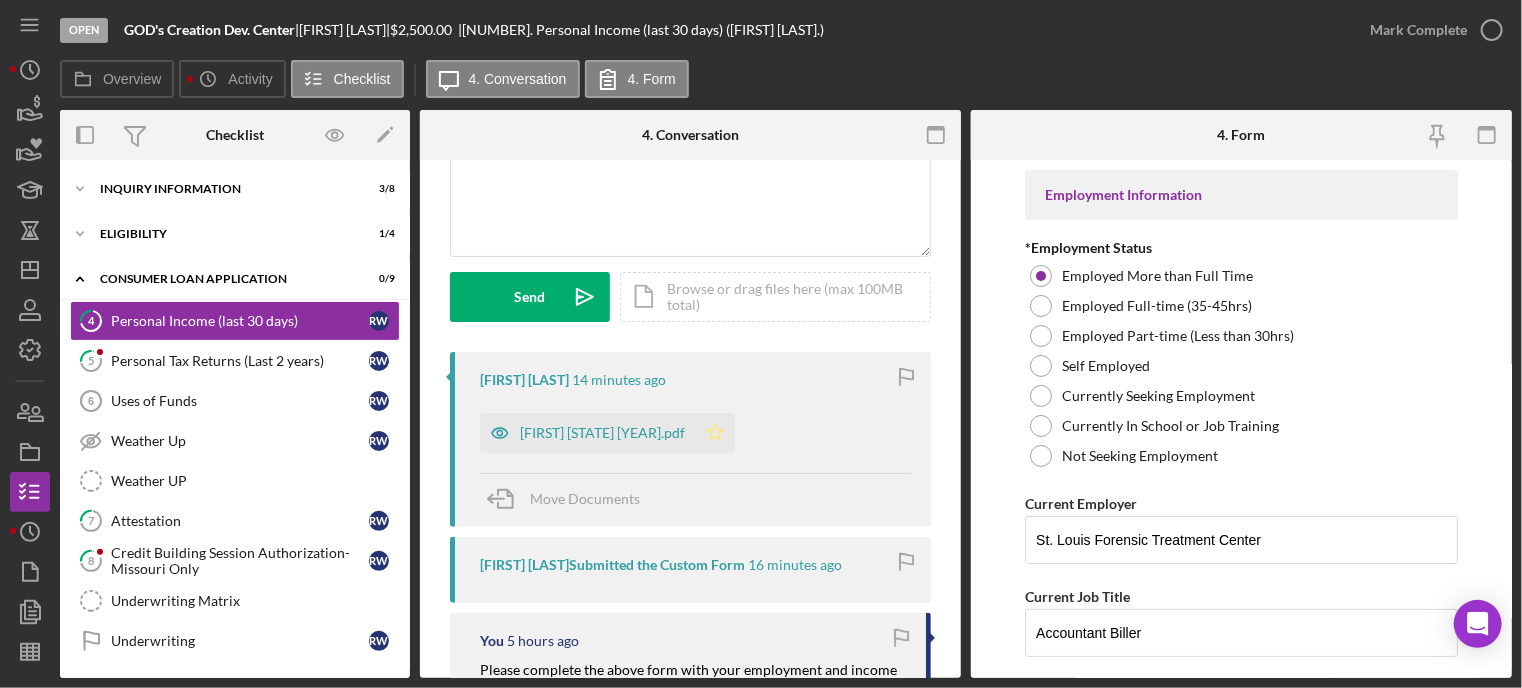 click on "Icon/Star" 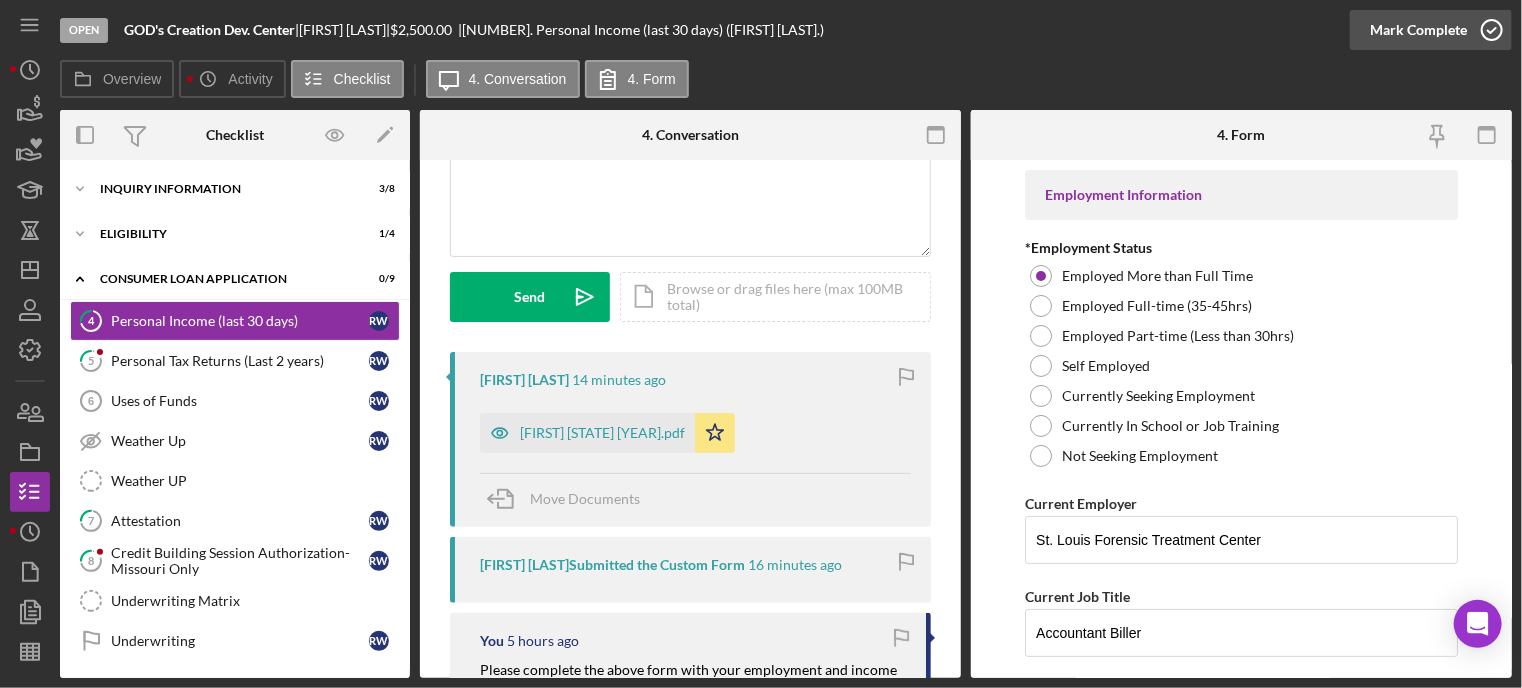 click 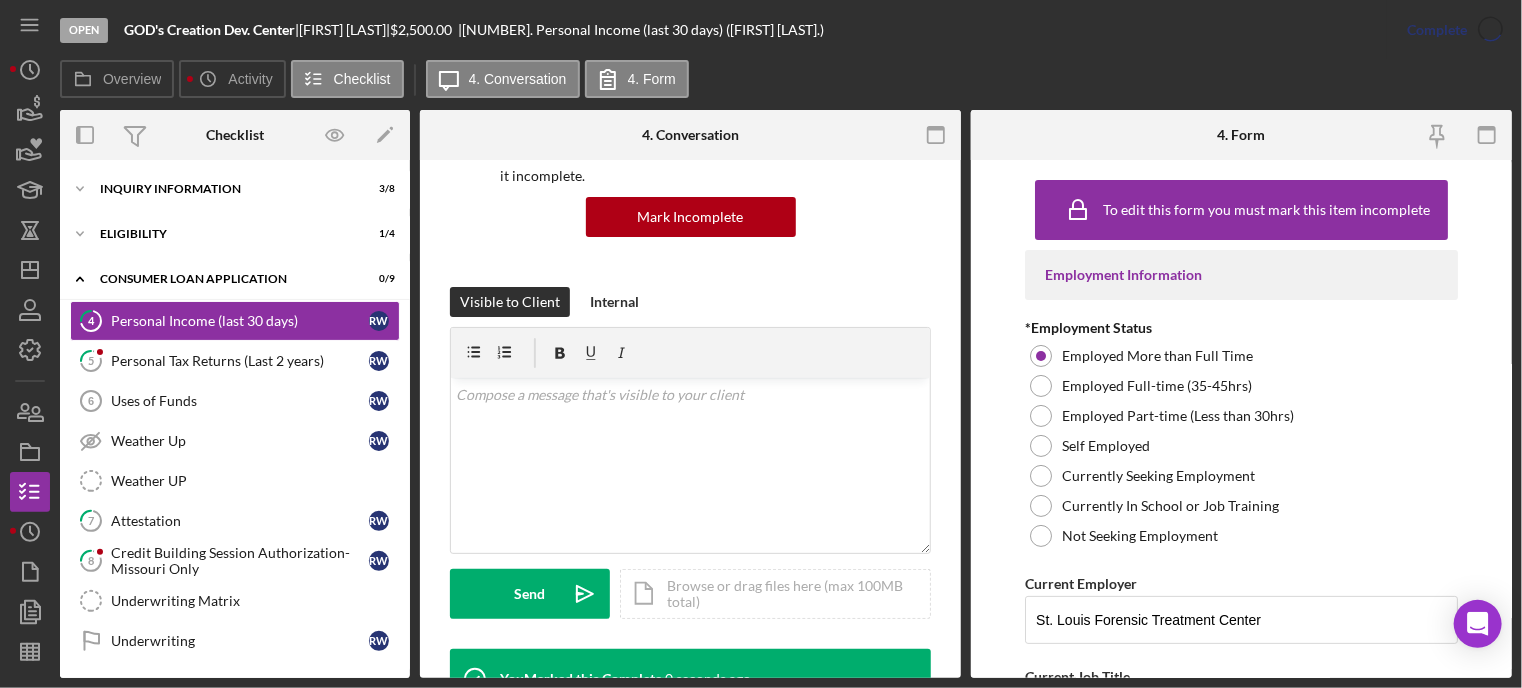 scroll, scrollTop: 497, scrollLeft: 0, axis: vertical 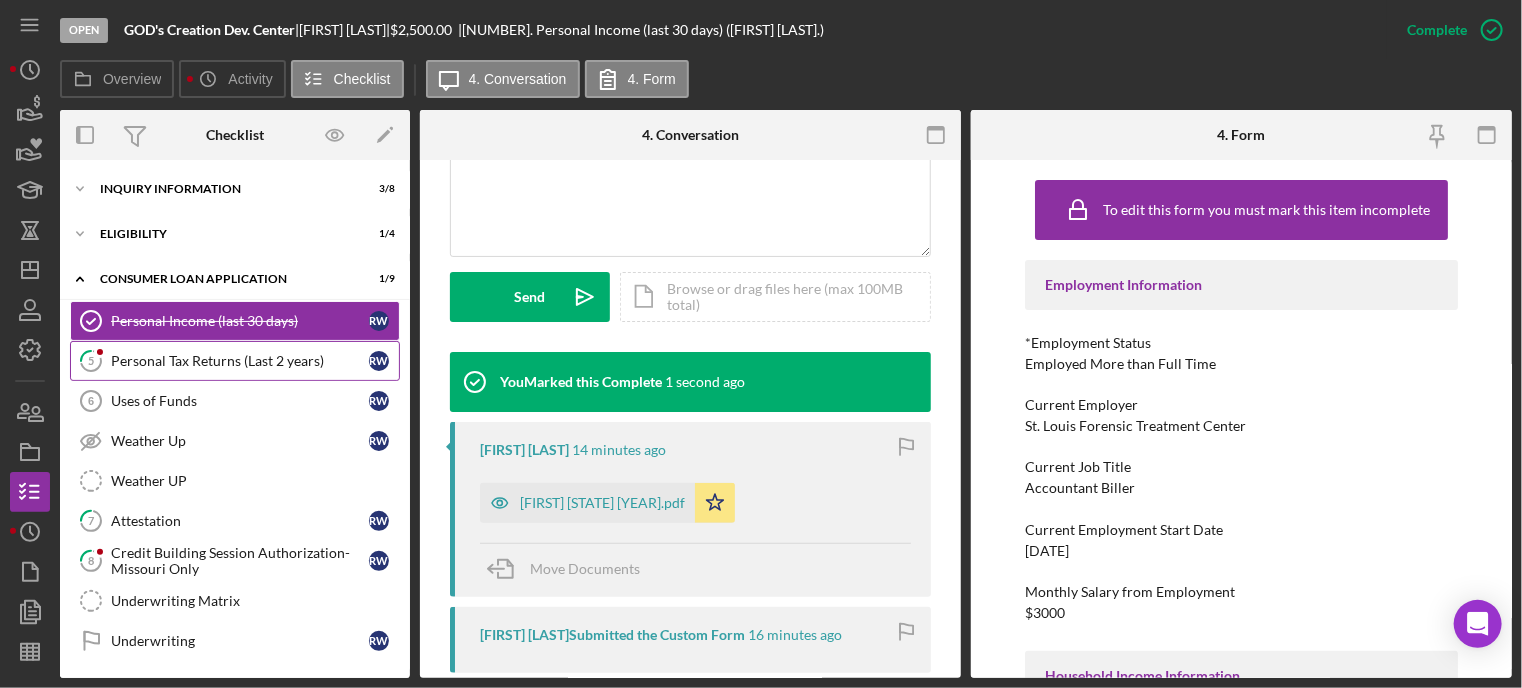 click on "Personal Tax Returns (Last 2 years)" at bounding box center (240, 361) 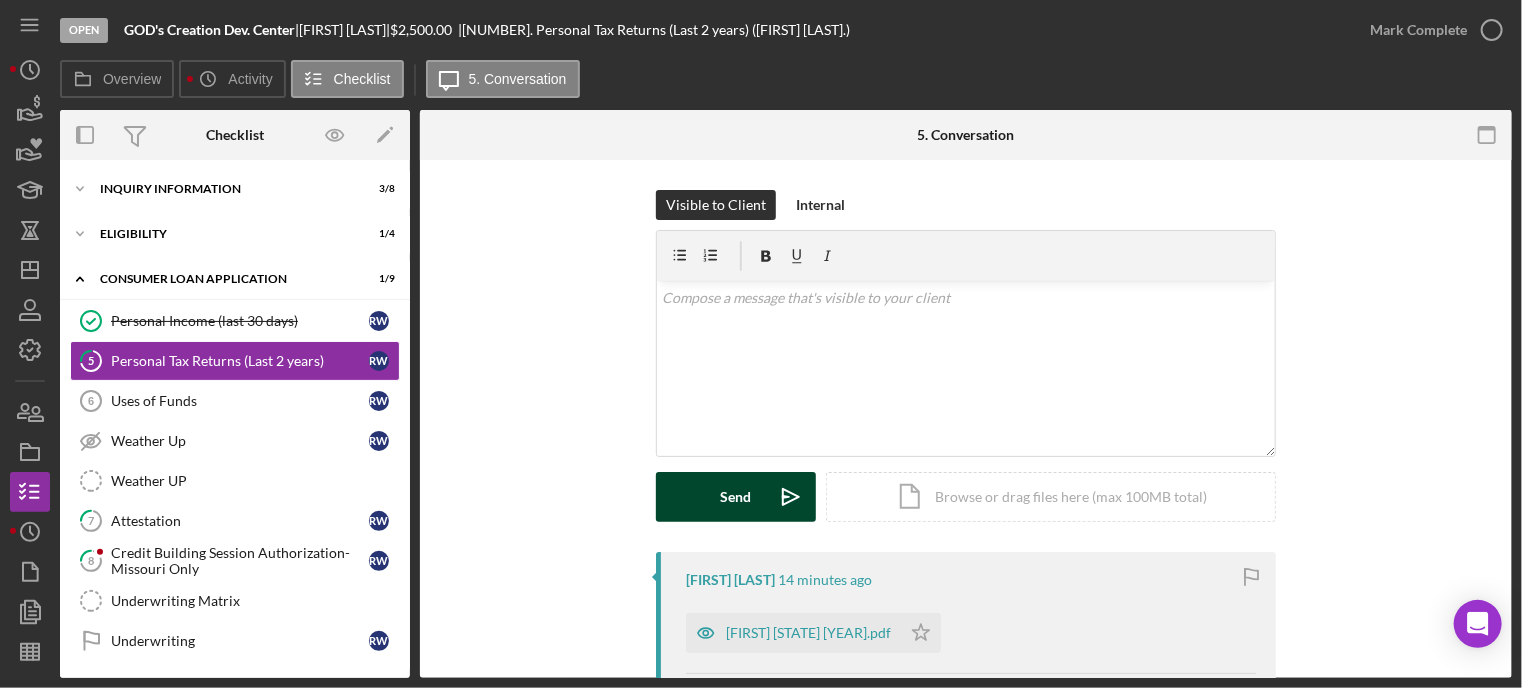 scroll, scrollTop: 100, scrollLeft: 0, axis: vertical 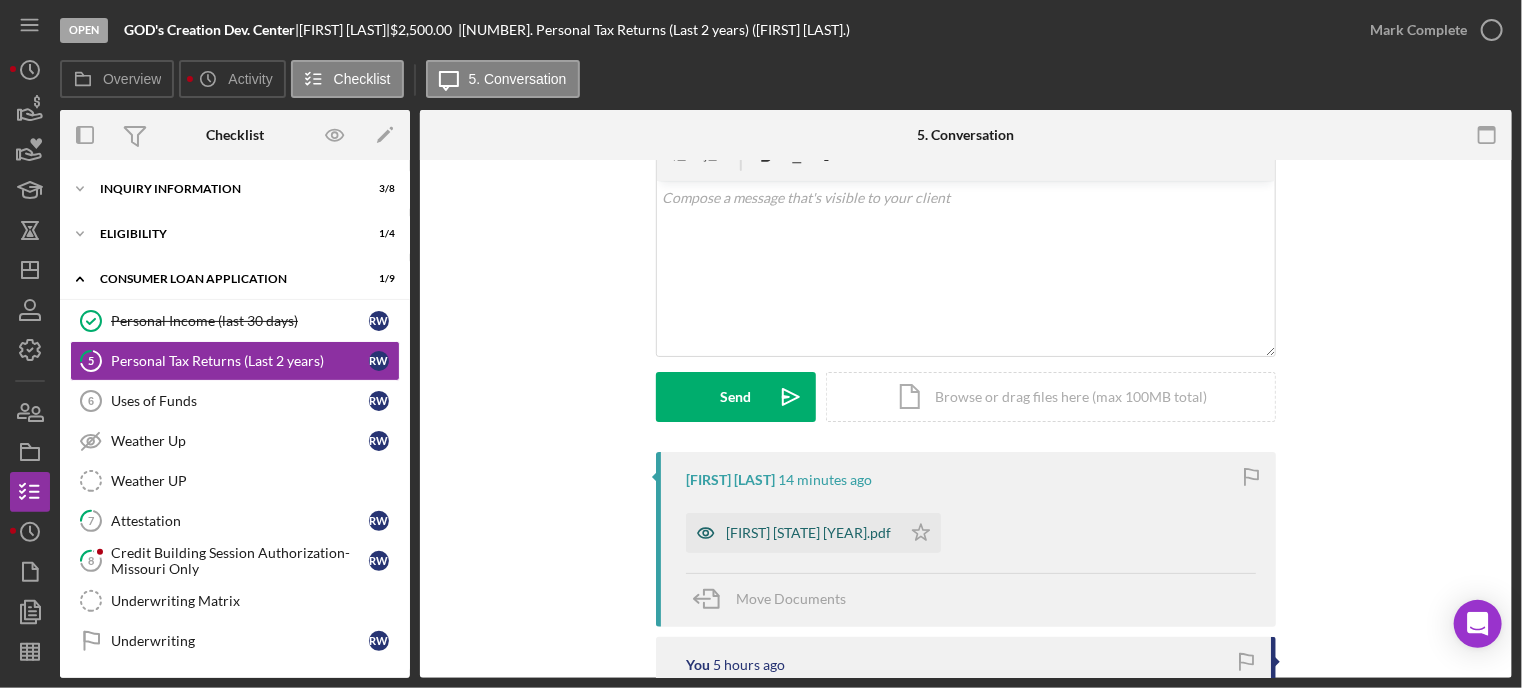 click on "[FIRST] [STATE] [YEAR].pdf" at bounding box center (808, 533) 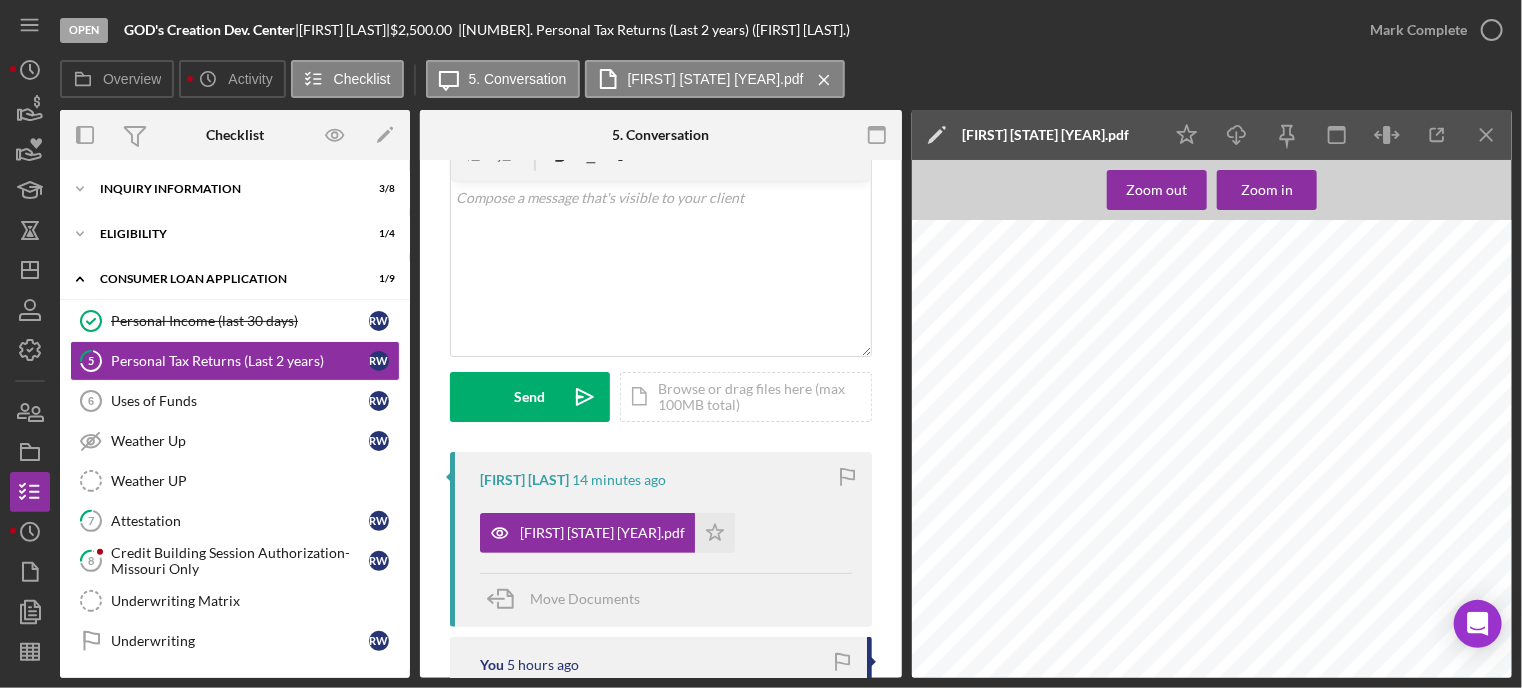 scroll, scrollTop: 2300, scrollLeft: 0, axis: vertical 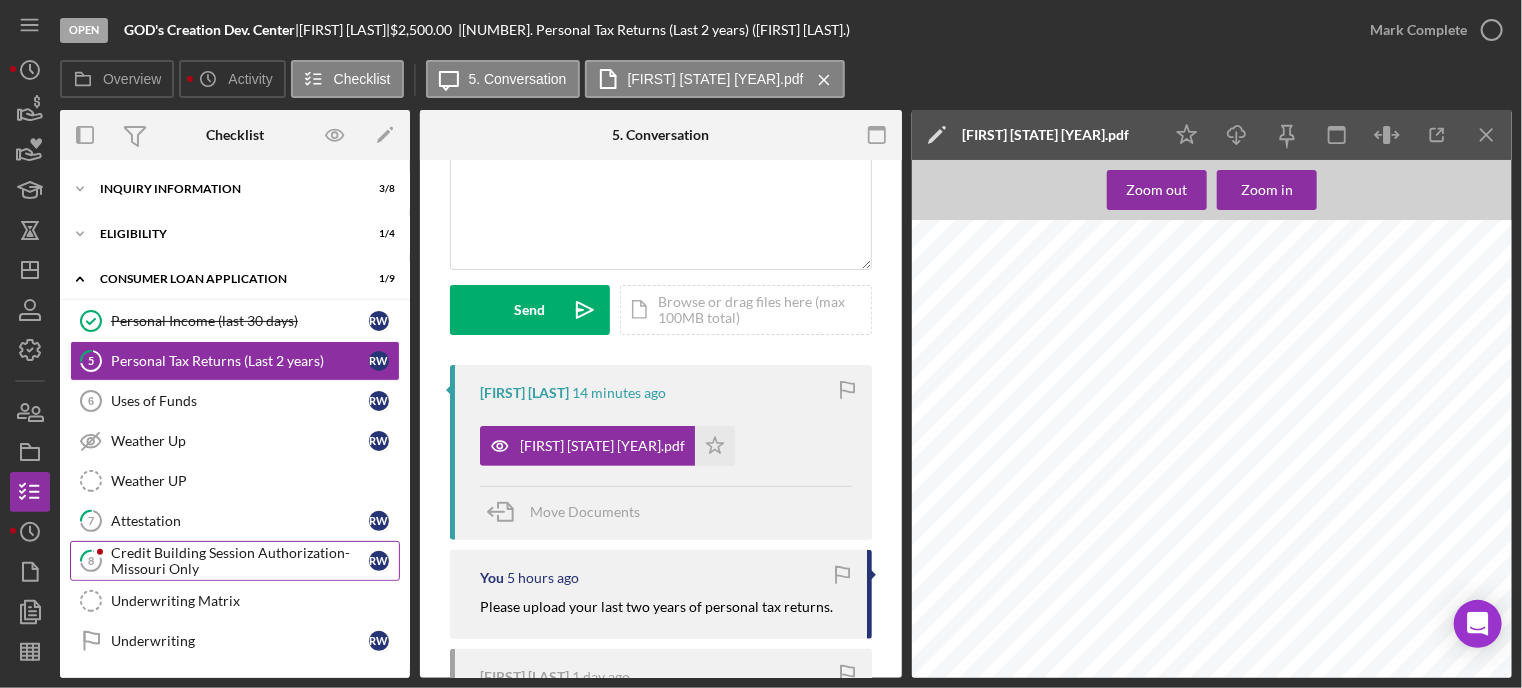click on "Credit Building Session Authorization- Missouri Only" at bounding box center [240, 561] 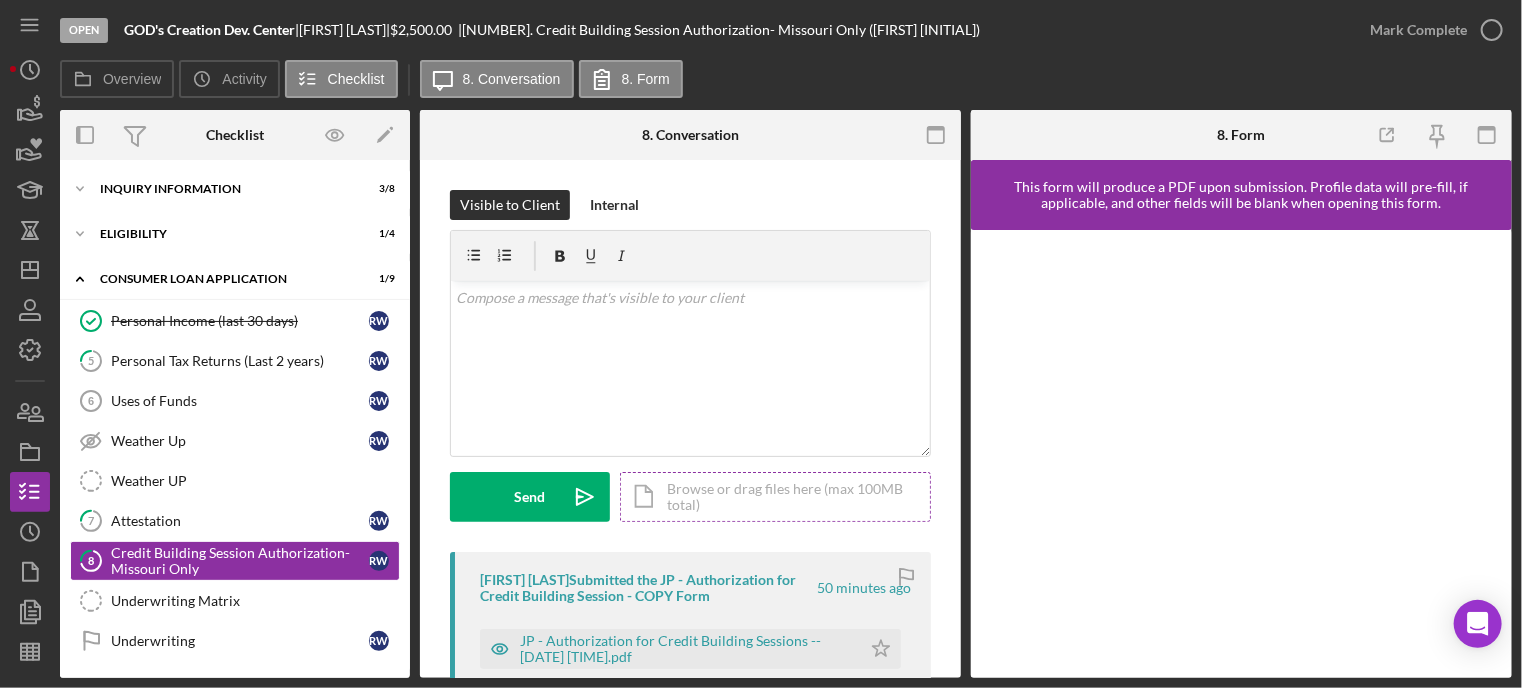 scroll, scrollTop: 200, scrollLeft: 0, axis: vertical 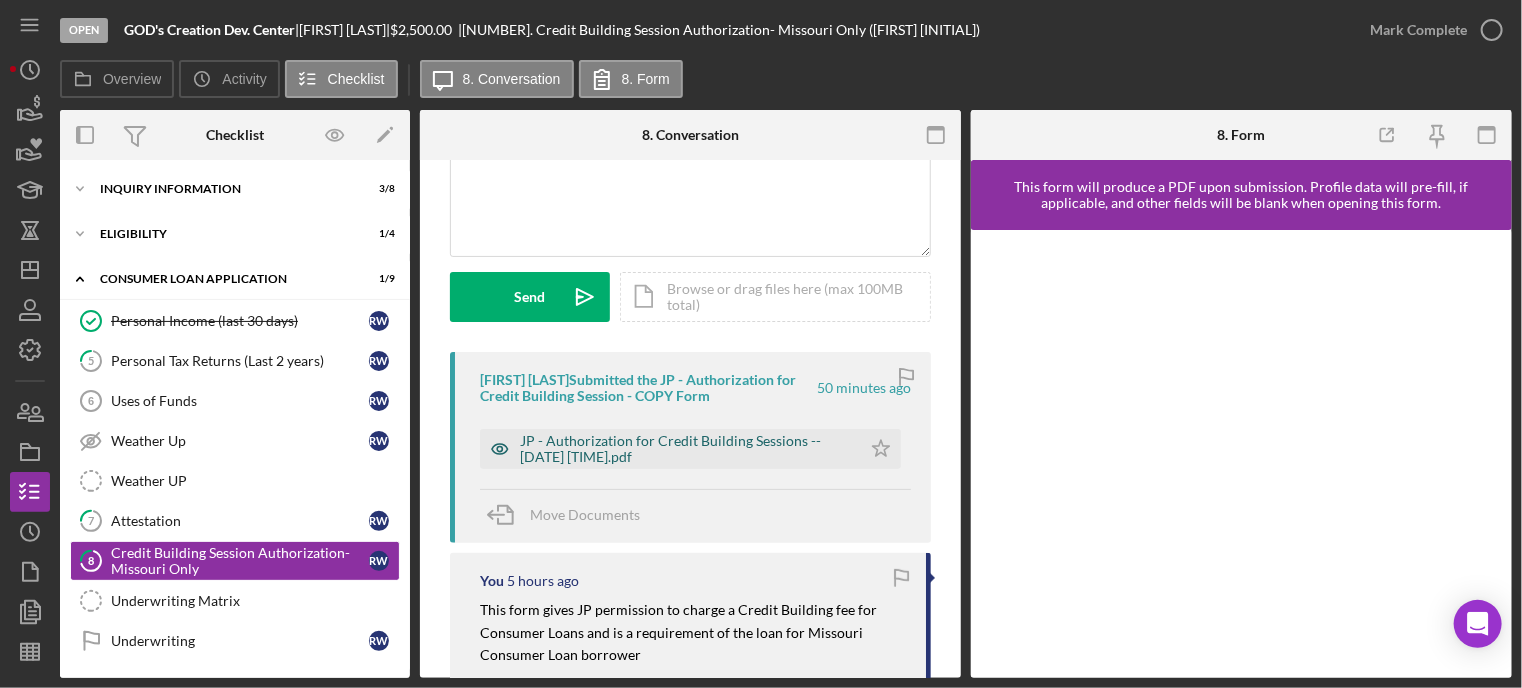 click on "JP - Authorization for Credit Building Sessions -- [DATE] [TIME].pdf" at bounding box center [685, 449] 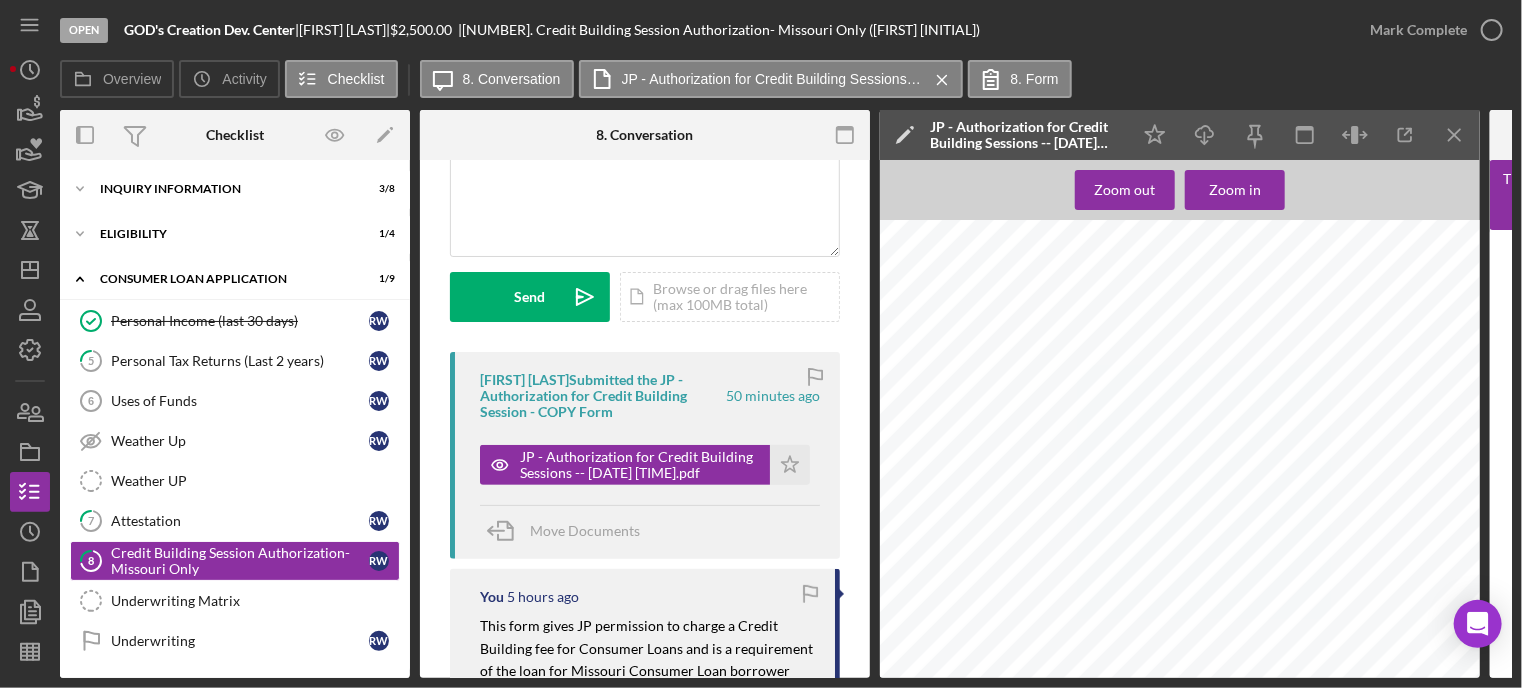 scroll, scrollTop: 0, scrollLeft: 0, axis: both 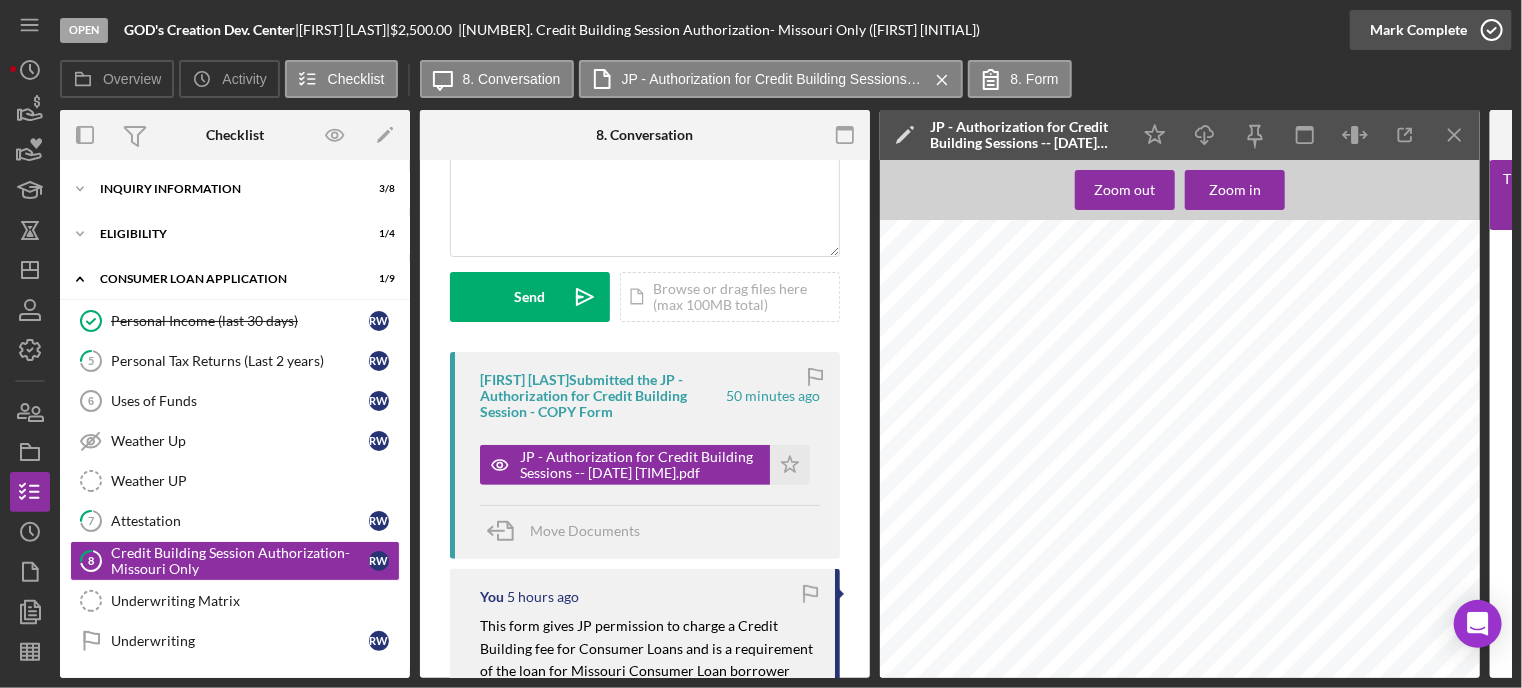 click 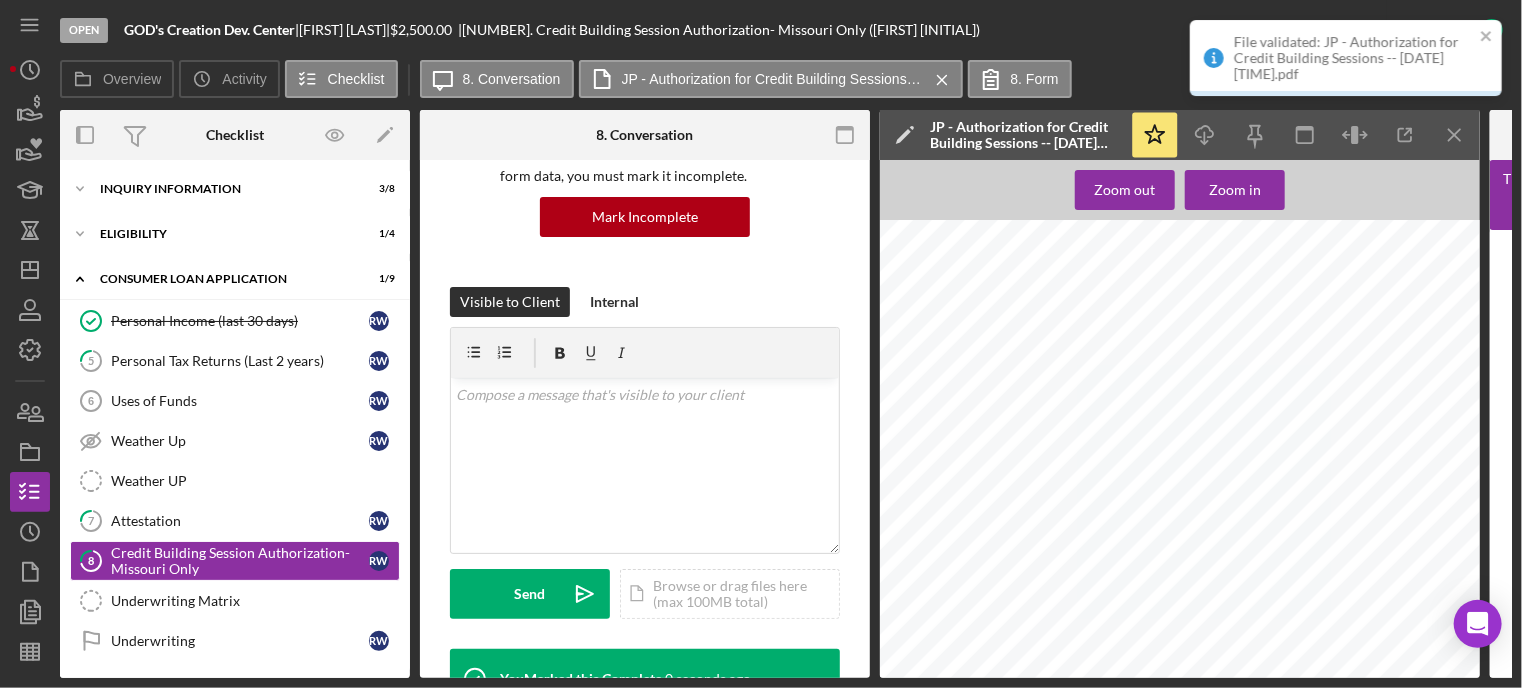 scroll, scrollTop: 497, scrollLeft: 0, axis: vertical 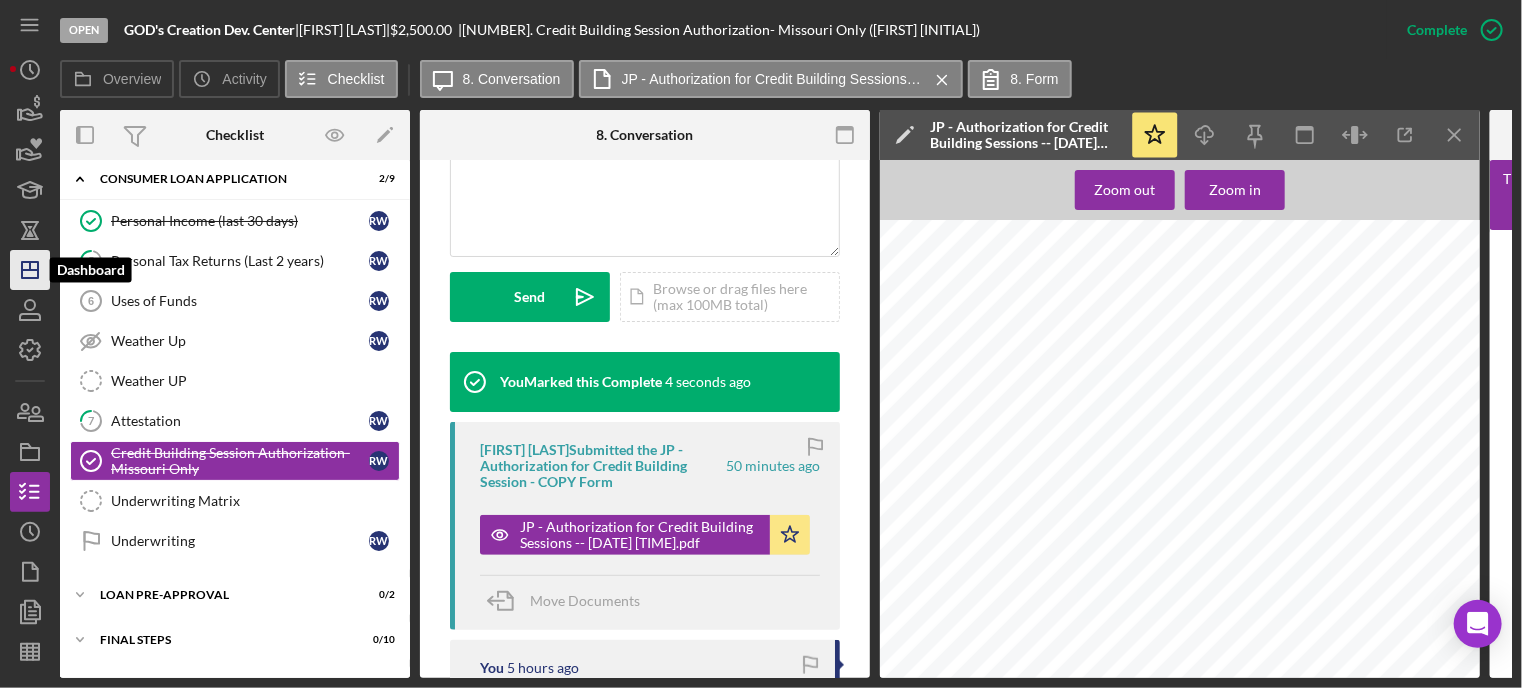 click 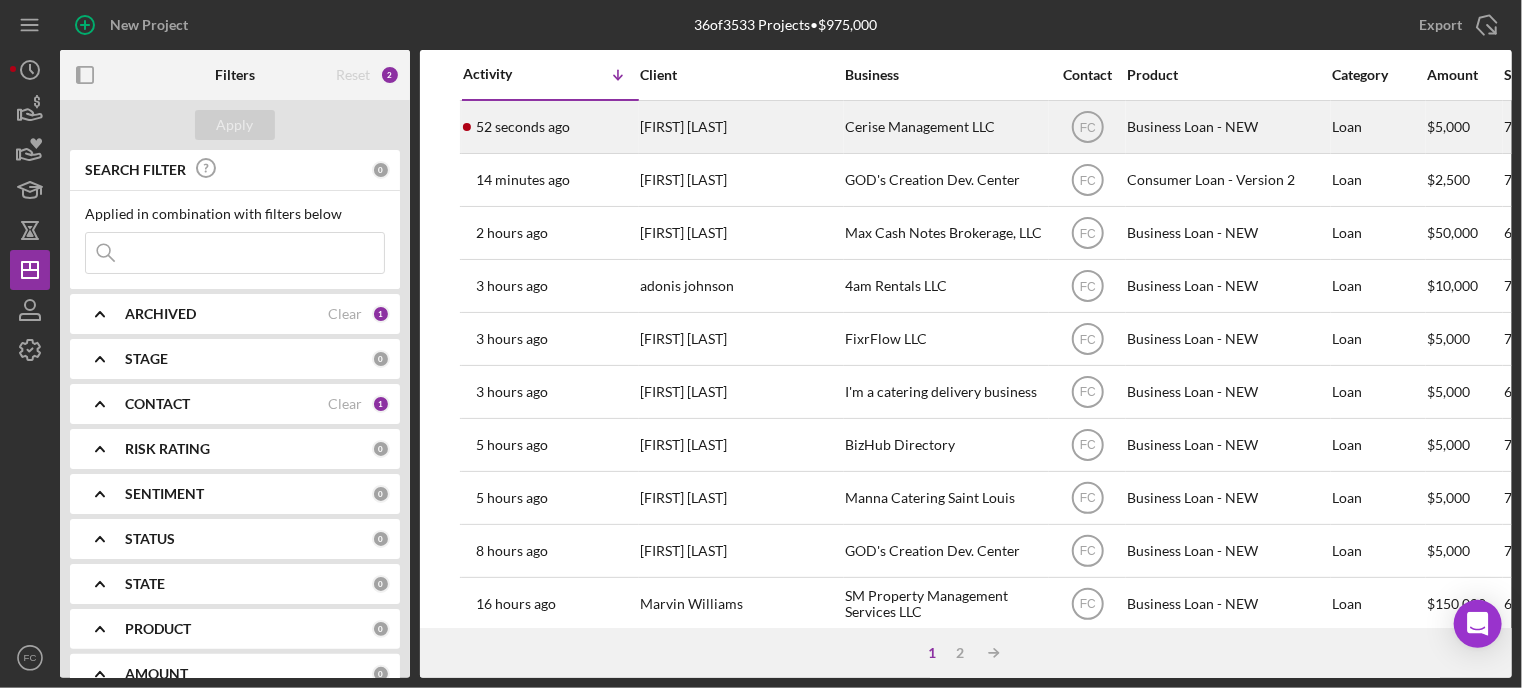 click on "[TIME] ago [FIRST] [LAST]" at bounding box center [550, 127] 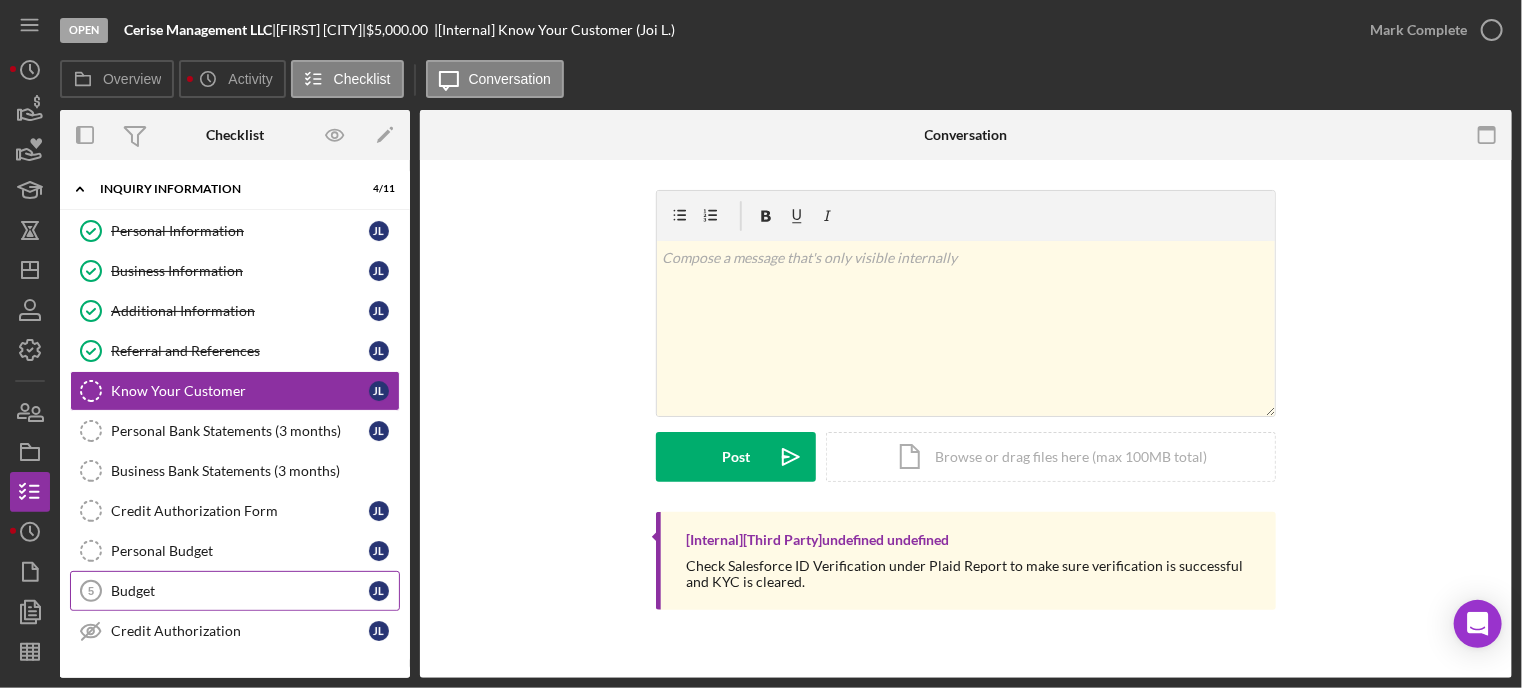 click on "Budget [NUMBER] Budget [FIRST] L." at bounding box center [235, 591] 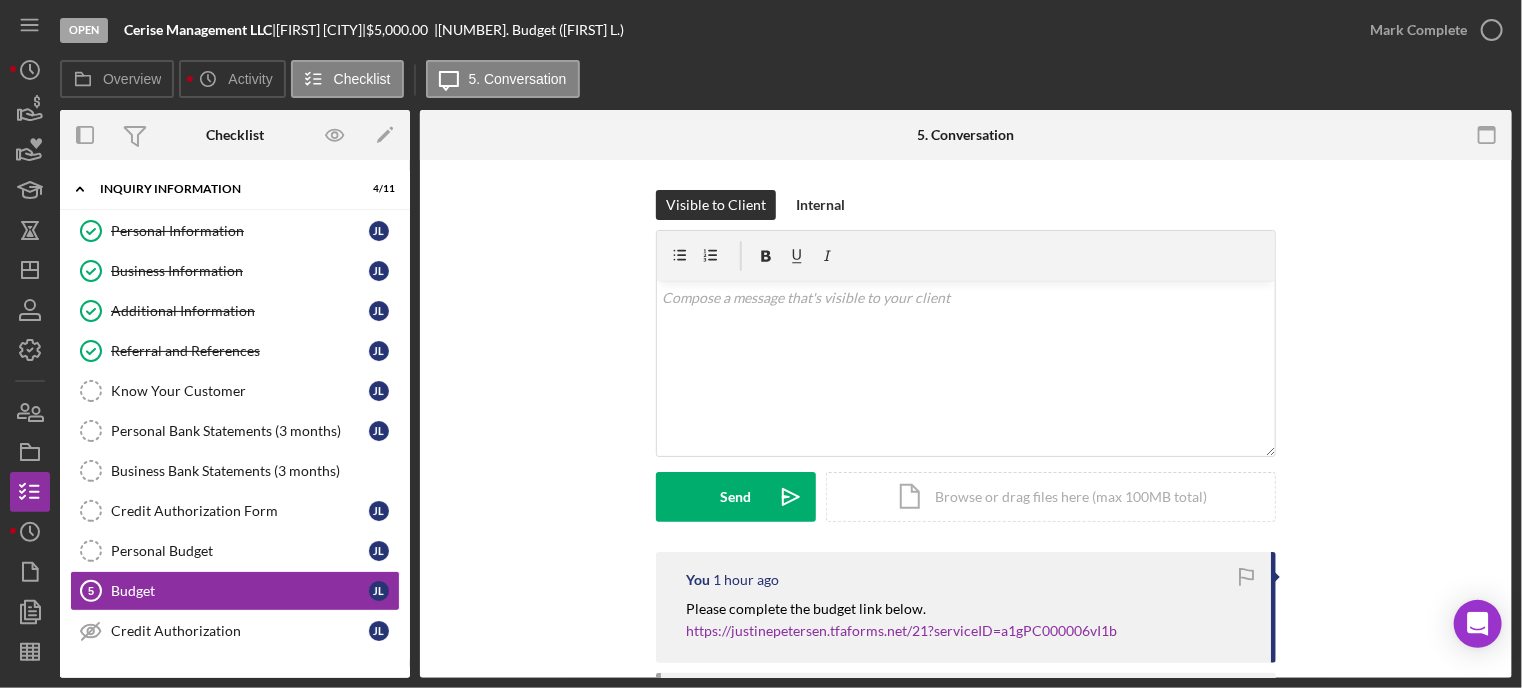 scroll, scrollTop: 100, scrollLeft: 0, axis: vertical 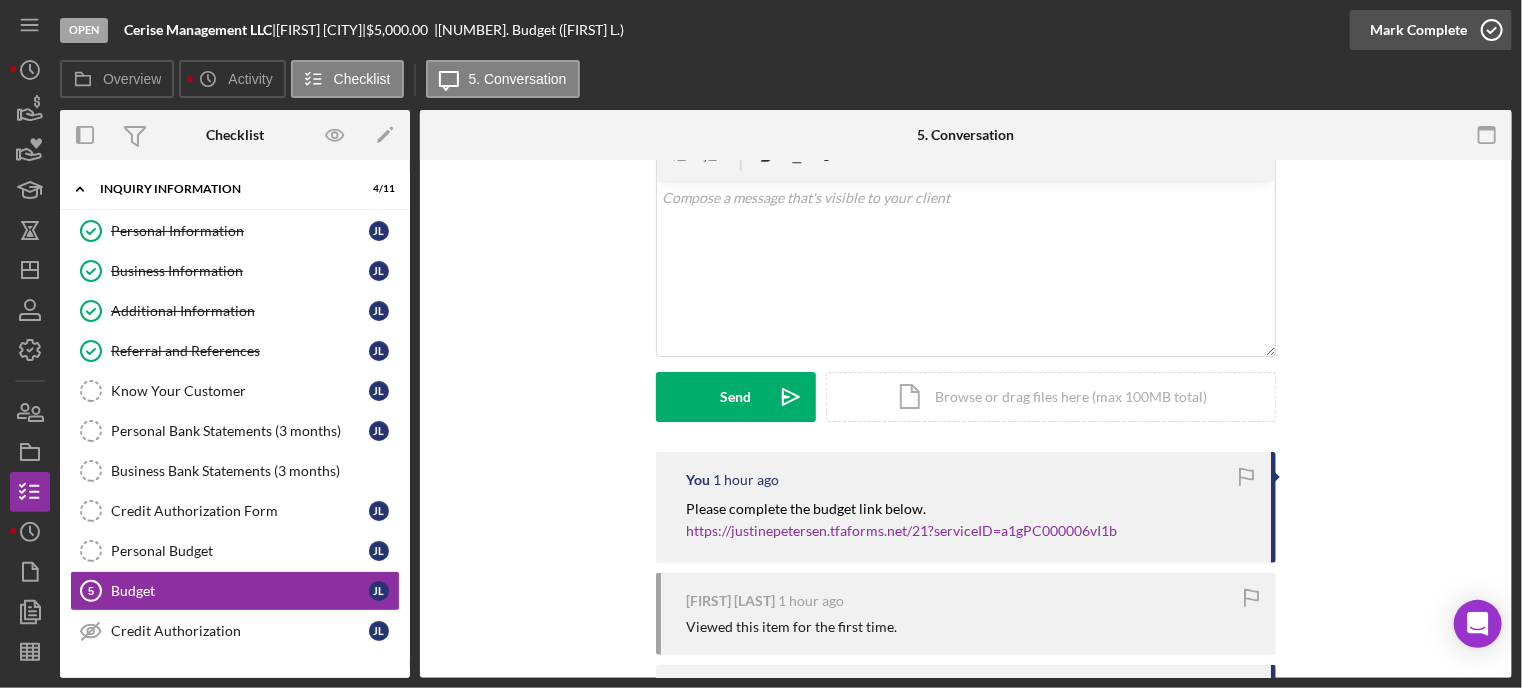 click 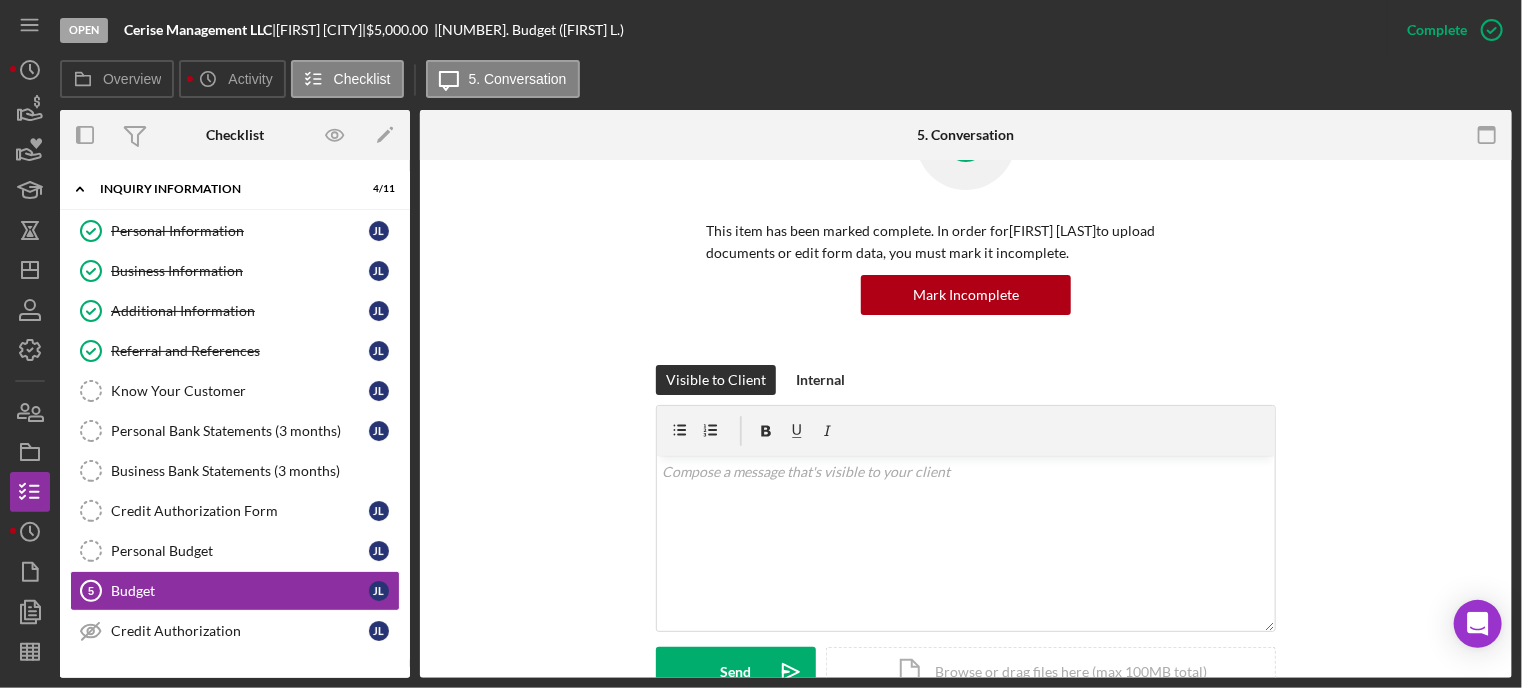scroll, scrollTop: 374, scrollLeft: 0, axis: vertical 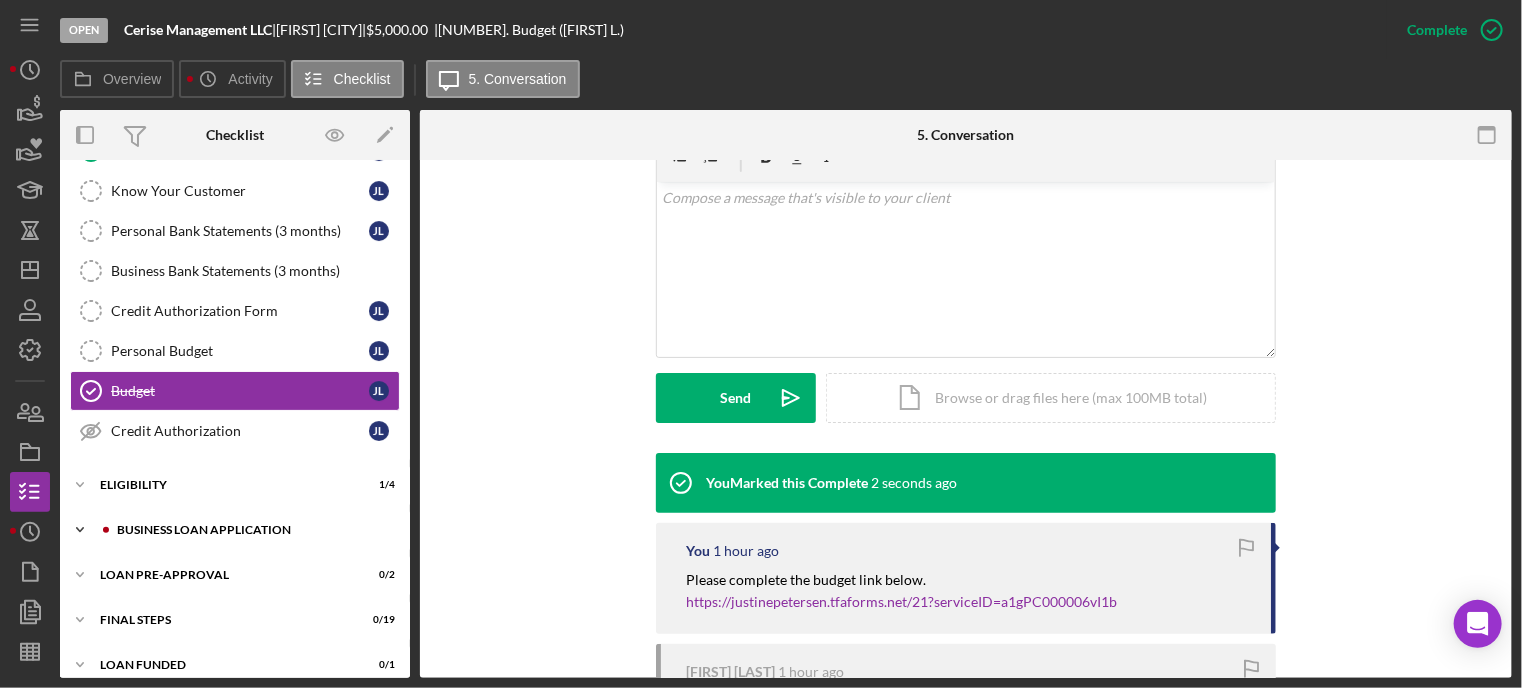 click on "BUSINESS LOAN APPLICATION" at bounding box center (251, 530) 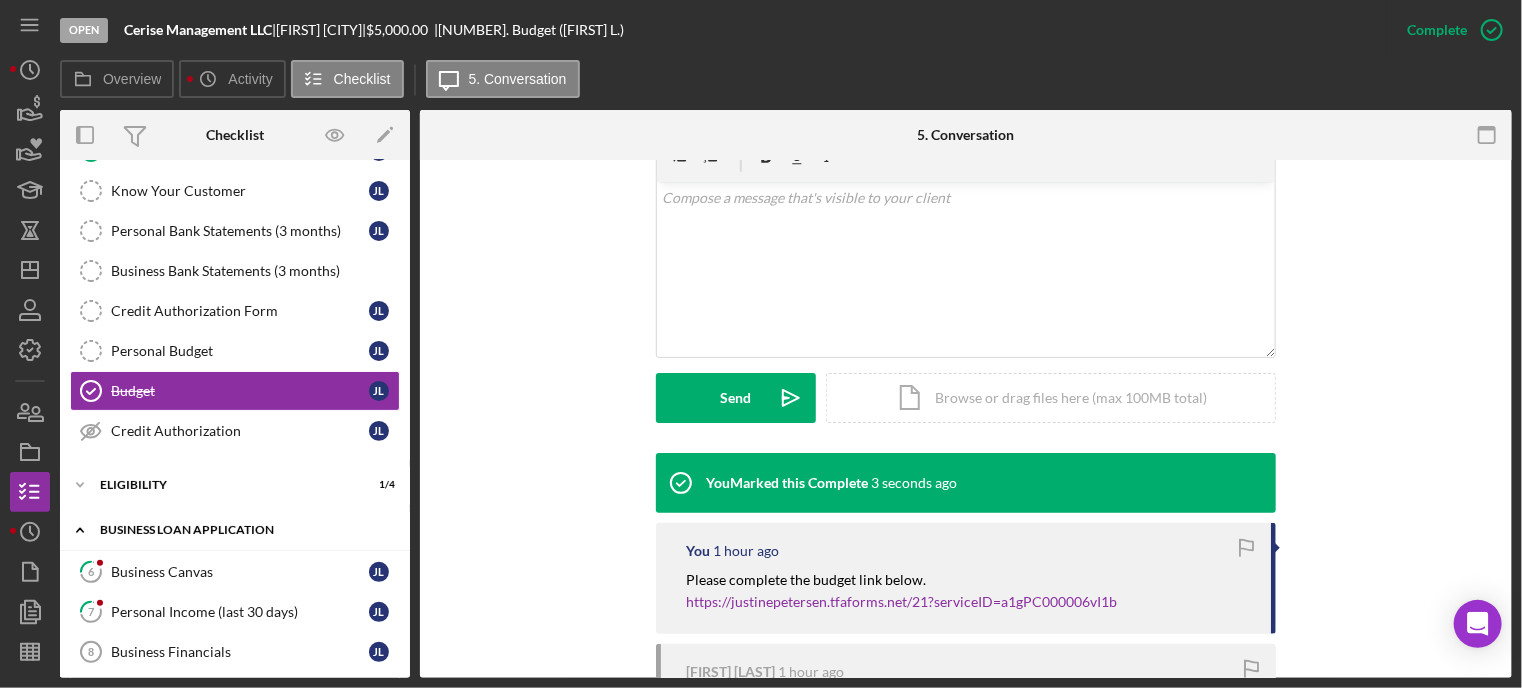 scroll, scrollTop: 400, scrollLeft: 0, axis: vertical 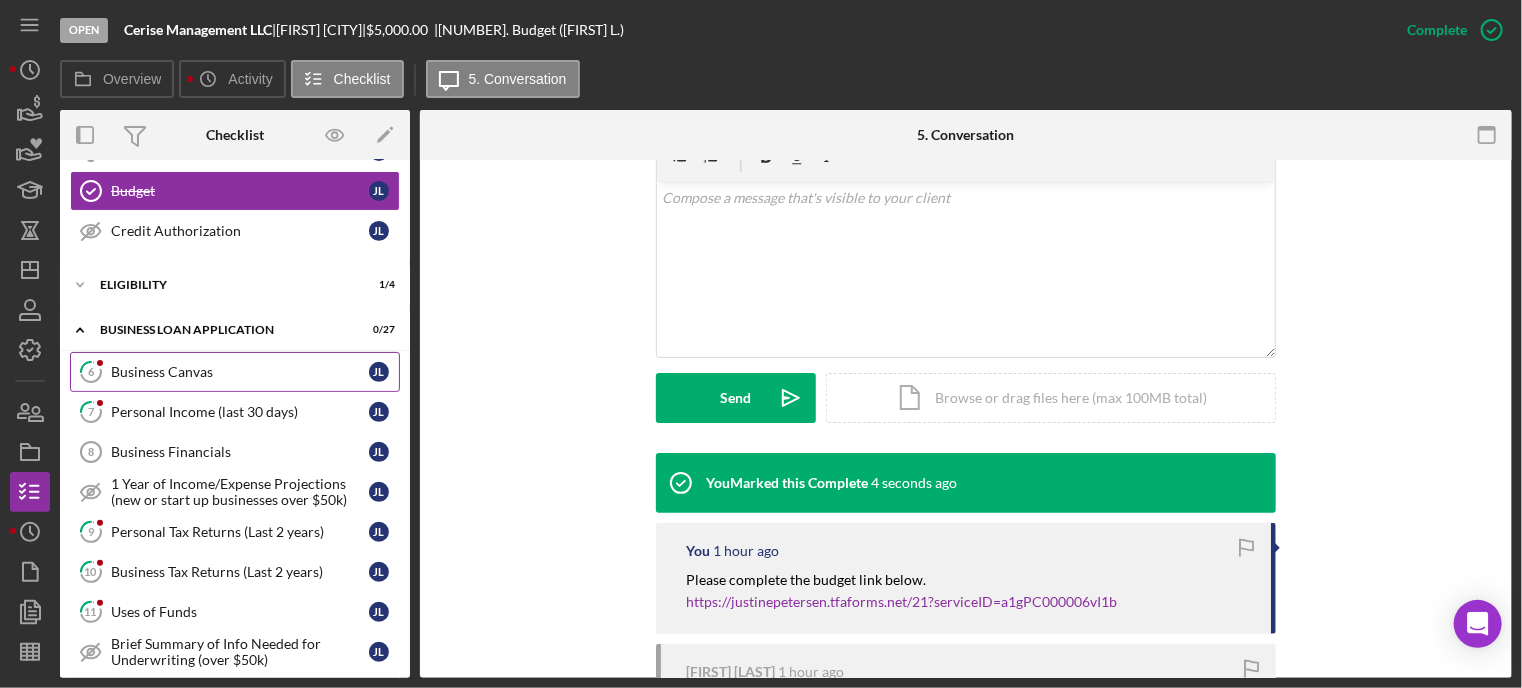 click on "Business Canvas" at bounding box center (240, 372) 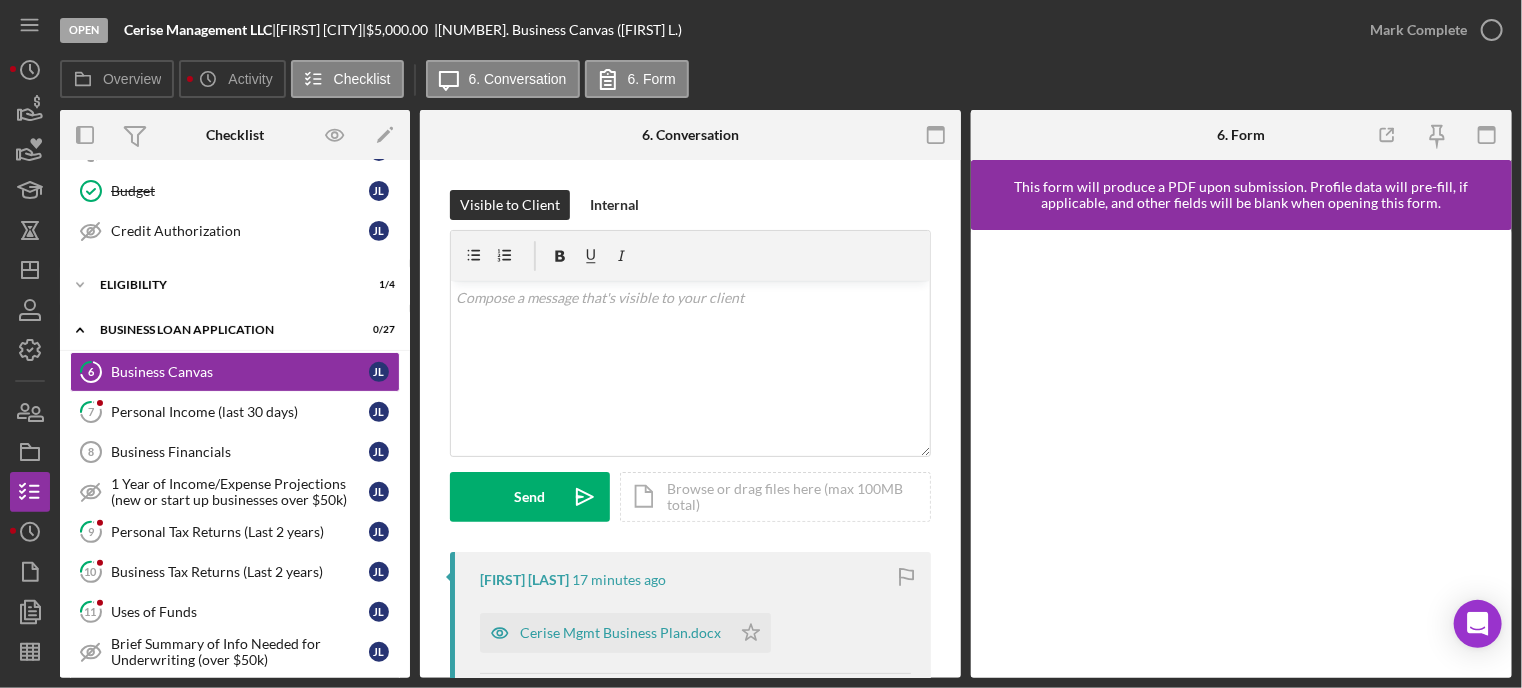 scroll, scrollTop: 100, scrollLeft: 0, axis: vertical 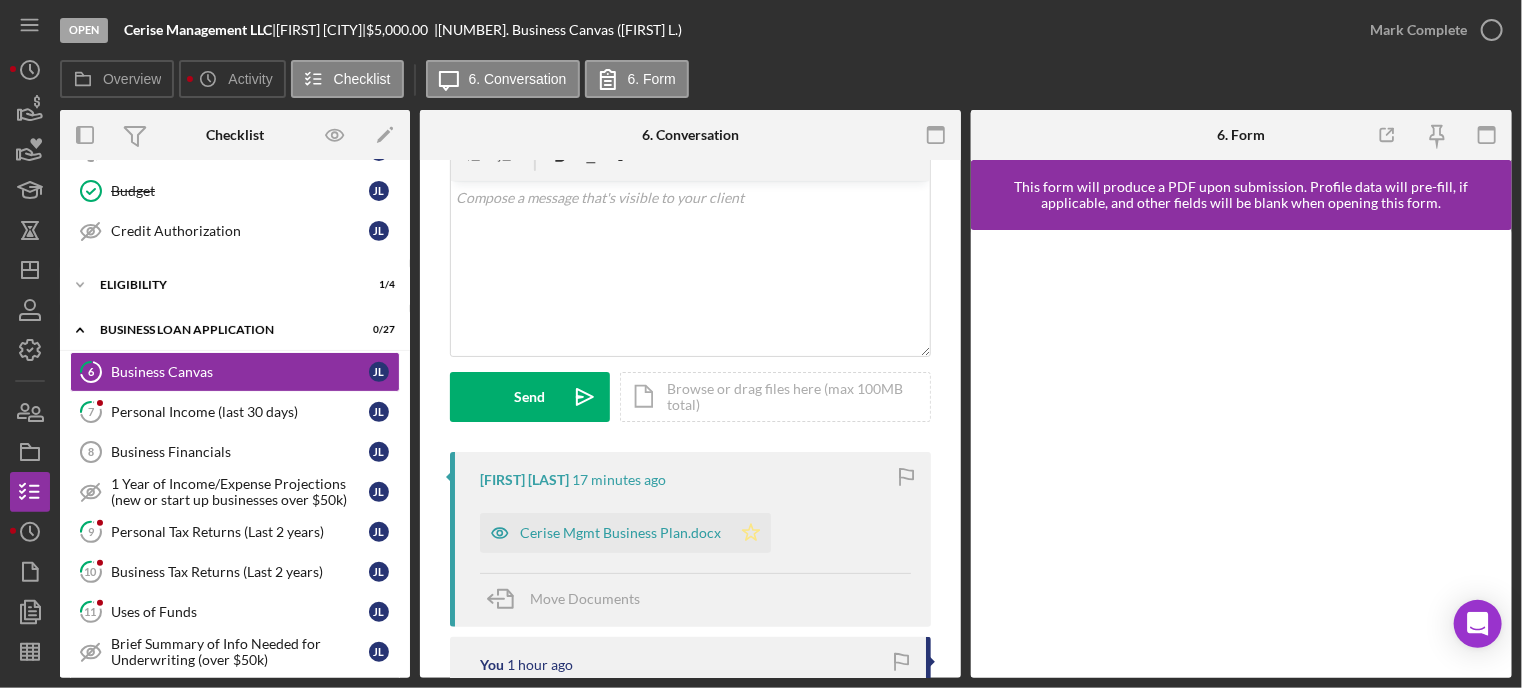 click on "Icon/Star" 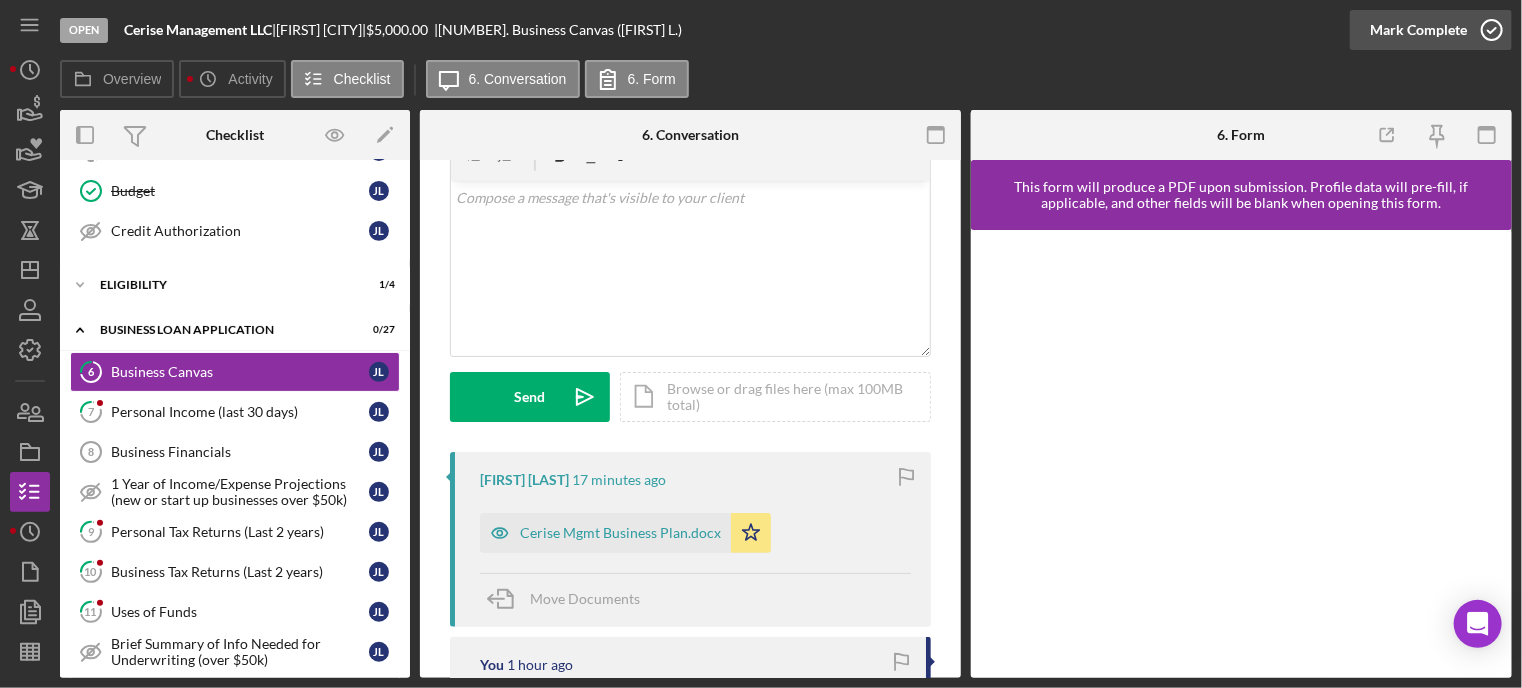 click 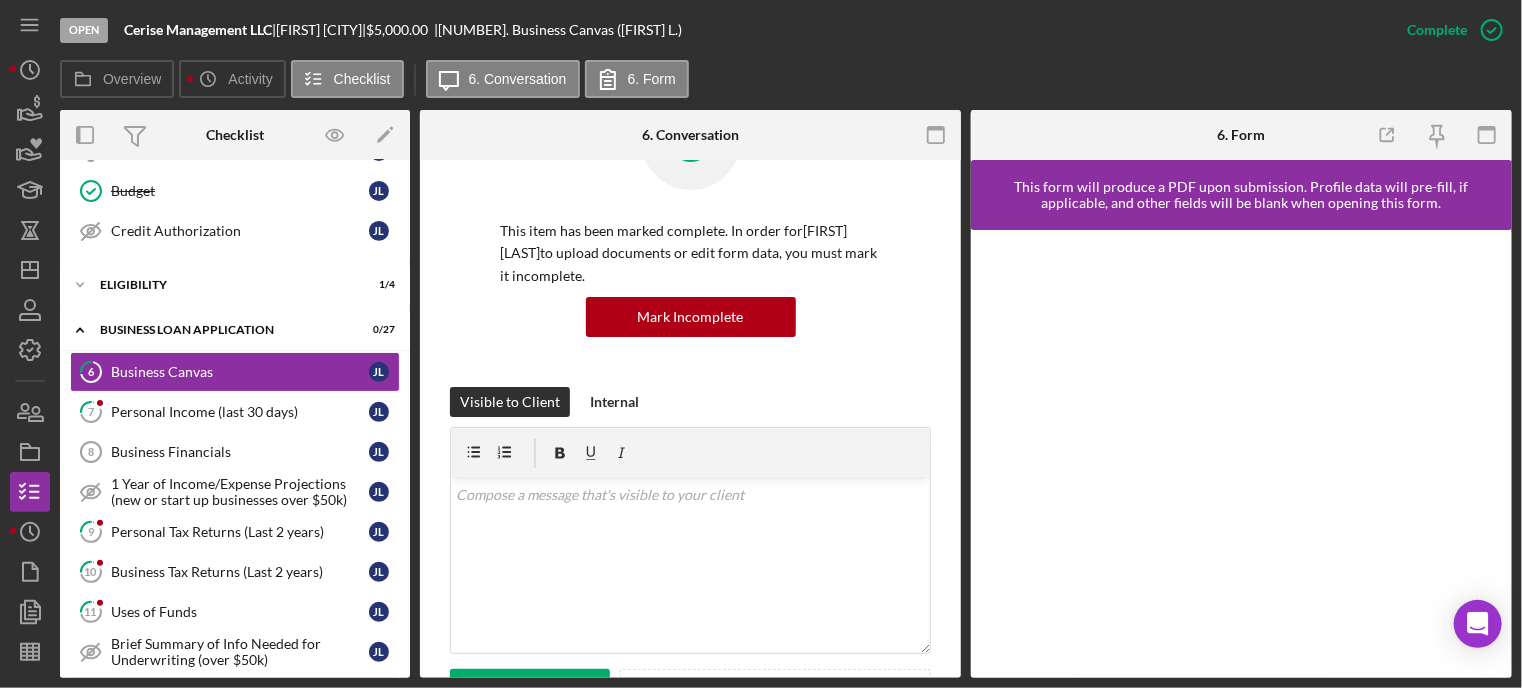 scroll, scrollTop: 396, scrollLeft: 0, axis: vertical 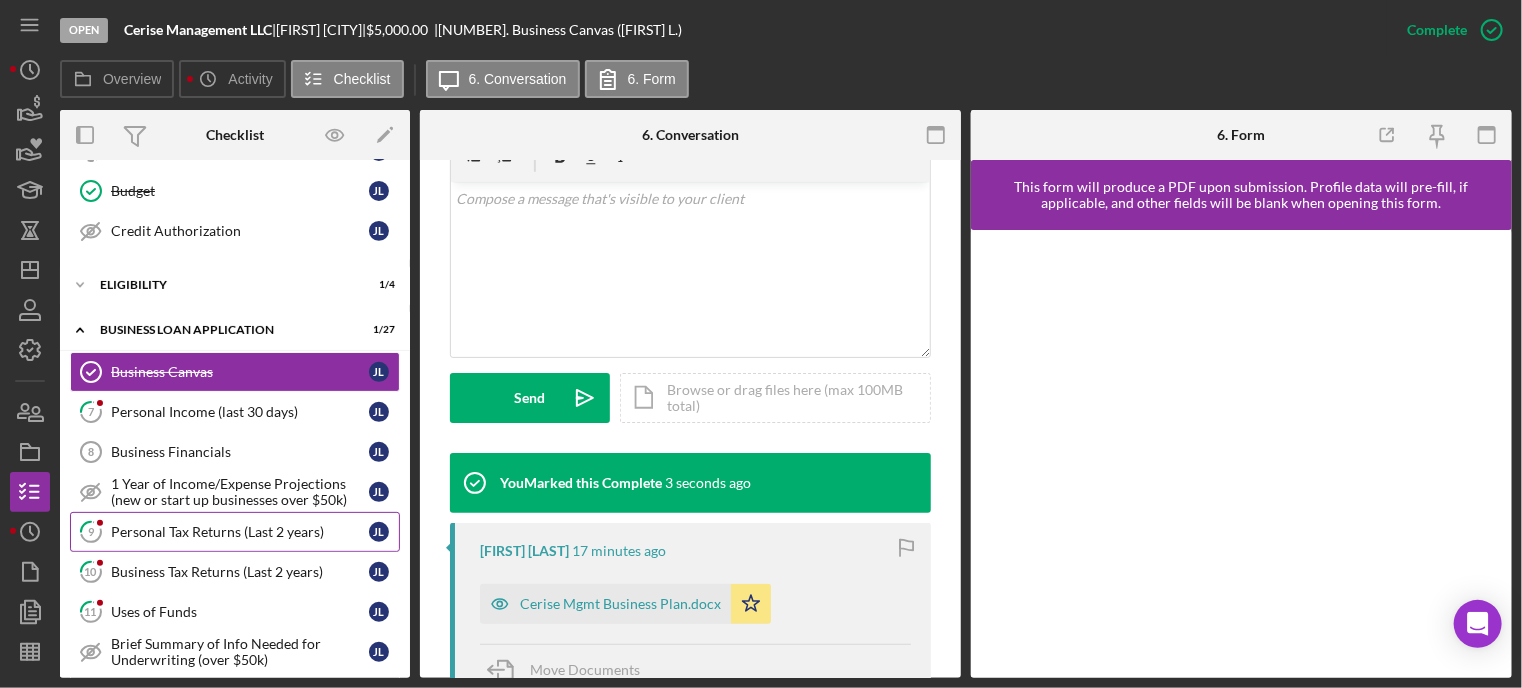 click on "Personal Tax Returns (Last 2 years)" at bounding box center (240, 532) 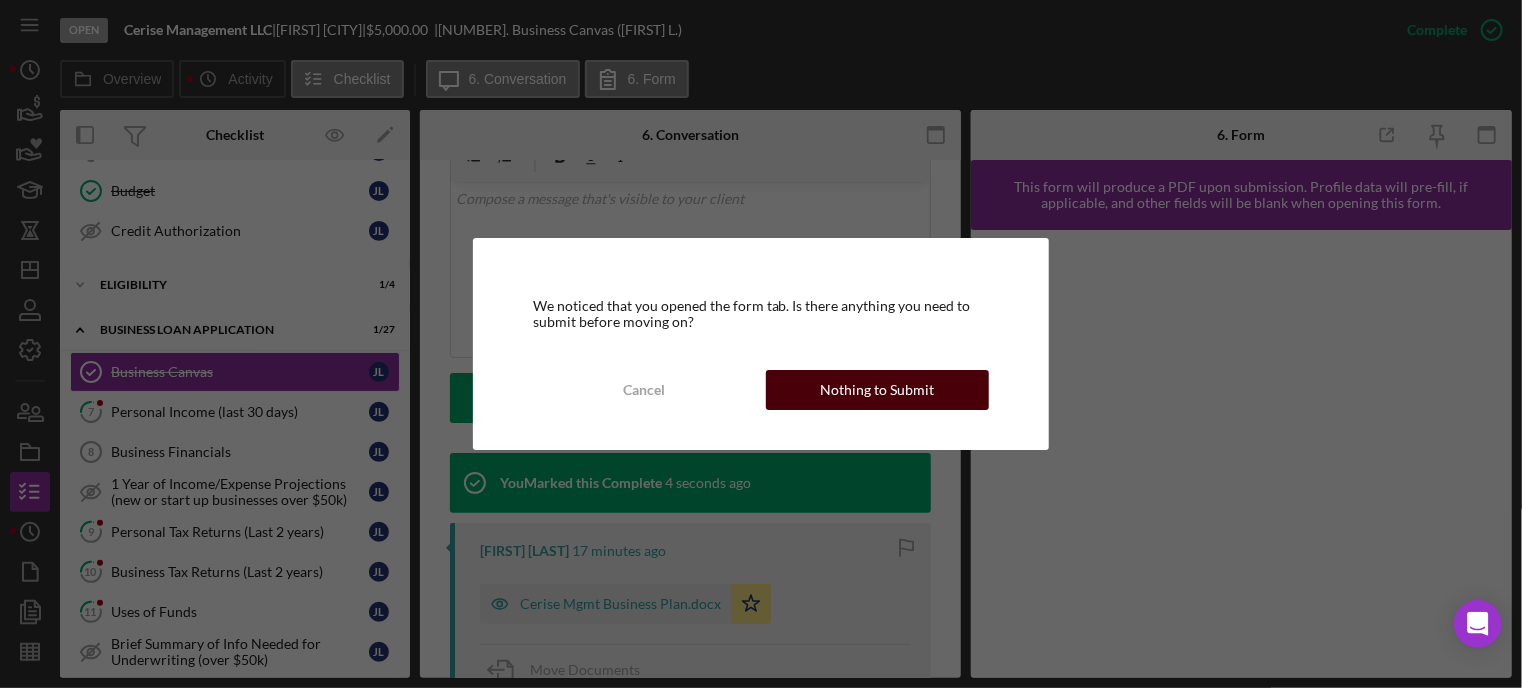 click on "Nothing to Submit" at bounding box center (878, 390) 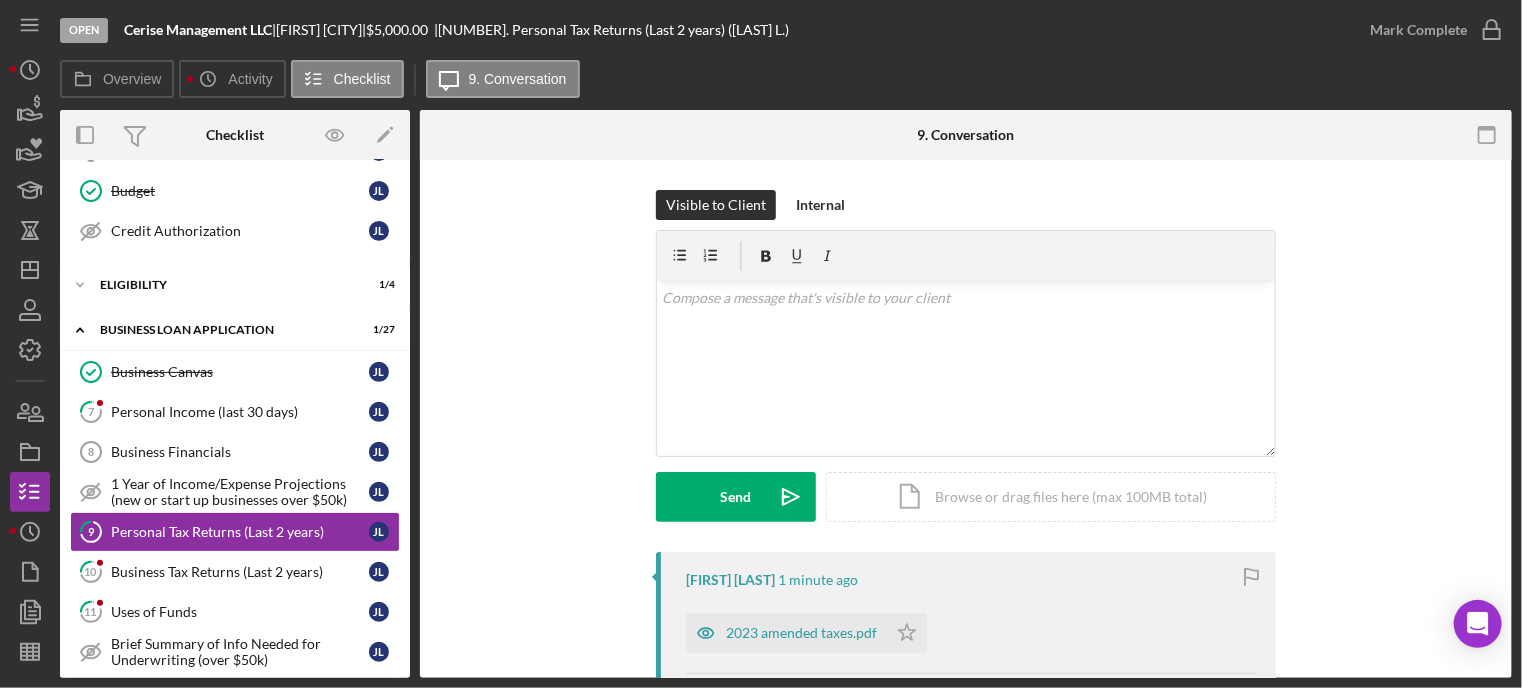 scroll, scrollTop: 200, scrollLeft: 0, axis: vertical 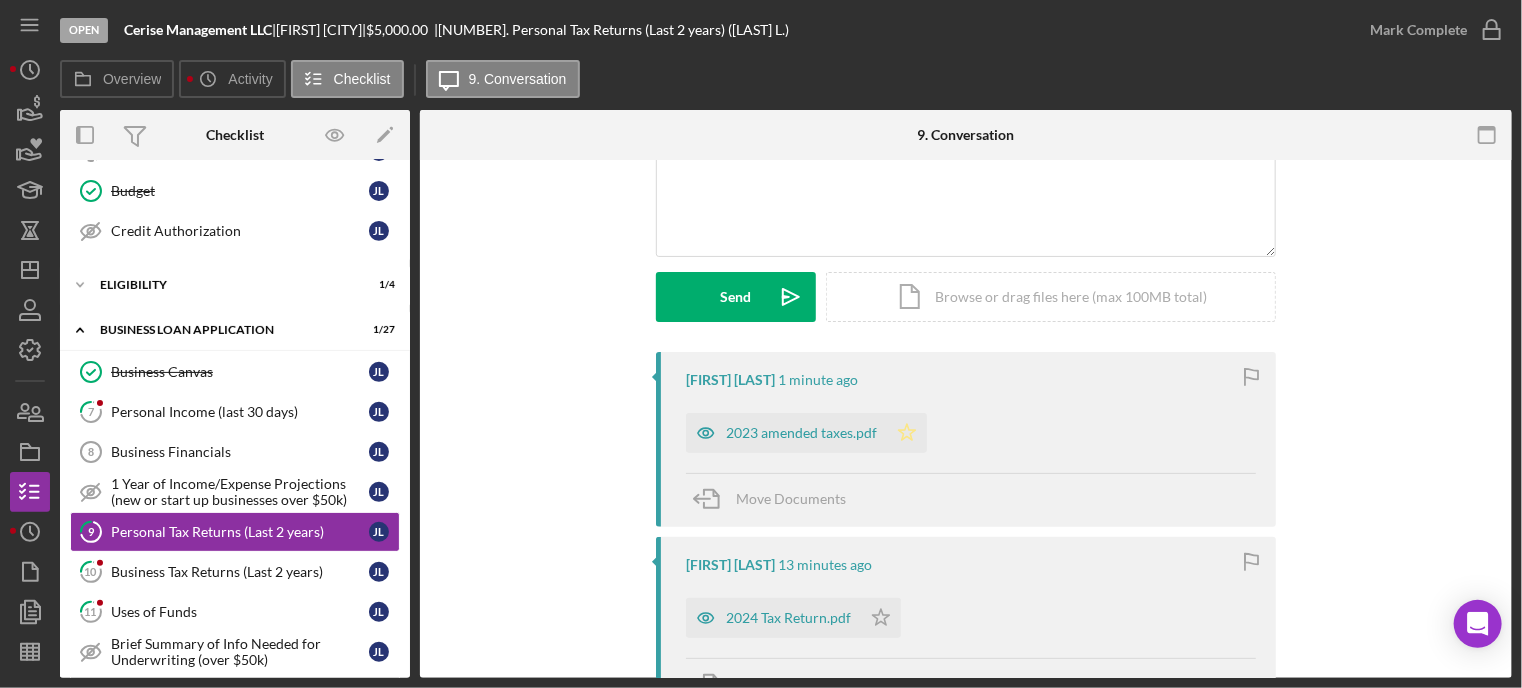 click on "Icon/Star" 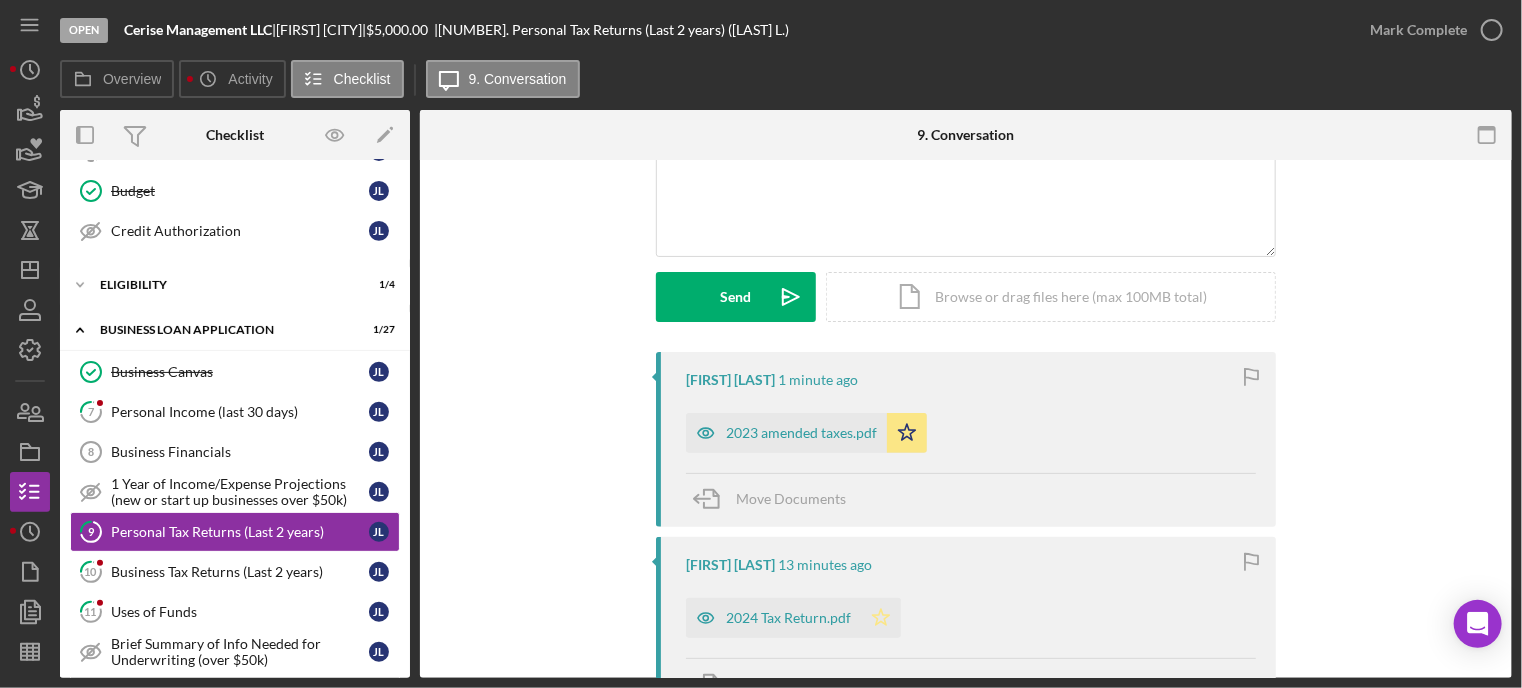 click on "Icon/Star" 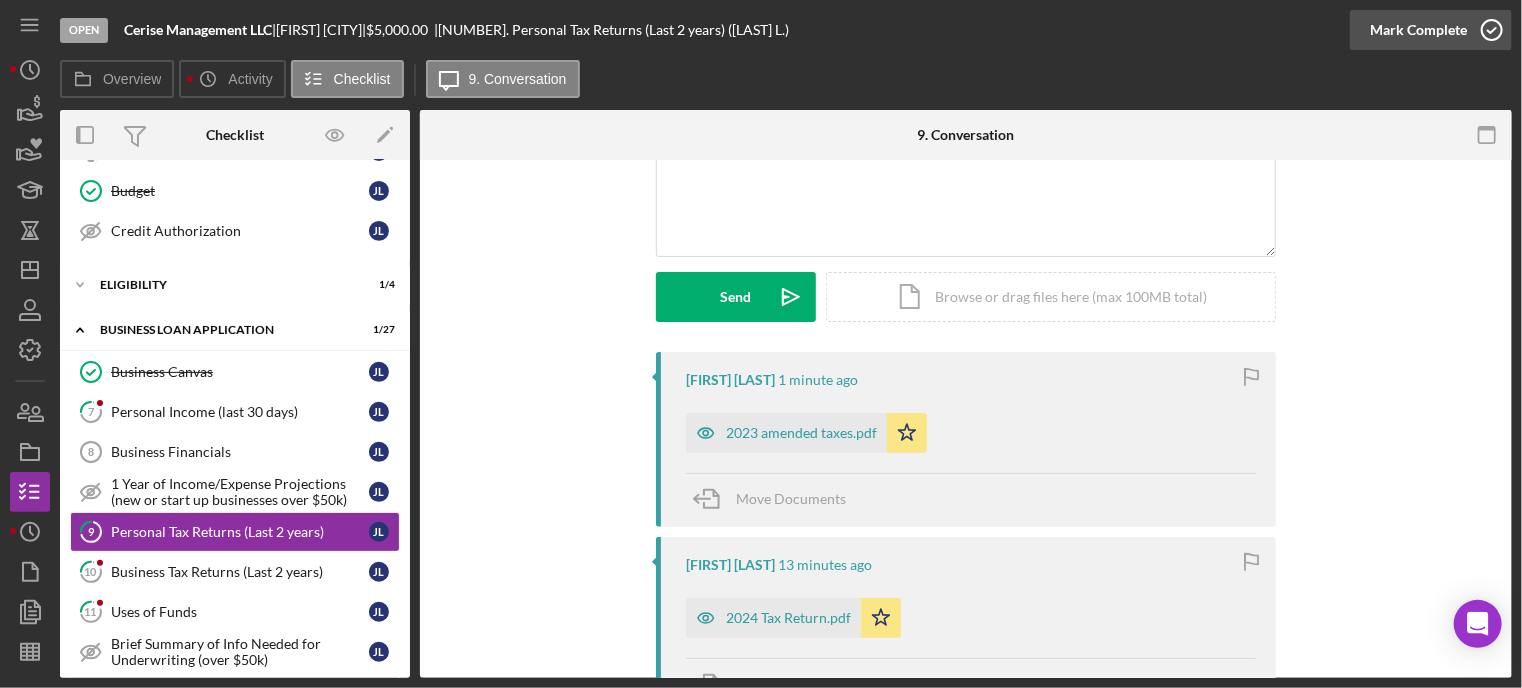 click 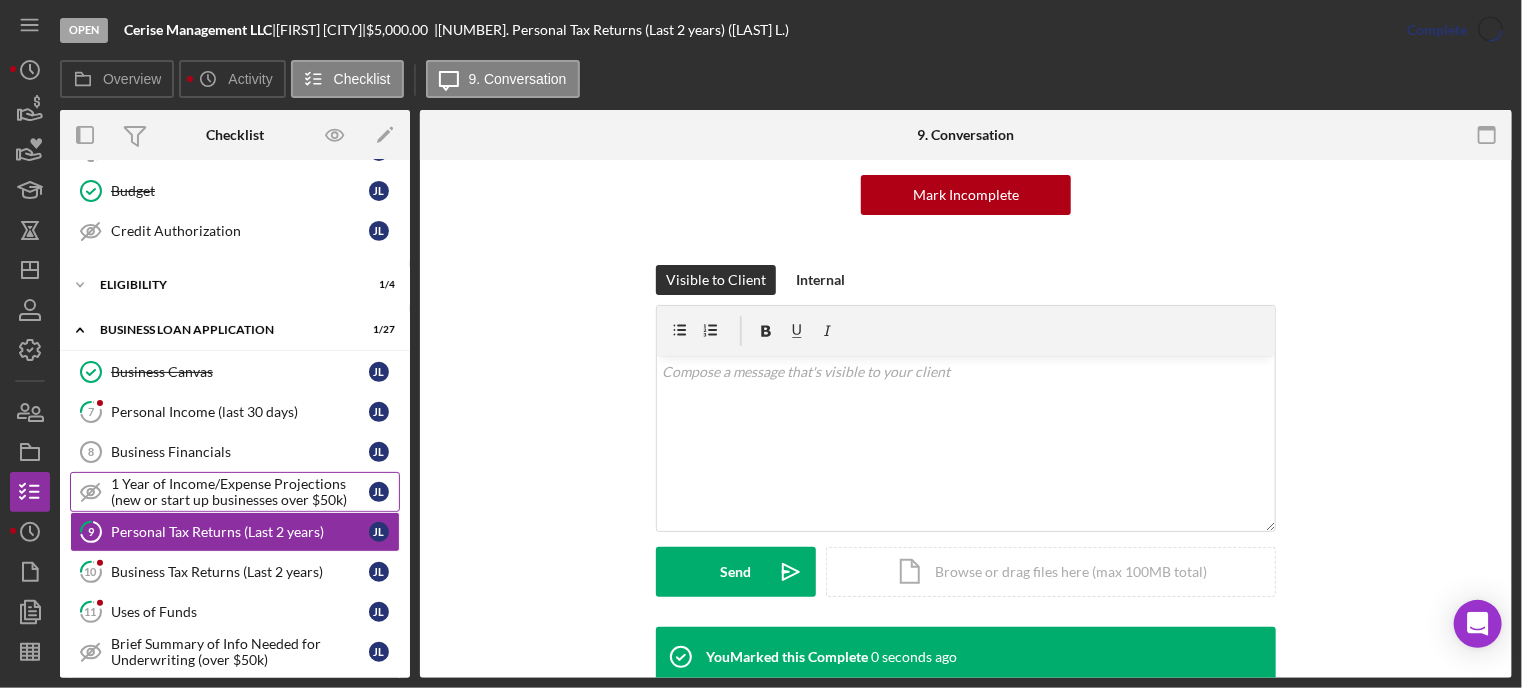scroll, scrollTop: 475, scrollLeft: 0, axis: vertical 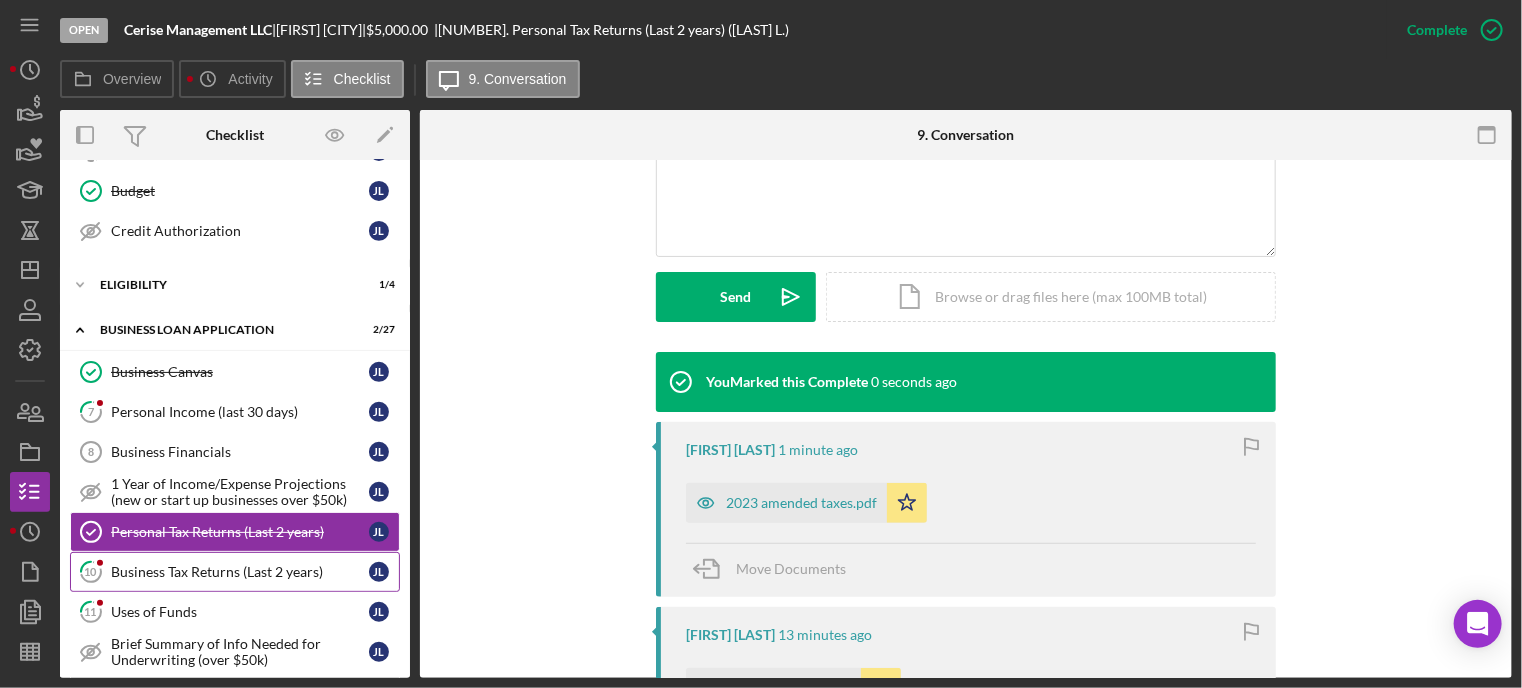 click on "Business Tax Returns (Last 2 years)" at bounding box center (240, 572) 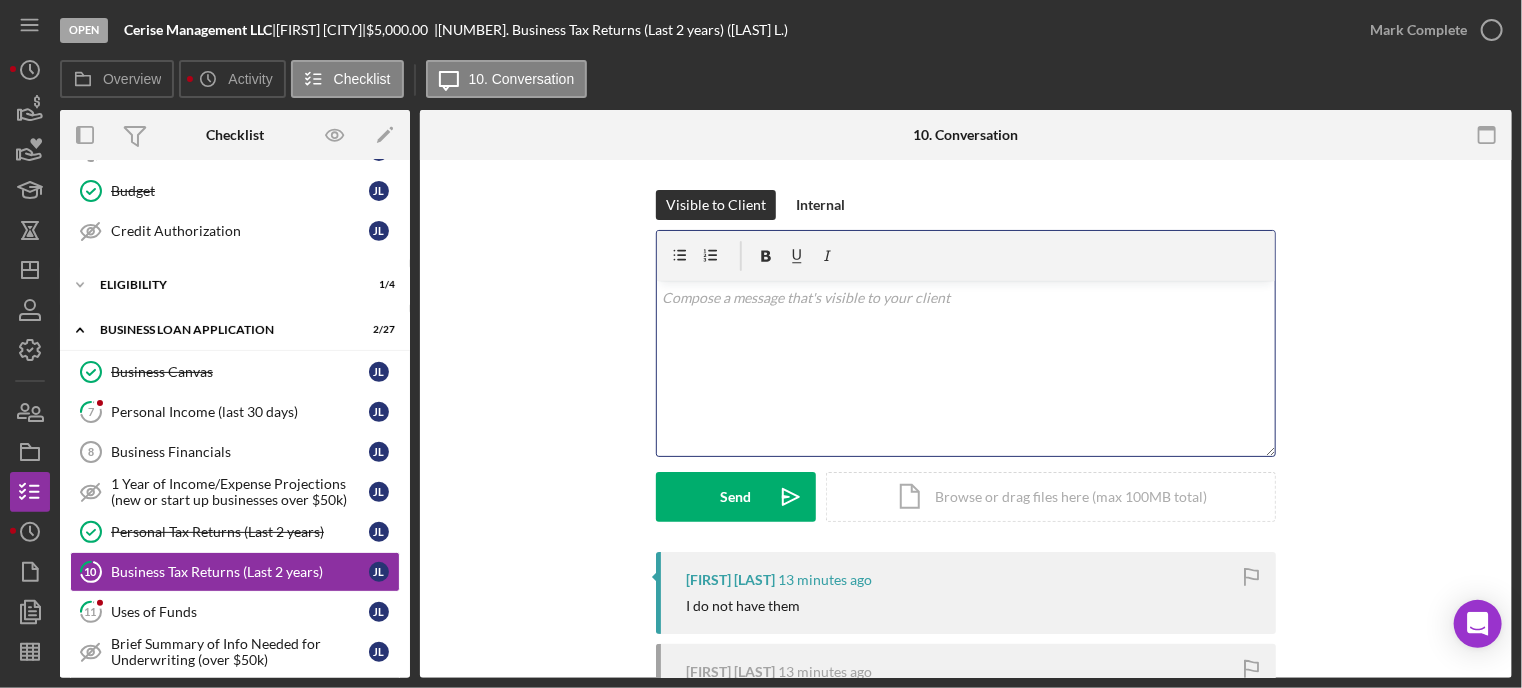 click on "v Color teal Color pink Remove color Add row above Add row below Add column before Add column after Merge cells Split cells Remove column Remove row Remove table" at bounding box center [966, 368] 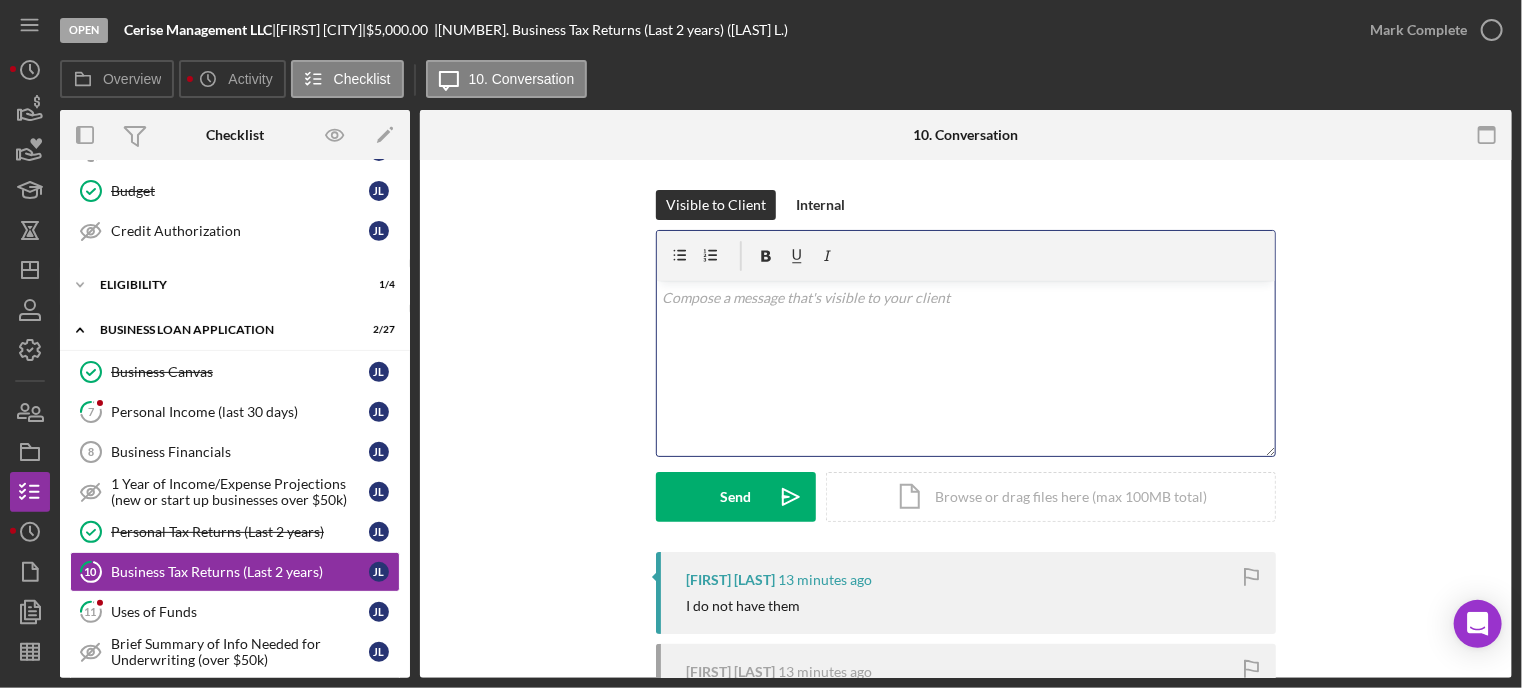 type 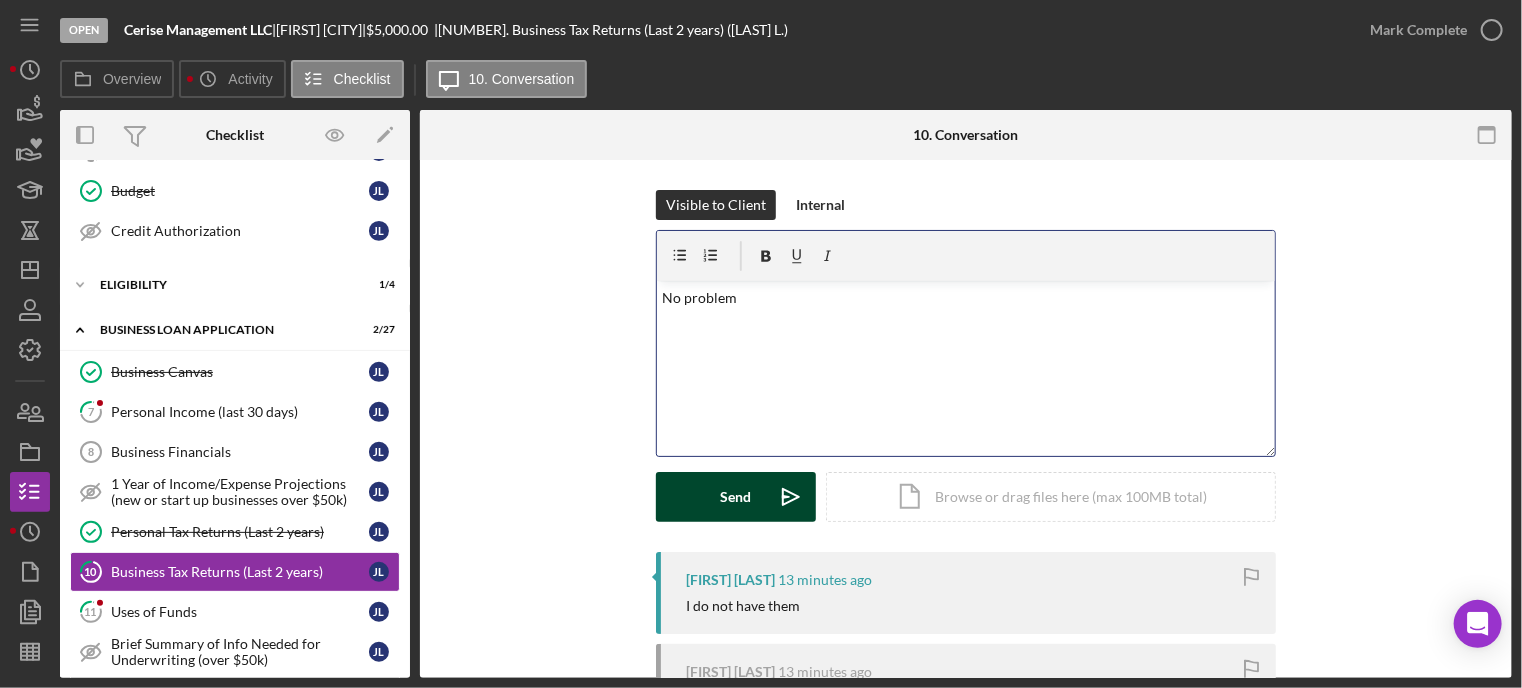click on "Send Icon/icon-invite-send" at bounding box center (736, 497) 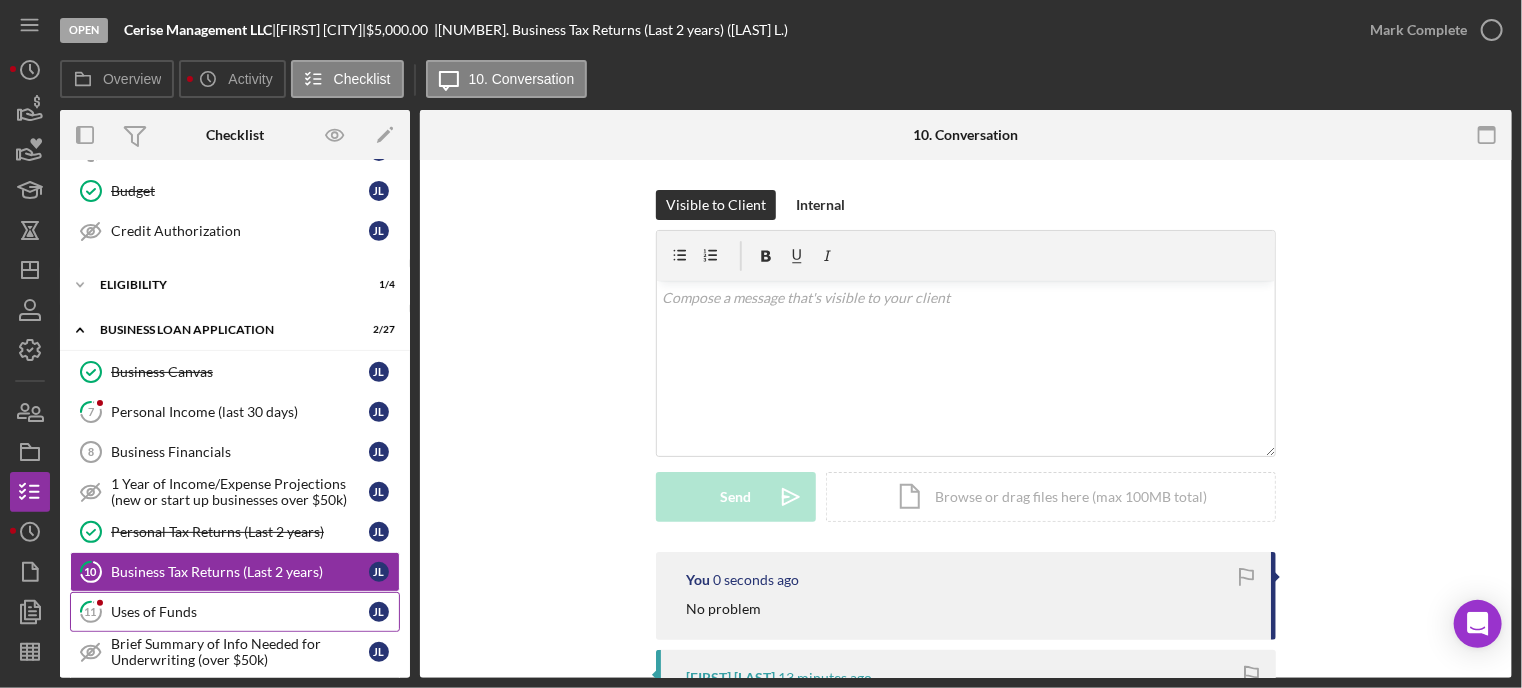 click on "[NUMBER] Uses of Funds [FIRST] L." at bounding box center (235, 612) 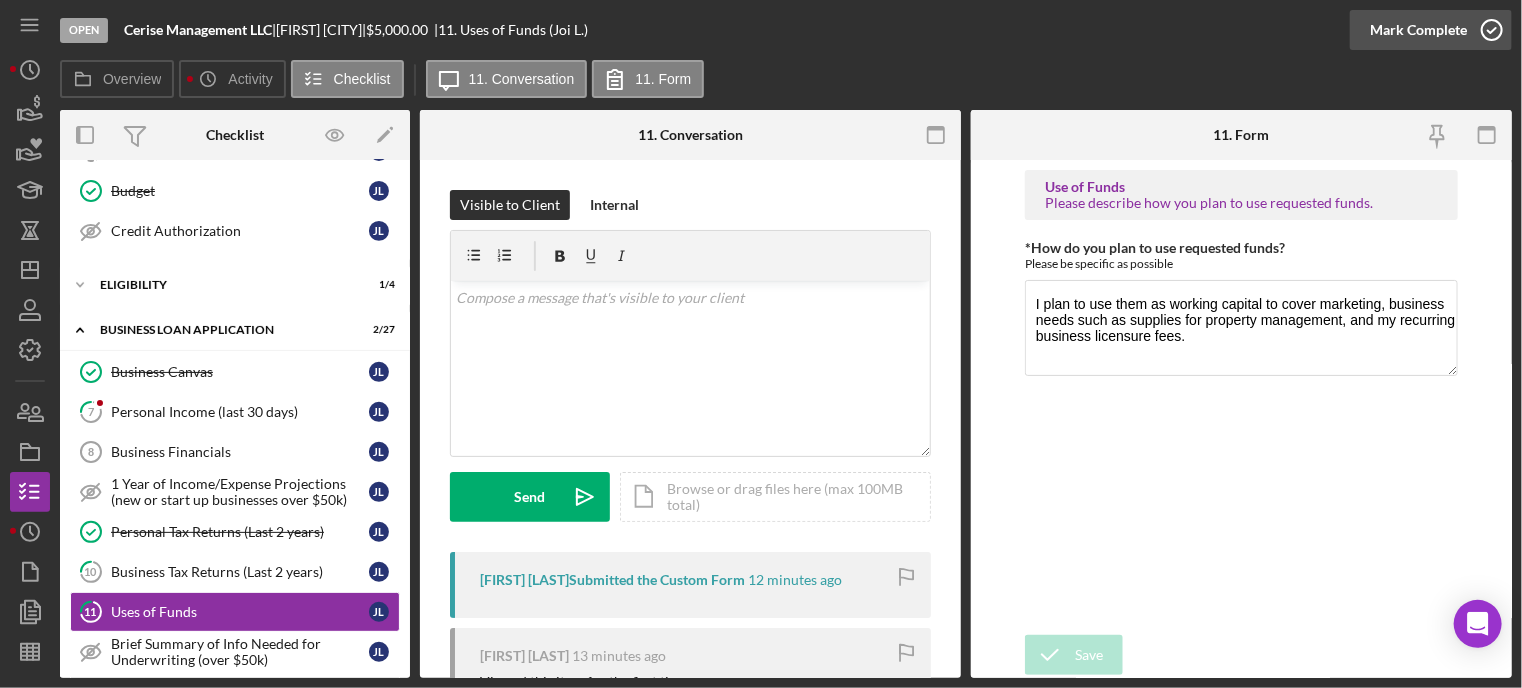 click 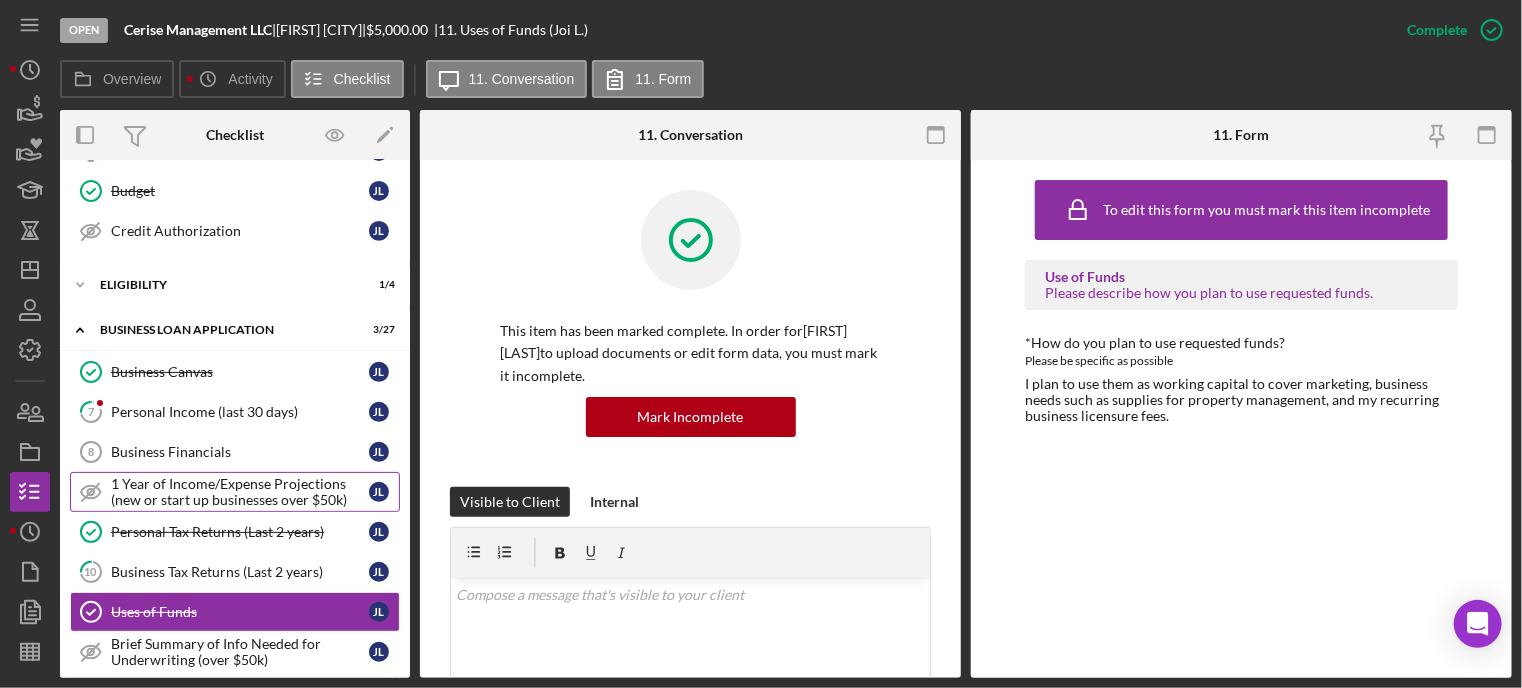 scroll, scrollTop: 33, scrollLeft: 0, axis: vertical 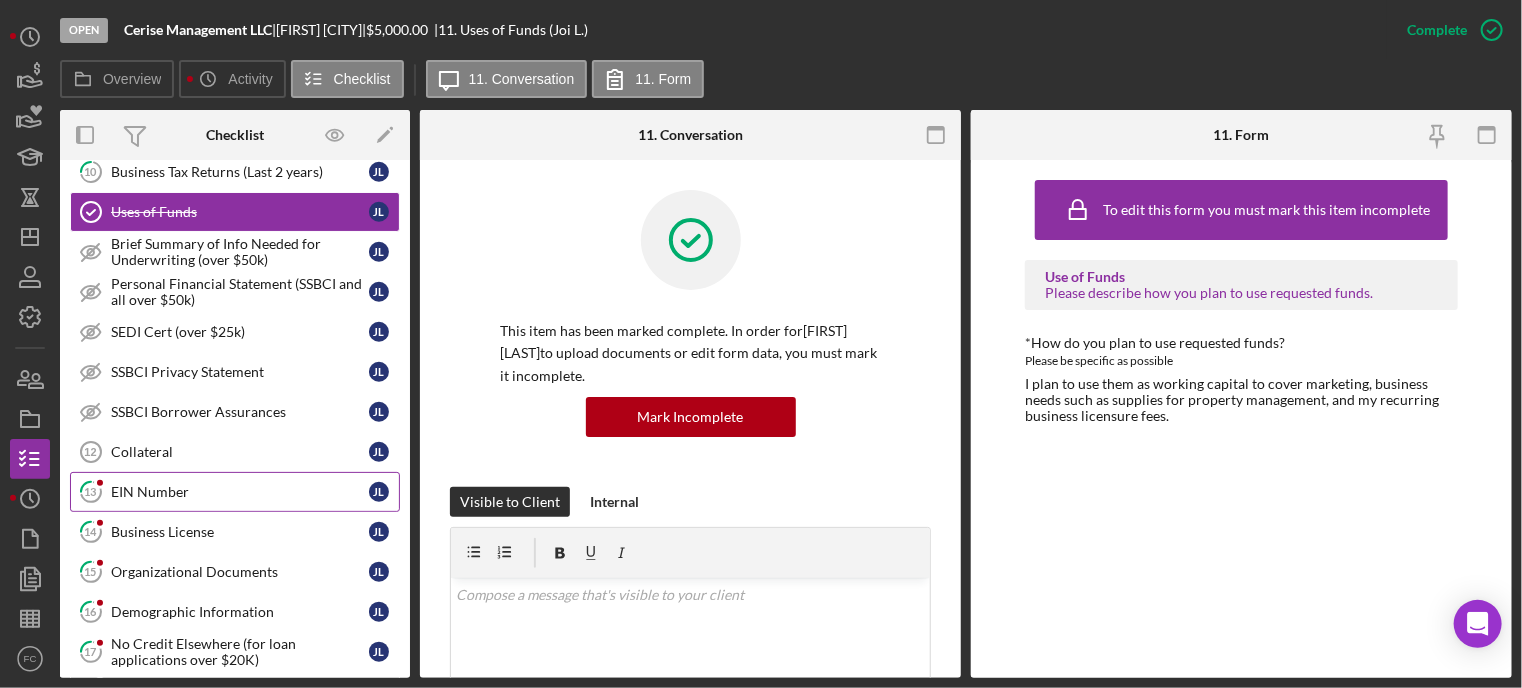 click on "EIN Number" at bounding box center [240, 492] 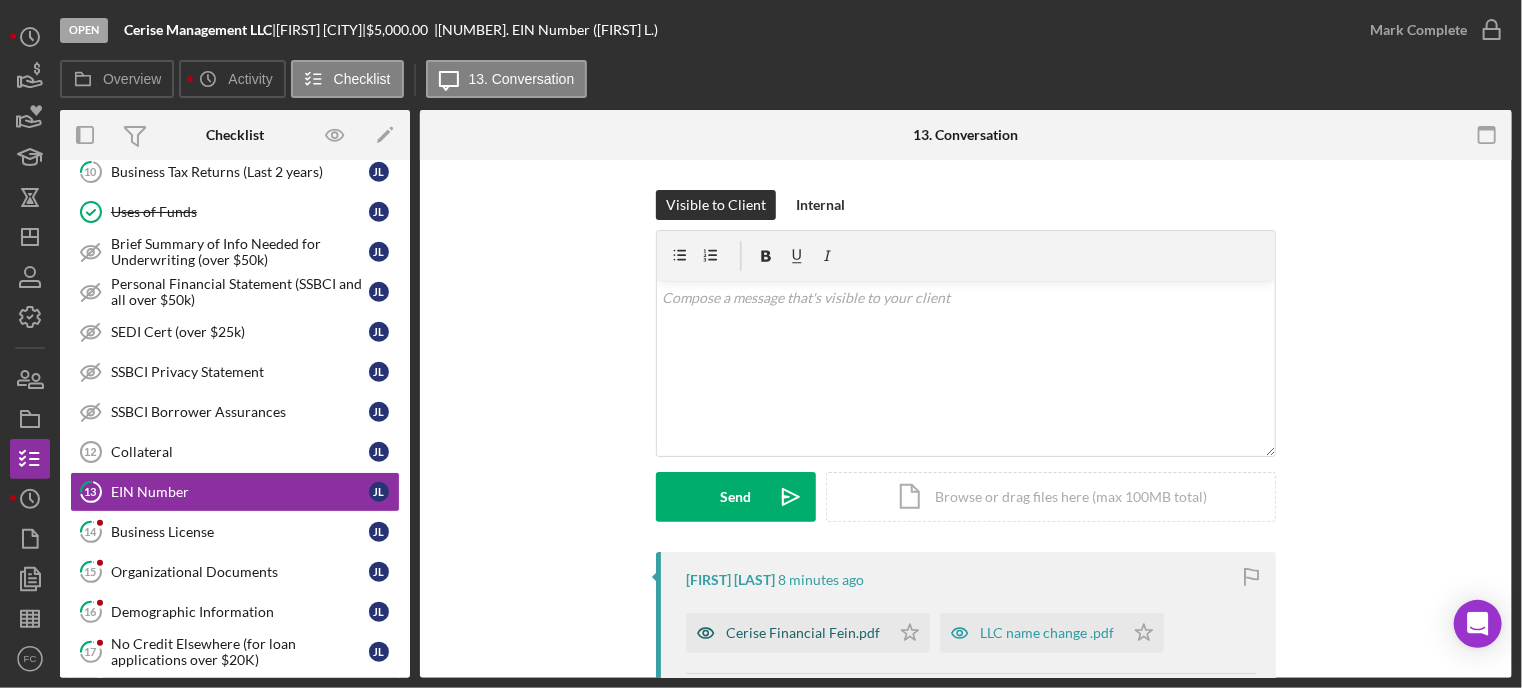 click on "Cerise Financial Fein.pdf" at bounding box center [803, 633] 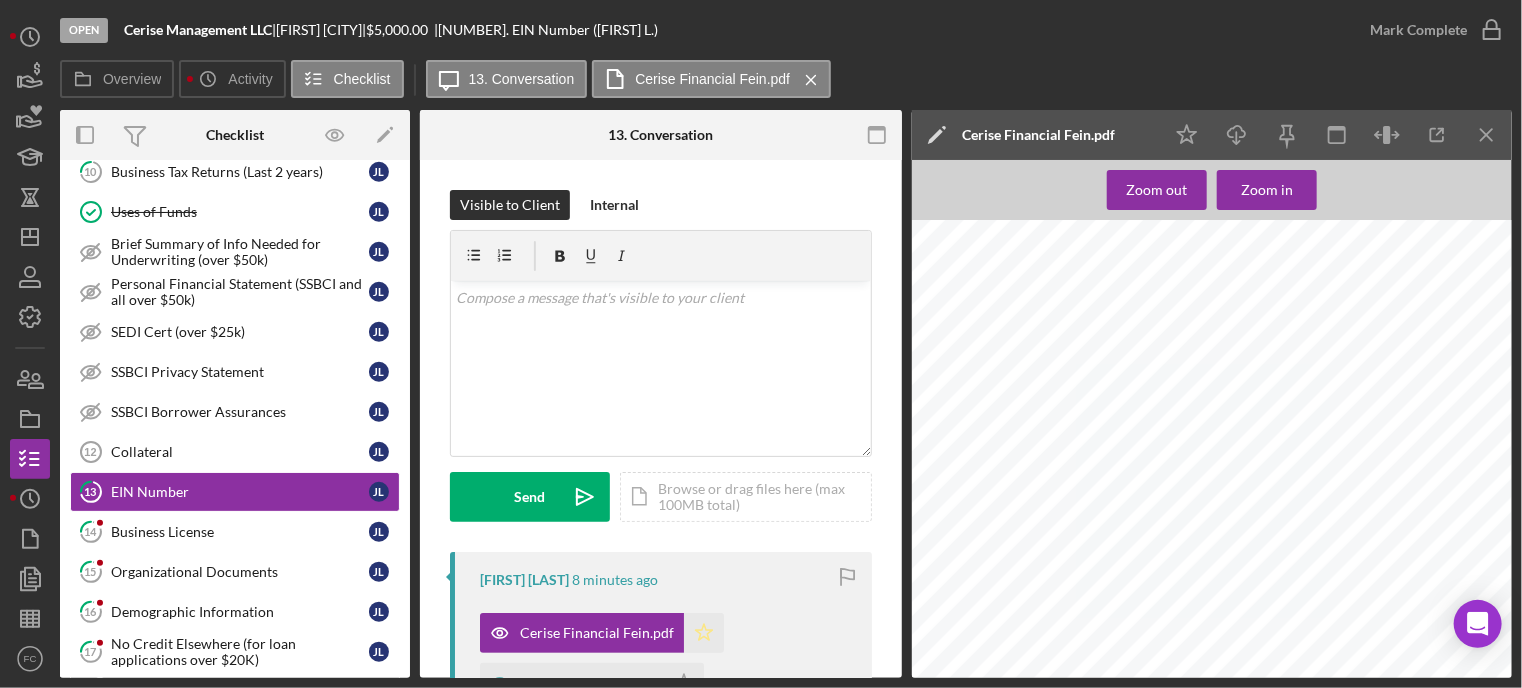 click 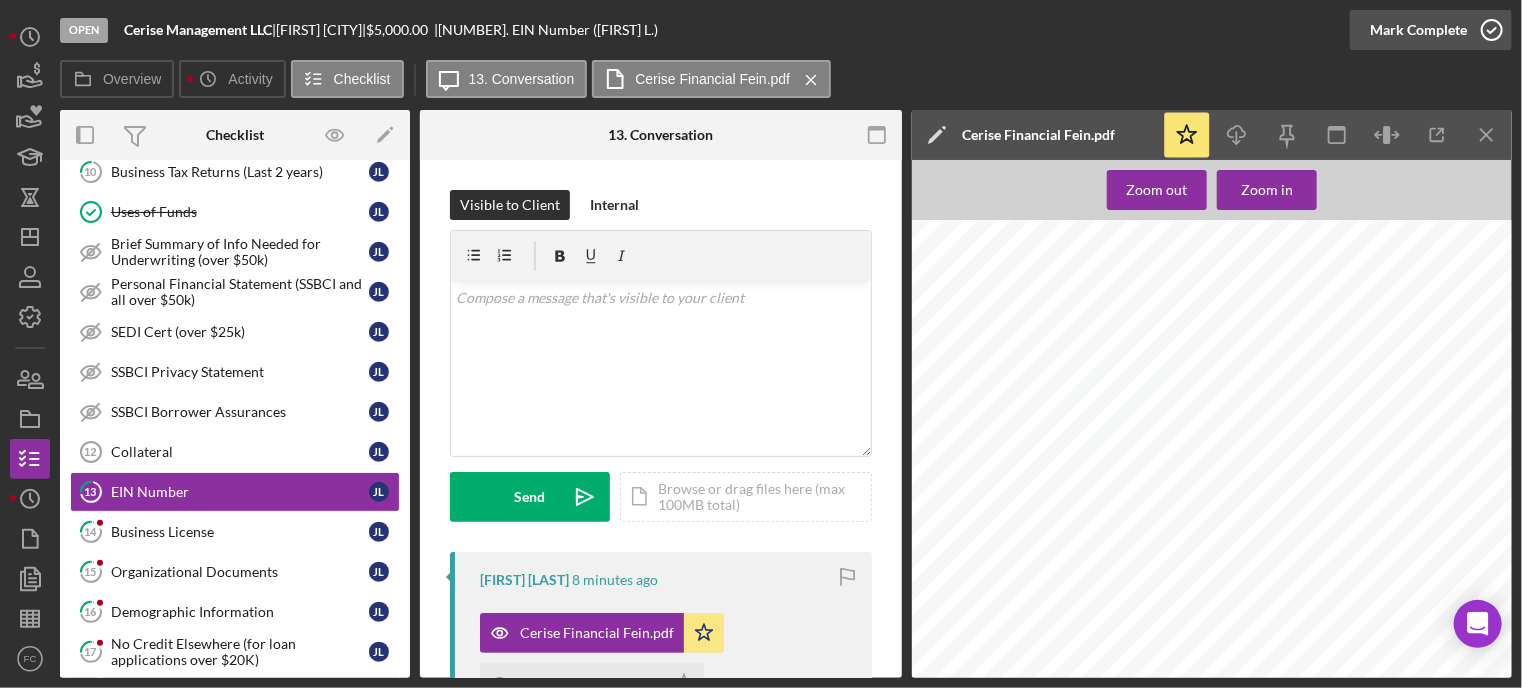 click 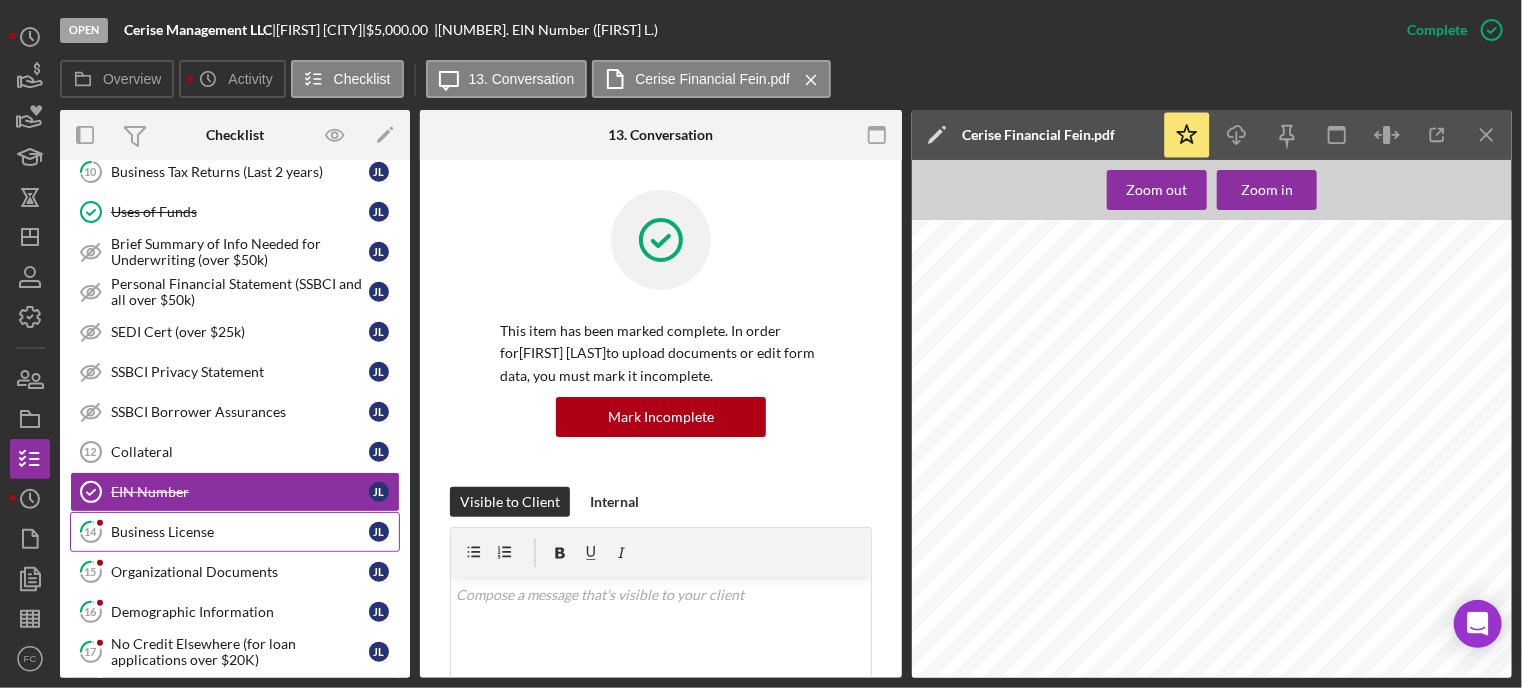 click on "Business License" at bounding box center [240, 532] 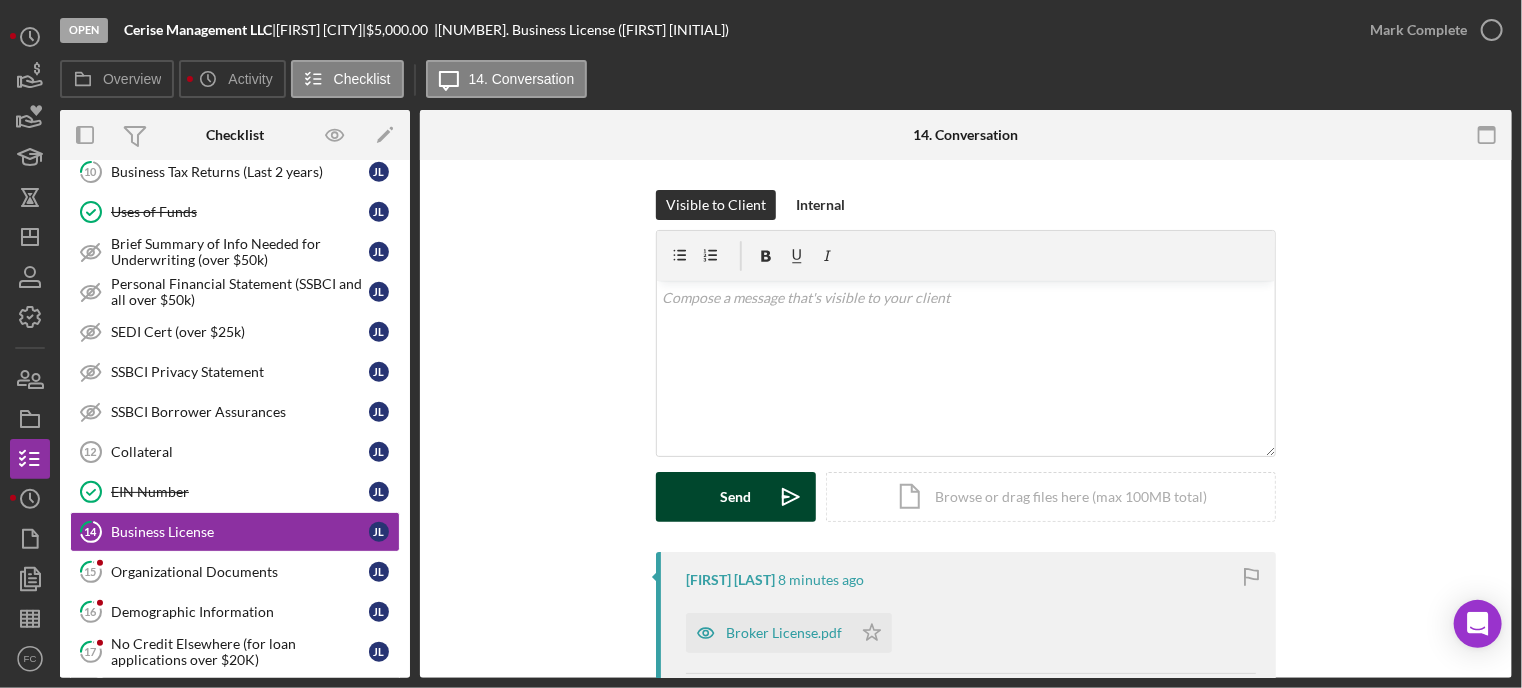 scroll, scrollTop: 100, scrollLeft: 0, axis: vertical 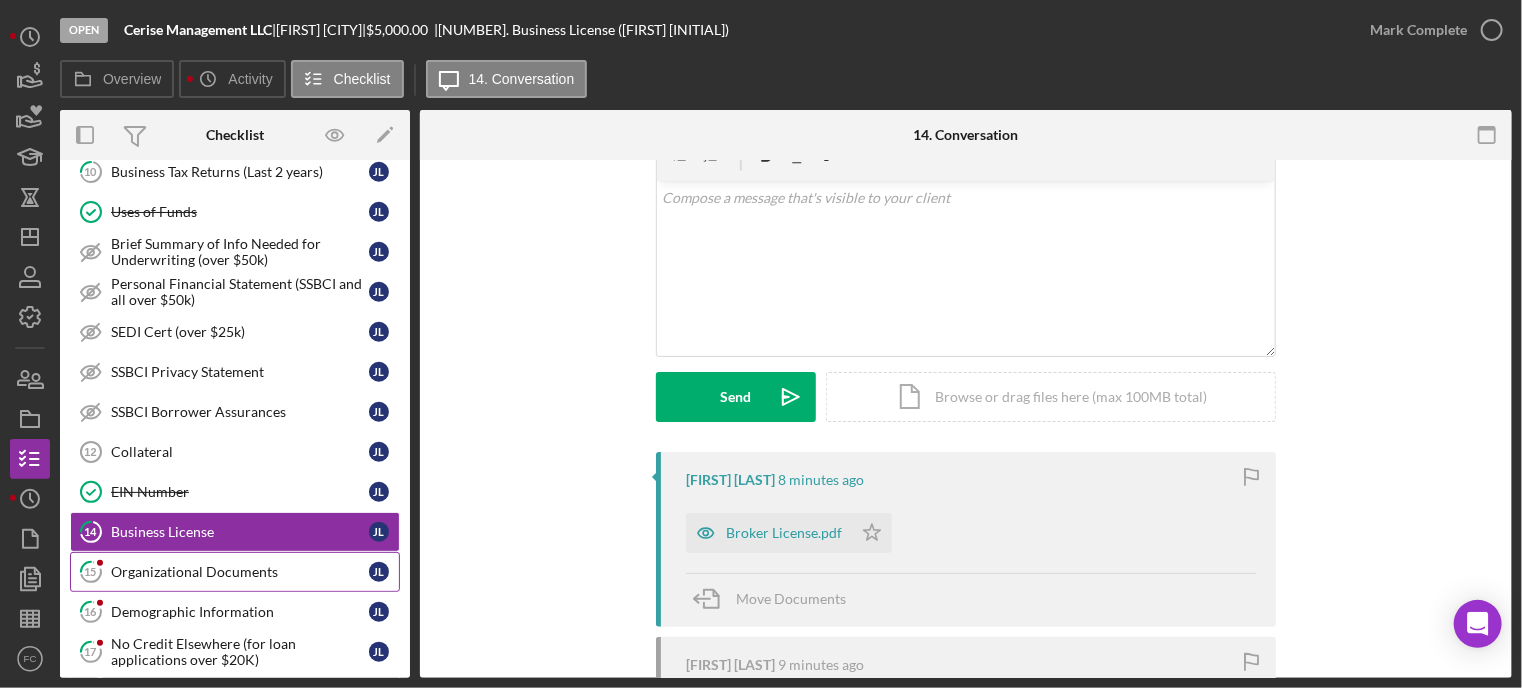 click on "Organizational Documents" at bounding box center (240, 572) 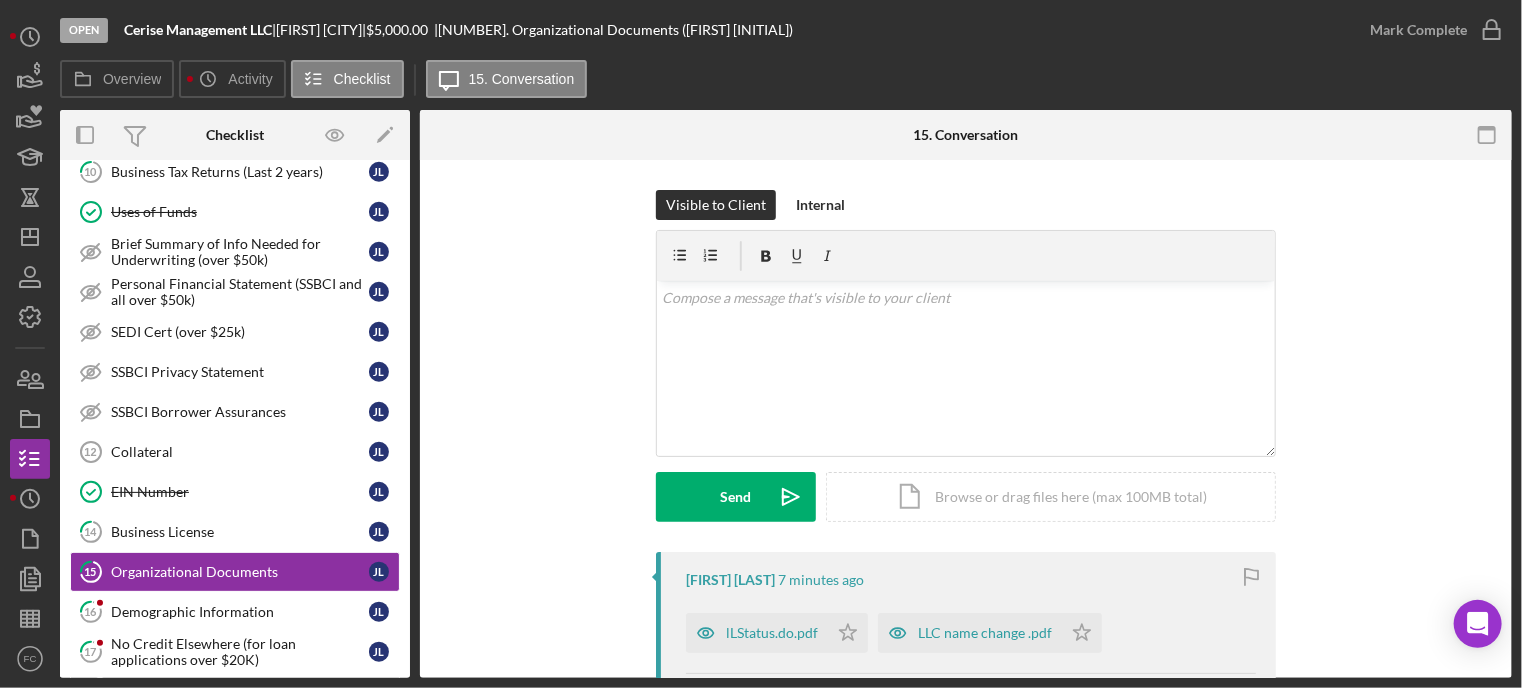 scroll, scrollTop: 100, scrollLeft: 0, axis: vertical 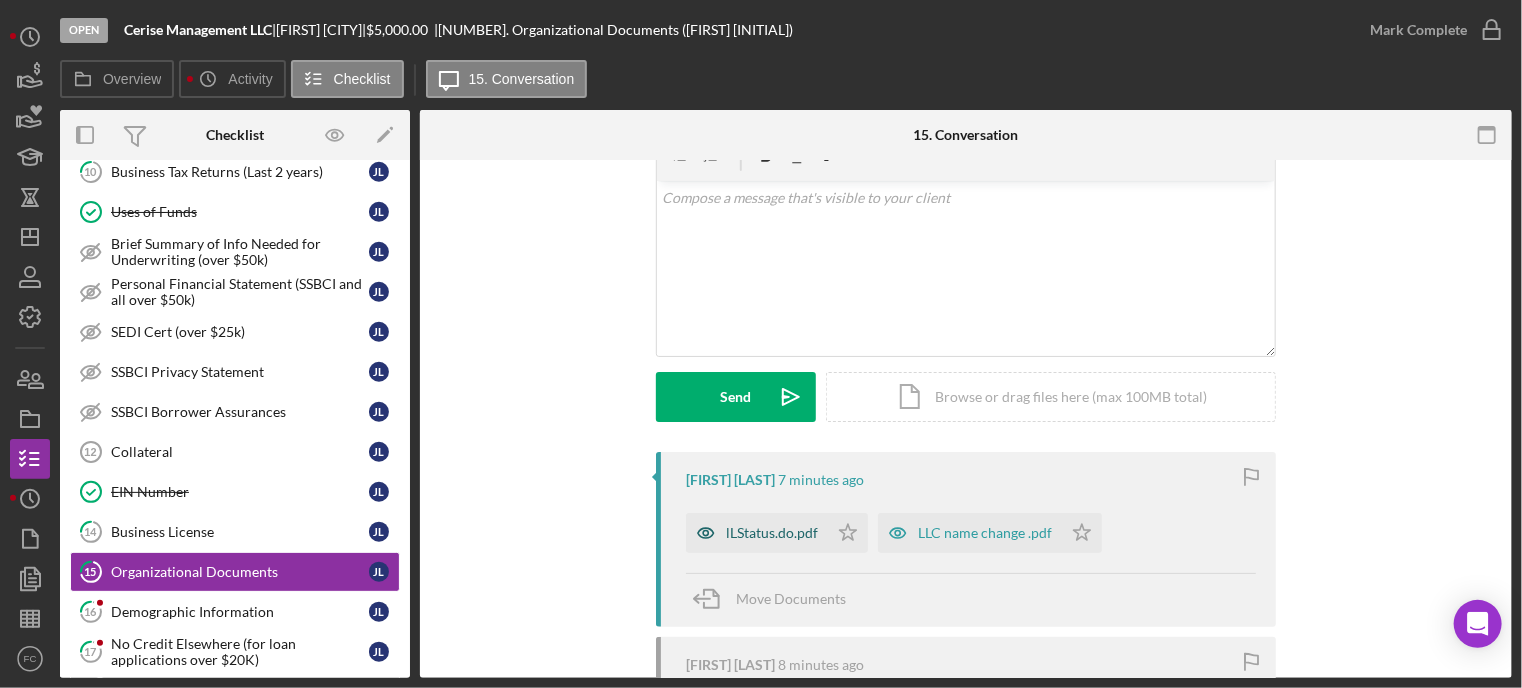 click on "lLStatus.do.pdf" at bounding box center [757, 533] 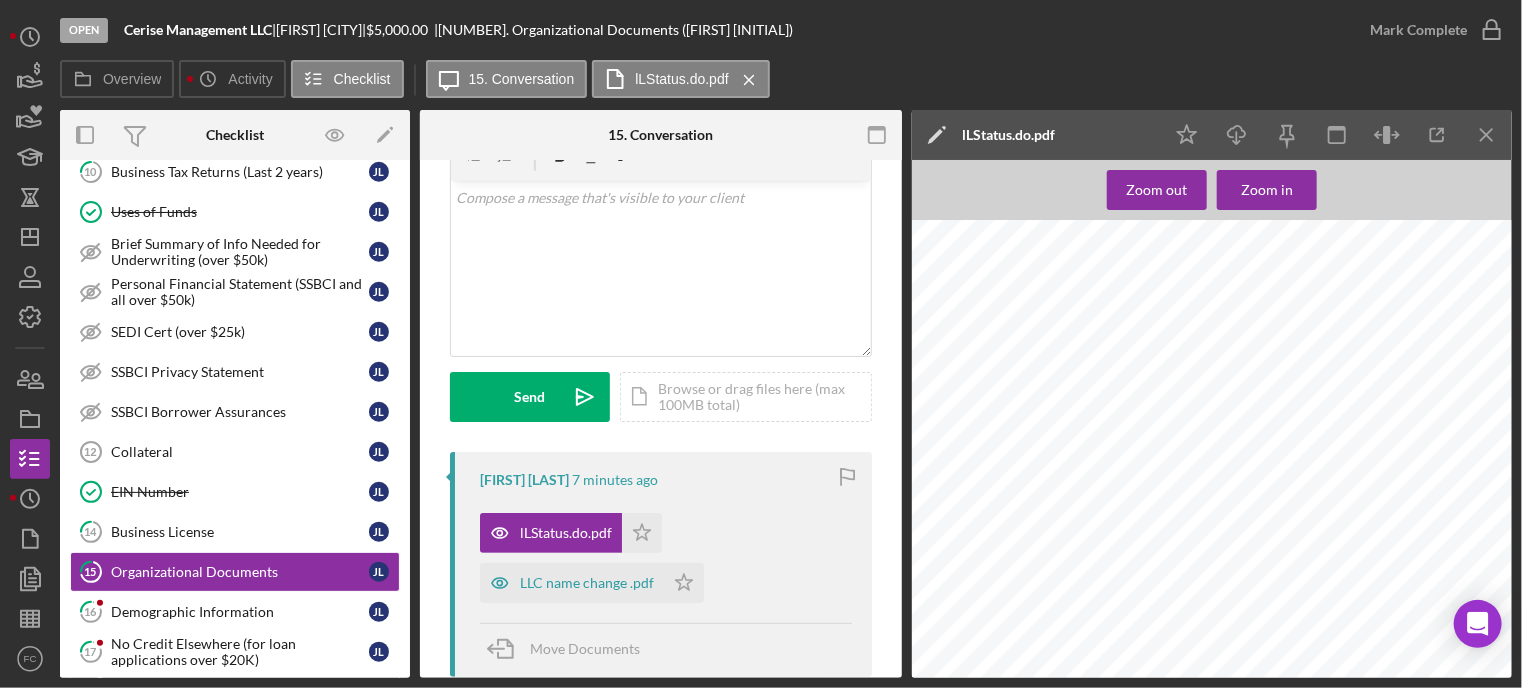 scroll, scrollTop: 300, scrollLeft: 0, axis: vertical 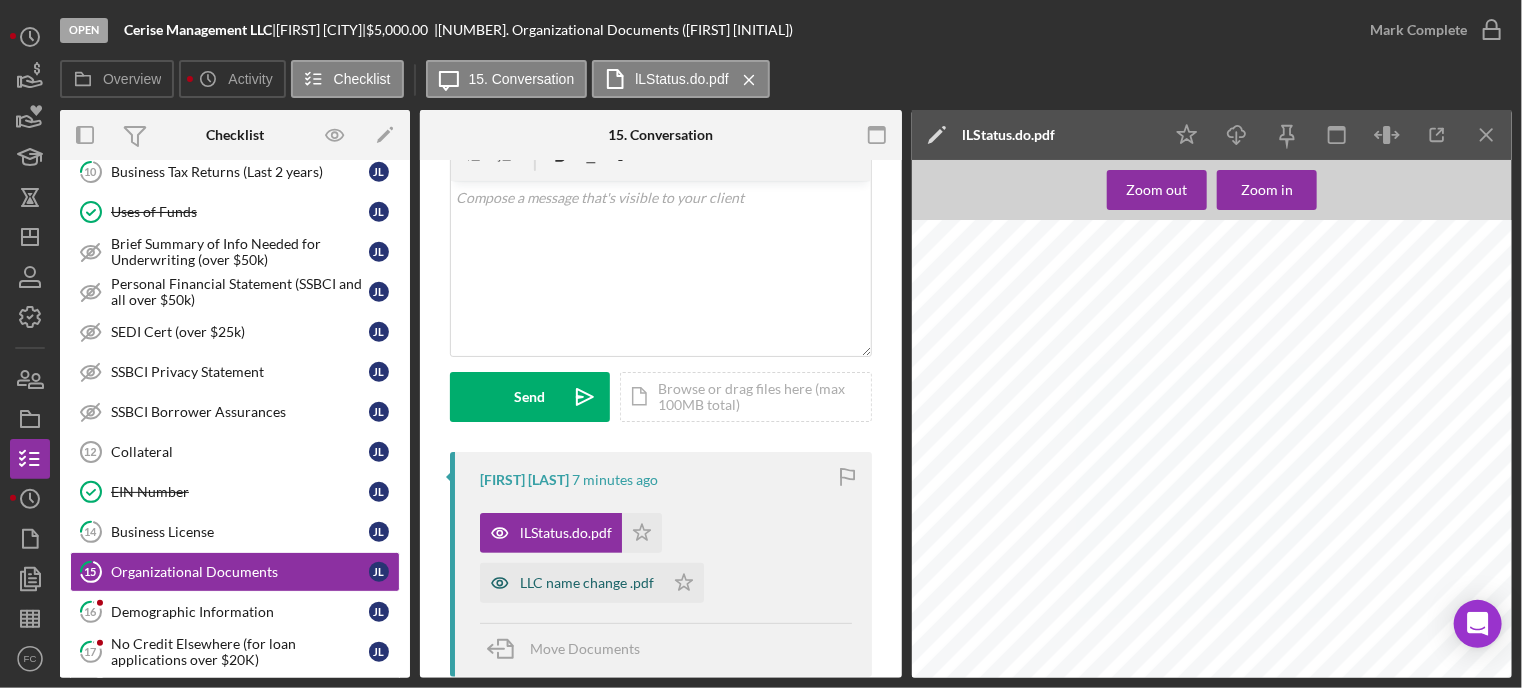 click on "LLC name change .pdf" at bounding box center [587, 583] 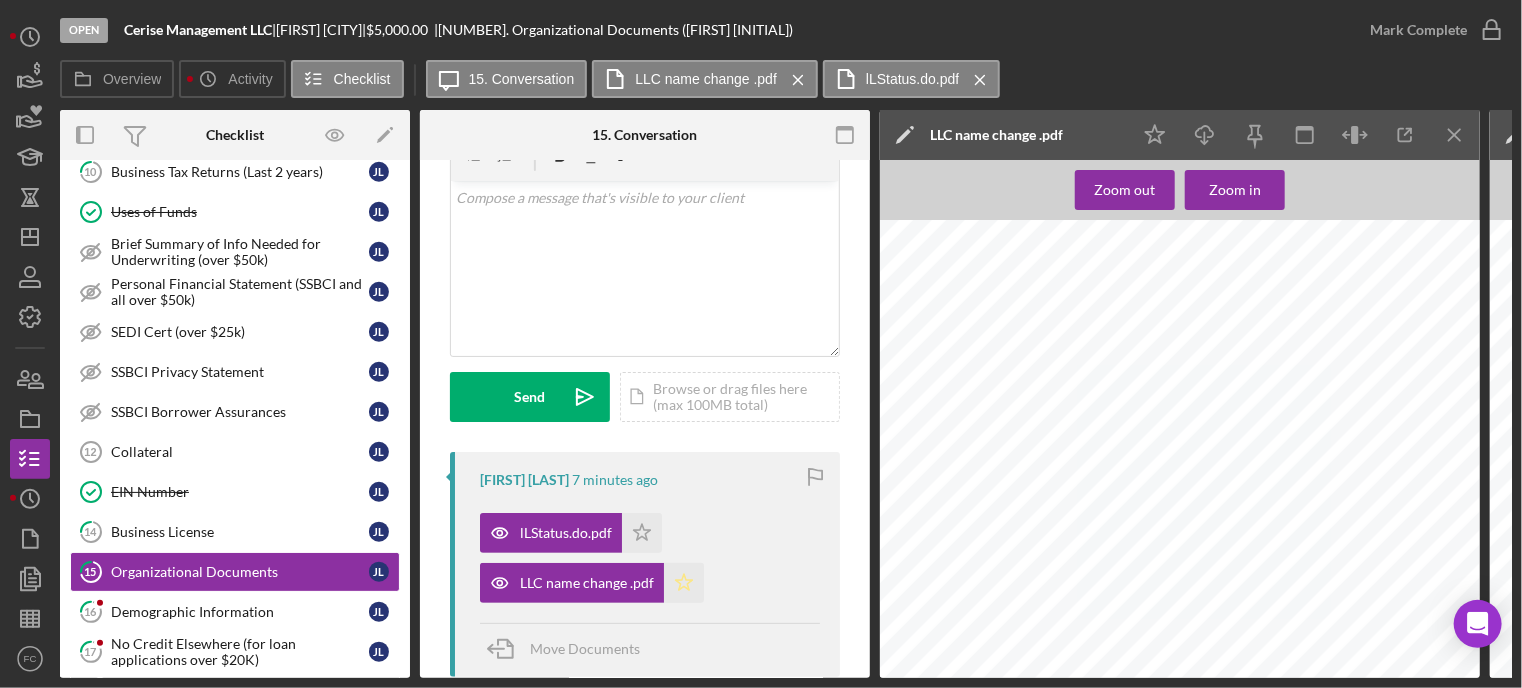 click on "Icon/Star" 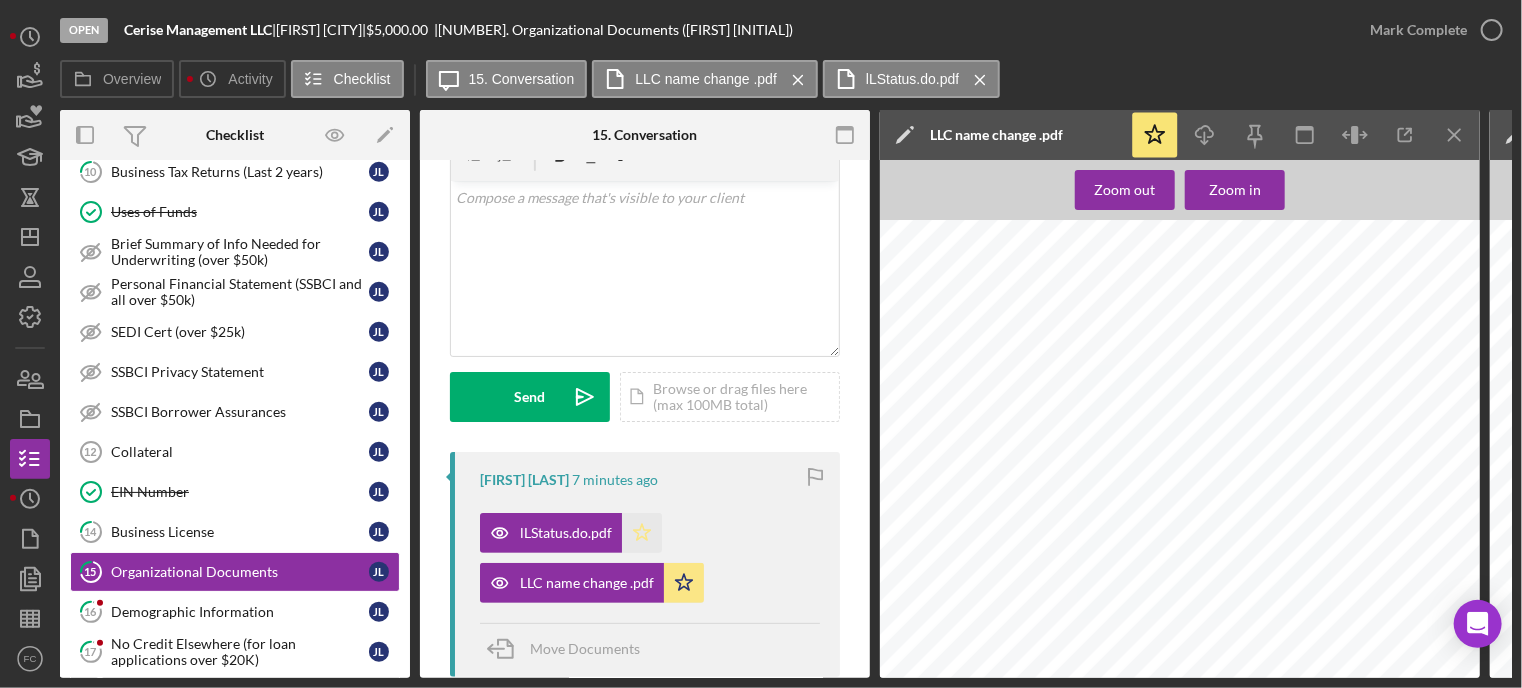 click on "Icon/Star" 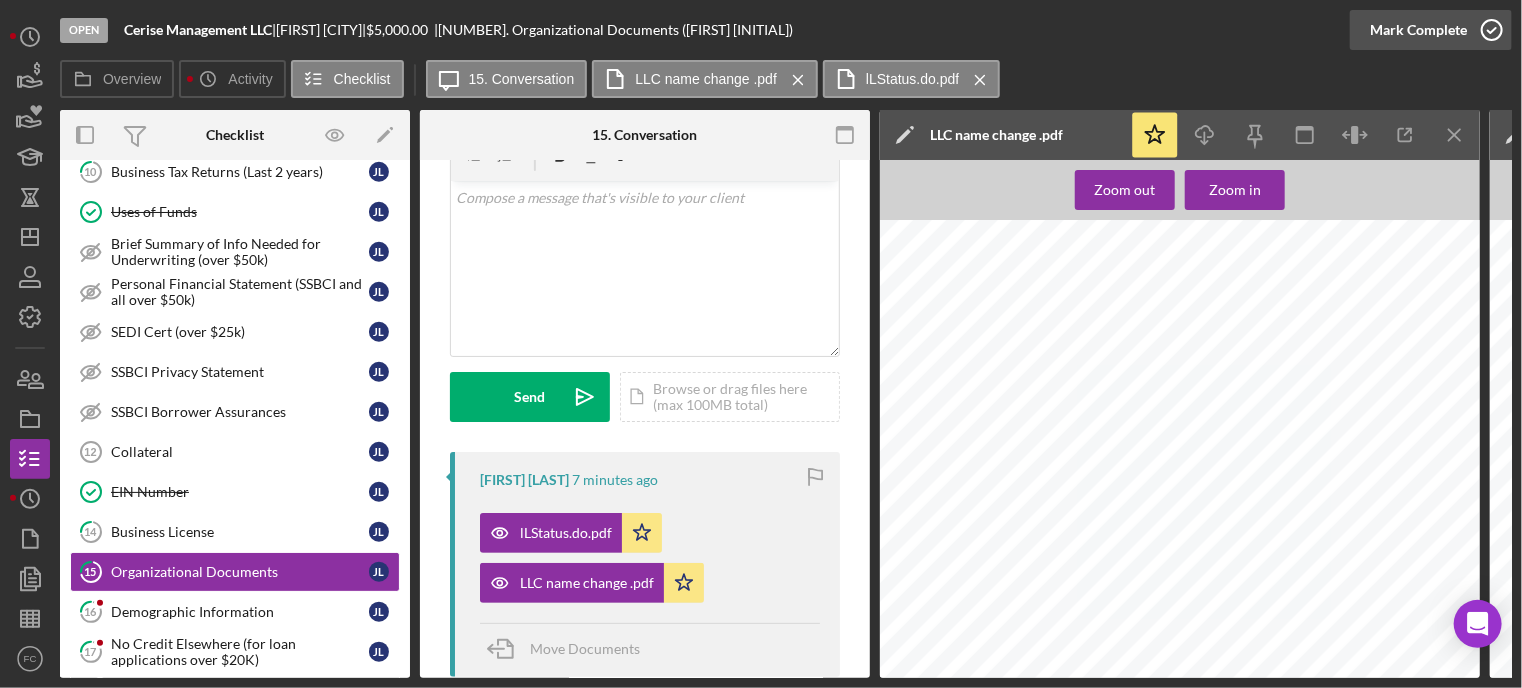 click 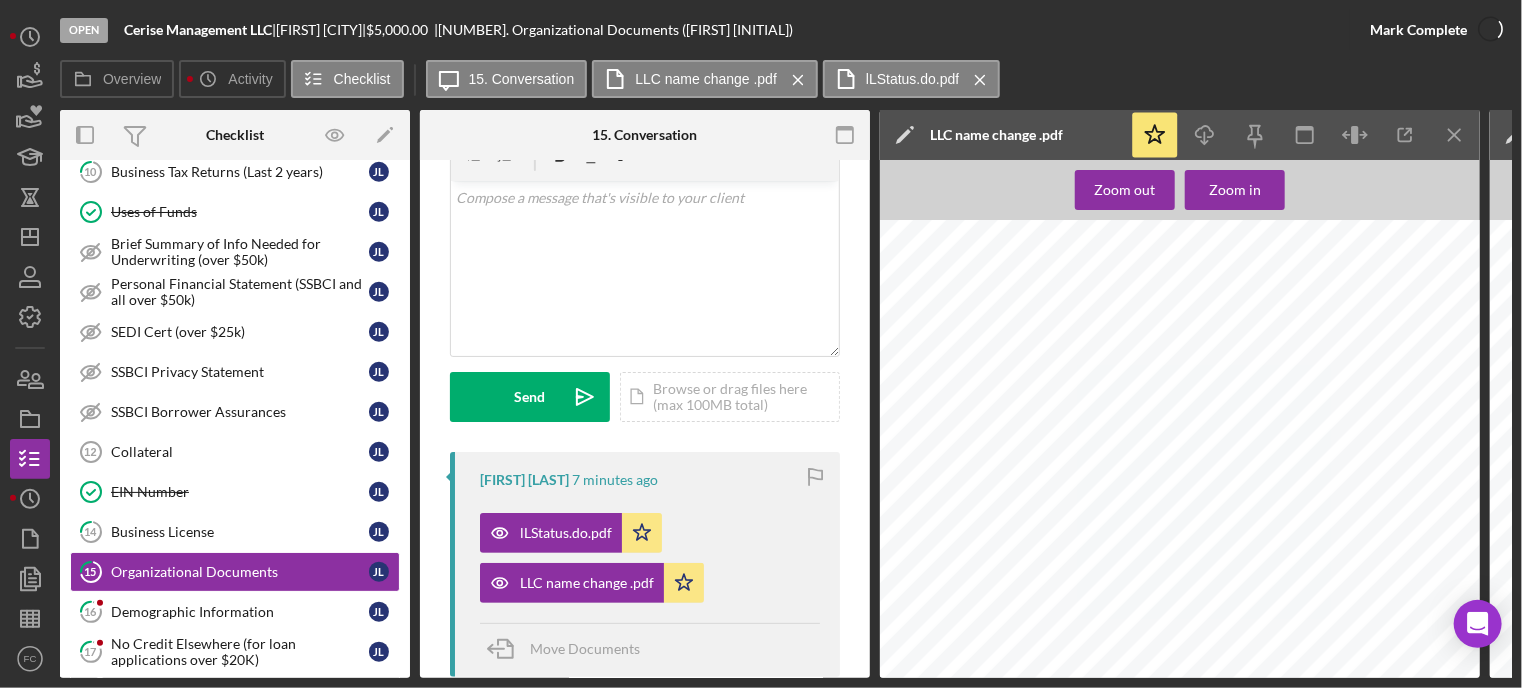 scroll, scrollTop: 396, scrollLeft: 0, axis: vertical 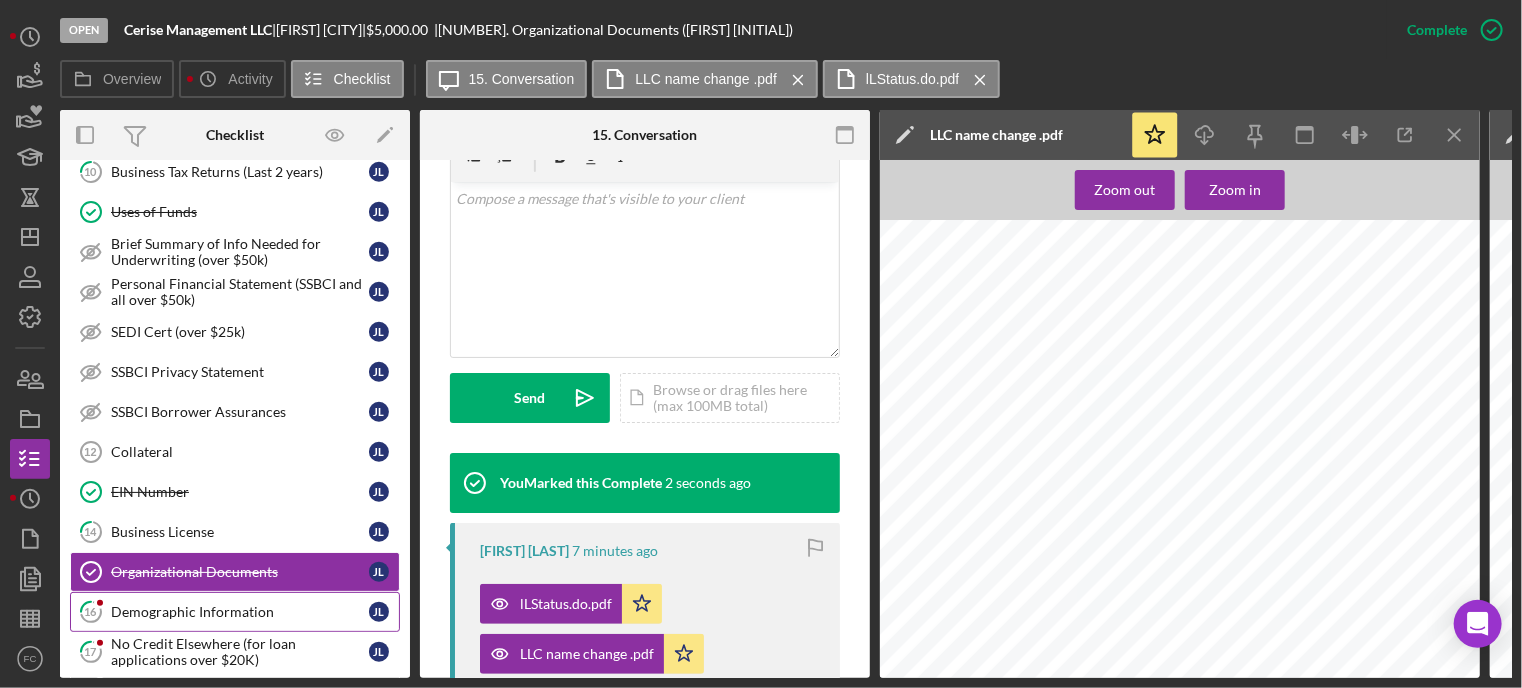 click on "Demographic Information" at bounding box center (240, 612) 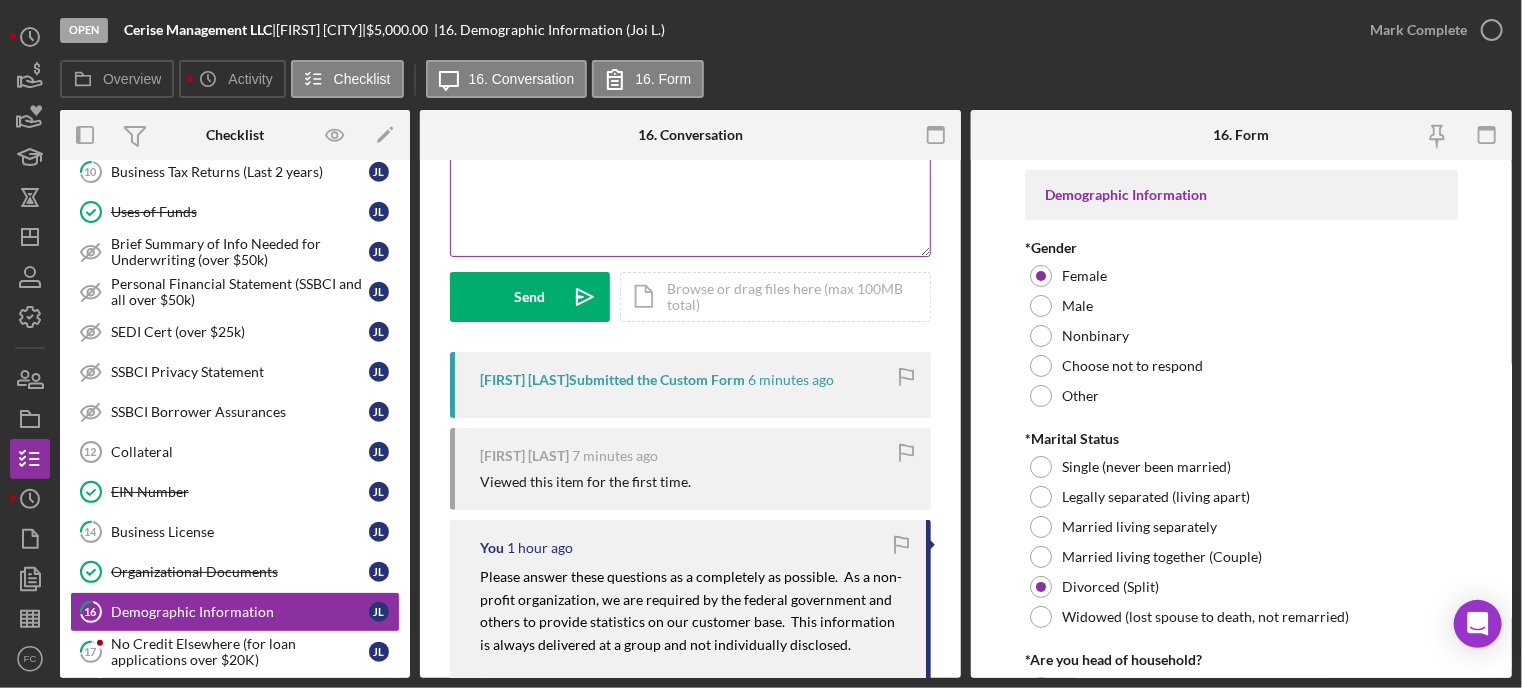 scroll, scrollTop: 0, scrollLeft: 0, axis: both 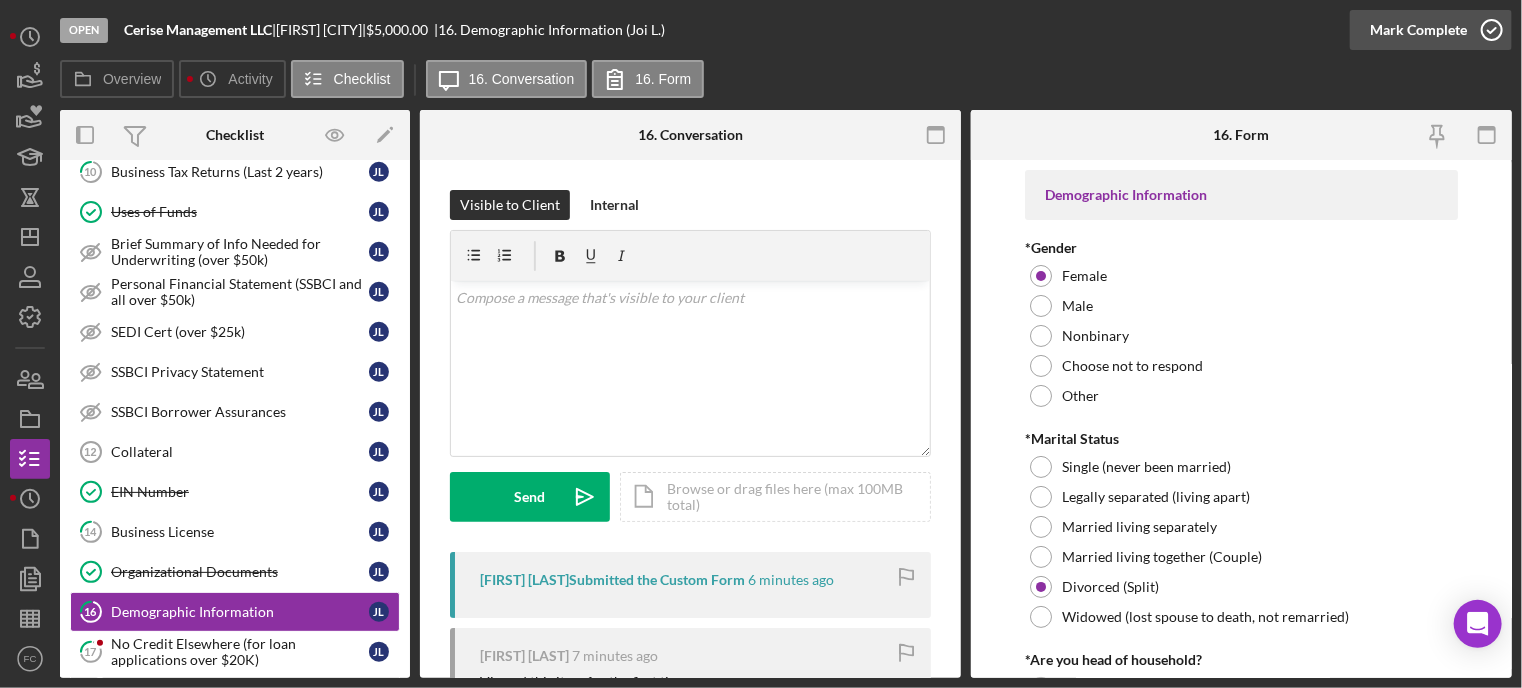 click 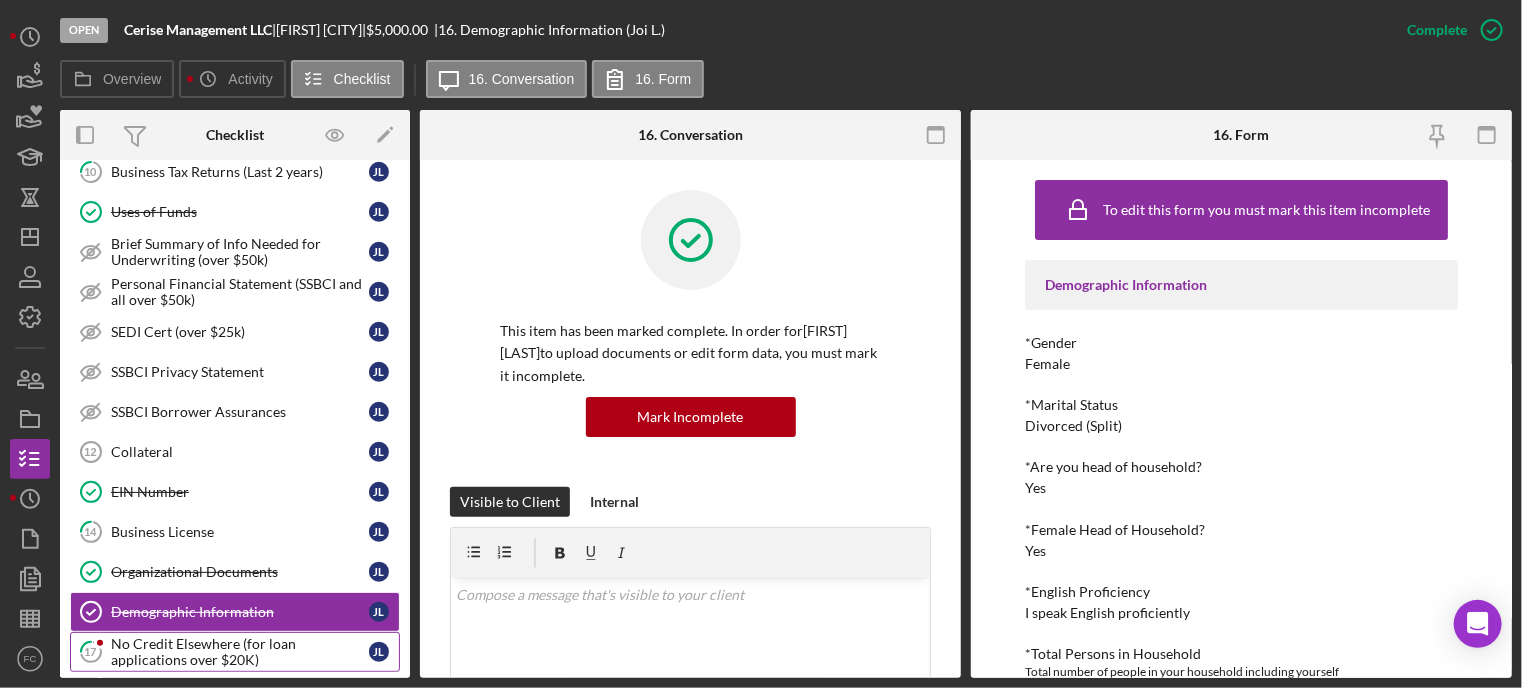 click on "No Credit Elsewhere (for loan applications over $20K)" at bounding box center [240, 652] 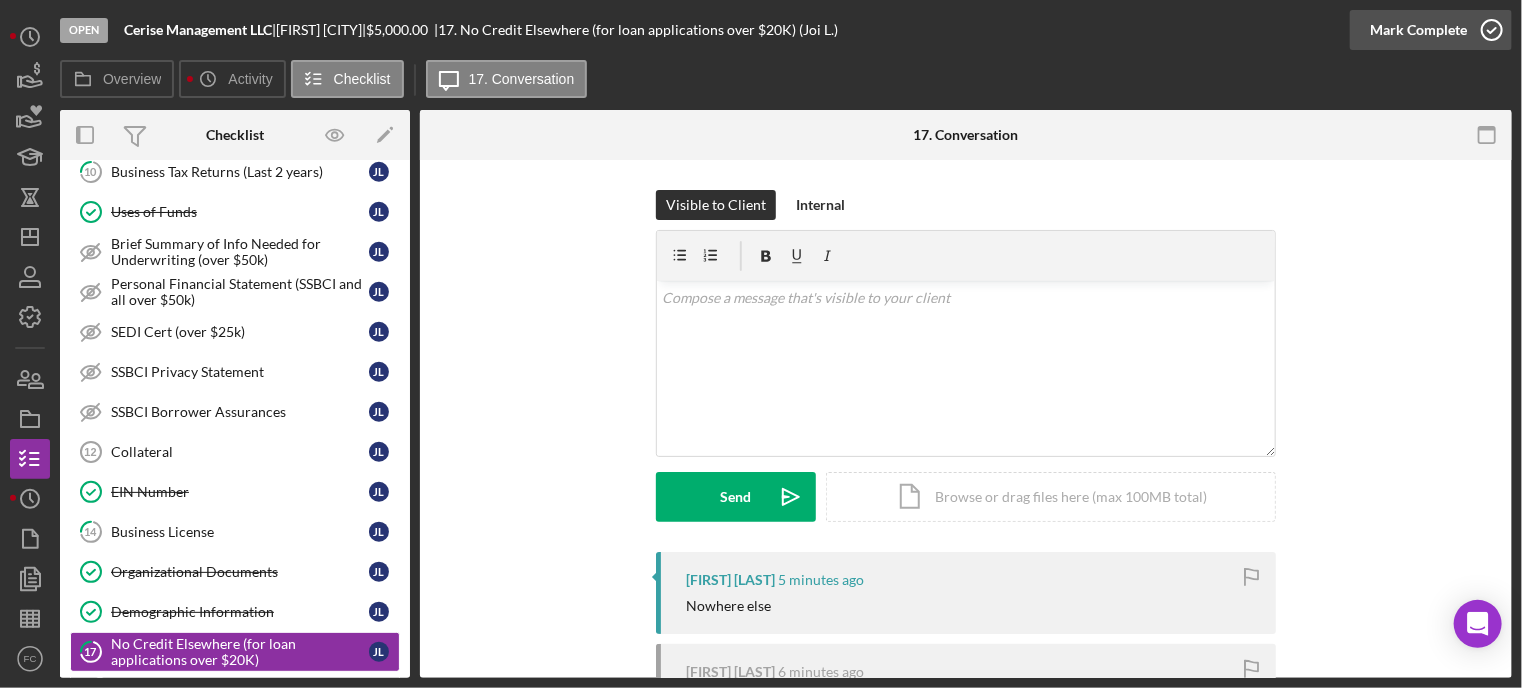click 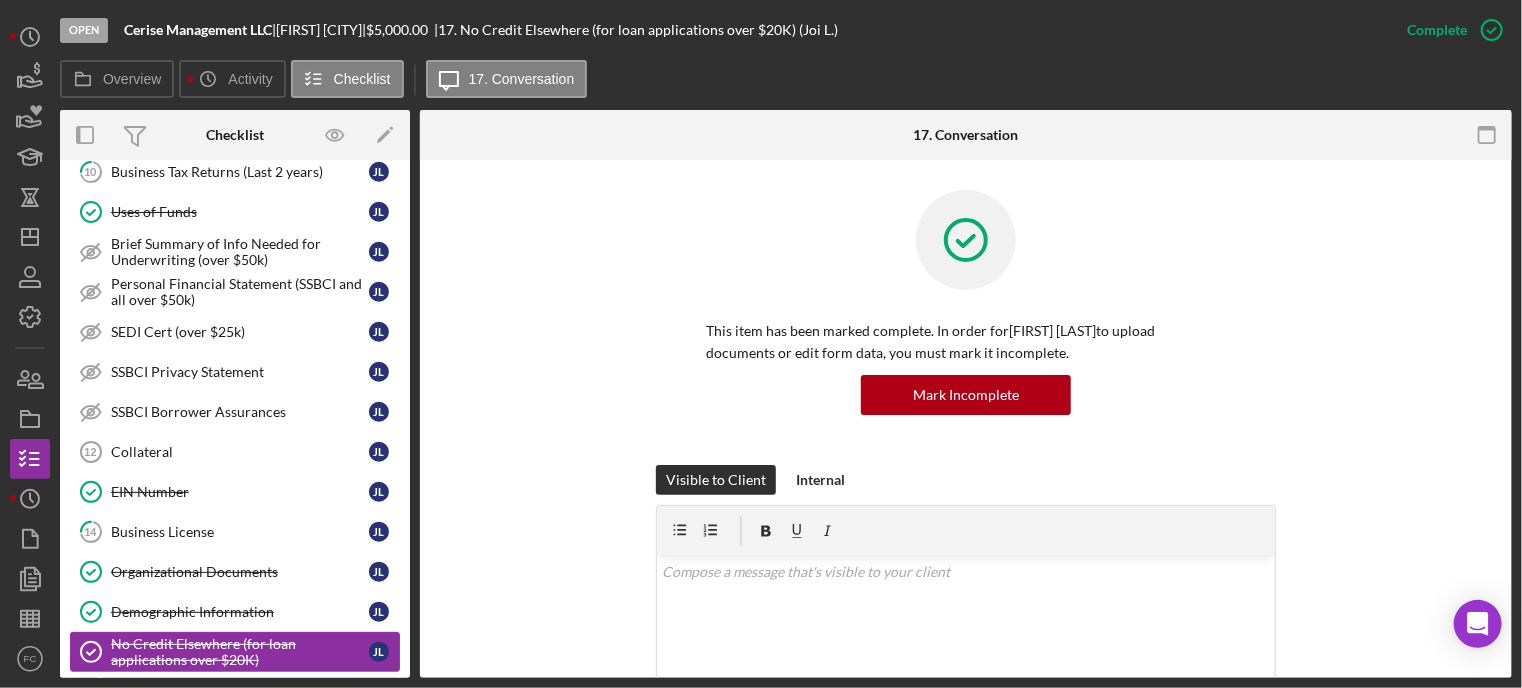 scroll, scrollTop: 1000, scrollLeft: 0, axis: vertical 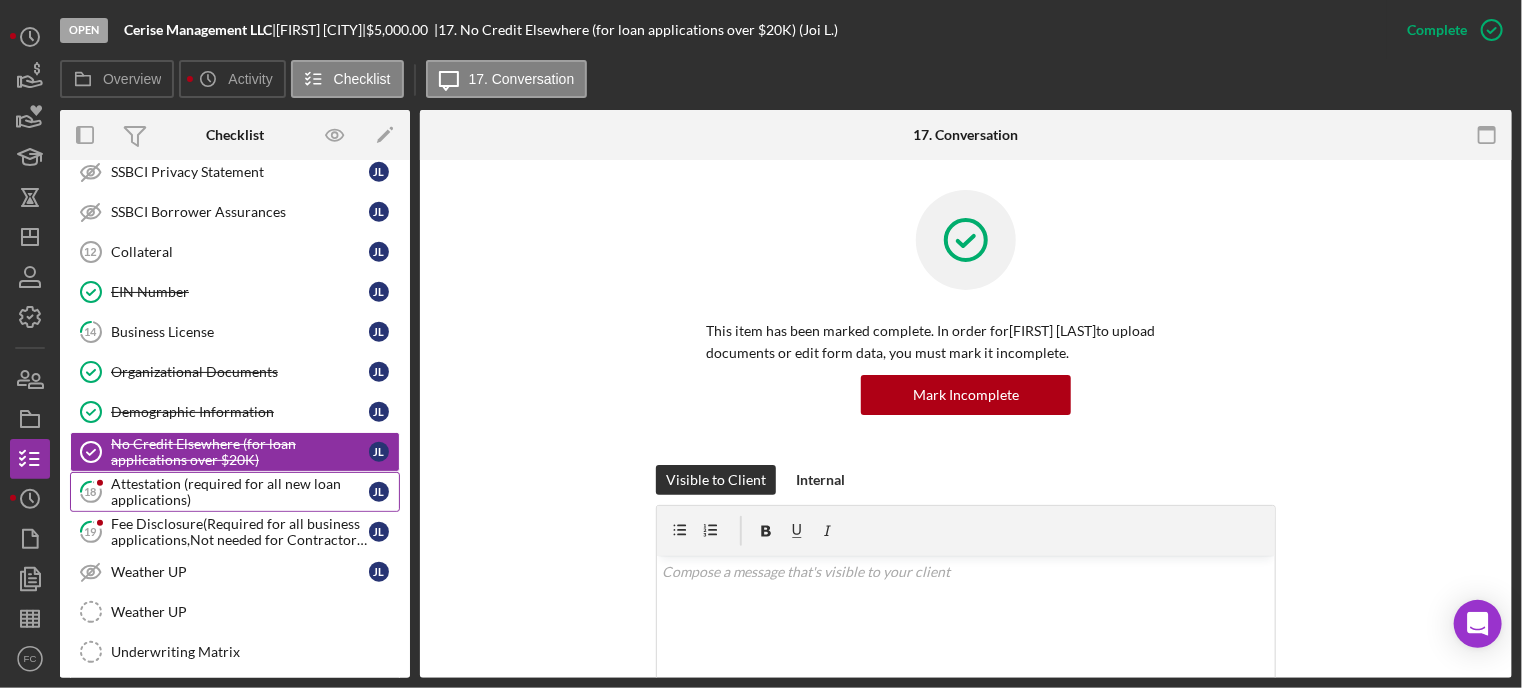 click on "Attestation (required for all new loan applications)" at bounding box center [240, 492] 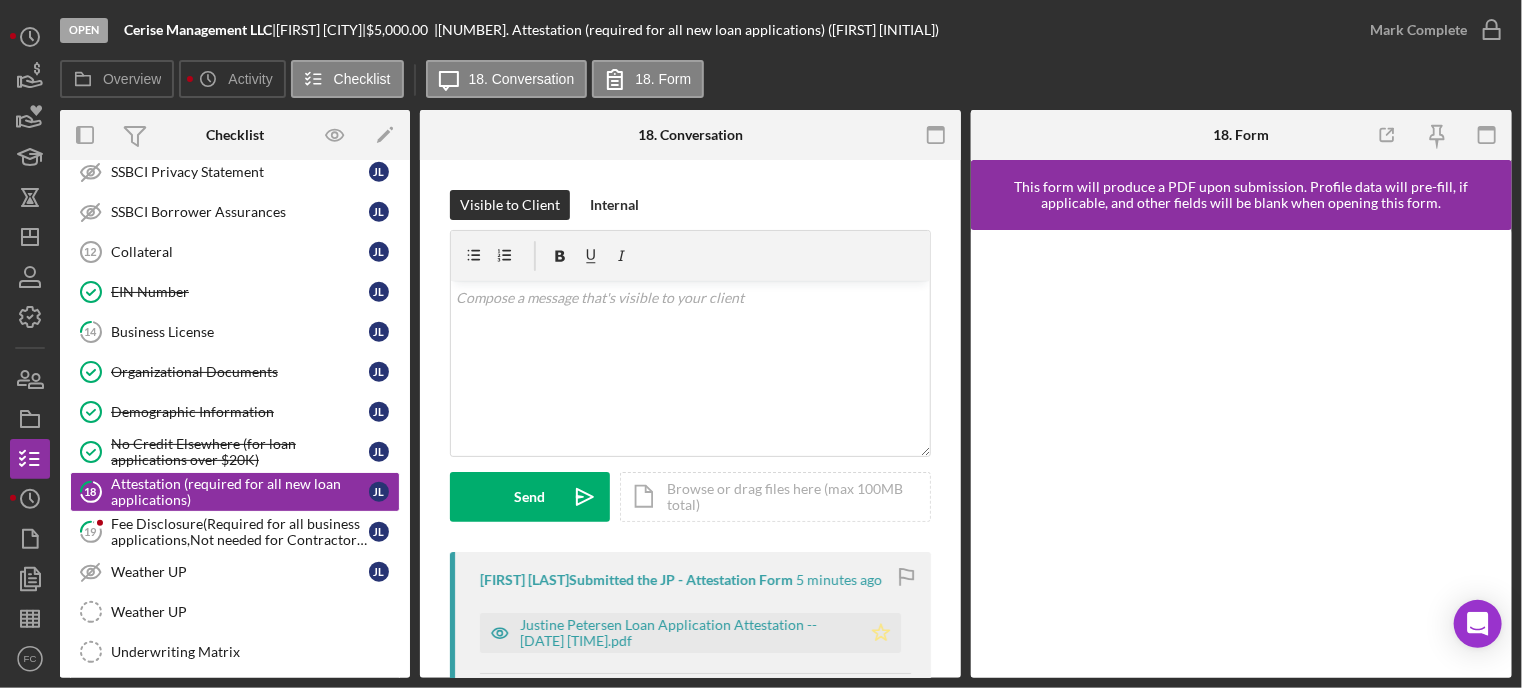 click 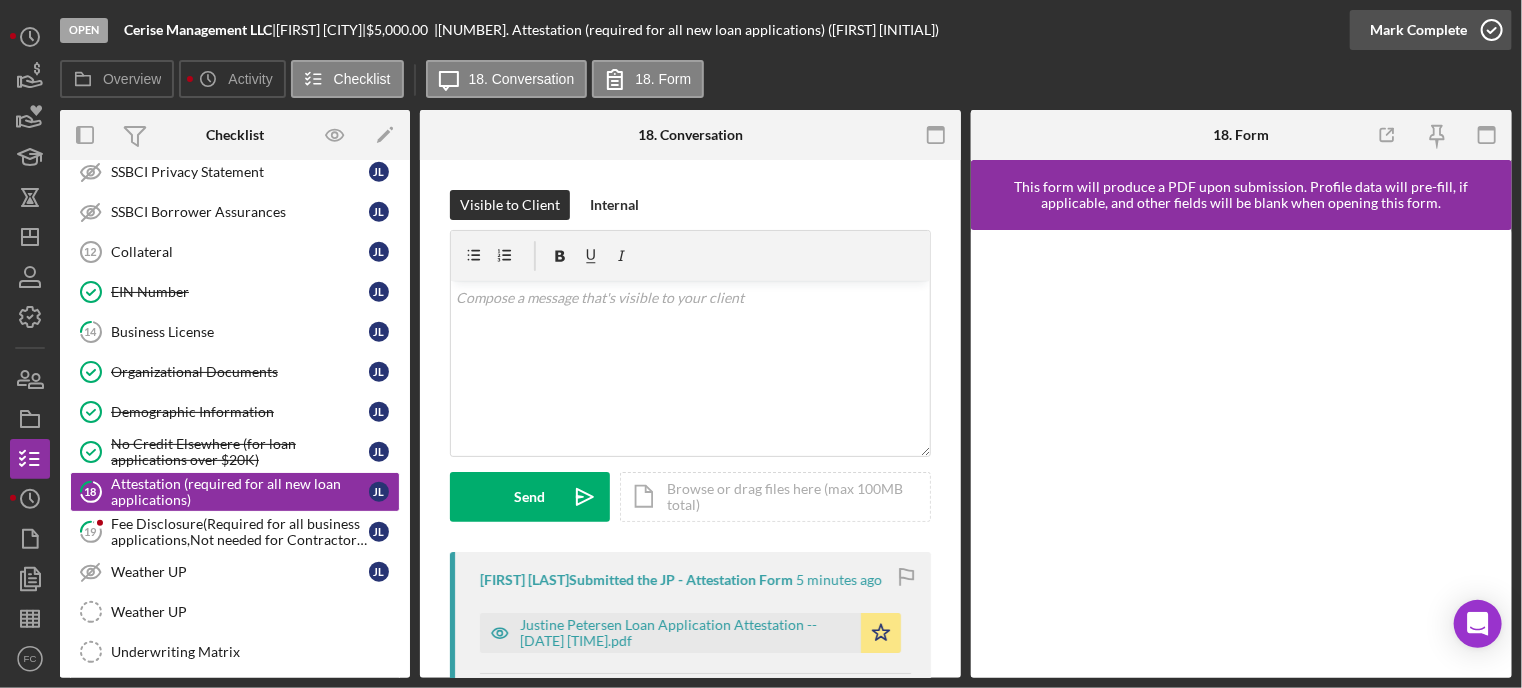 click 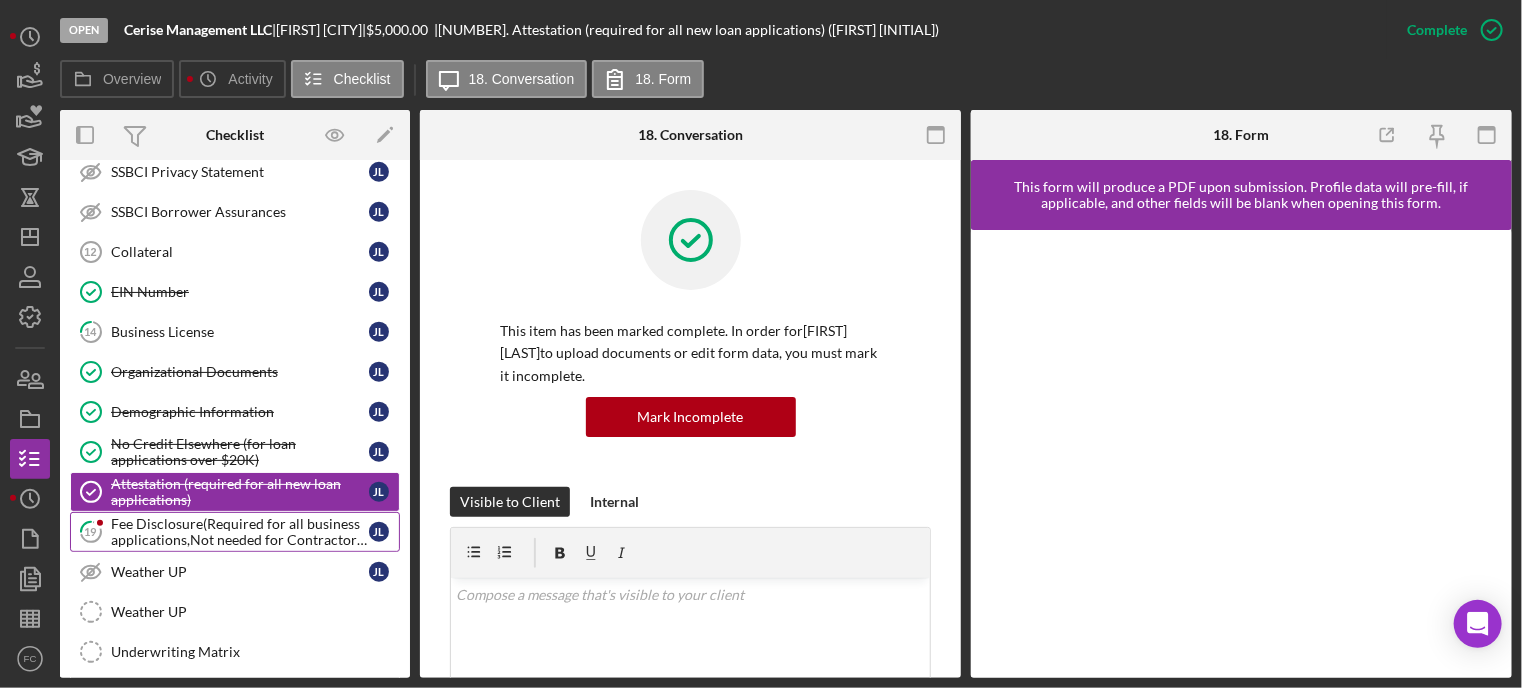 click on "Fee Disclosure(Required for all business applications,Not needed for Contractor loans)" at bounding box center [240, 532] 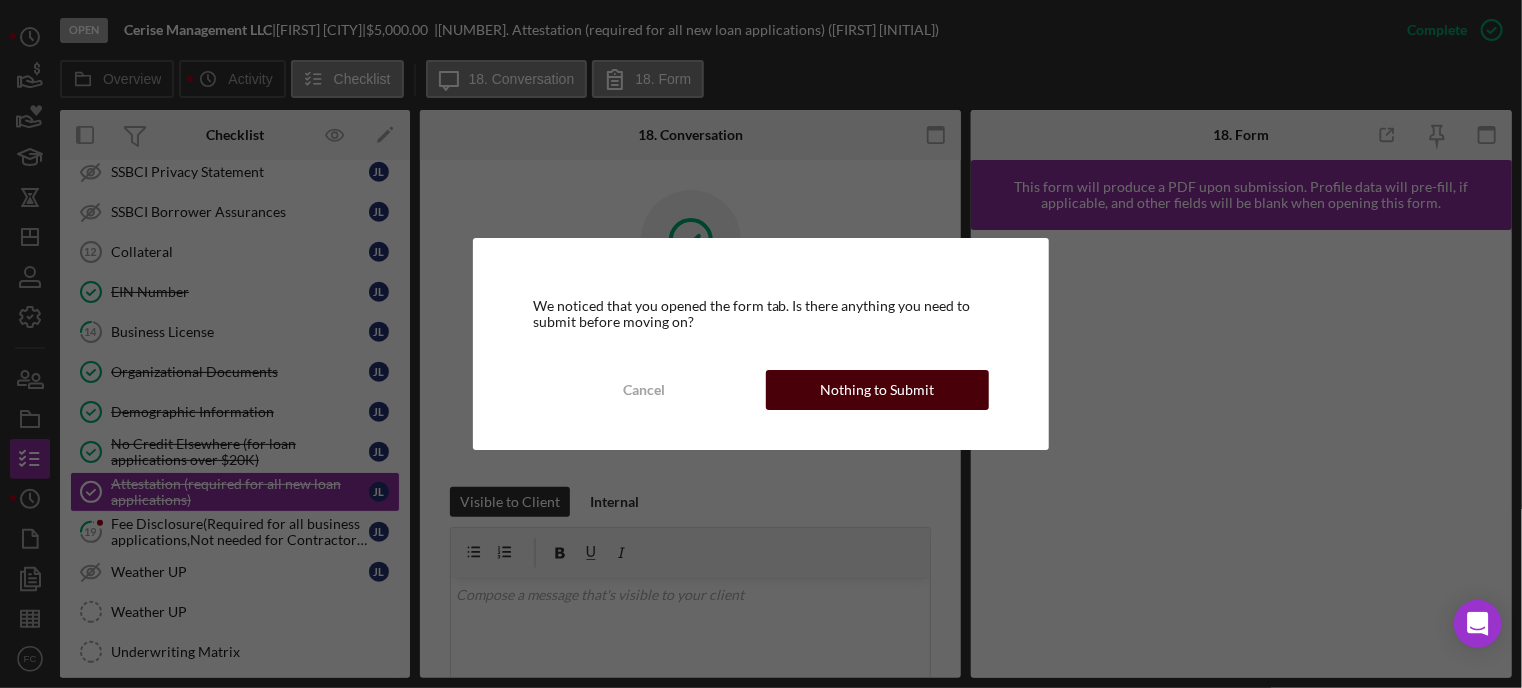 click on "Nothing to Submit" at bounding box center (878, 390) 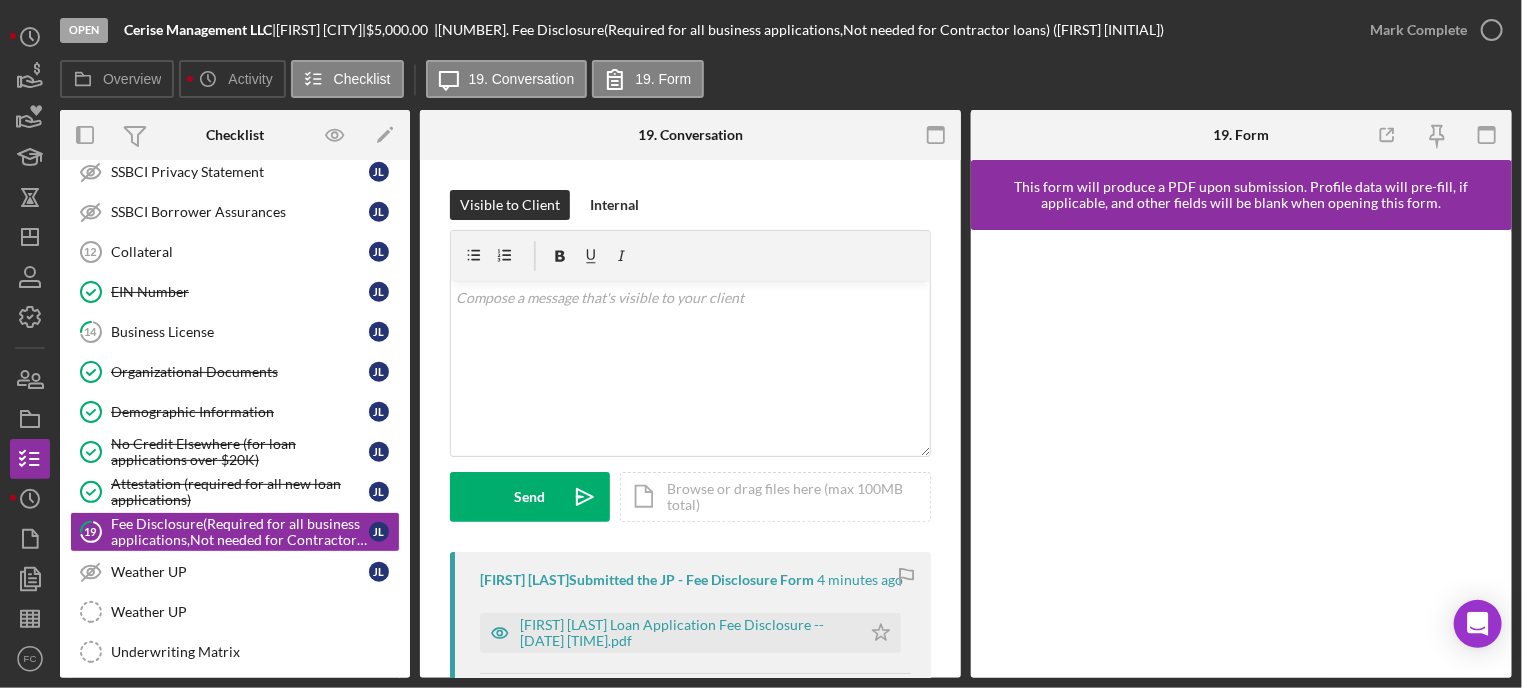 scroll, scrollTop: 100, scrollLeft: 0, axis: vertical 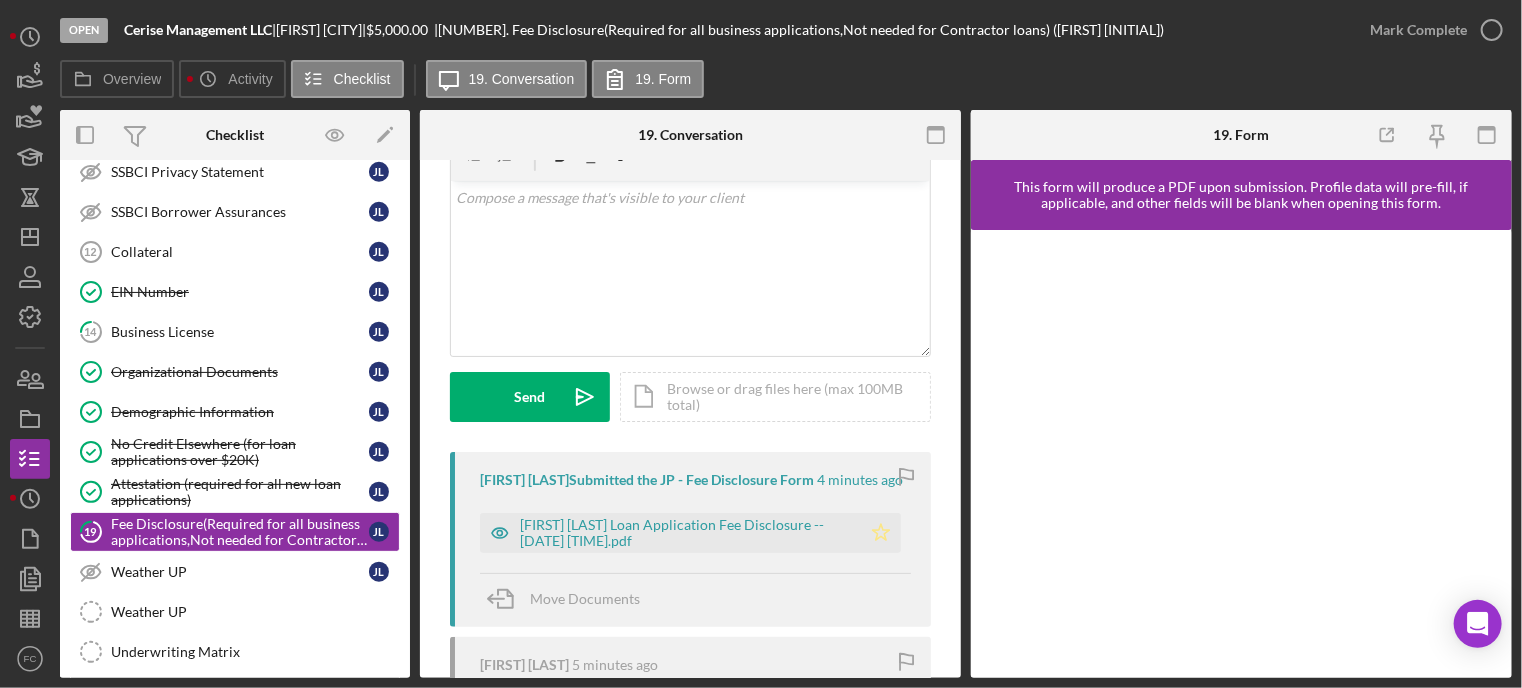 click on "Icon/Star" 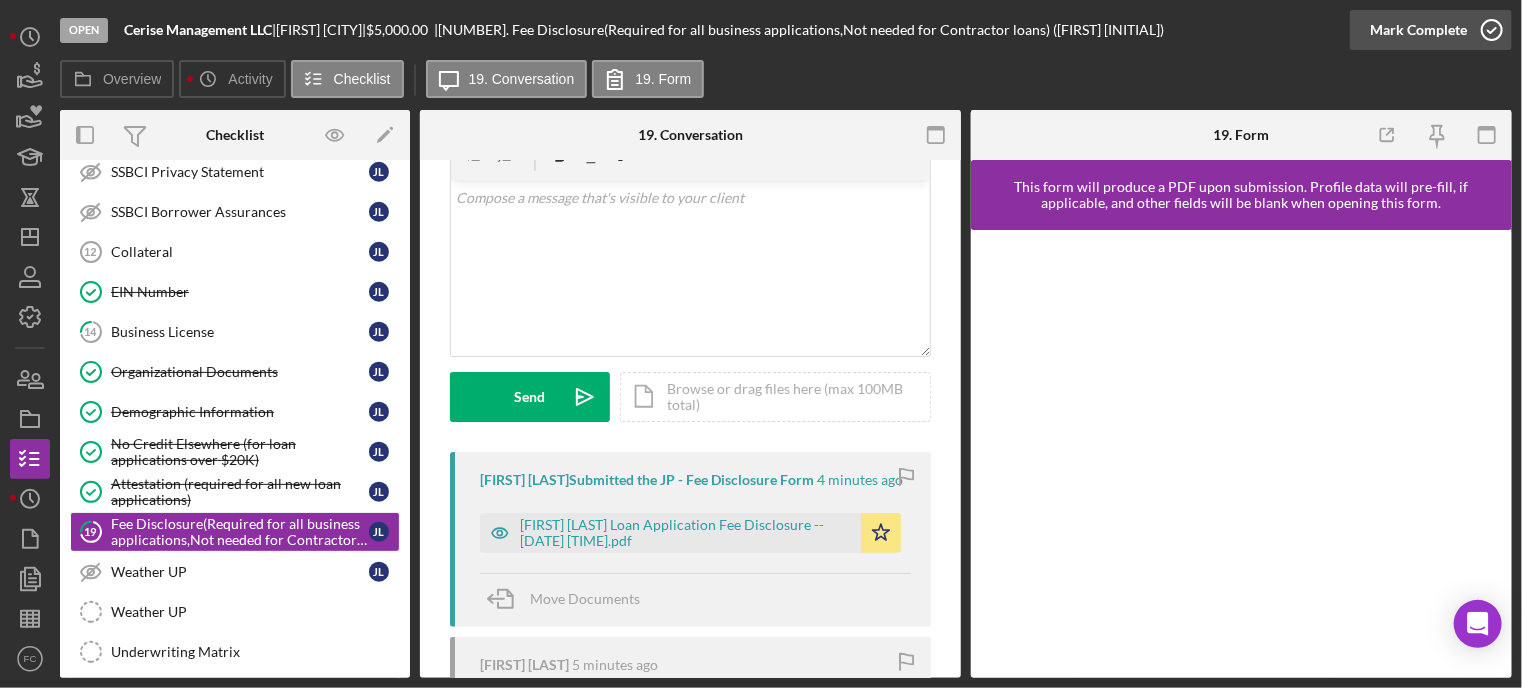 click 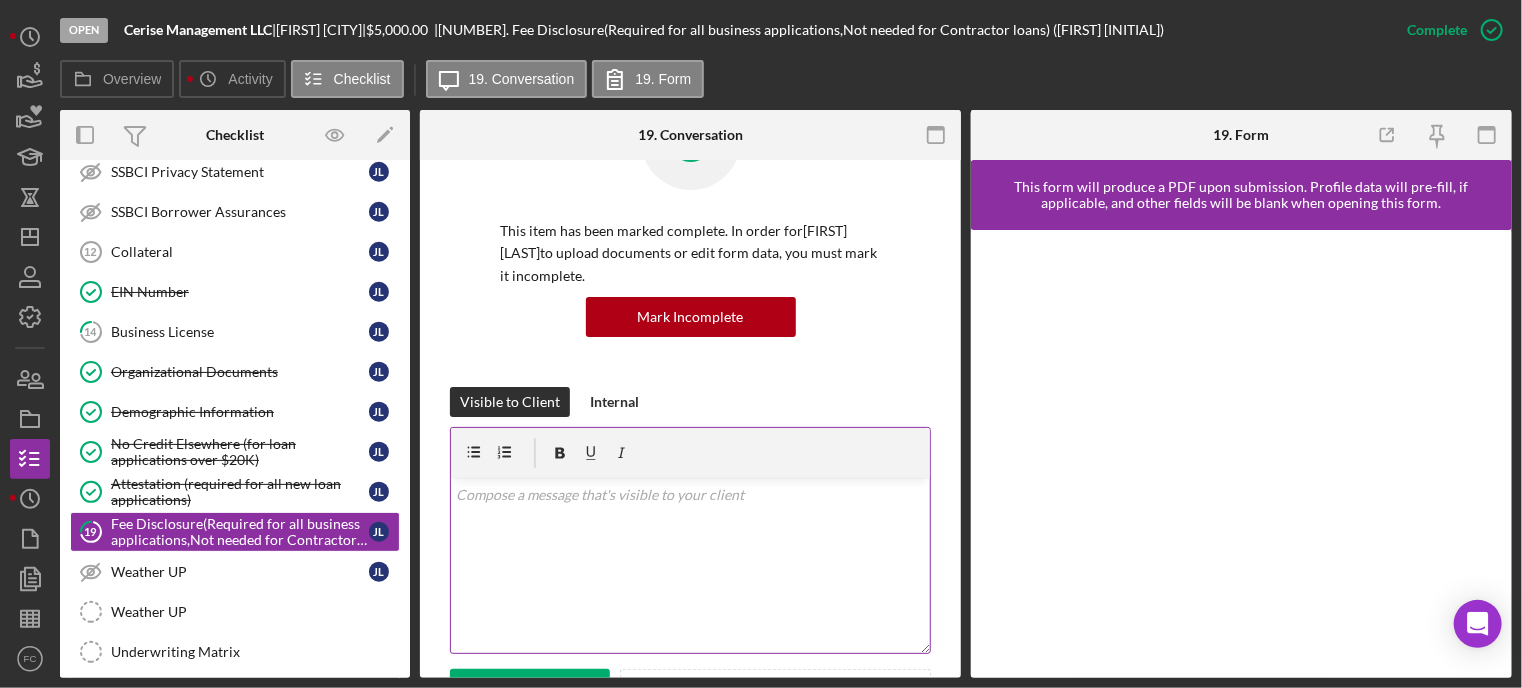 scroll, scrollTop: 396, scrollLeft: 0, axis: vertical 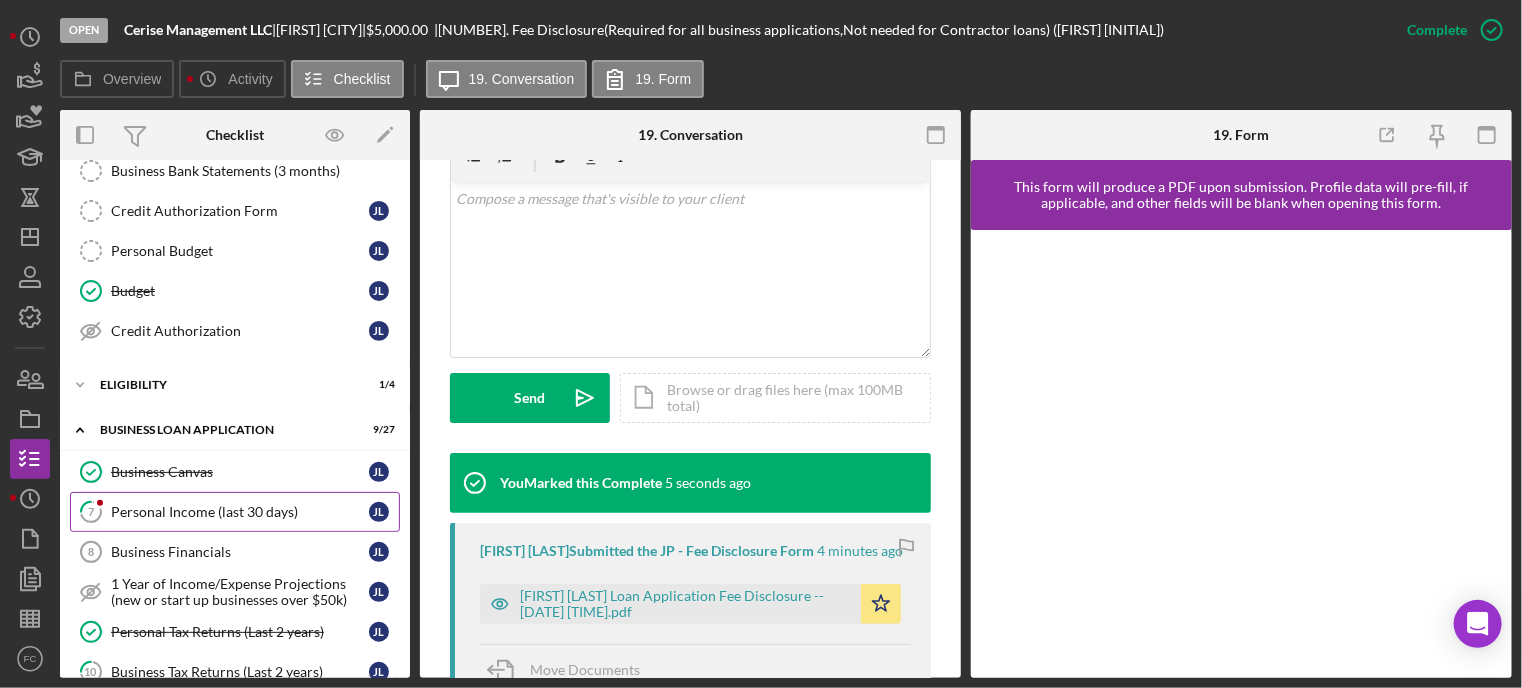click on "Personal Income (last 30 days)" at bounding box center (240, 512) 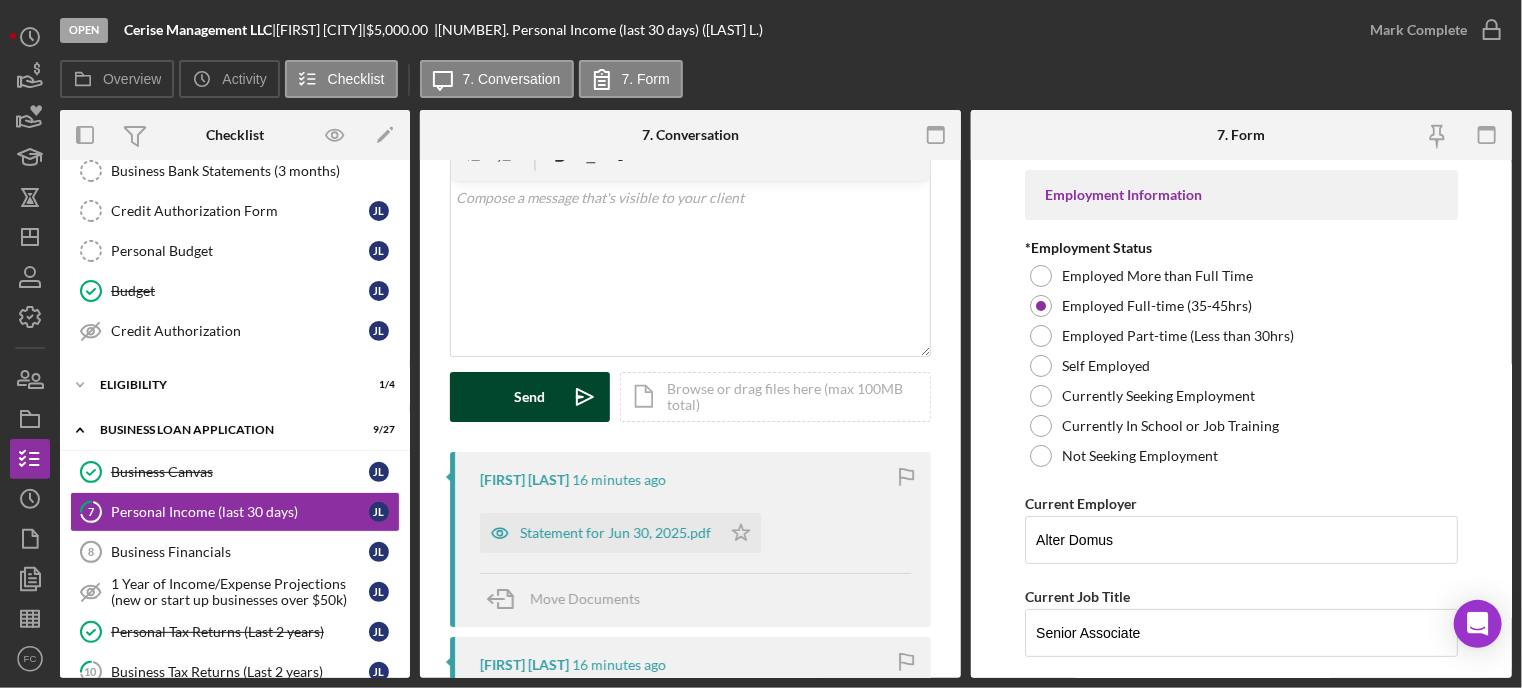 scroll, scrollTop: 200, scrollLeft: 0, axis: vertical 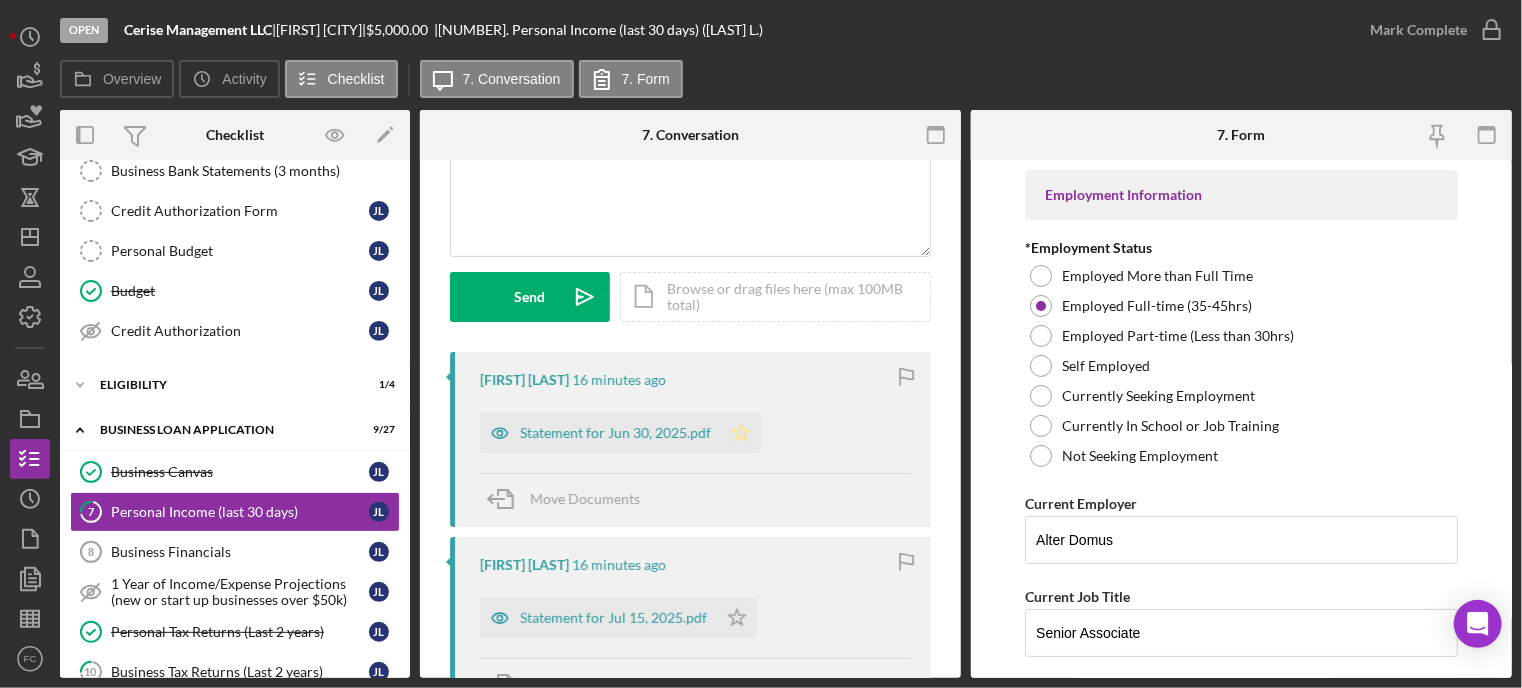 click on "Icon/Star" 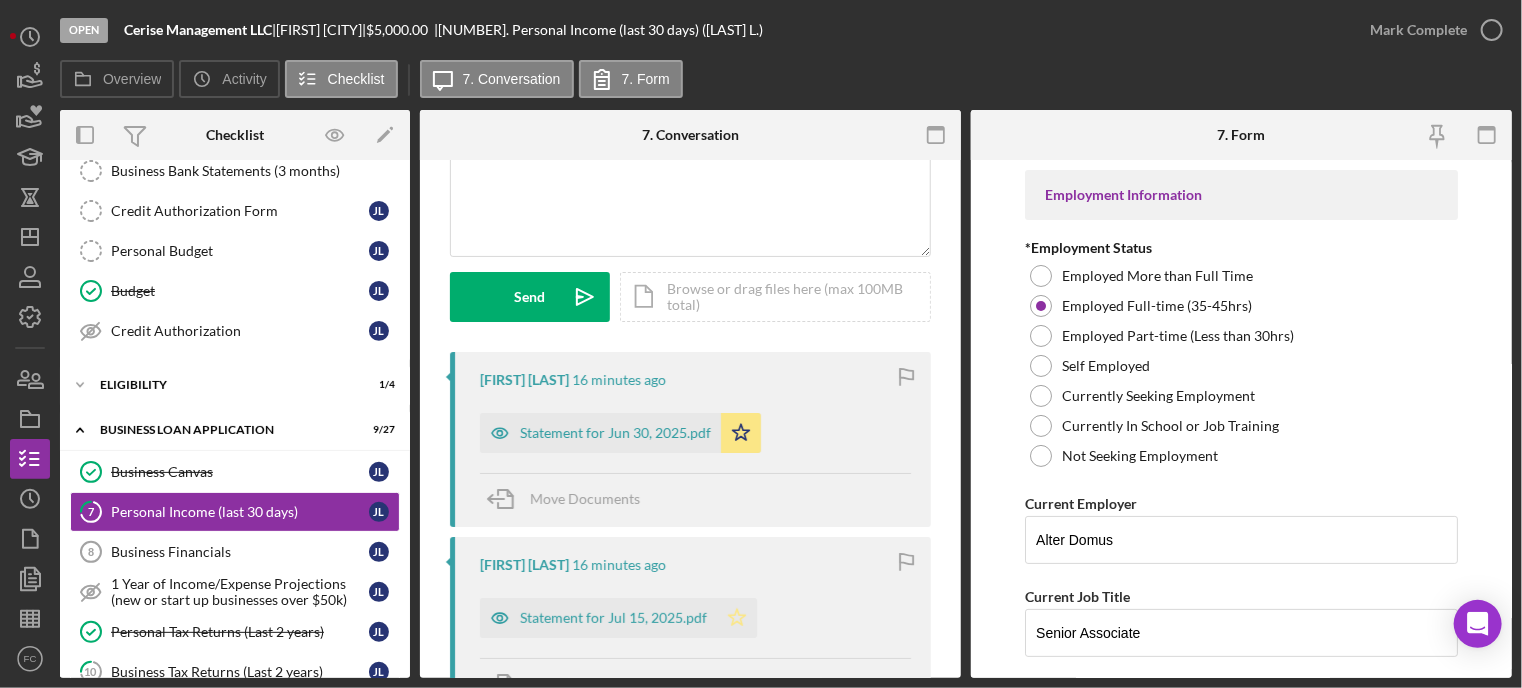 click on "Icon/Star" 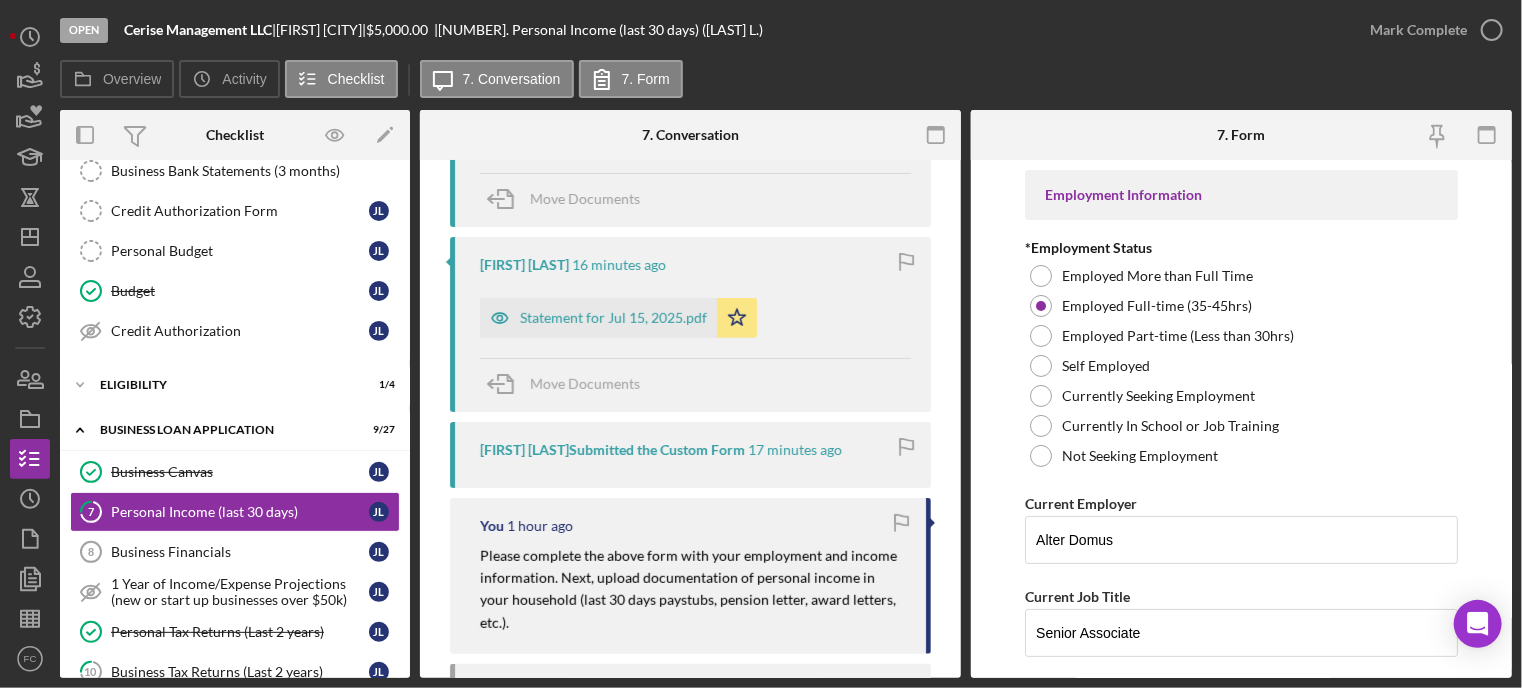 scroll, scrollTop: 200, scrollLeft: 0, axis: vertical 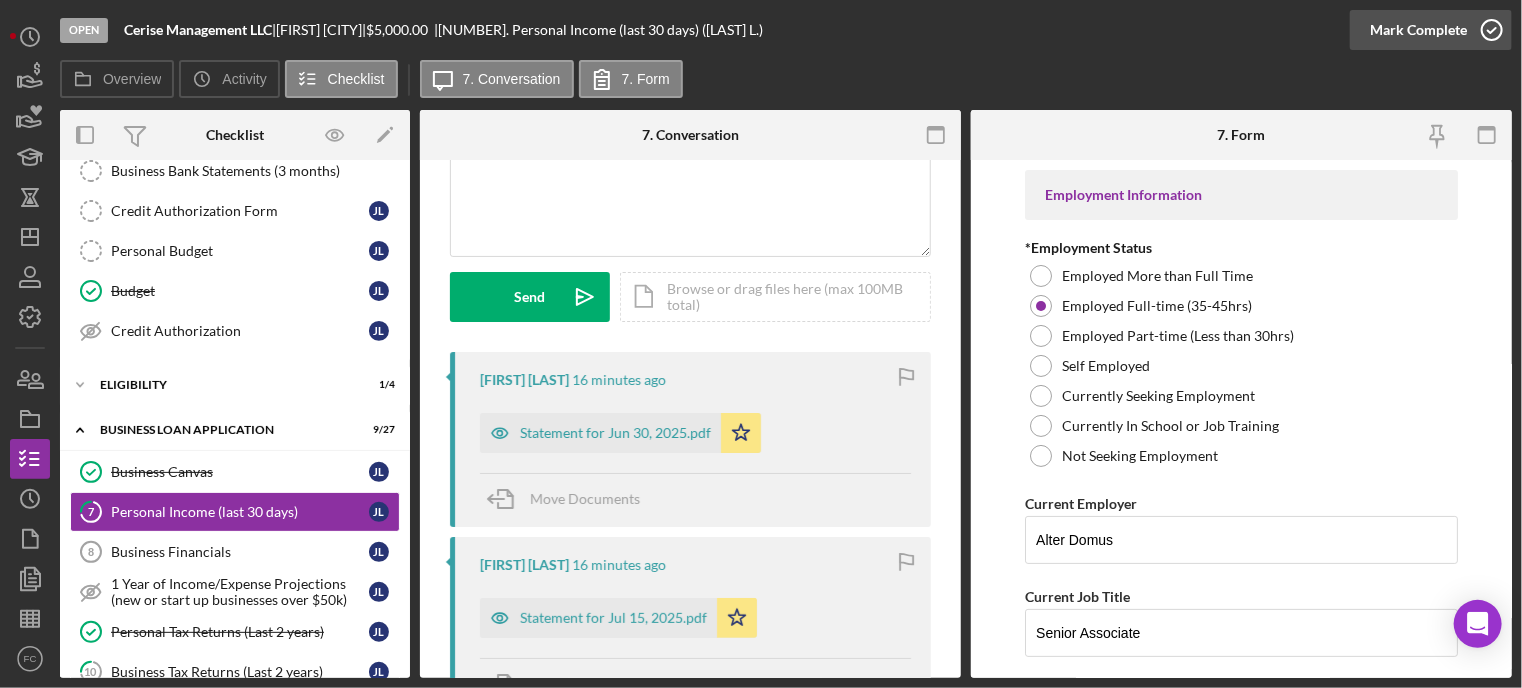 click 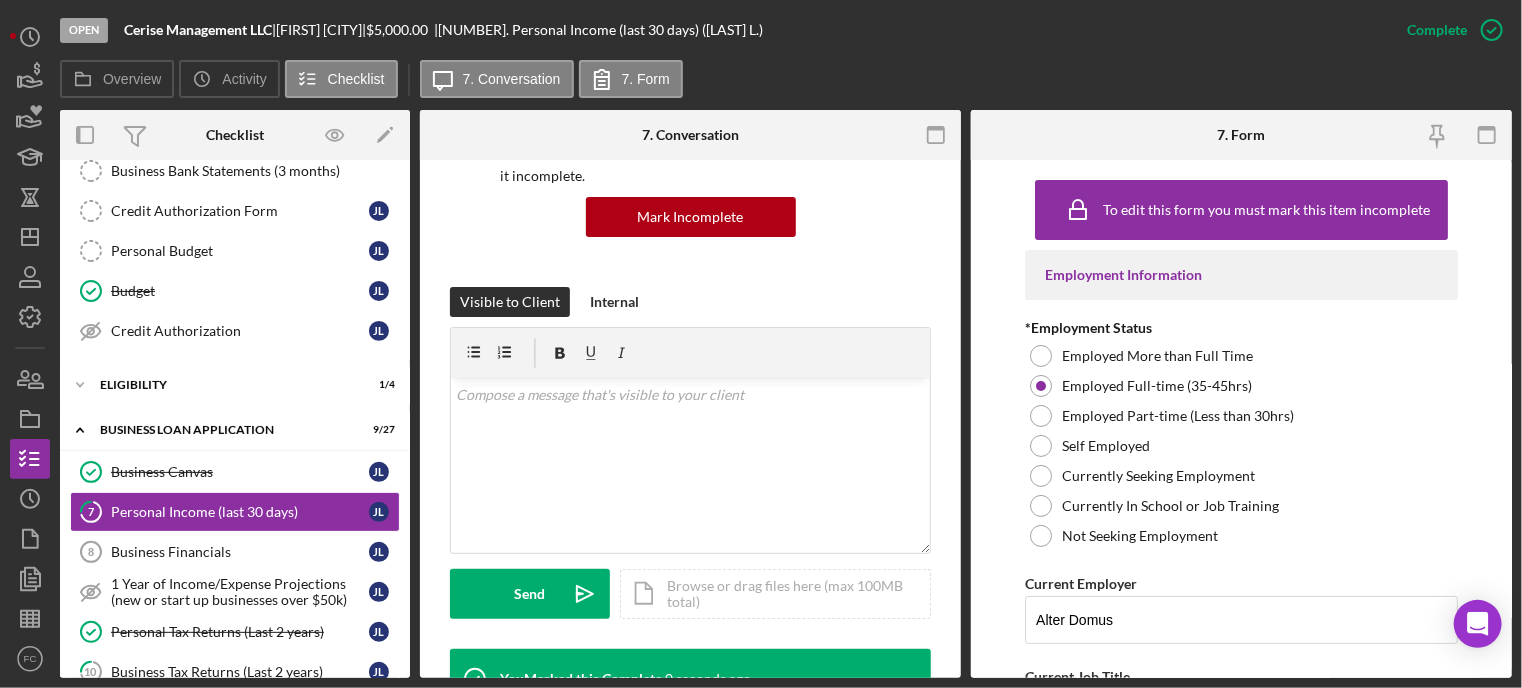 scroll, scrollTop: 497, scrollLeft: 0, axis: vertical 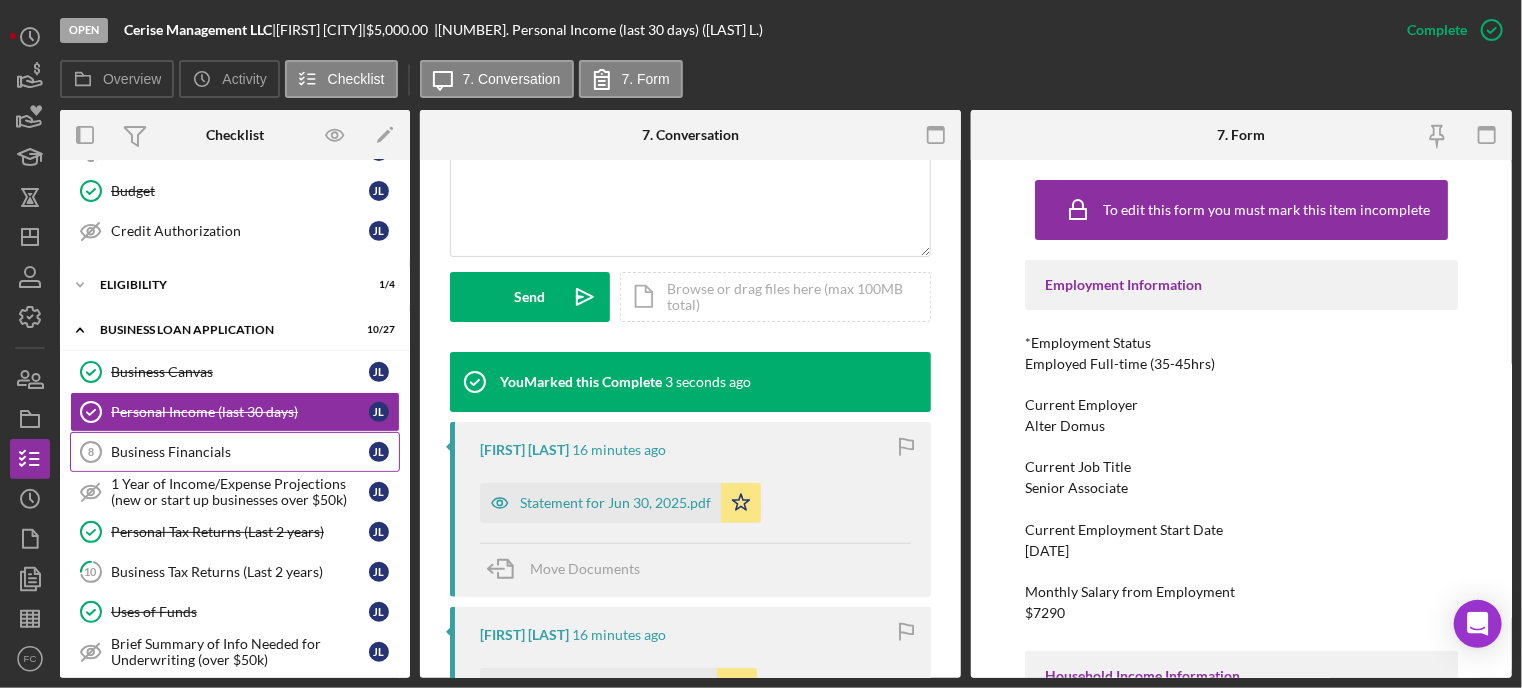 click on "Business Financials" at bounding box center (240, 452) 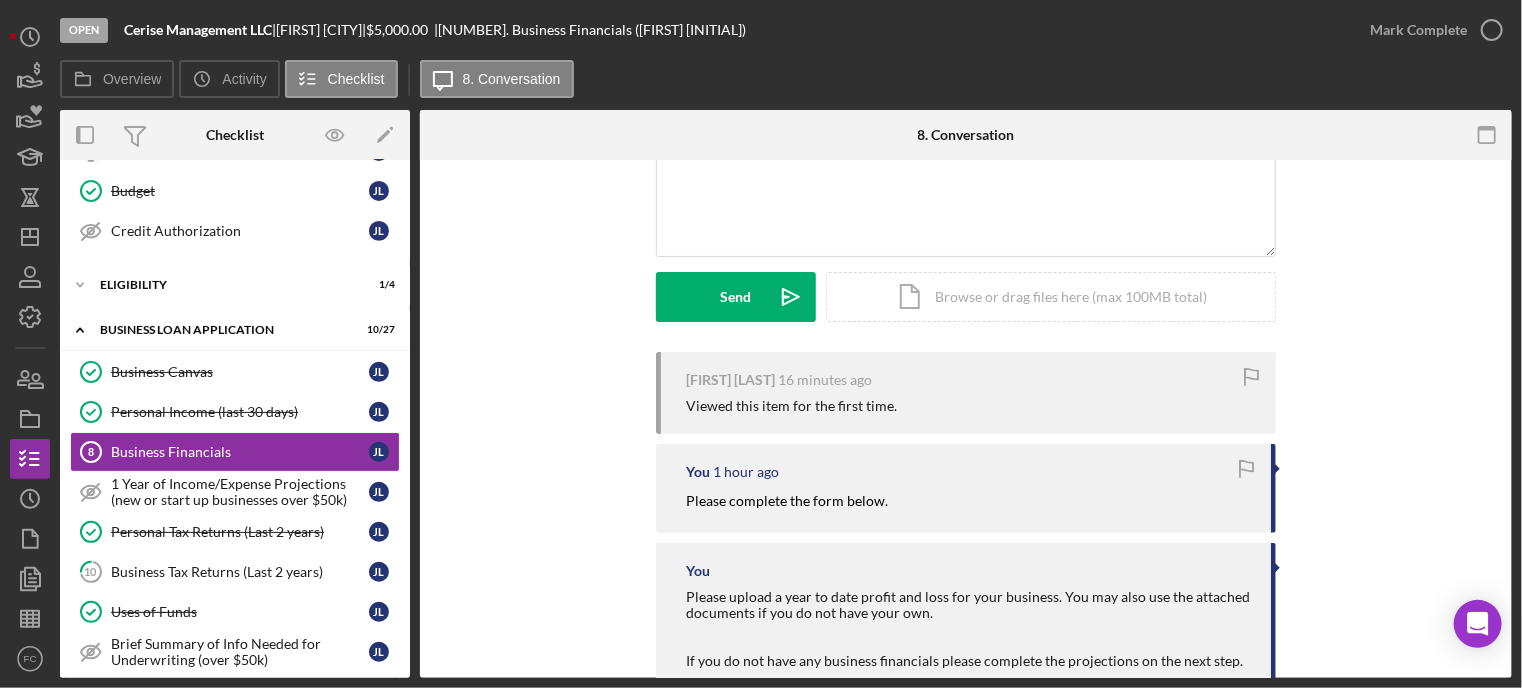 scroll, scrollTop: 300, scrollLeft: 0, axis: vertical 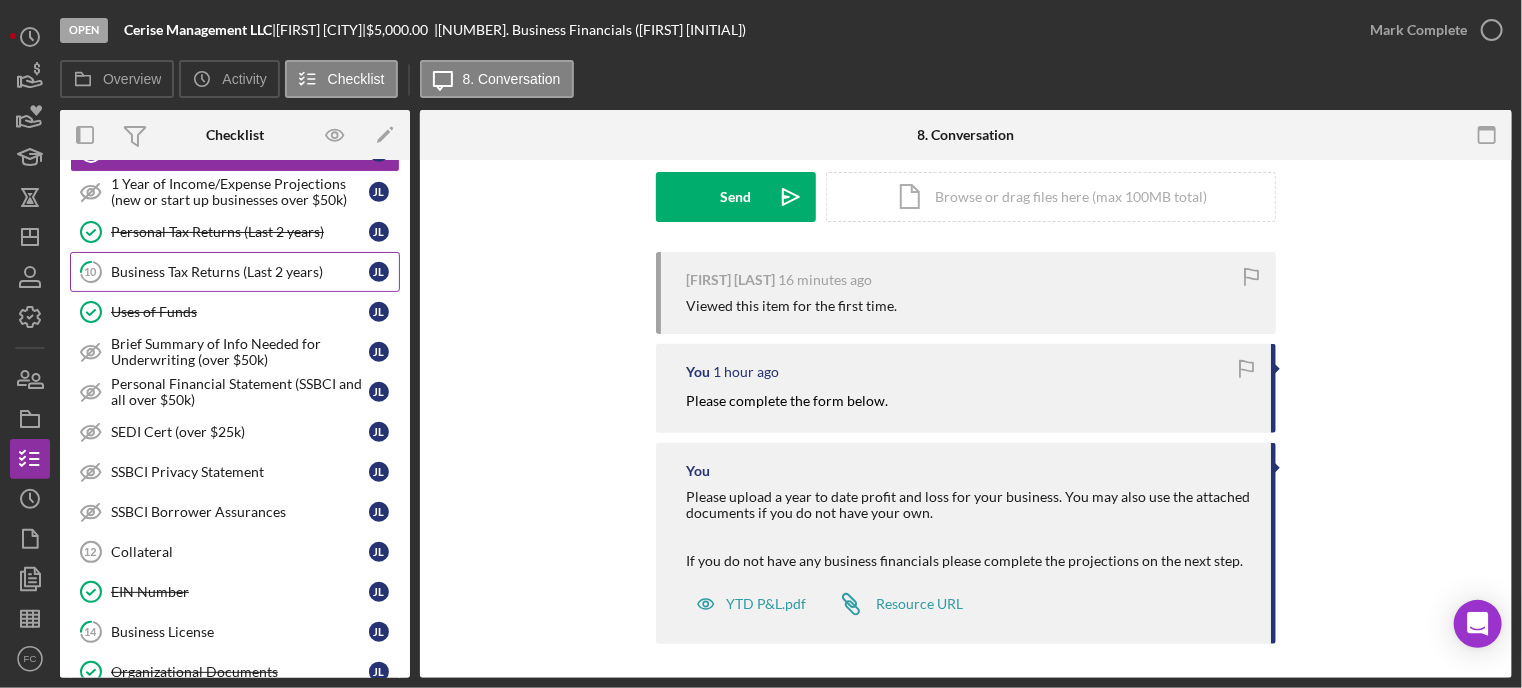 click on "Business Tax Returns (Last 2 years)" at bounding box center (240, 272) 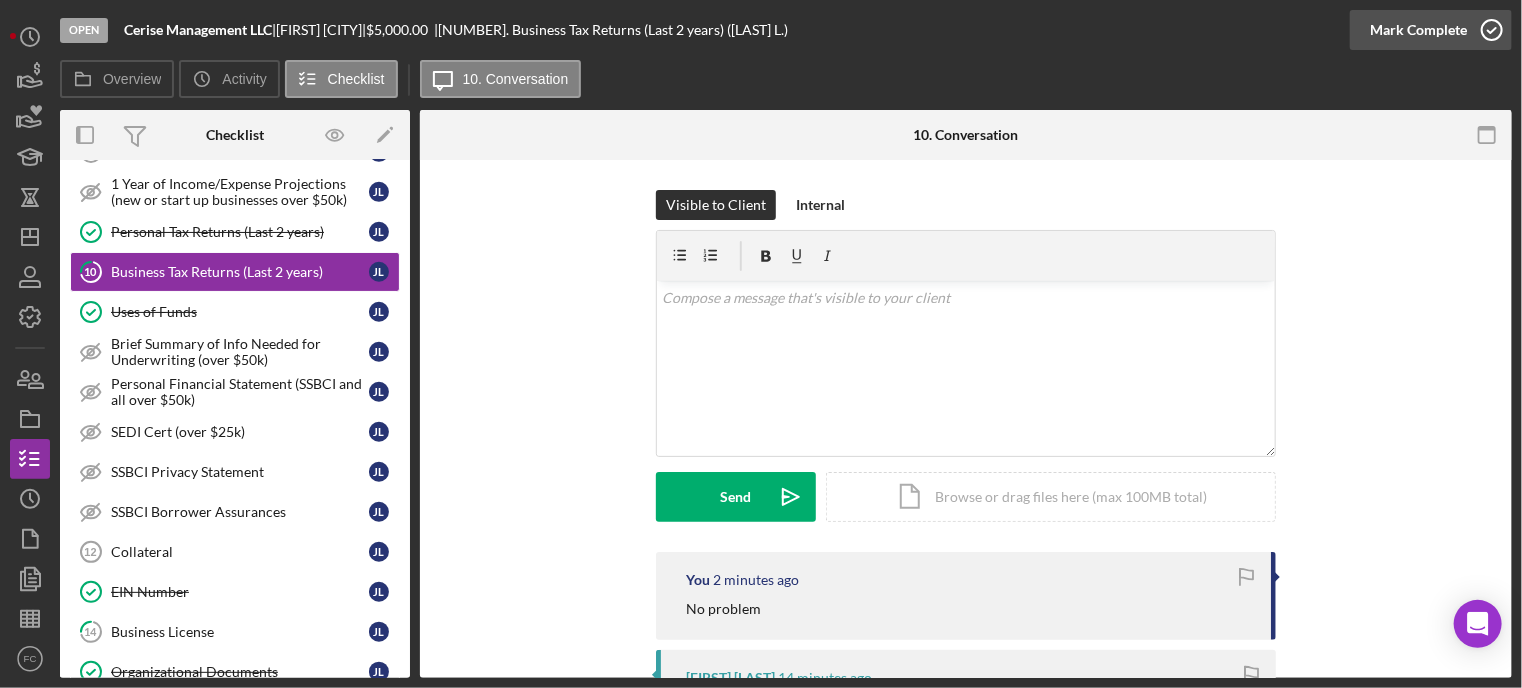 click 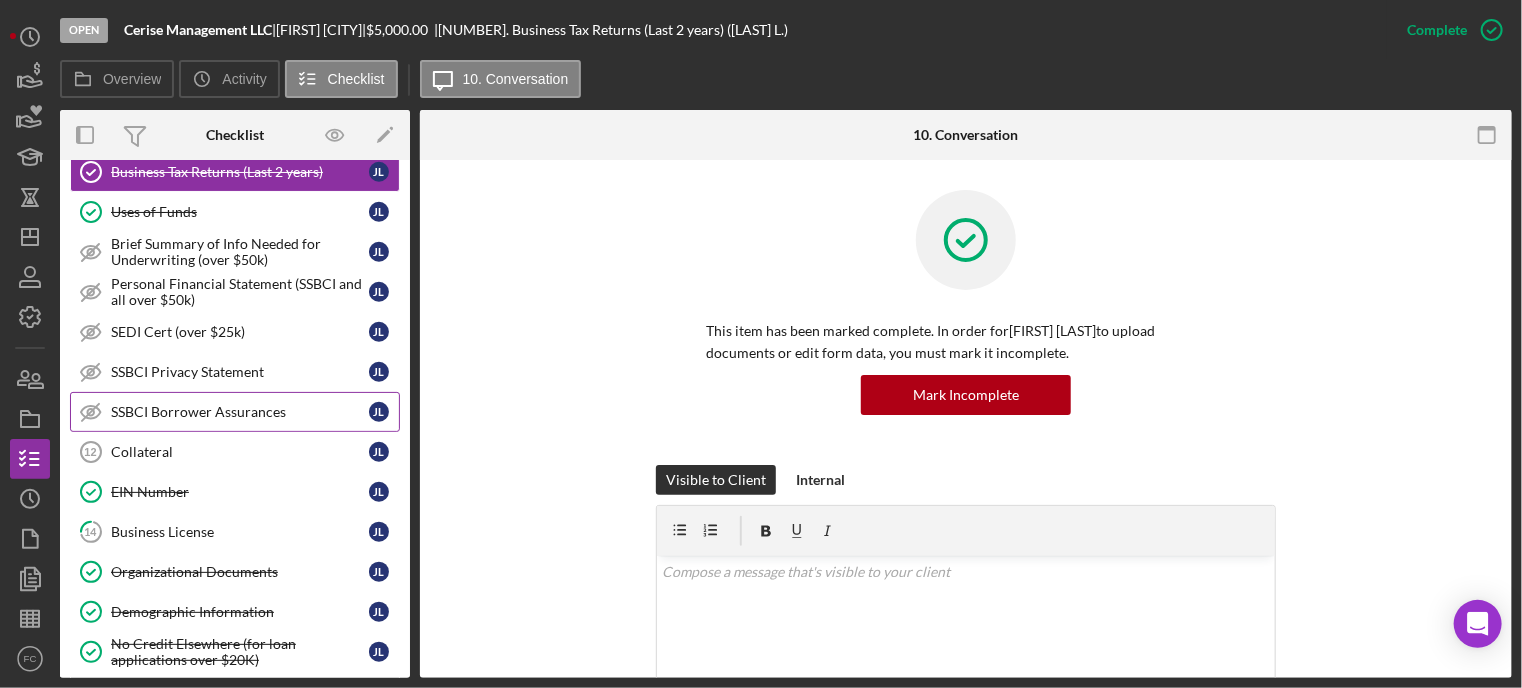 scroll, scrollTop: 900, scrollLeft: 0, axis: vertical 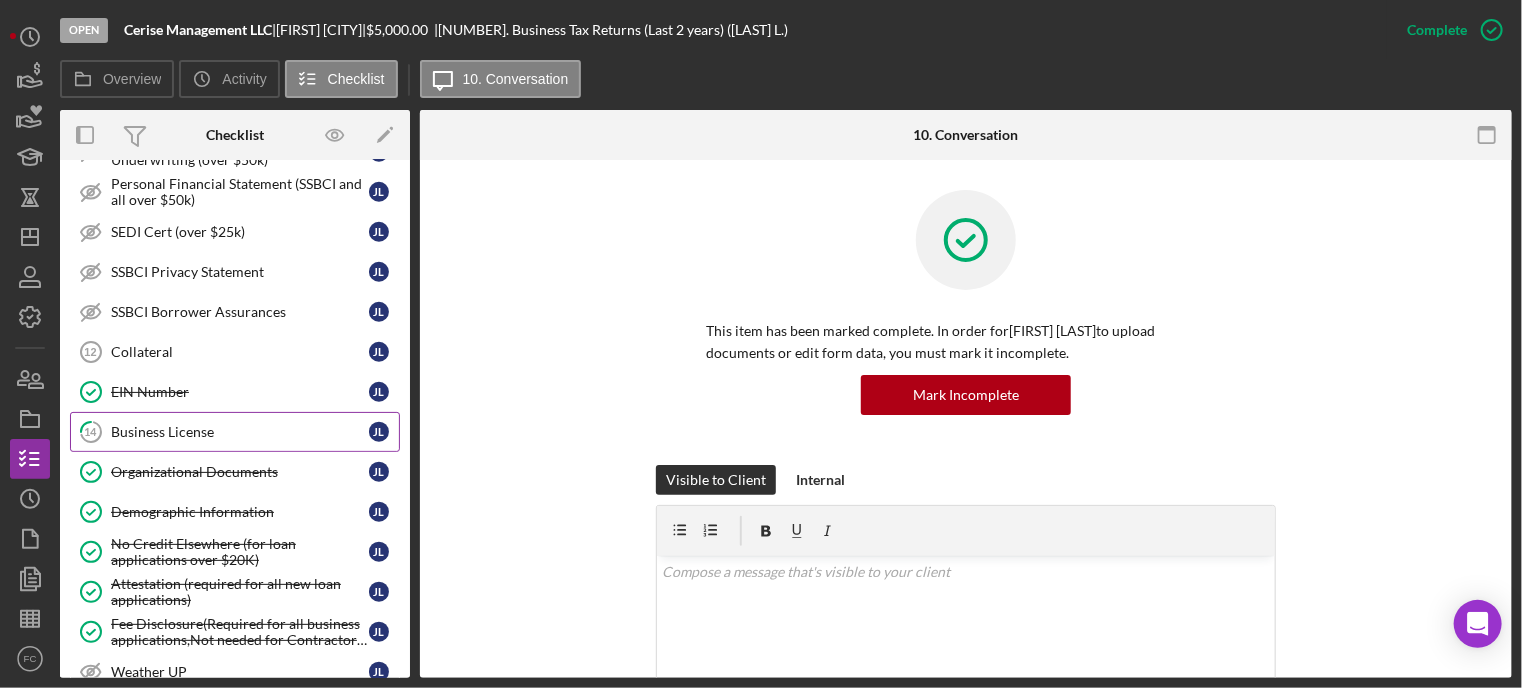 click on "Business License" at bounding box center (240, 432) 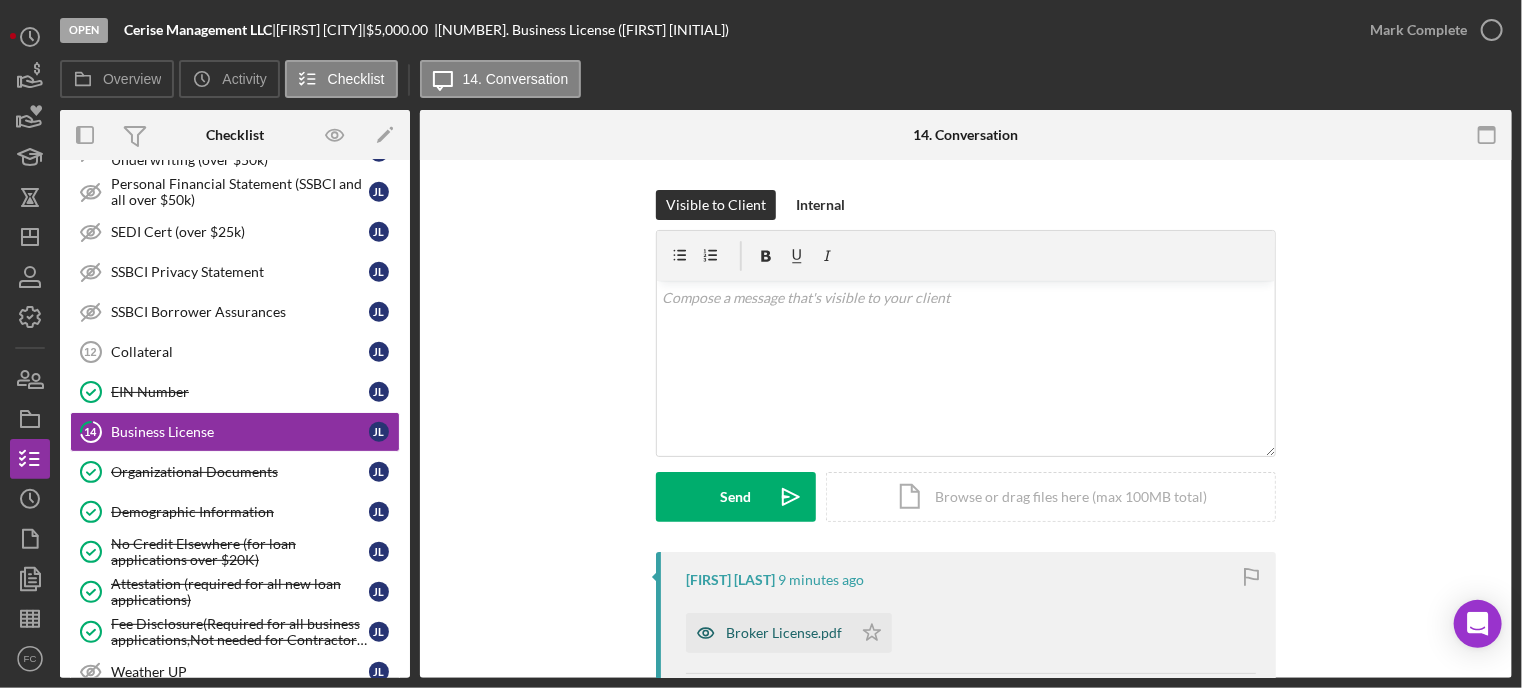 click on "Broker License.pdf" at bounding box center (784, 633) 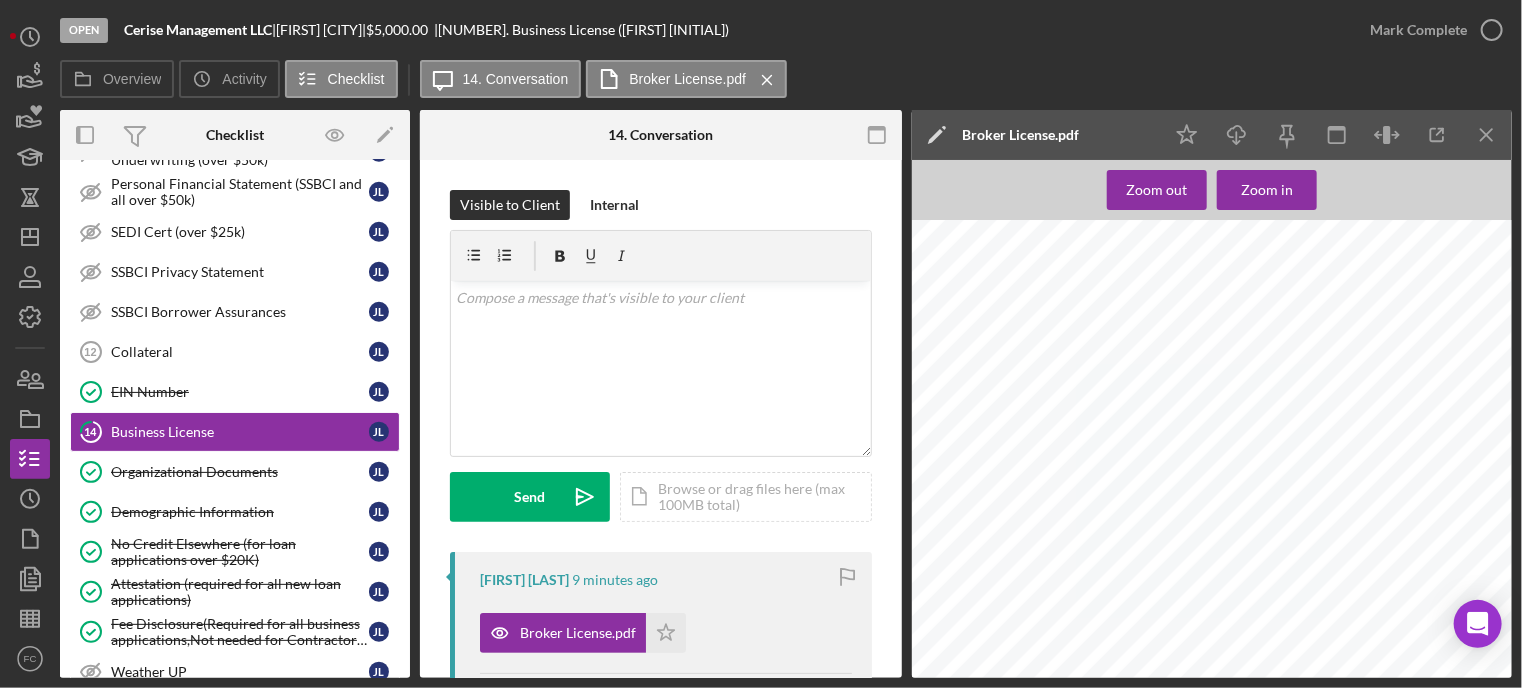 scroll, scrollTop: 100, scrollLeft: 0, axis: vertical 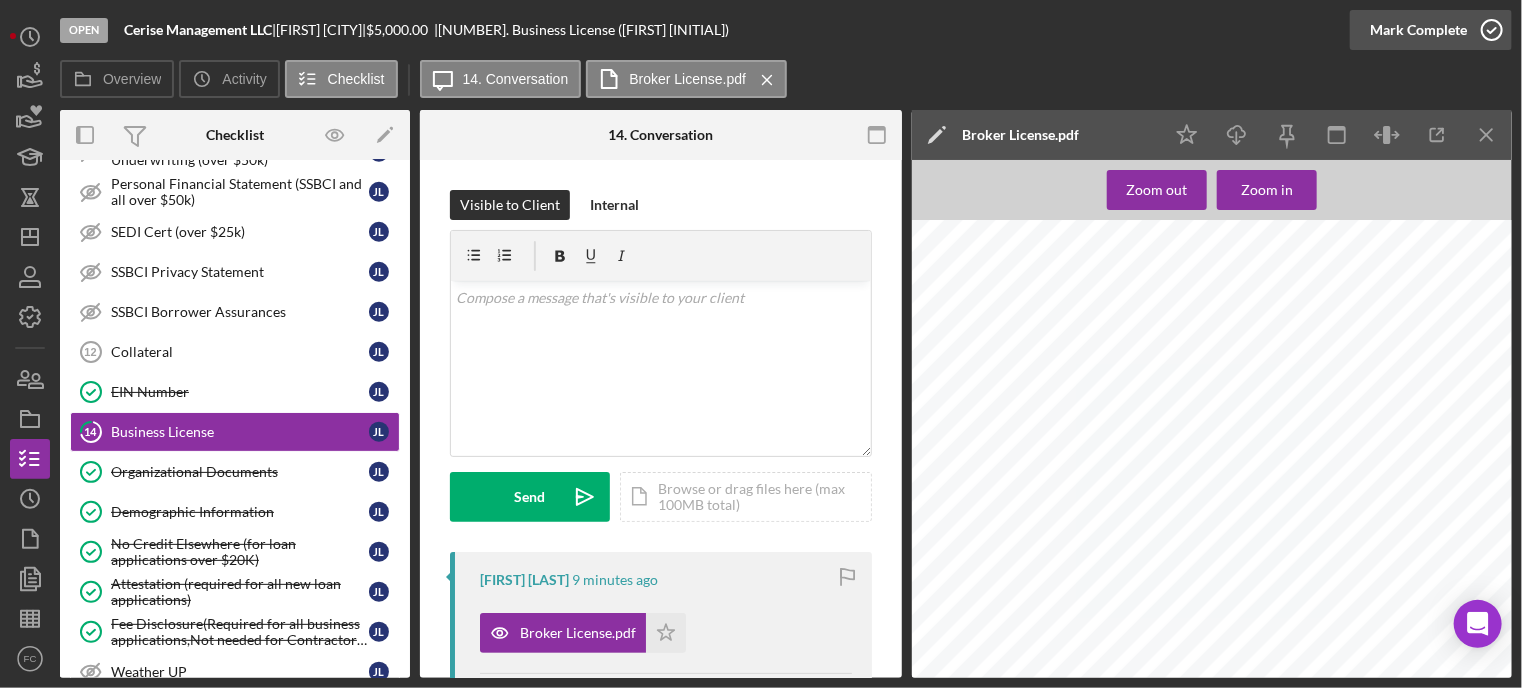 click 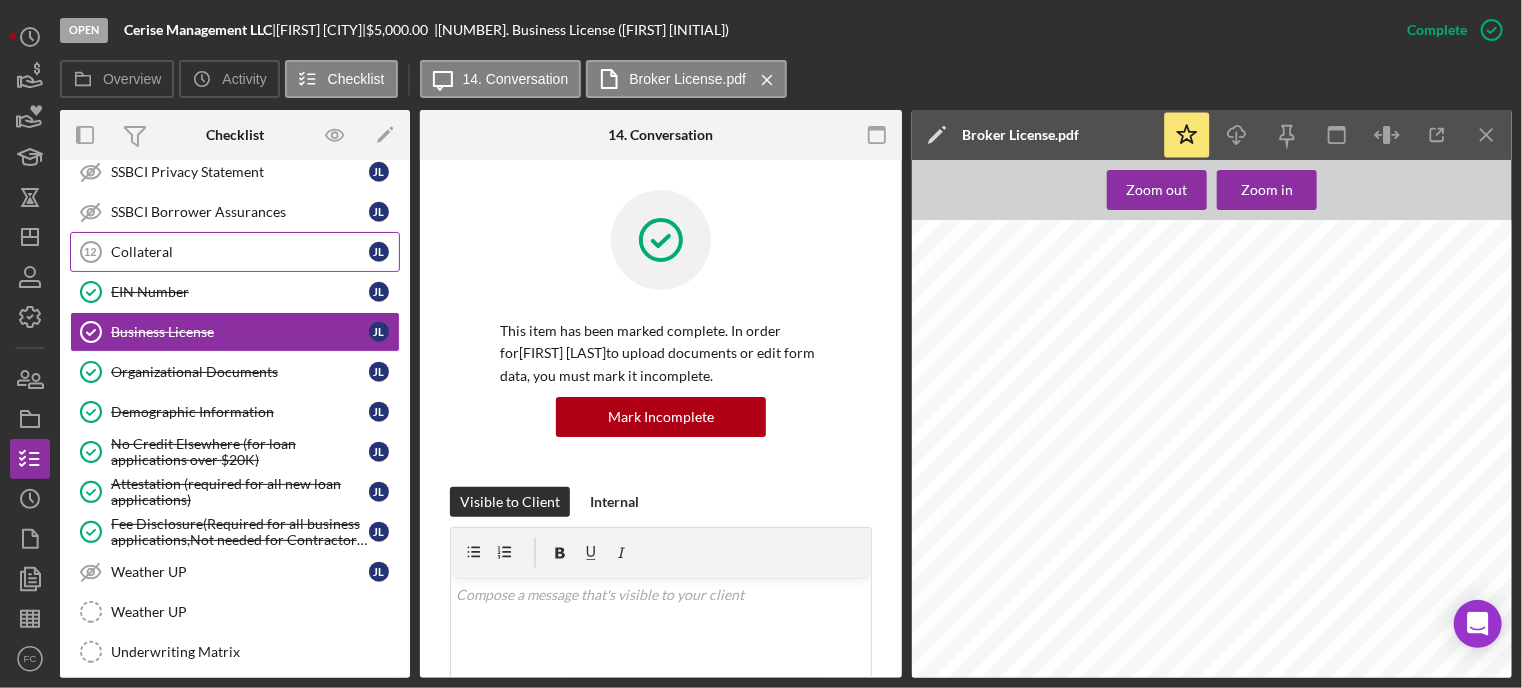 scroll, scrollTop: 900, scrollLeft: 0, axis: vertical 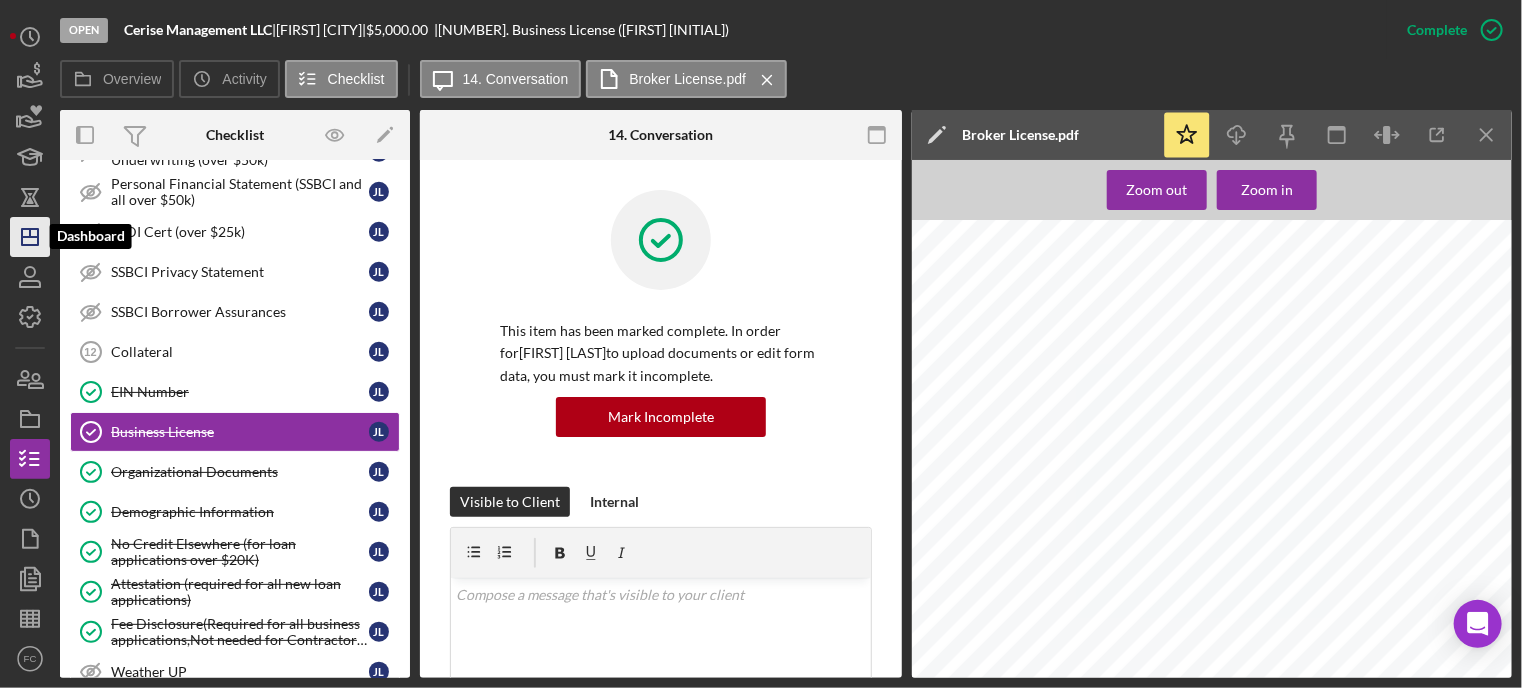 click on "Icon/Dashboard" 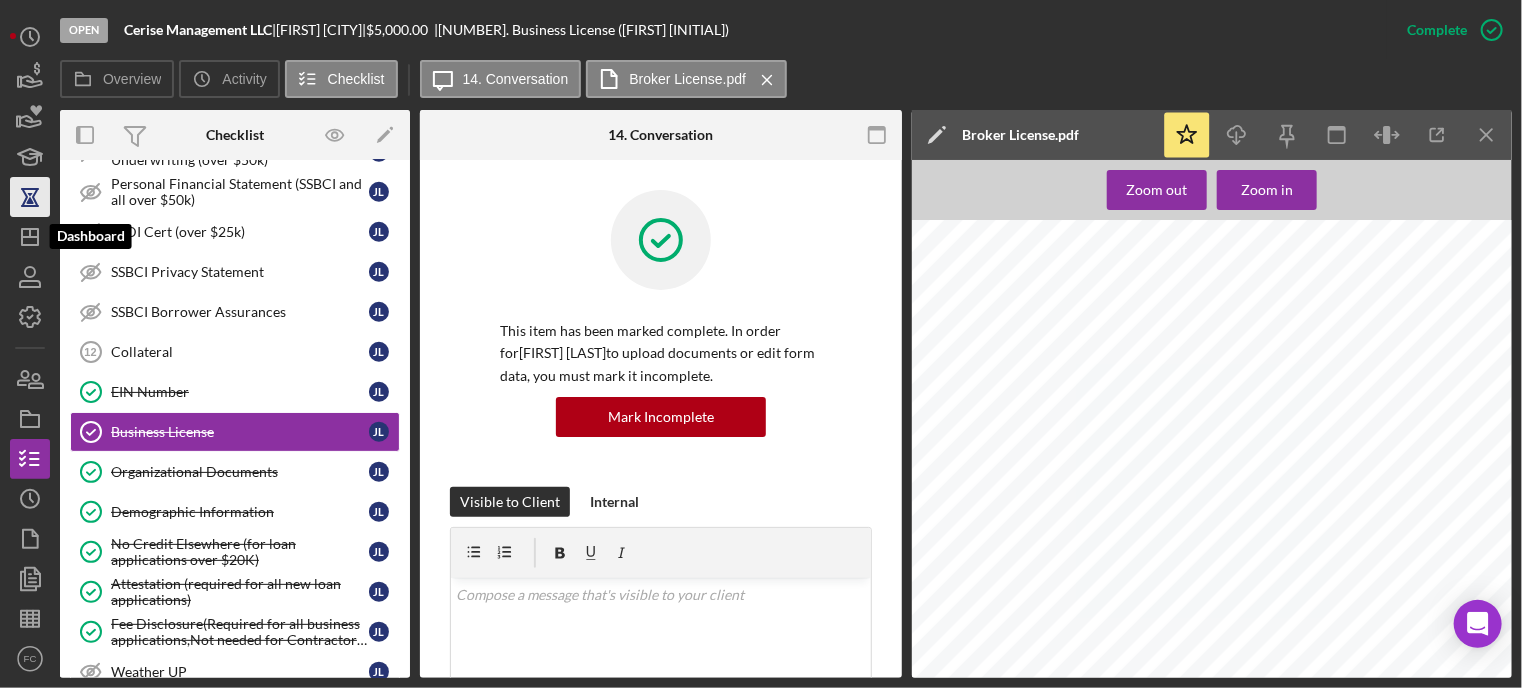 scroll, scrollTop: 0, scrollLeft: 0, axis: both 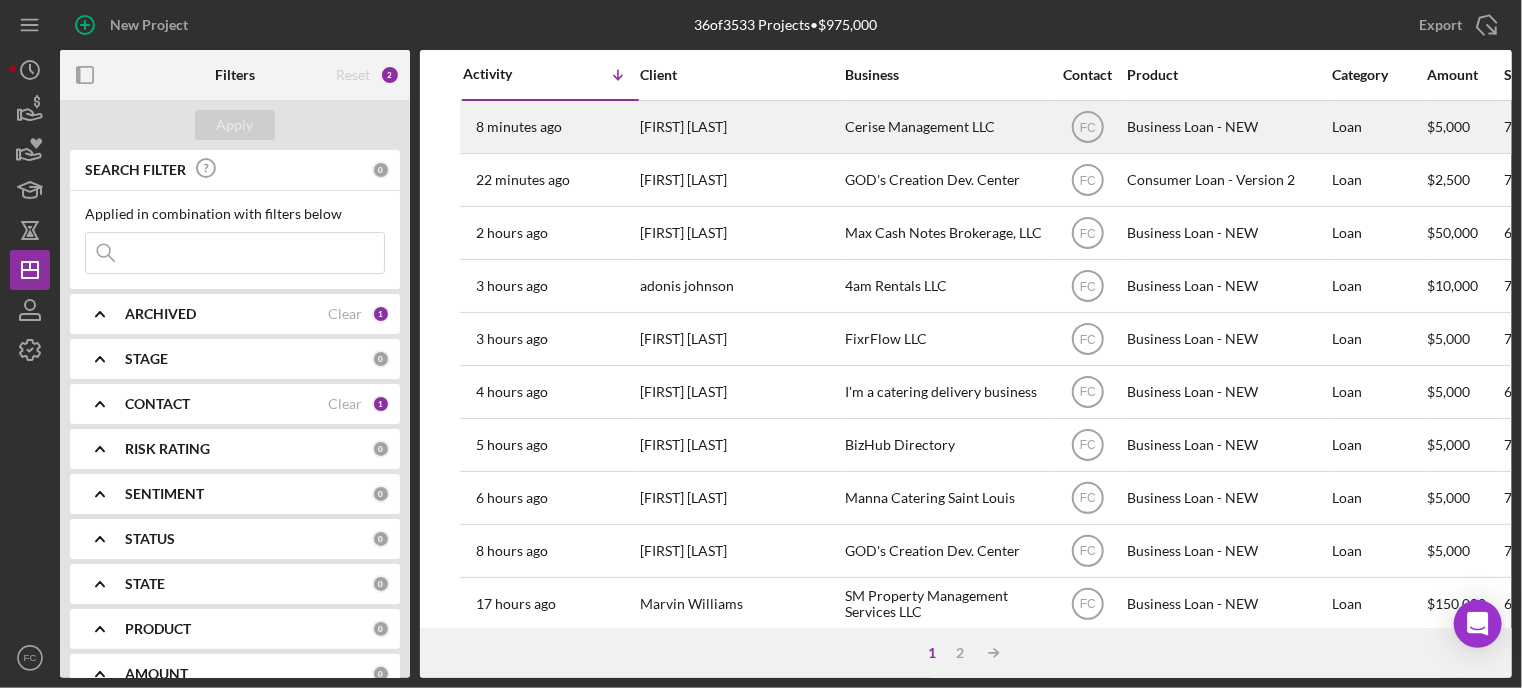 click on "[TIME] ago [FIRST] [LAST]" at bounding box center (550, 127) 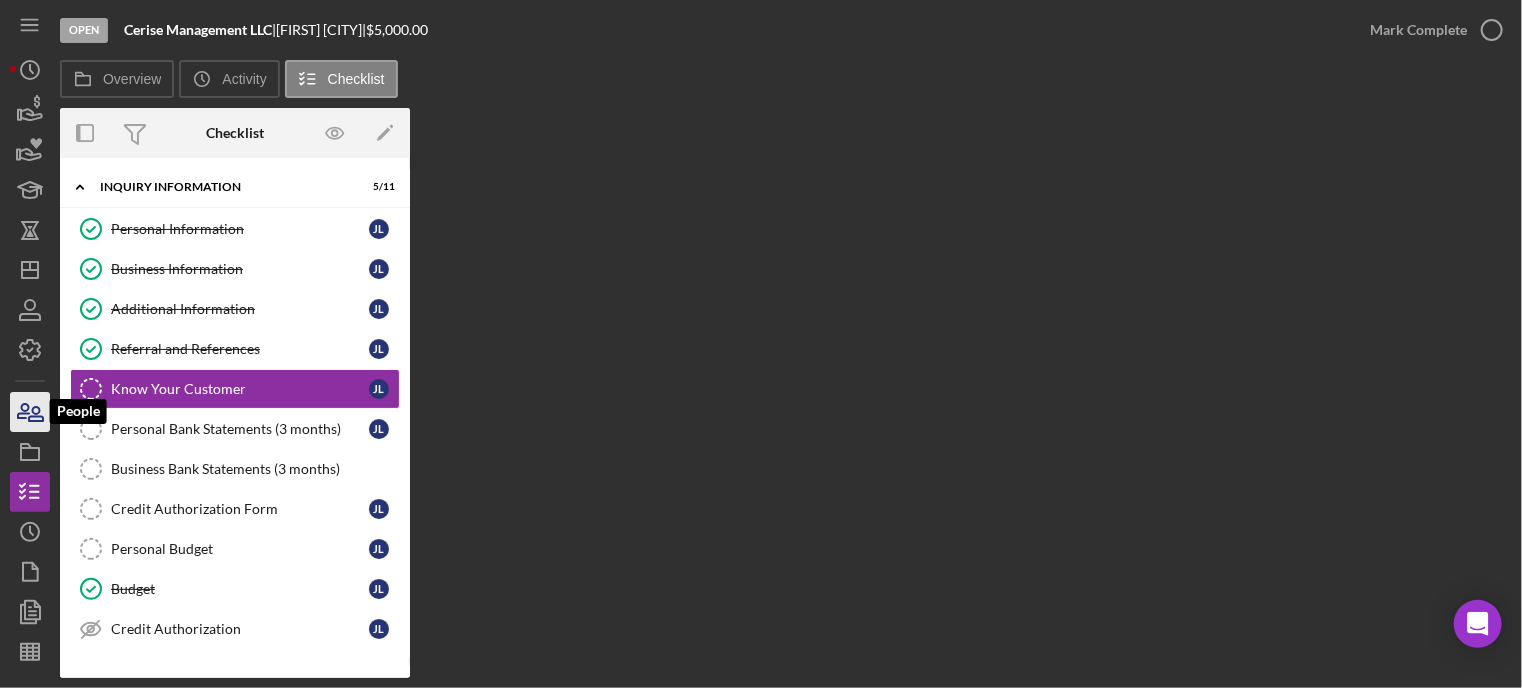 click 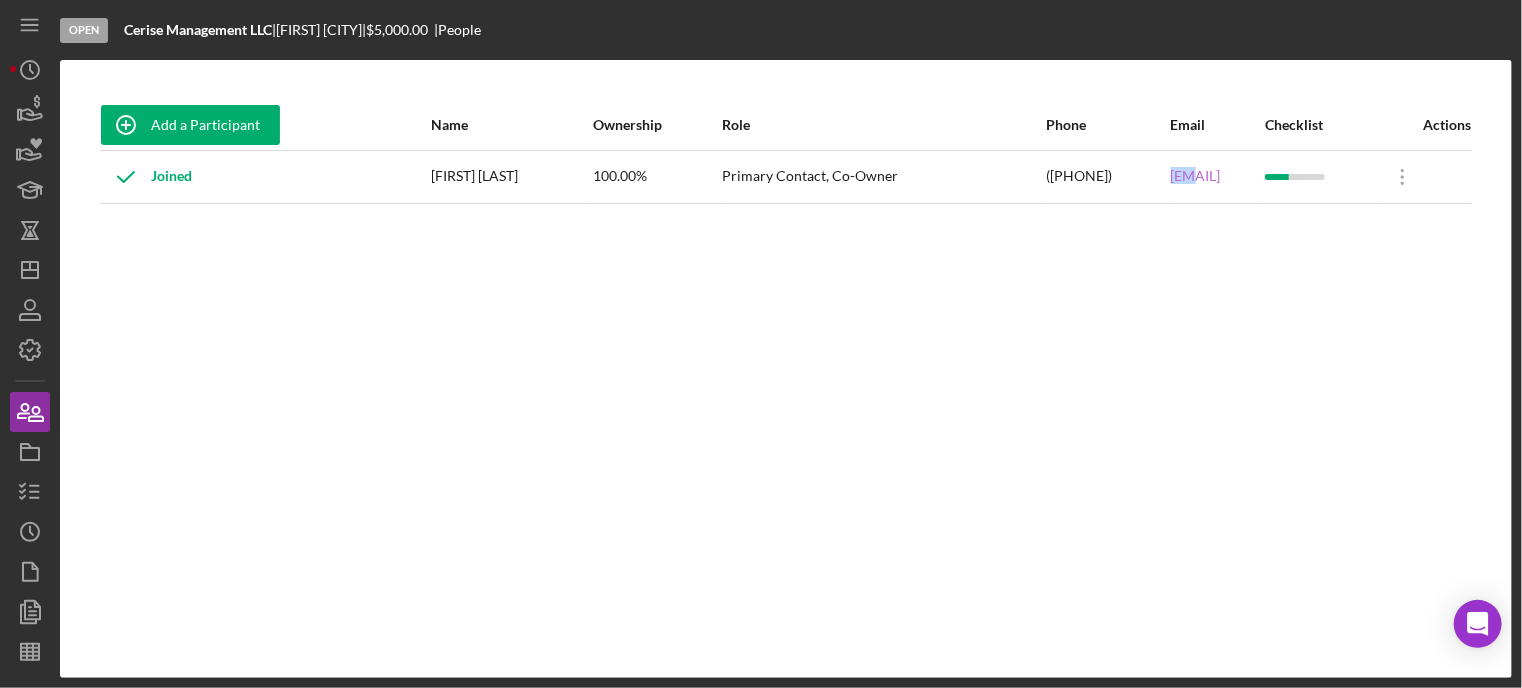 drag, startPoint x: 1027, startPoint y: 177, endPoint x: 1105, endPoint y: 177, distance: 78 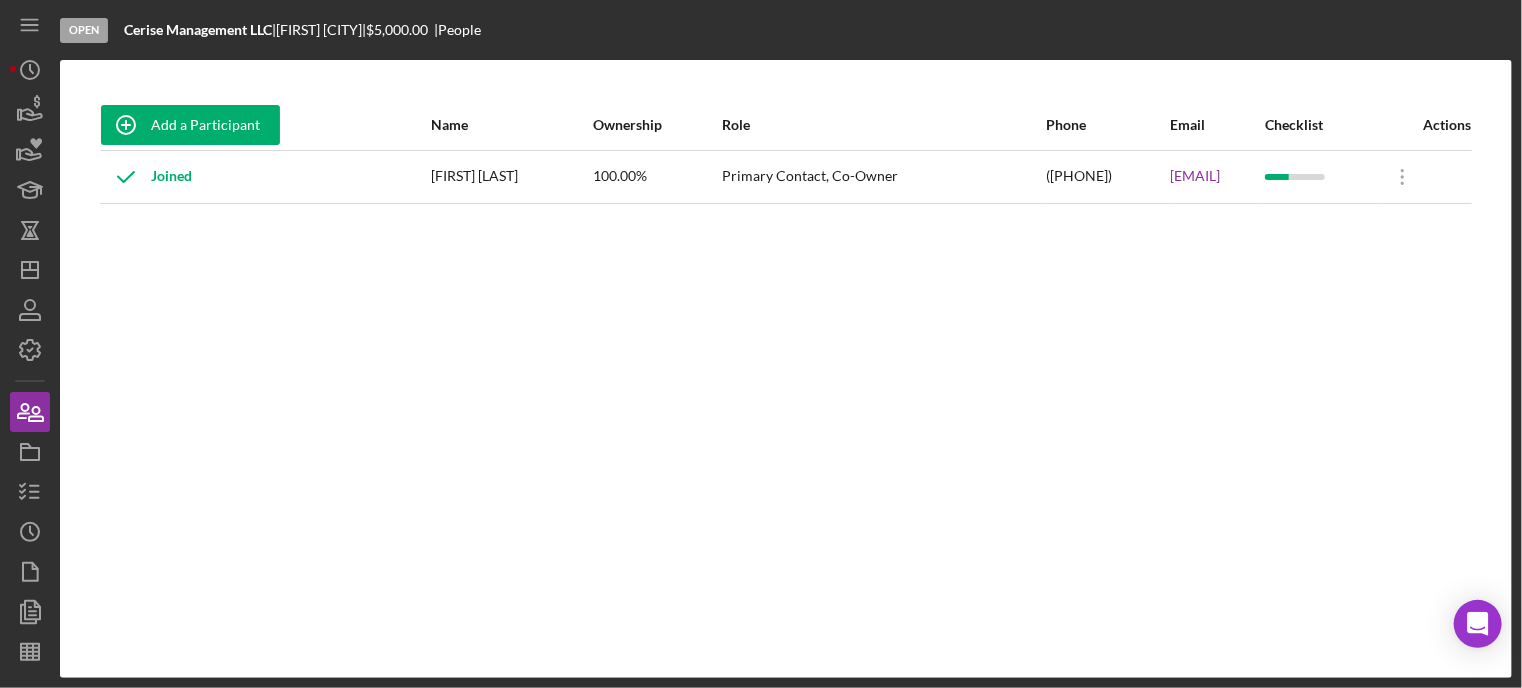 drag, startPoint x: 1155, startPoint y: 257, endPoint x: 1033, endPoint y: 221, distance: 127.20063 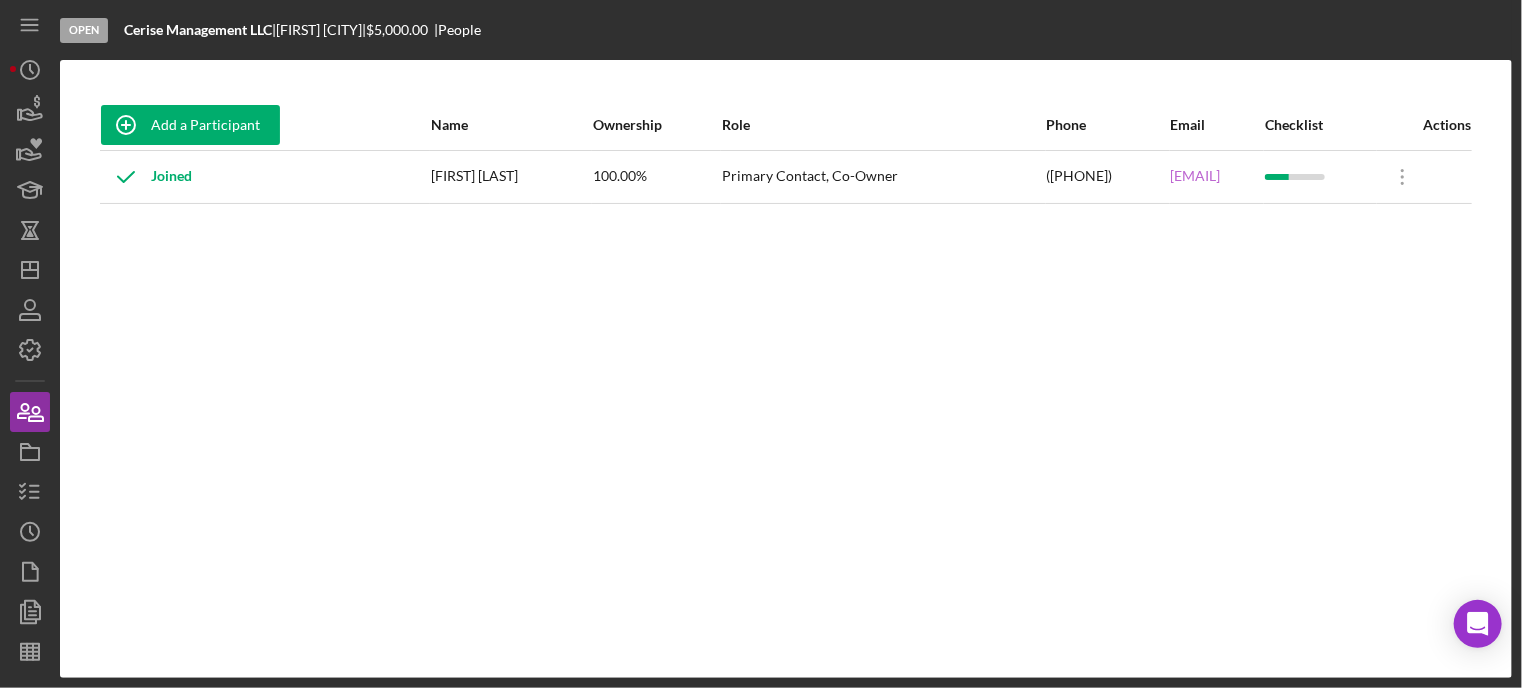 copy on "[EMAIL]" 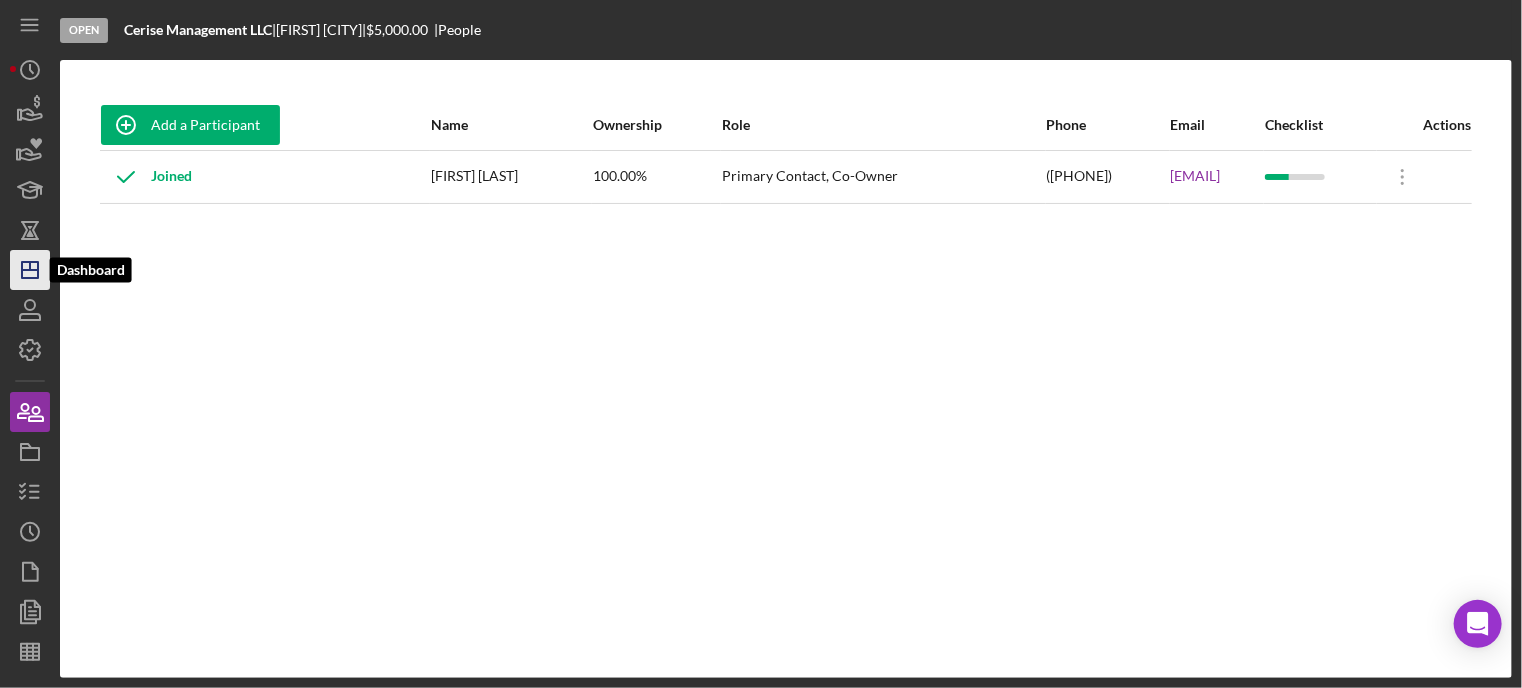 click on "Icon/Dashboard" 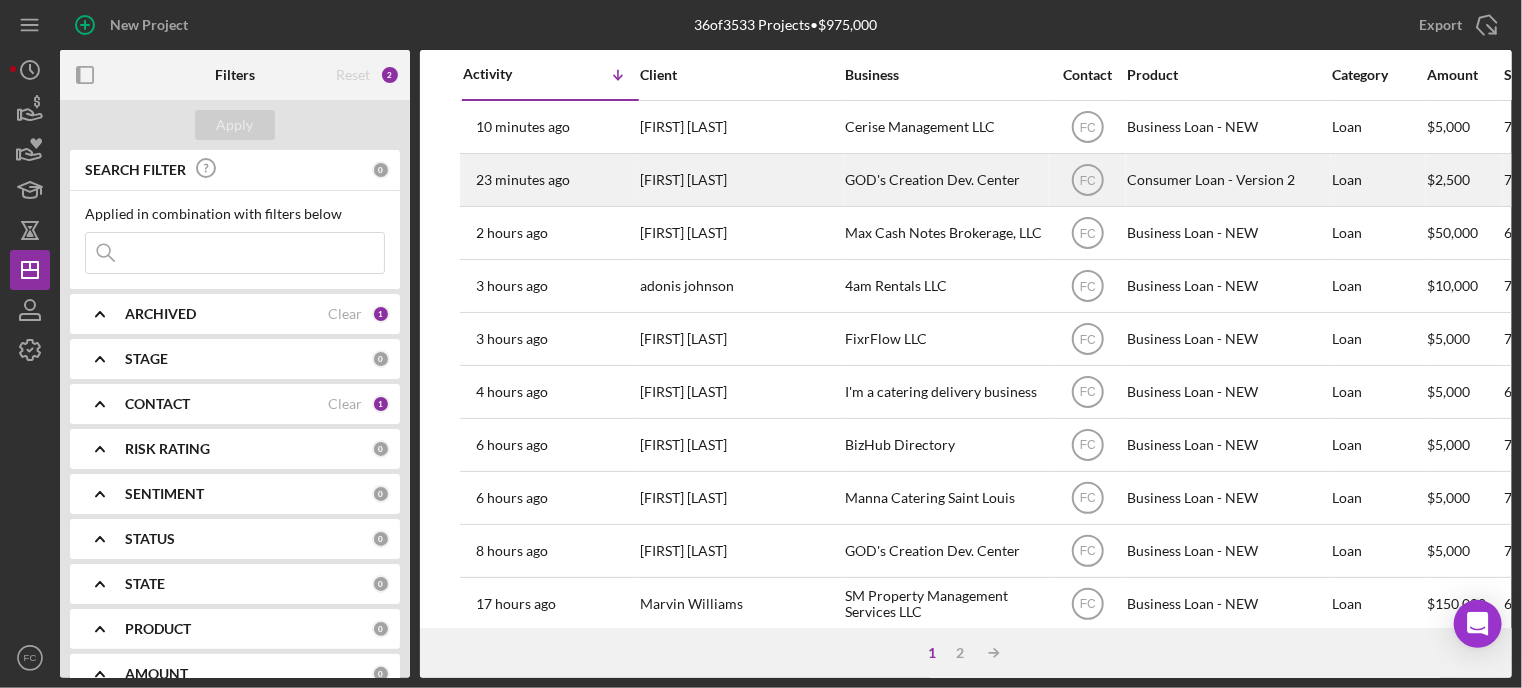 click on "[TIME] ago [FIRST] [LAST]" at bounding box center (550, 180) 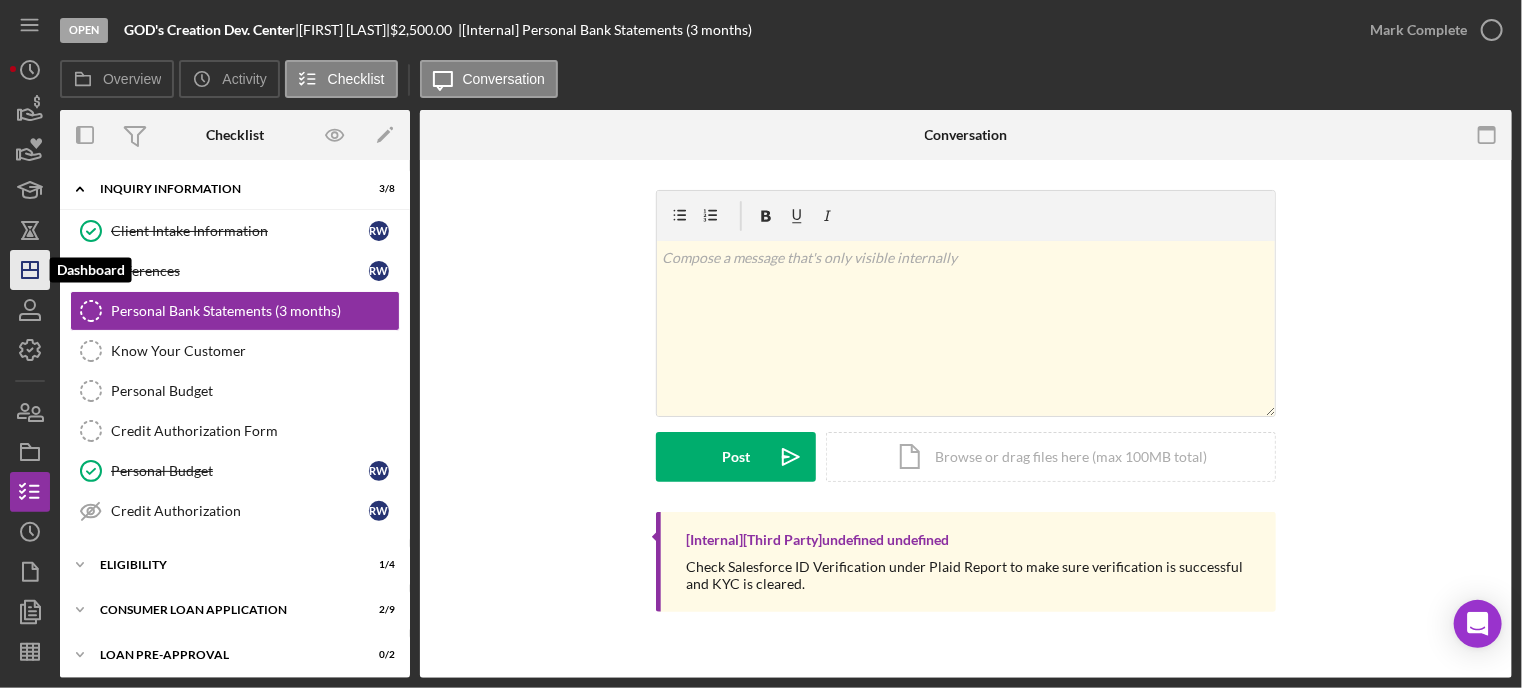 click on "Icon/Dashboard" 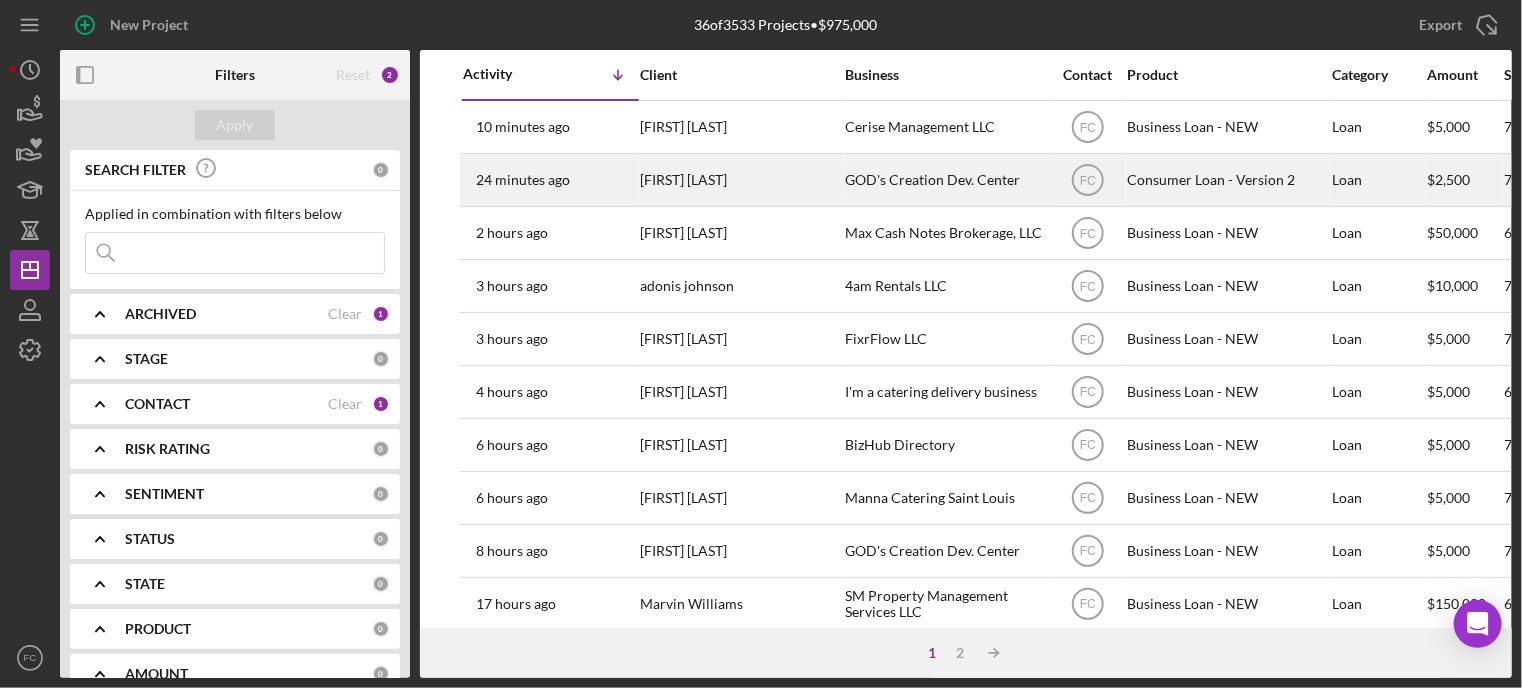click on "24 minutes ago" at bounding box center (523, 180) 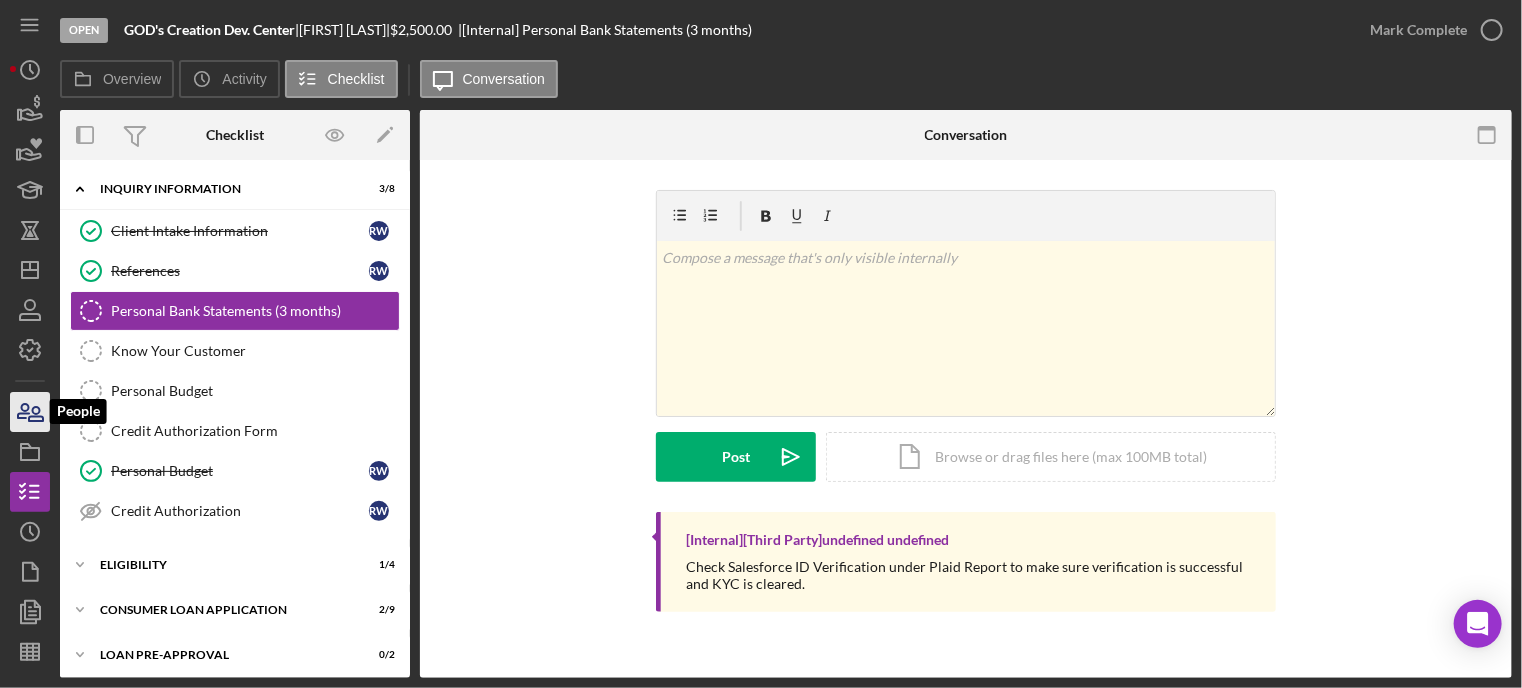 click 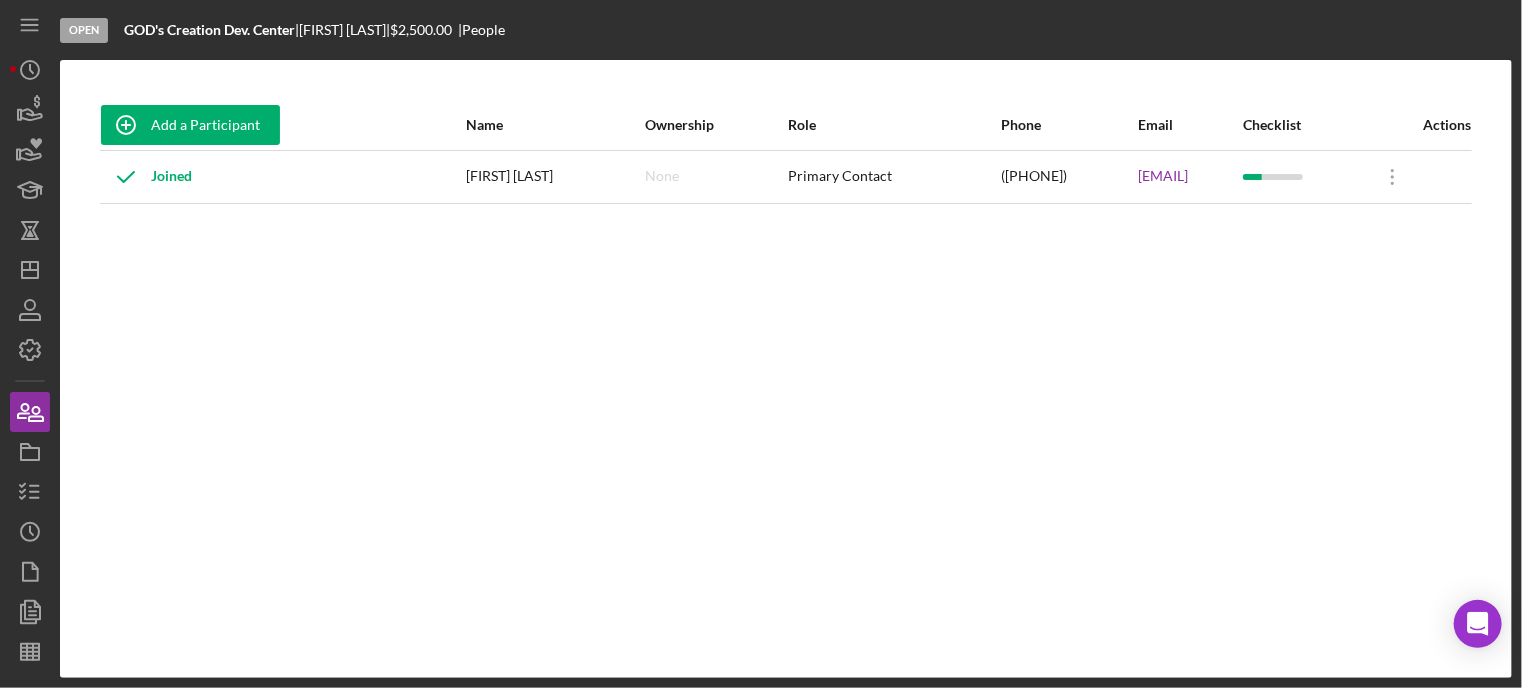 drag, startPoint x: 974, startPoint y: 177, endPoint x: 1176, endPoint y: 160, distance: 202.71408 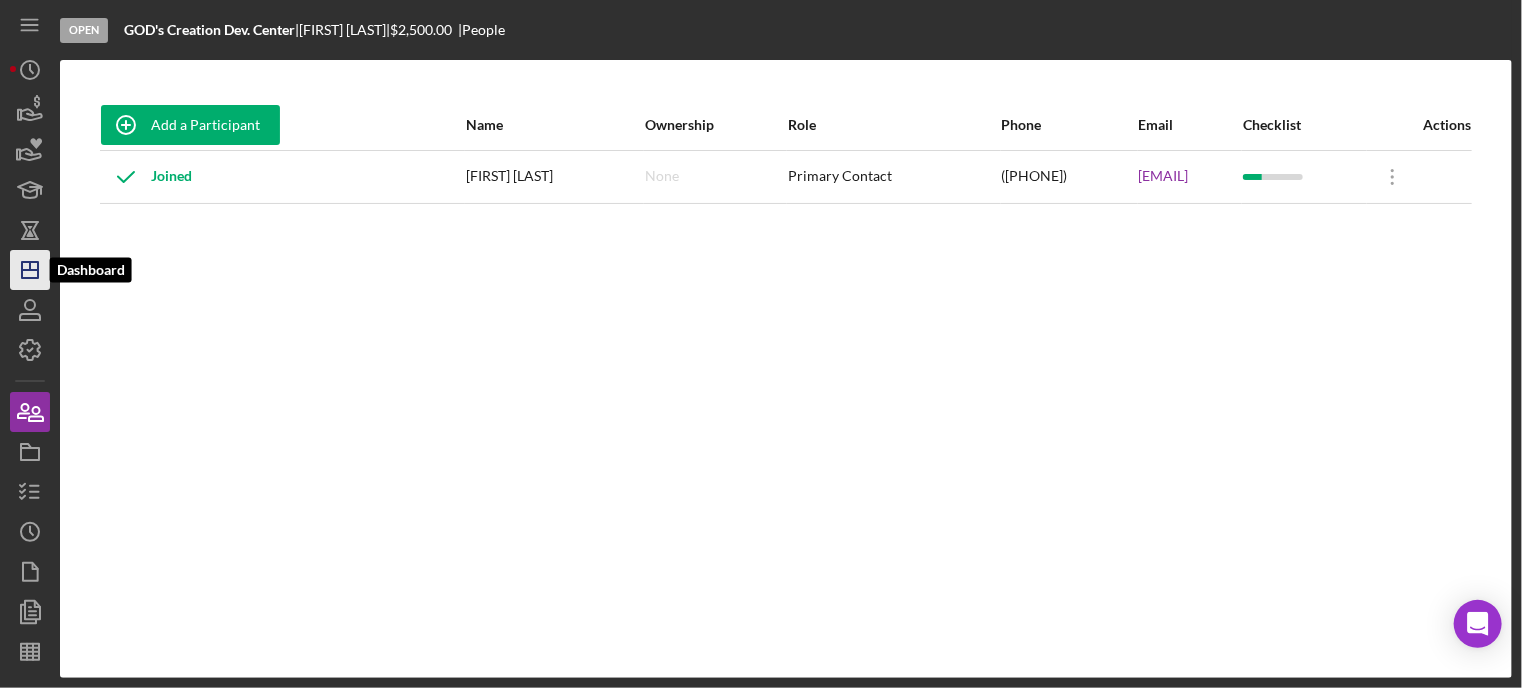 click on "Icon/Dashboard" 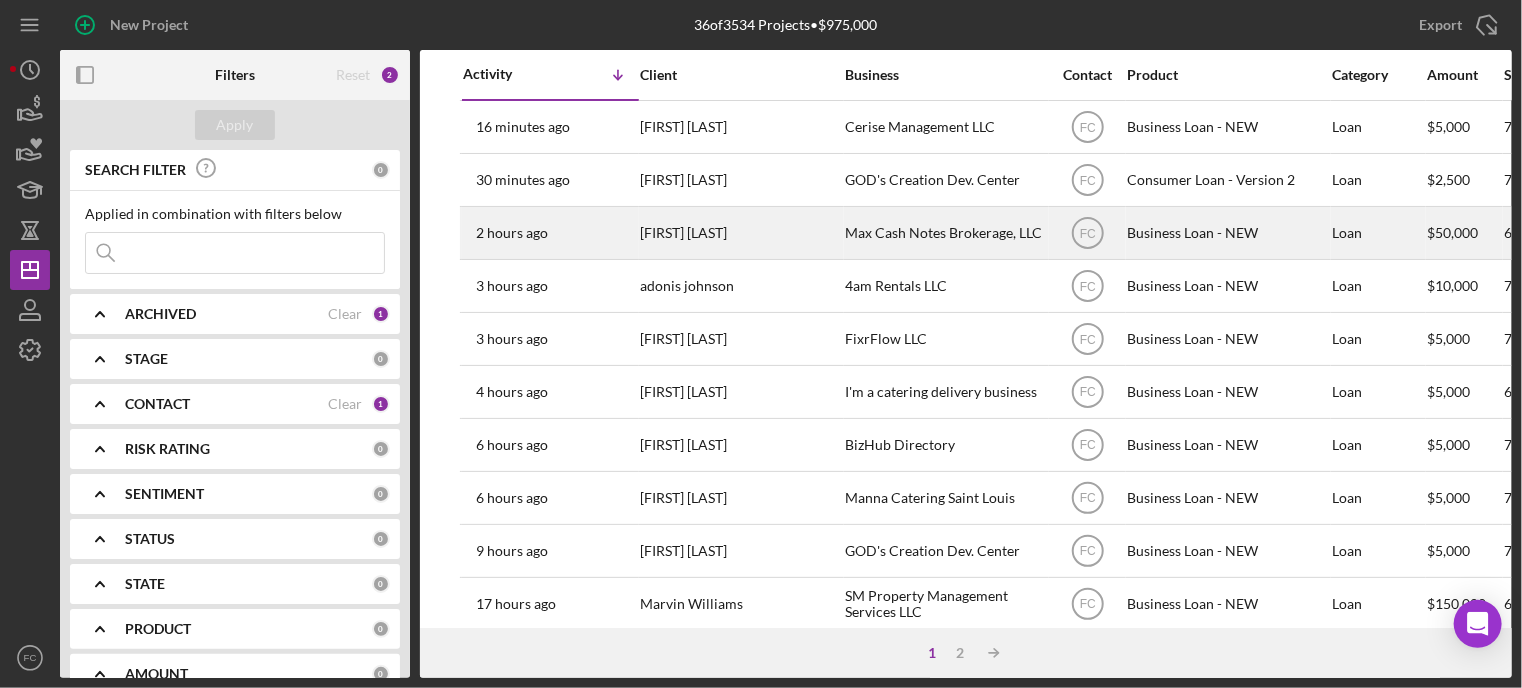 click on "[TIME] ago [FIRST] [LAST]" at bounding box center (550, 233) 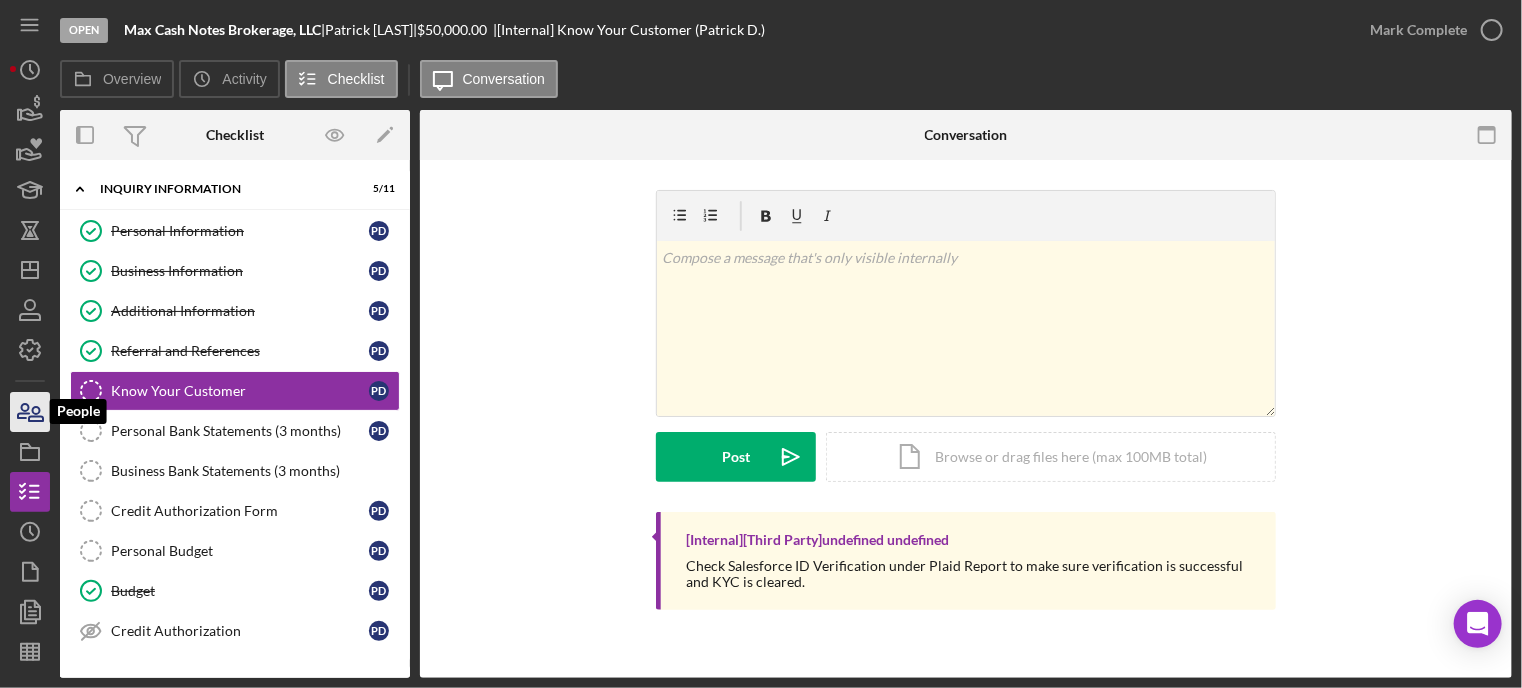 click 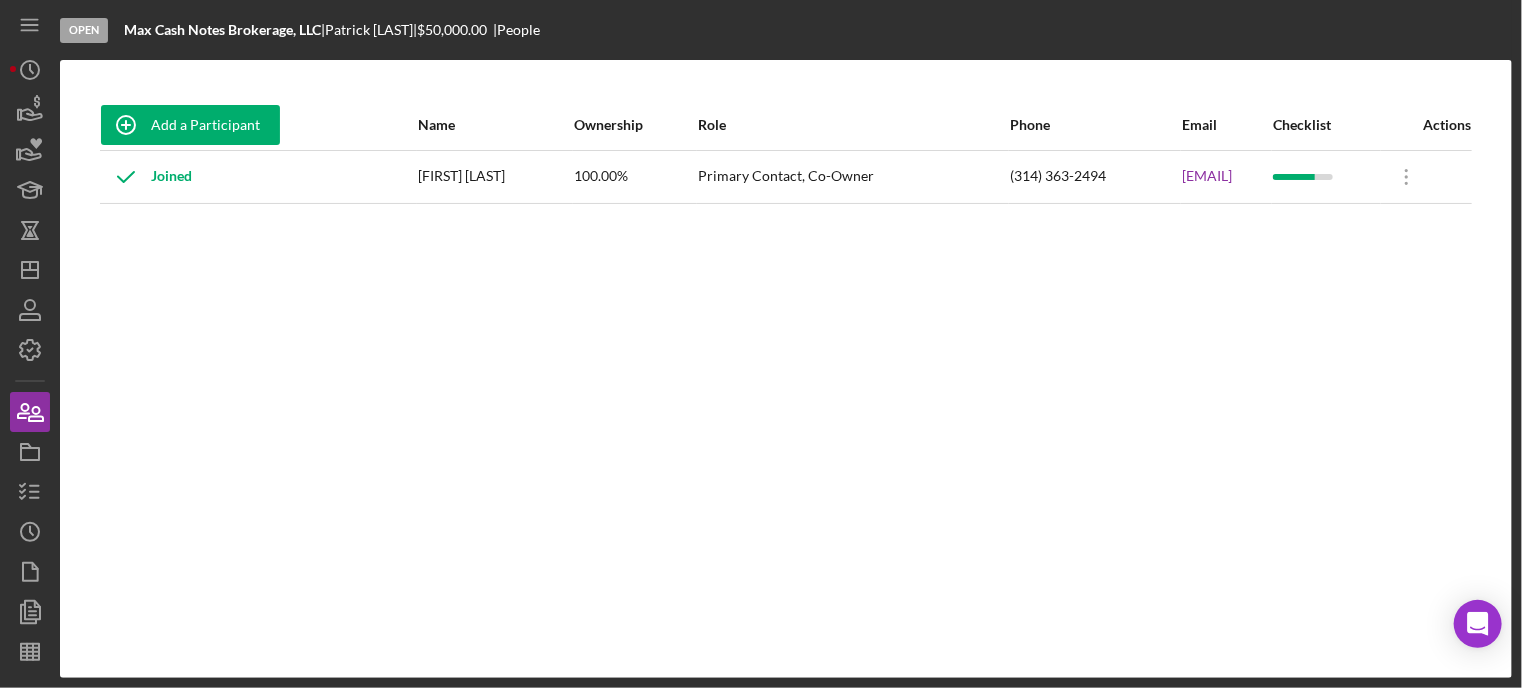drag, startPoint x: 981, startPoint y: 179, endPoint x: 1212, endPoint y: 161, distance: 231.70024 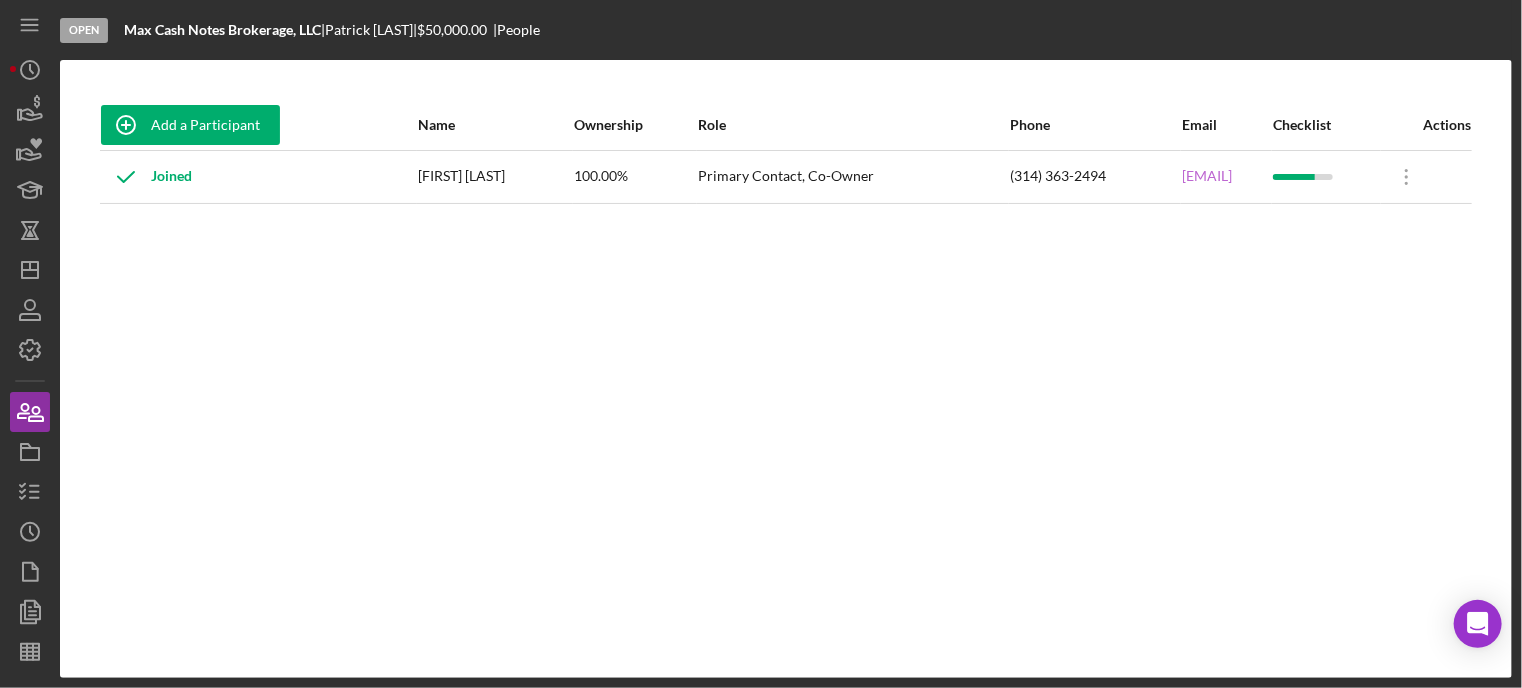 copy on "[EMAIL]" 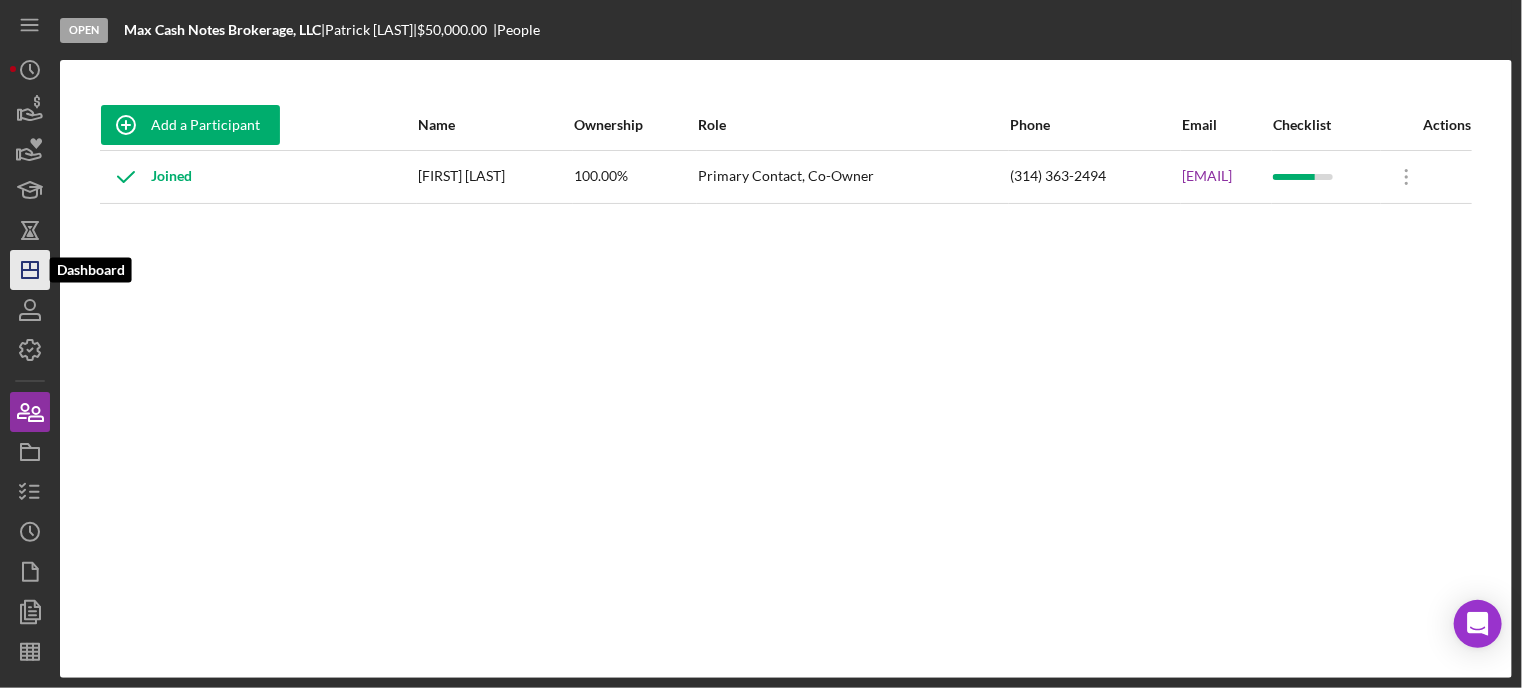 click on "Icon/Dashboard" 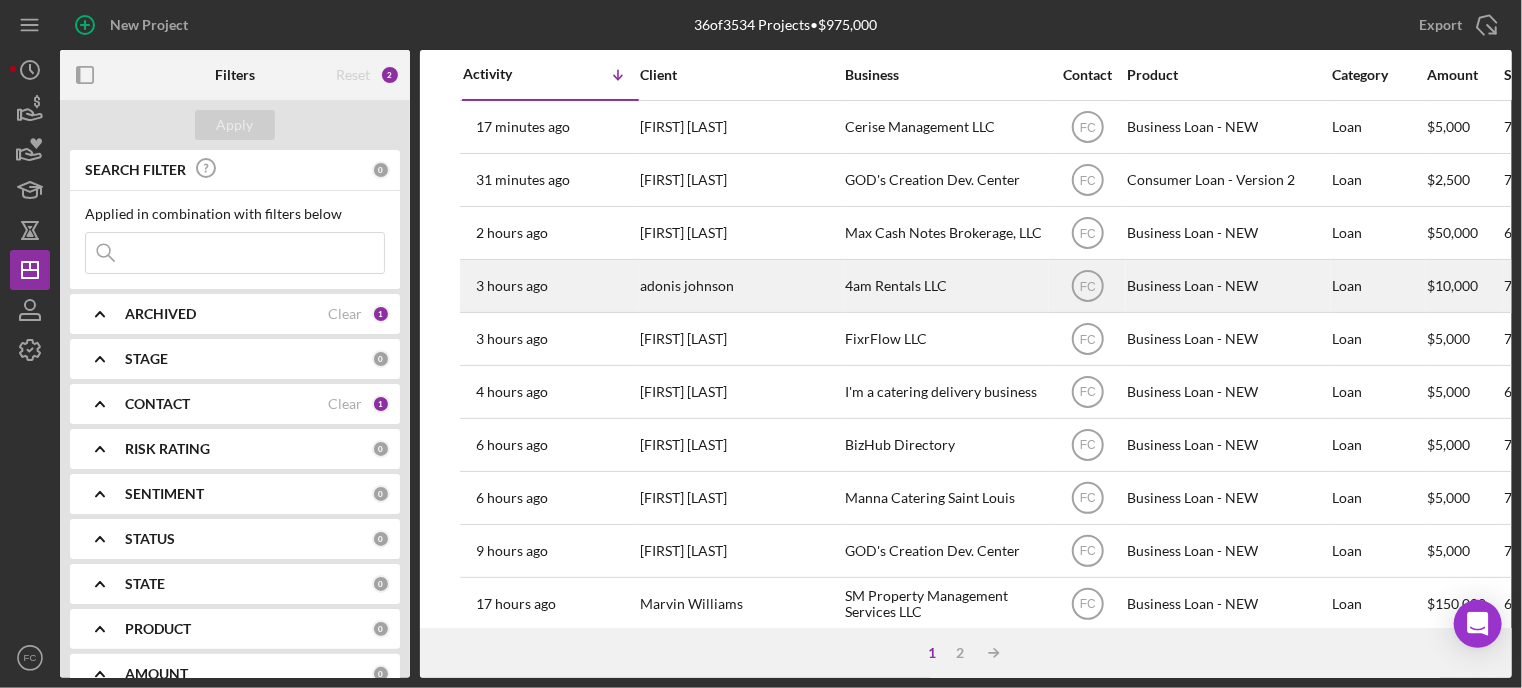 click on "[TIME] ago [FIRST] [LAST]" at bounding box center (550, 286) 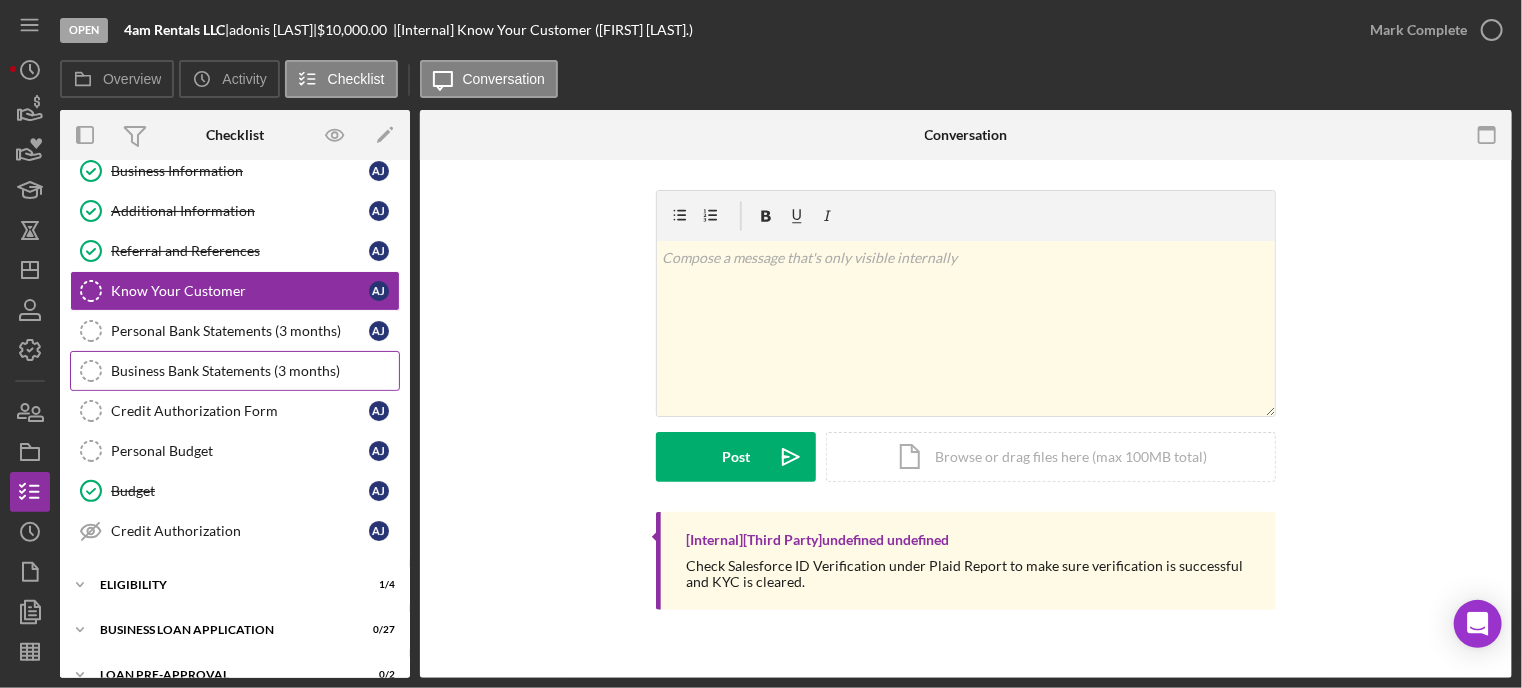 scroll, scrollTop: 200, scrollLeft: 0, axis: vertical 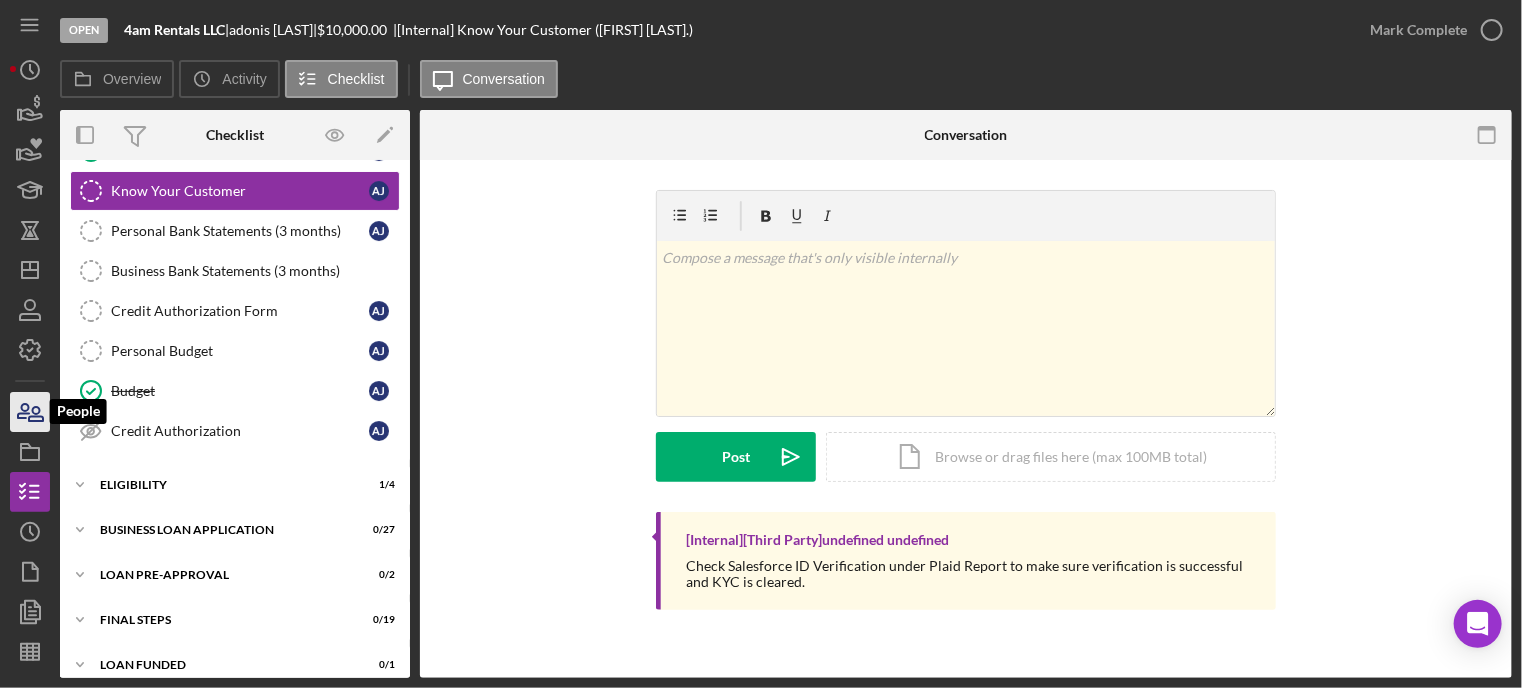 click 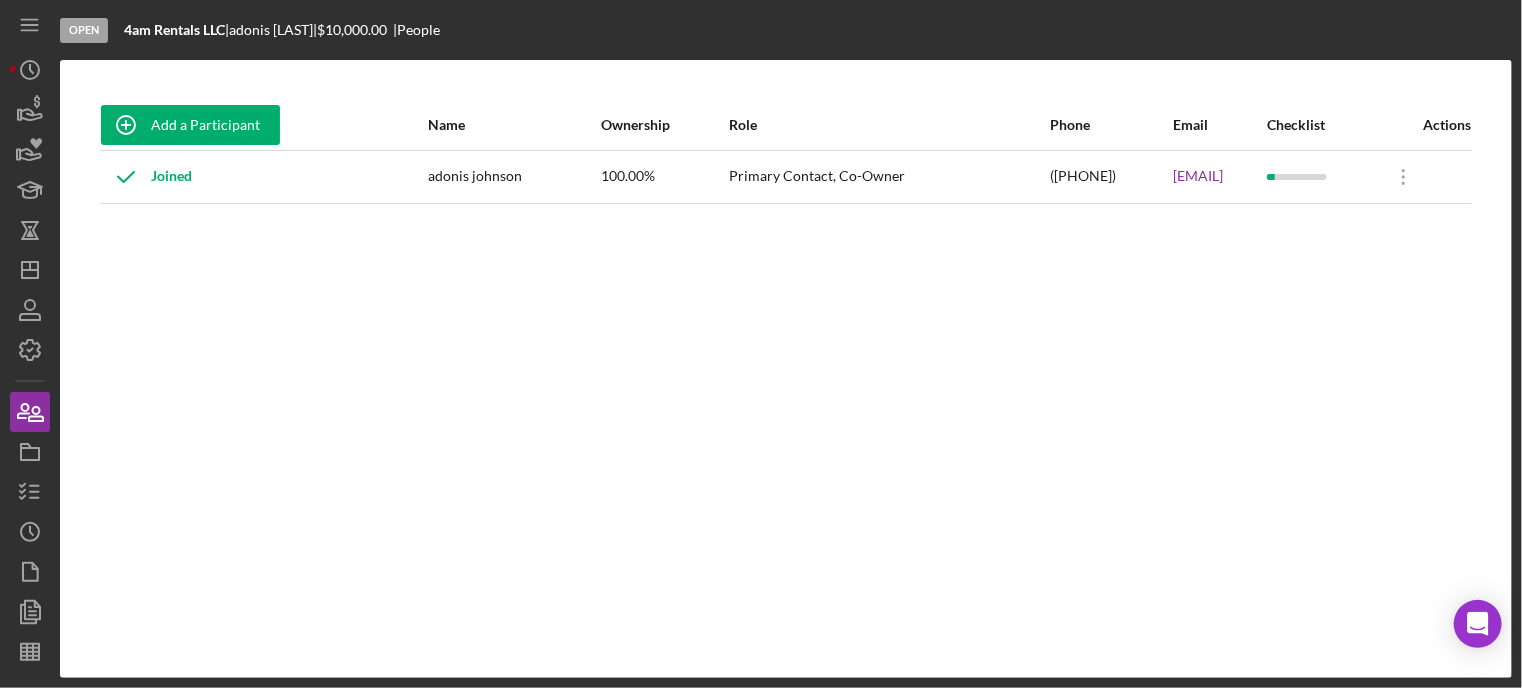 drag, startPoint x: 1015, startPoint y: 182, endPoint x: 1218, endPoint y: 183, distance: 203.00246 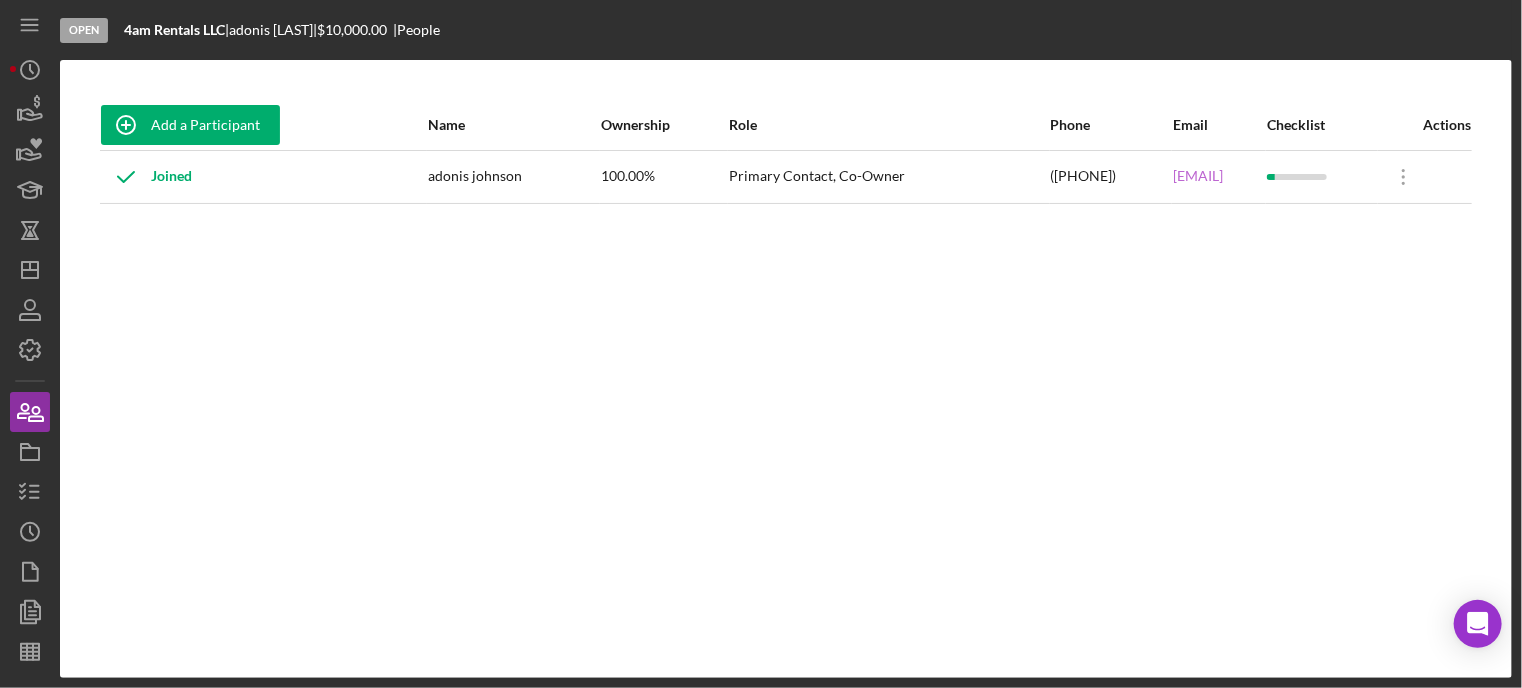 copy on "[EMAIL]" 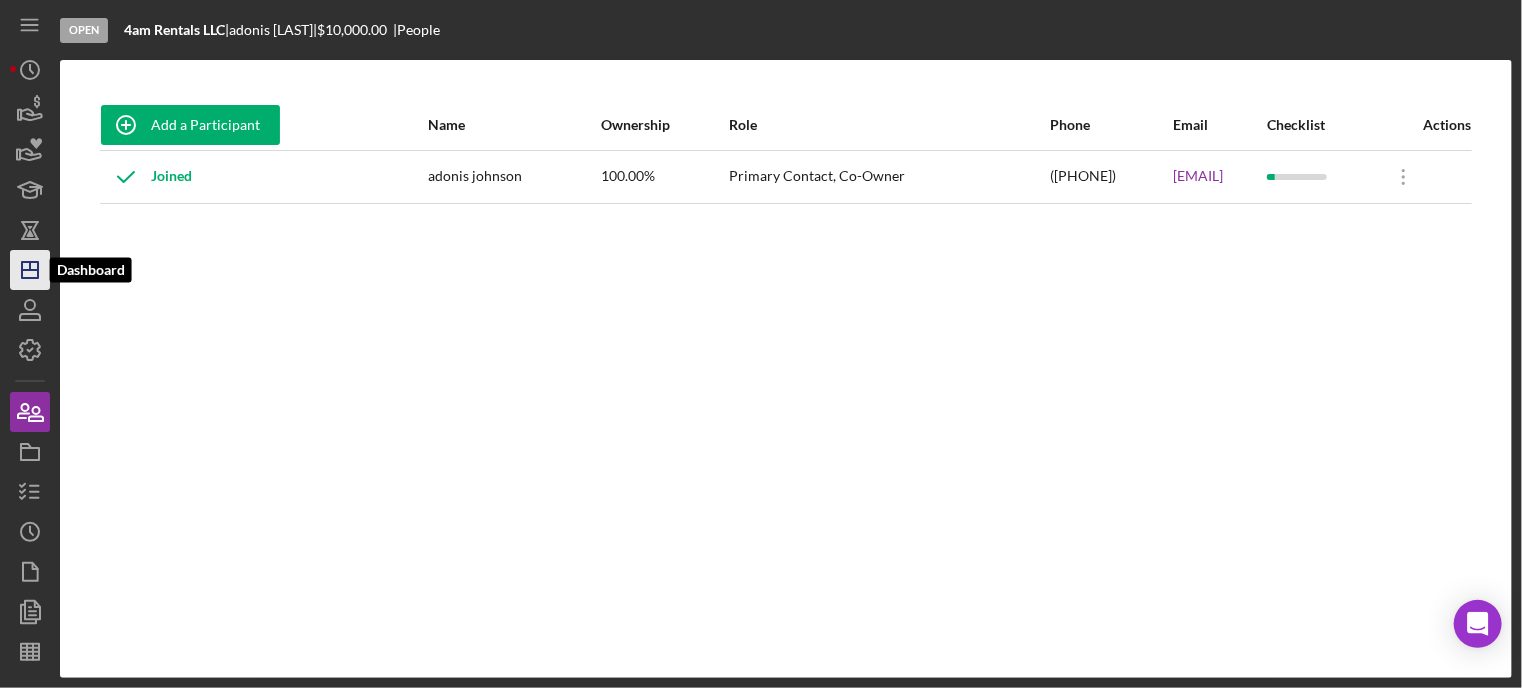 click on "Icon/Dashboard" 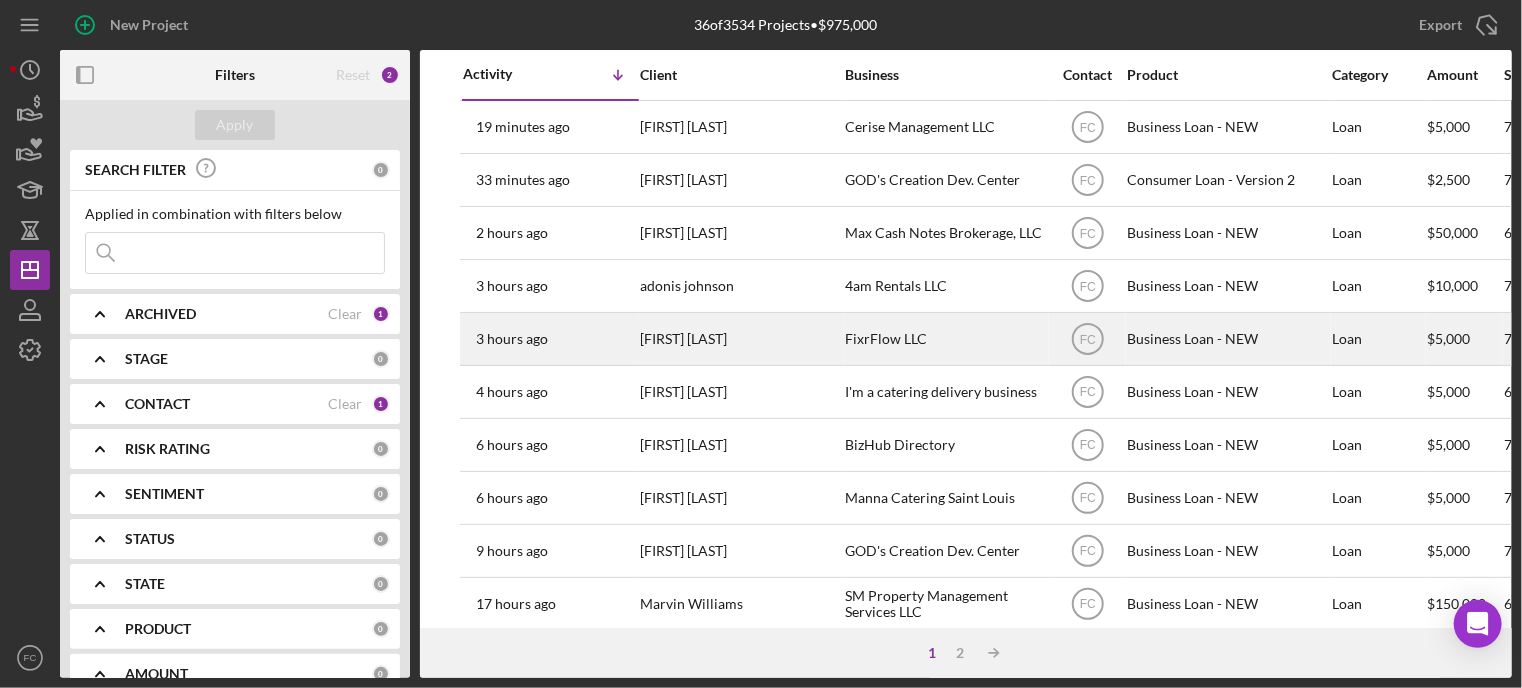 click on "[TIME] ago [FIRST] [LAST]" at bounding box center (550, 339) 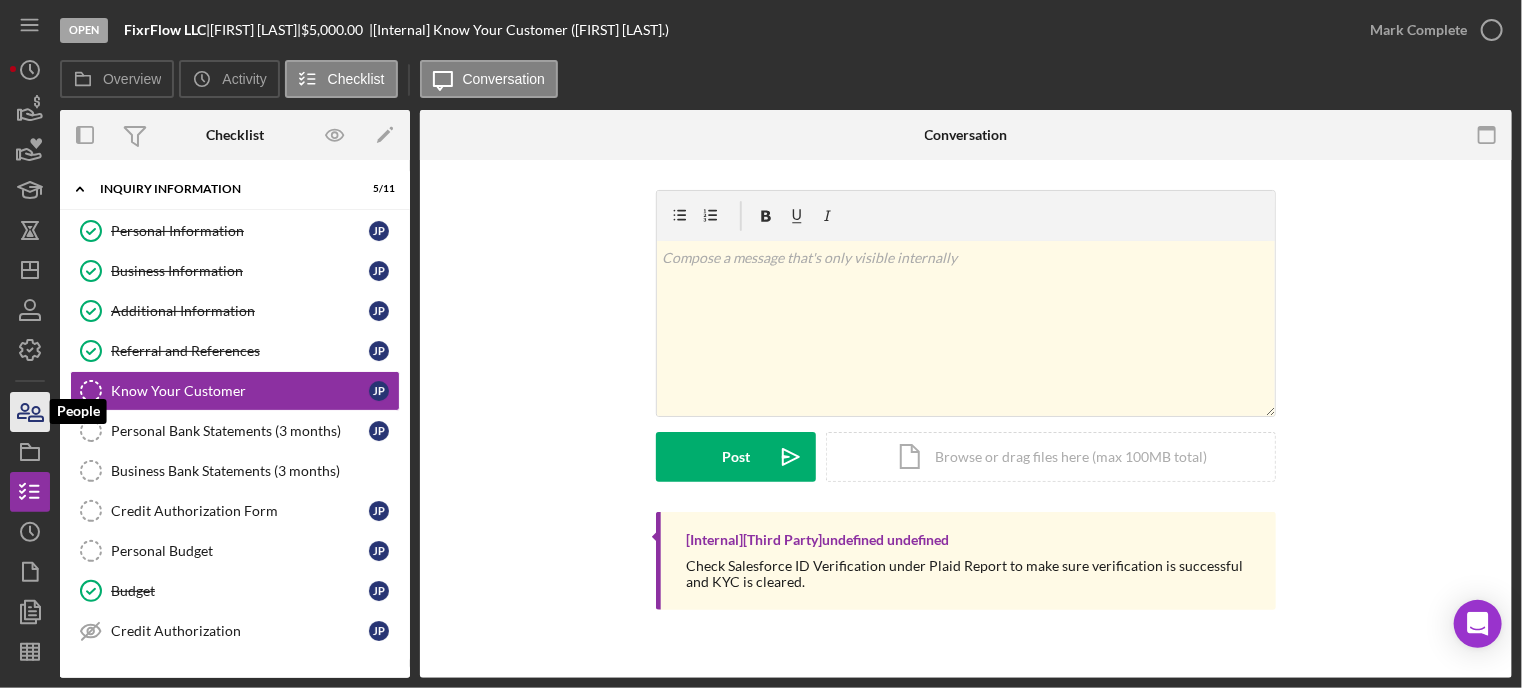 drag, startPoint x: 20, startPoint y: 418, endPoint x: 28, endPoint y: 400, distance: 19.697716 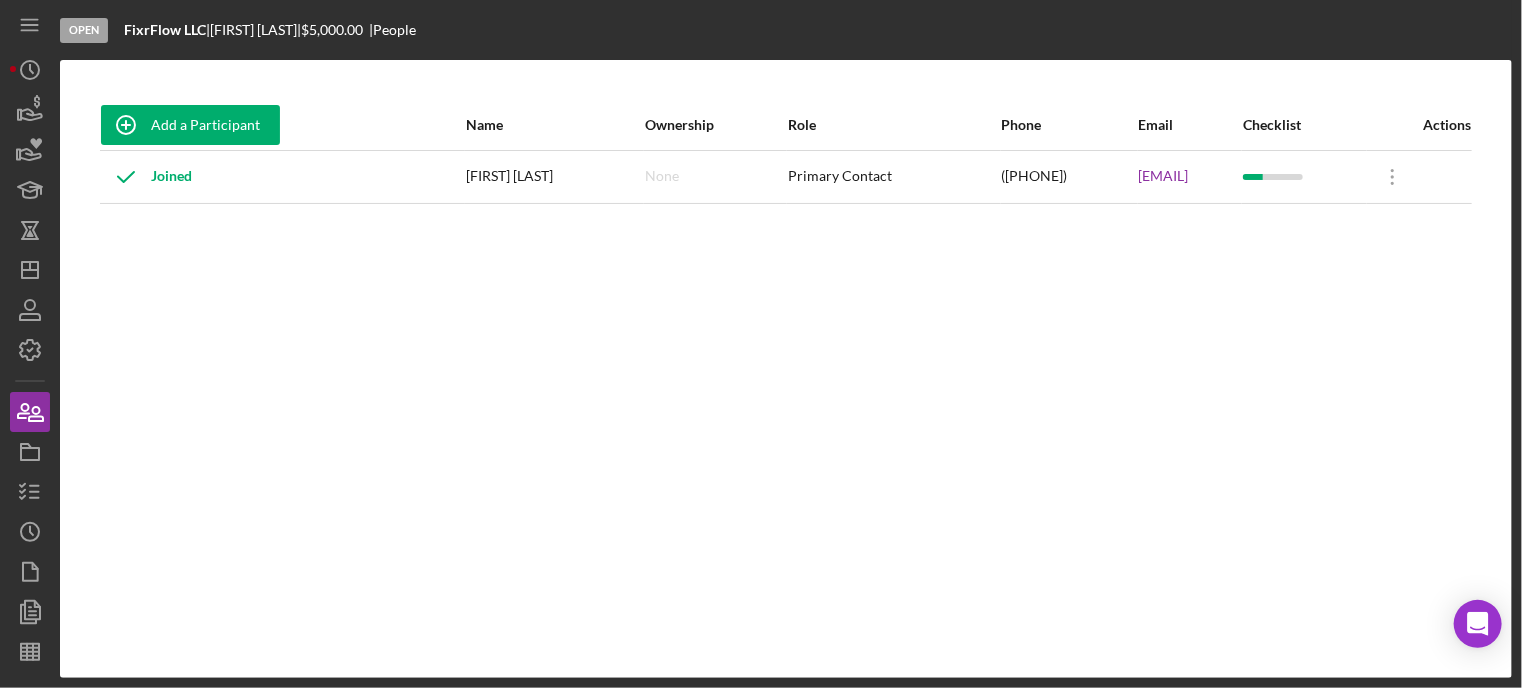 drag, startPoint x: 1015, startPoint y: 179, endPoint x: 1192, endPoint y: 189, distance: 177.28226 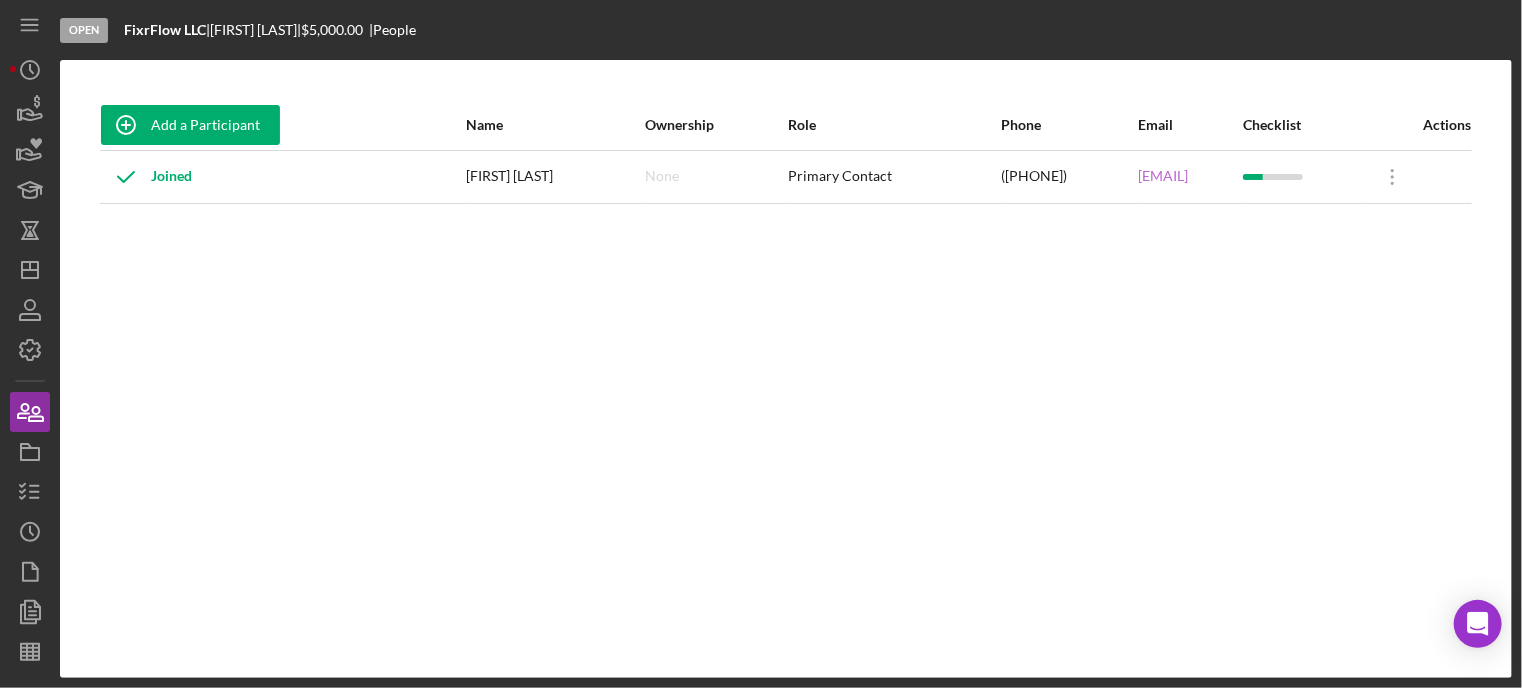 copy on "[EMAIL]" 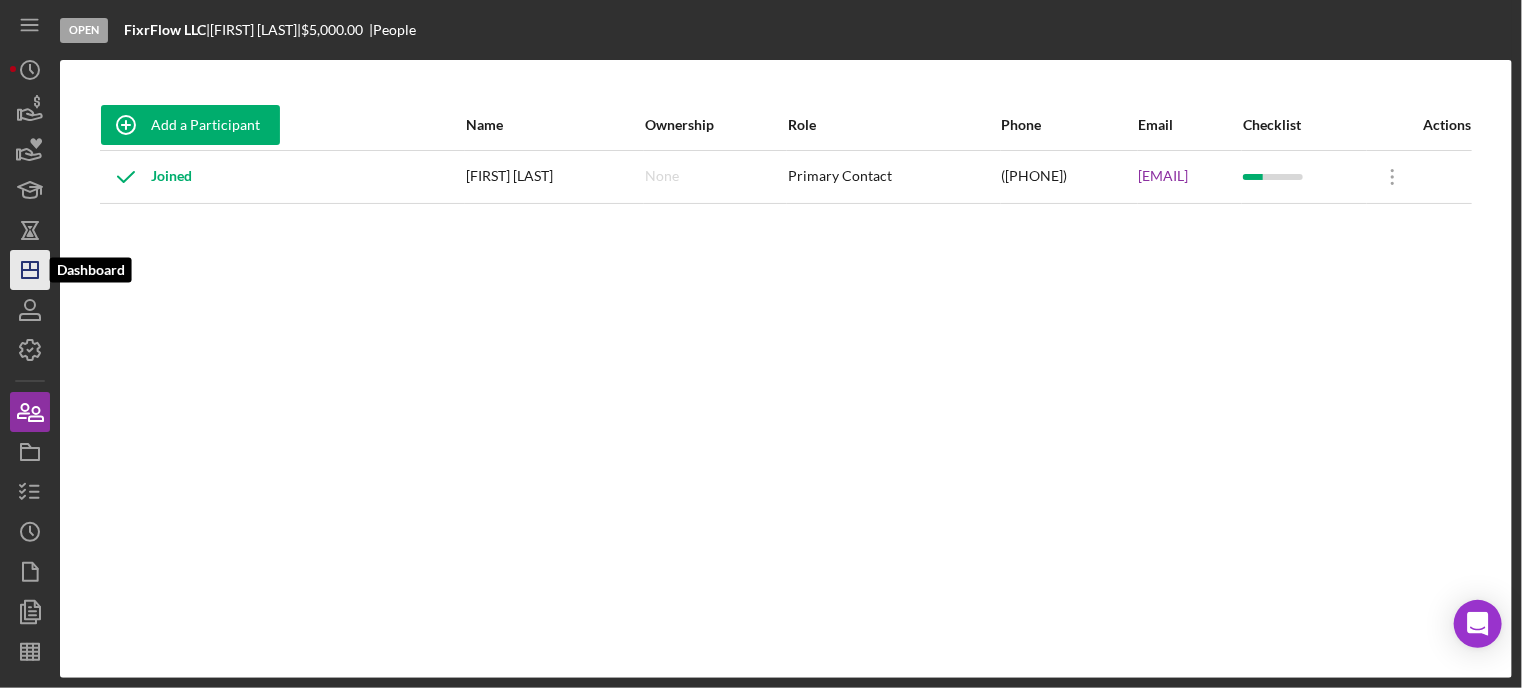 click 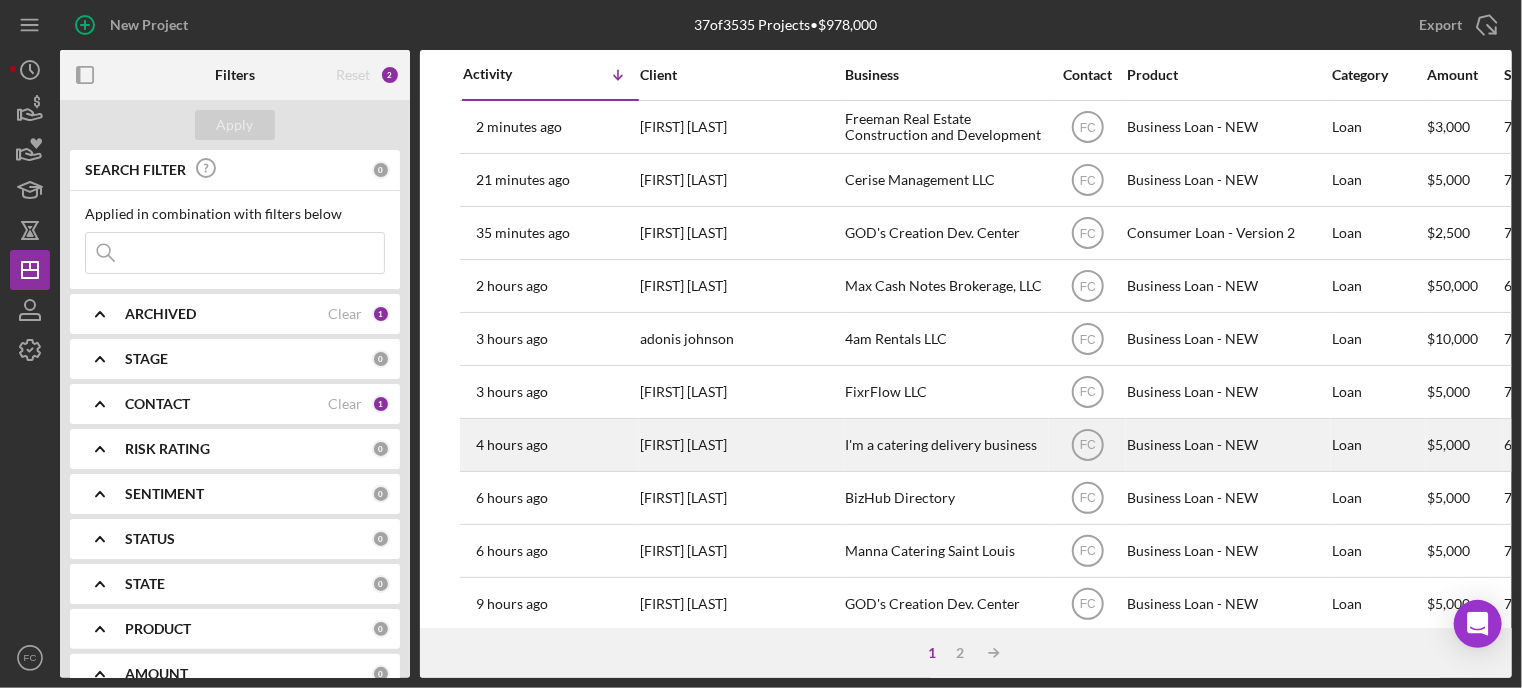 click on "[TIME] ago [FIRST] [LAST]" at bounding box center [550, 445] 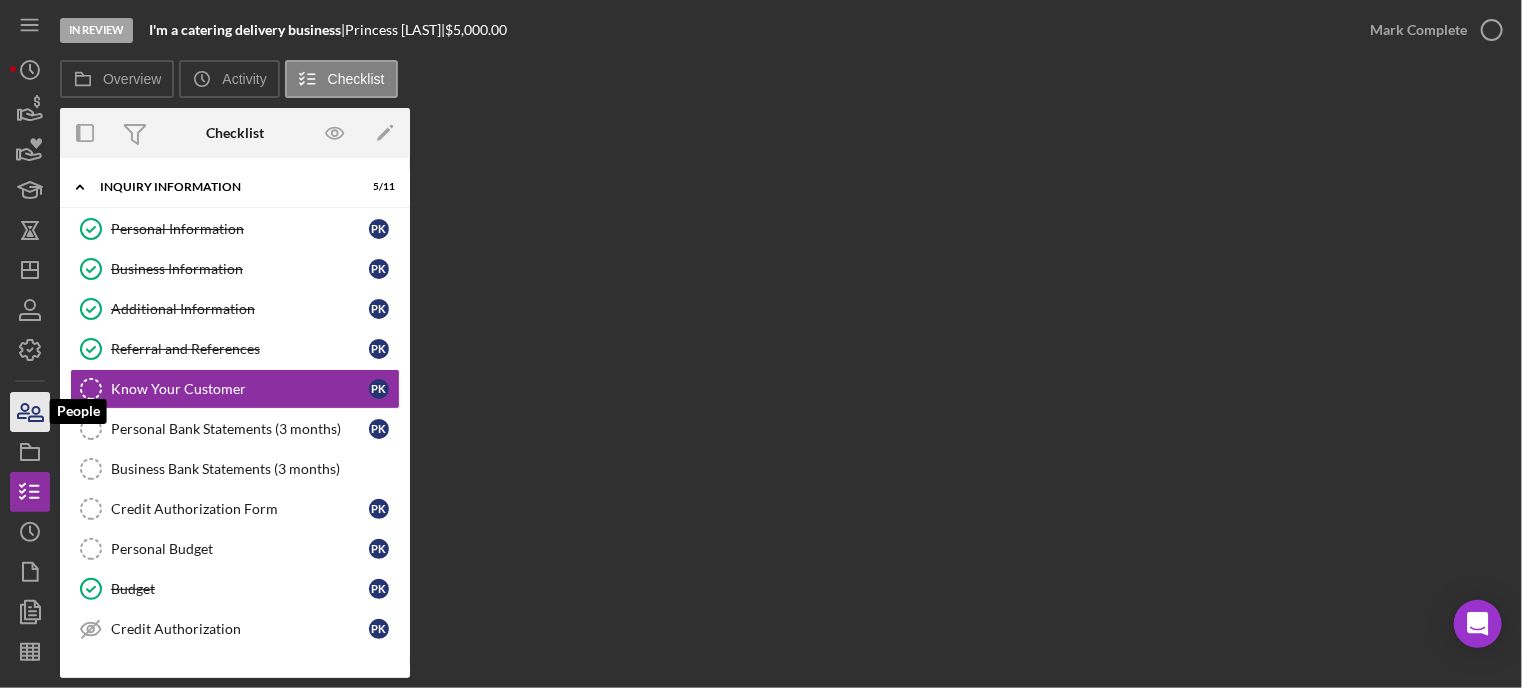 click 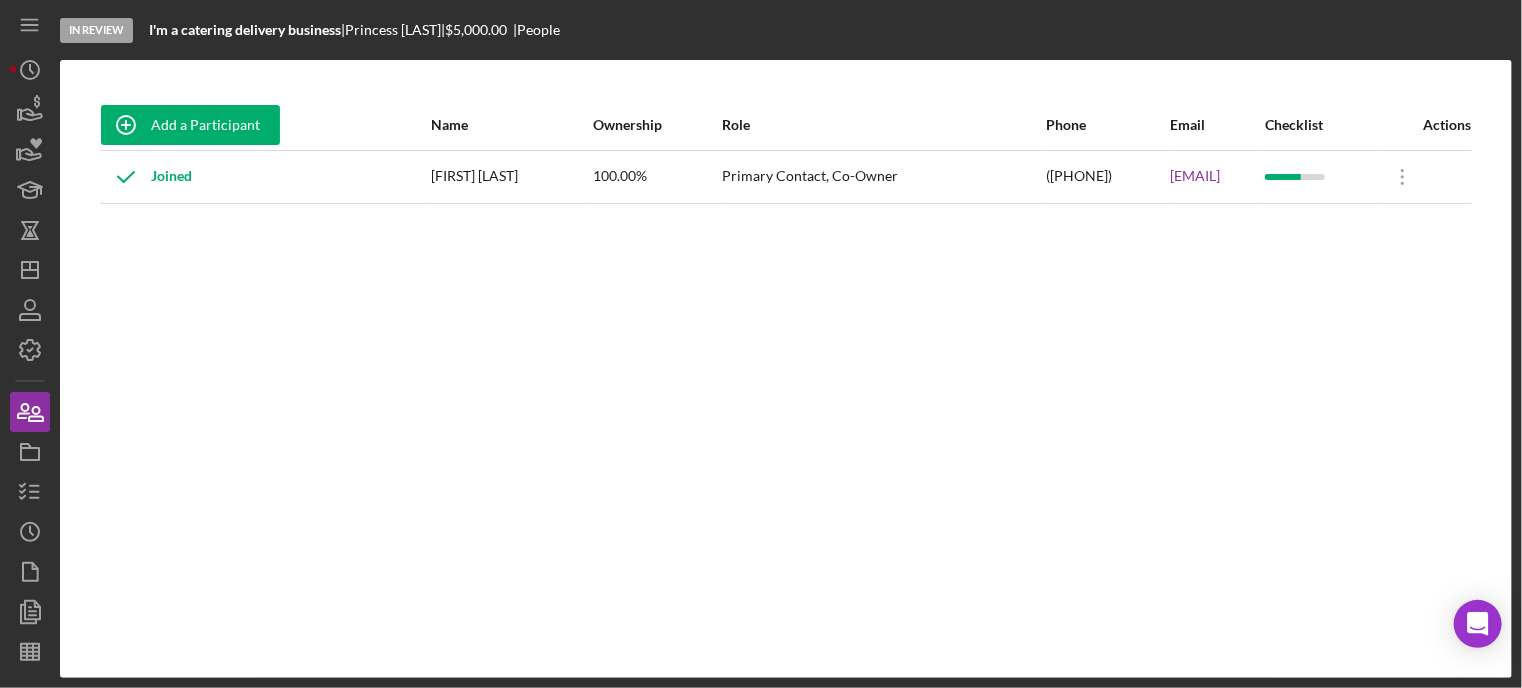 drag, startPoint x: 1024, startPoint y: 180, endPoint x: 1226, endPoint y: 183, distance: 202.02228 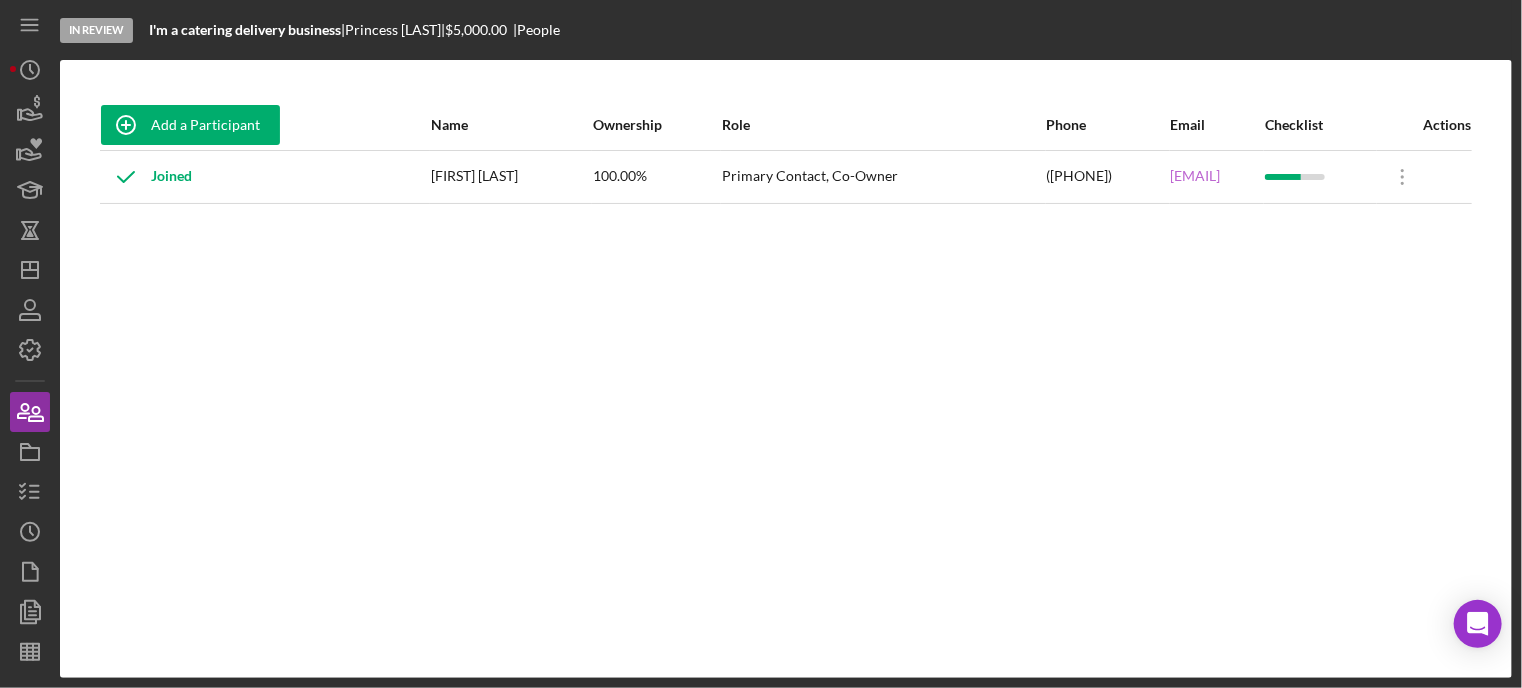 copy on "[EMAIL]" 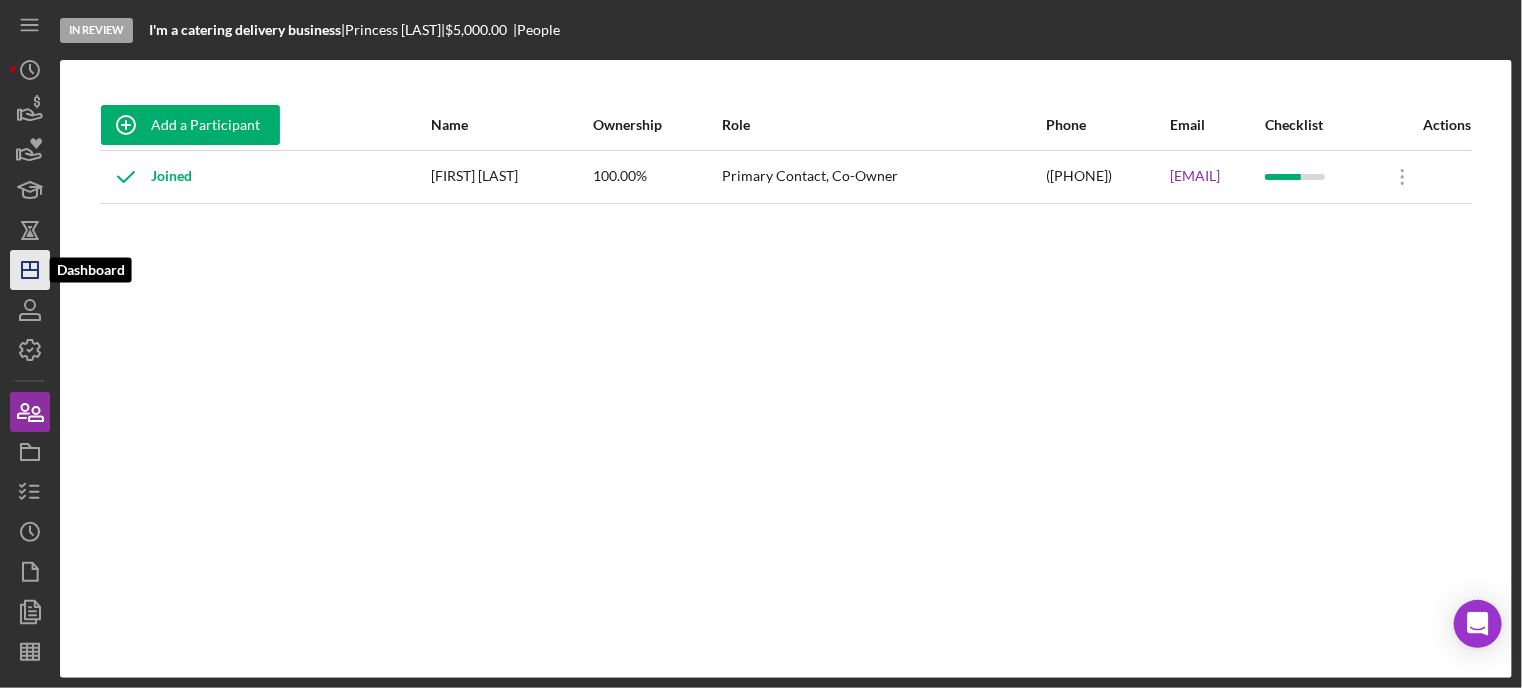 click on "Icon/Dashboard" 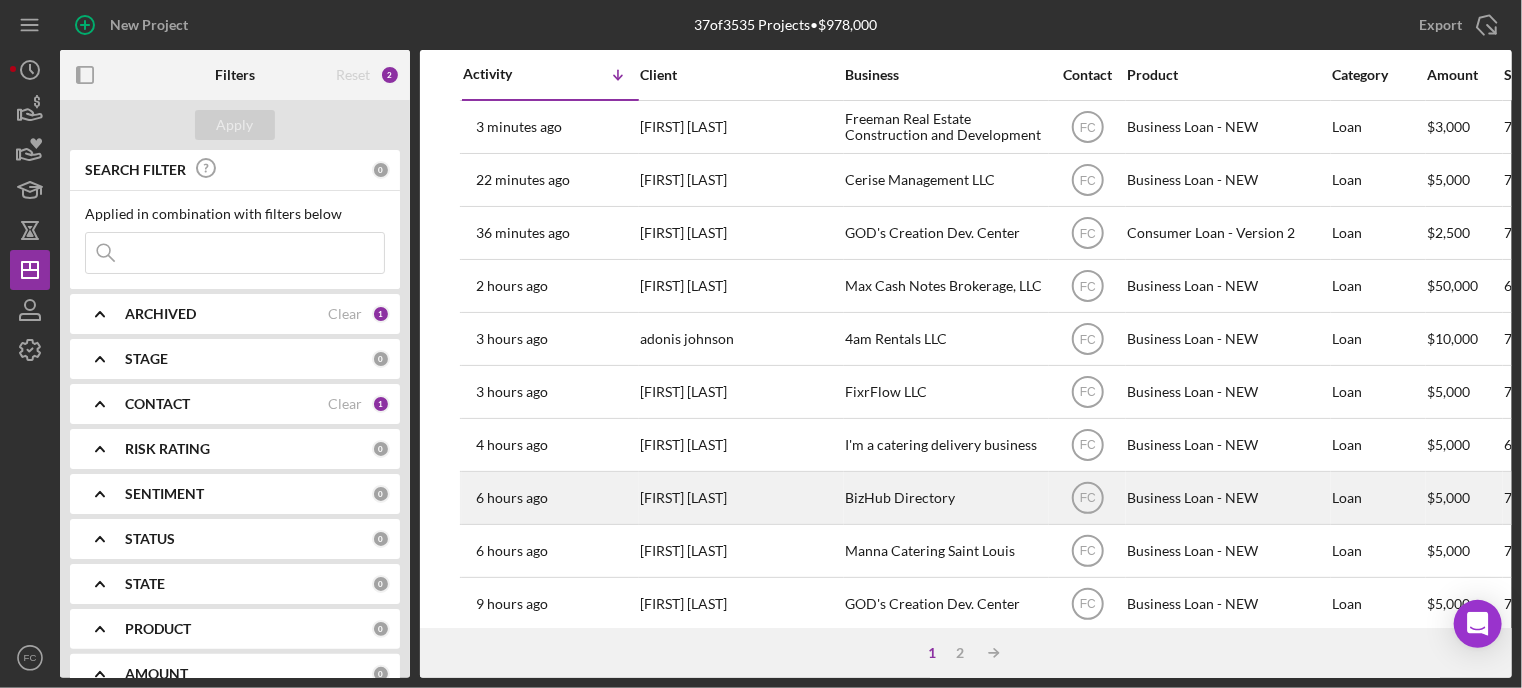 click on "[TIME] ago [FIRST] [LAST]" at bounding box center (550, 498) 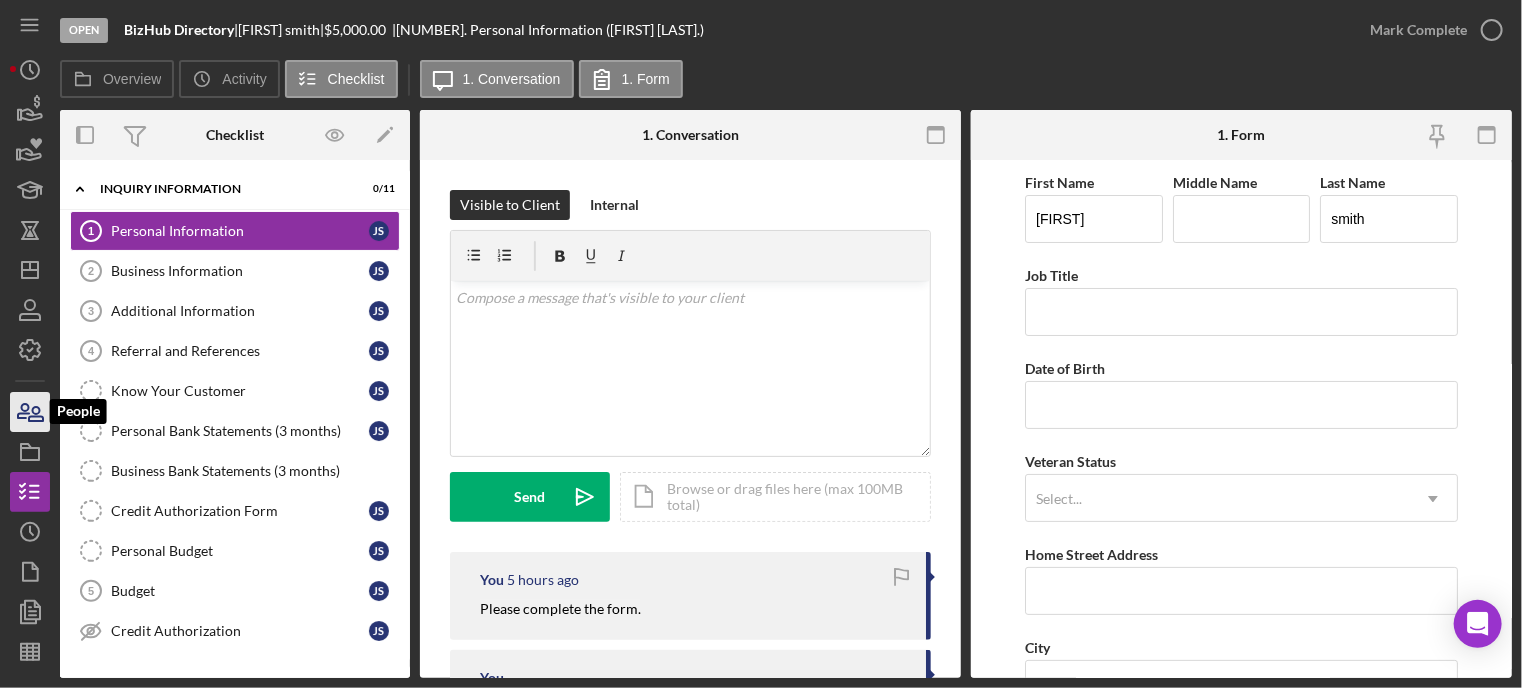 click 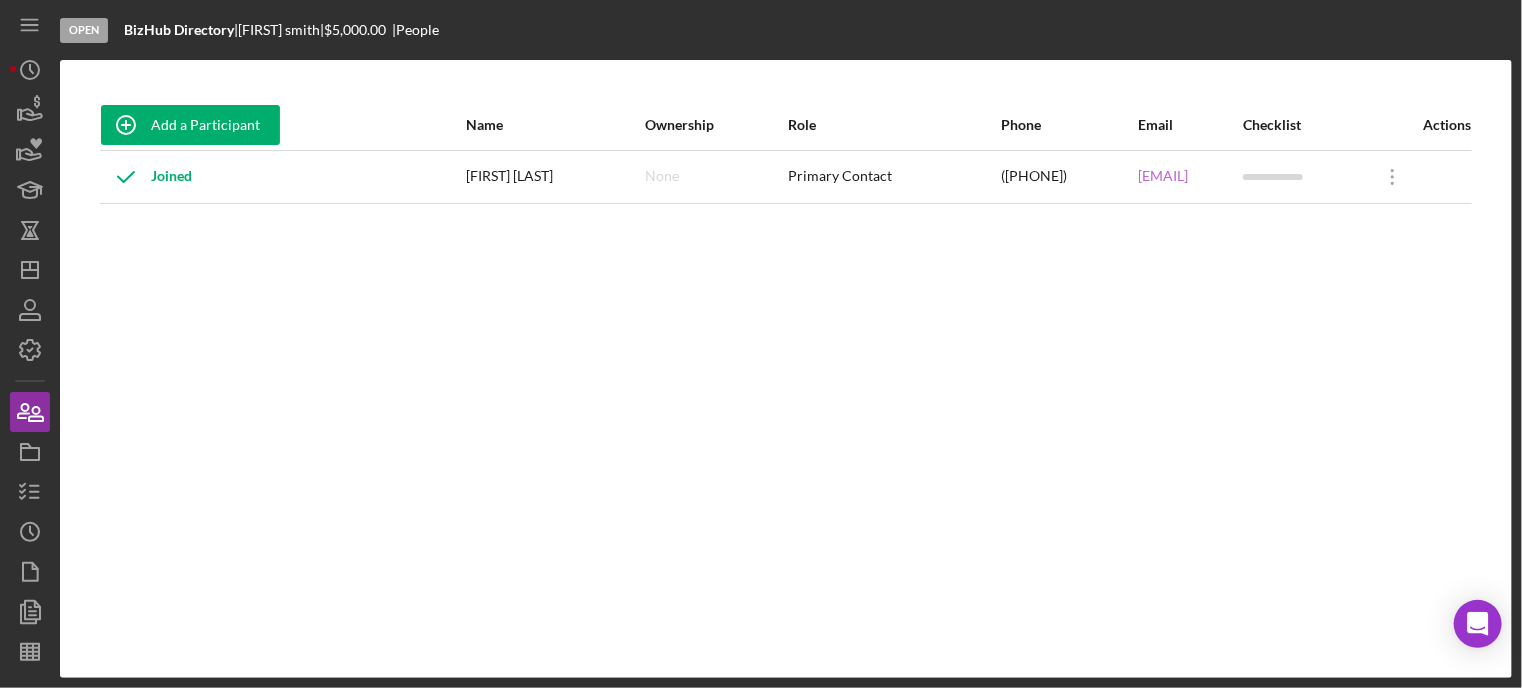 drag, startPoint x: 972, startPoint y: 178, endPoint x: 1165, endPoint y: 175, distance: 193.02332 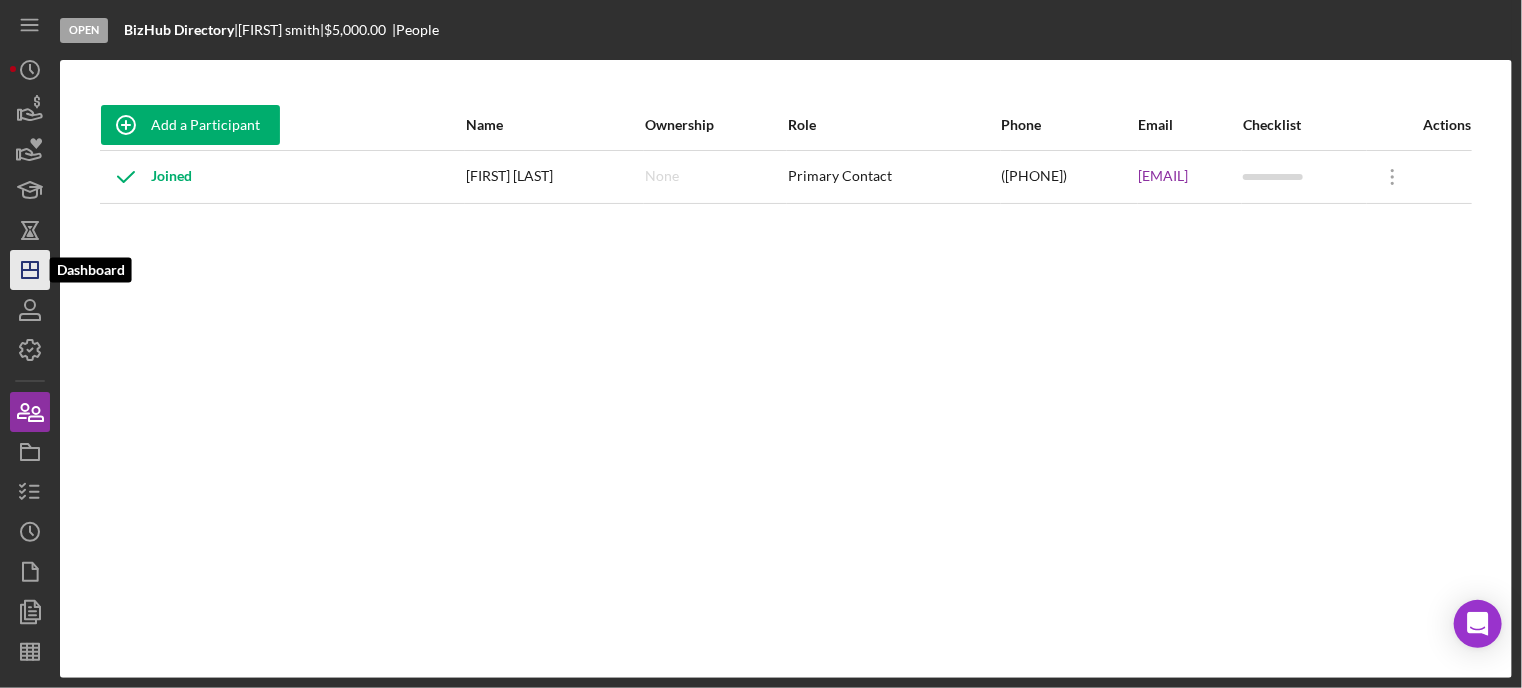 click 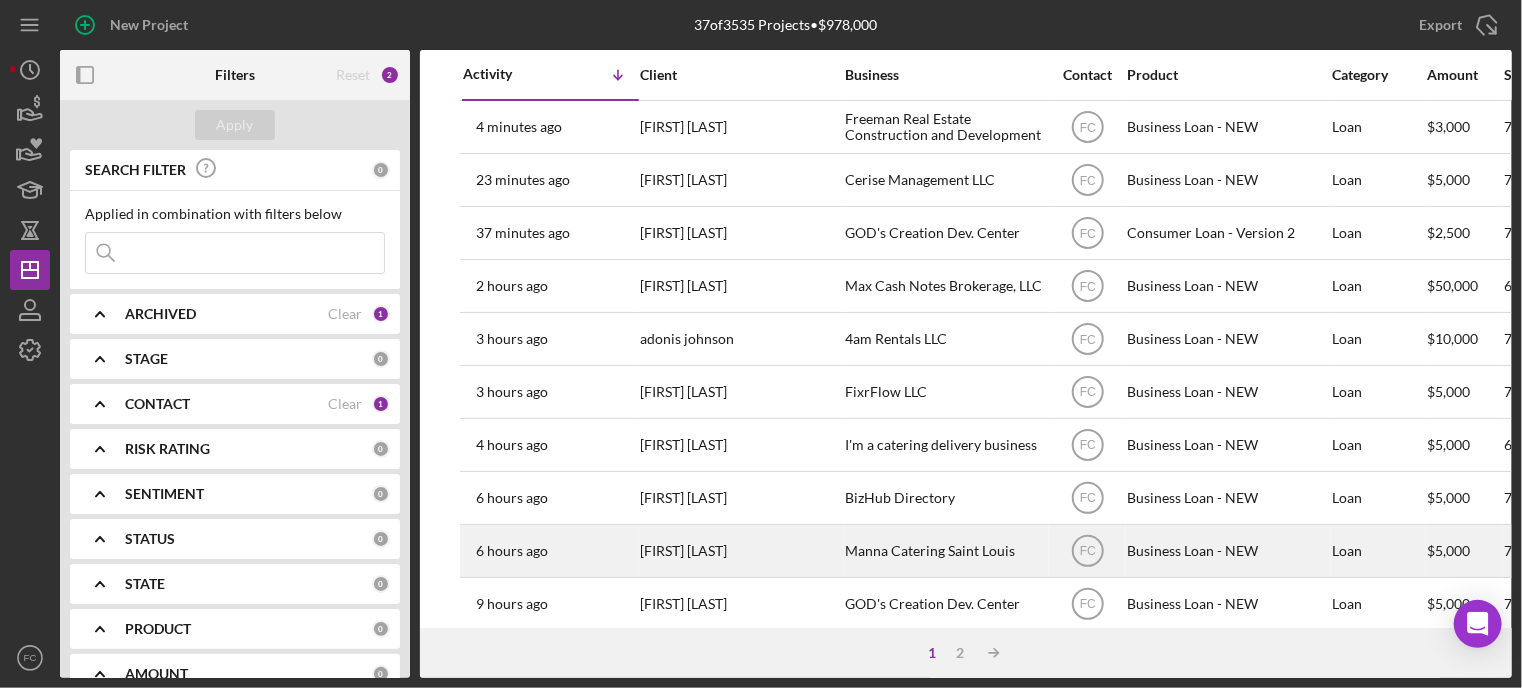 click on "[FIRST] [LAST]" at bounding box center [740, 551] 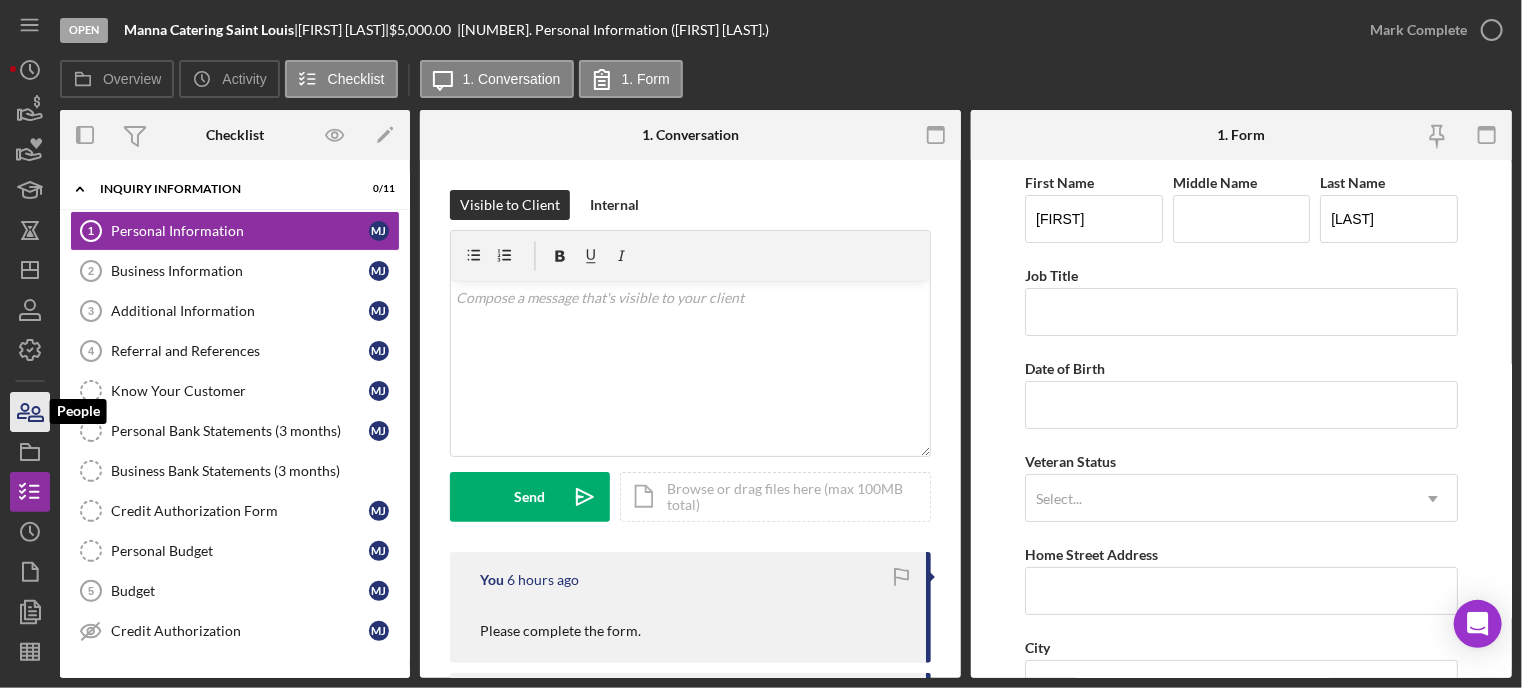 click 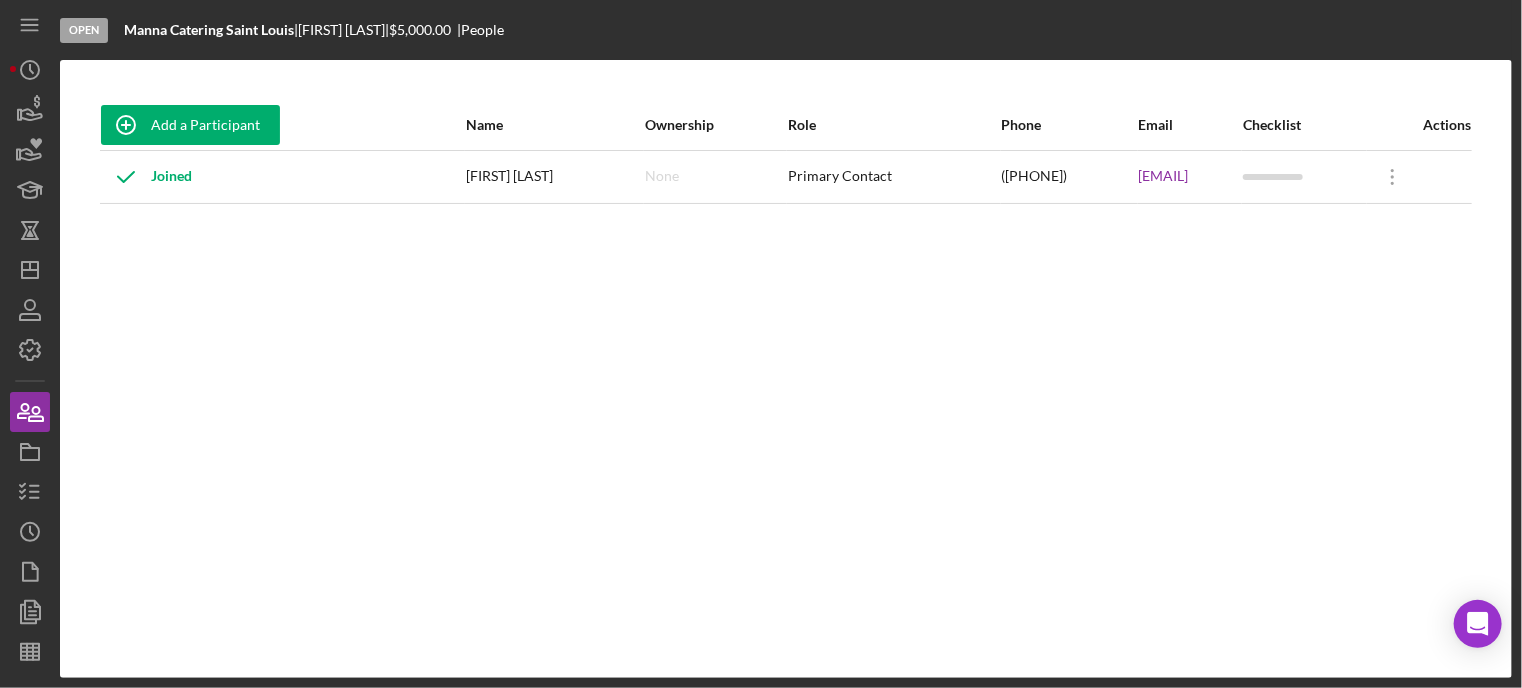 drag, startPoint x: 972, startPoint y: 167, endPoint x: 930, endPoint y: 259, distance: 101.133575 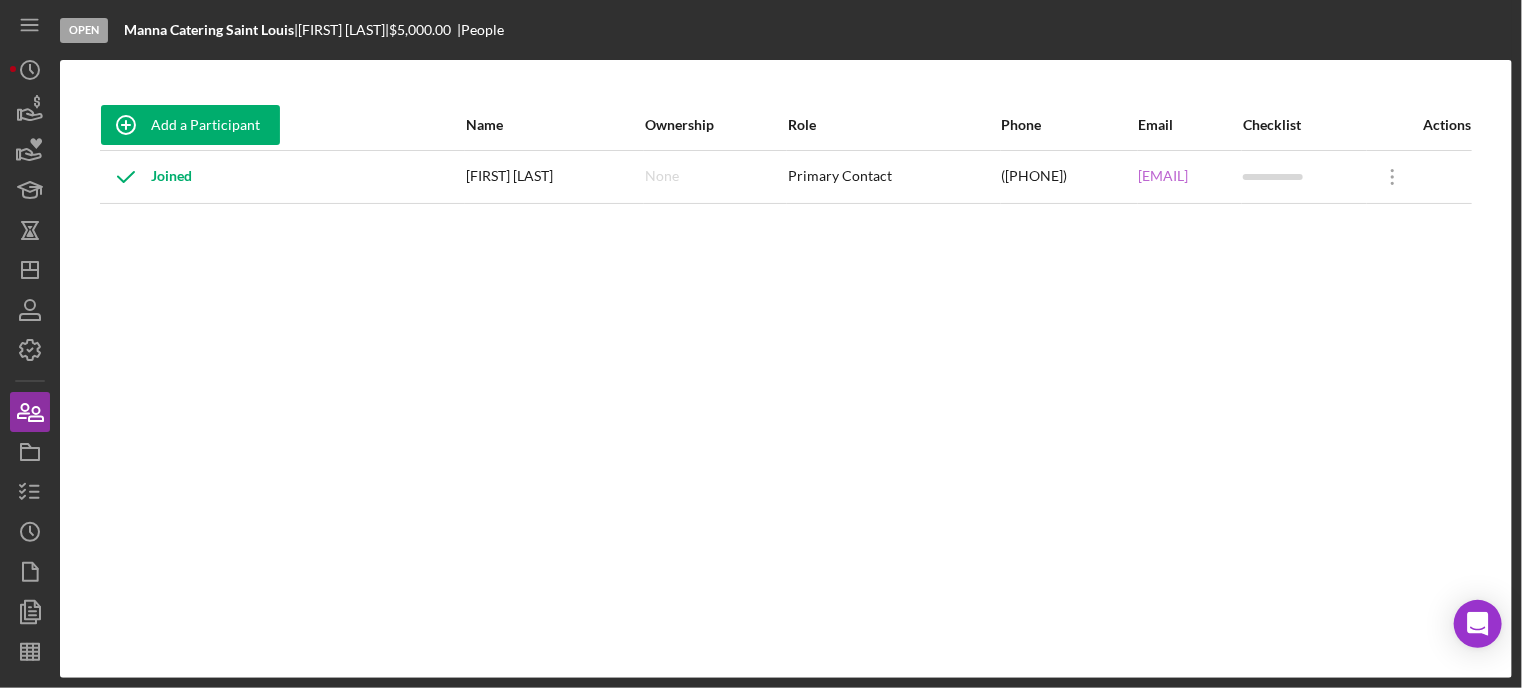 copy on "[EMAIL]" 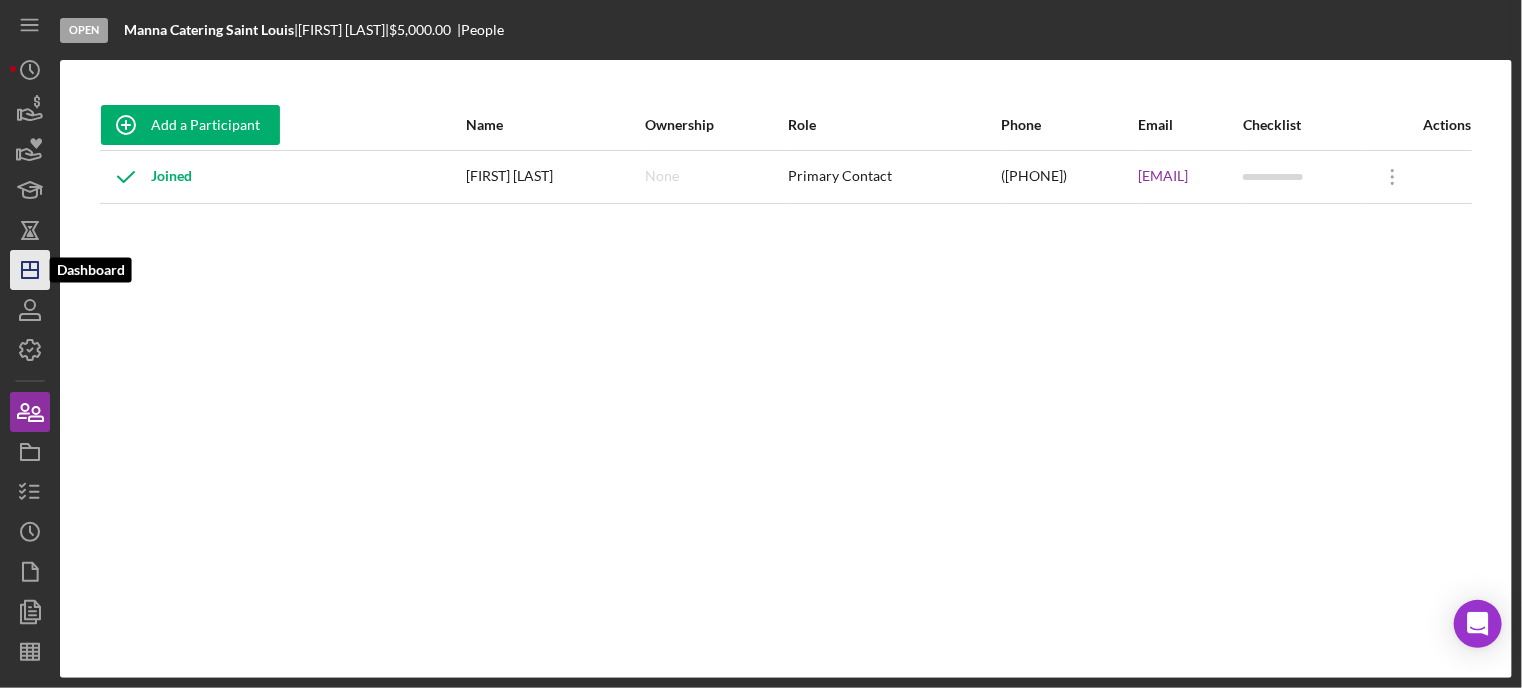 click 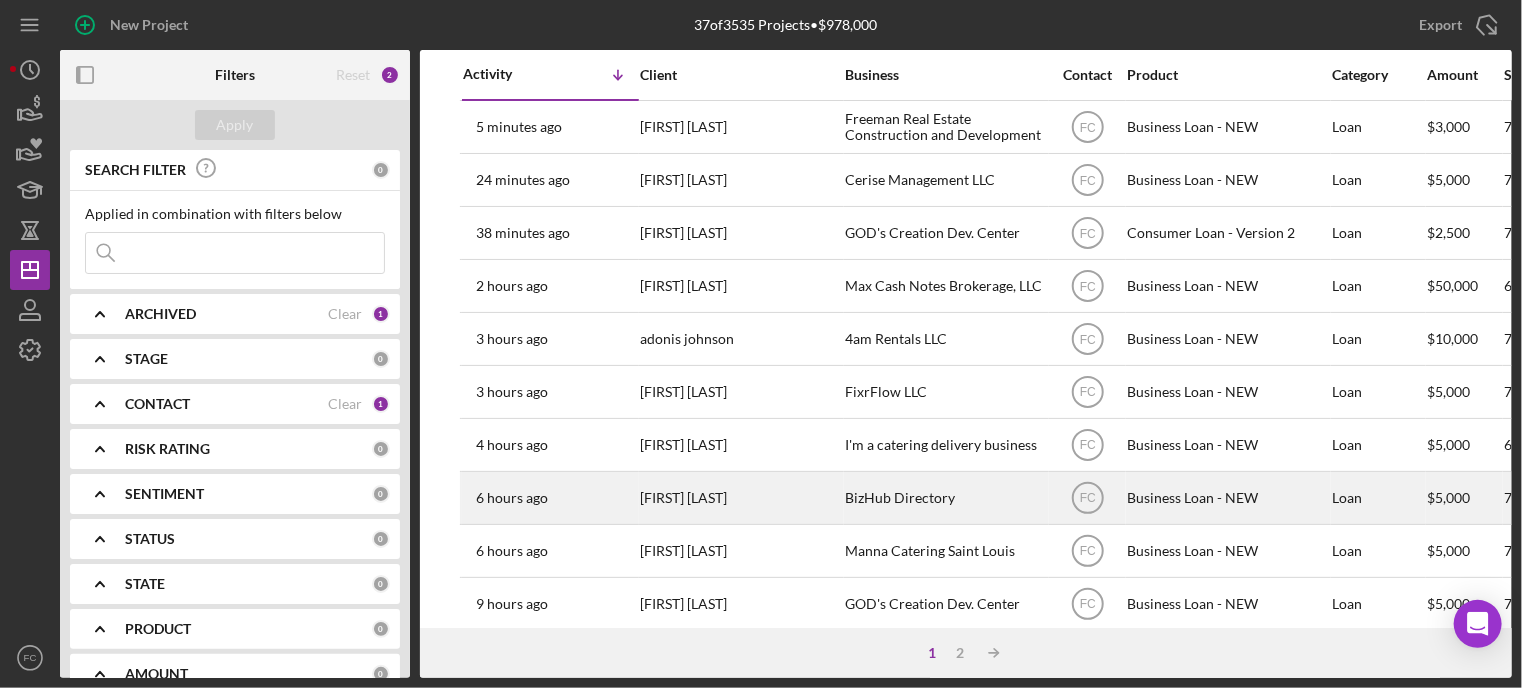 scroll, scrollTop: 100, scrollLeft: 0, axis: vertical 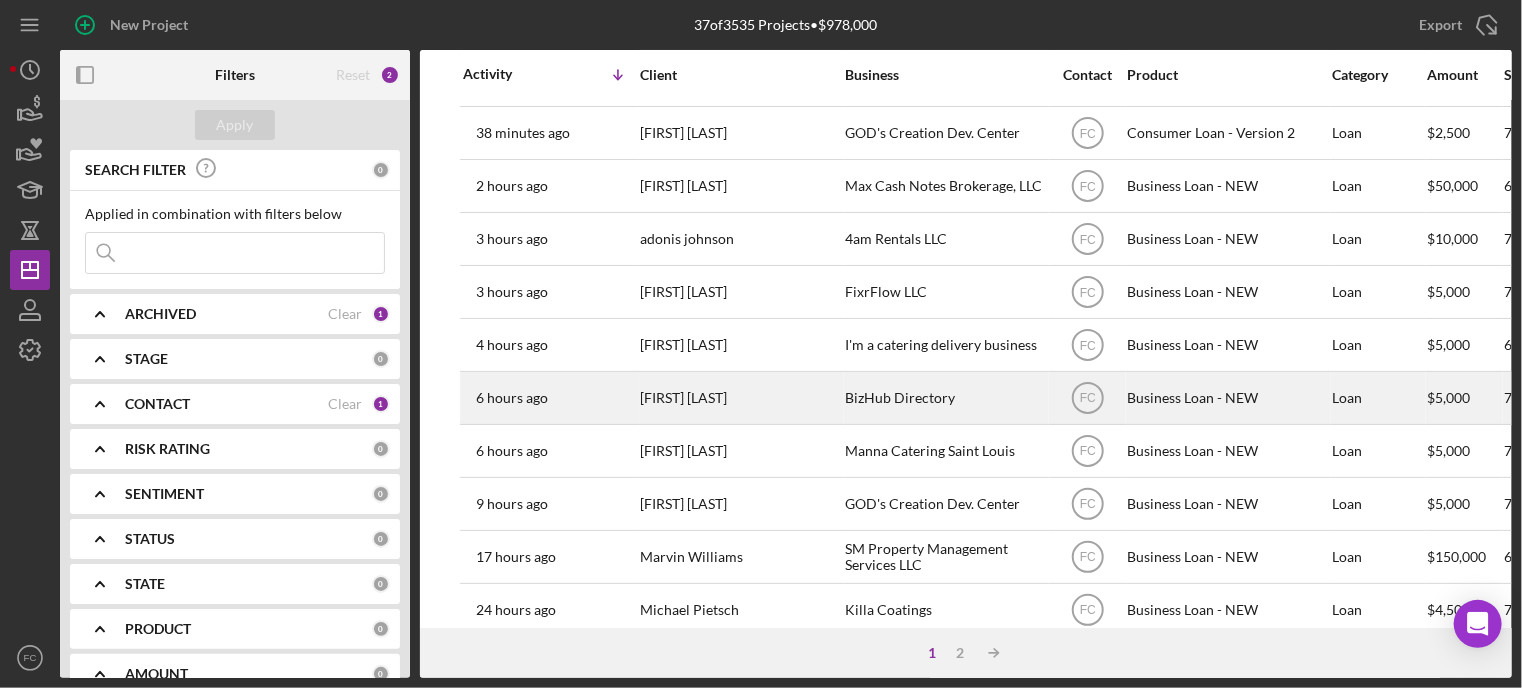 click on "[FIRST] [LAST]" at bounding box center (740, 504) 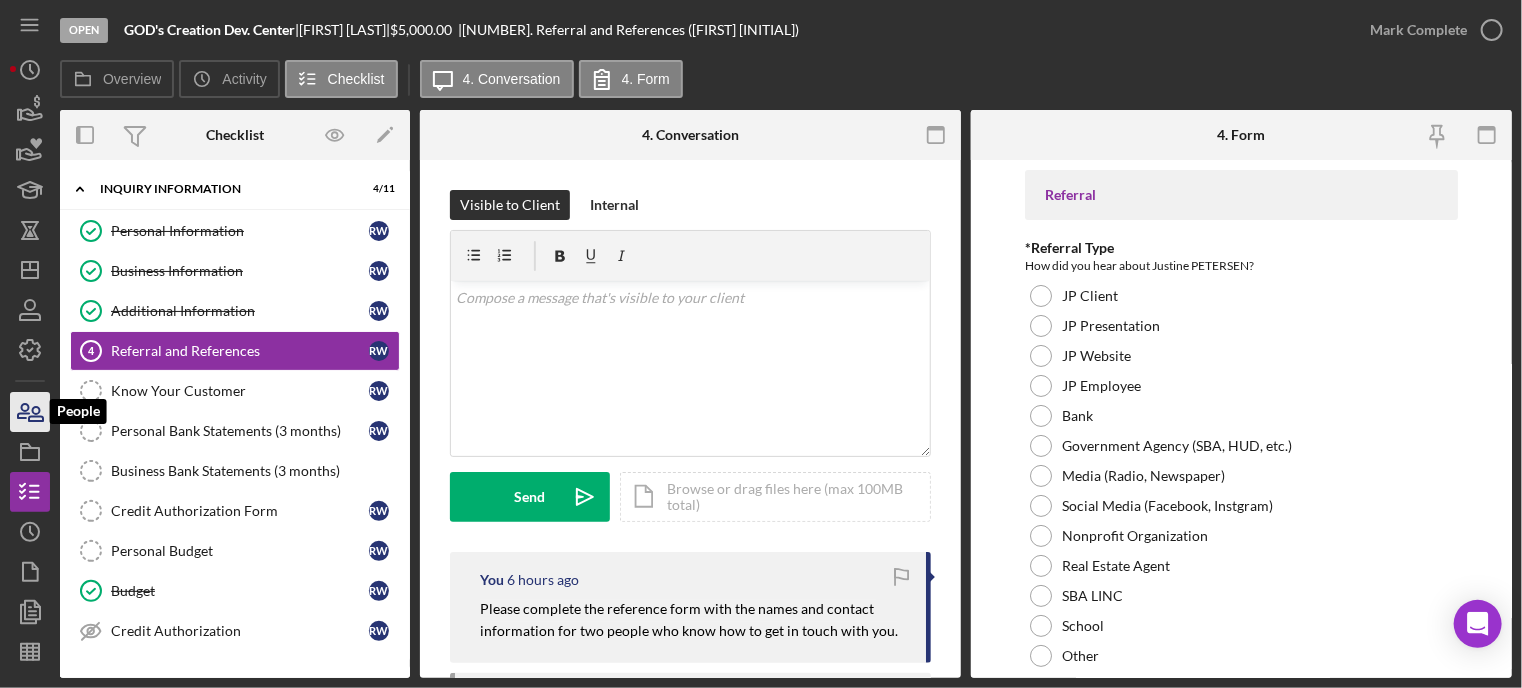 click 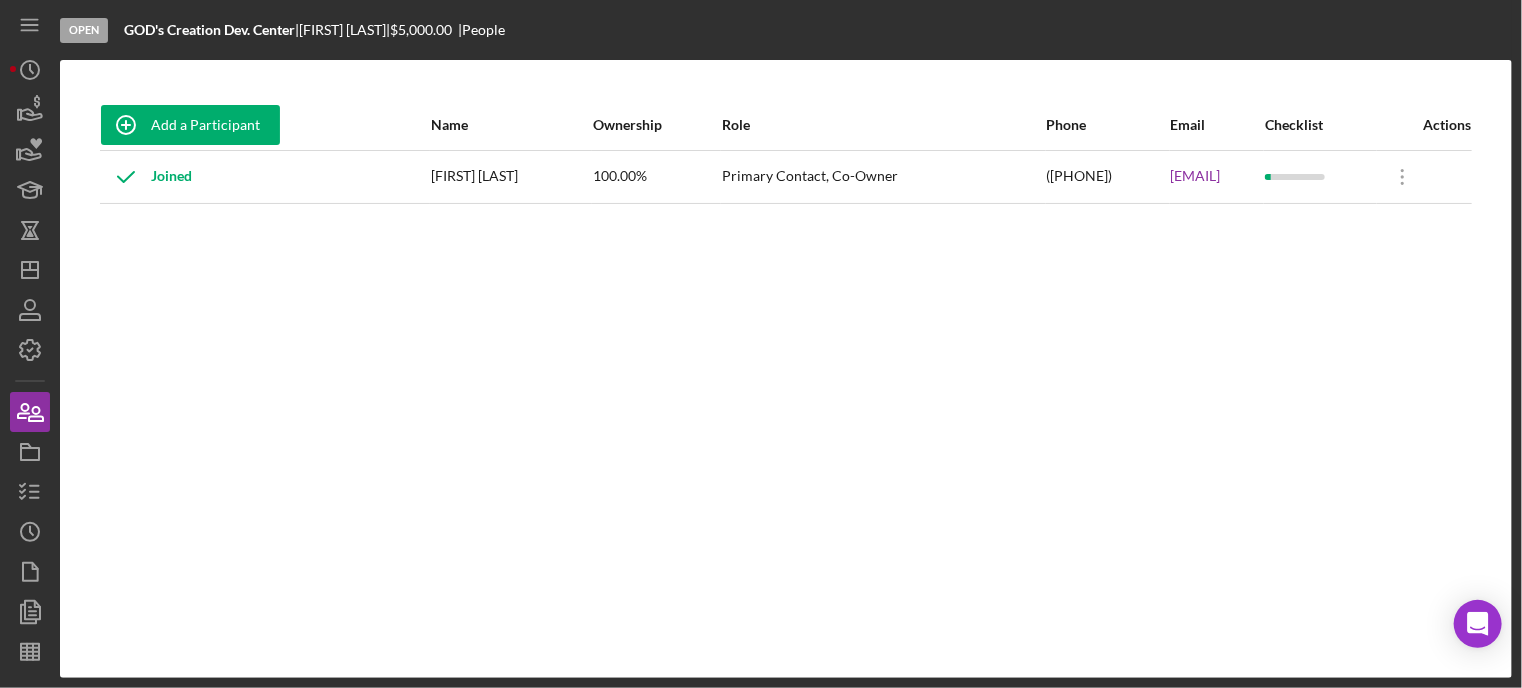 drag, startPoint x: 1010, startPoint y: 172, endPoint x: 1229, endPoint y: 169, distance: 219.02055 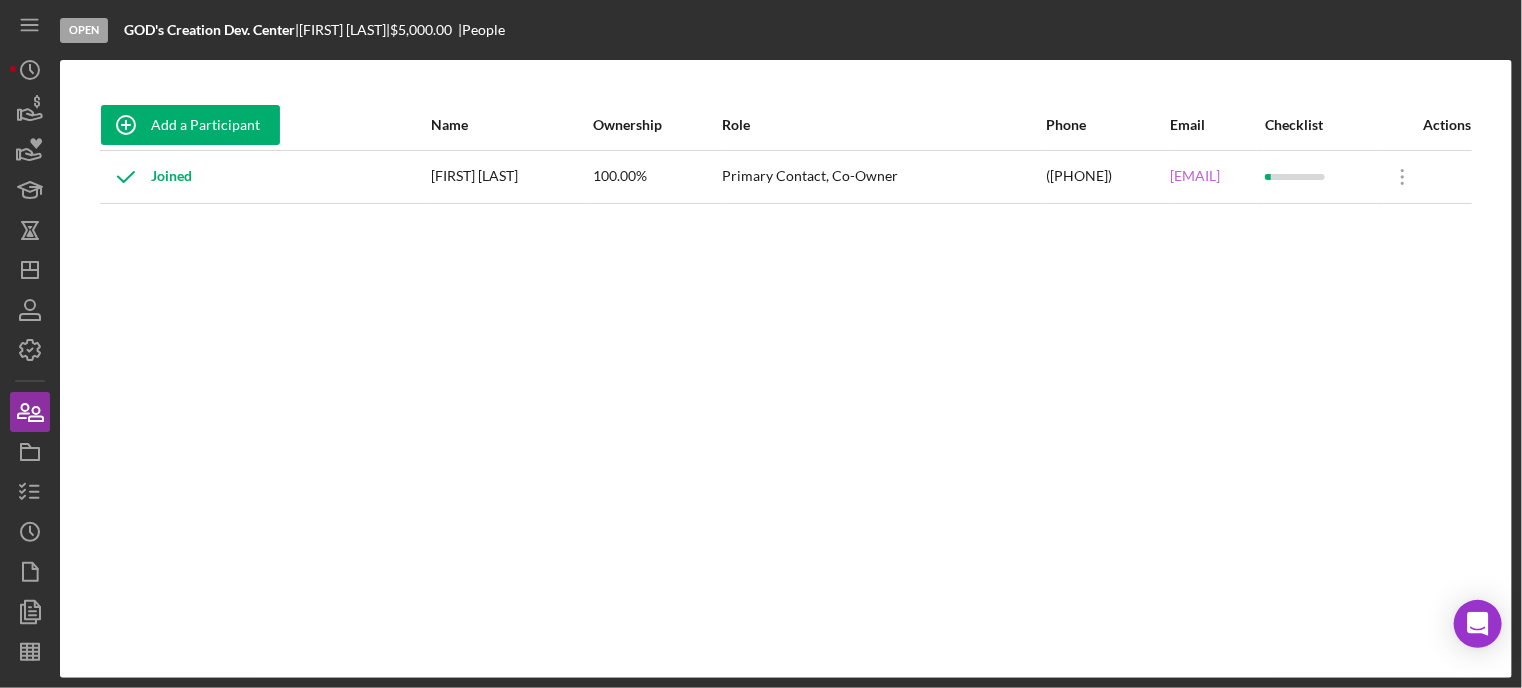 copy on "[EMAIL]" 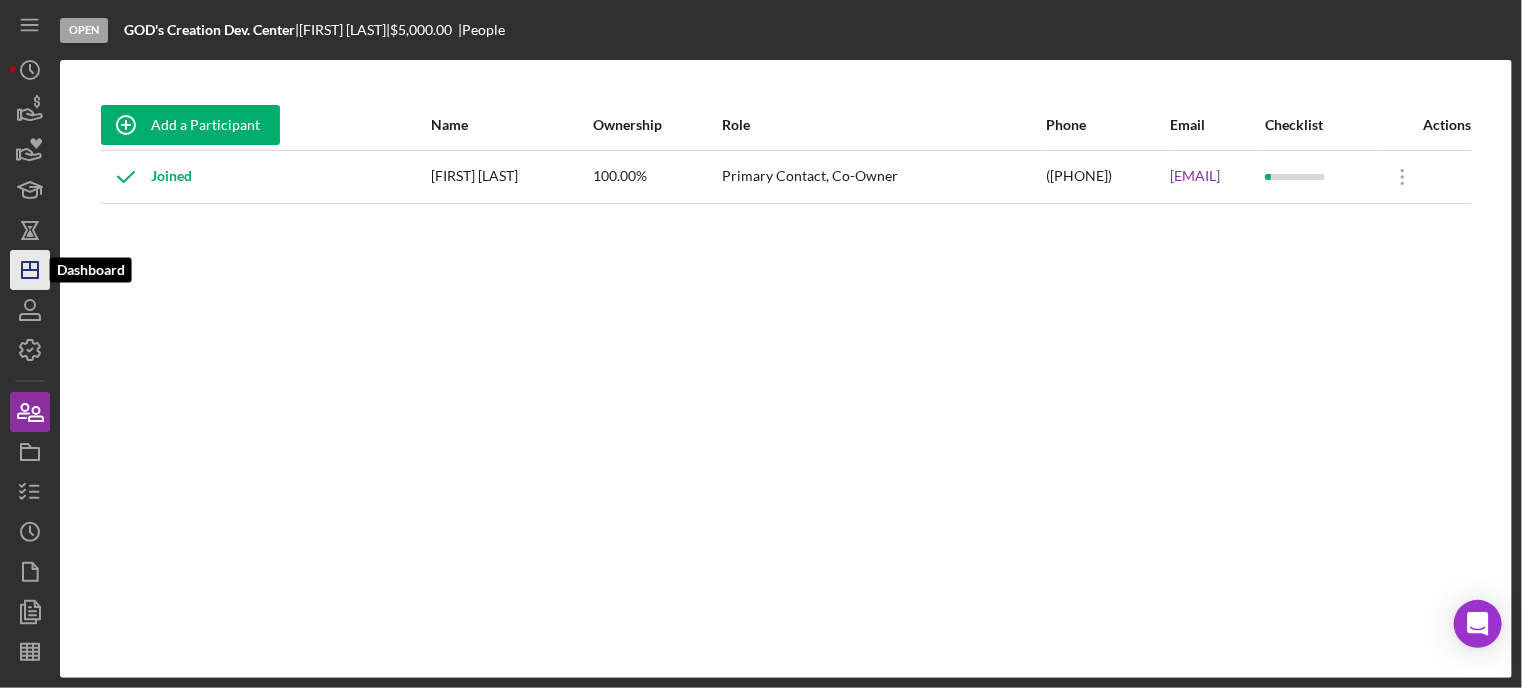 click on "Icon/Dashboard" 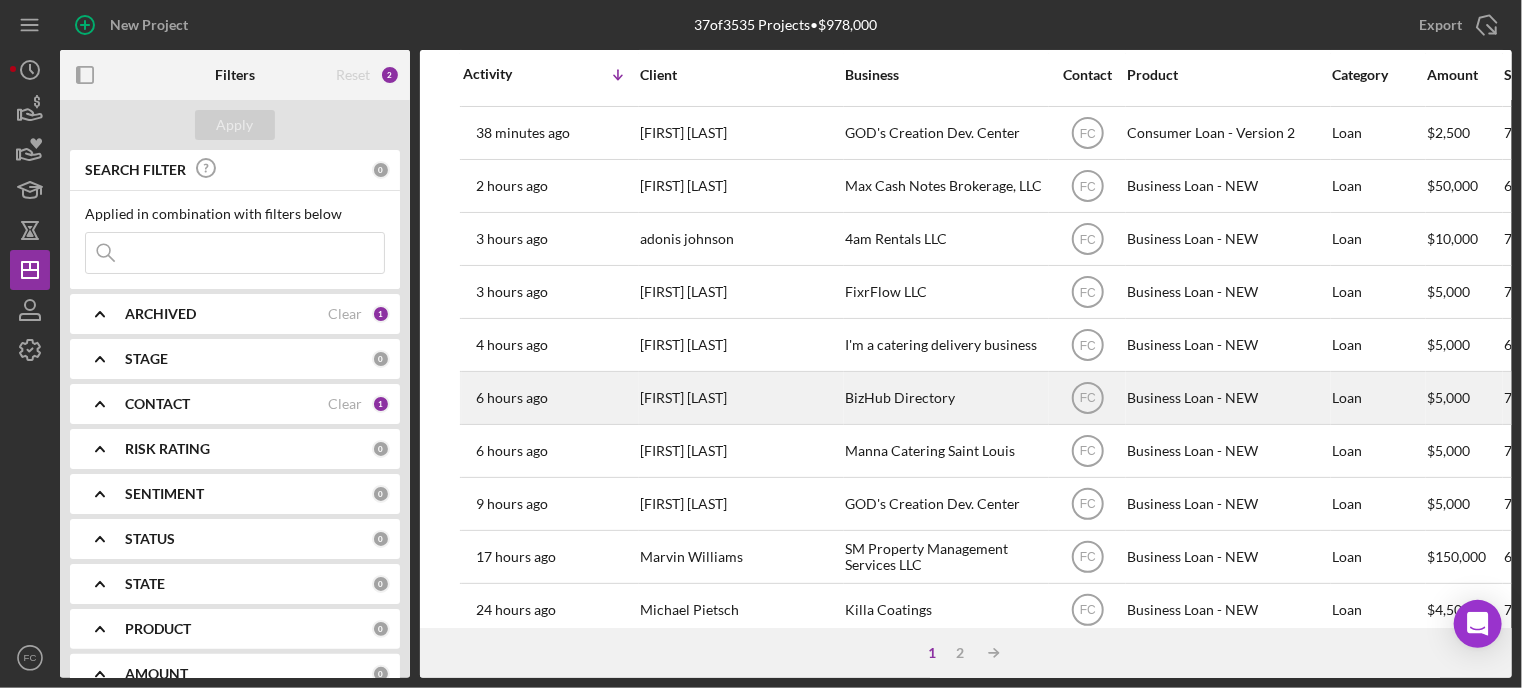 scroll, scrollTop: 200, scrollLeft: 0, axis: vertical 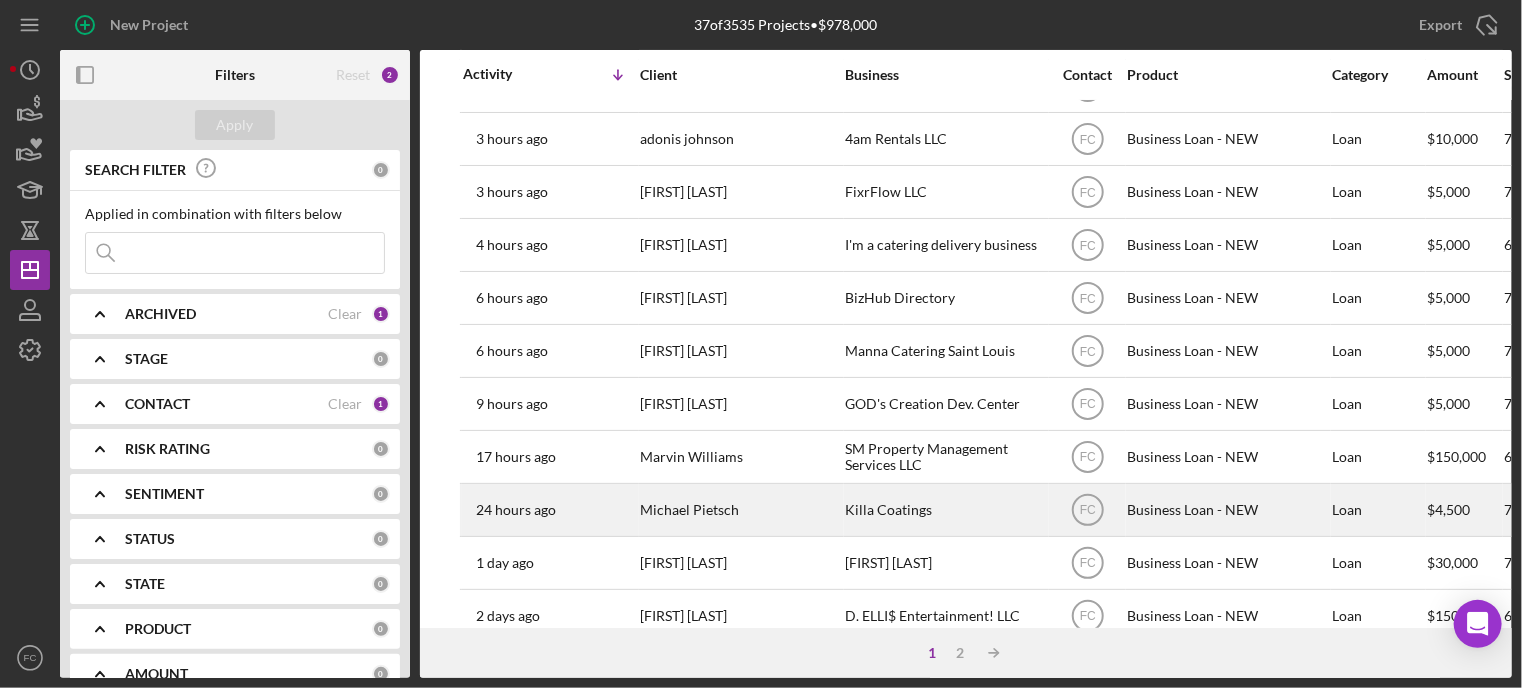 click on "Michael Pietsch" at bounding box center [740, 510] 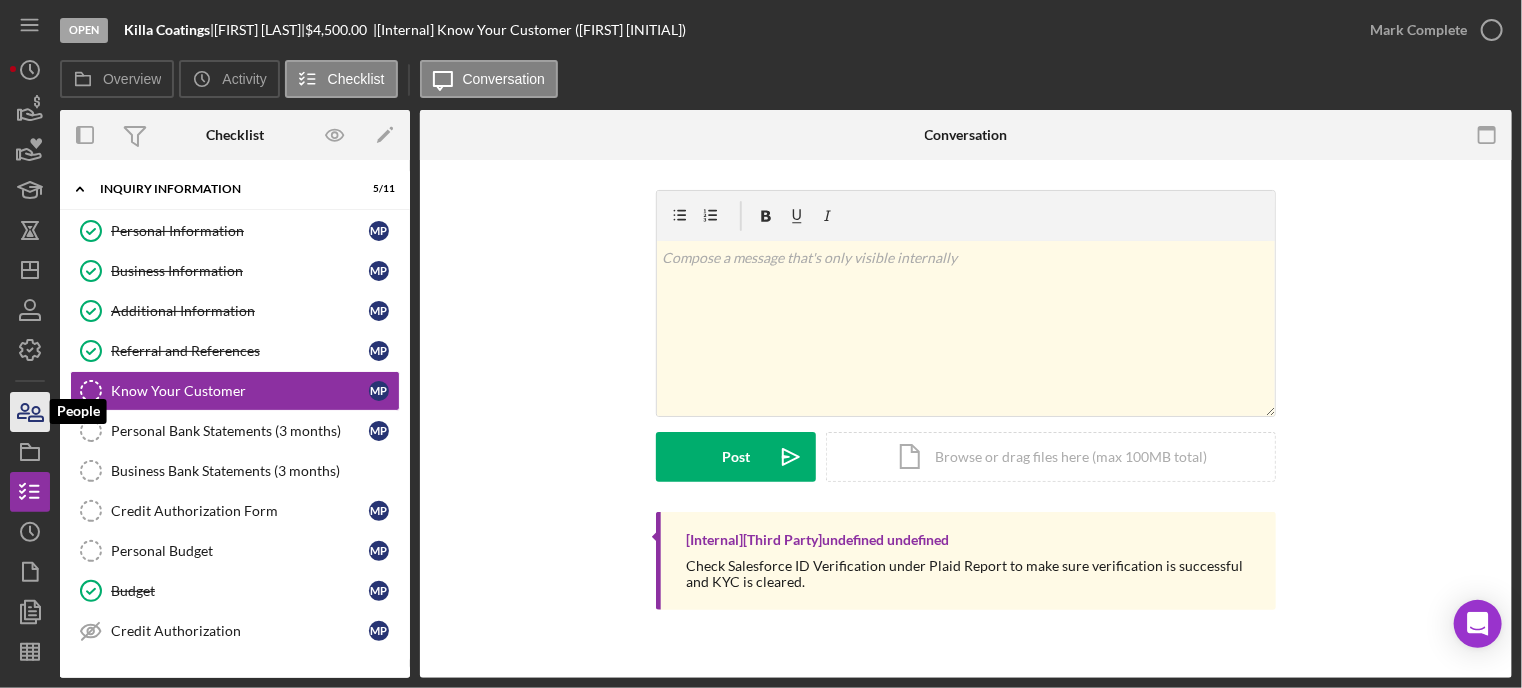 click 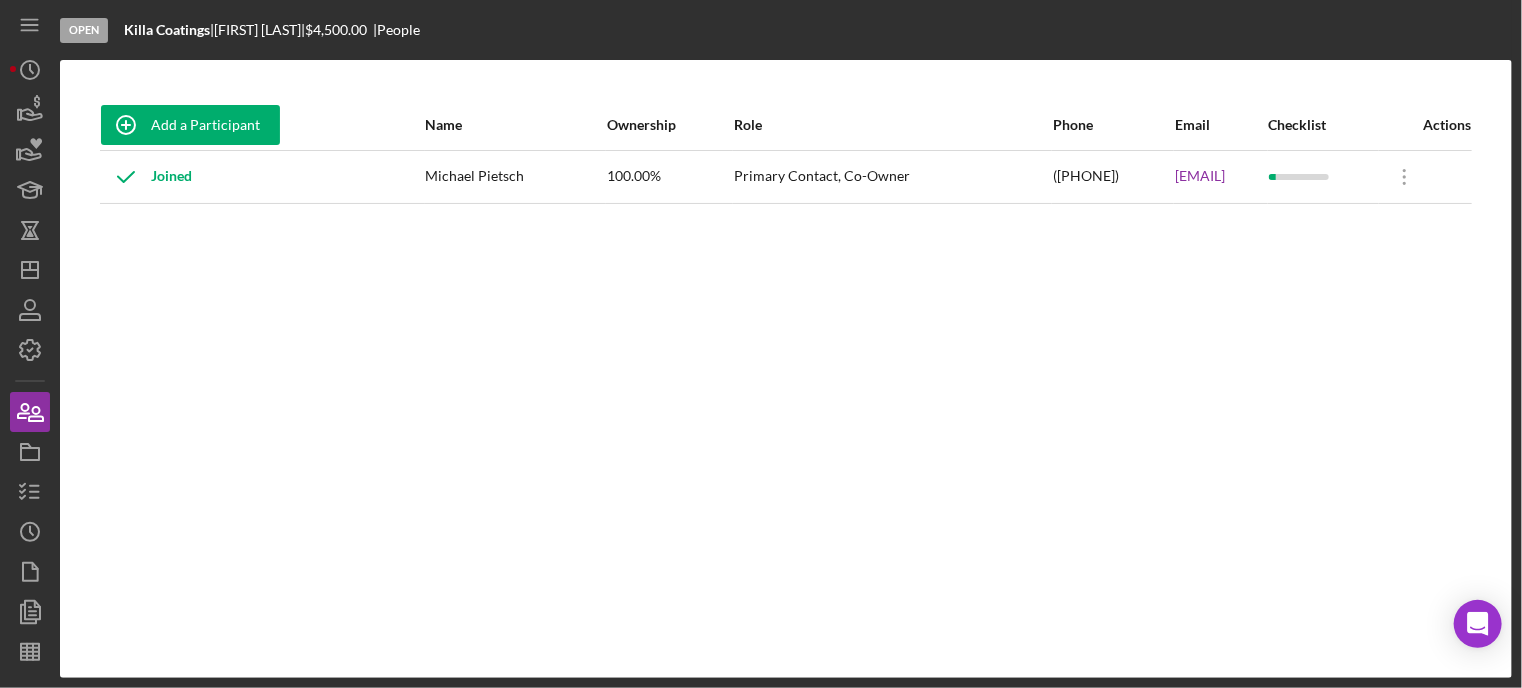drag, startPoint x: 1048, startPoint y: 172, endPoint x: 1216, endPoint y: 174, distance: 168.0119 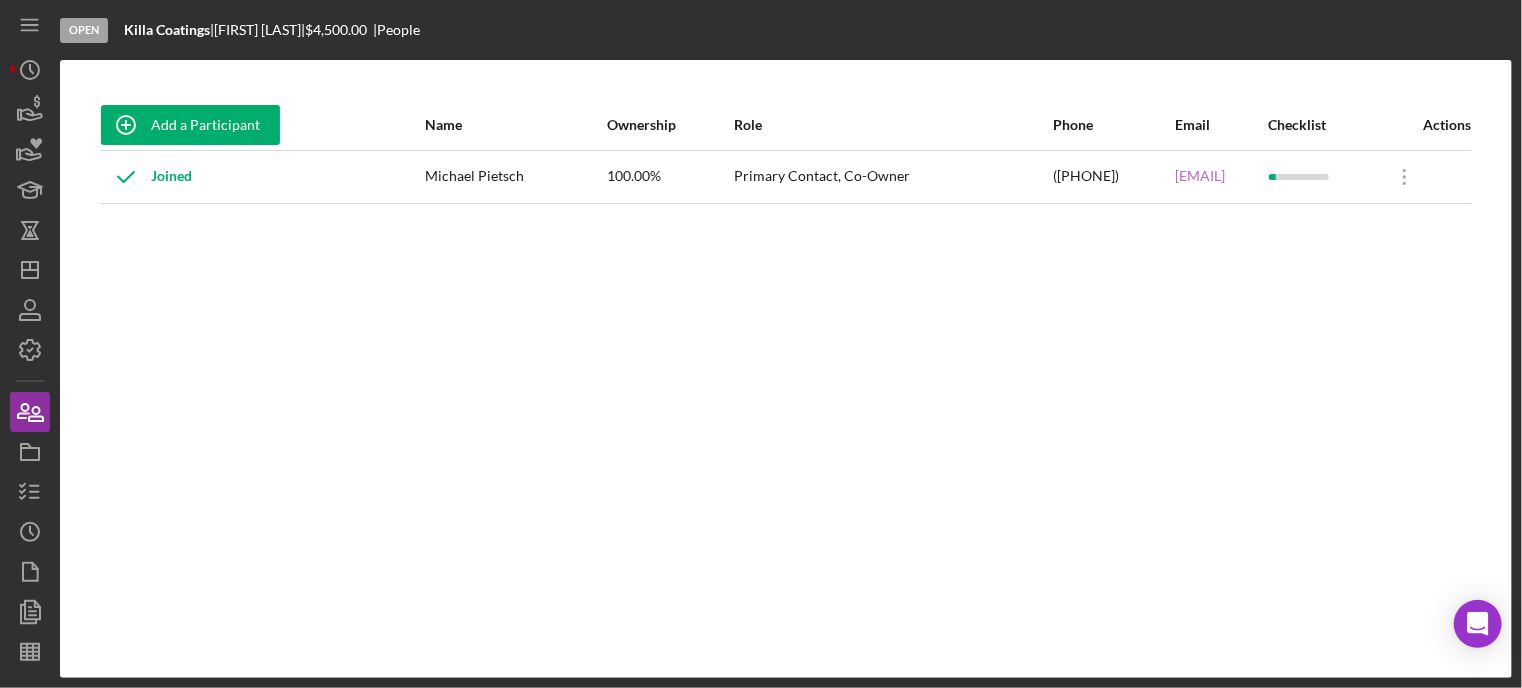 copy on "[EMAIL]" 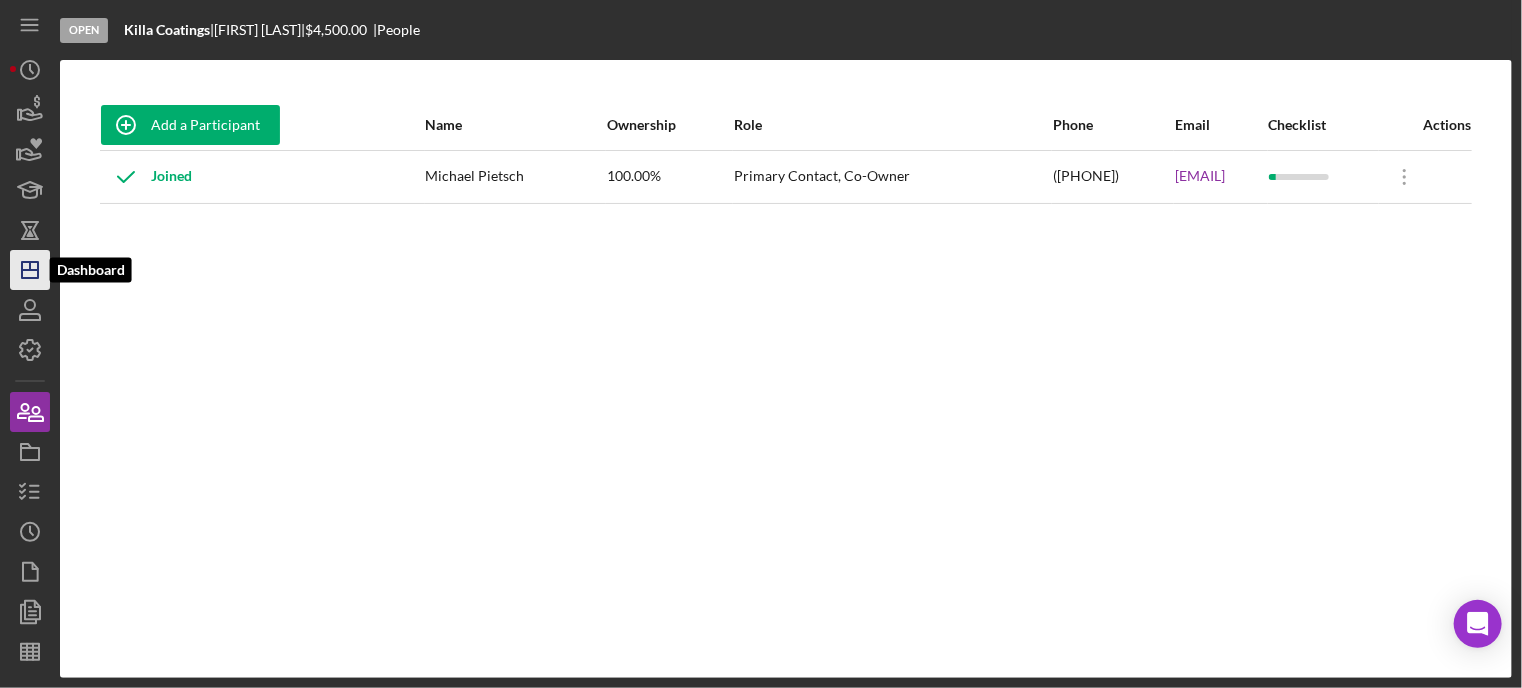 click on "Icon/Dashboard" 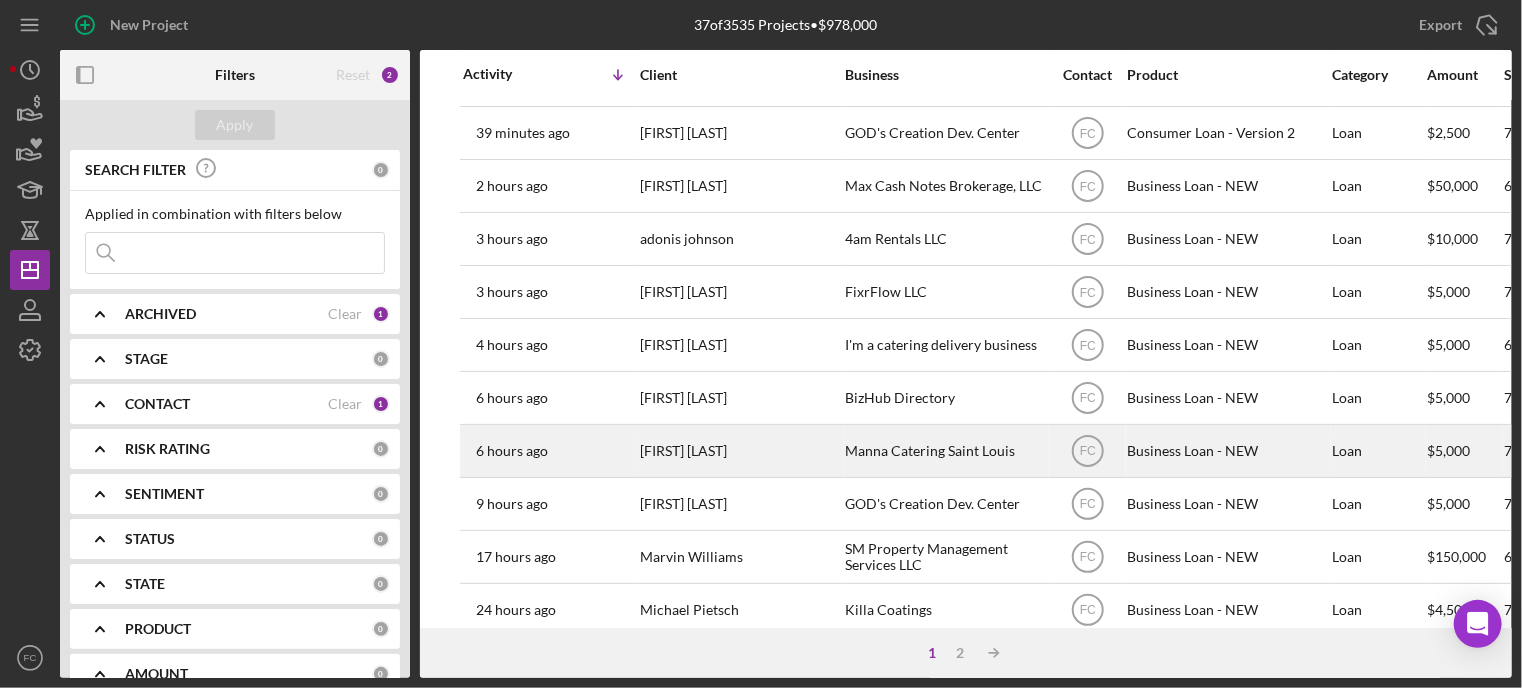 scroll, scrollTop: 200, scrollLeft: 0, axis: vertical 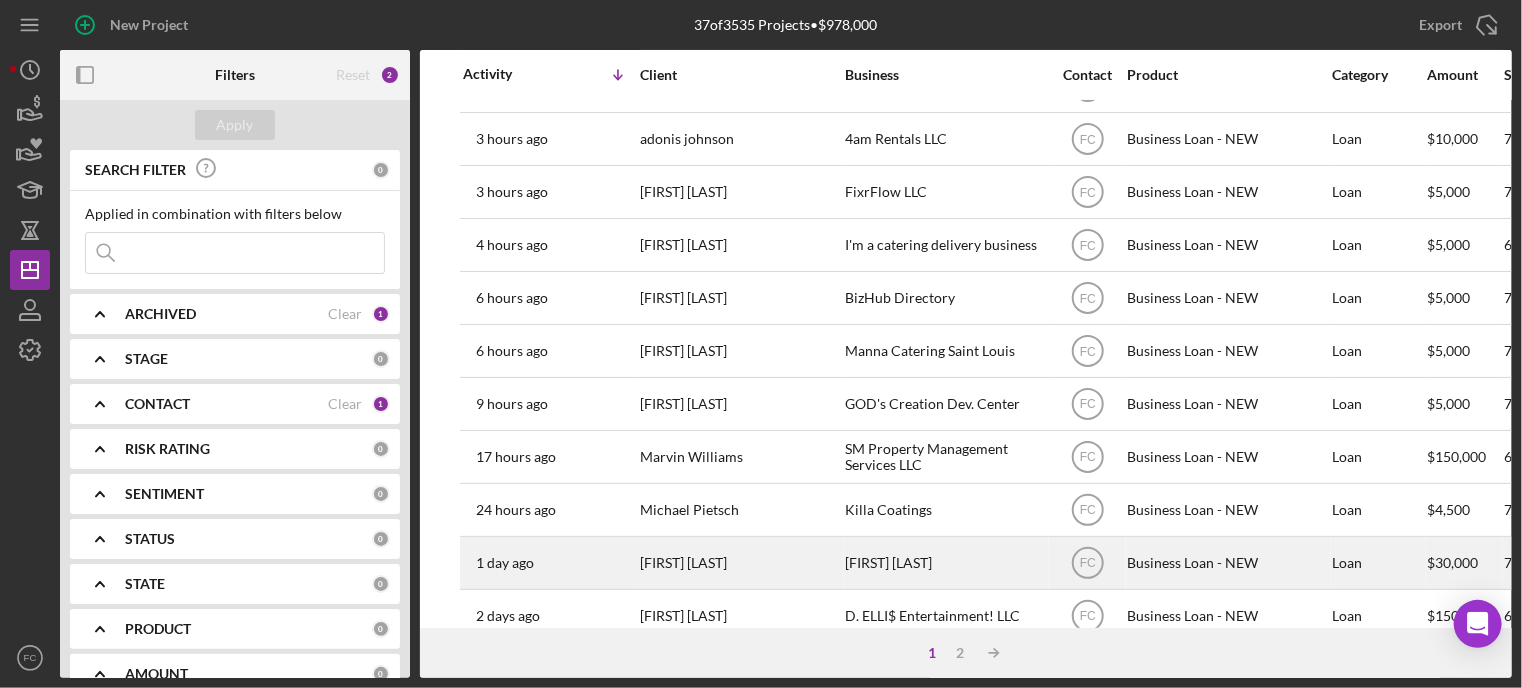 click on "[FIRST] [LAST]" at bounding box center [740, 563] 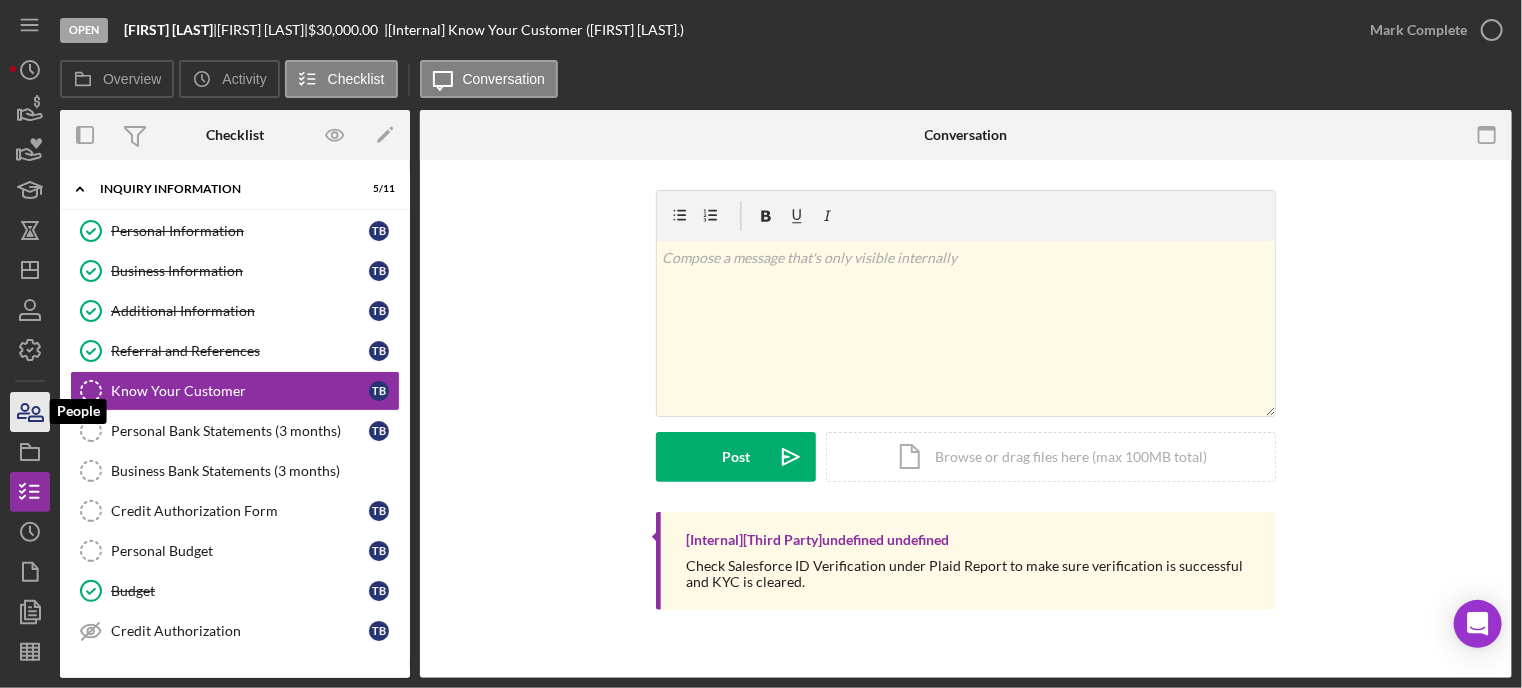 click 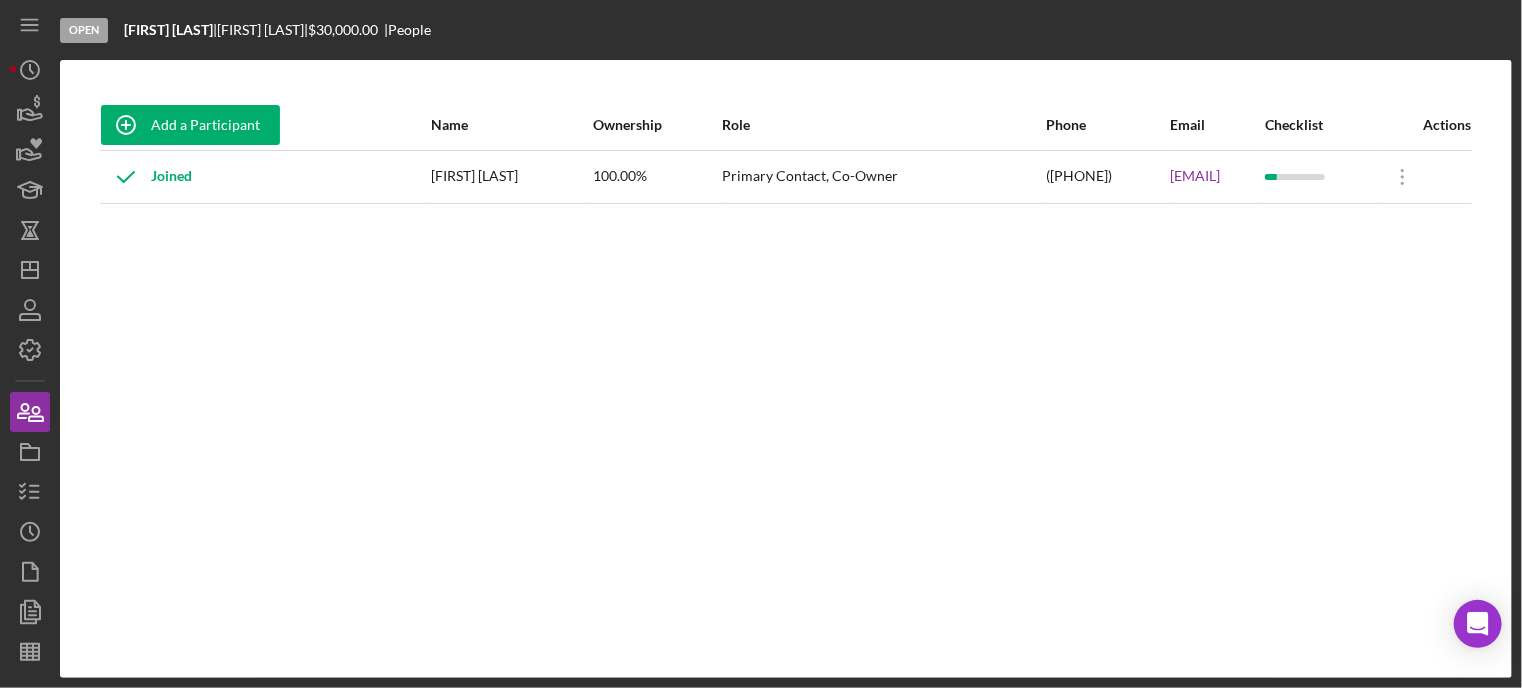 drag, startPoint x: 1046, startPoint y: 176, endPoint x: 1216, endPoint y: 172, distance: 170.04706 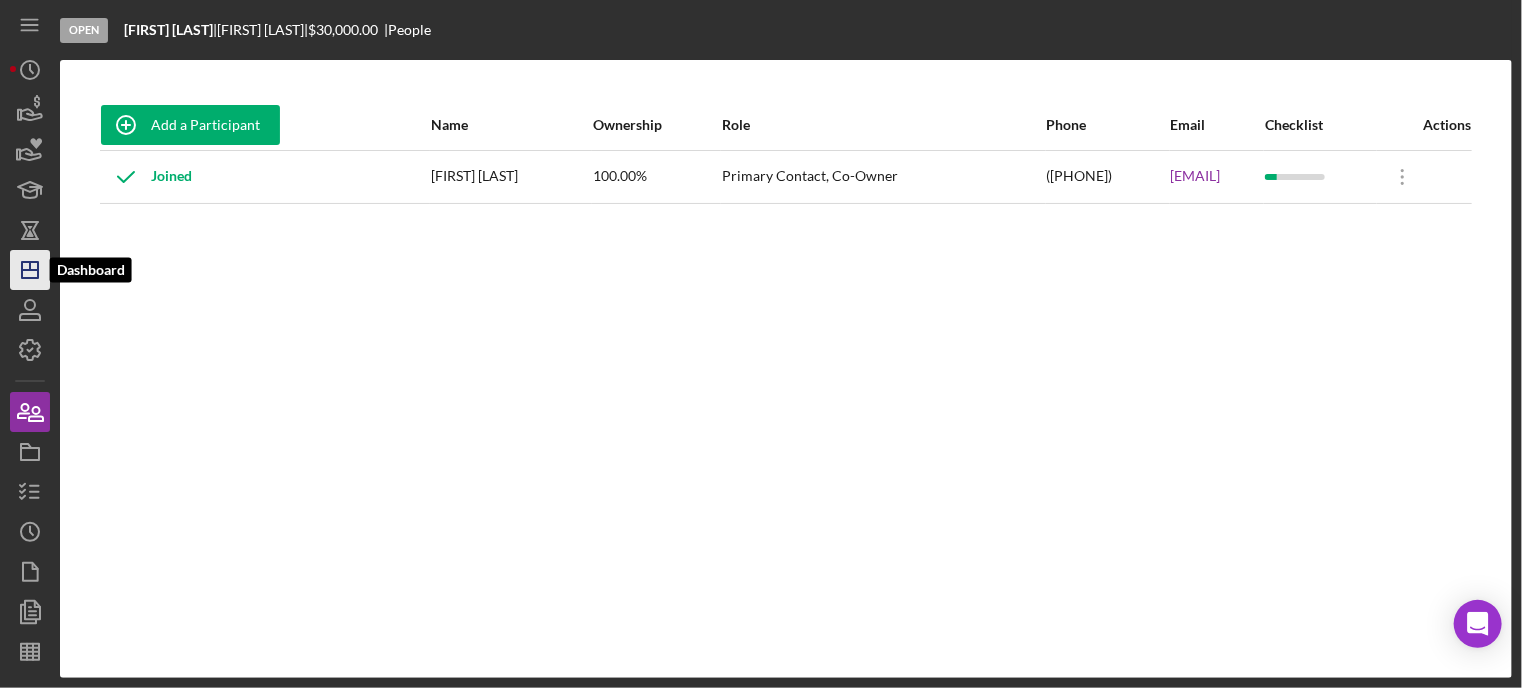 click on "Icon/Dashboard" 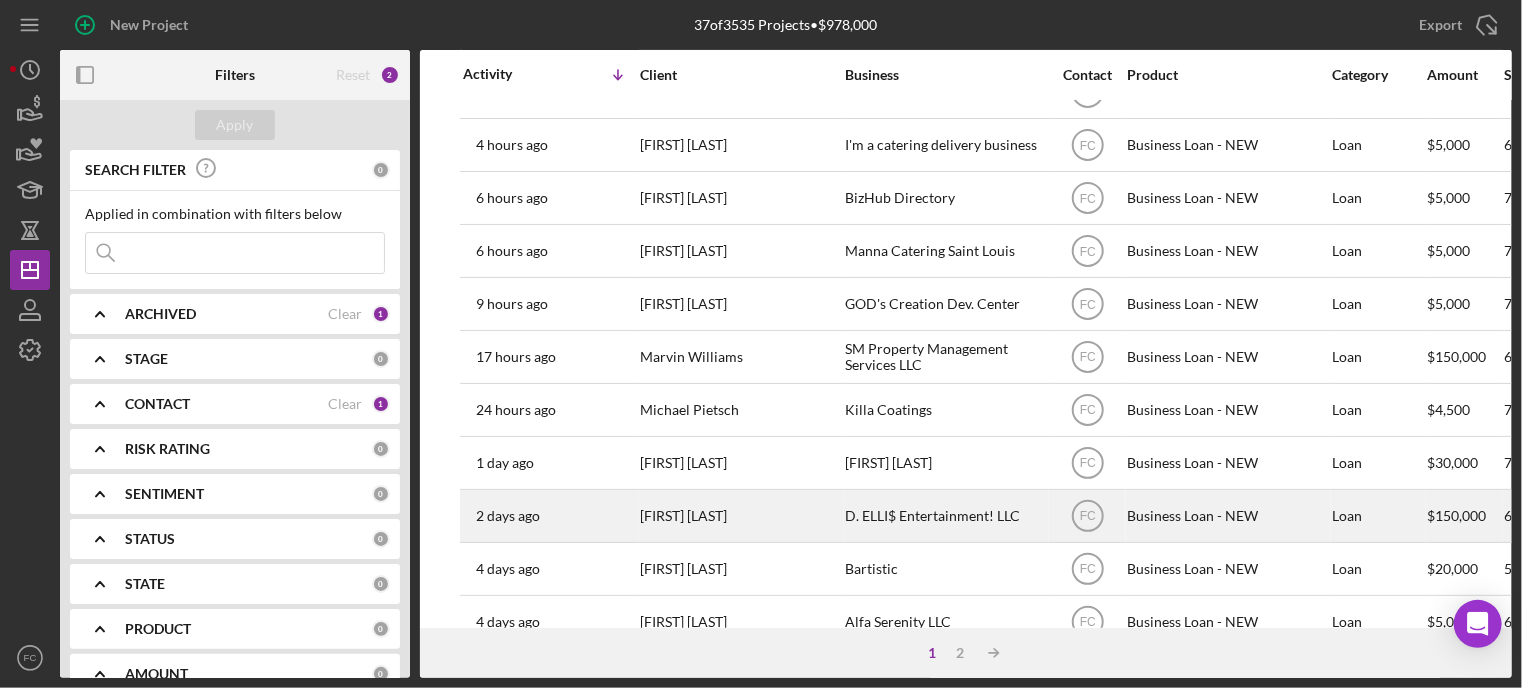 scroll, scrollTop: 400, scrollLeft: 0, axis: vertical 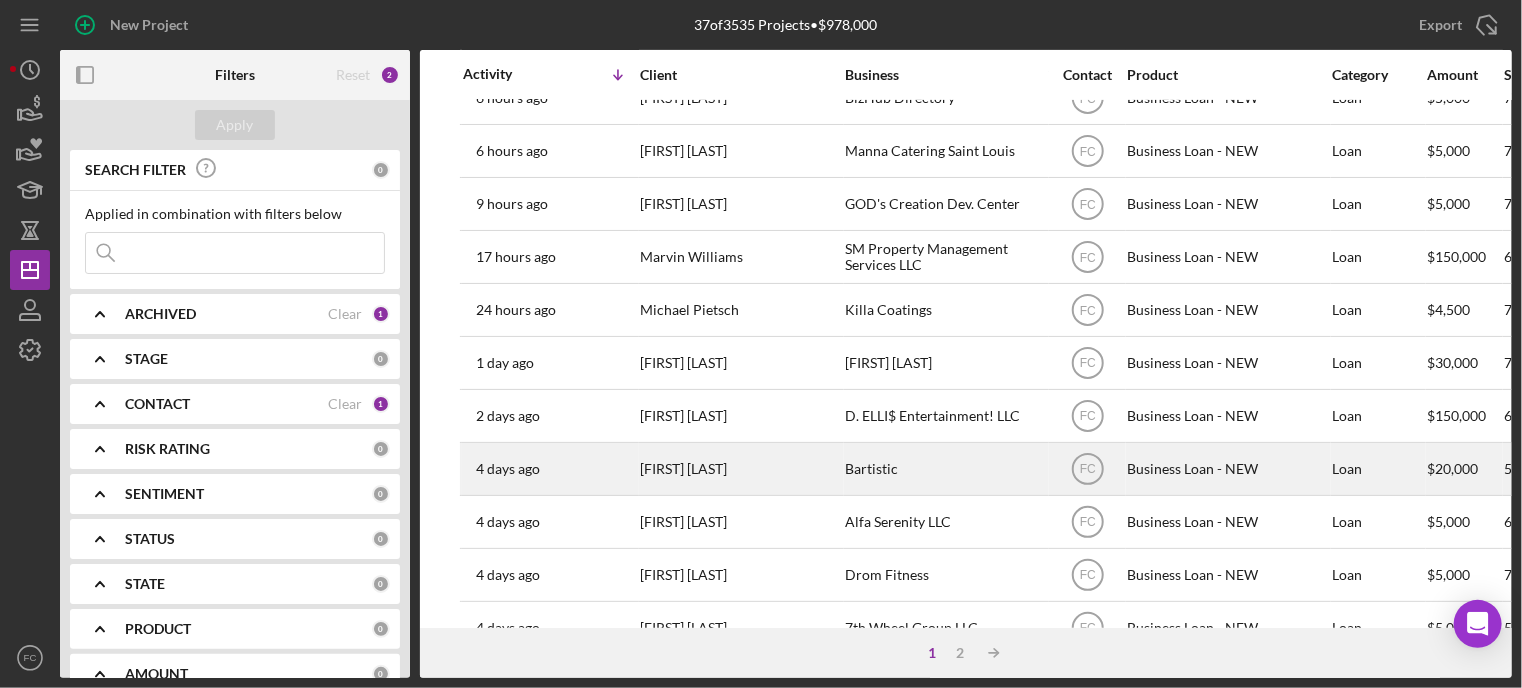 click on "[TIME] ago [FIRST] [LAST]" at bounding box center [550, 469] 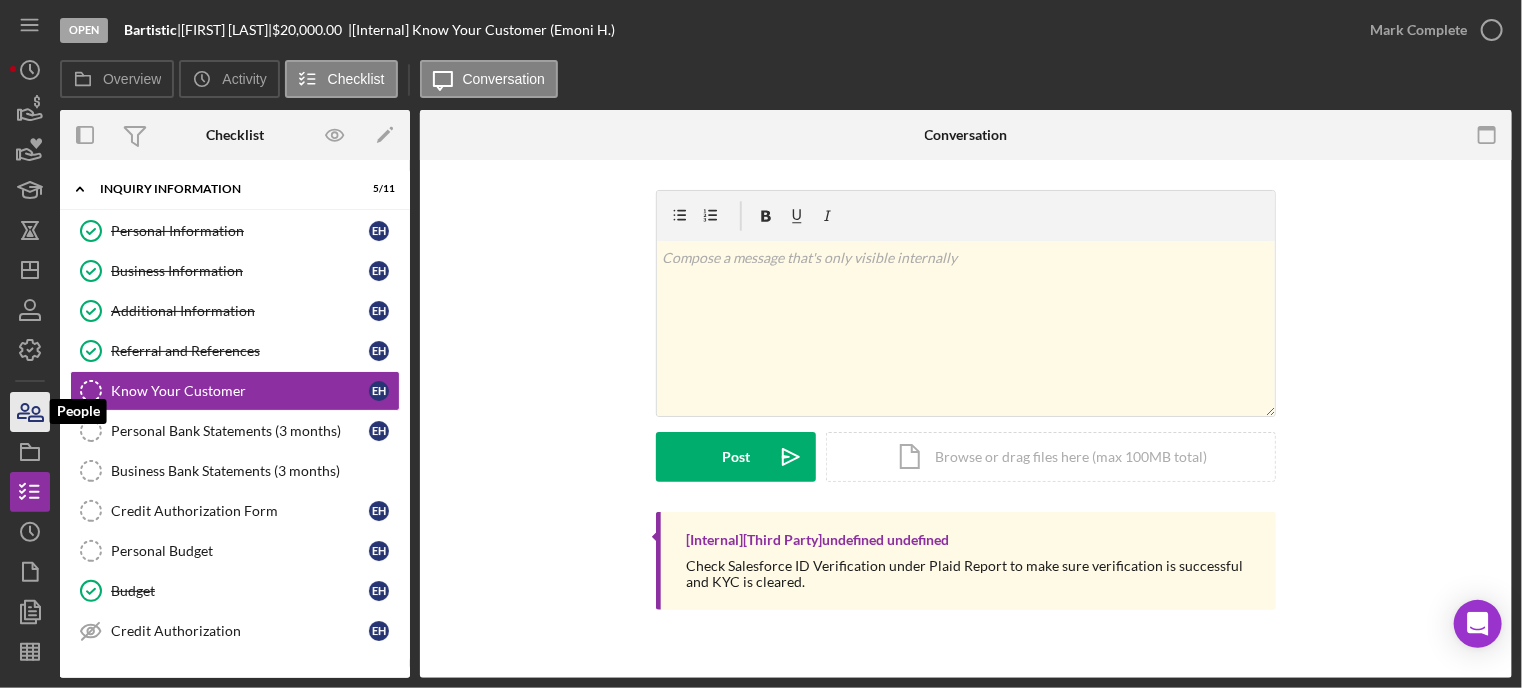 click 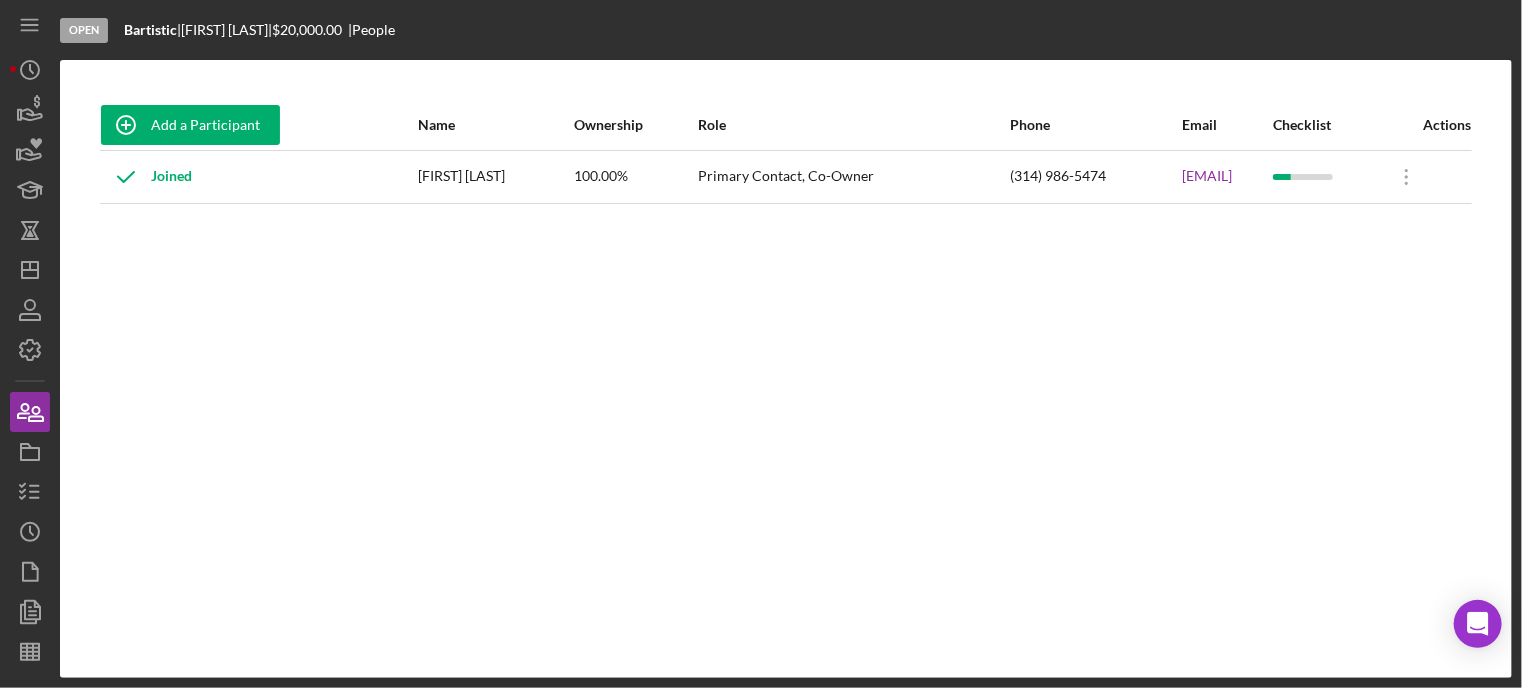 drag, startPoint x: 1063, startPoint y: 171, endPoint x: 1218, endPoint y: 171, distance: 155 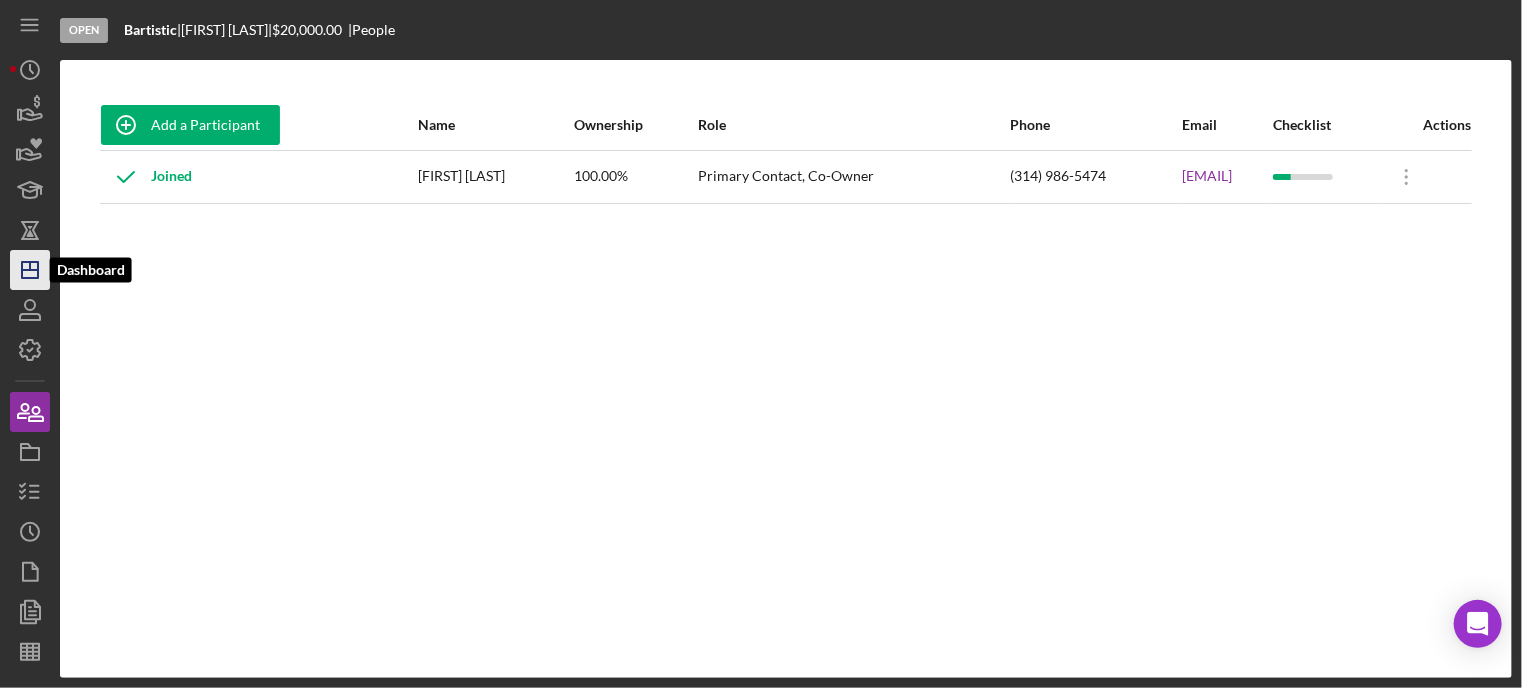 click on "Icon/Dashboard" 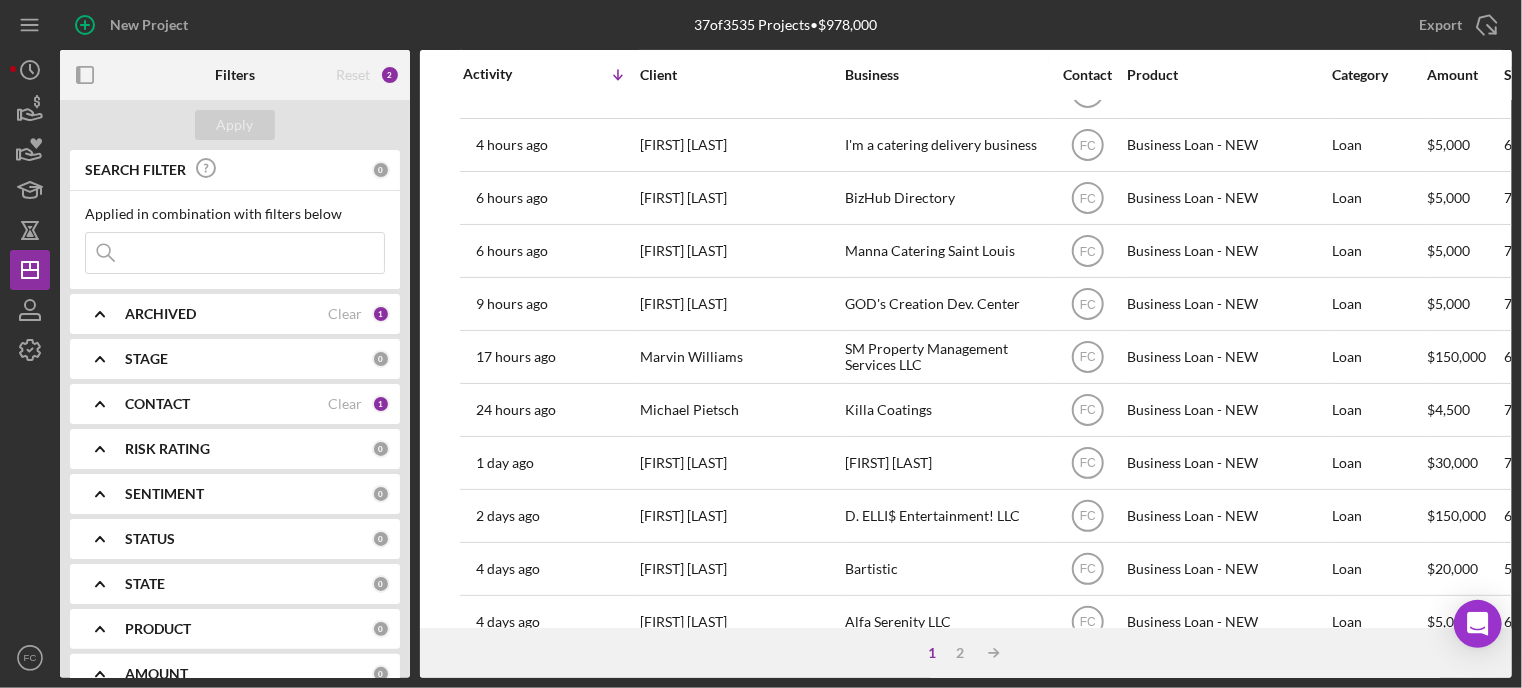 scroll, scrollTop: 400, scrollLeft: 0, axis: vertical 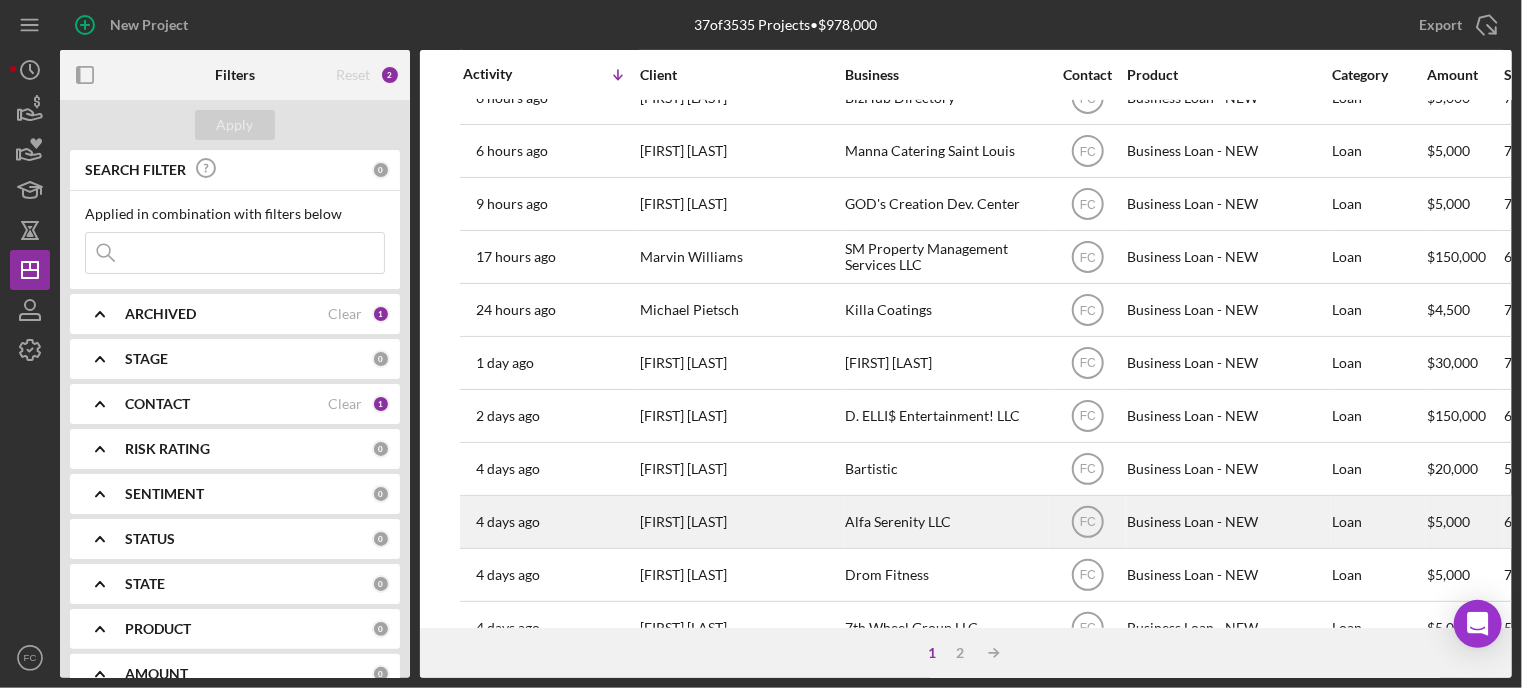 click on "[FIRST] [LAST]" at bounding box center [740, 522] 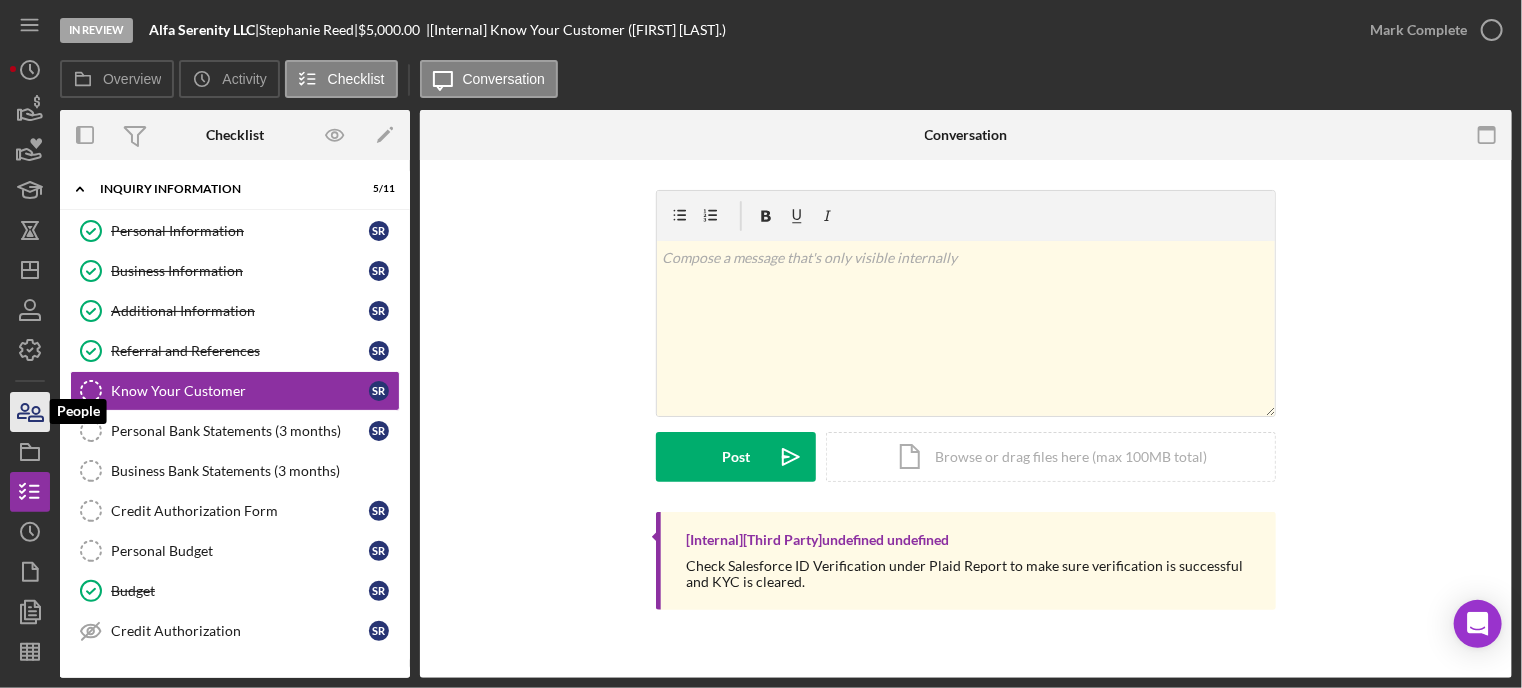 click 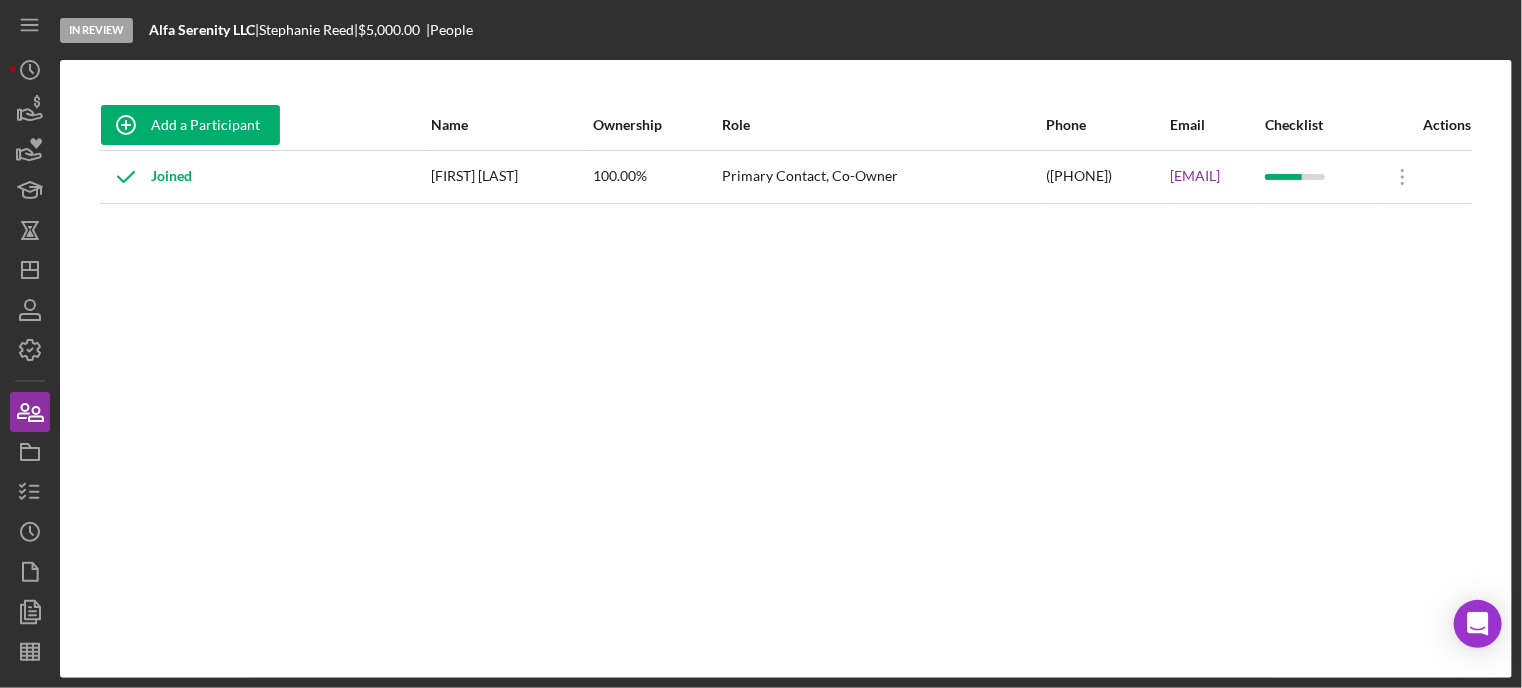 drag, startPoint x: 1045, startPoint y: 170, endPoint x: 1200, endPoint y: 169, distance: 155.00322 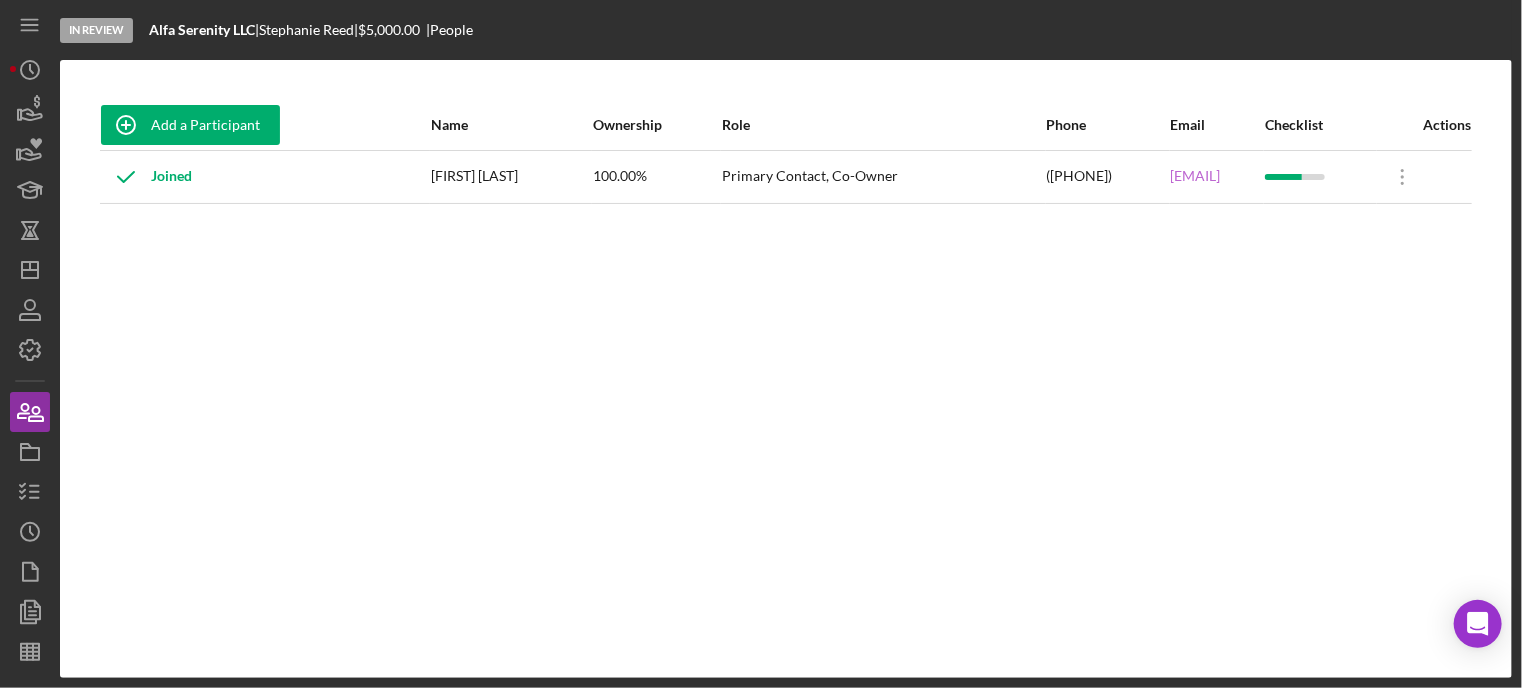 click on "Joined [FIRST] [LAST] 100.00% Primary Contact, Co-Owner ([PHONE]) [EMAIL] Icon/Overflow Icon/Edit  Edit" at bounding box center (786, 176) 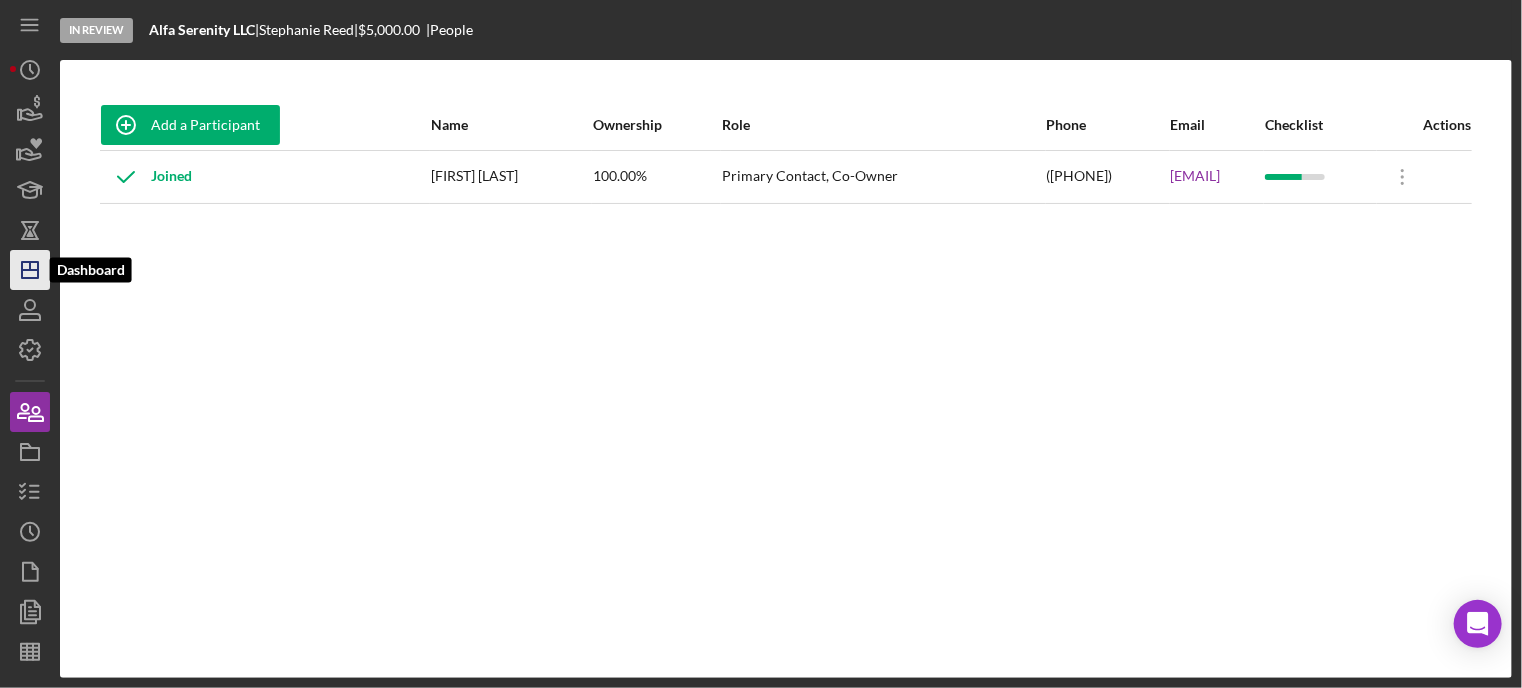 click on "Icon/Dashboard" 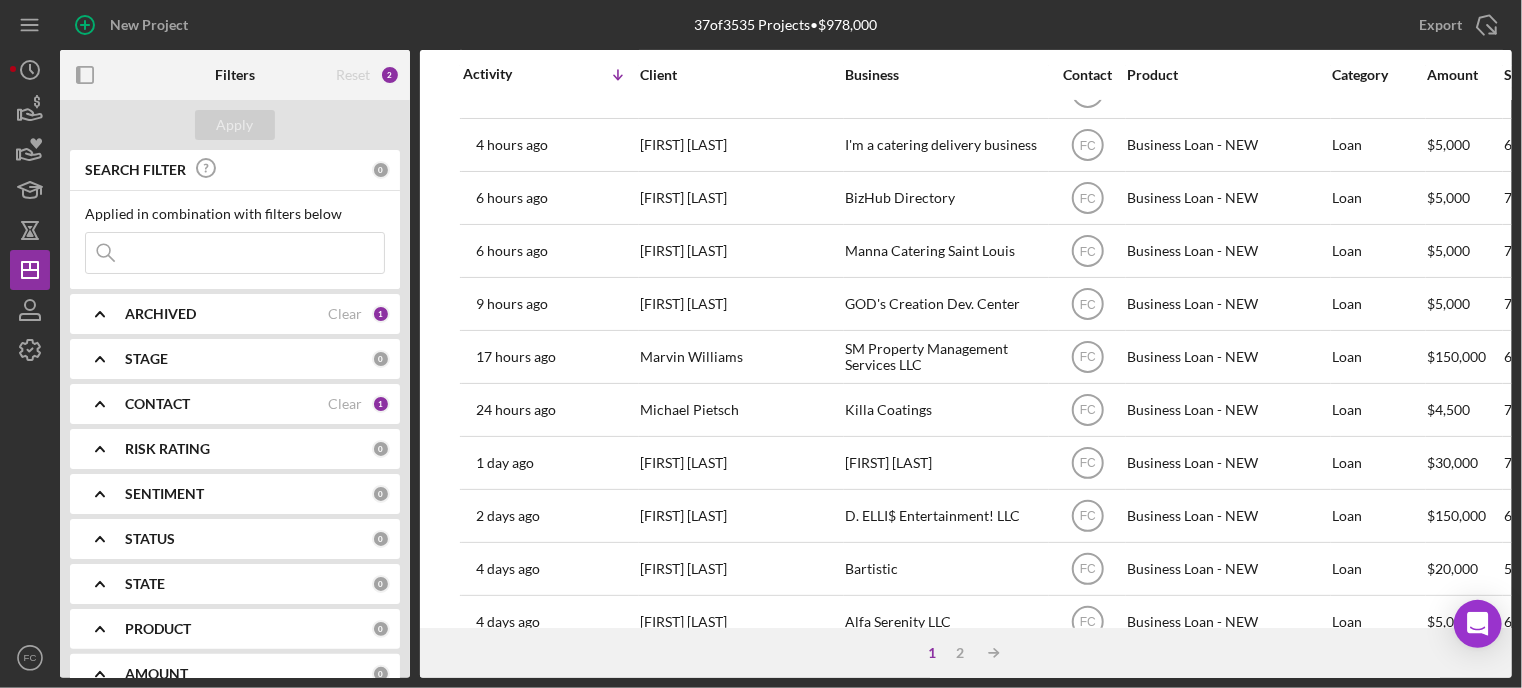 scroll, scrollTop: 400, scrollLeft: 0, axis: vertical 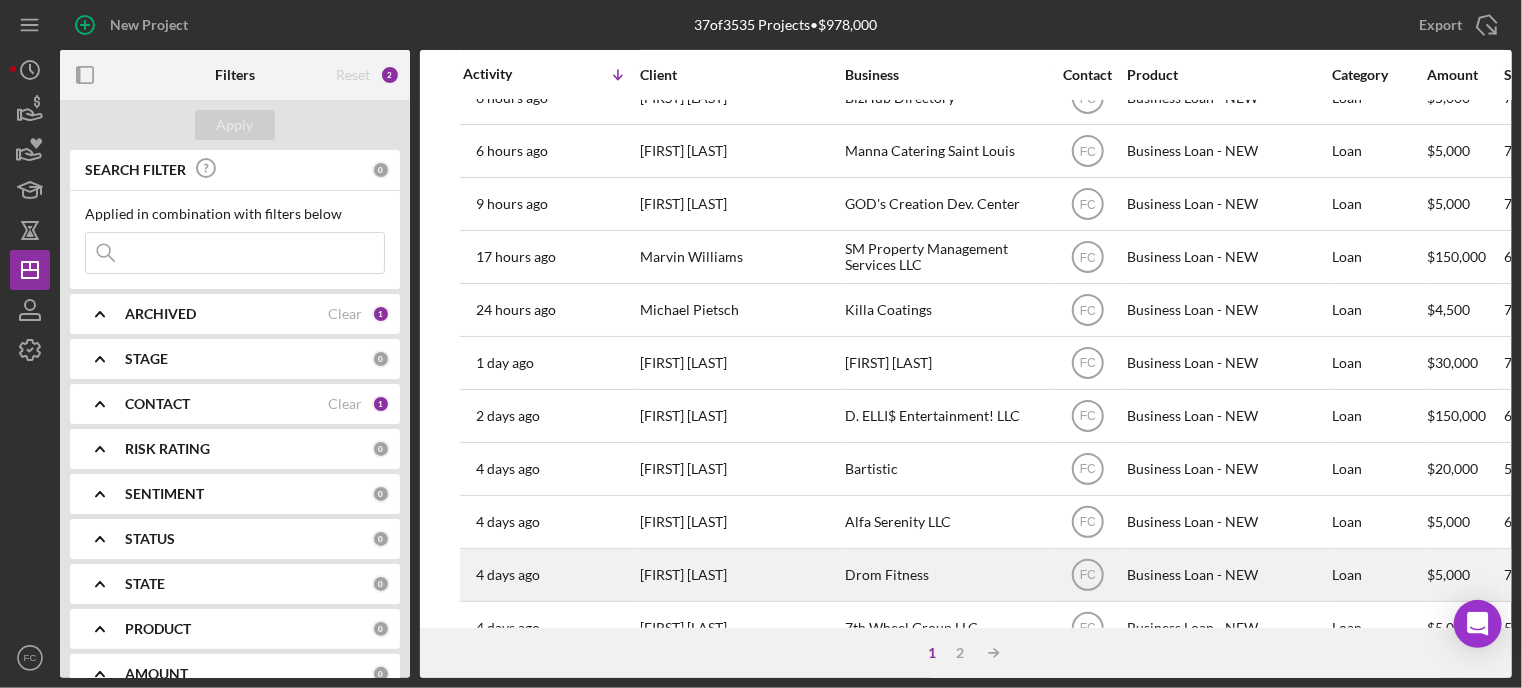 click on "[FIRST] [LAST]" at bounding box center [740, 575] 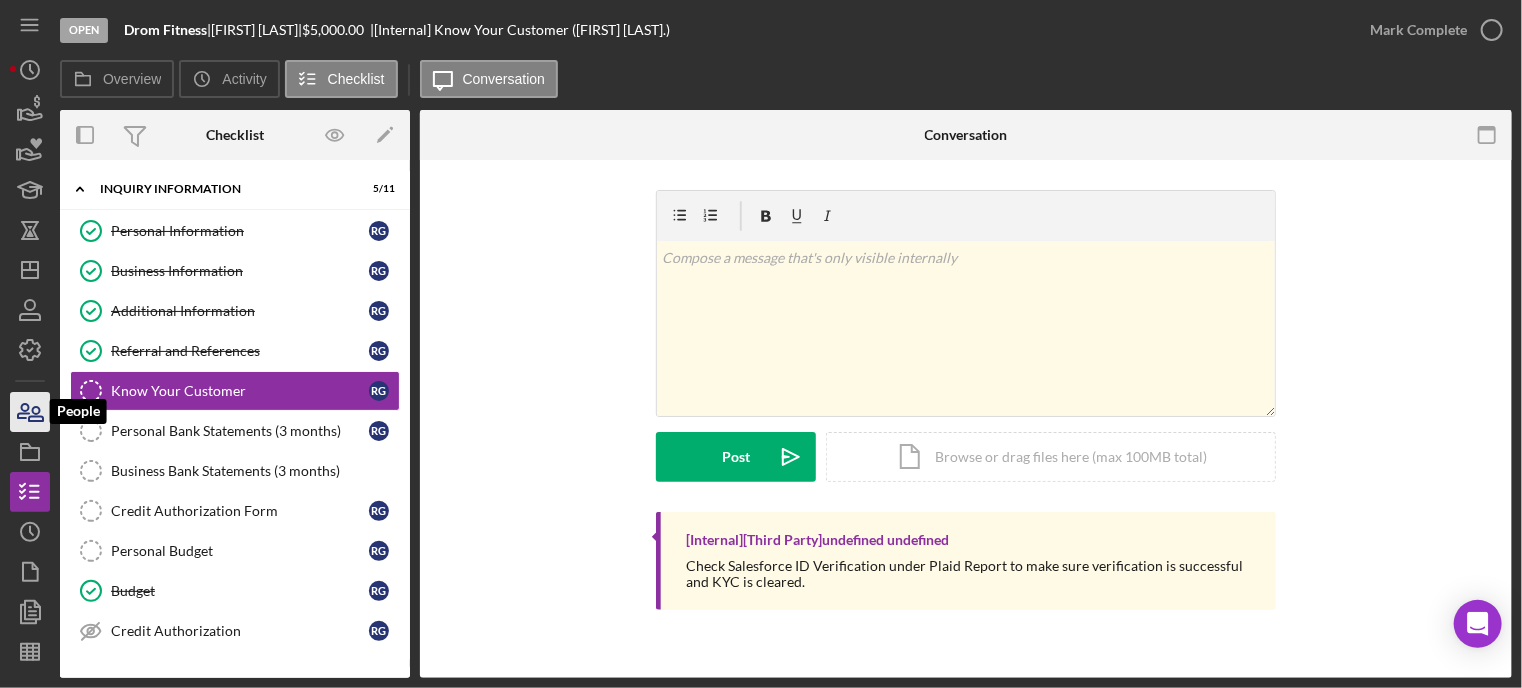 click 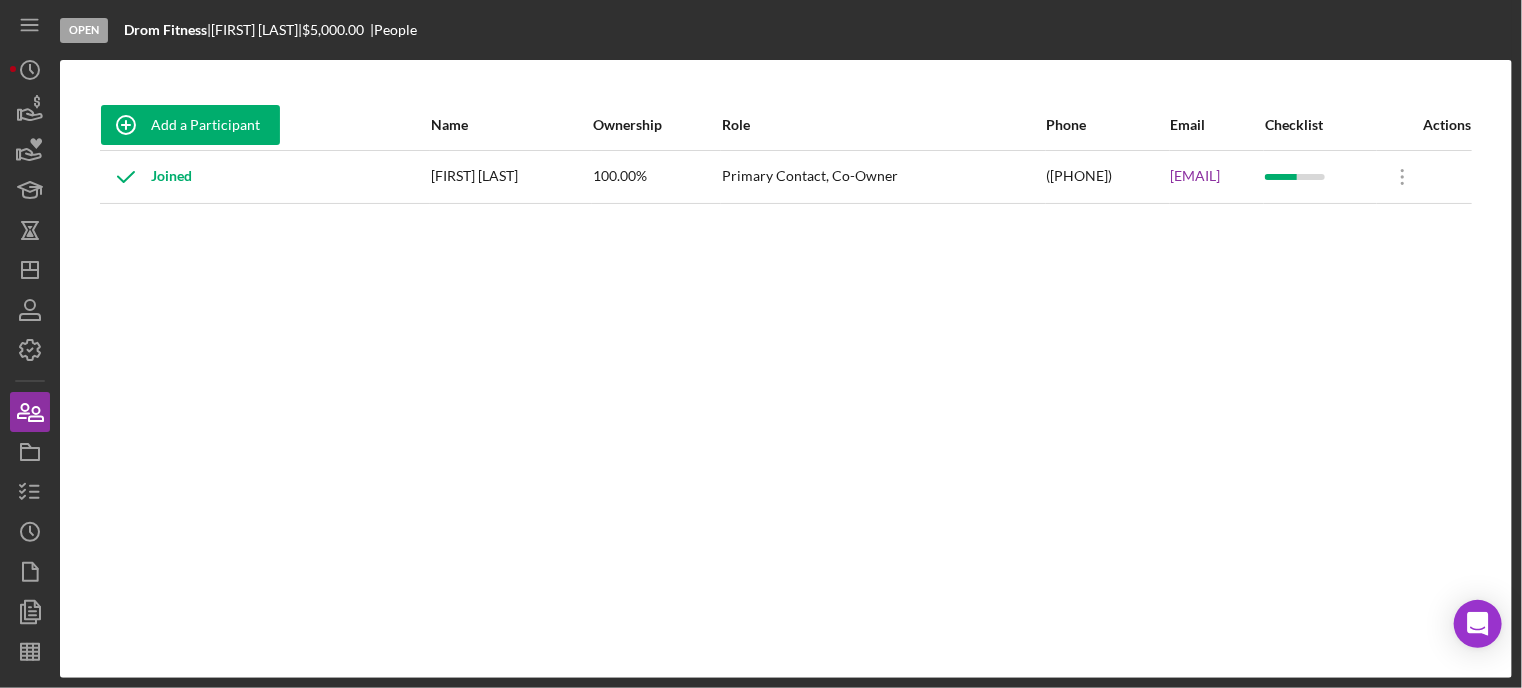 drag, startPoint x: 1041, startPoint y: 180, endPoint x: 1211, endPoint y: 179, distance: 170.00294 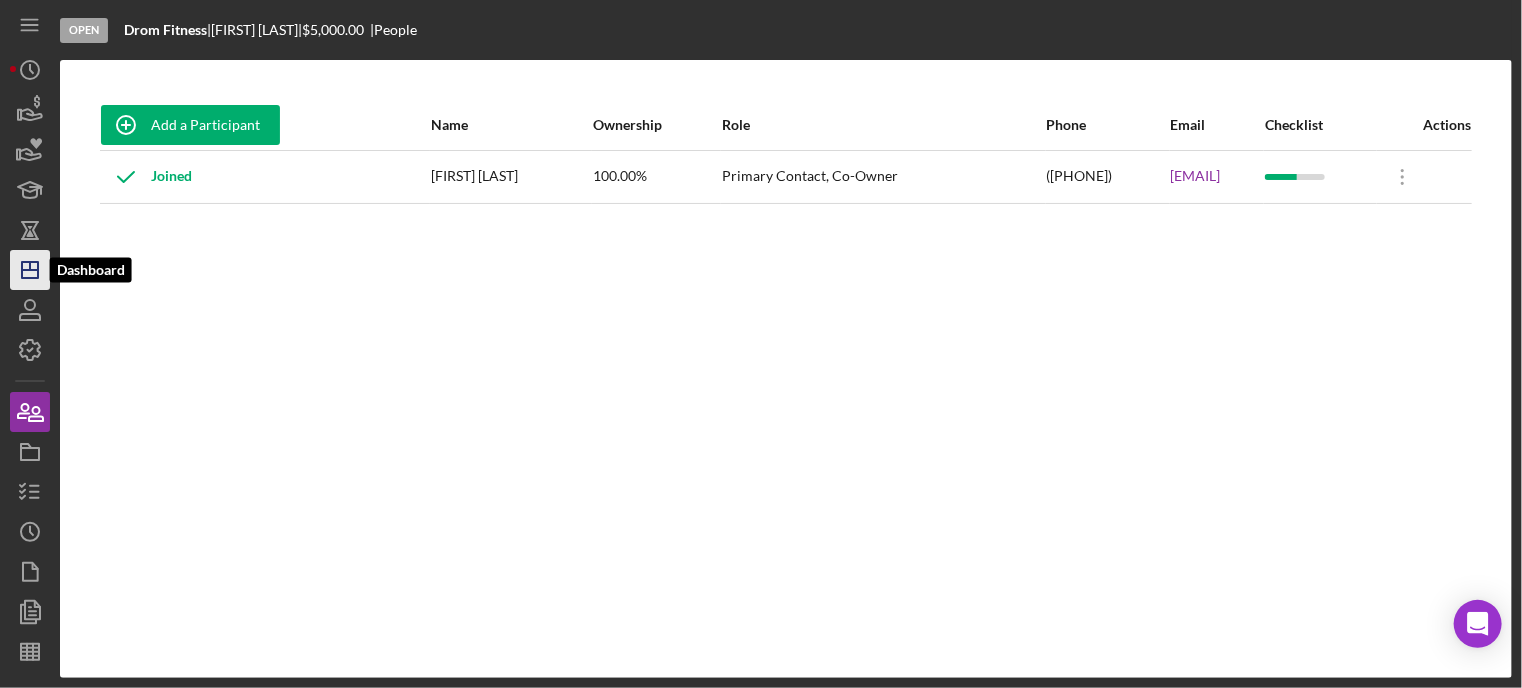 click on "Icon/Dashboard" 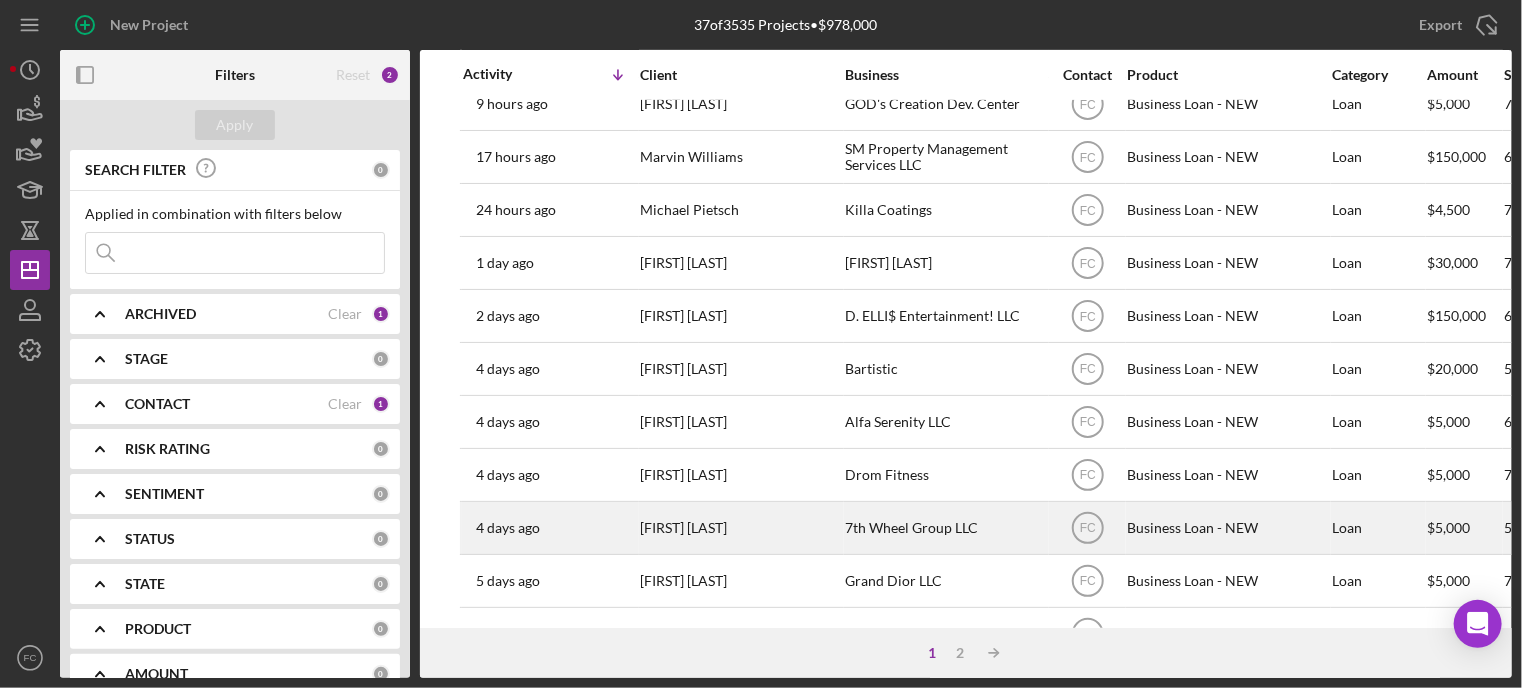 scroll, scrollTop: 600, scrollLeft: 0, axis: vertical 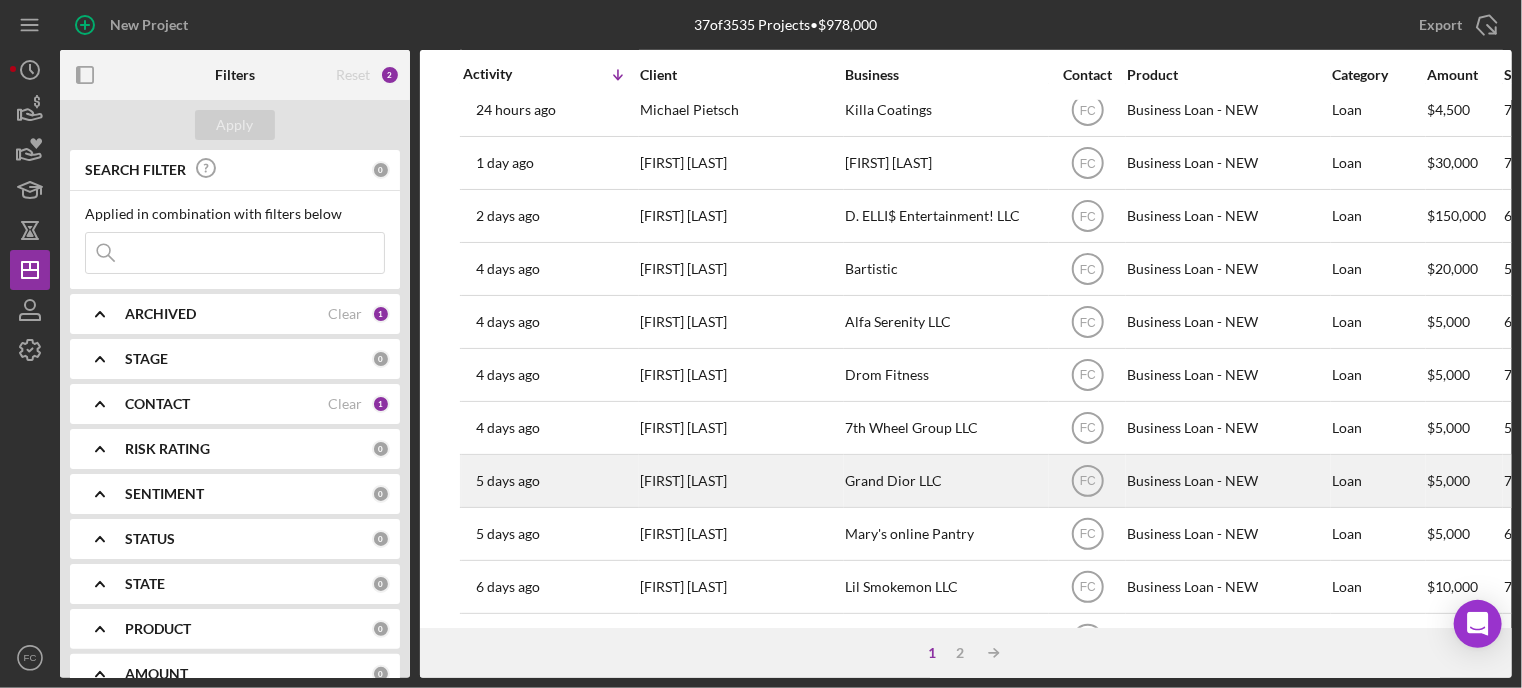 click on "[FIRST] [LAST]" at bounding box center (740, 481) 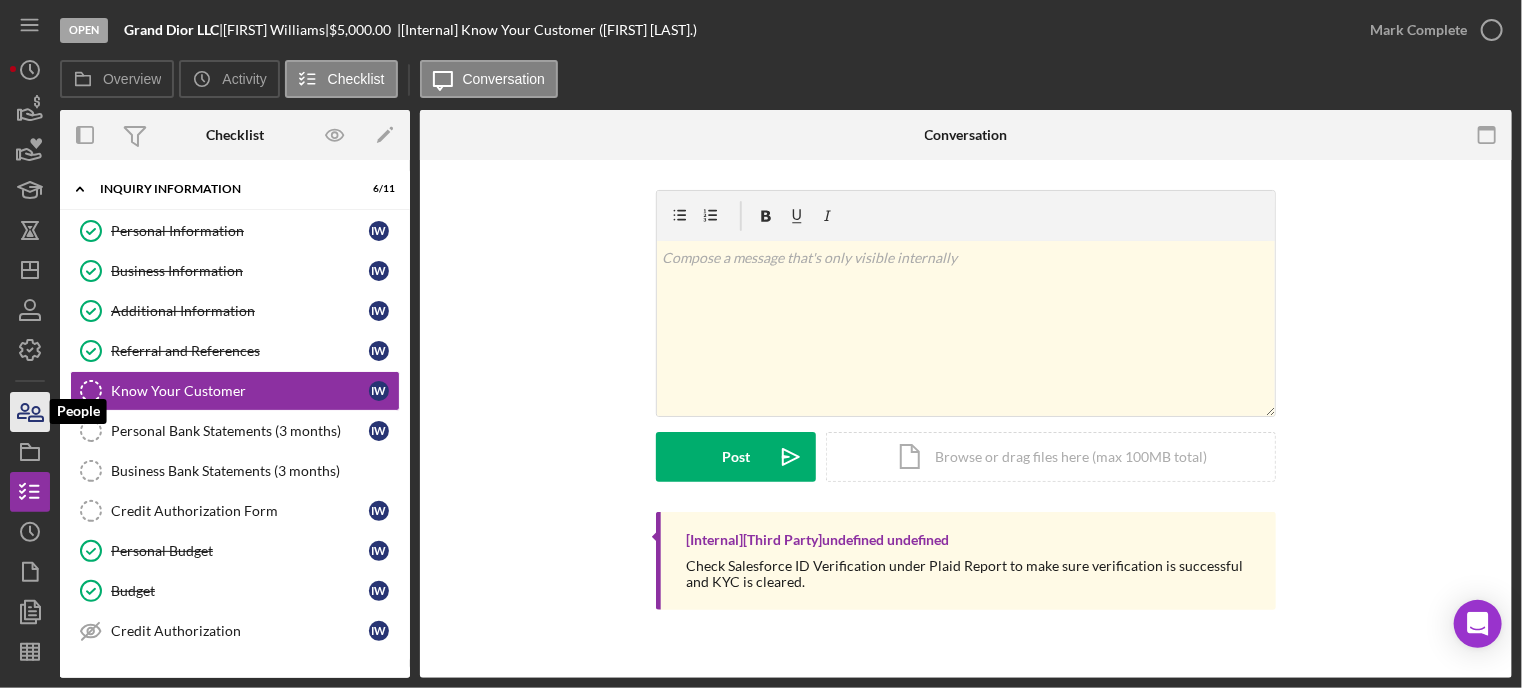 click 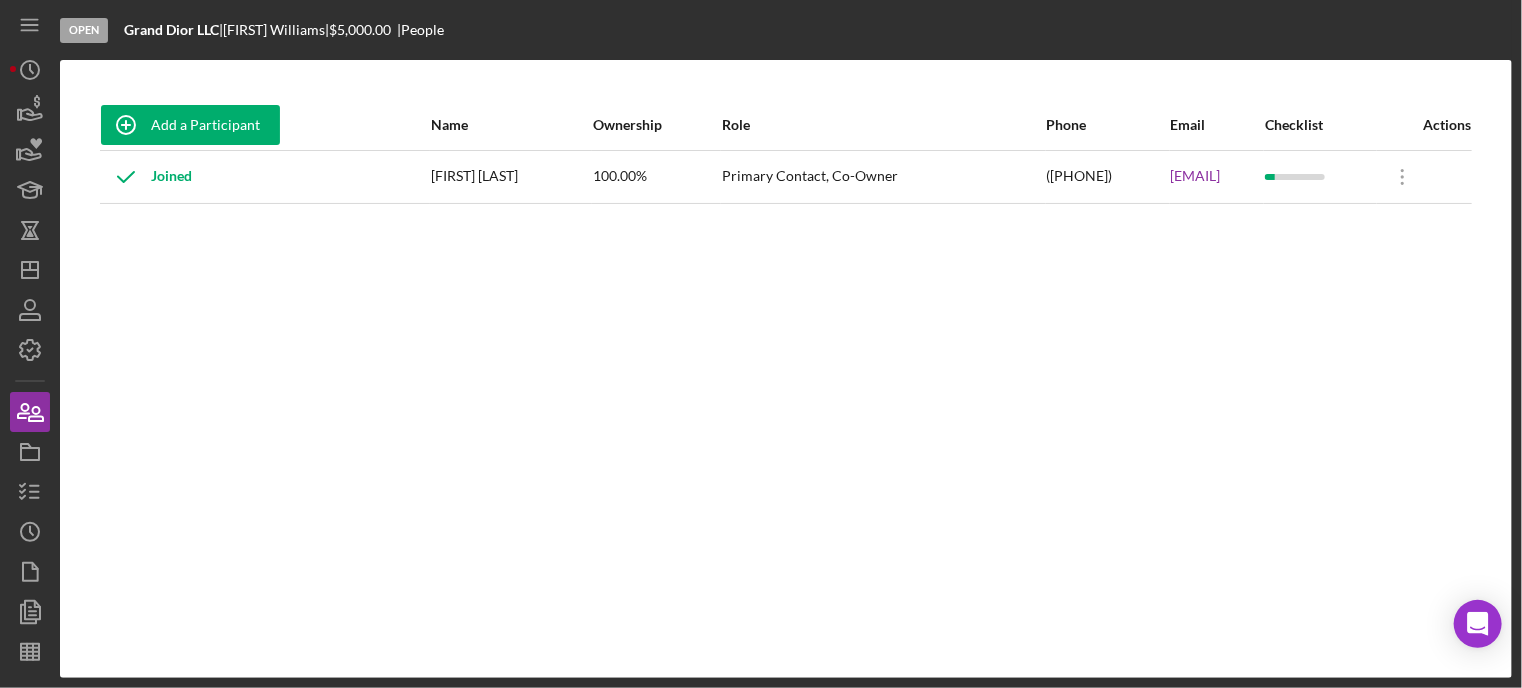 drag, startPoint x: 1047, startPoint y: 183, endPoint x: 1207, endPoint y: 183, distance: 160 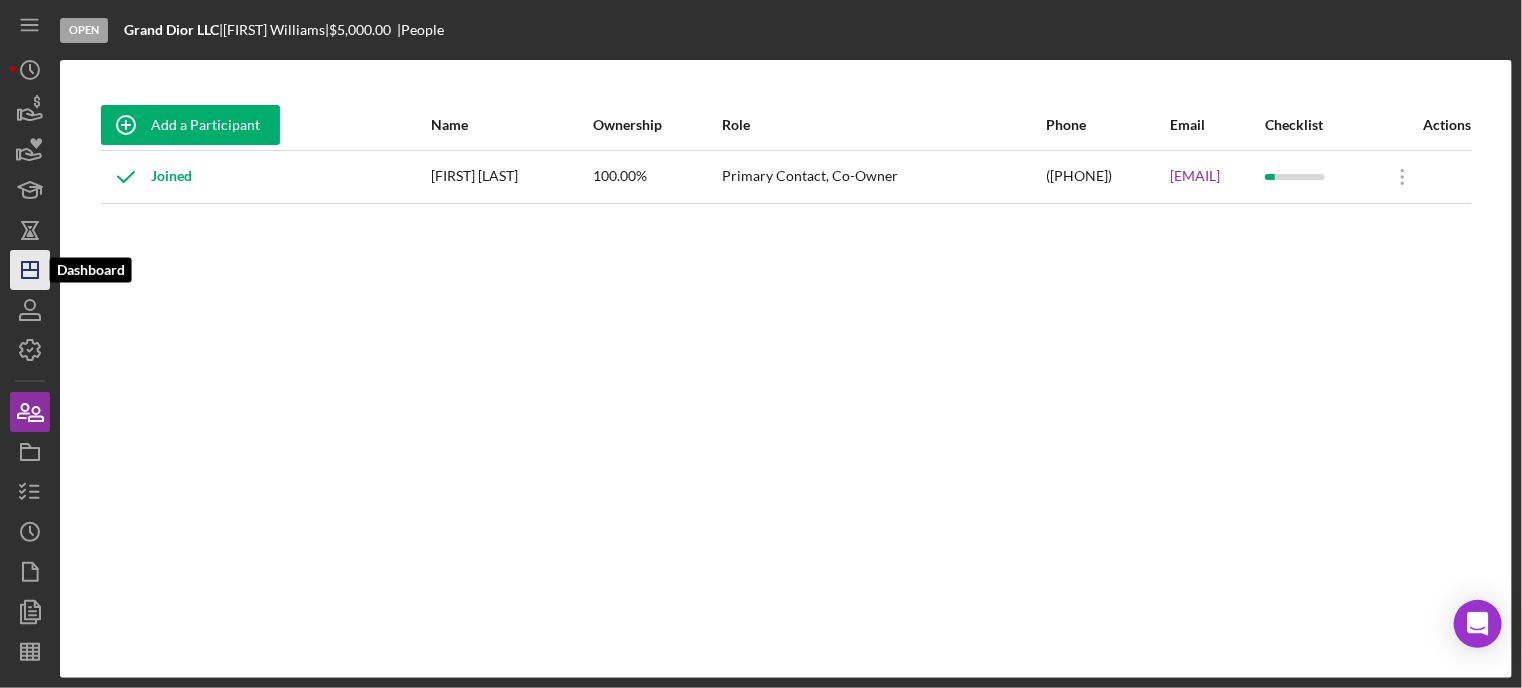 click on "Icon/Dashboard" 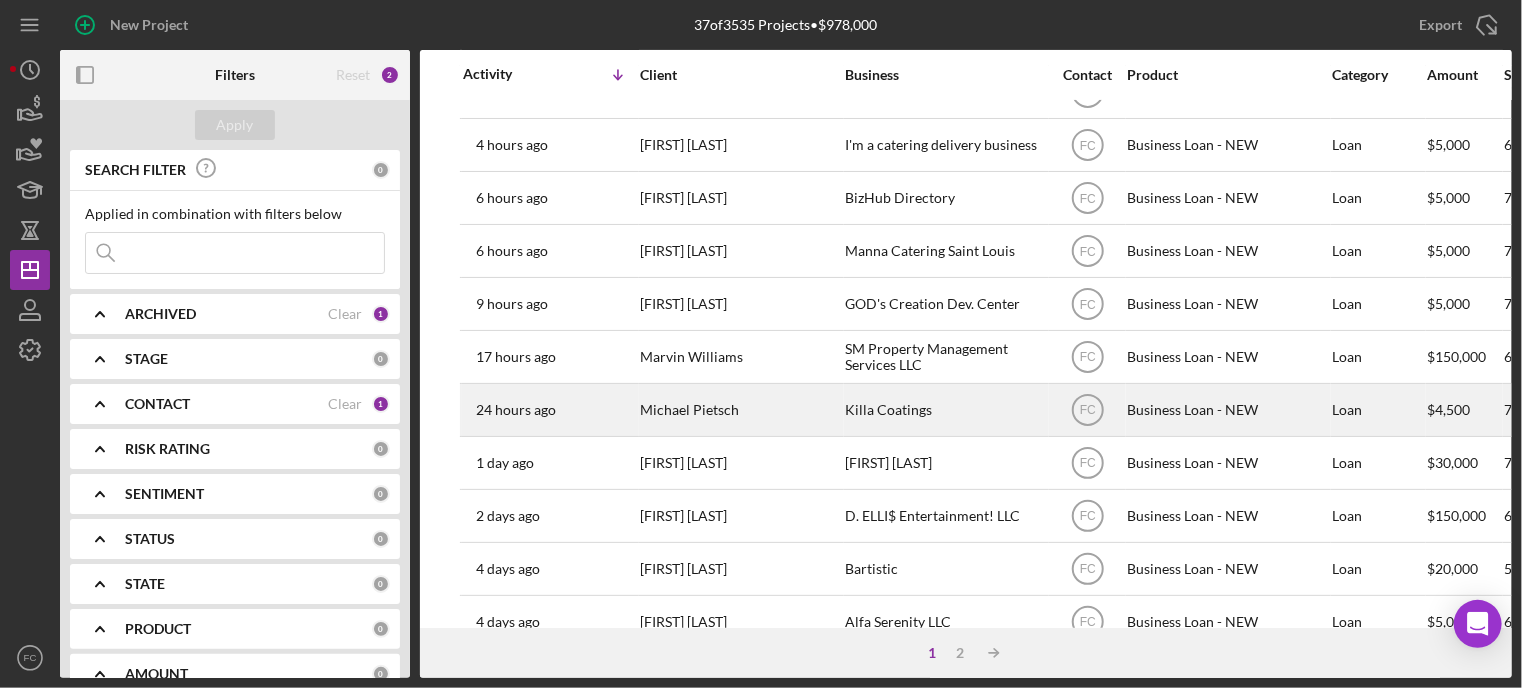 scroll, scrollTop: 400, scrollLeft: 0, axis: vertical 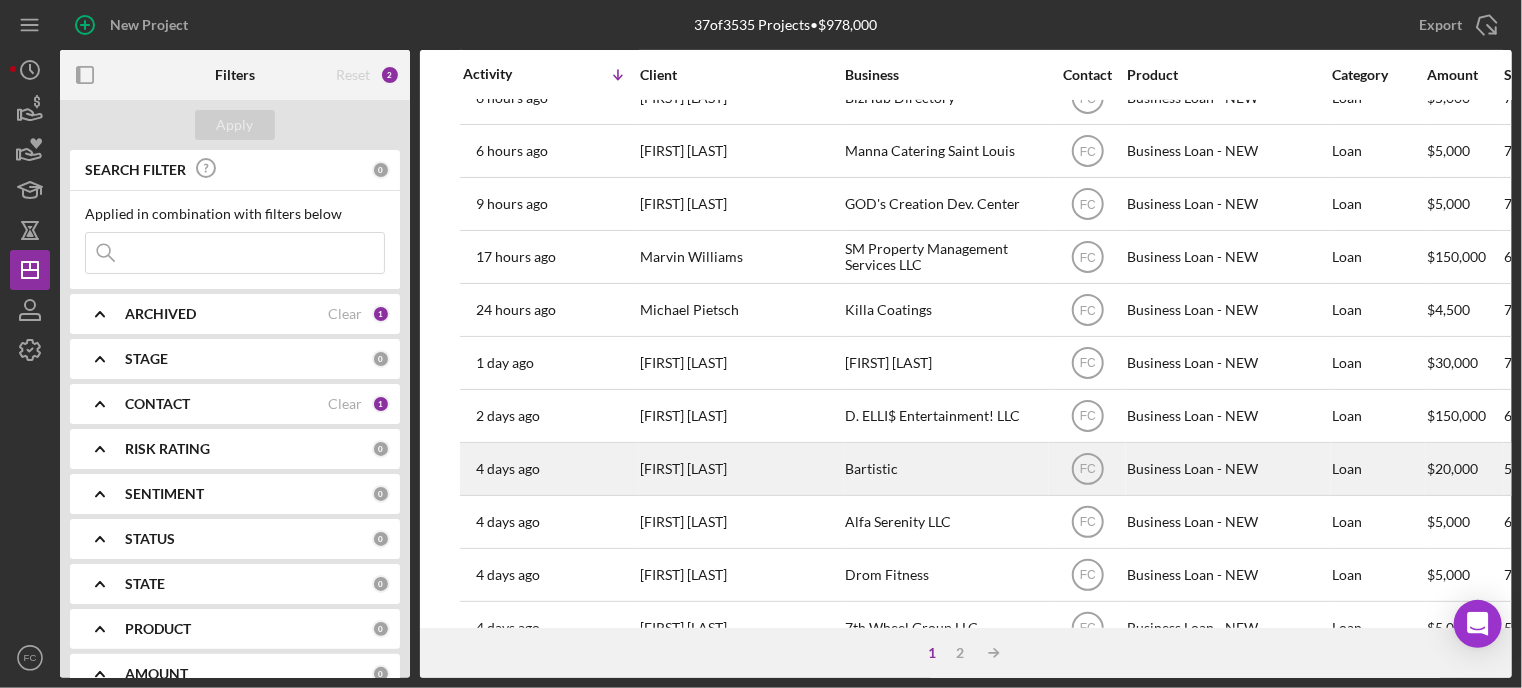 click on "[TIME] ago [FIRST] [LAST]" at bounding box center [550, 469] 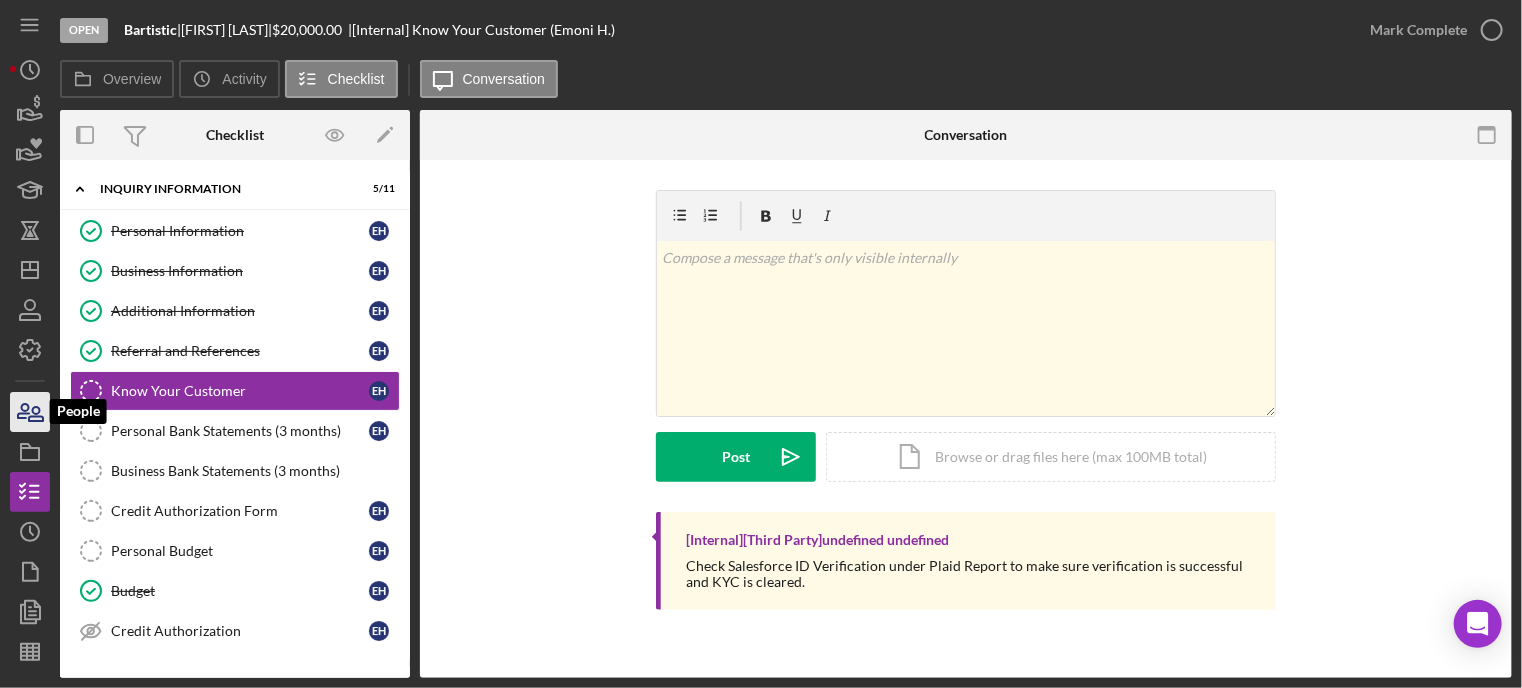 click 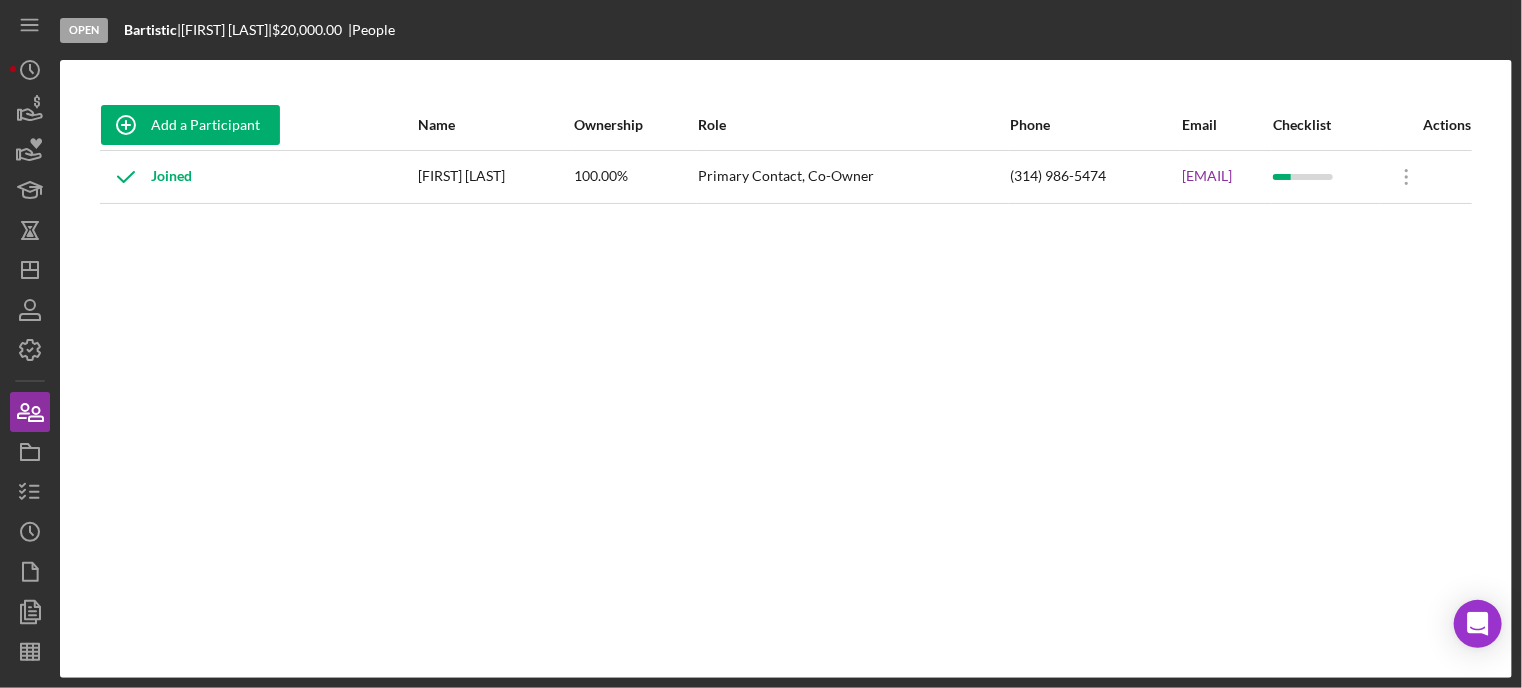 drag, startPoint x: 1053, startPoint y: 177, endPoint x: 1208, endPoint y: 175, distance: 155.01291 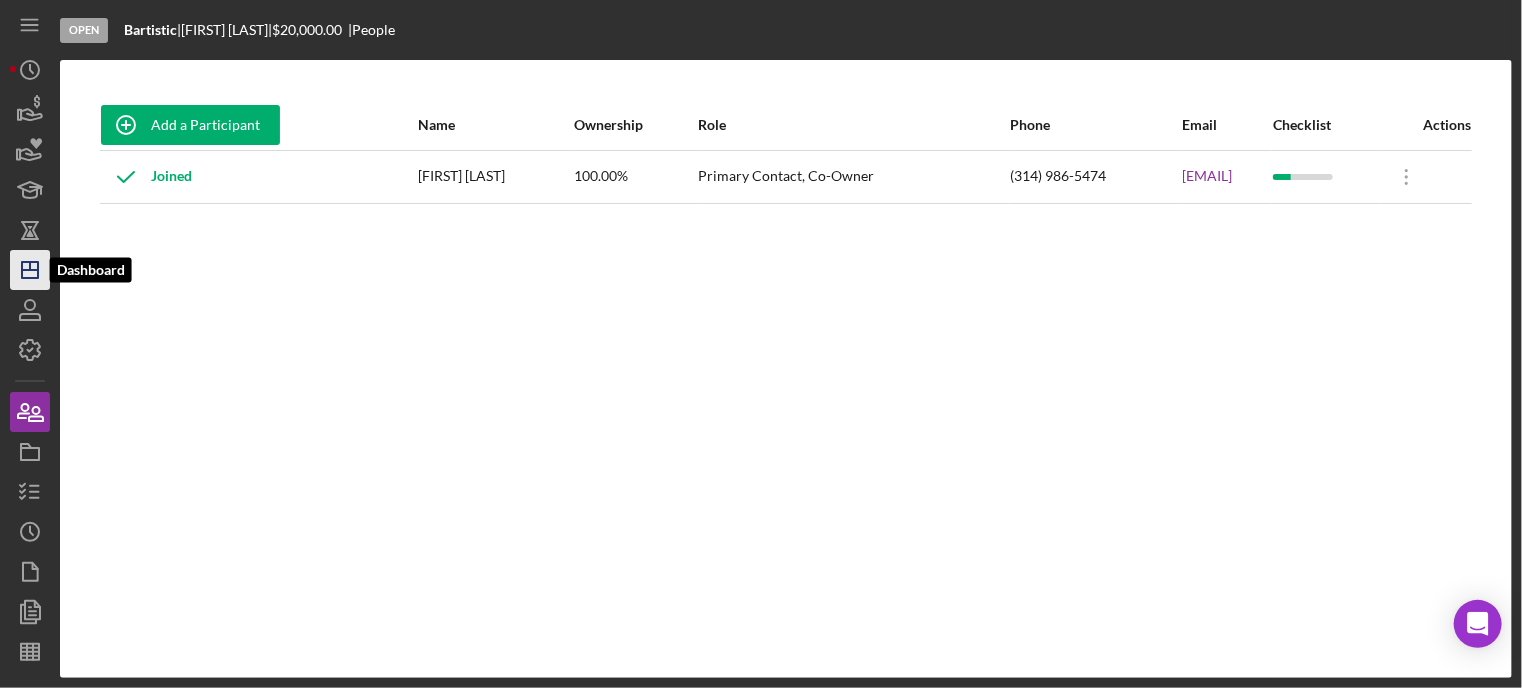 click on "Icon/Dashboard" 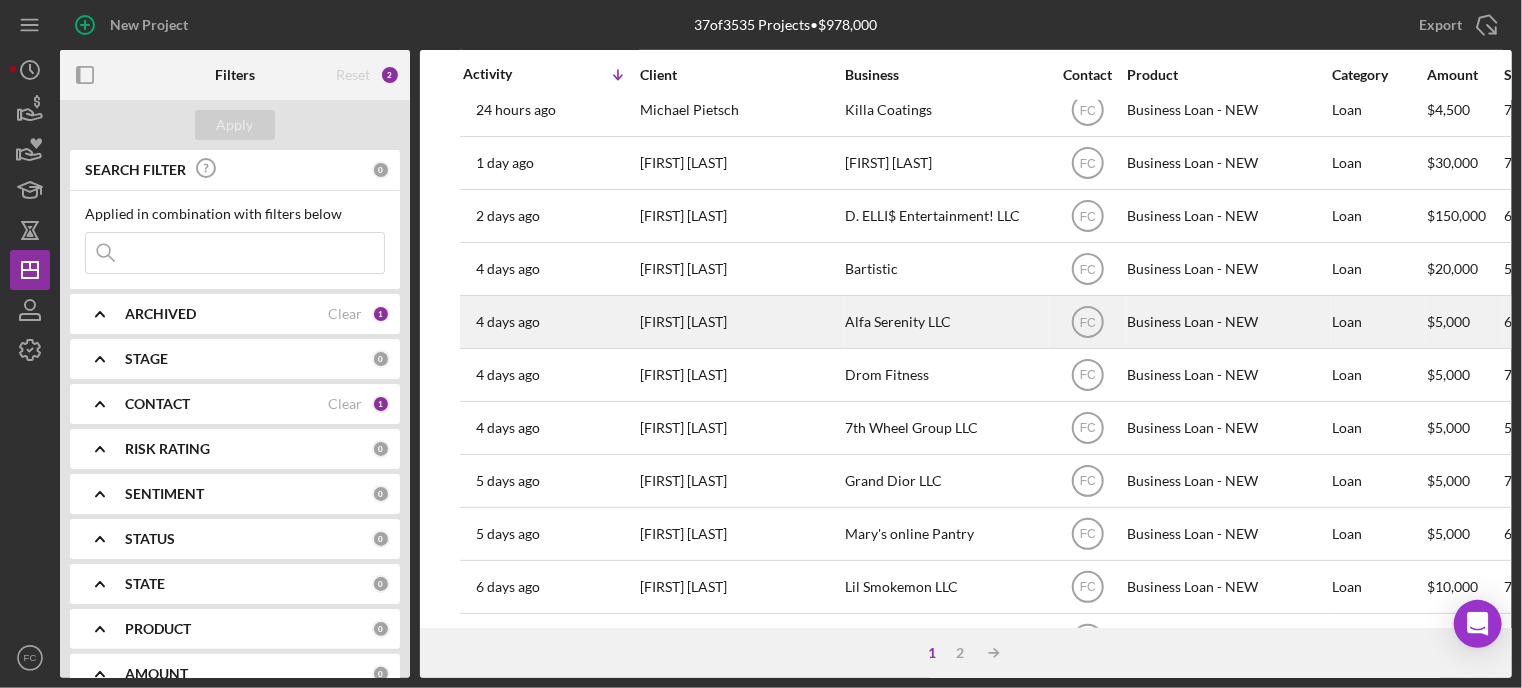 scroll, scrollTop: 700, scrollLeft: 0, axis: vertical 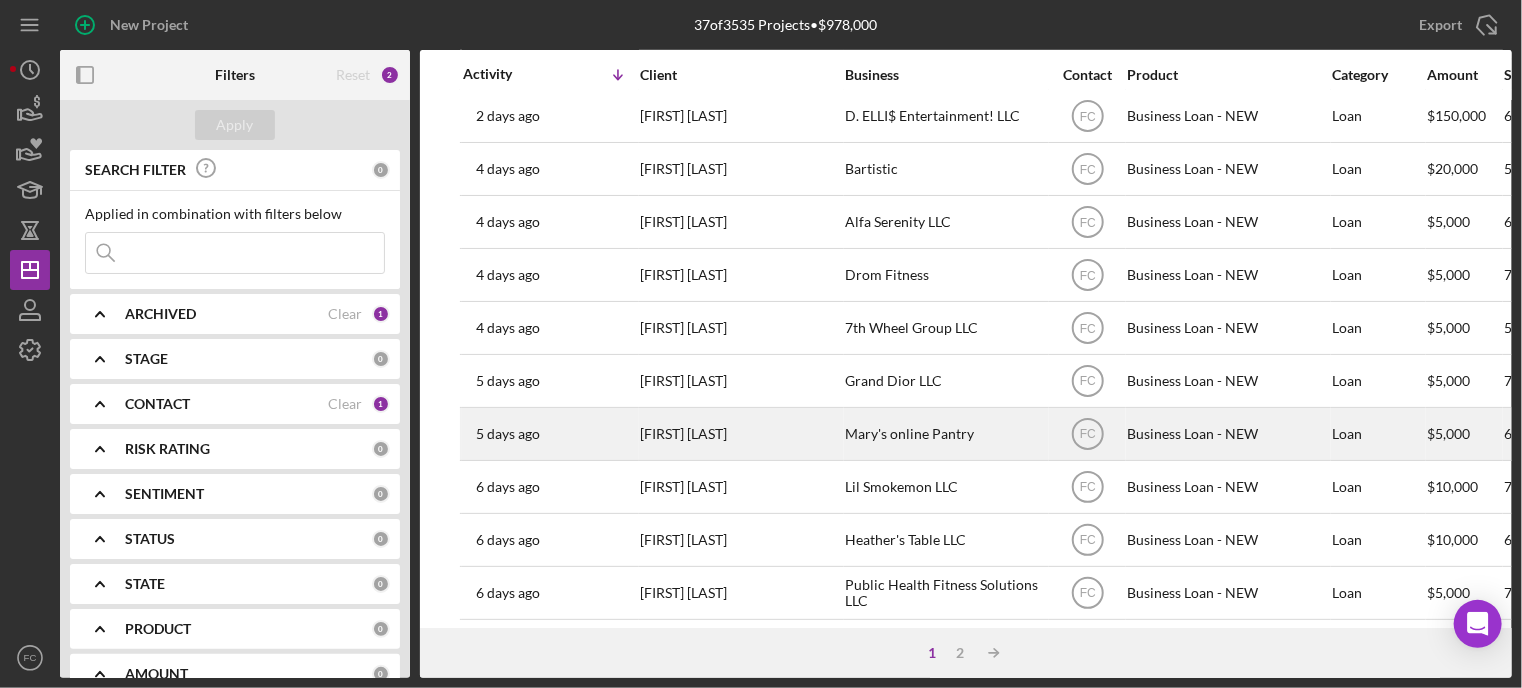 click on "[TIME] ago [FIRST] [LAST]" at bounding box center (550, 434) 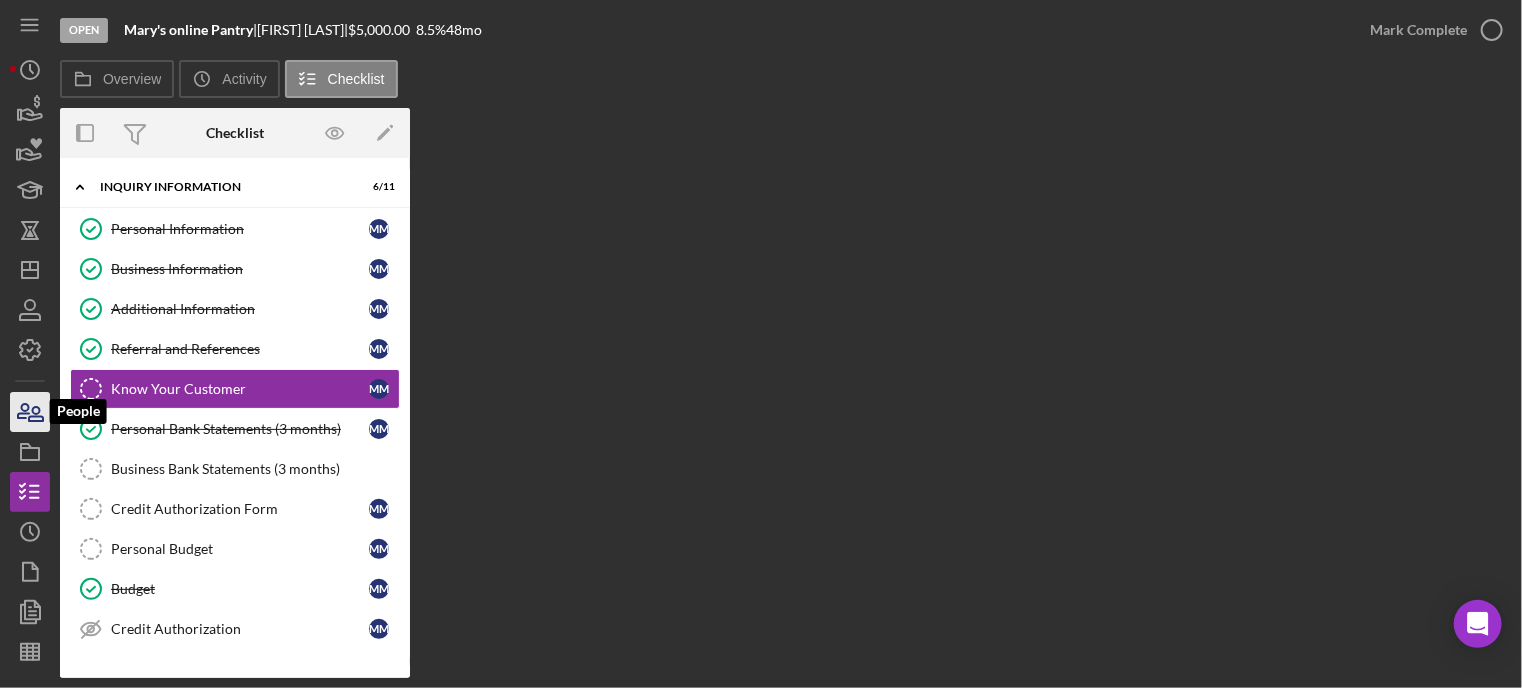 click 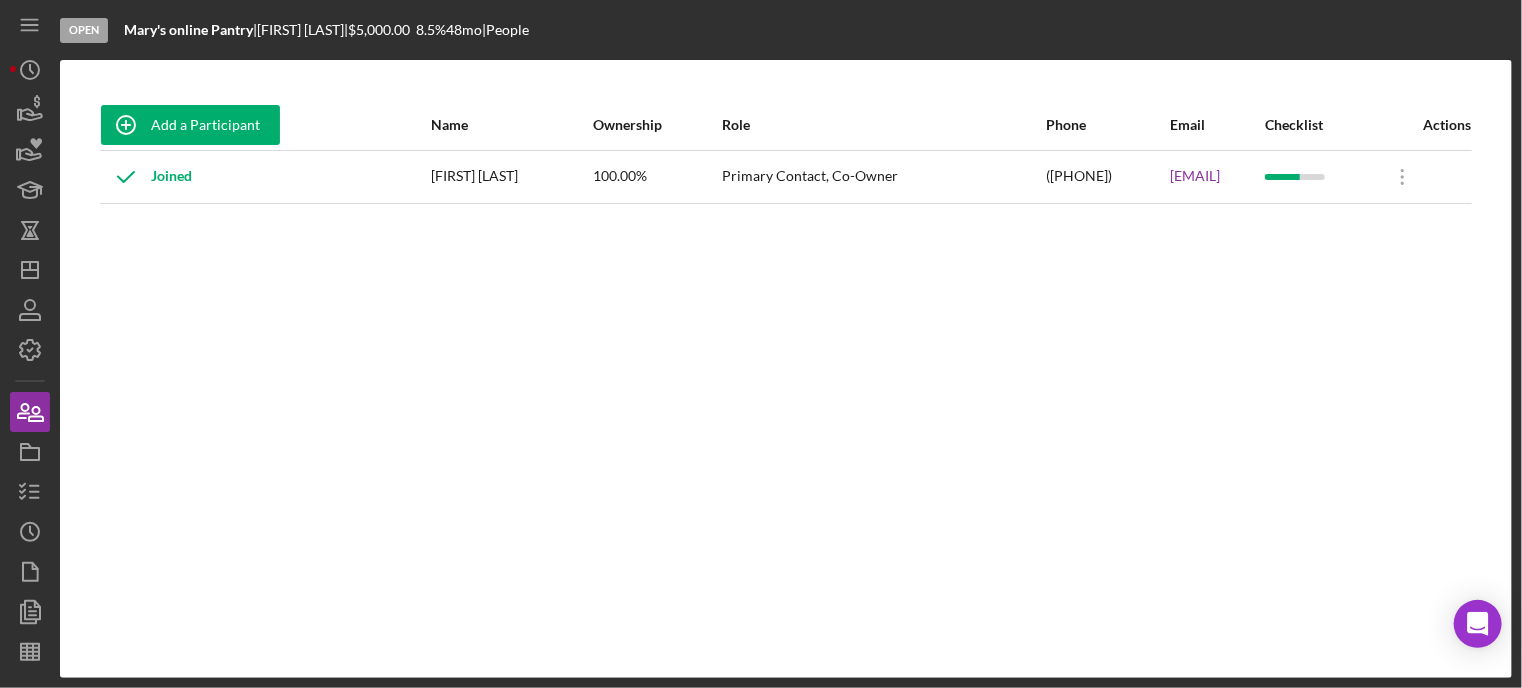 drag, startPoint x: 1064, startPoint y: 175, endPoint x: 1225, endPoint y: 175, distance: 161 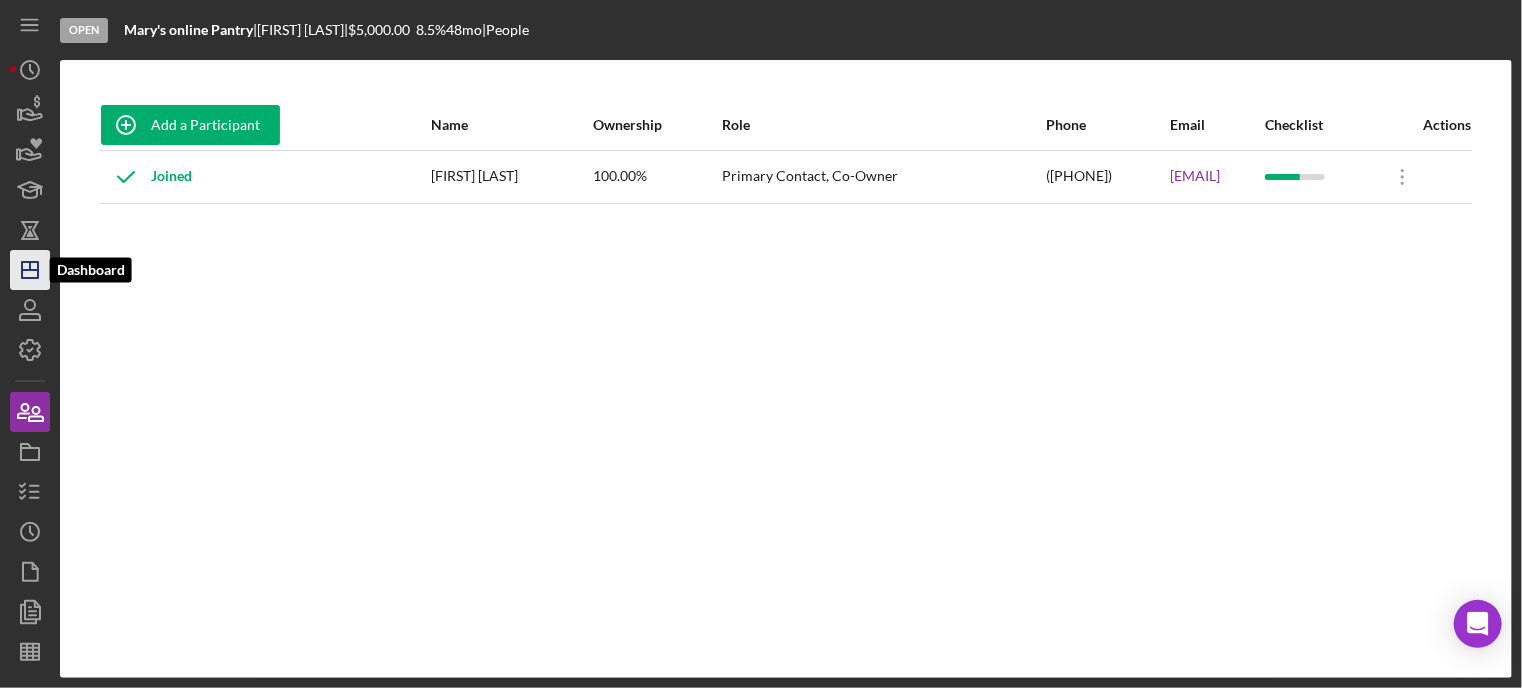 click 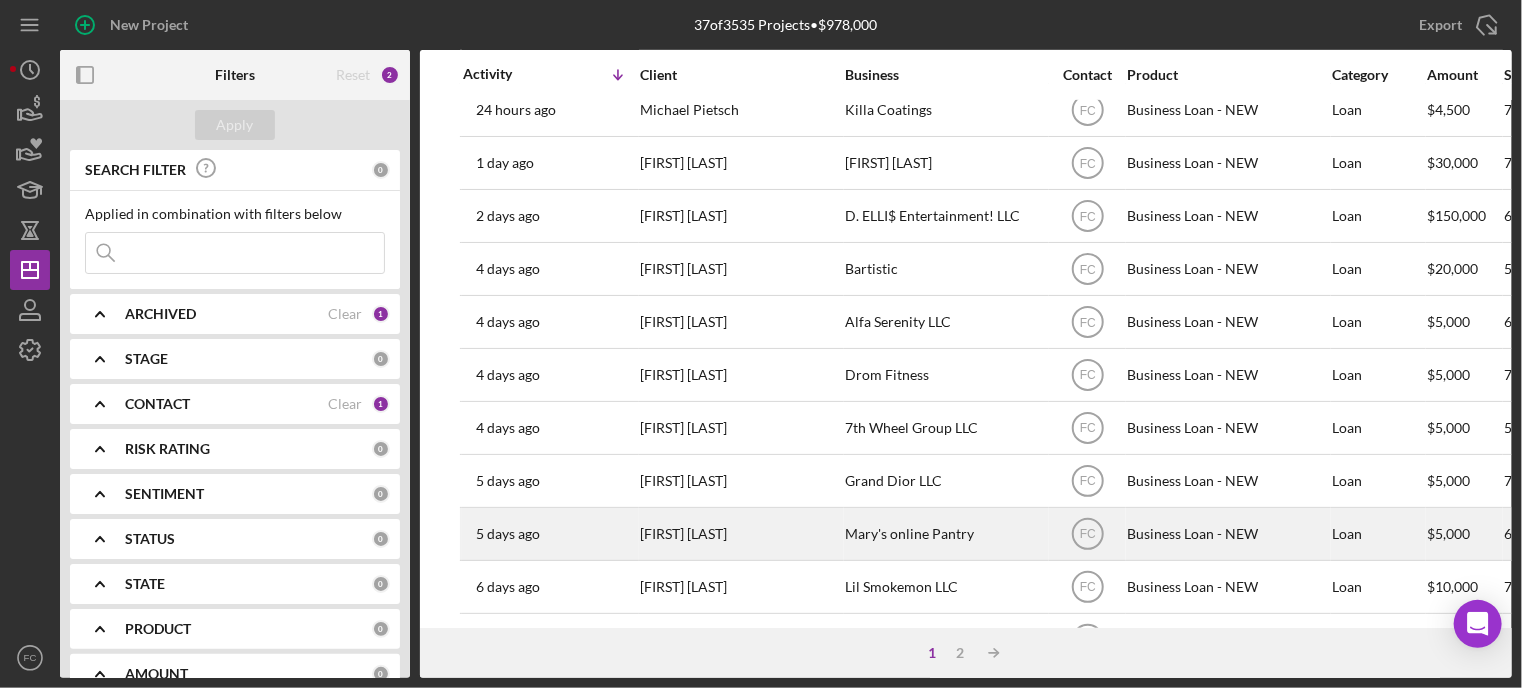 scroll, scrollTop: 700, scrollLeft: 0, axis: vertical 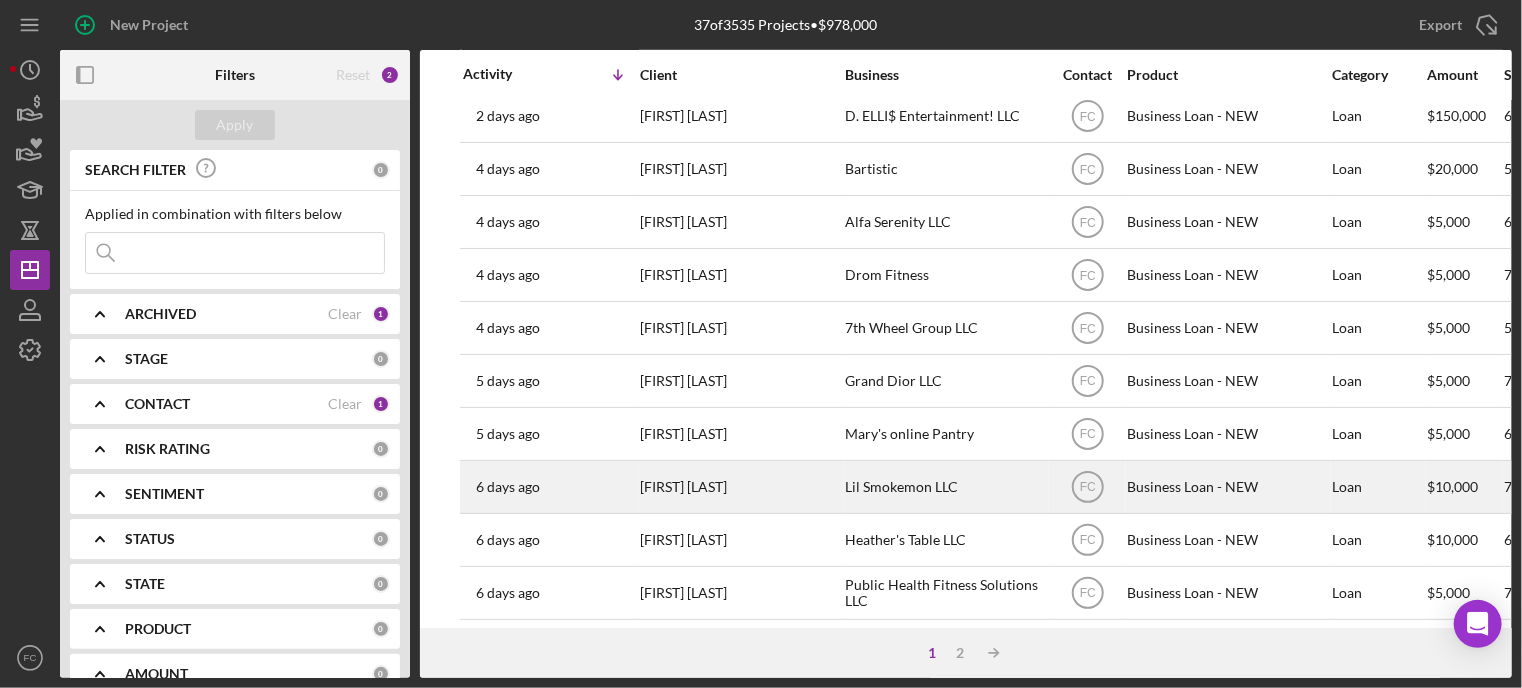 click on "[FIRST] [LAST]" at bounding box center [740, 487] 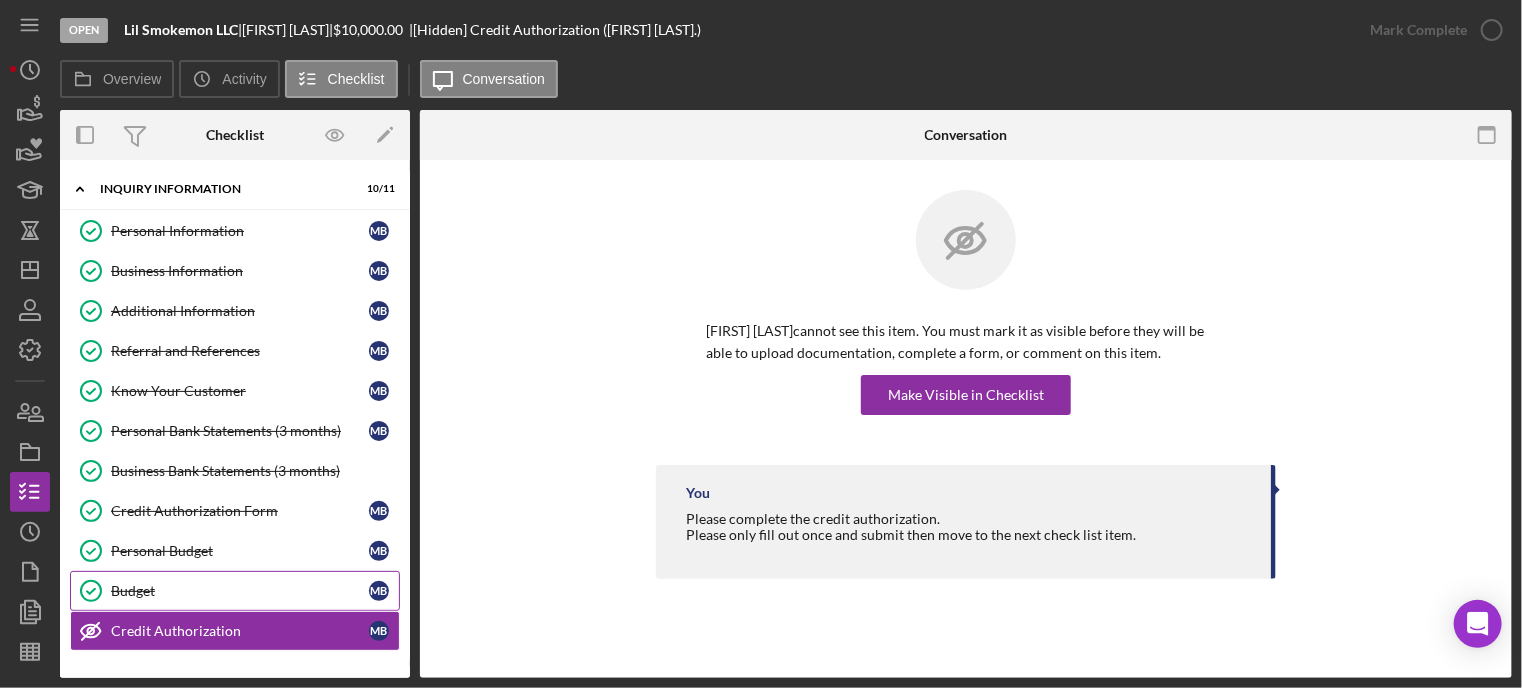 scroll, scrollTop: 208, scrollLeft: 0, axis: vertical 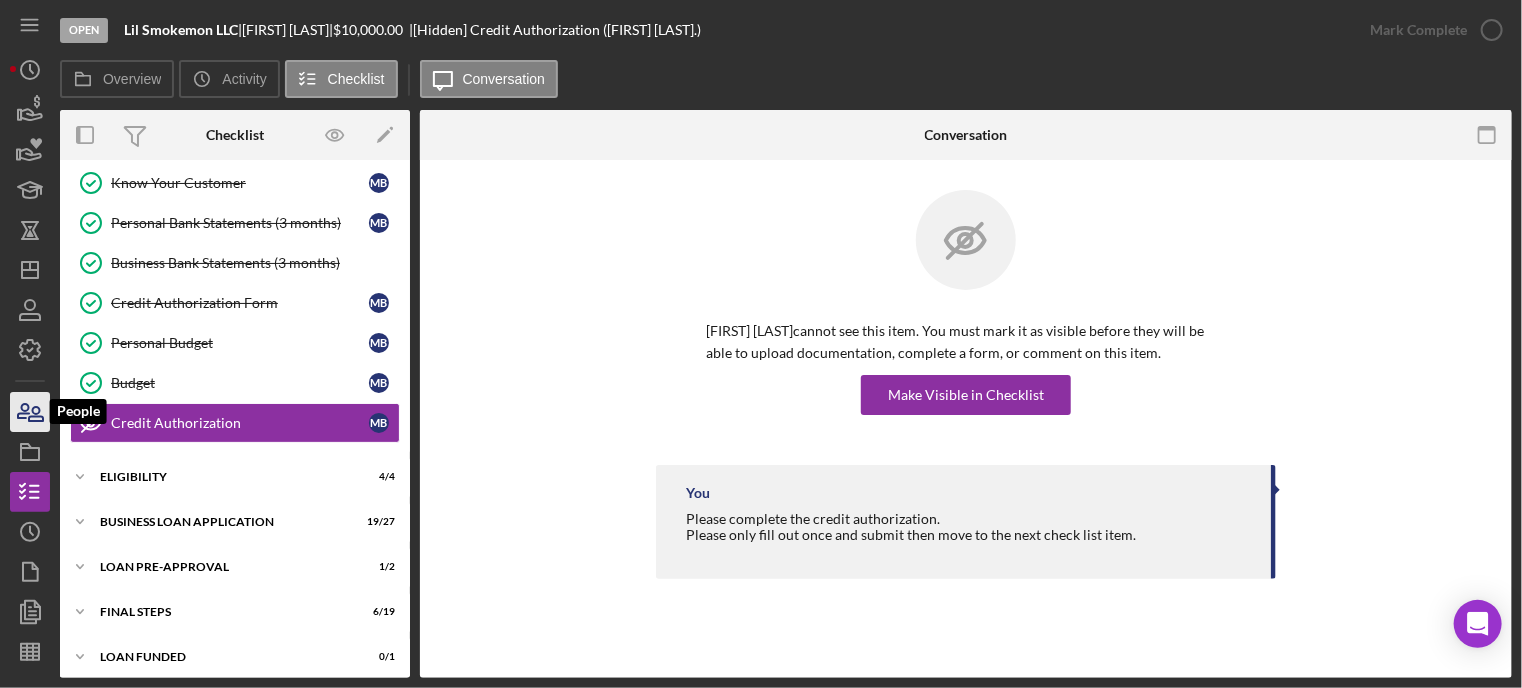 click 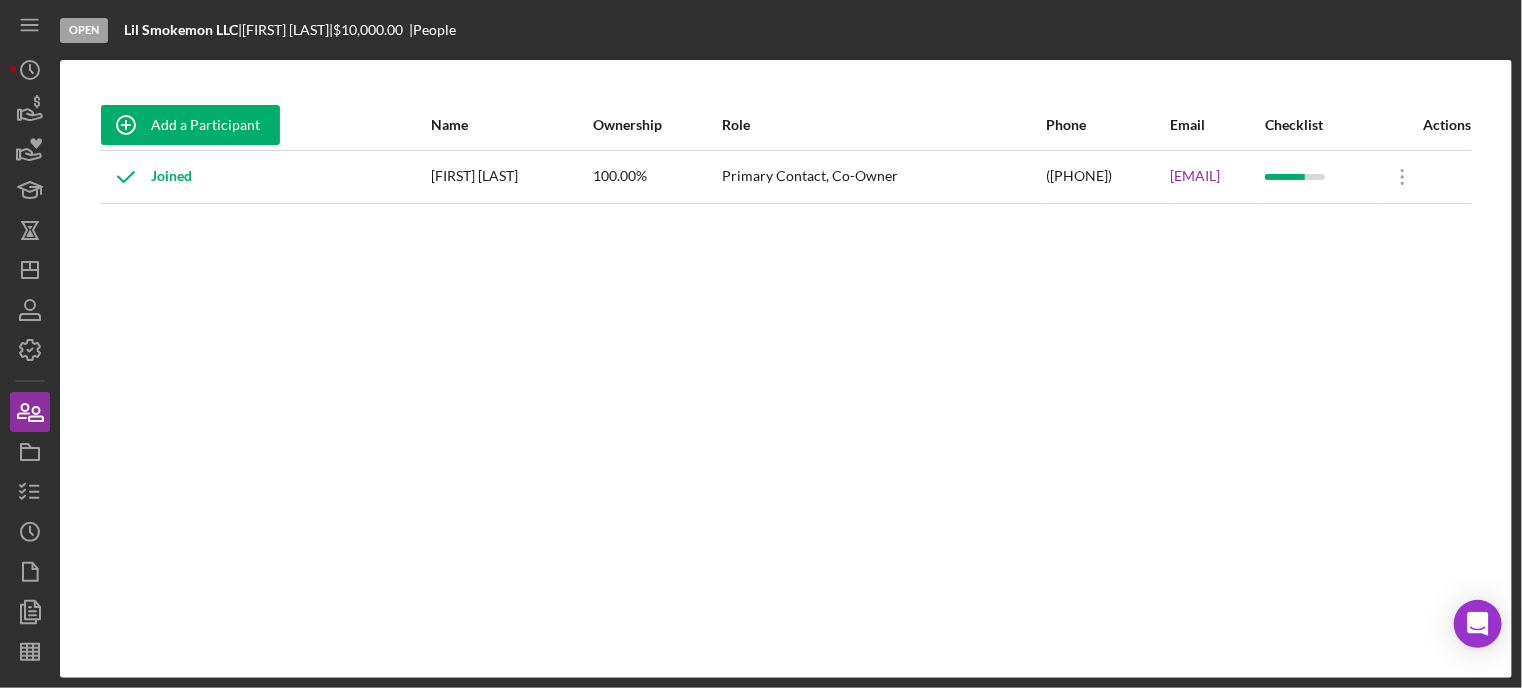 drag, startPoint x: 1046, startPoint y: 160, endPoint x: 1215, endPoint y: 163, distance: 169.02663 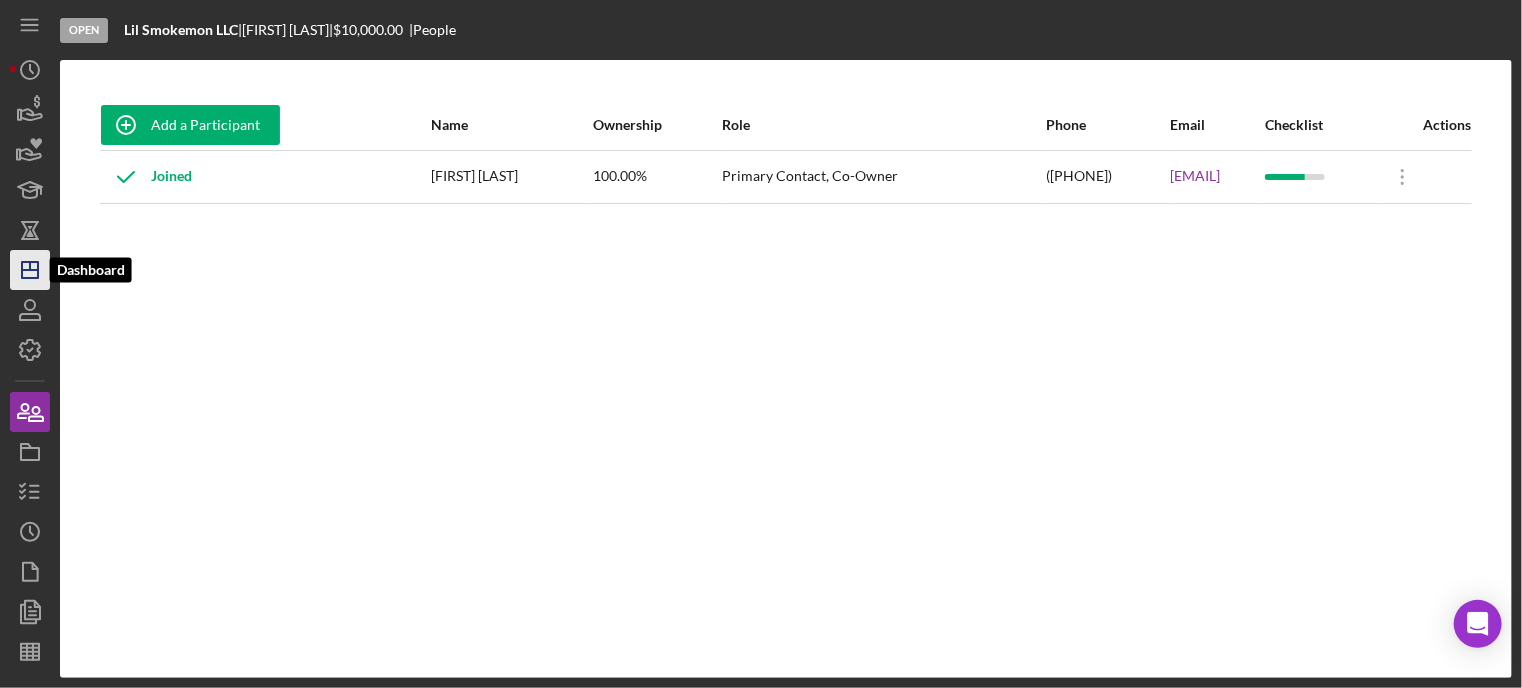 click on "Icon/Dashboard" 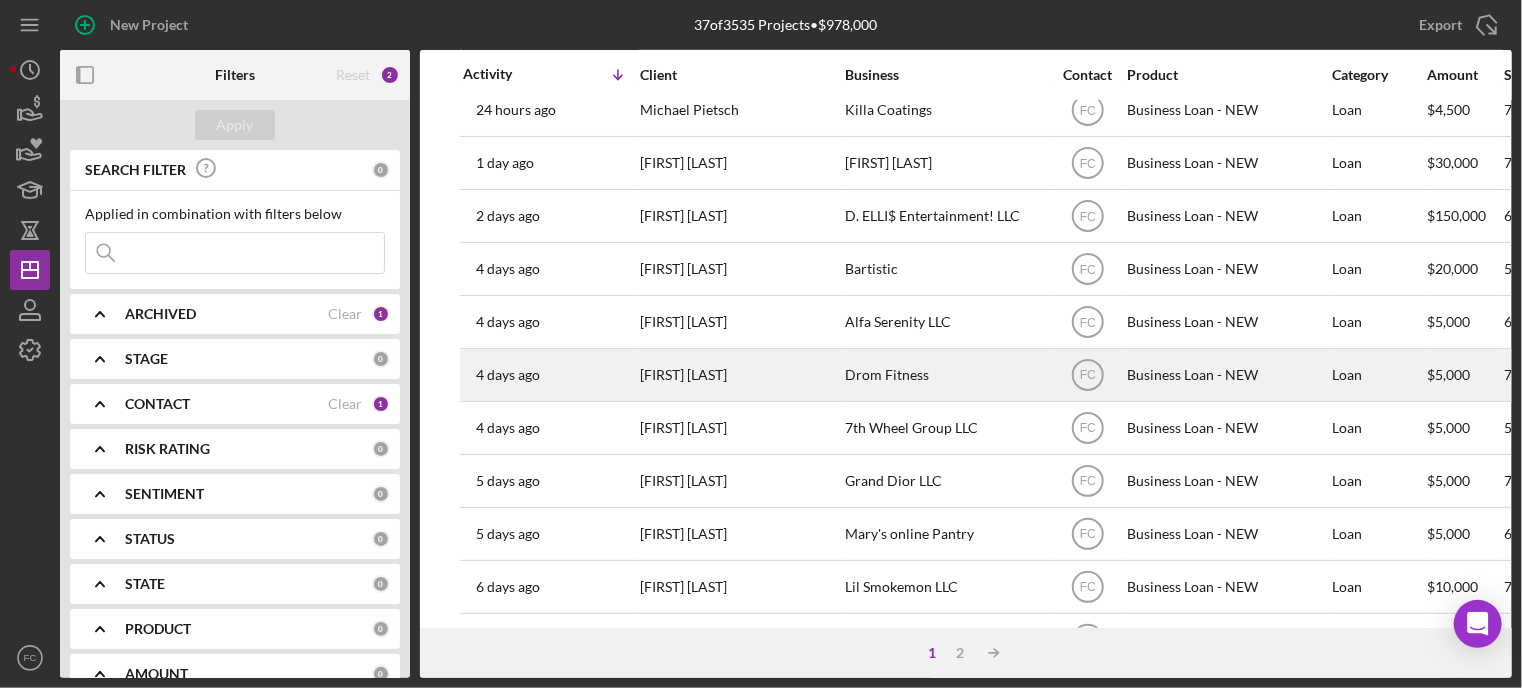 scroll, scrollTop: 700, scrollLeft: 0, axis: vertical 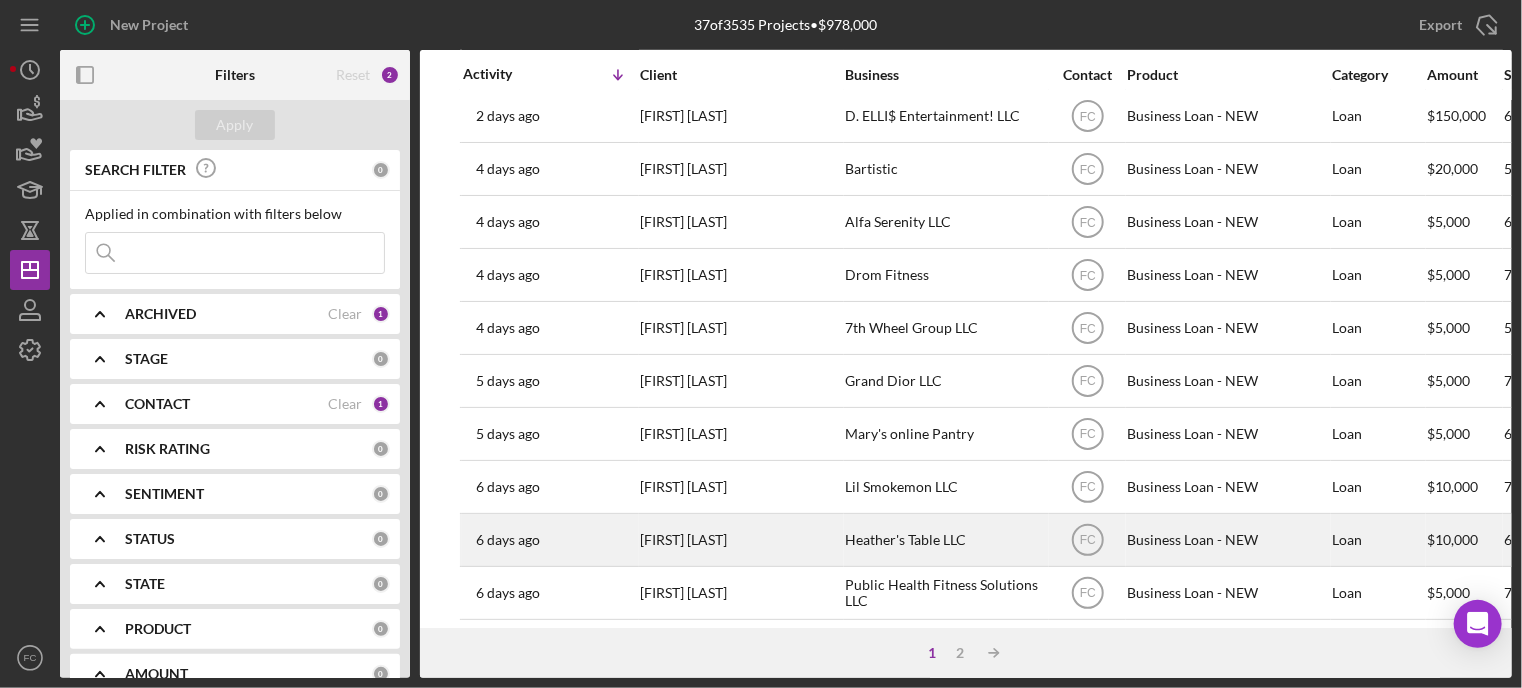 click on "[FIRST] [LAST]" at bounding box center [740, 540] 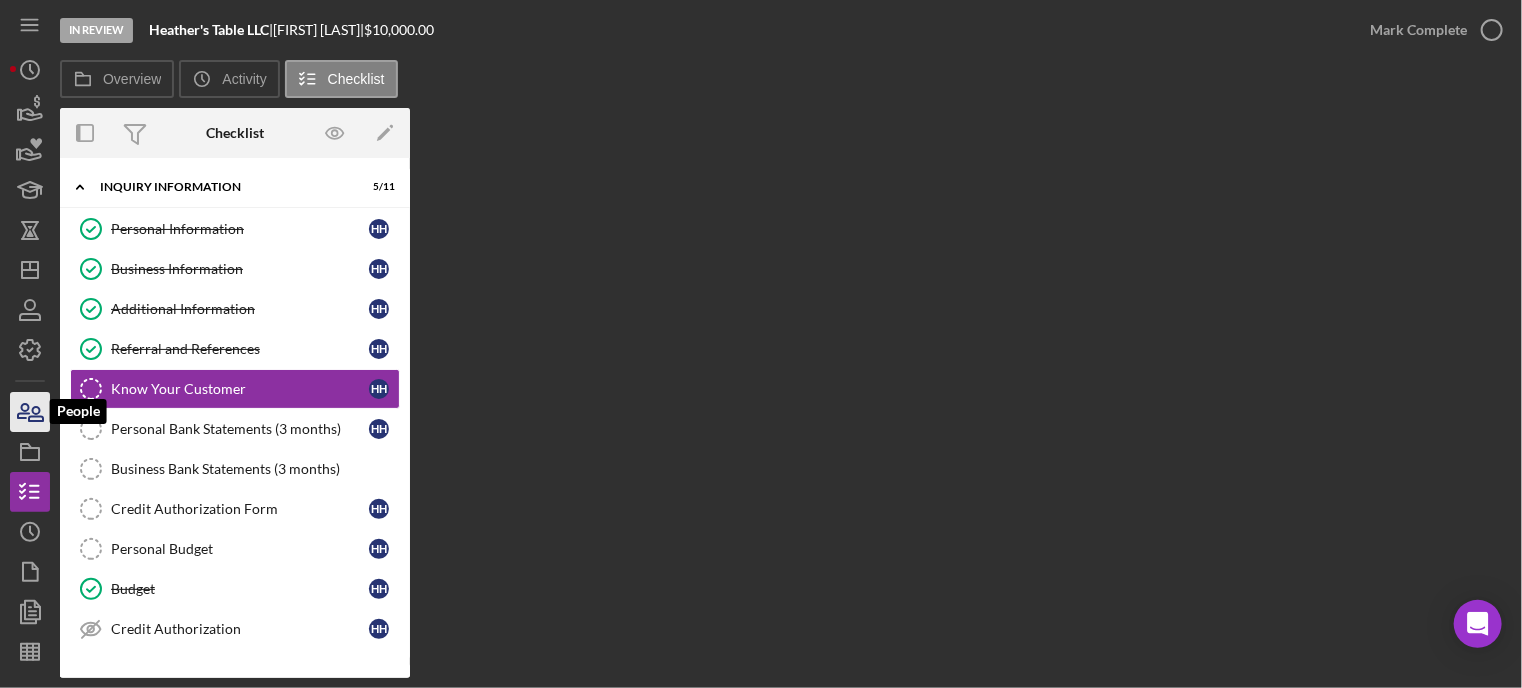 click 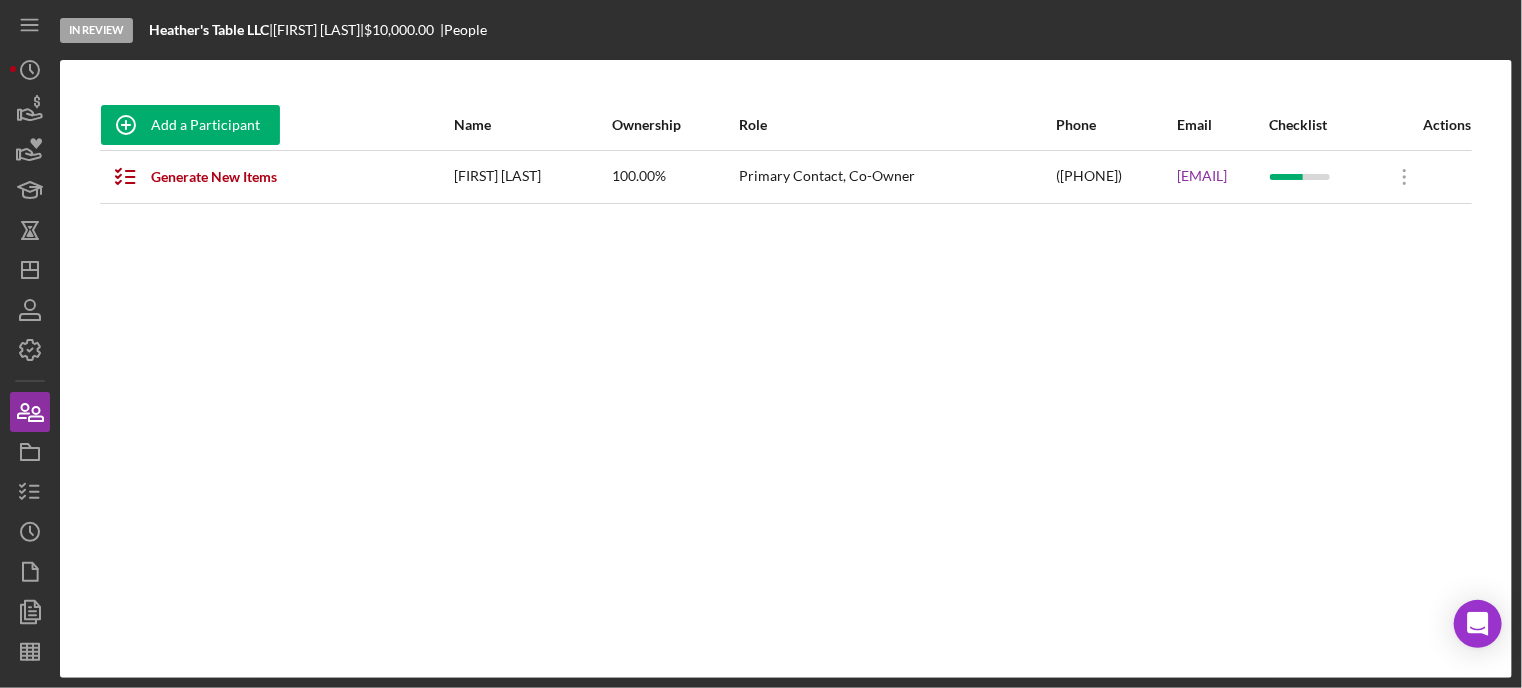 drag, startPoint x: 1086, startPoint y: 171, endPoint x: 1238, endPoint y: 172, distance: 152.0033 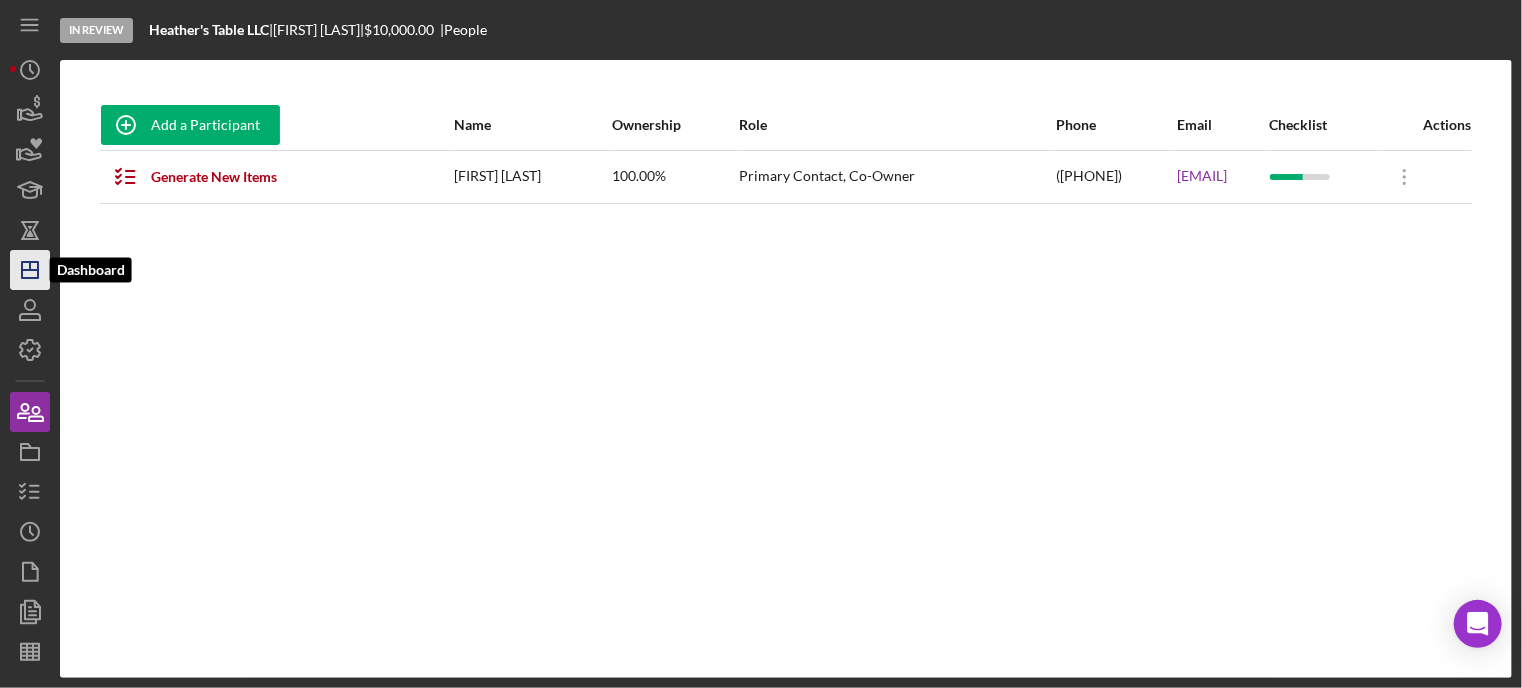 click on "Icon/Dashboard" 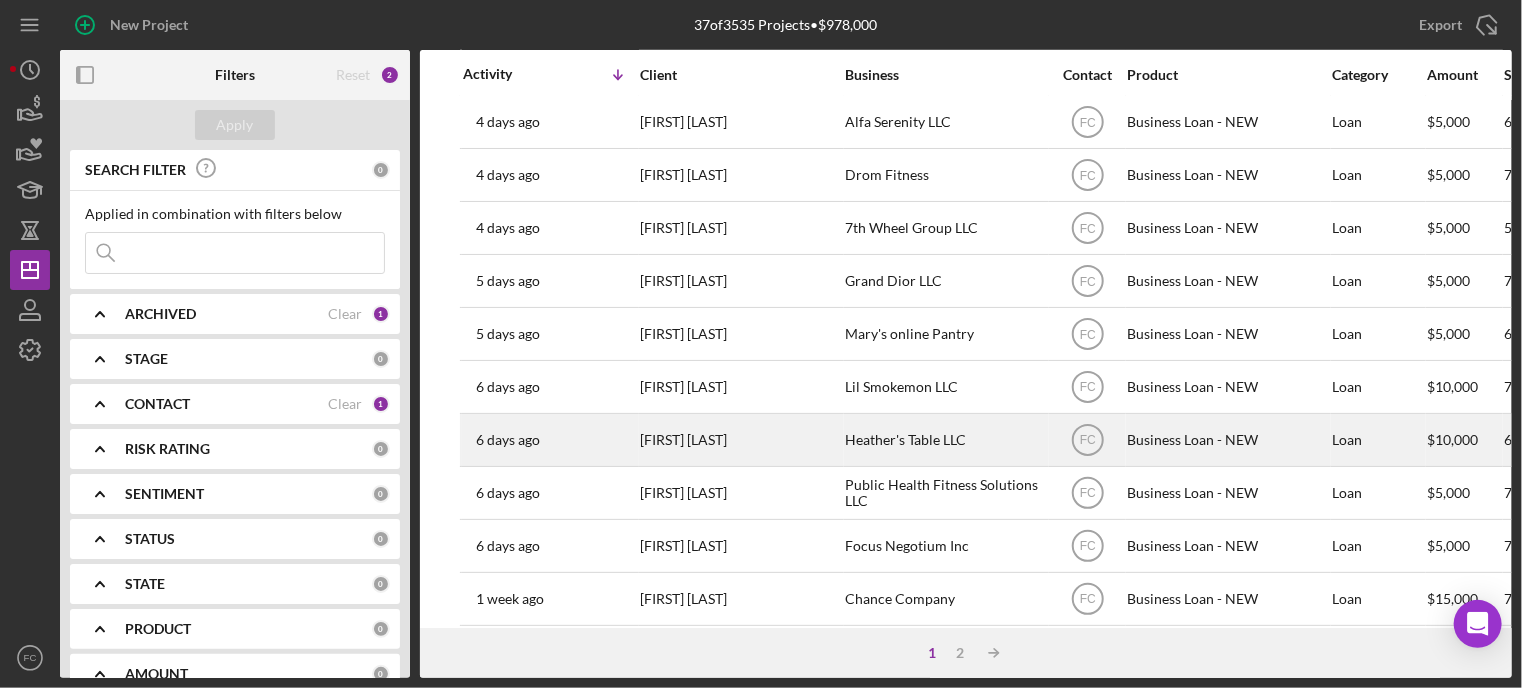 scroll, scrollTop: 828, scrollLeft: 0, axis: vertical 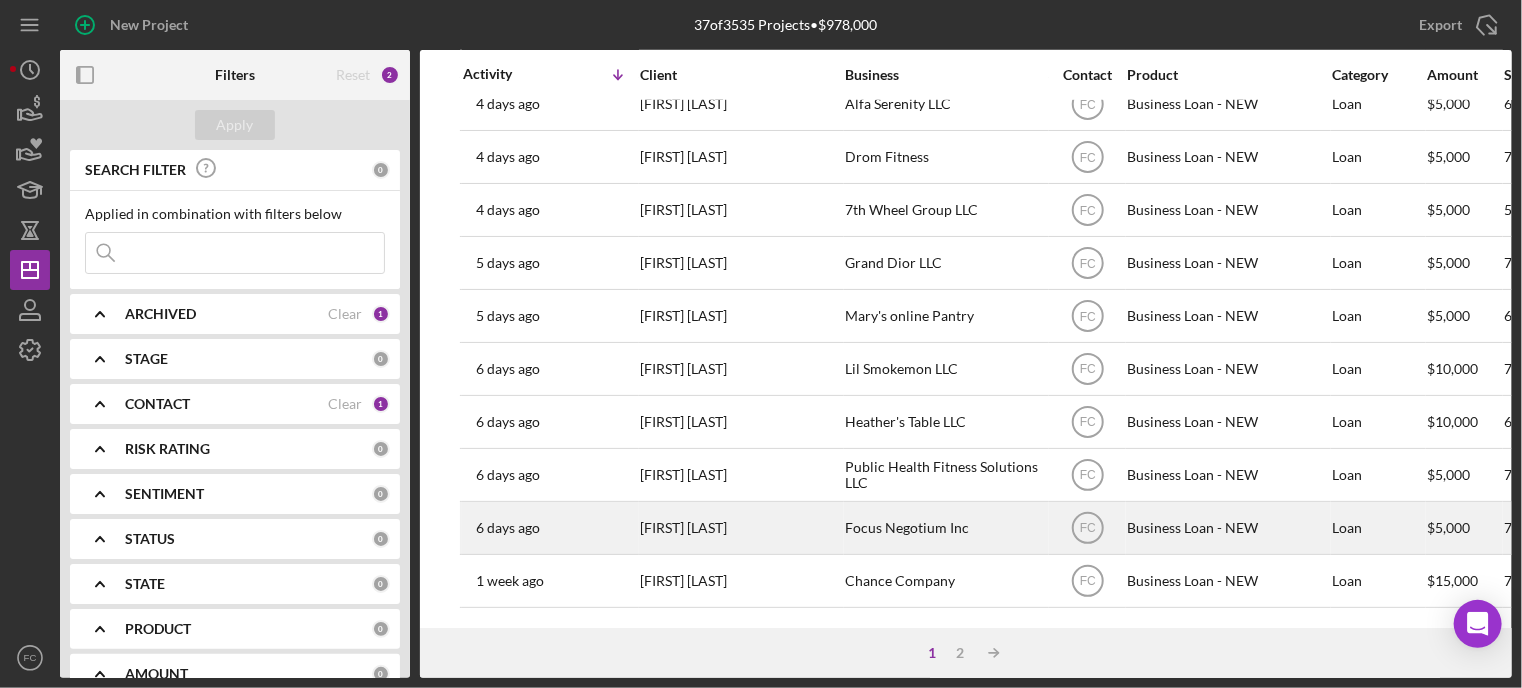 click on "[FIRST] [LAST]" at bounding box center [740, 528] 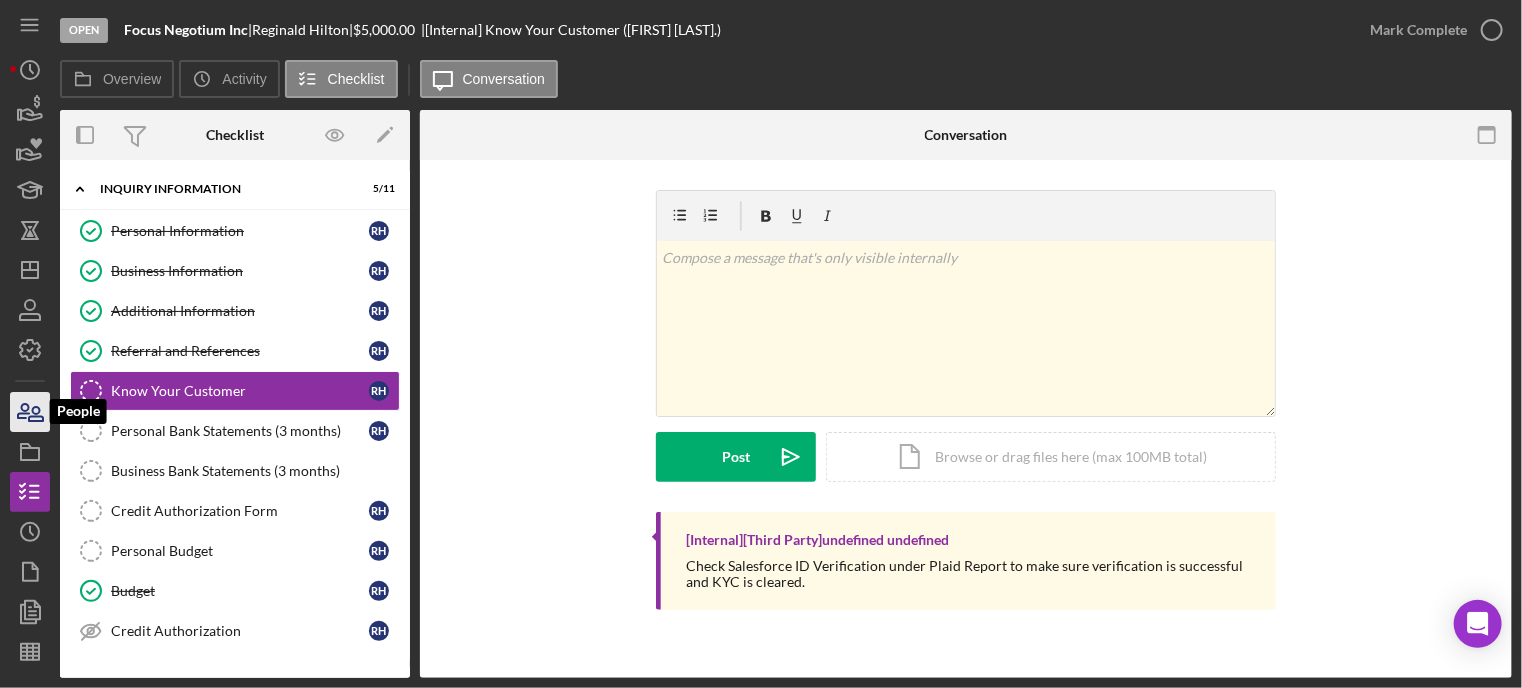 click 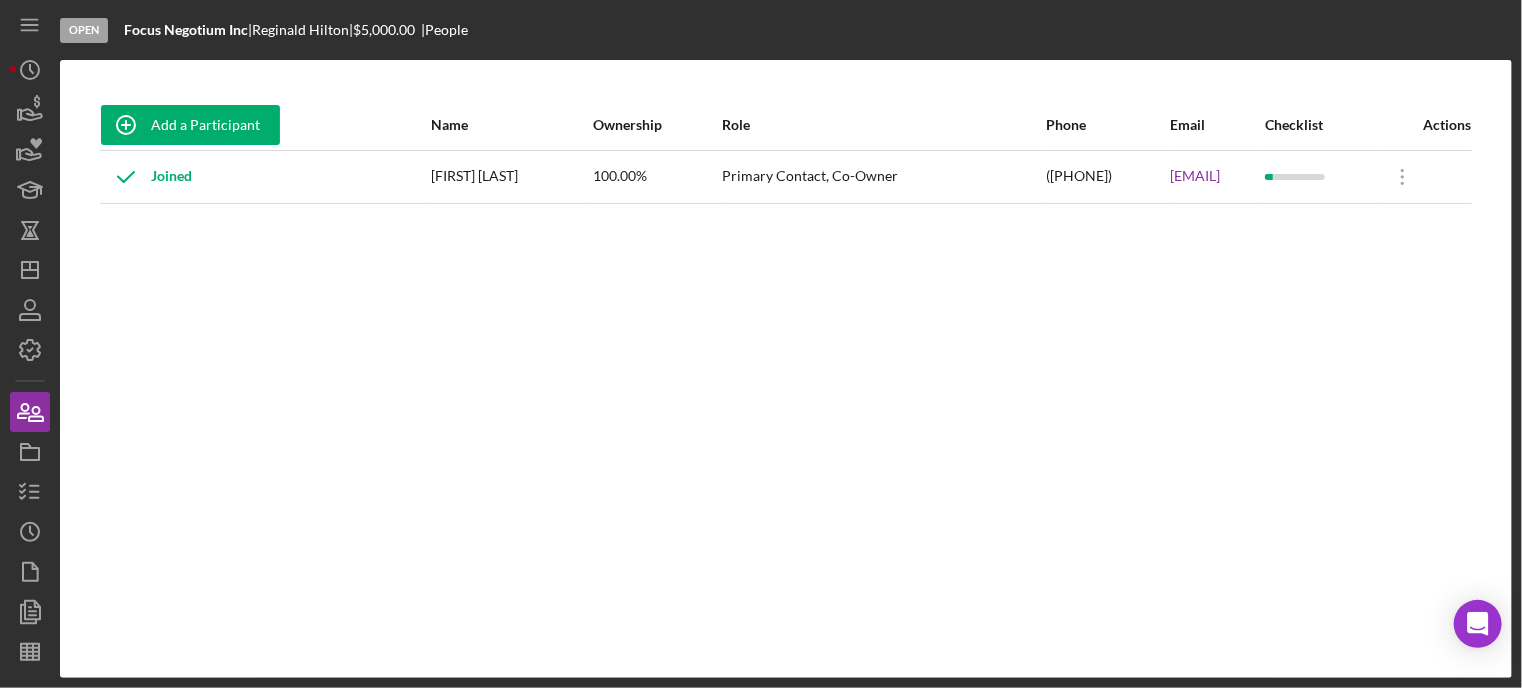 drag, startPoint x: 1005, startPoint y: 176, endPoint x: 1267, endPoint y: 176, distance: 262 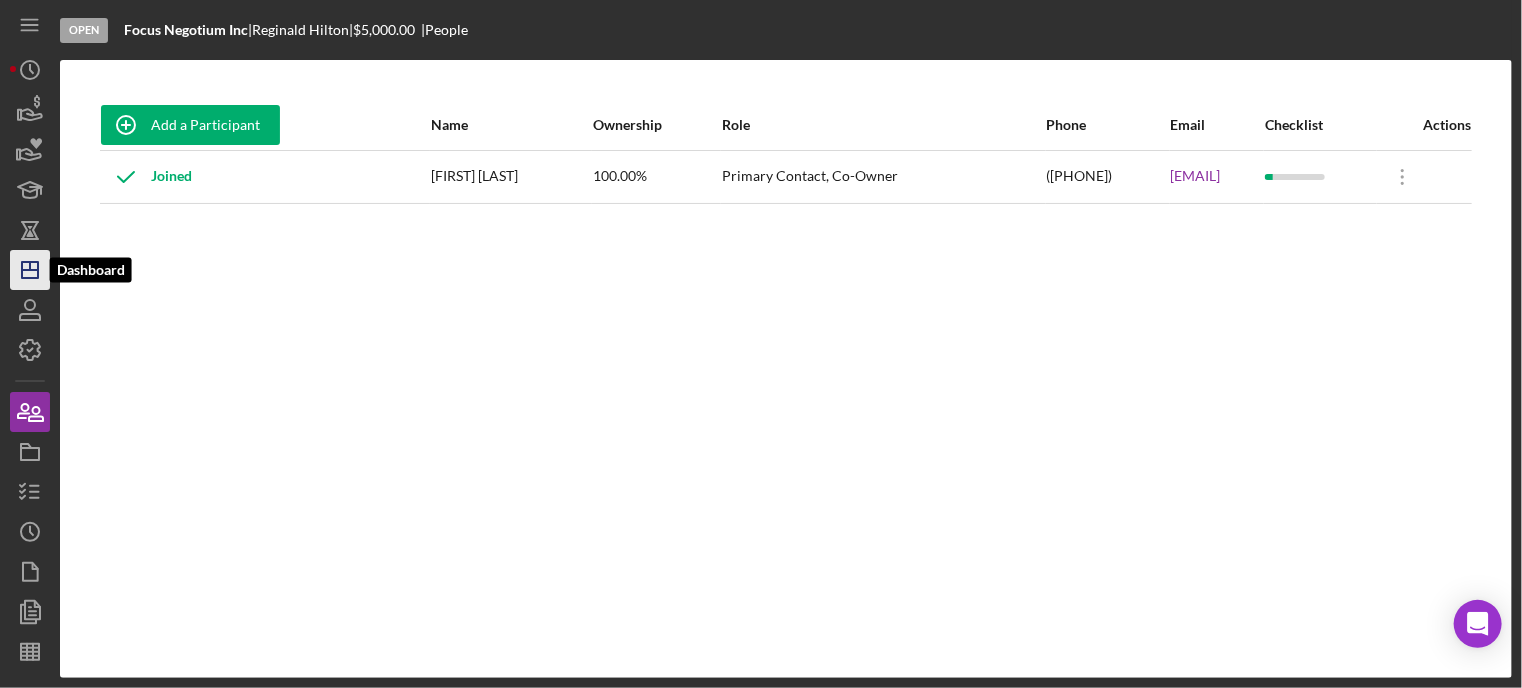 click 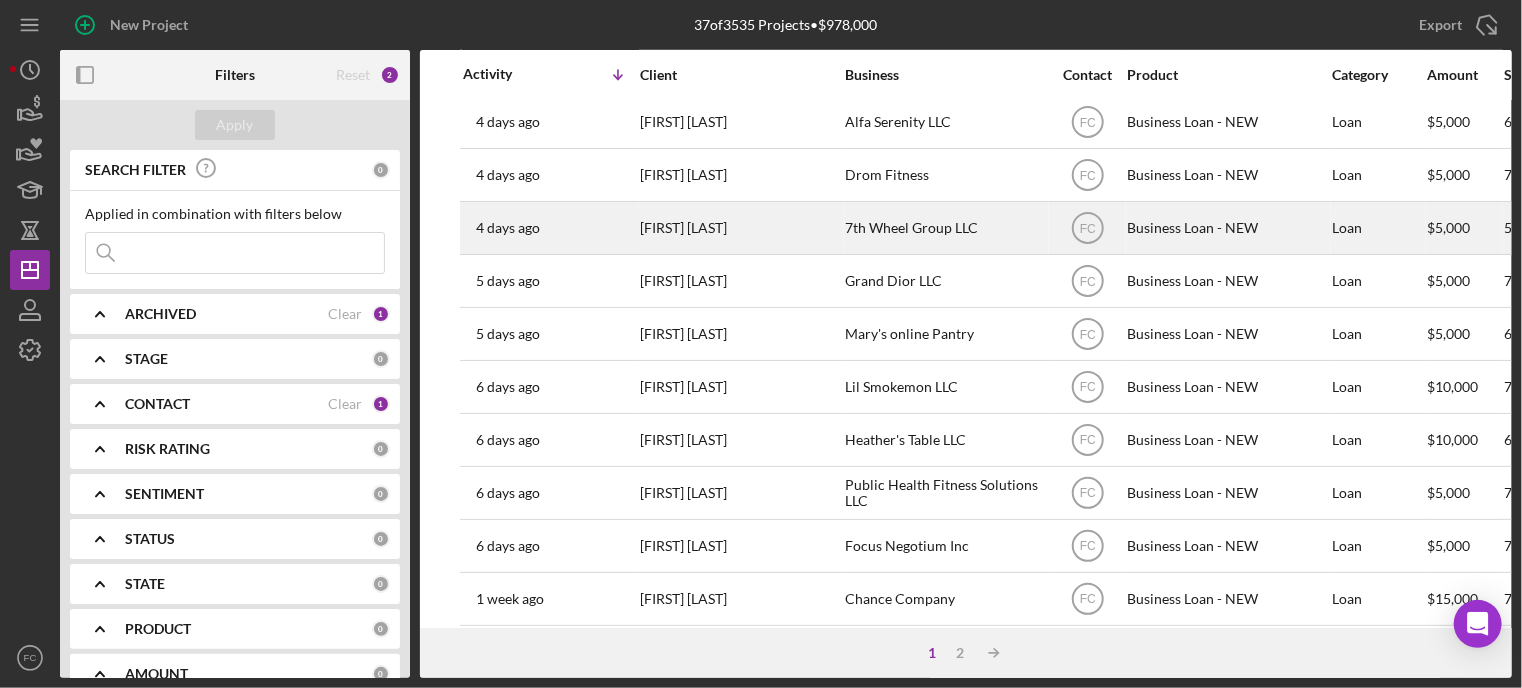 scroll, scrollTop: 828, scrollLeft: 0, axis: vertical 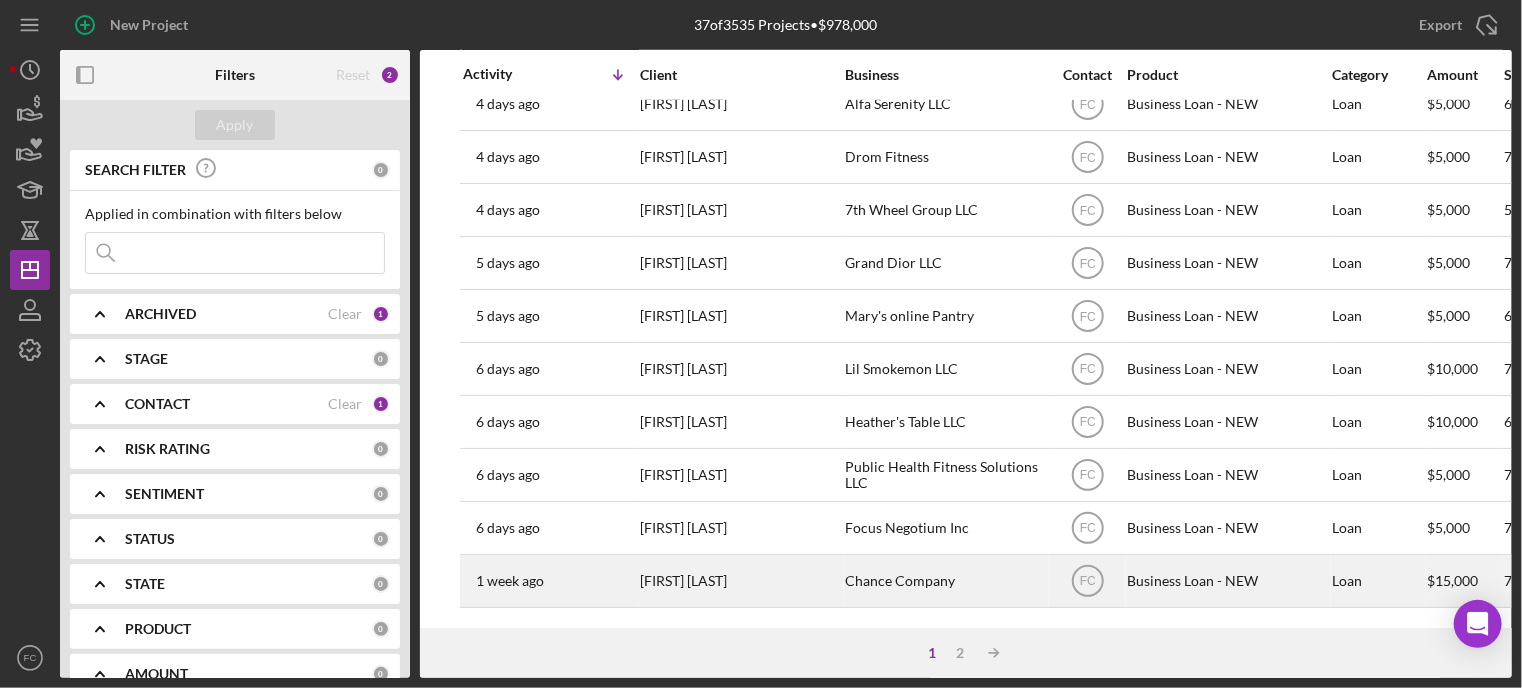 click on "[FIRST] [LAST]" at bounding box center (740, 581) 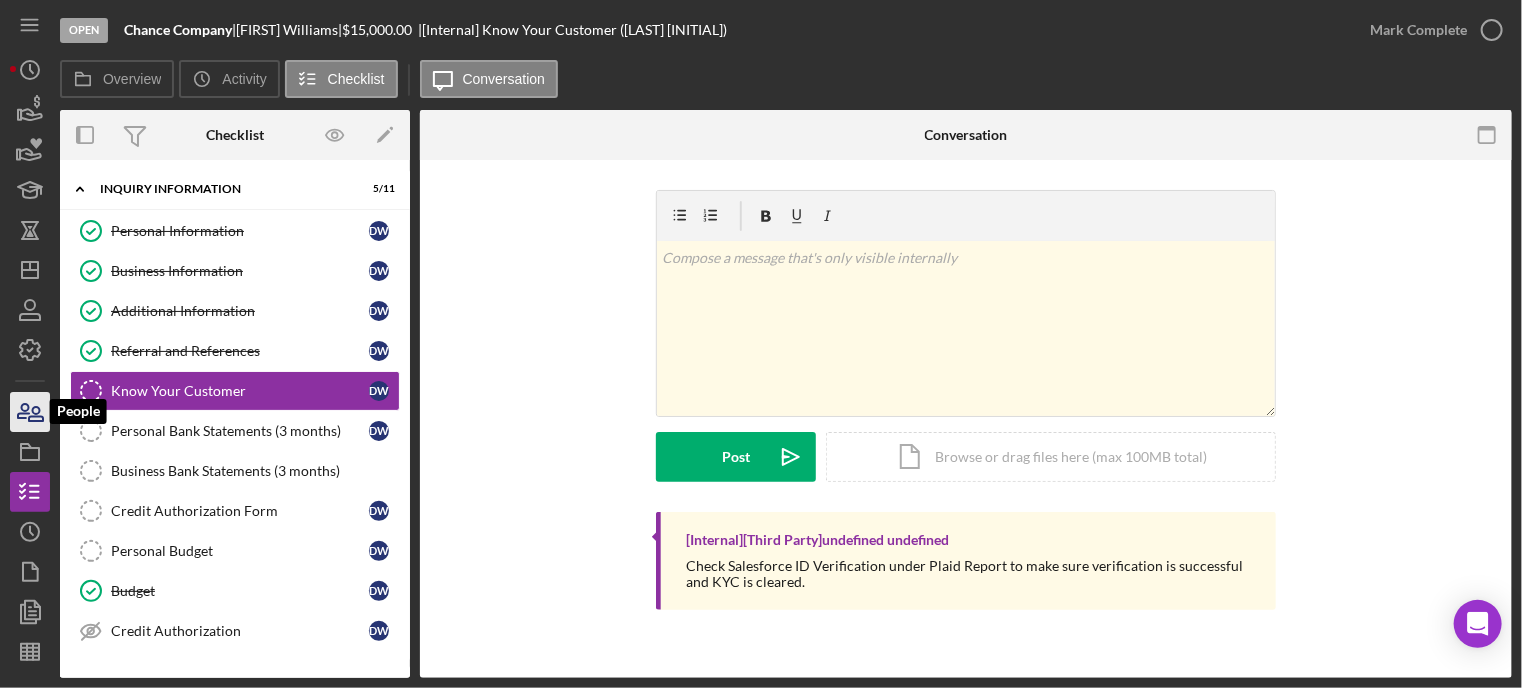 click 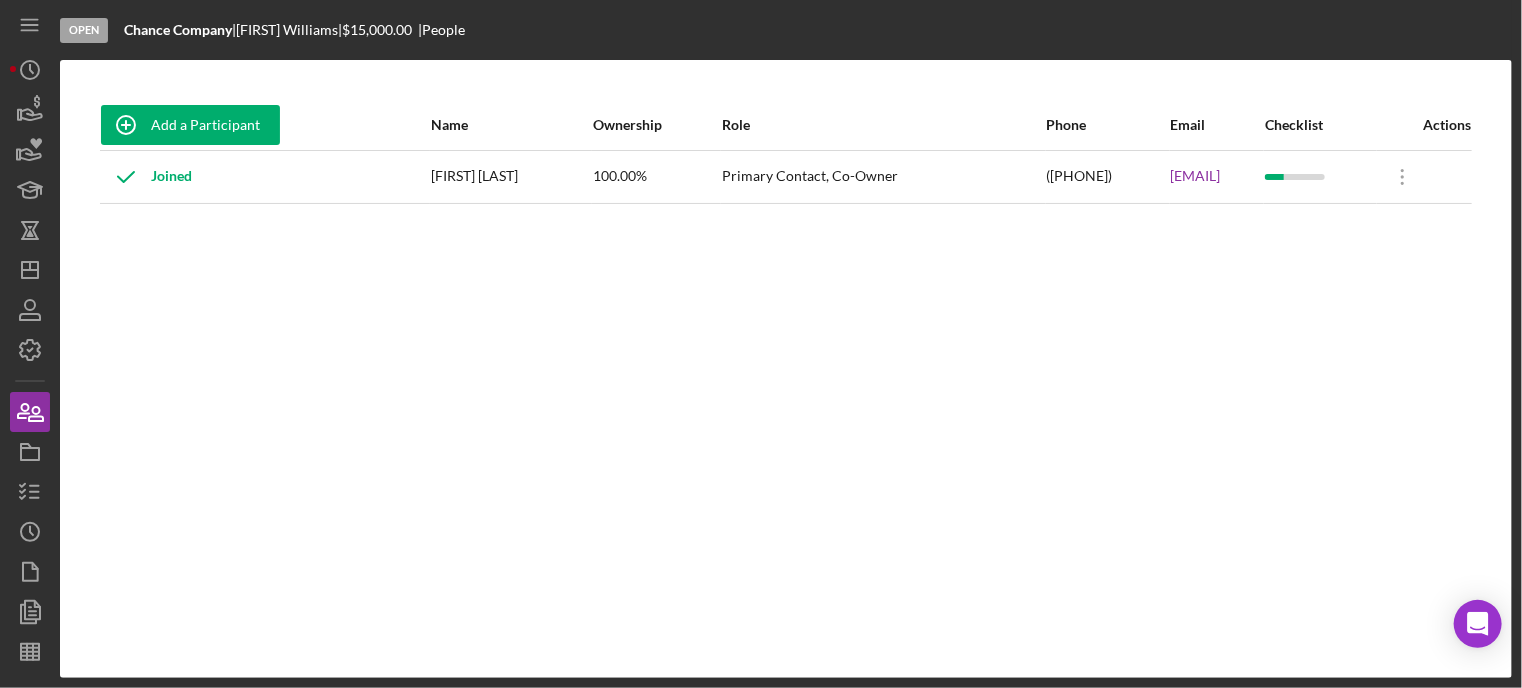 drag, startPoint x: 993, startPoint y: 172, endPoint x: 1220, endPoint y: 183, distance: 227.26636 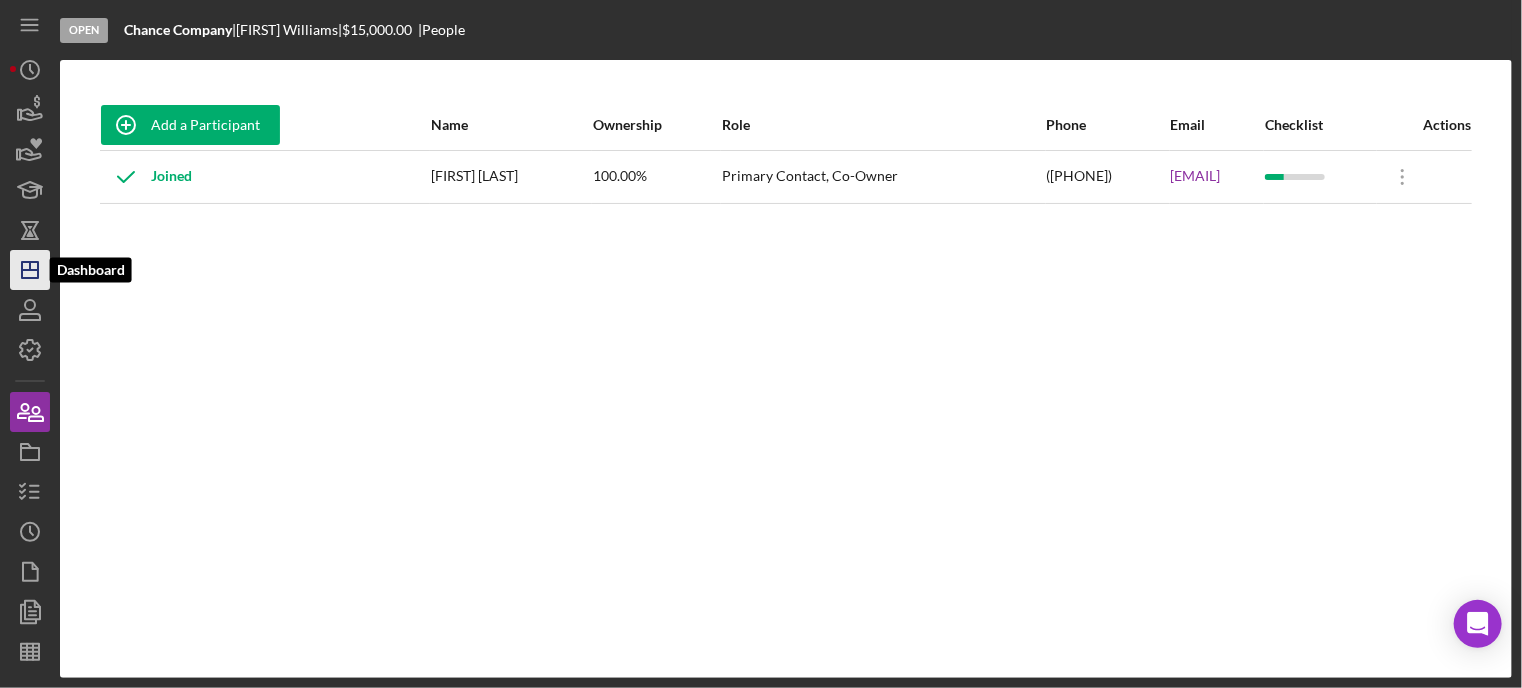 click on "Icon/Dashboard" 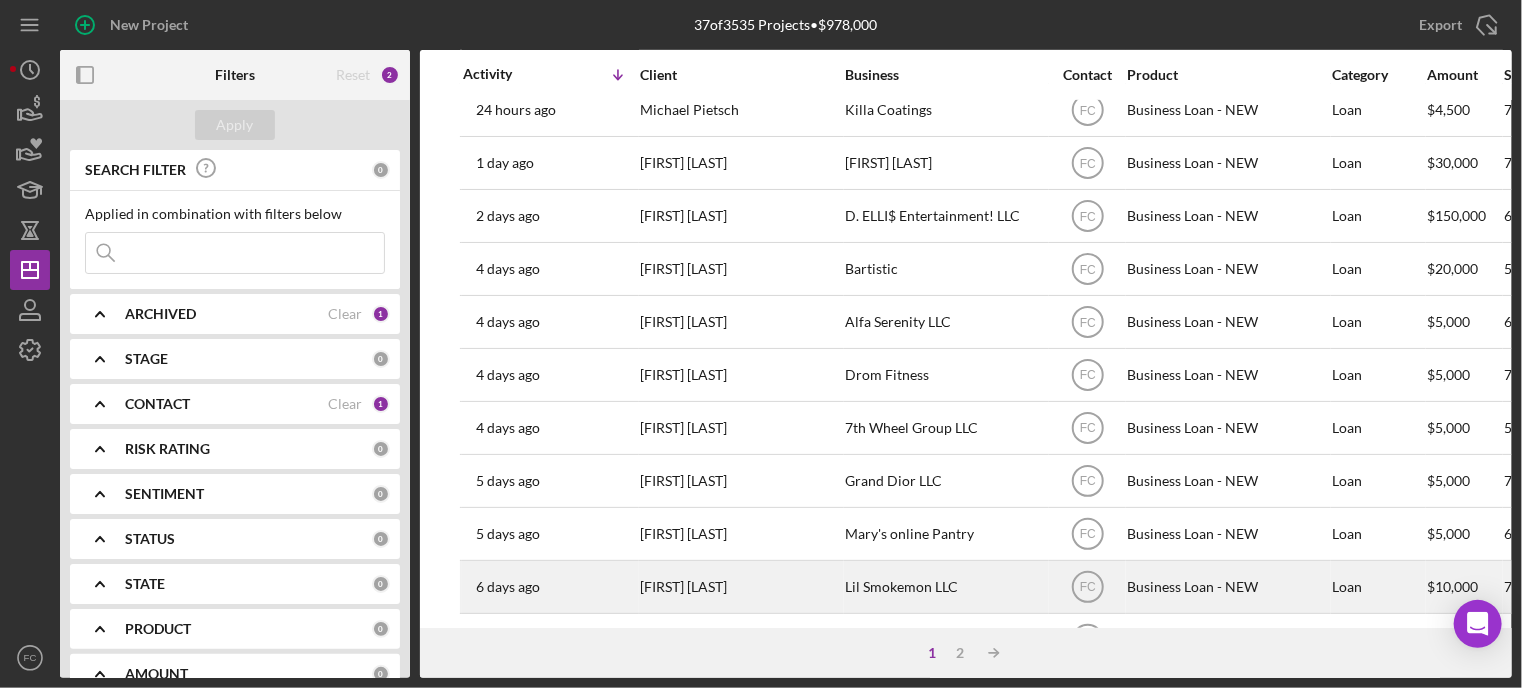 scroll, scrollTop: 828, scrollLeft: 0, axis: vertical 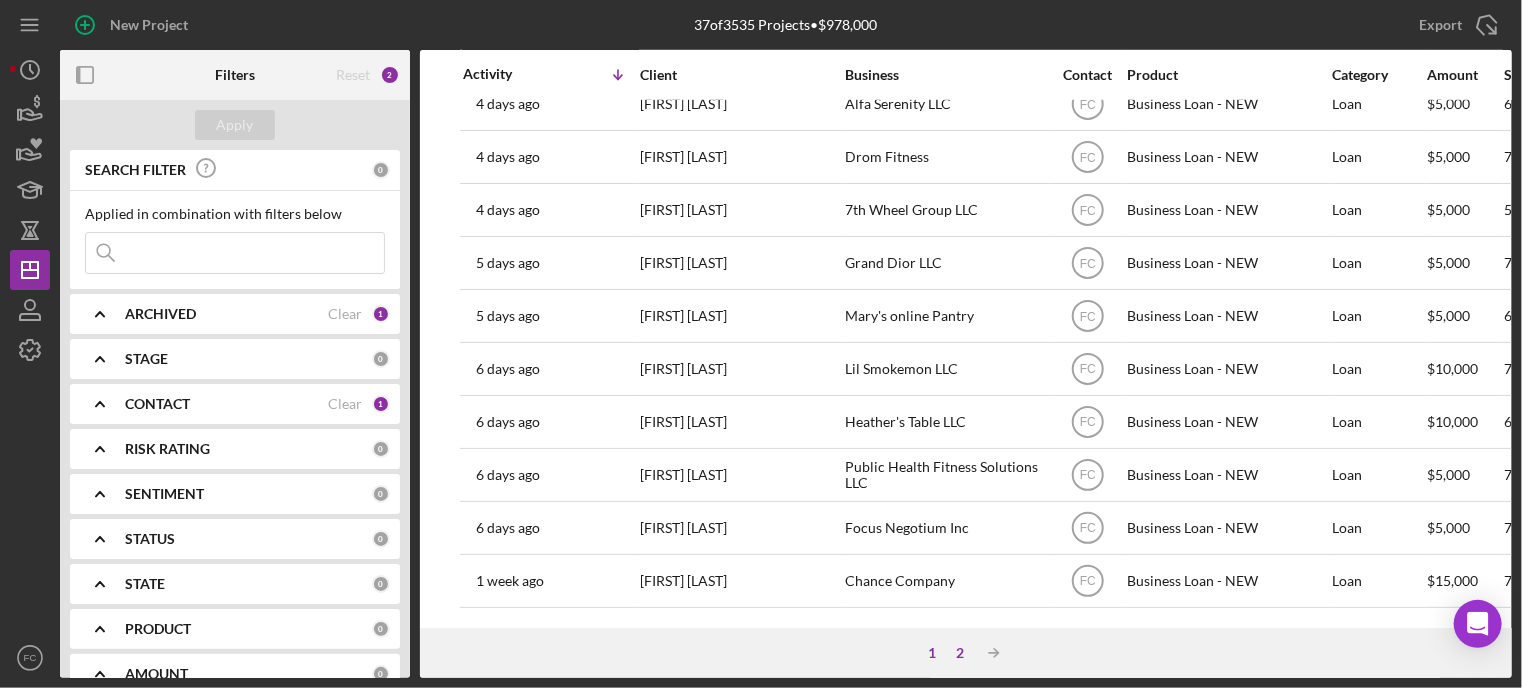 click on "2" at bounding box center [960, 653] 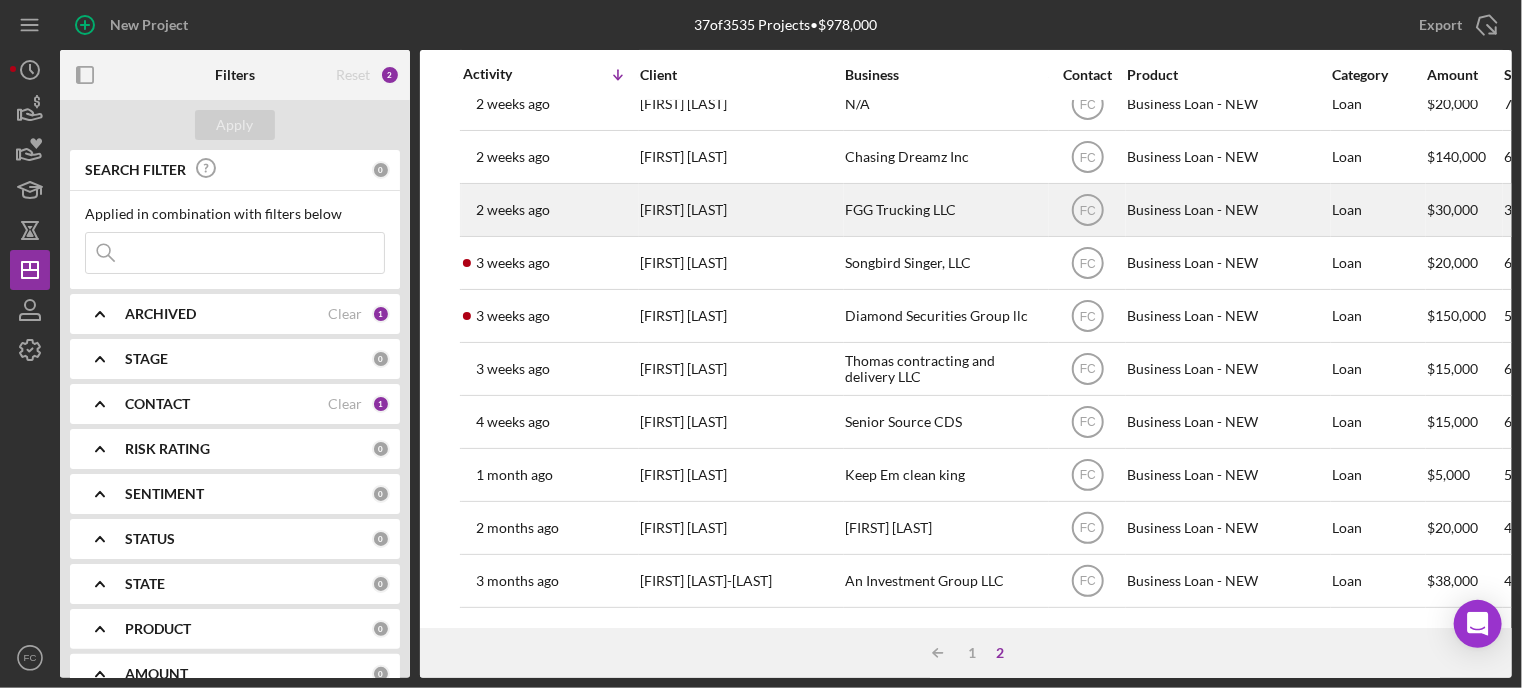 scroll, scrollTop: 0, scrollLeft: 0, axis: both 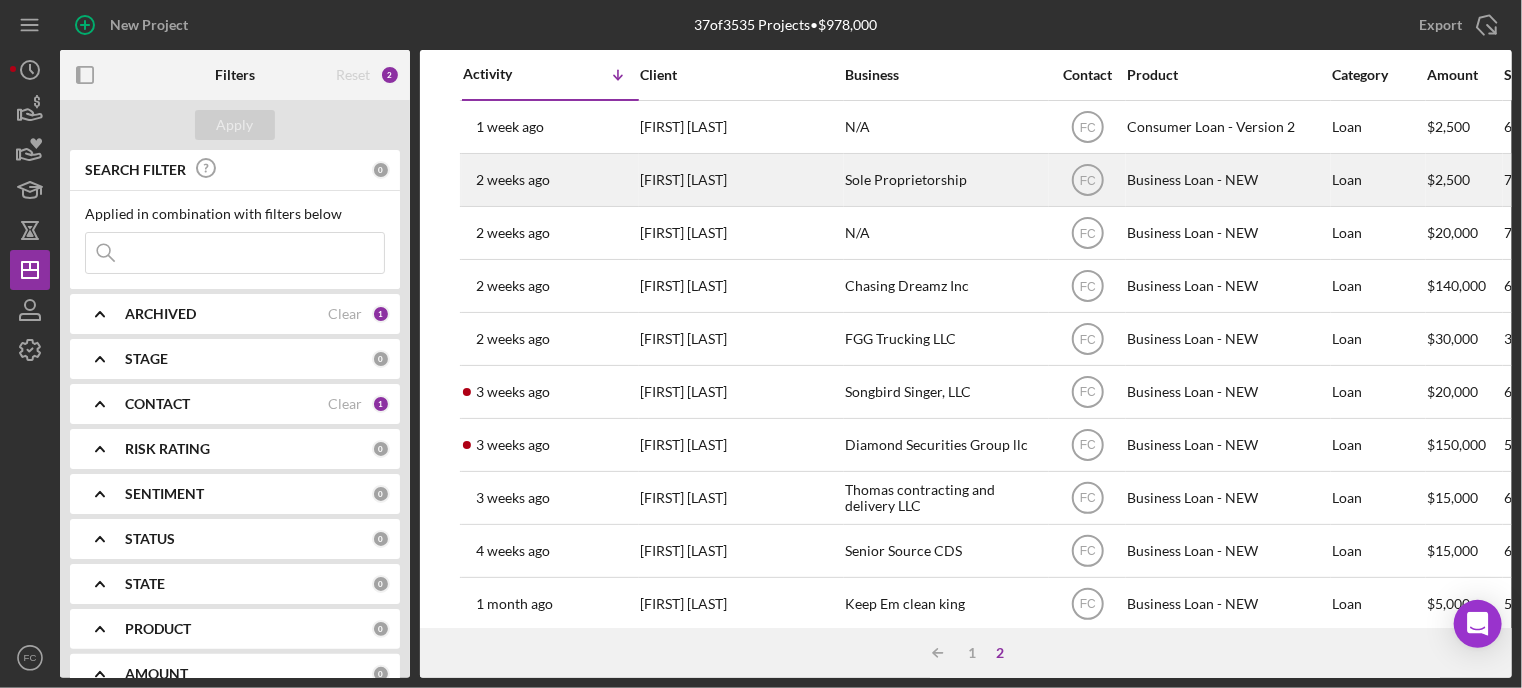 click on "[TIME] ago [FIRST] [LAST]" at bounding box center (550, 180) 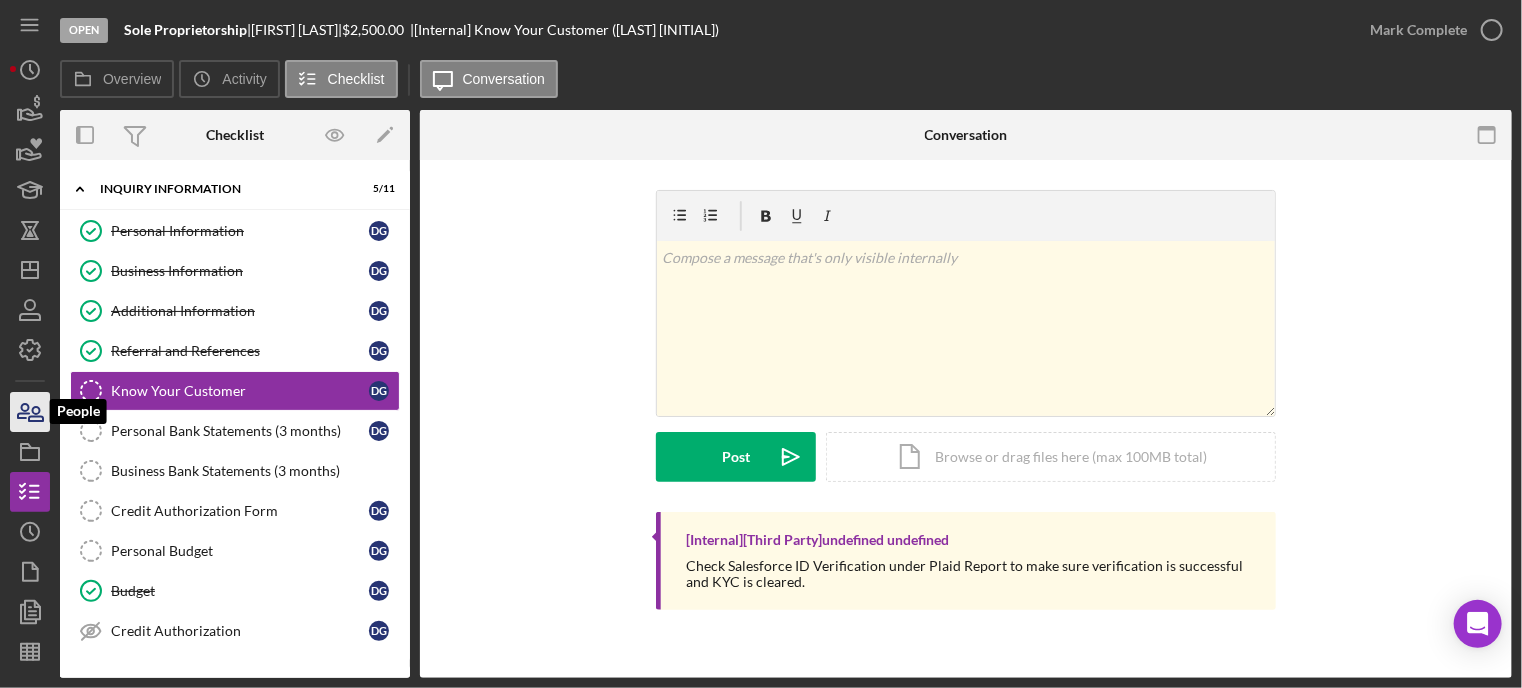 click 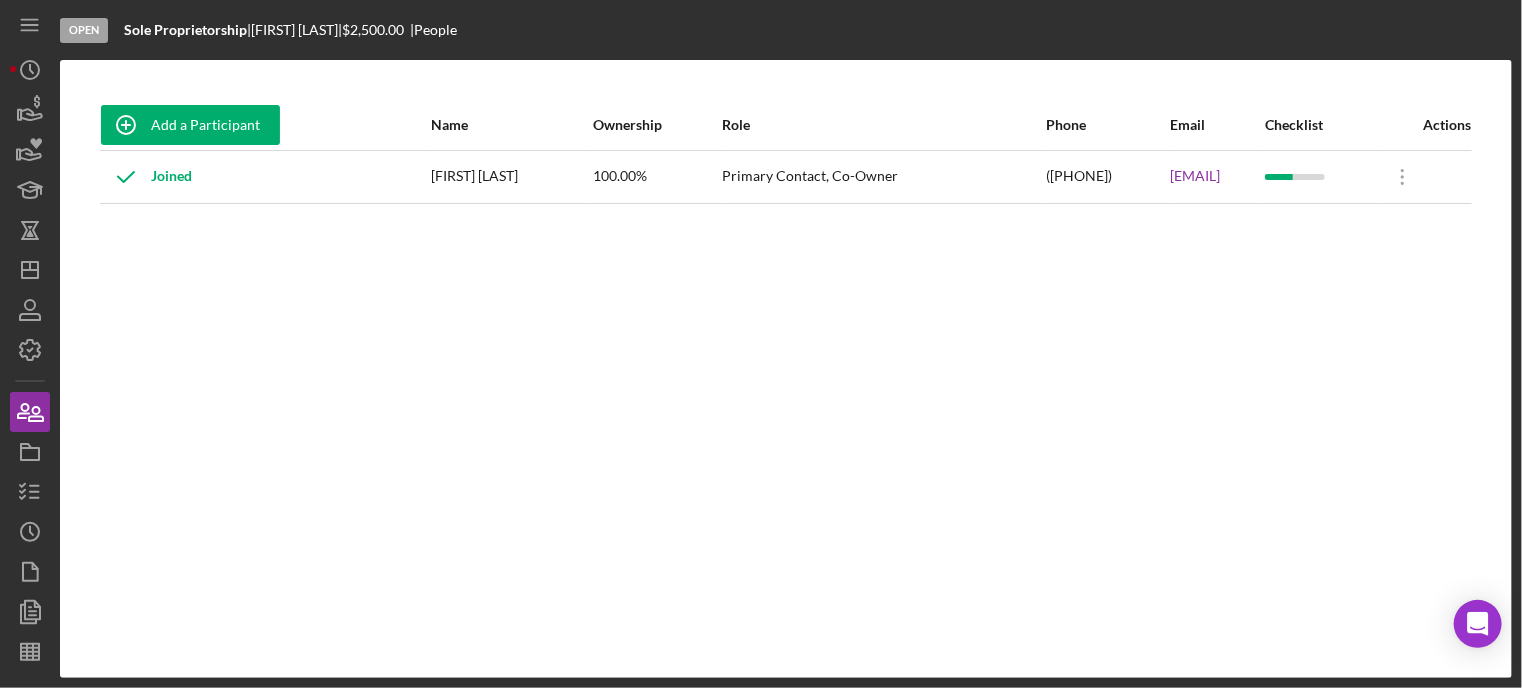 drag, startPoint x: 1041, startPoint y: 175, endPoint x: 1199, endPoint y: 168, distance: 158.15498 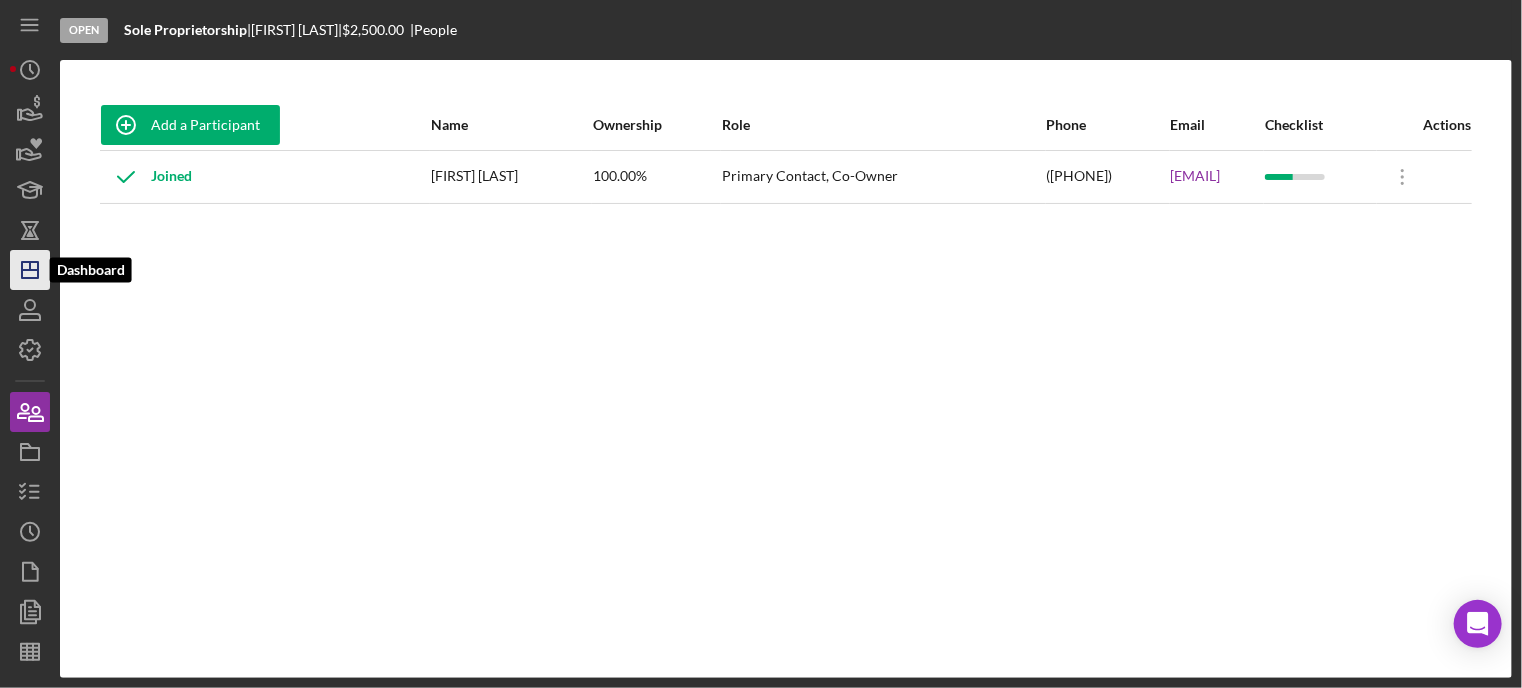 click on "Icon/Dashboard" 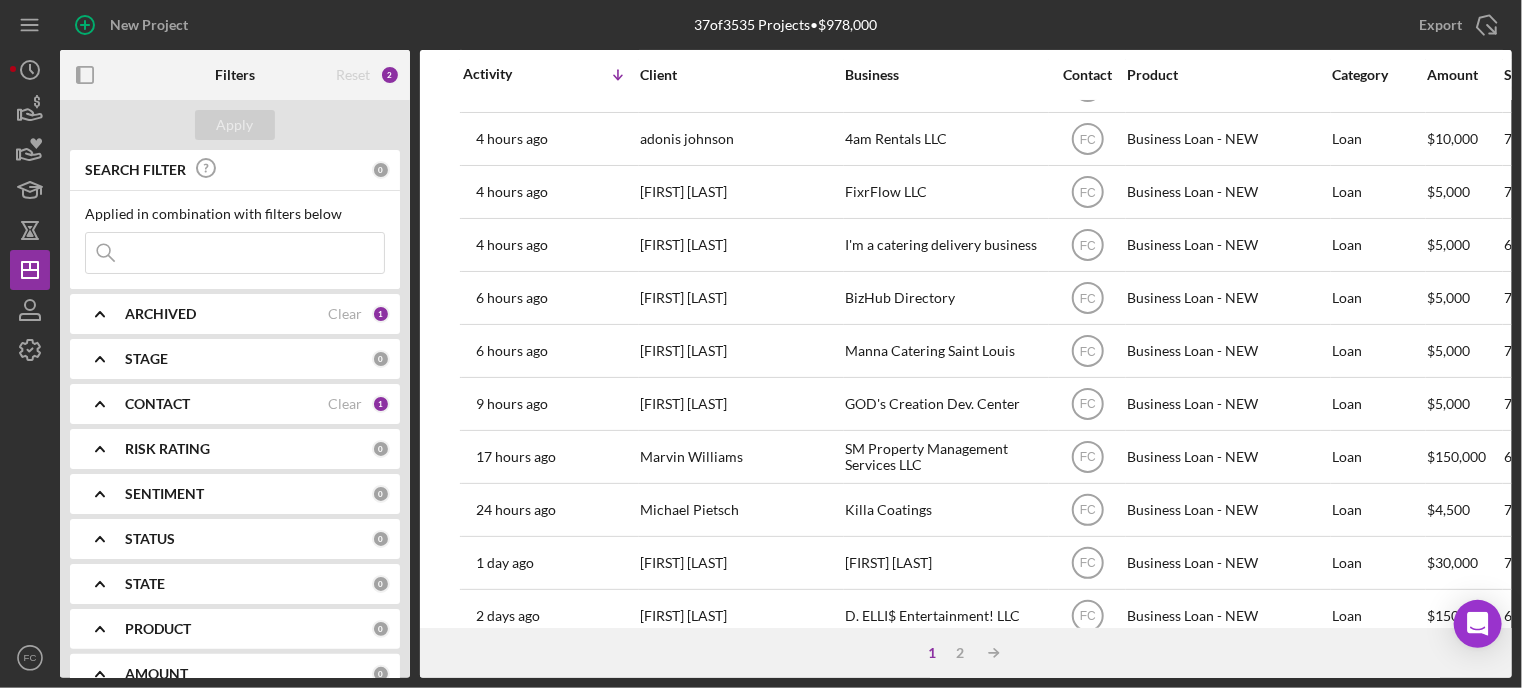 scroll, scrollTop: 400, scrollLeft: 0, axis: vertical 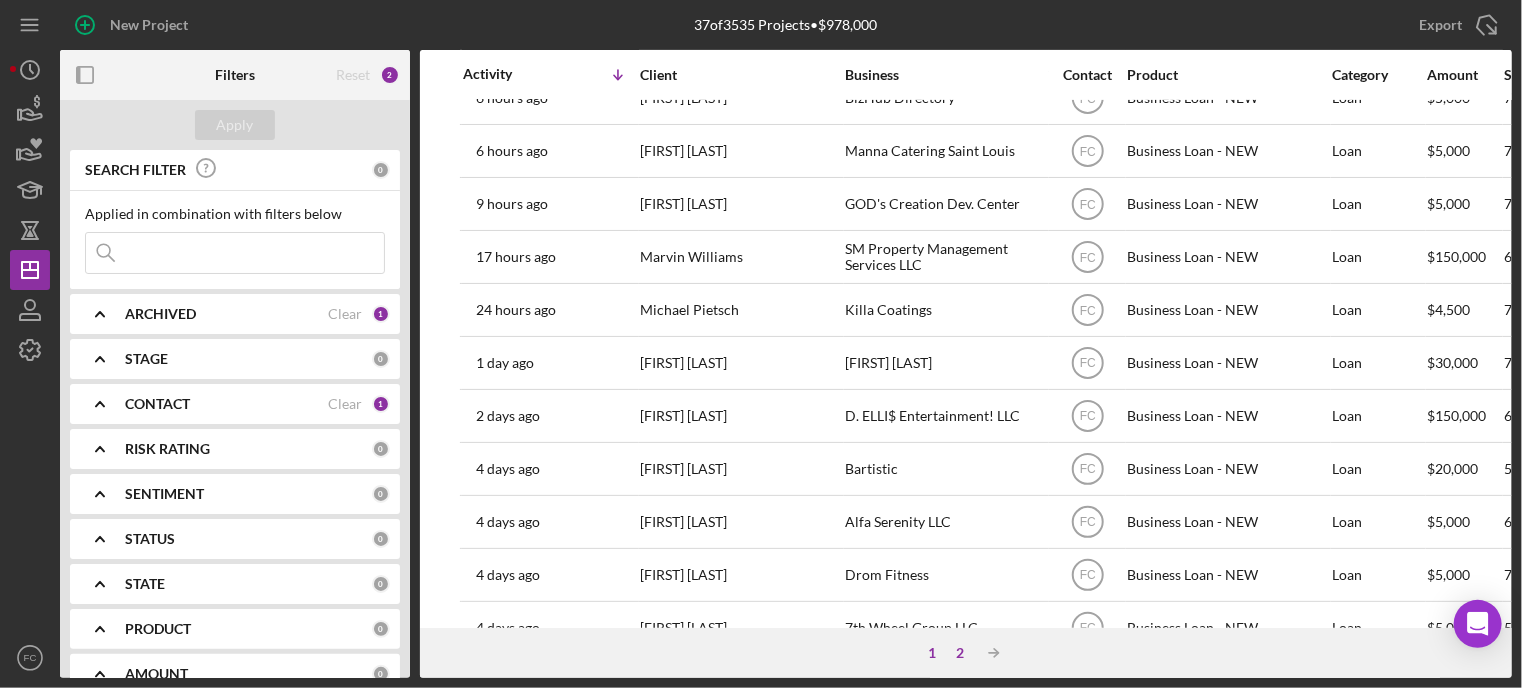 click on "2" at bounding box center [960, 653] 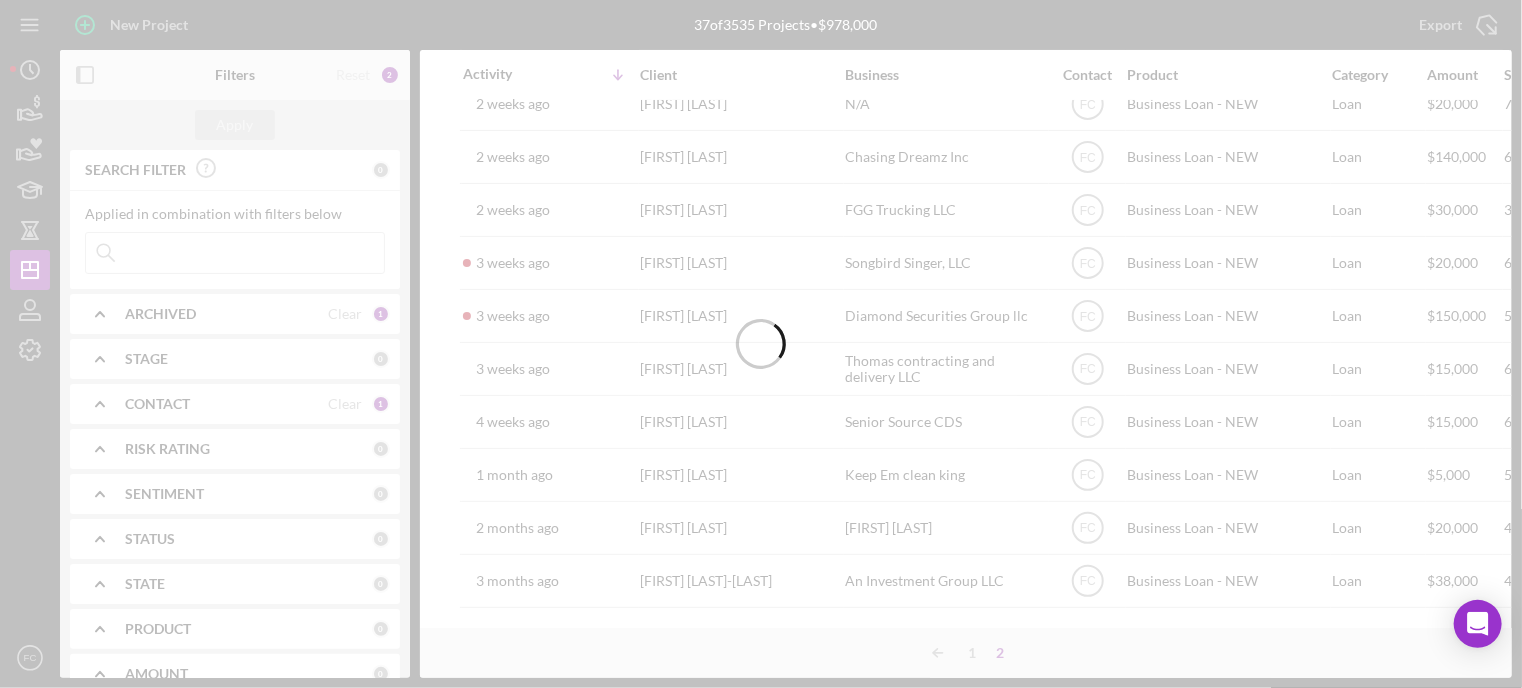 scroll, scrollTop: 141, scrollLeft: 0, axis: vertical 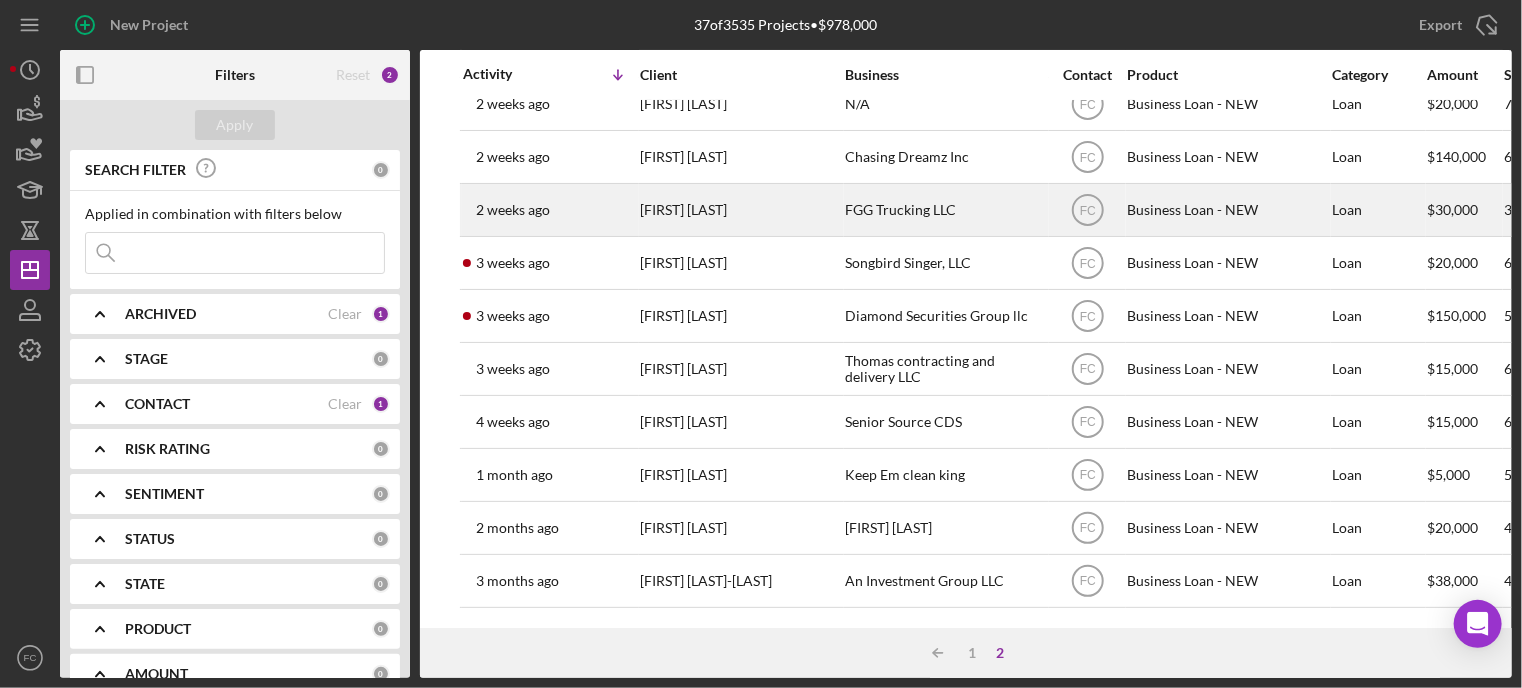 click on "[TIME] ago [FIRST] [LAST]" at bounding box center (550, 210) 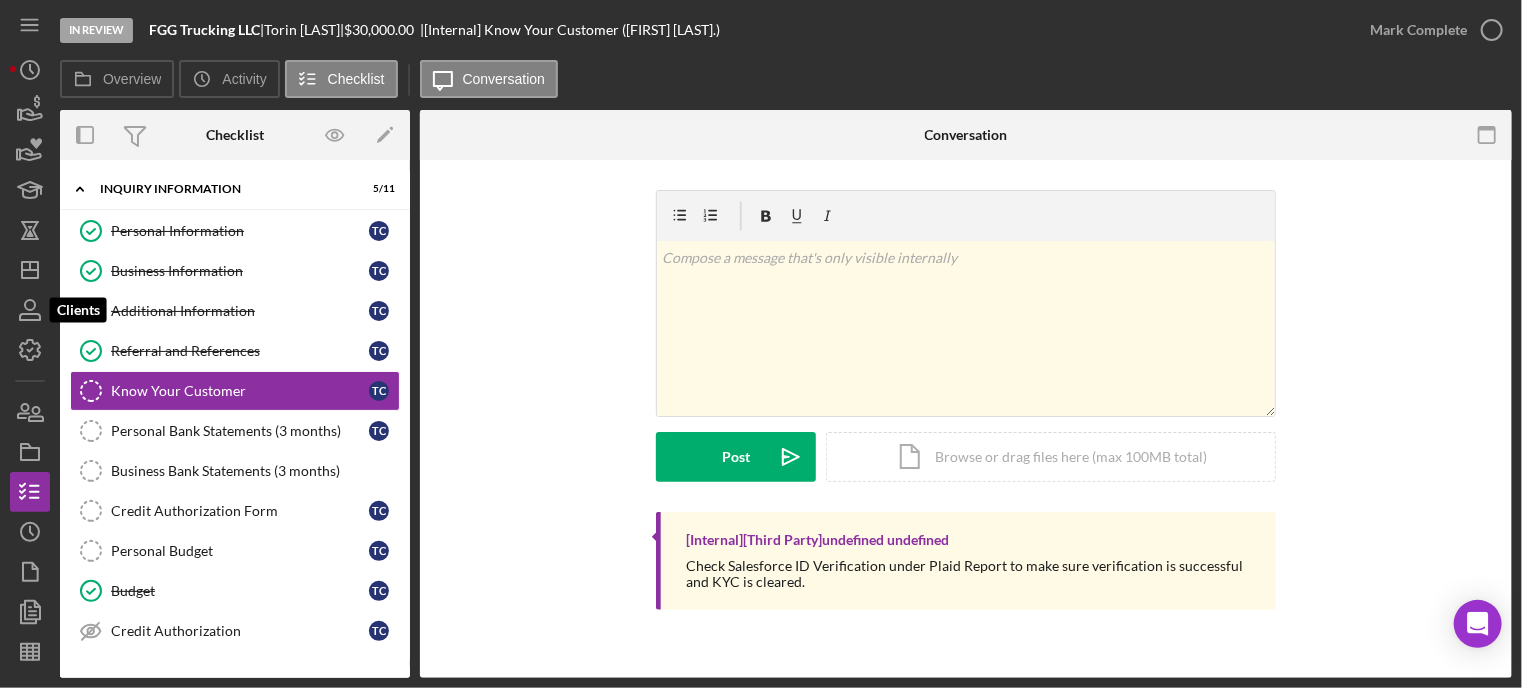 drag, startPoint x: 28, startPoint y: 298, endPoint x: 480, endPoint y: 563, distance: 523.95514 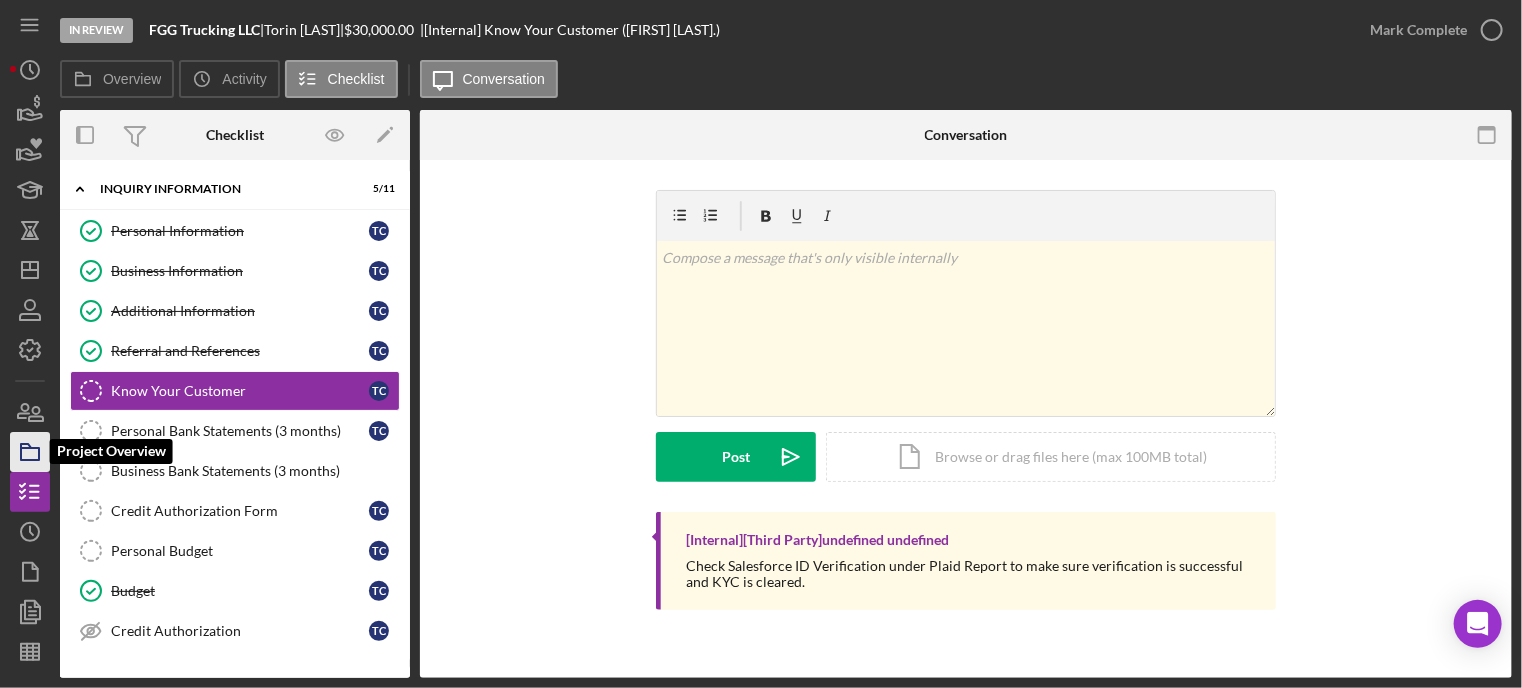 click 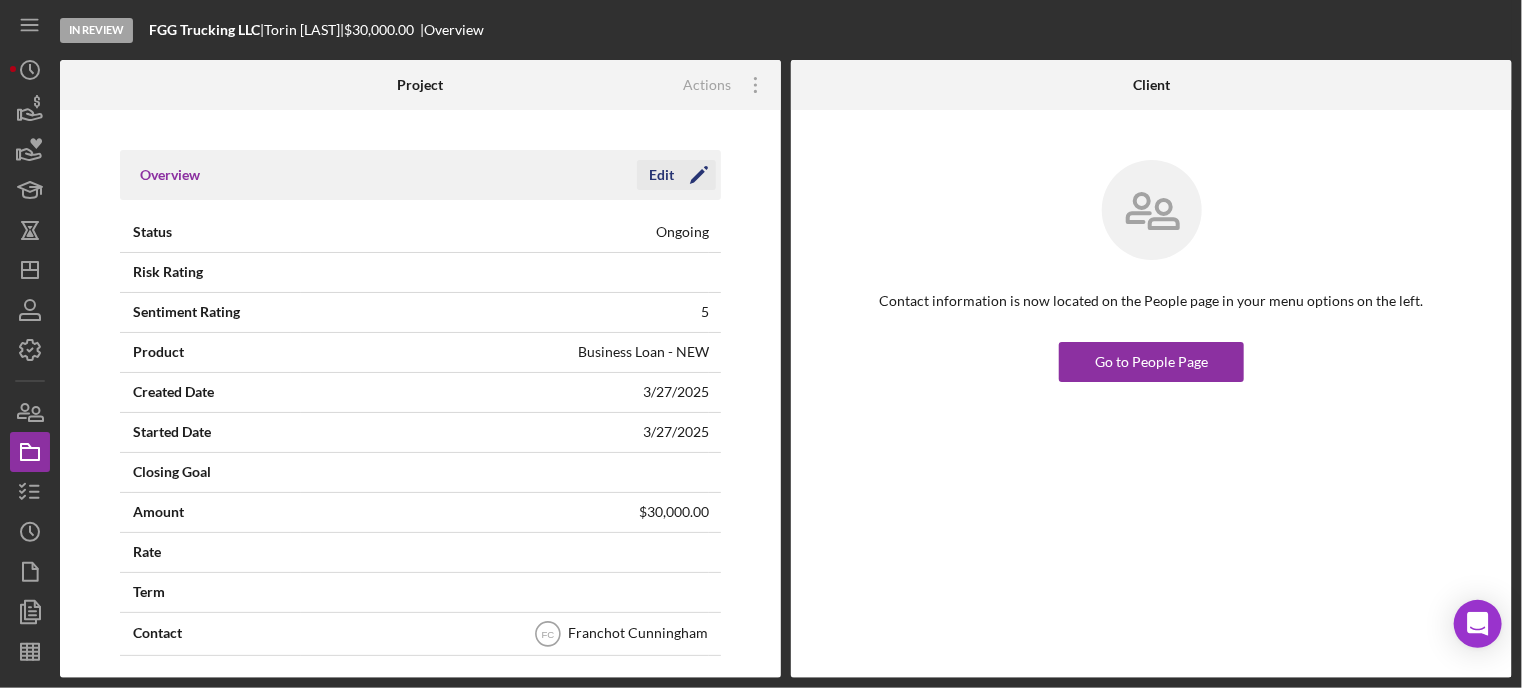 click on "Edit" at bounding box center (661, 175) 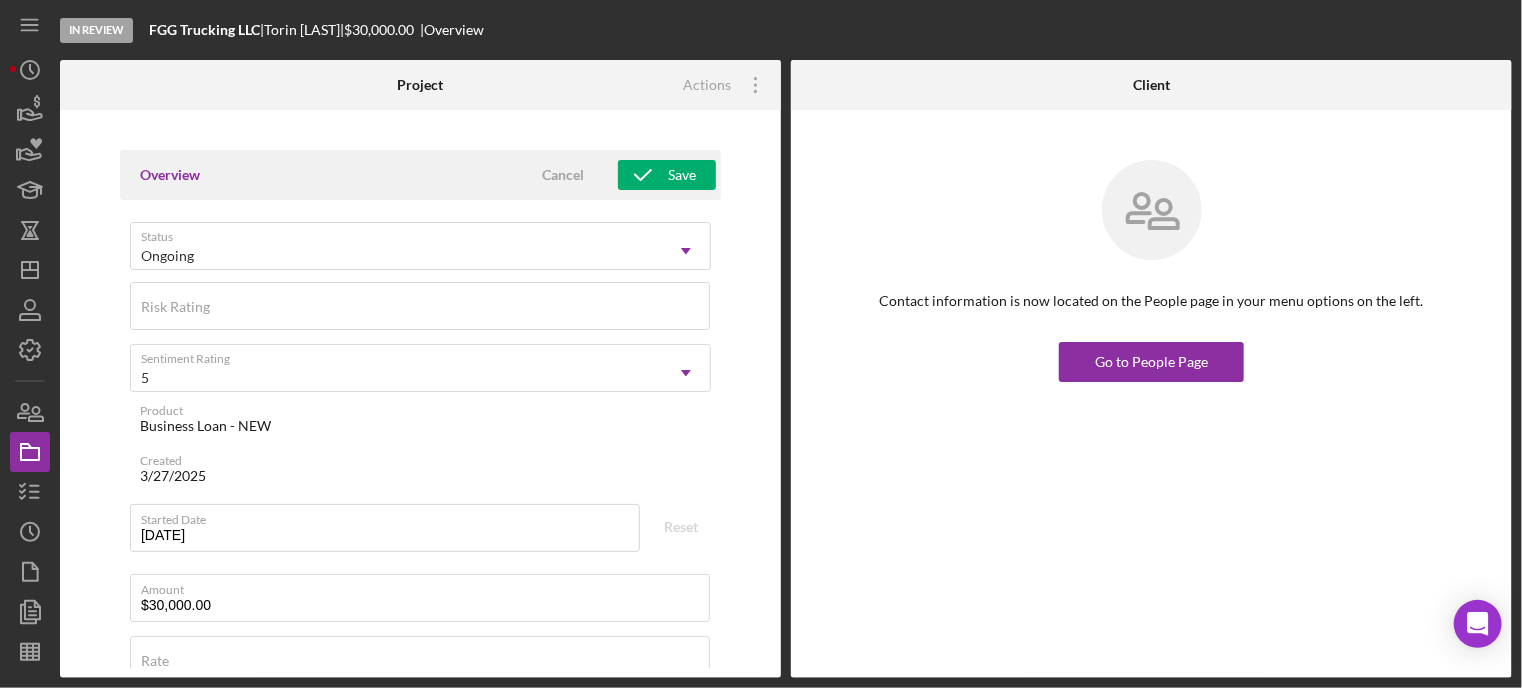 scroll, scrollTop: 200, scrollLeft: 0, axis: vertical 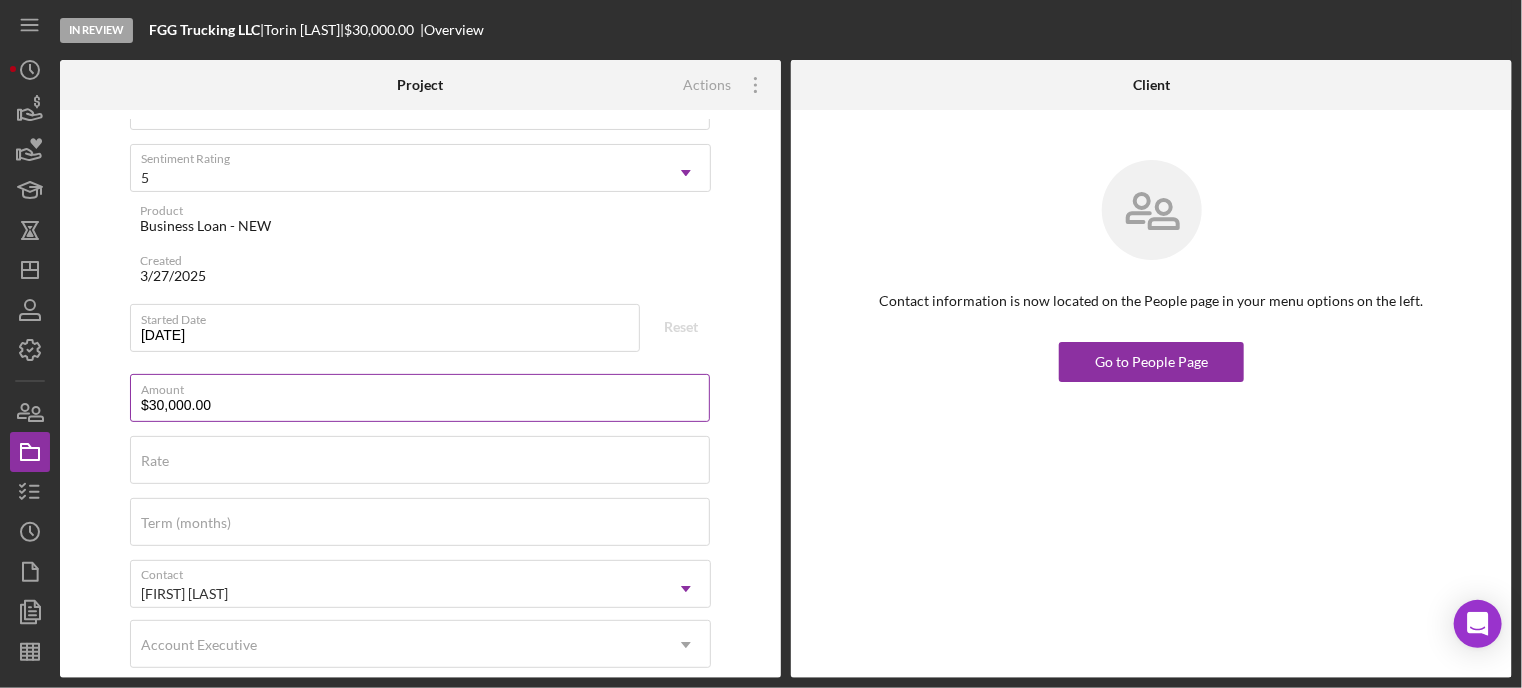 click on "$30,000.00" at bounding box center [420, 398] 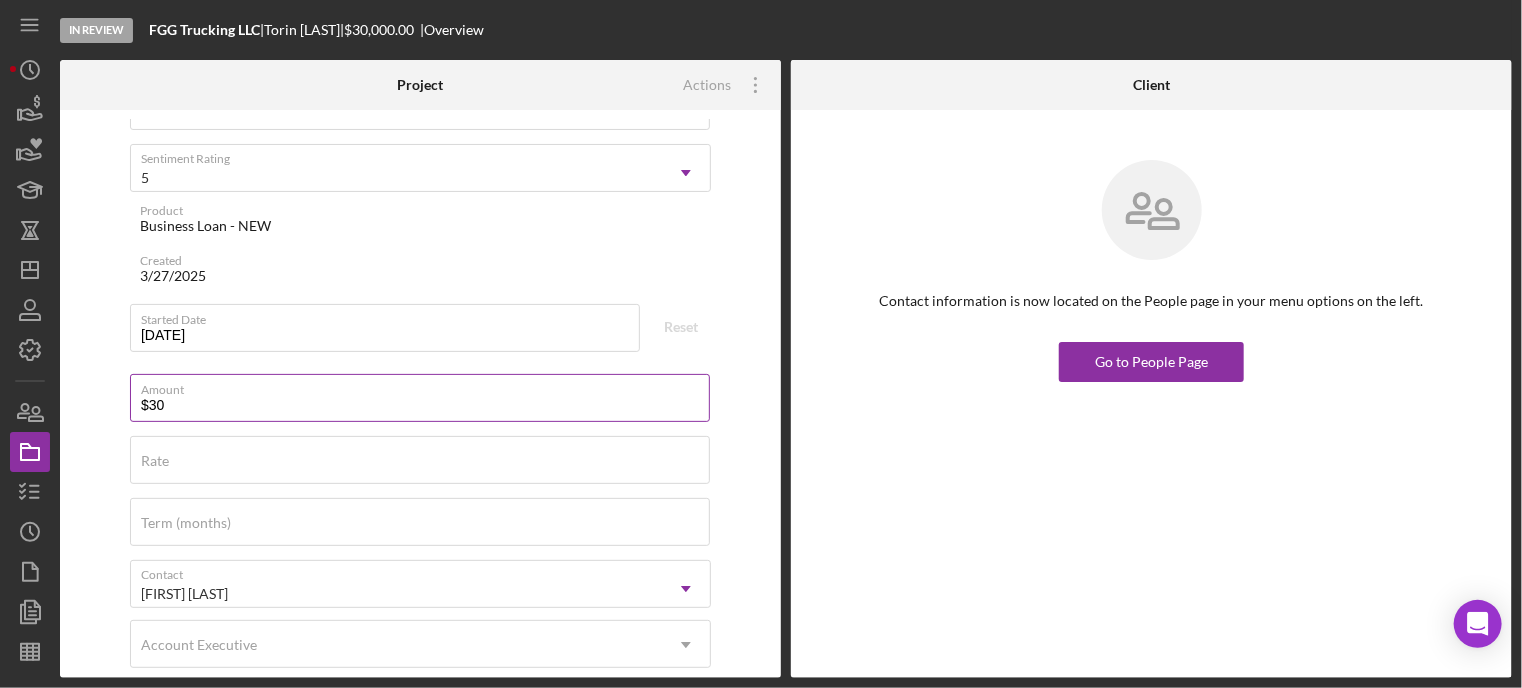 type on "$3" 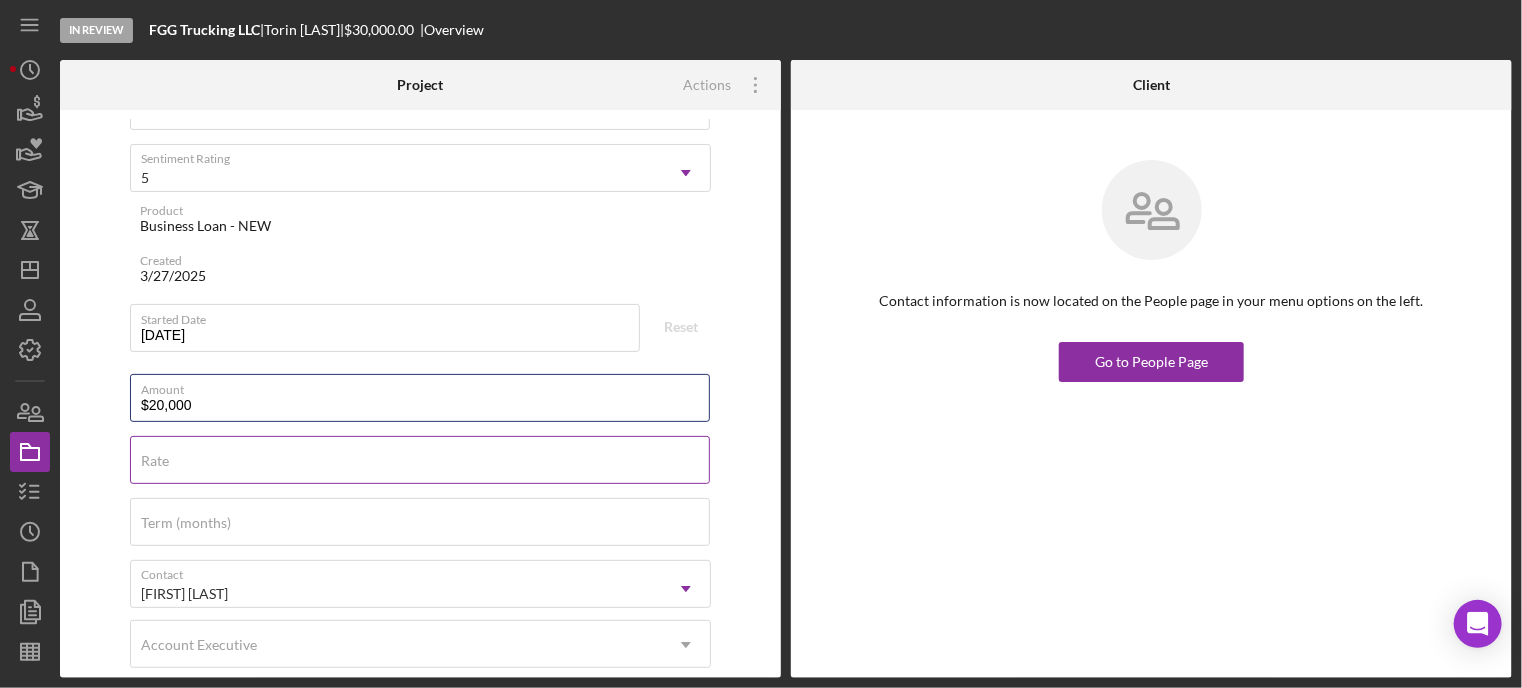 type on "$20,000" 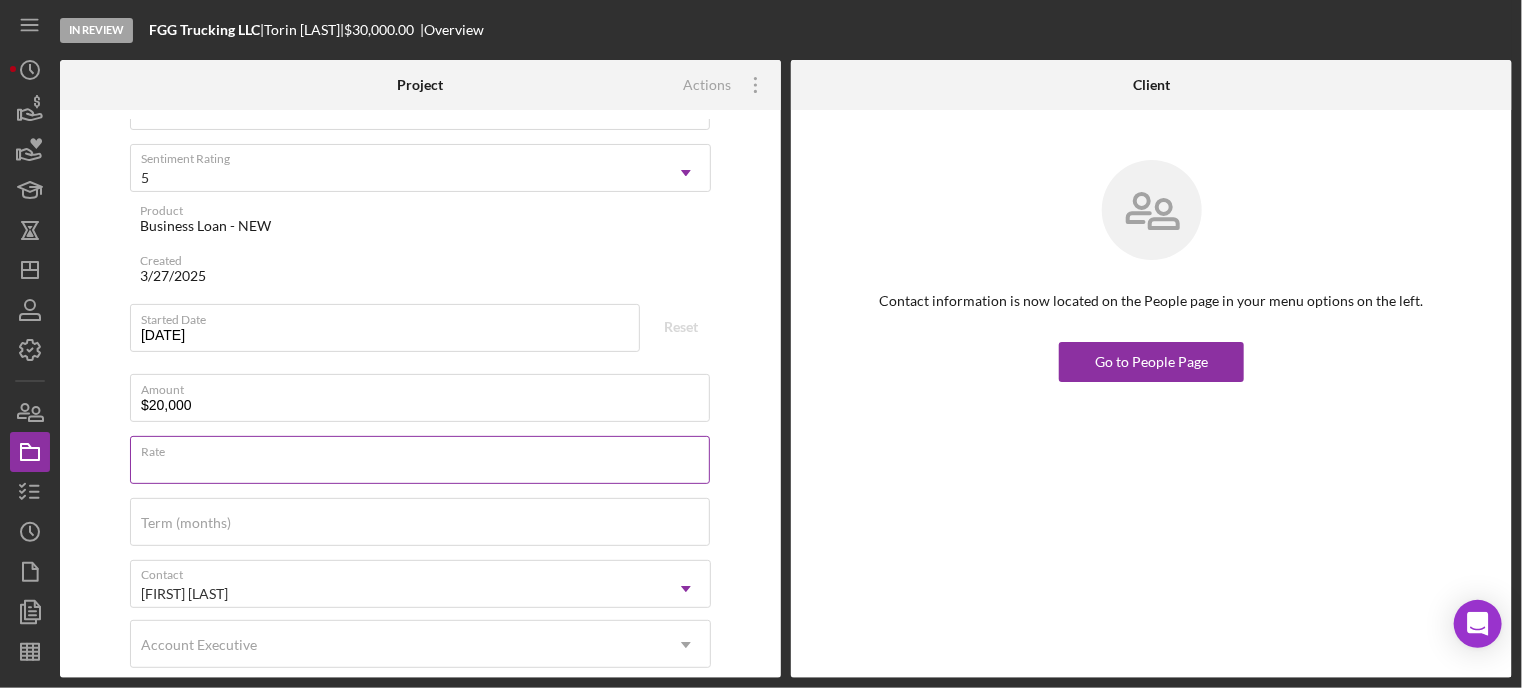 click on "Rate" at bounding box center (420, 461) 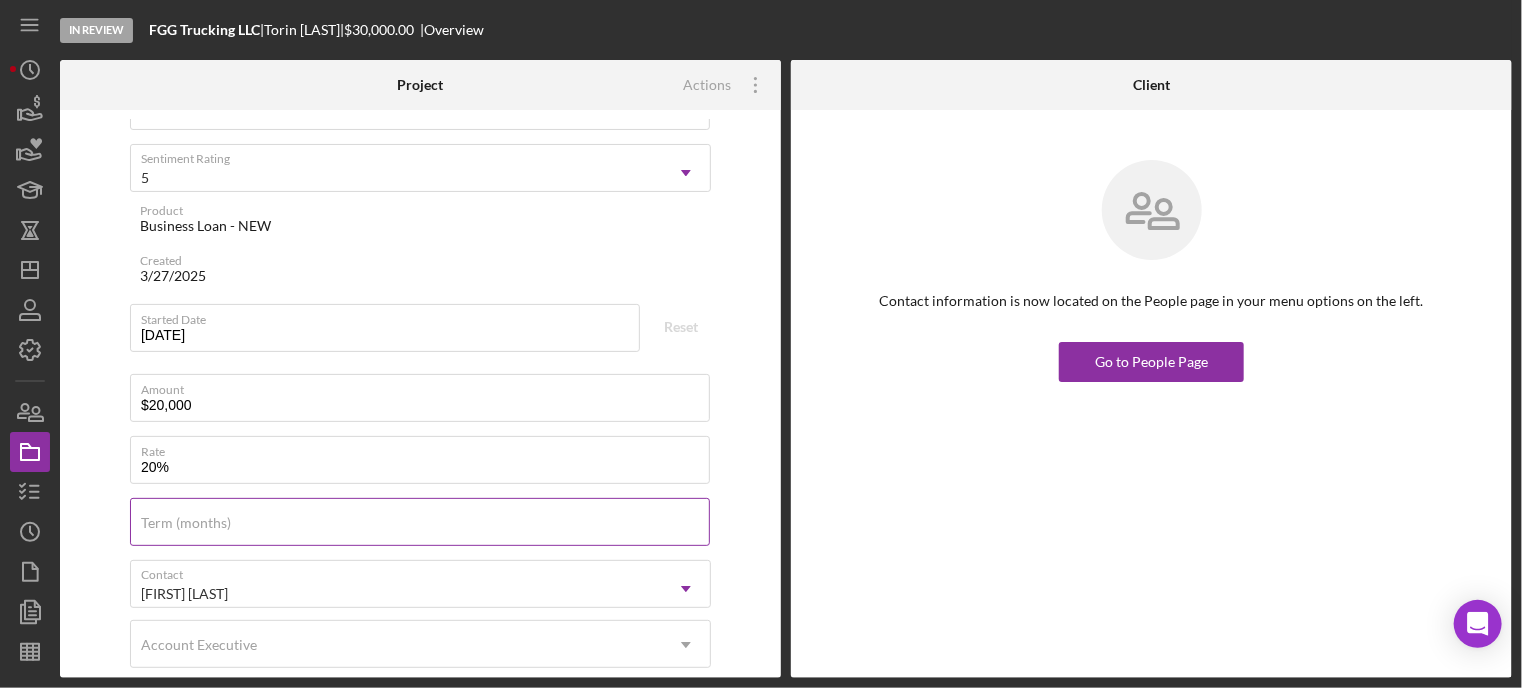 type on "20.000%" 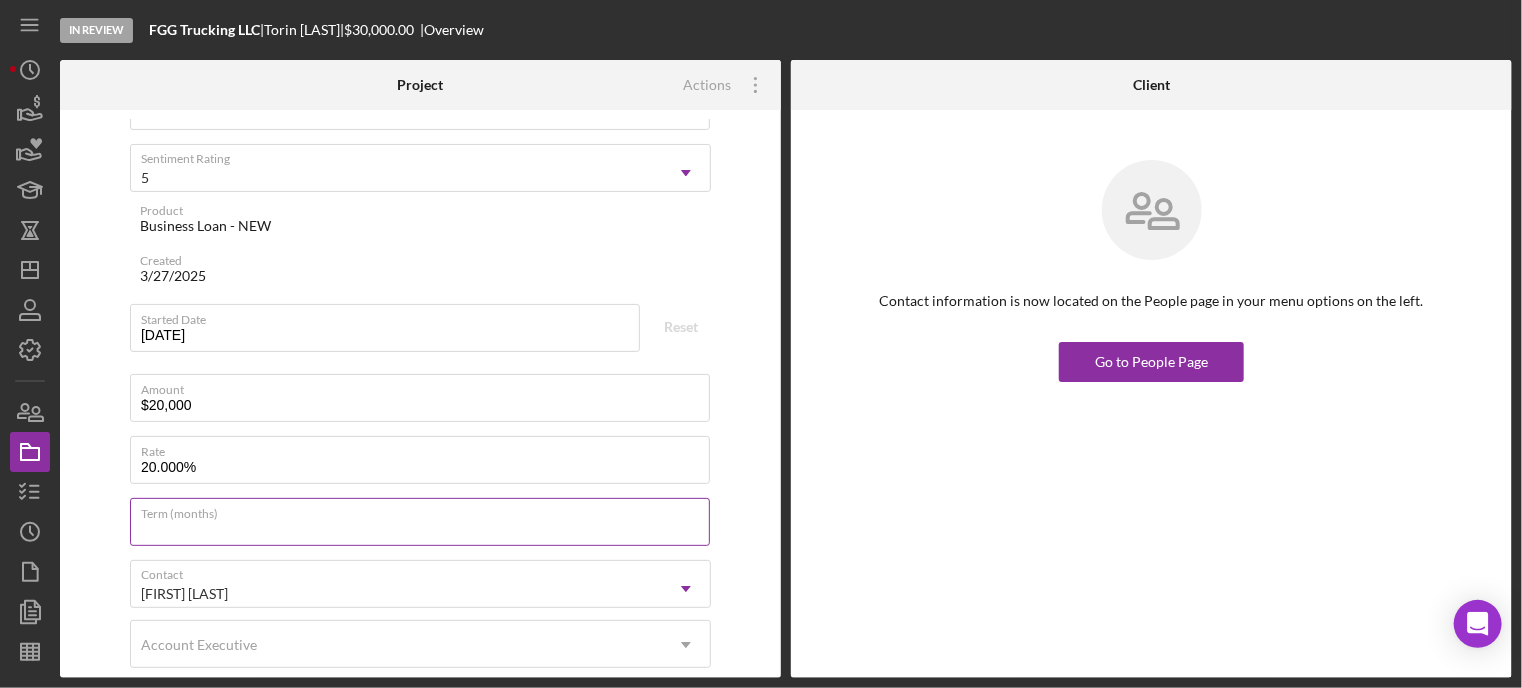 click on "Term (months)" at bounding box center (420, 522) 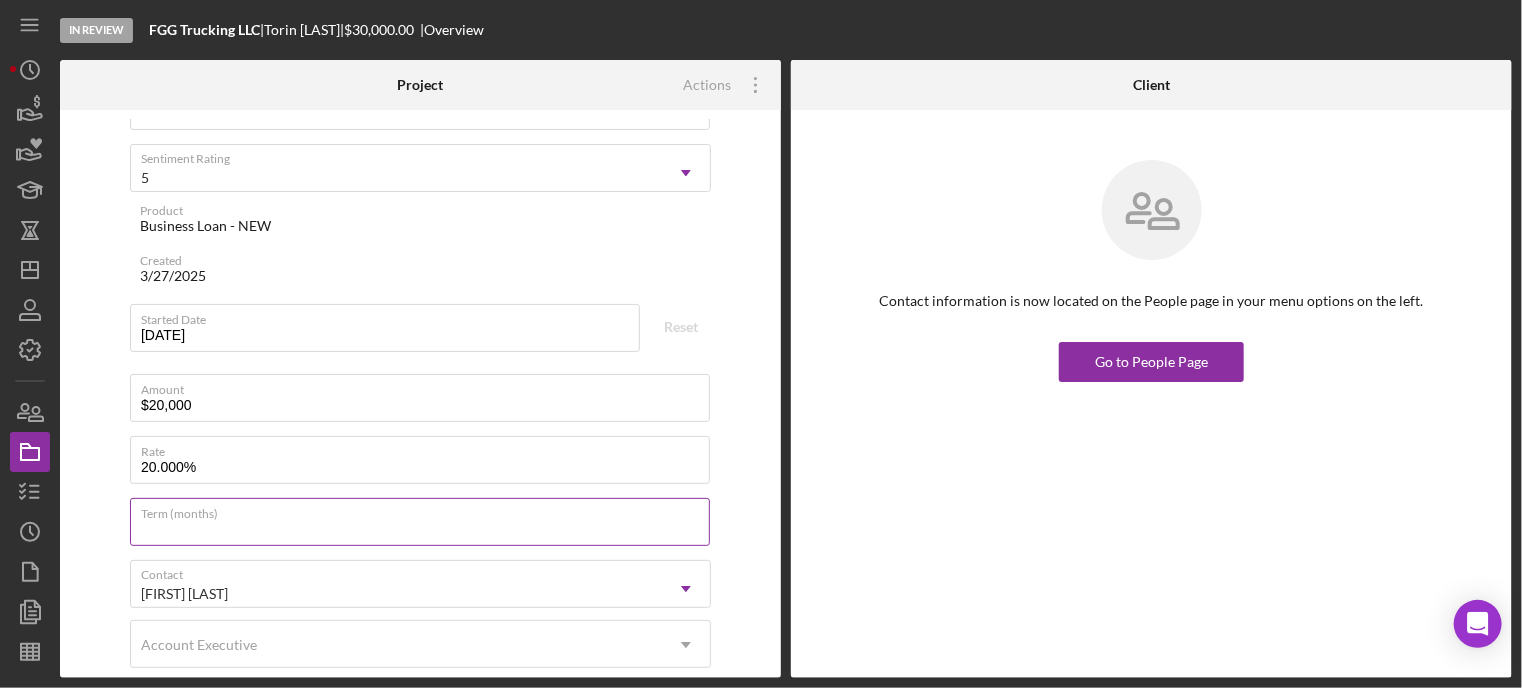 type on "84" 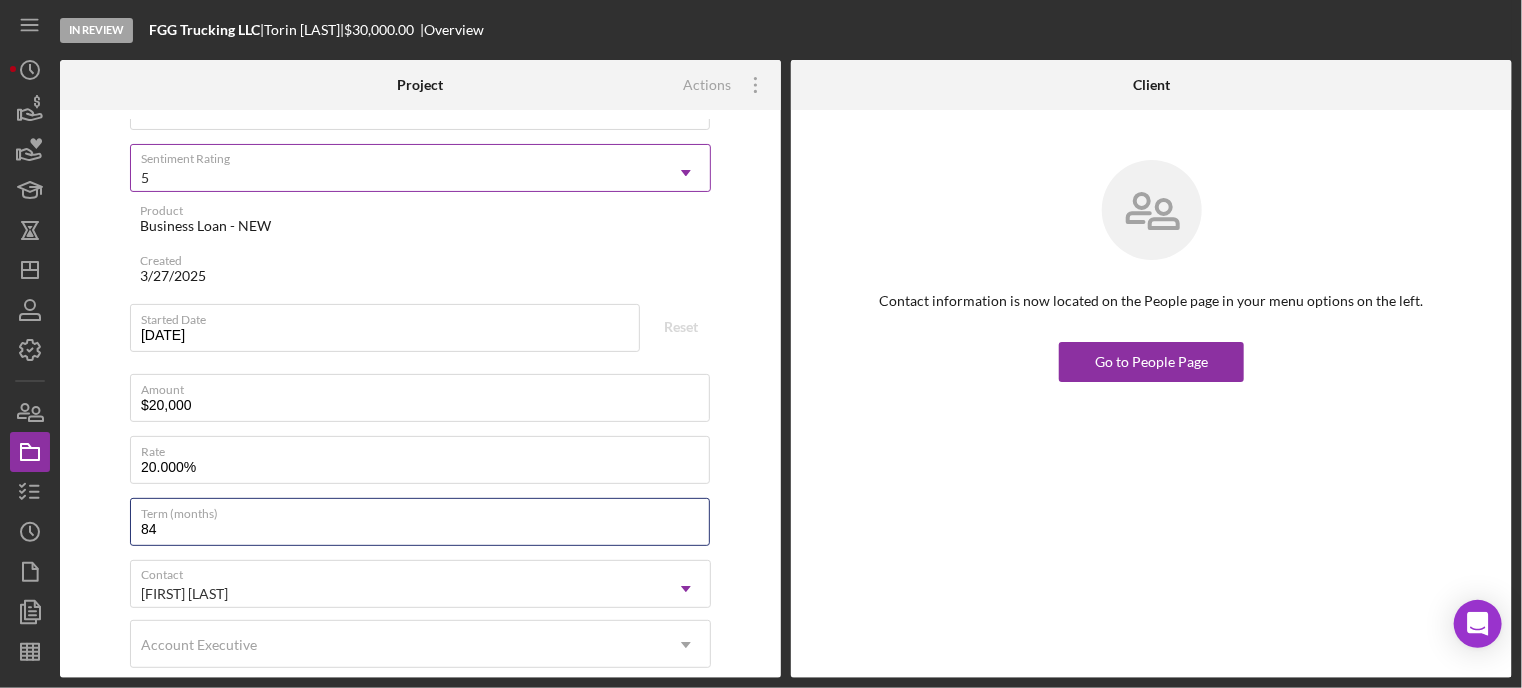 scroll, scrollTop: 0, scrollLeft: 0, axis: both 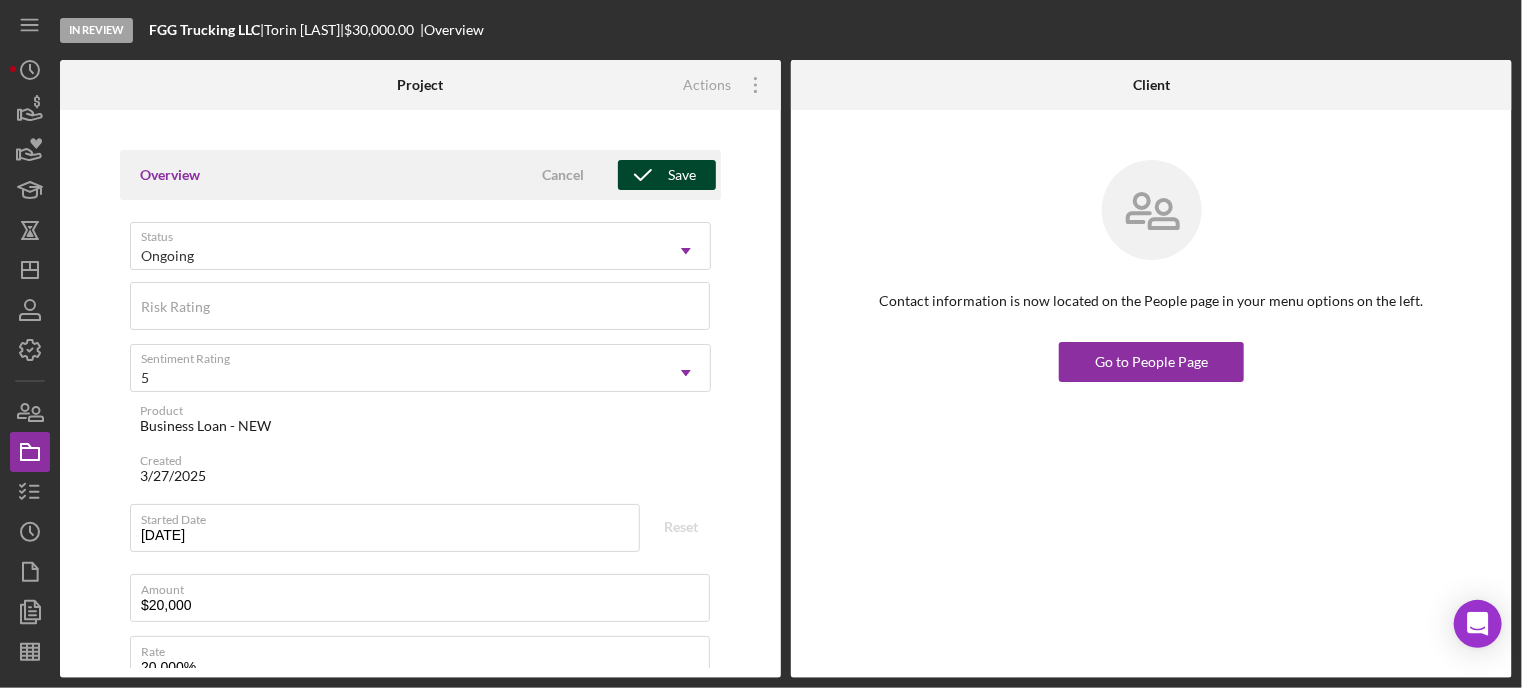 click on "Save" at bounding box center [682, 175] 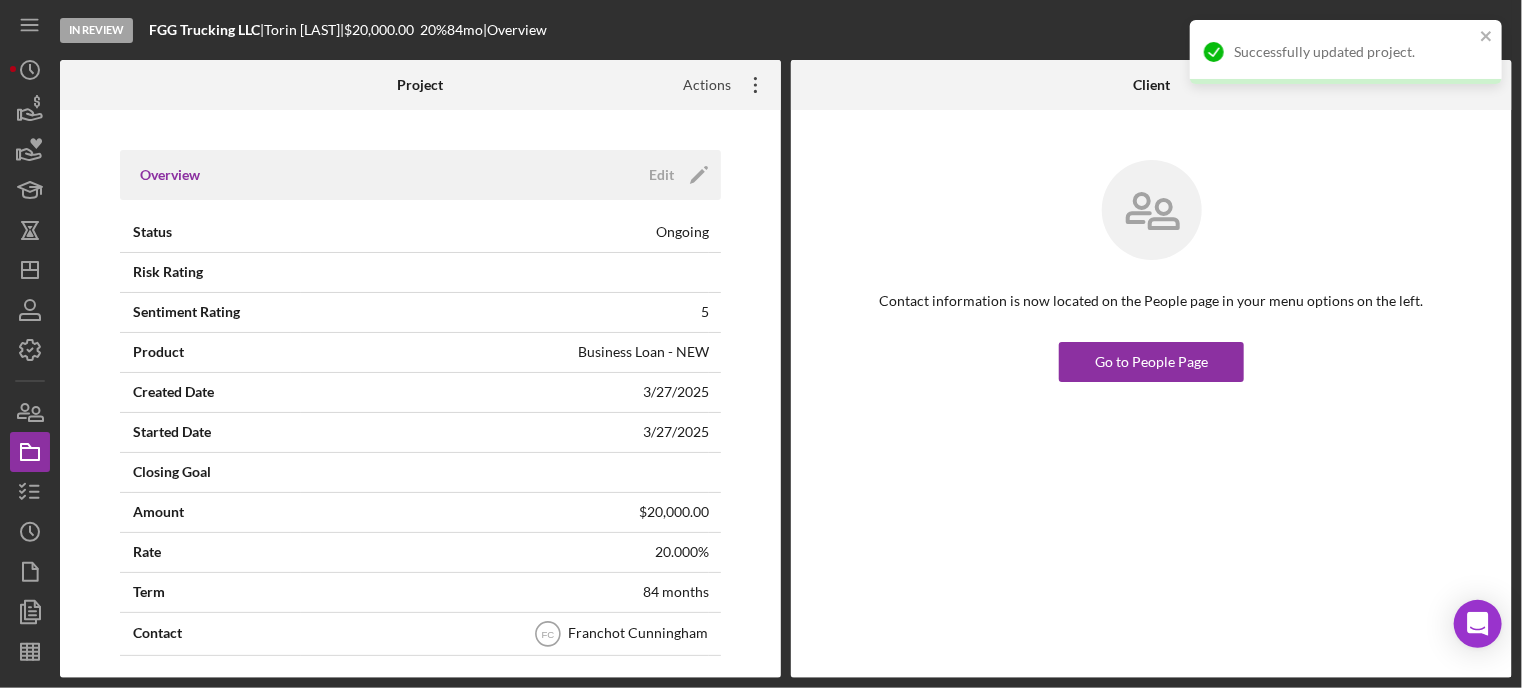 click on "Actions" at bounding box center [699, 85] 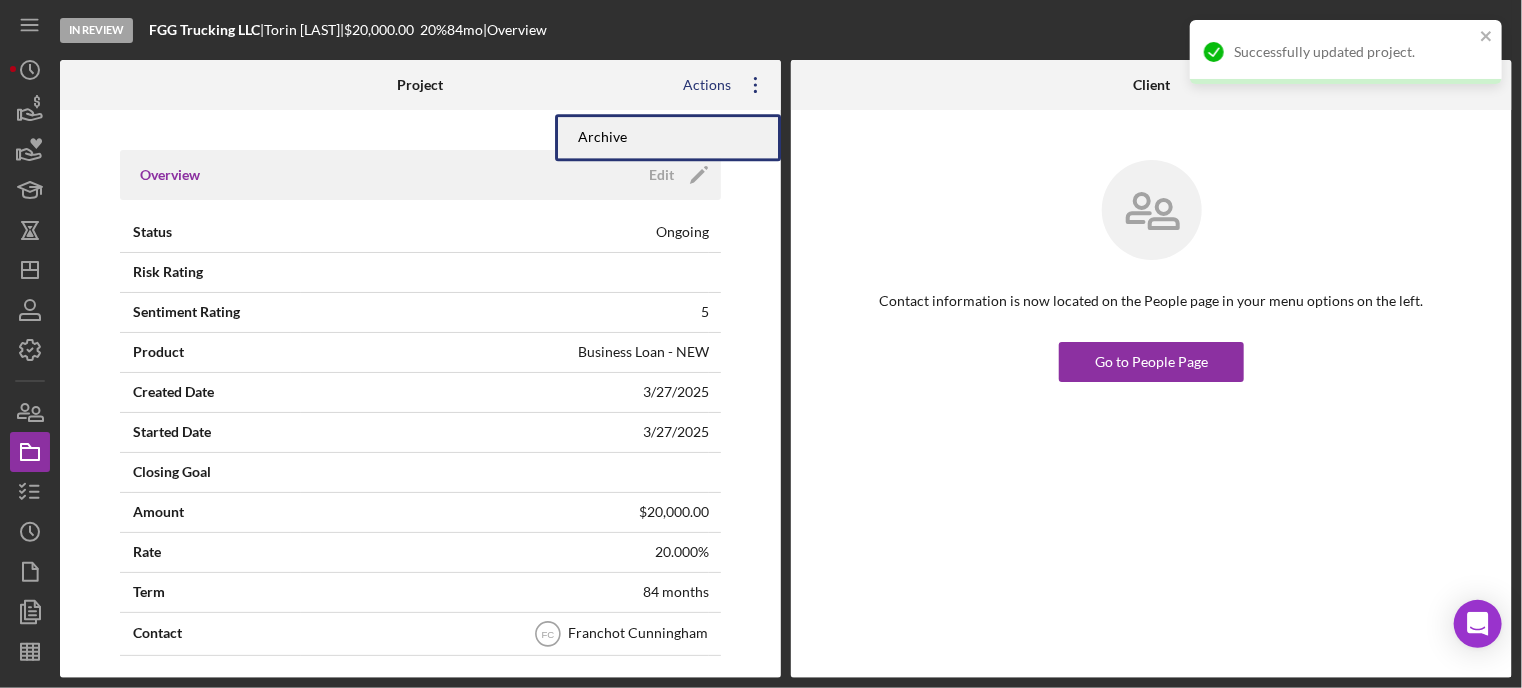 click on "Archive" at bounding box center (668, 137) 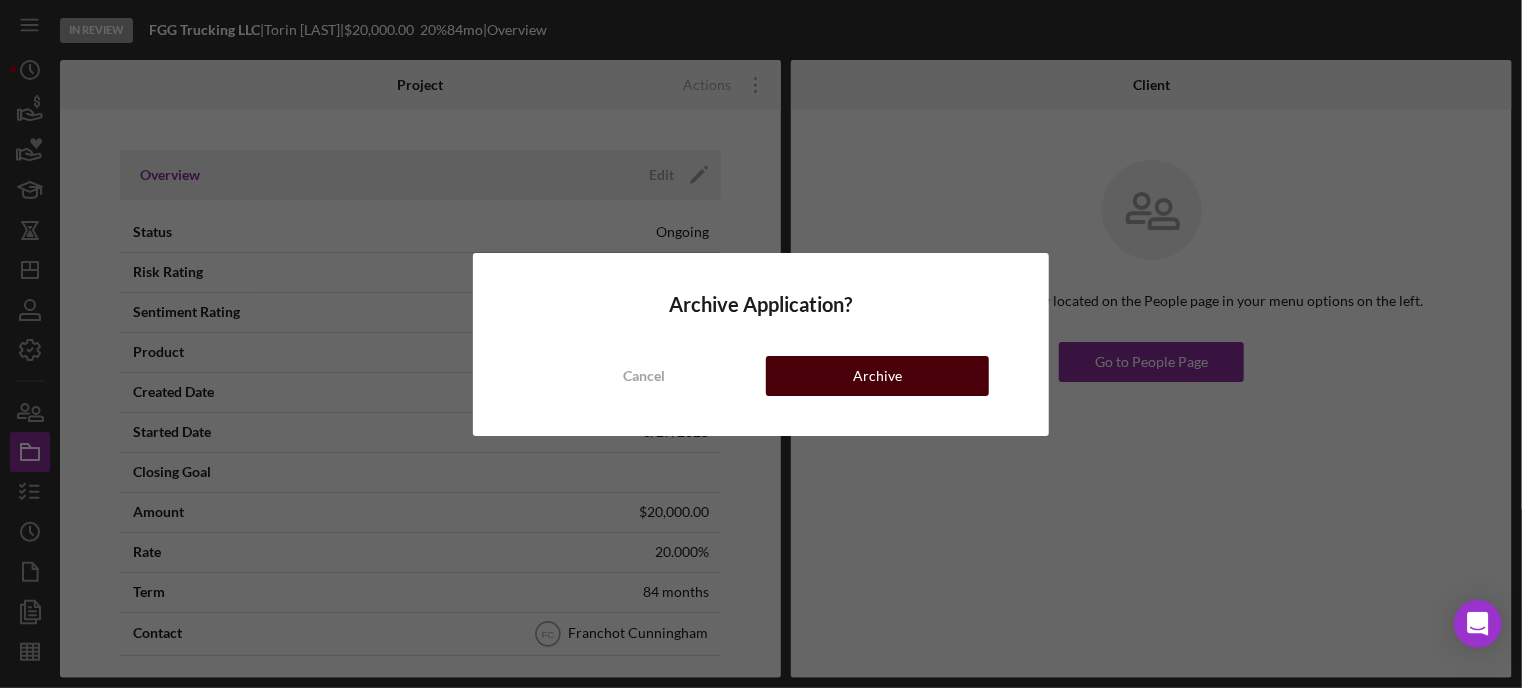 click on "Cancel Archive" at bounding box center (761, 356) 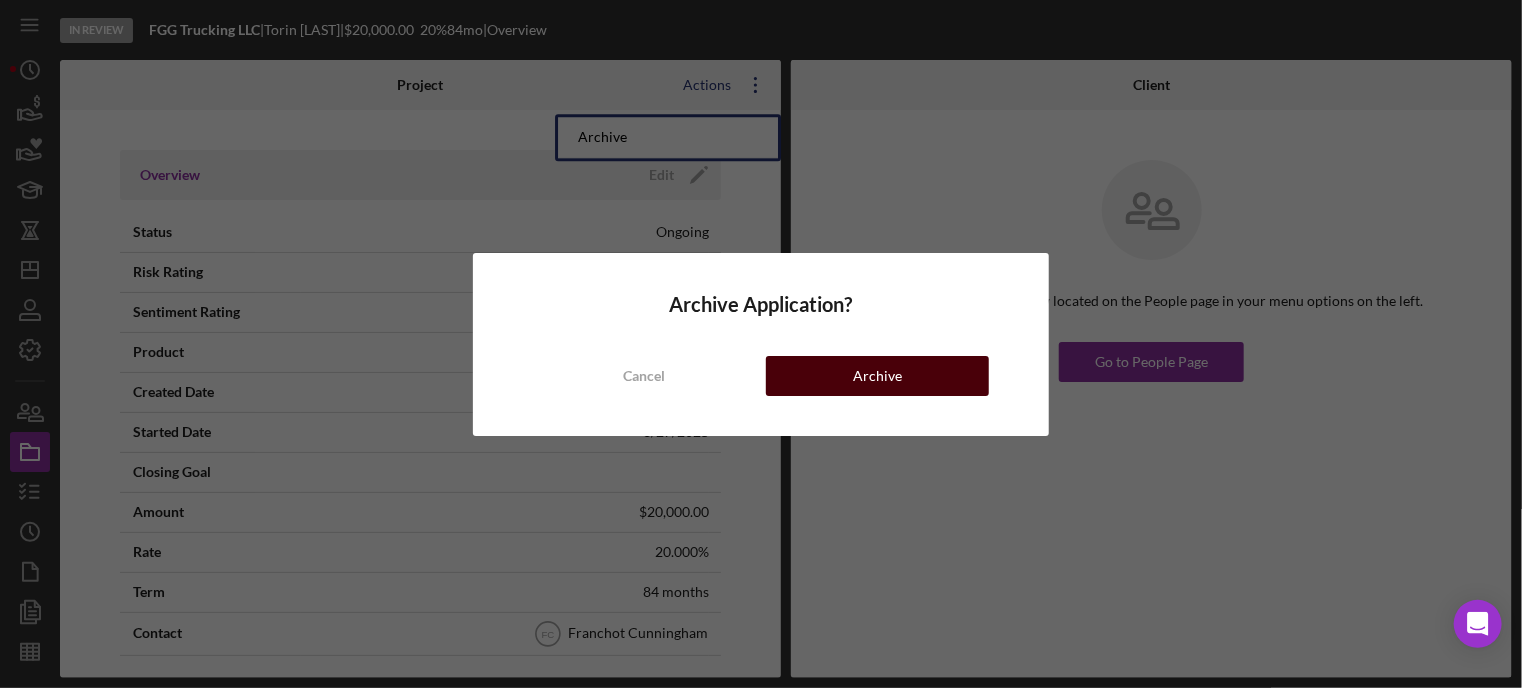 click on "Archive" at bounding box center (877, 376) 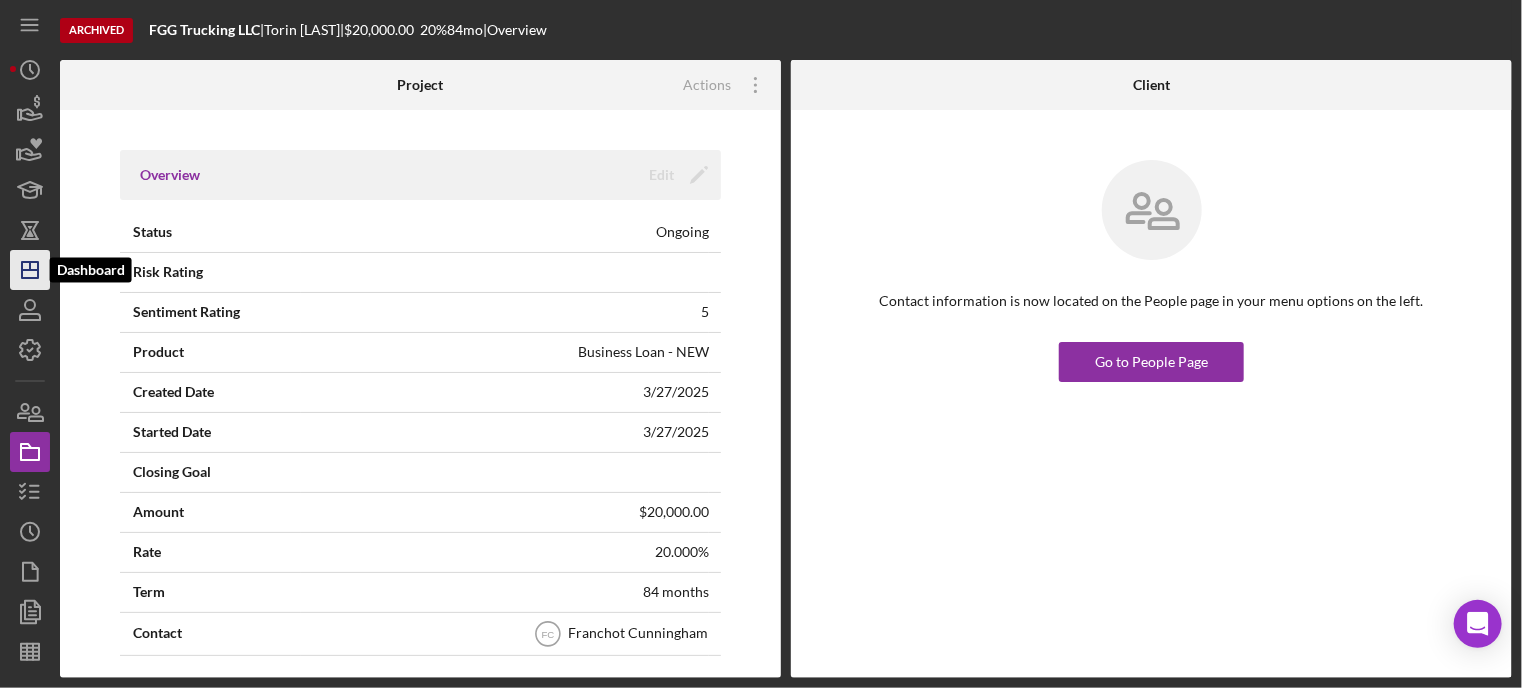 click on "Icon/Dashboard" 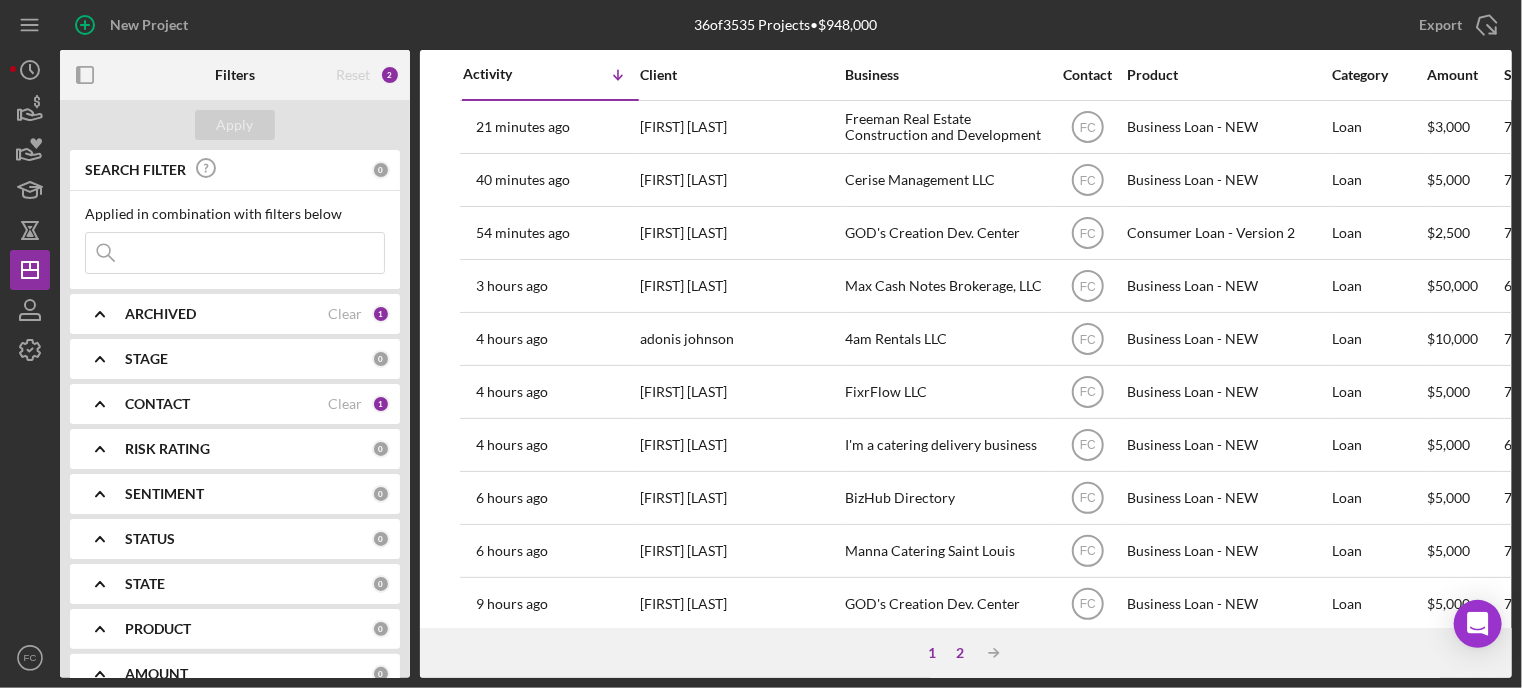 click on "2" at bounding box center [960, 653] 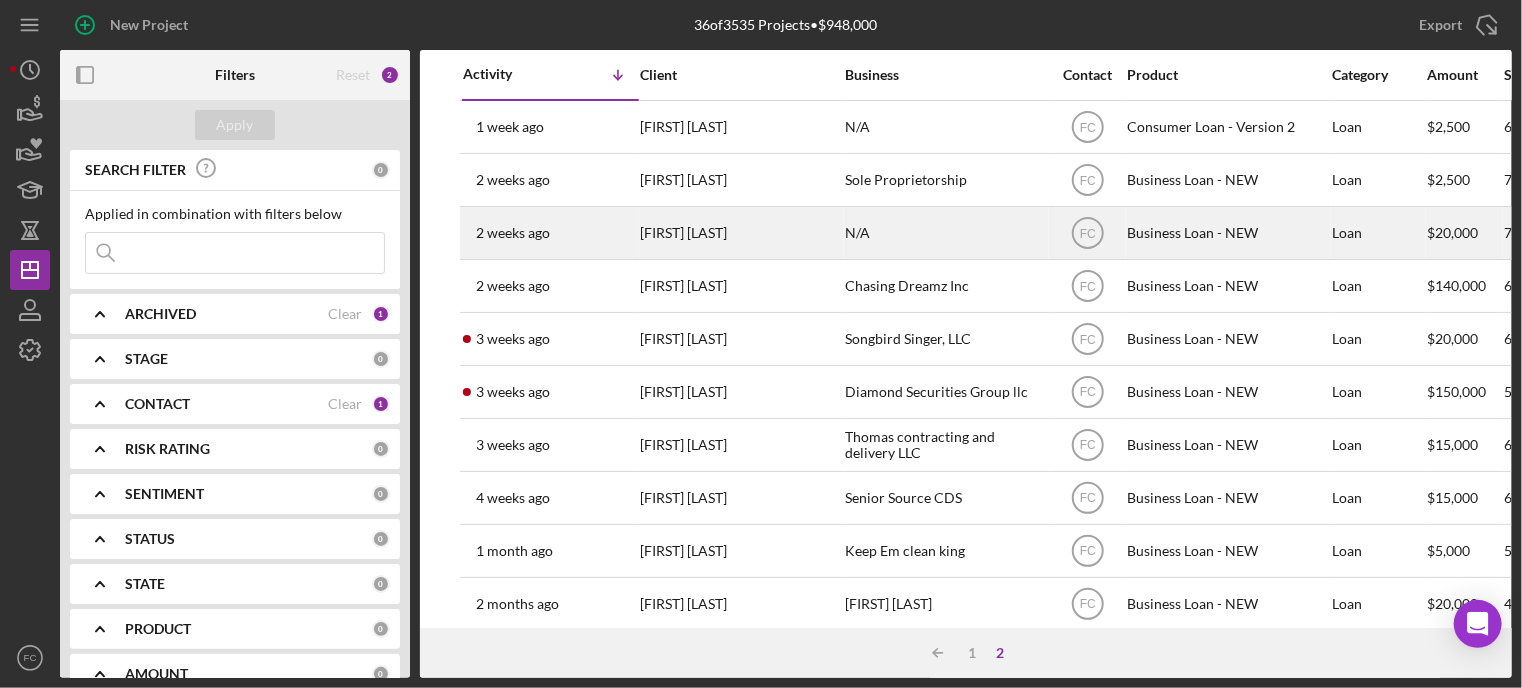 click on "[FIRST] [LAST]" at bounding box center [740, 233] 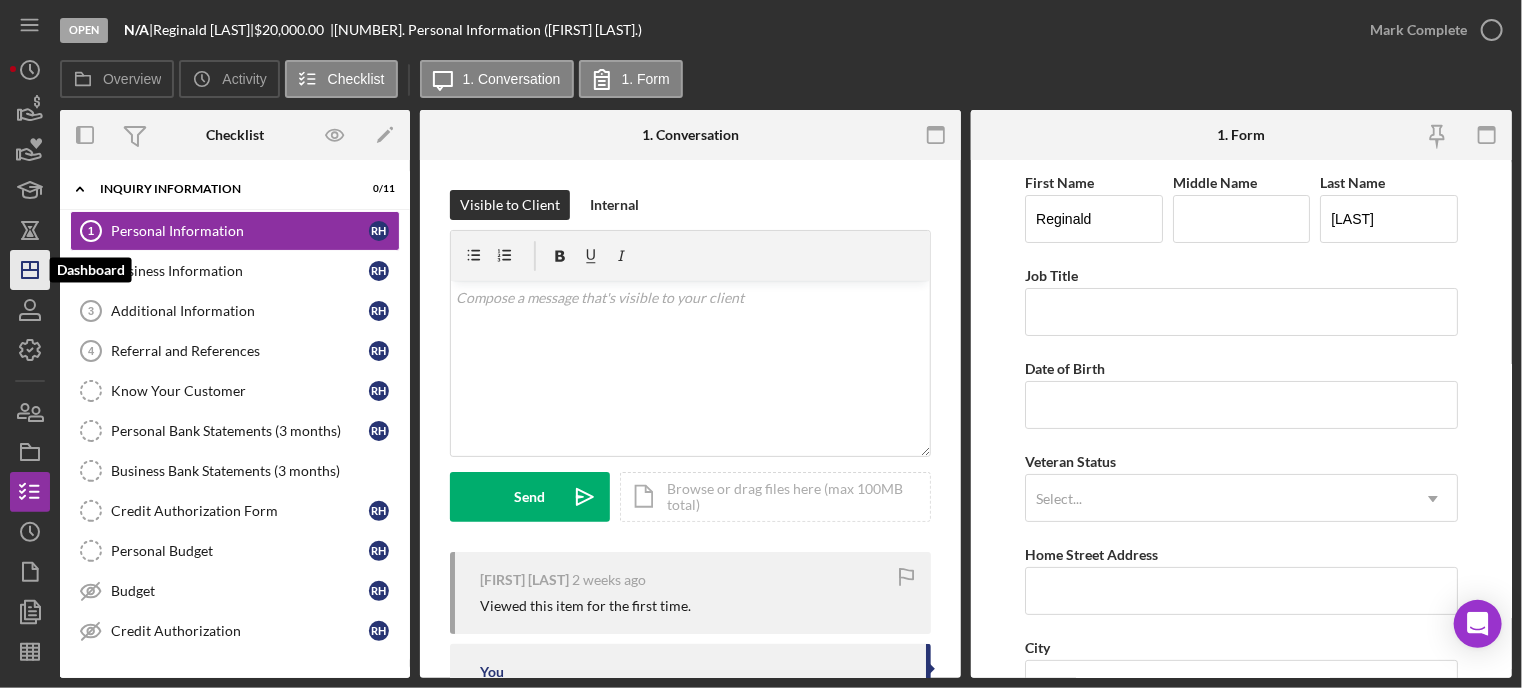click 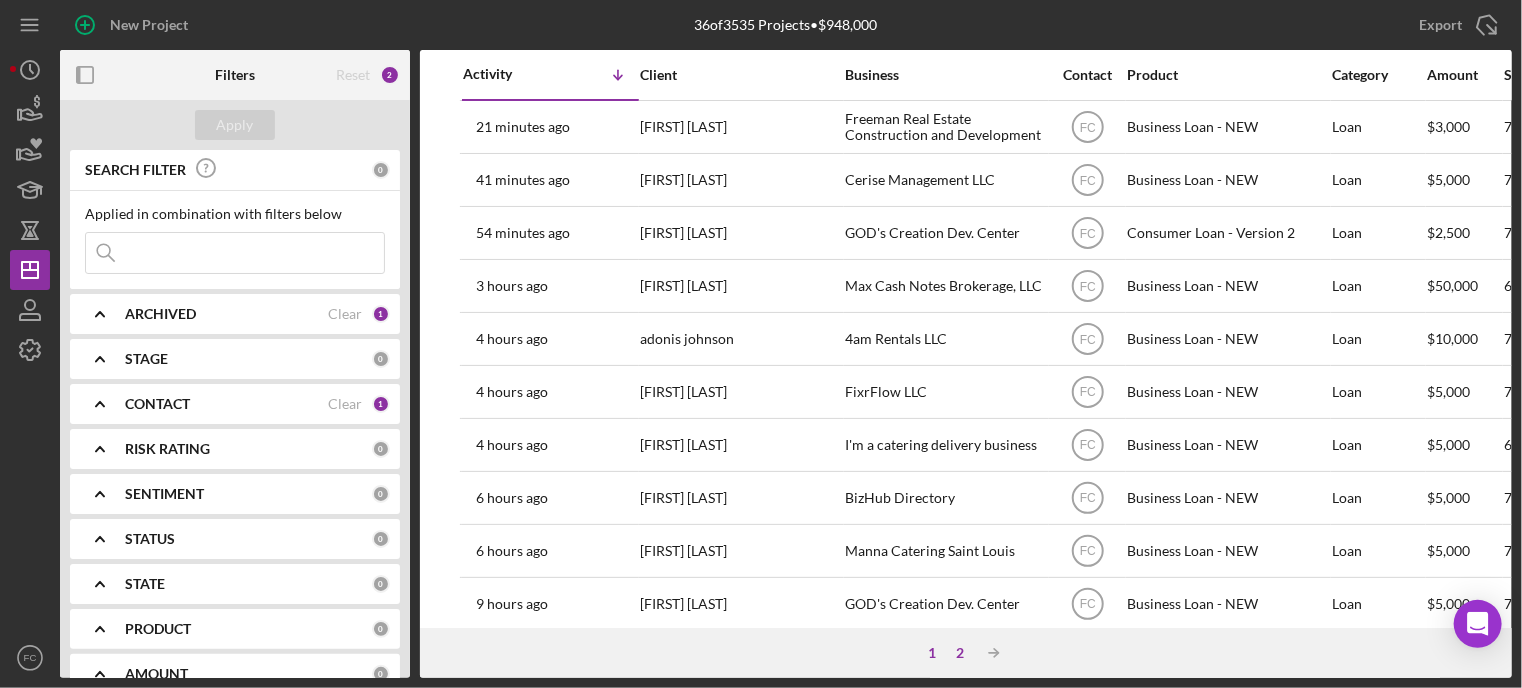 click on "2" at bounding box center [960, 653] 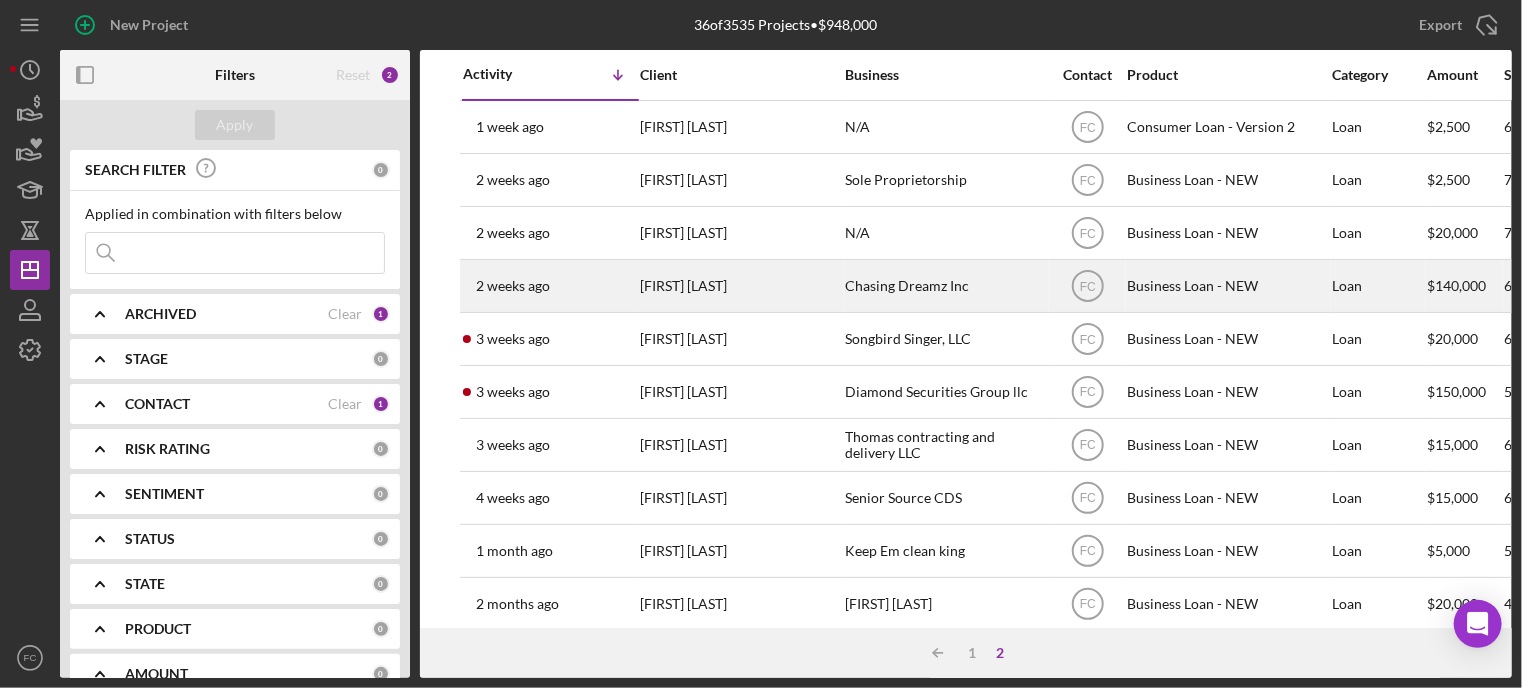 click on "[FIRST] [LAST]" at bounding box center [740, 286] 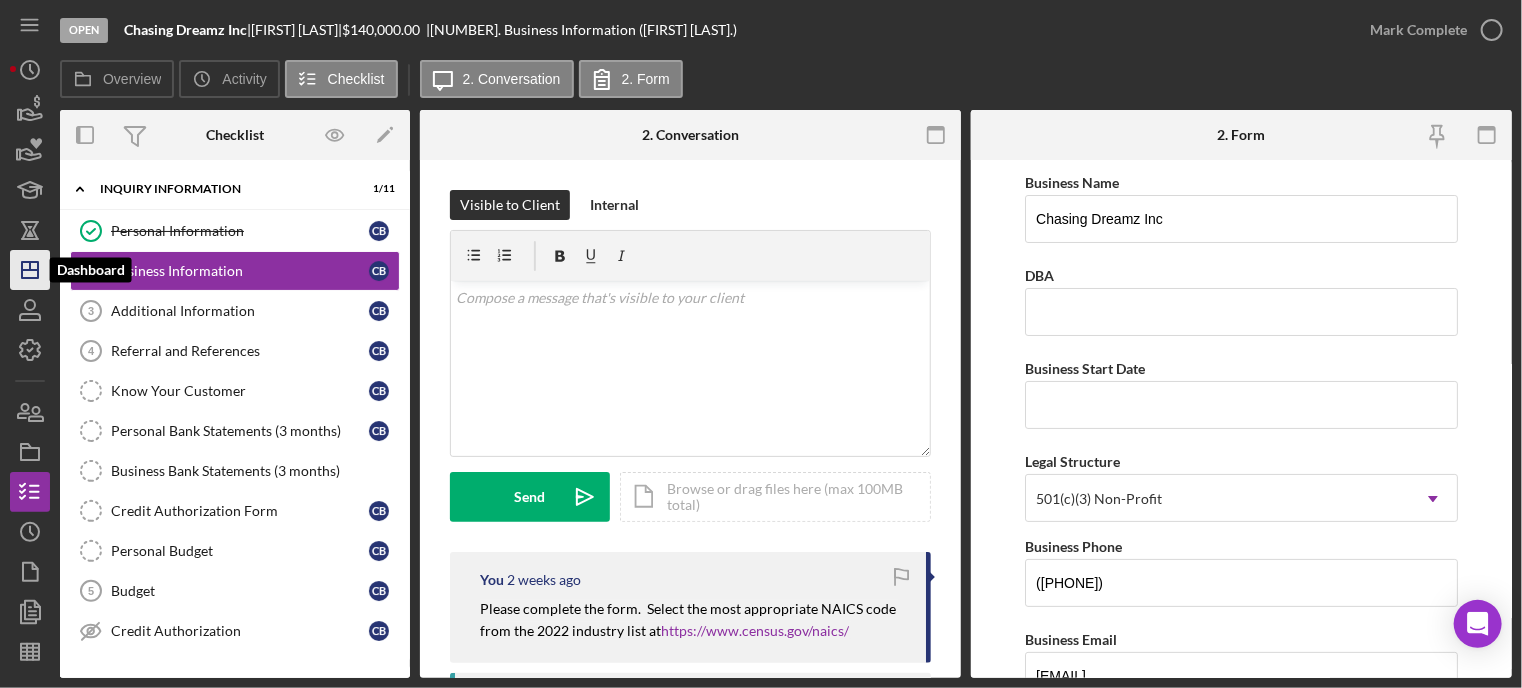 click 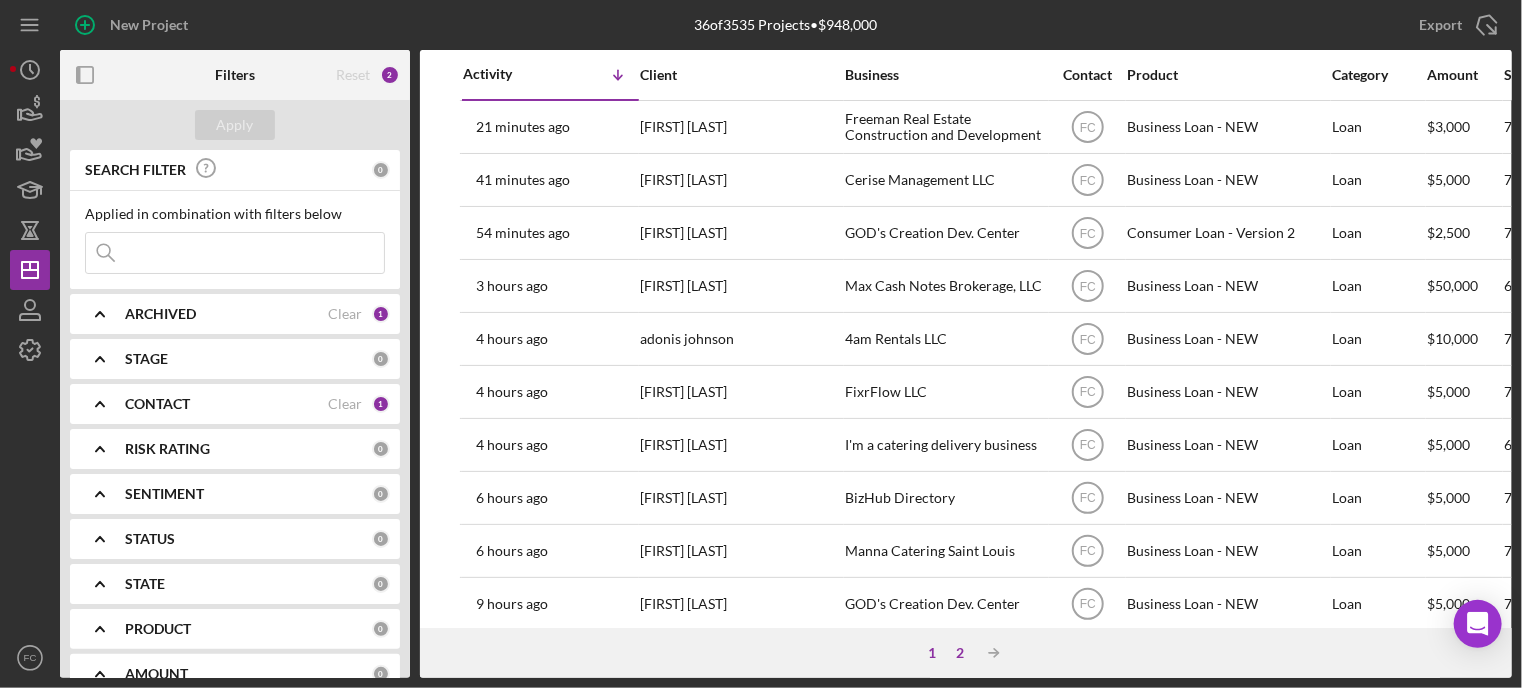 click on "2" at bounding box center (960, 653) 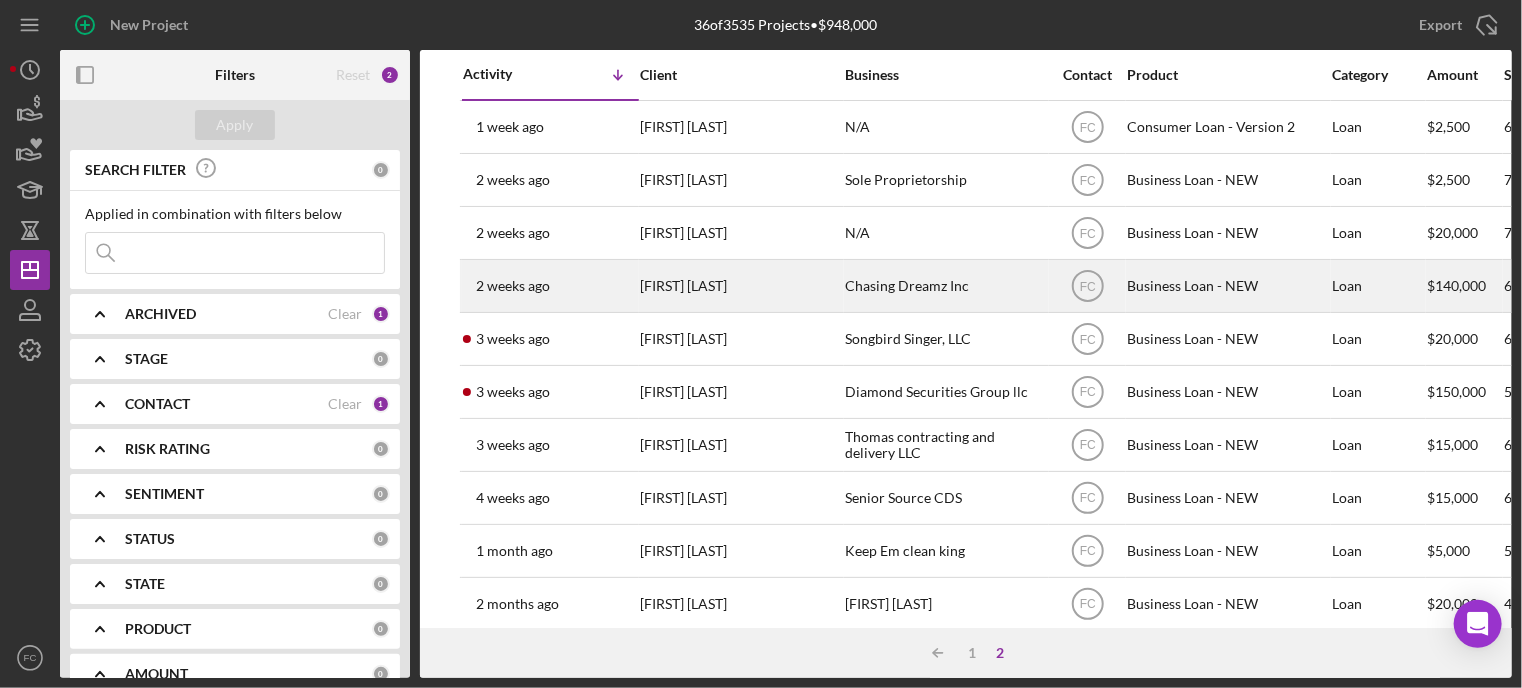 drag, startPoint x: 711, startPoint y: 294, endPoint x: 549, endPoint y: 279, distance: 162.69296 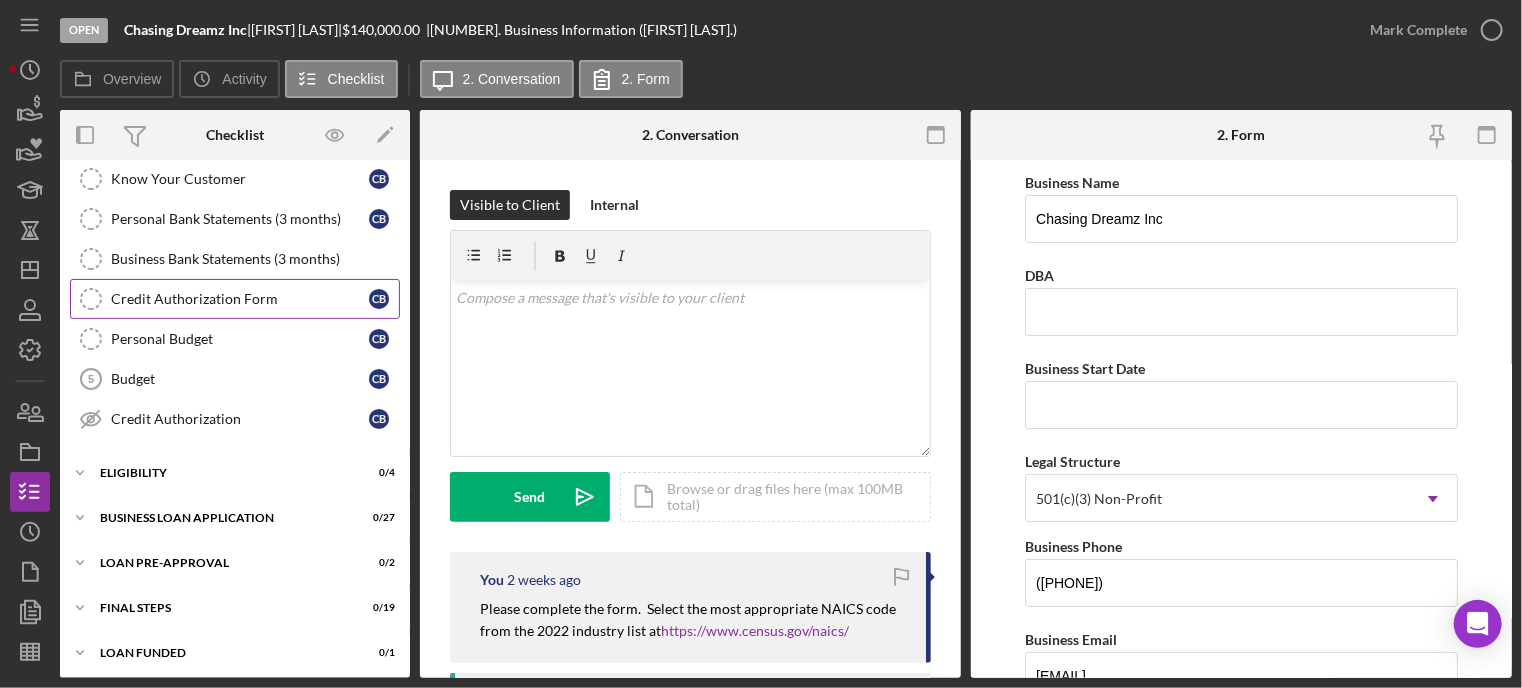 scroll, scrollTop: 0, scrollLeft: 0, axis: both 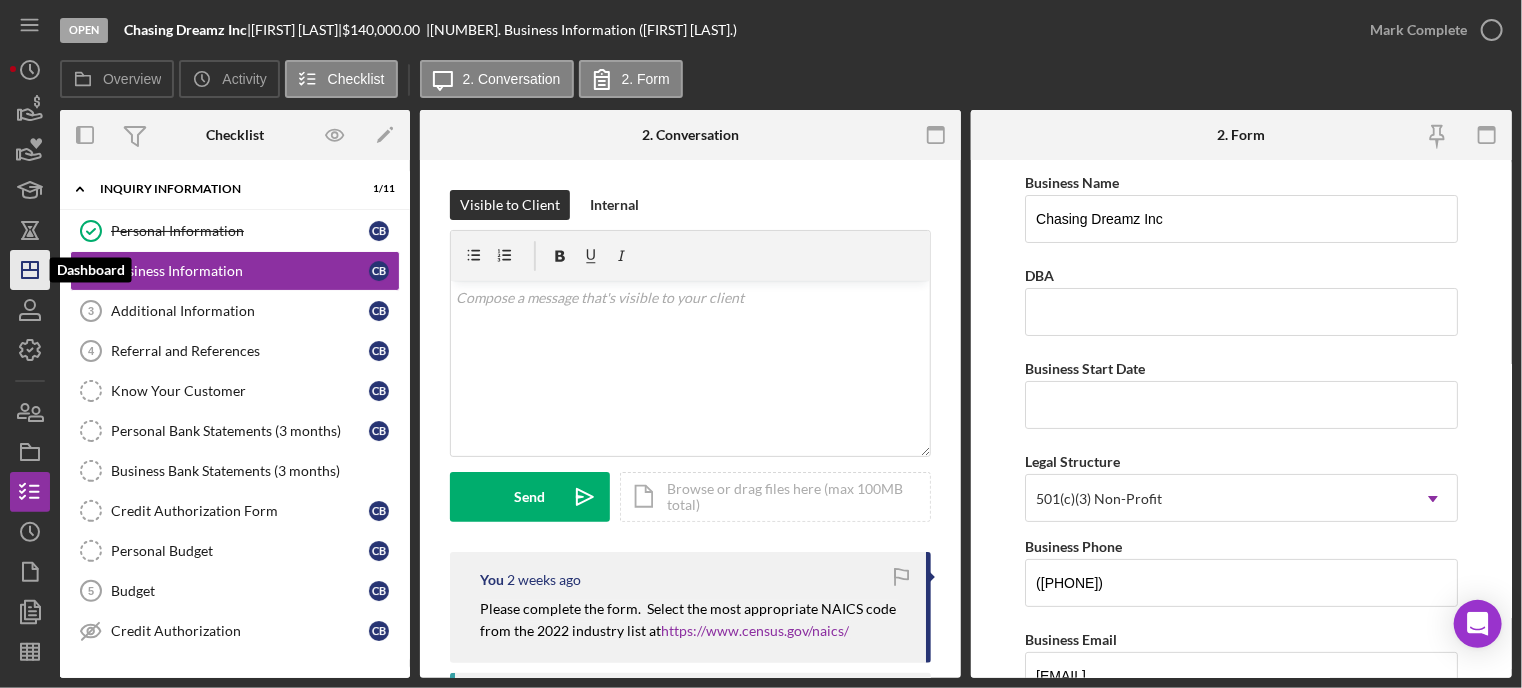 click on "Icon/Dashboard" 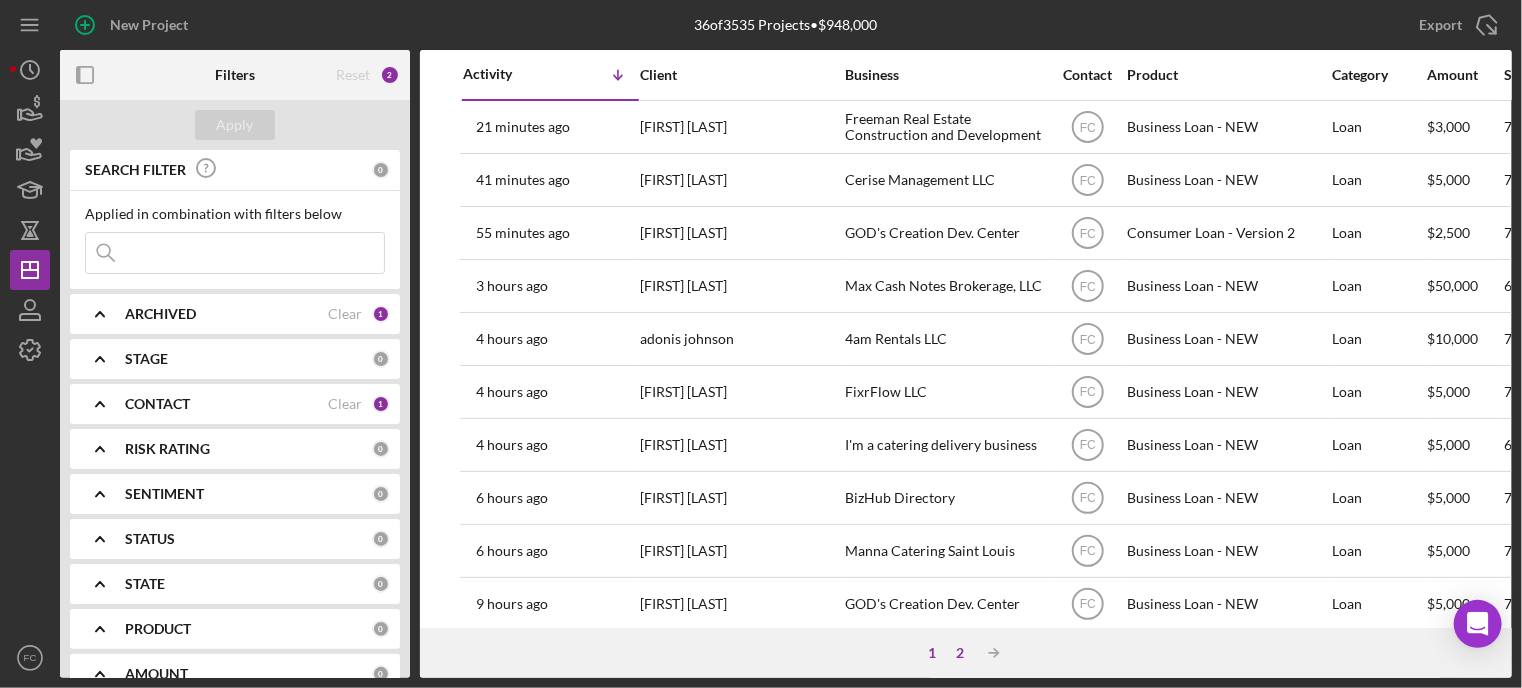 click on "2" at bounding box center (960, 653) 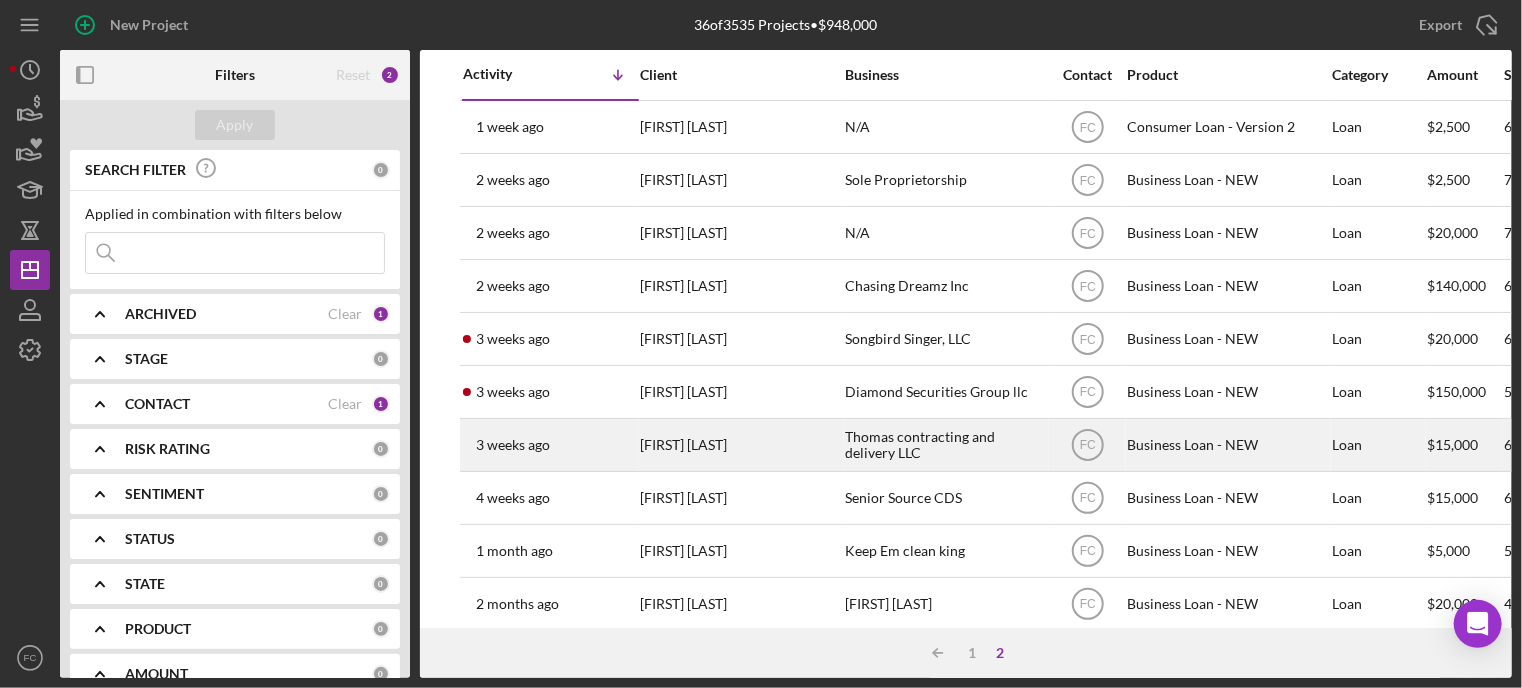 scroll, scrollTop: 88, scrollLeft: 0, axis: vertical 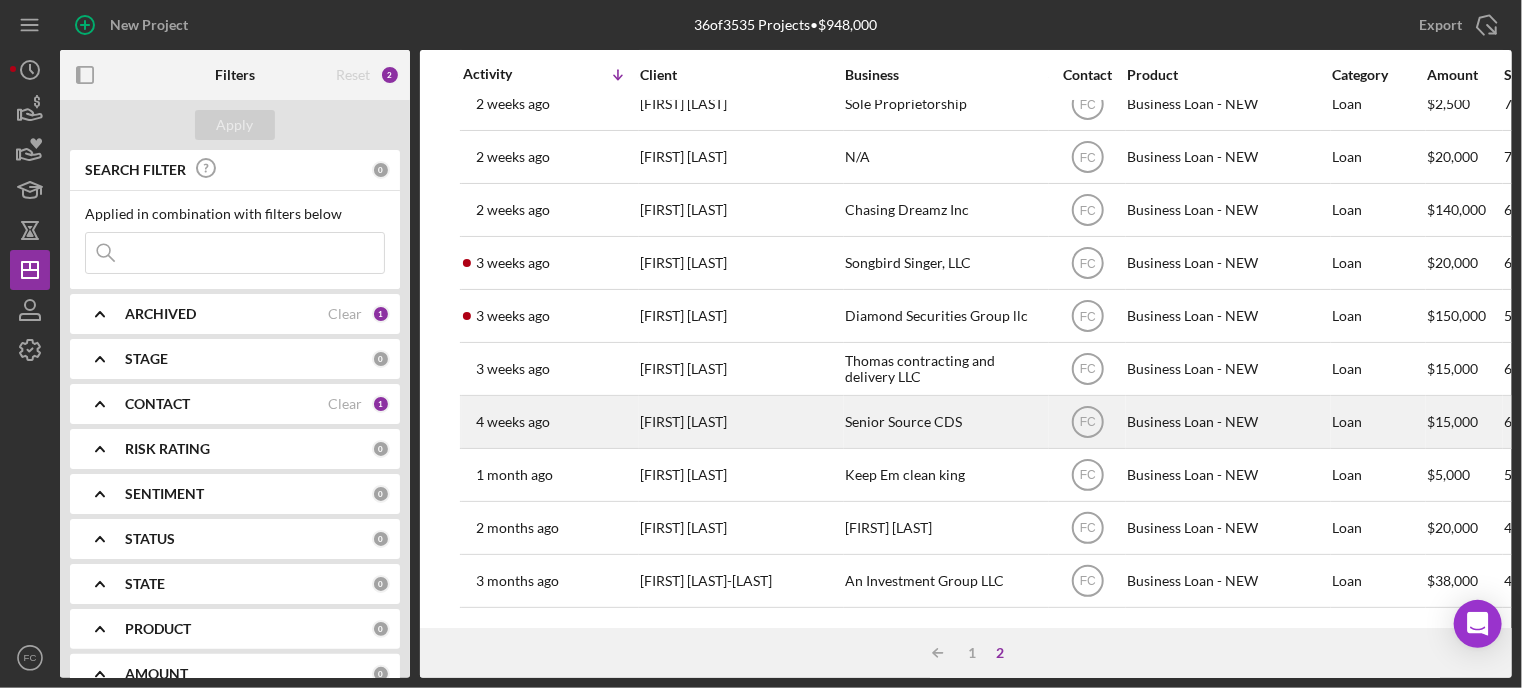 click on "[FIRST] [LAST]" at bounding box center (740, 422) 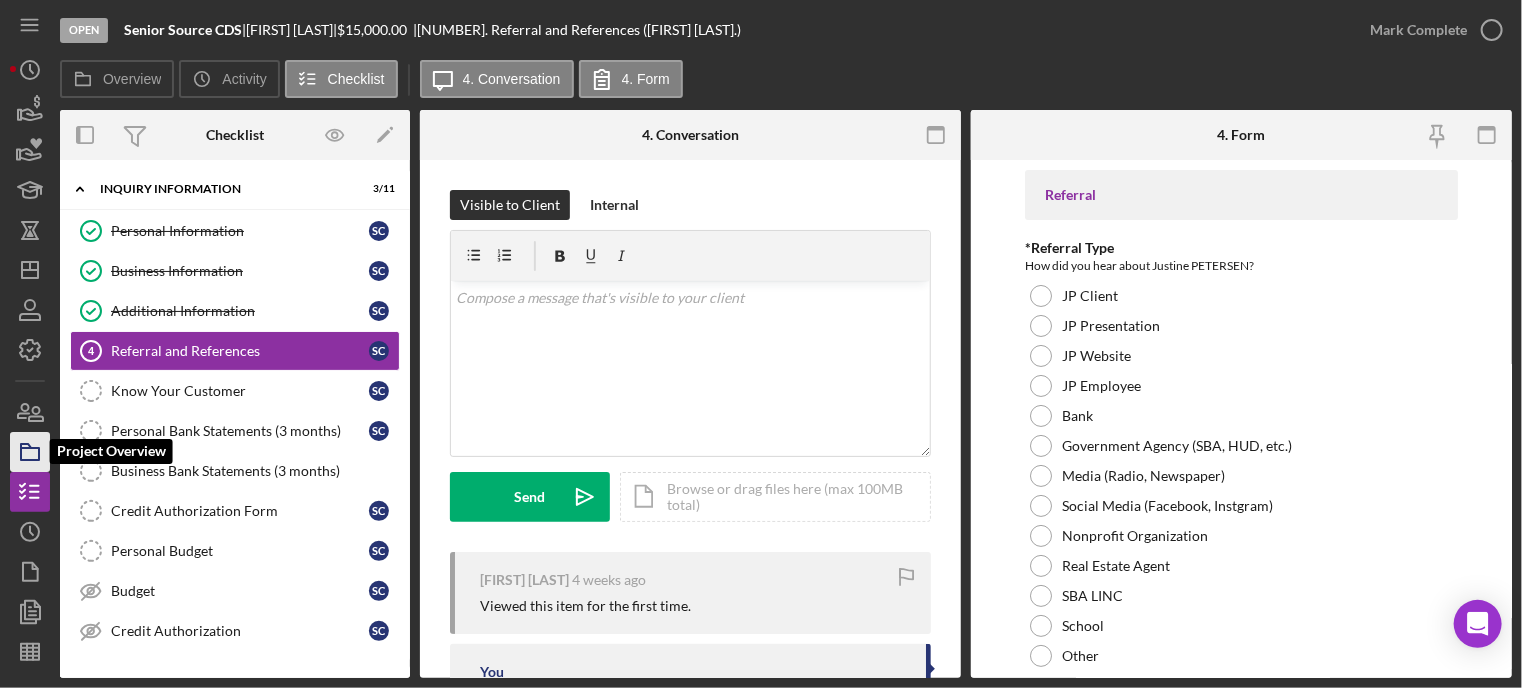 click 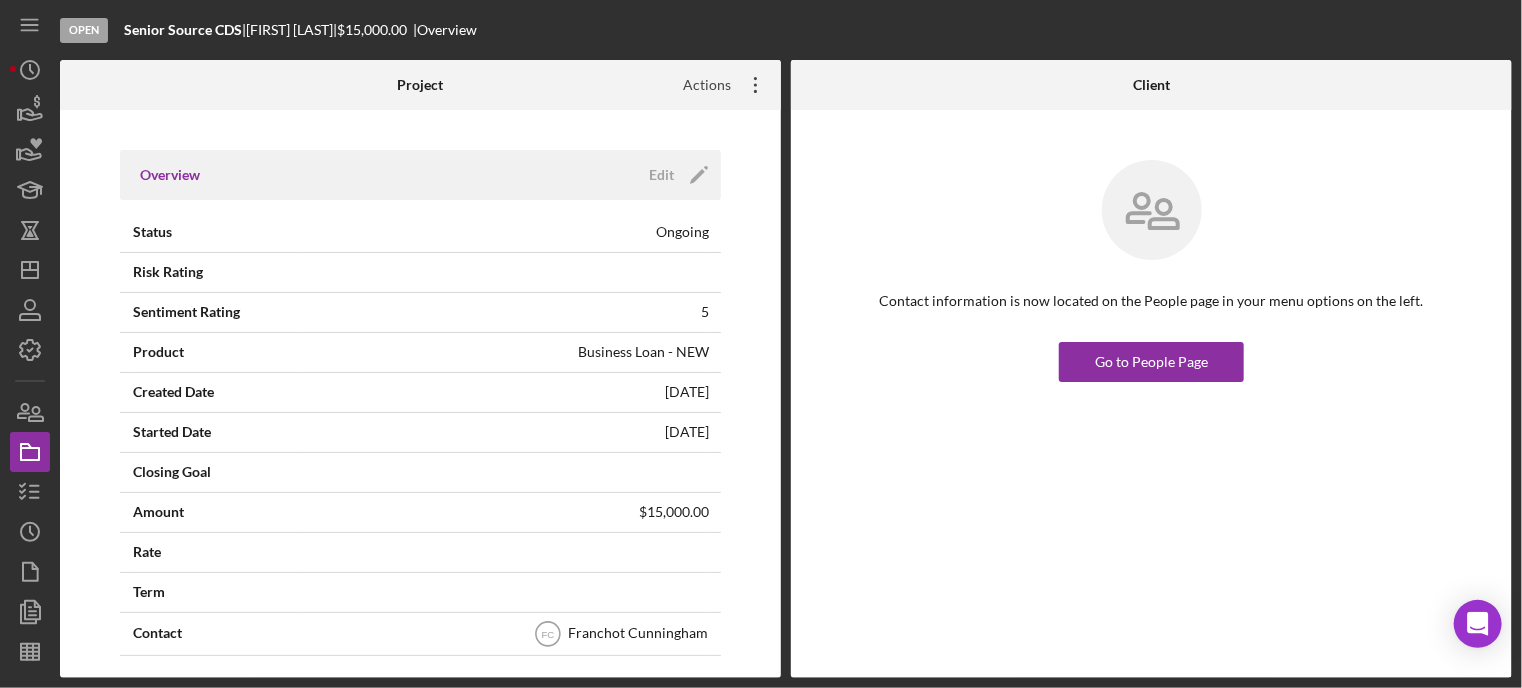 click on "Actions Icon/Overflow" at bounding box center (724, 85) 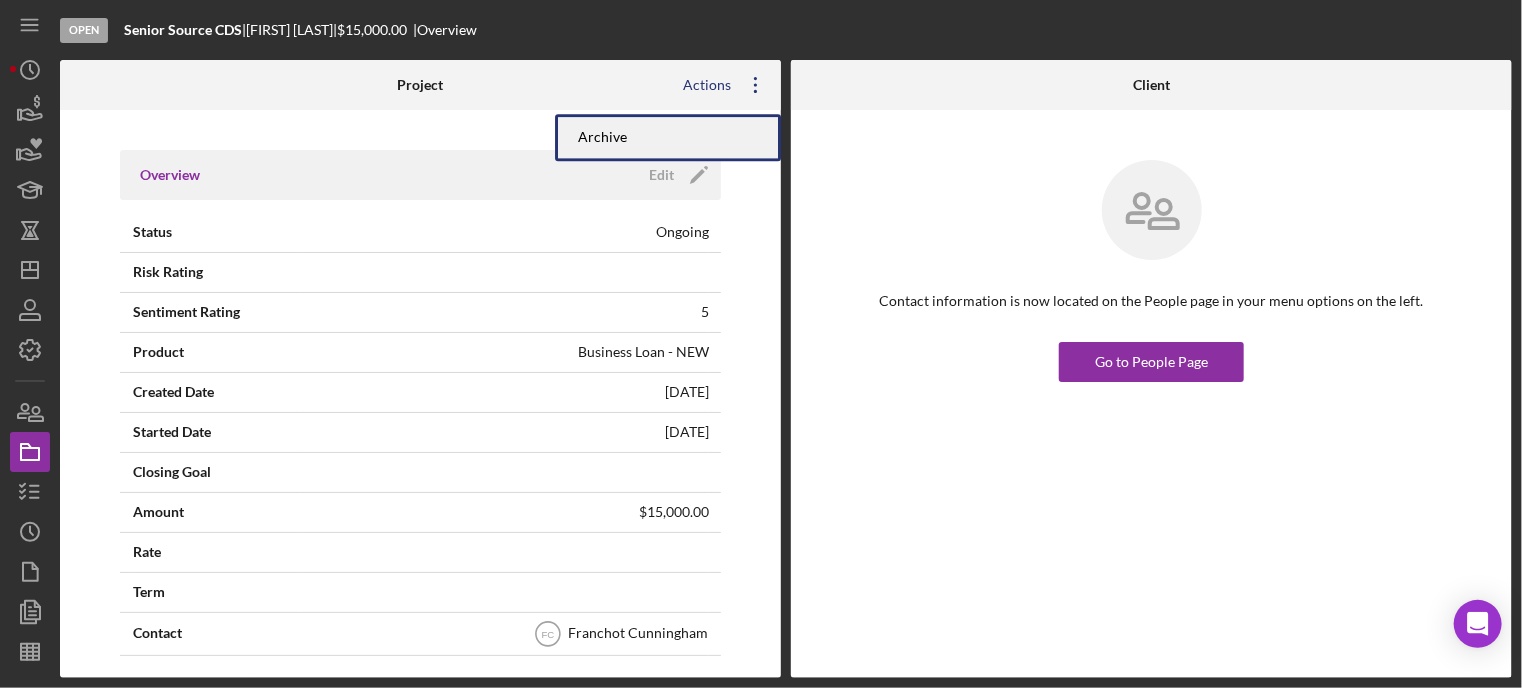 click on "Archive" at bounding box center (668, 137) 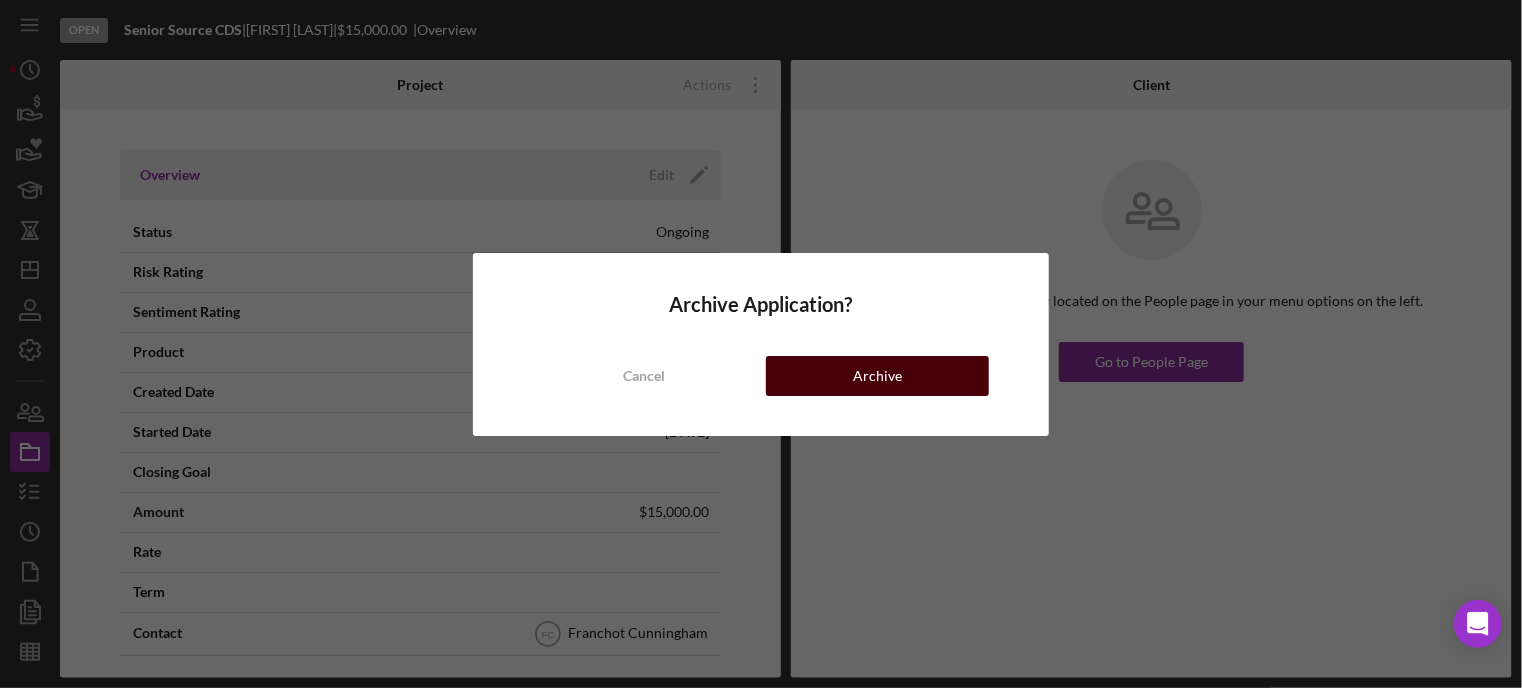 click on "Archive" at bounding box center [877, 376] 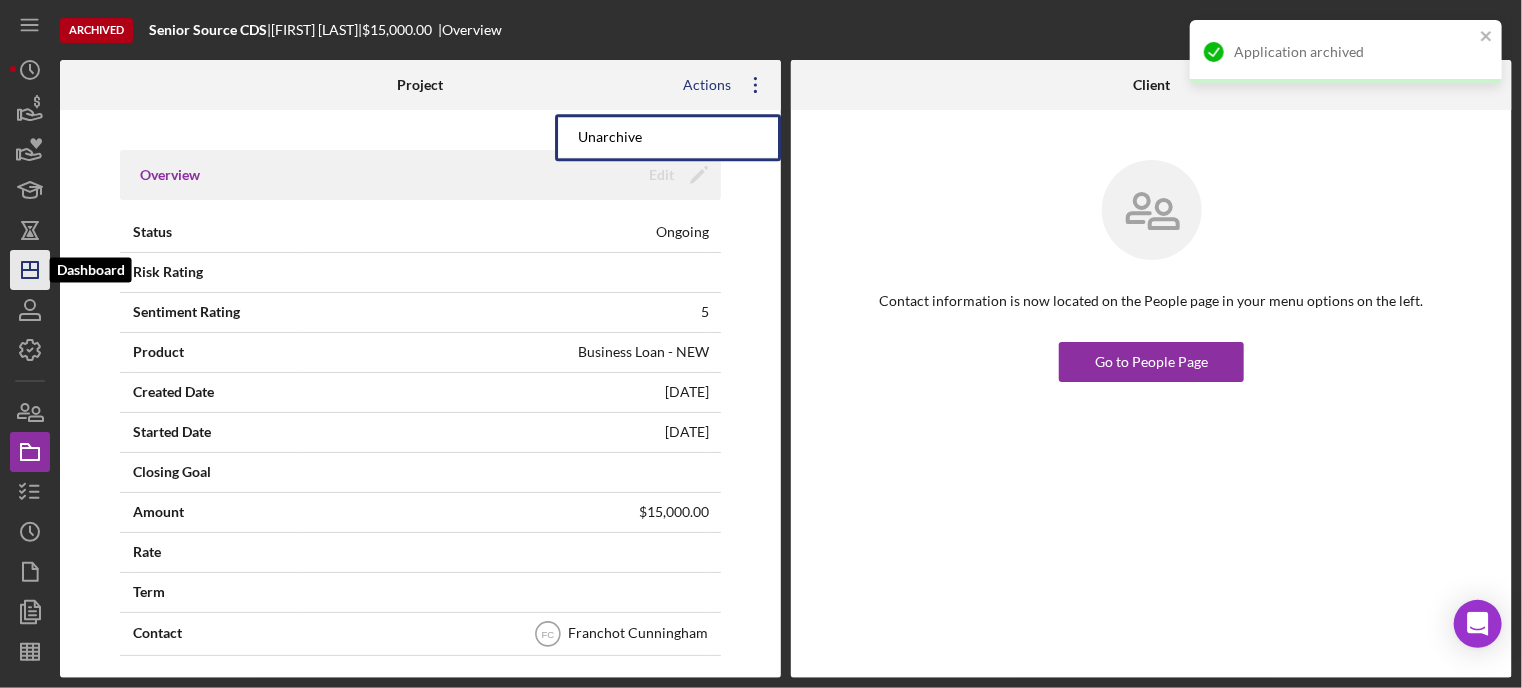 click on "Icon/Dashboard" 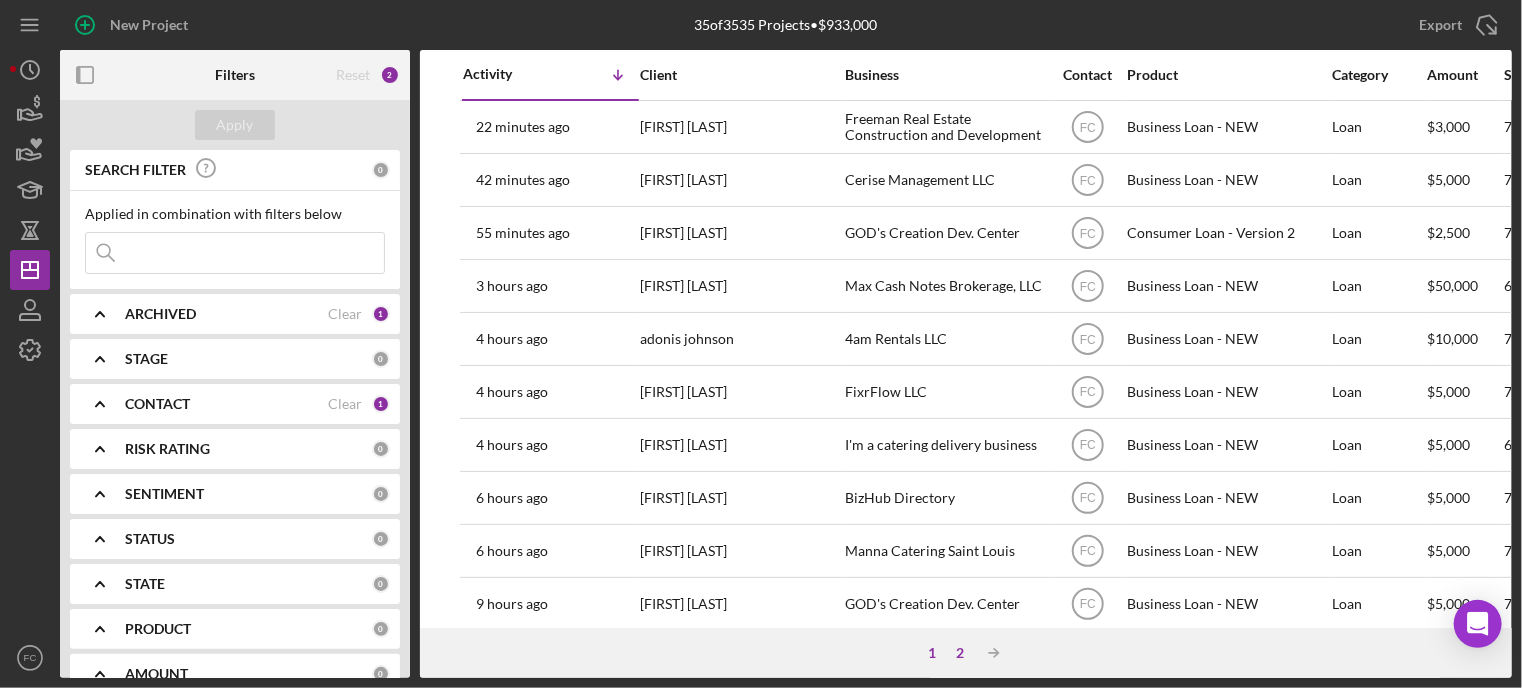 click on "2" at bounding box center (960, 653) 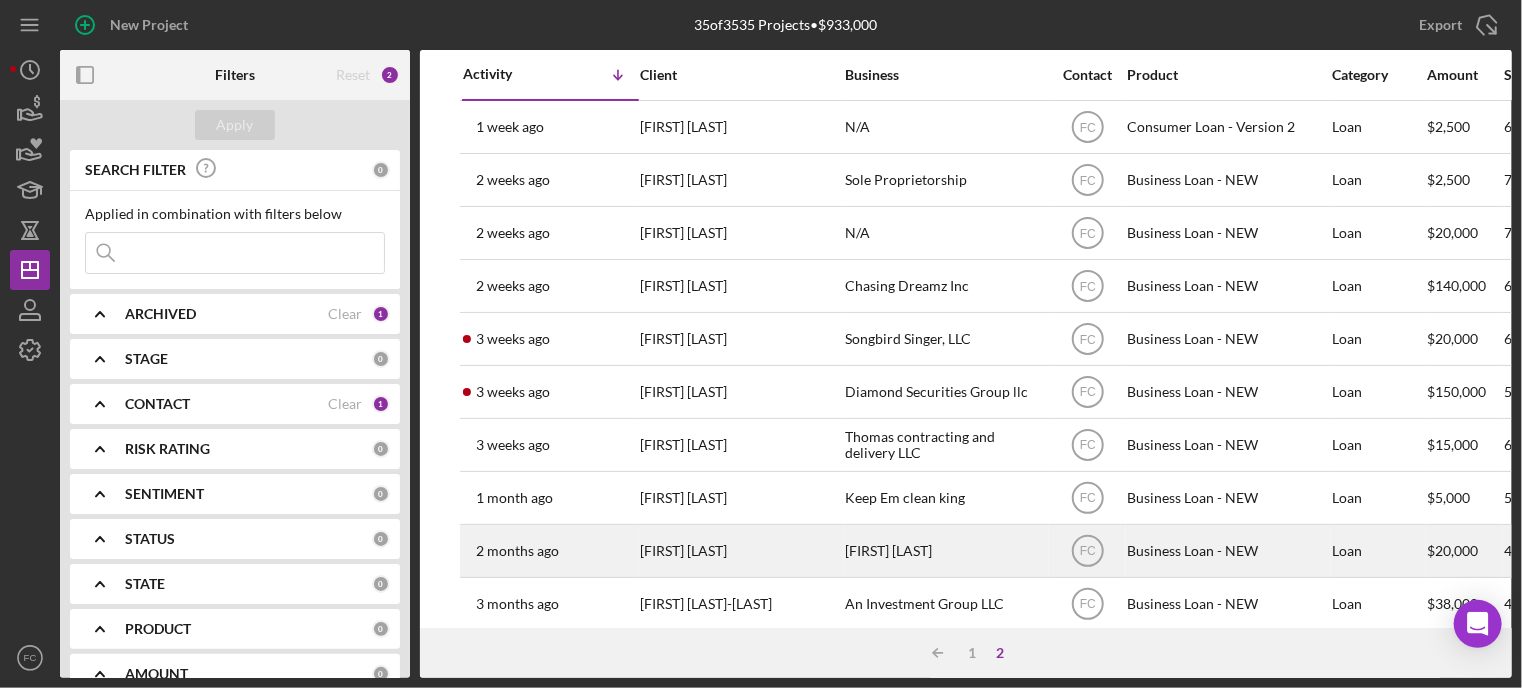 scroll, scrollTop: 36, scrollLeft: 0, axis: vertical 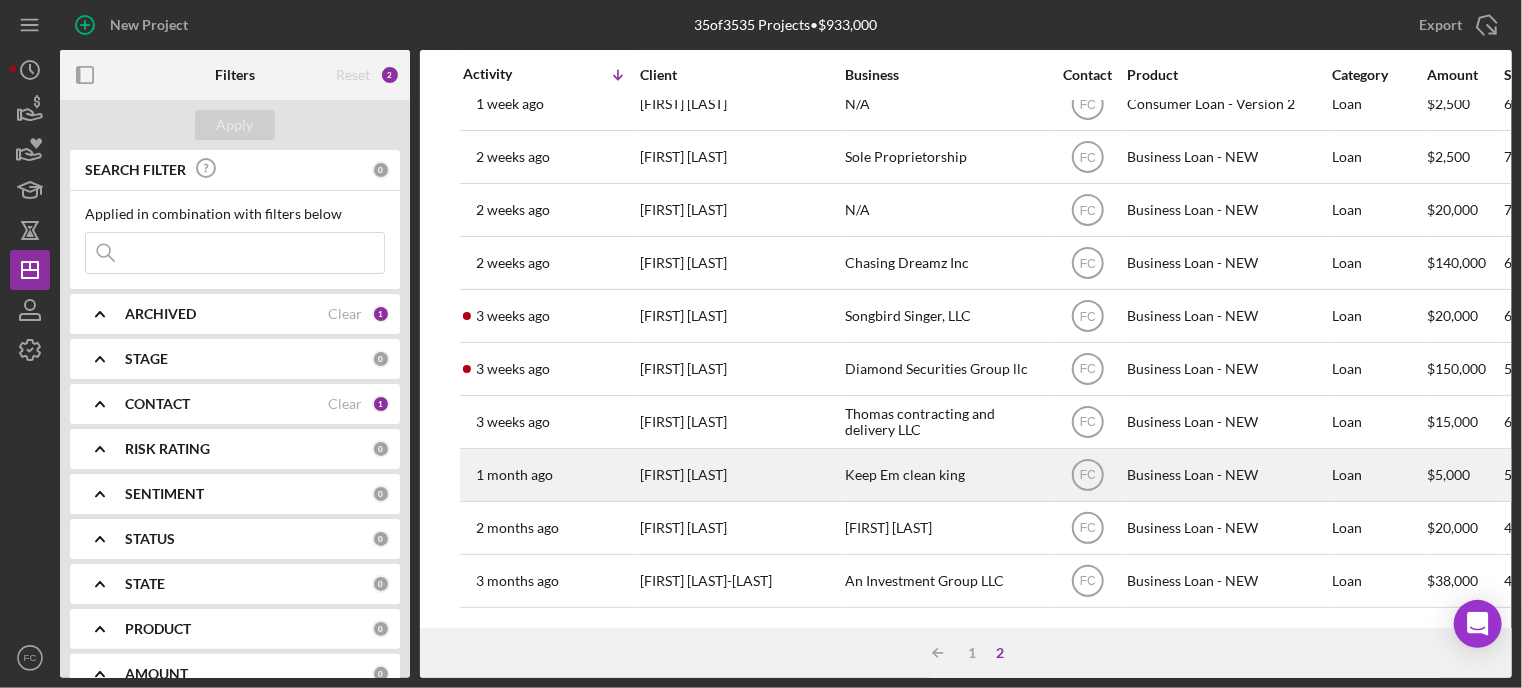 click on "[FIRST] [LAST]" at bounding box center [740, 475] 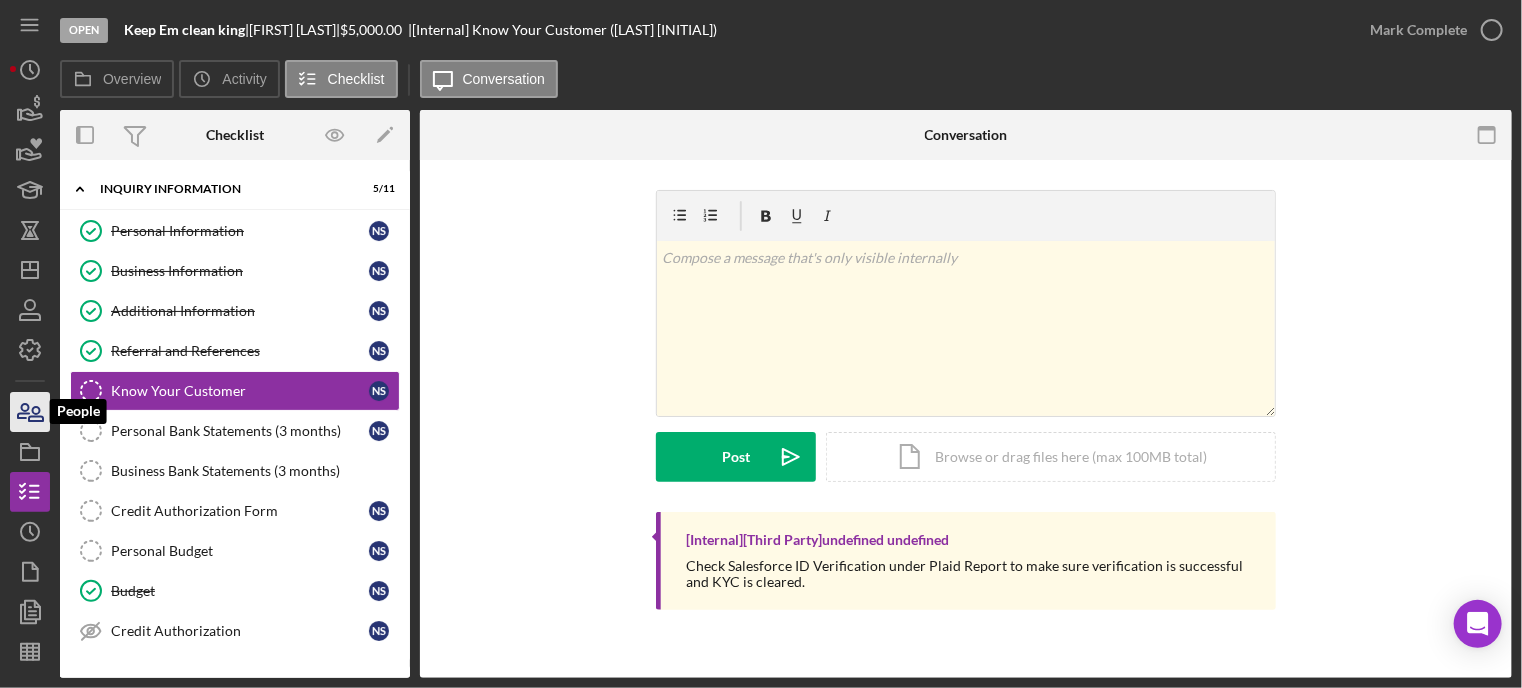 click 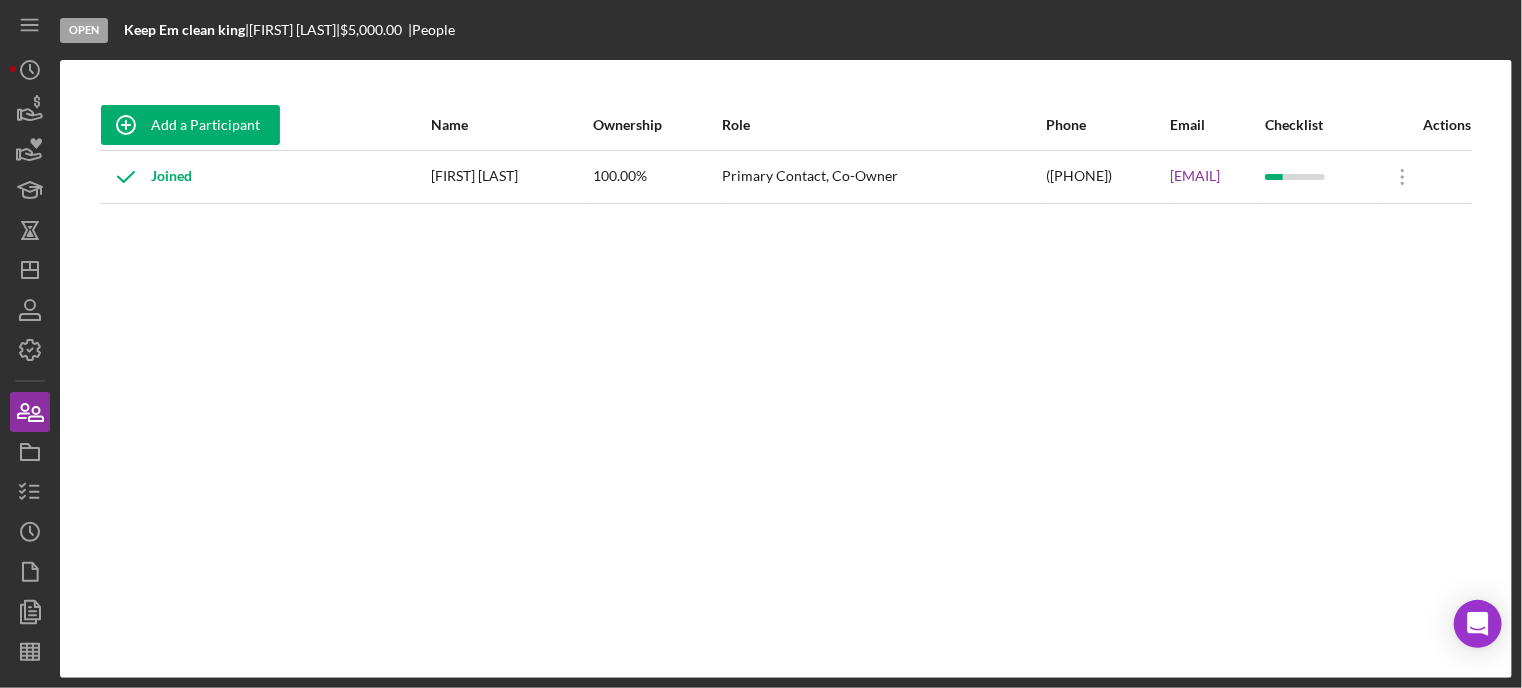 drag, startPoint x: 1048, startPoint y: 187, endPoint x: 1226, endPoint y: 178, distance: 178.22739 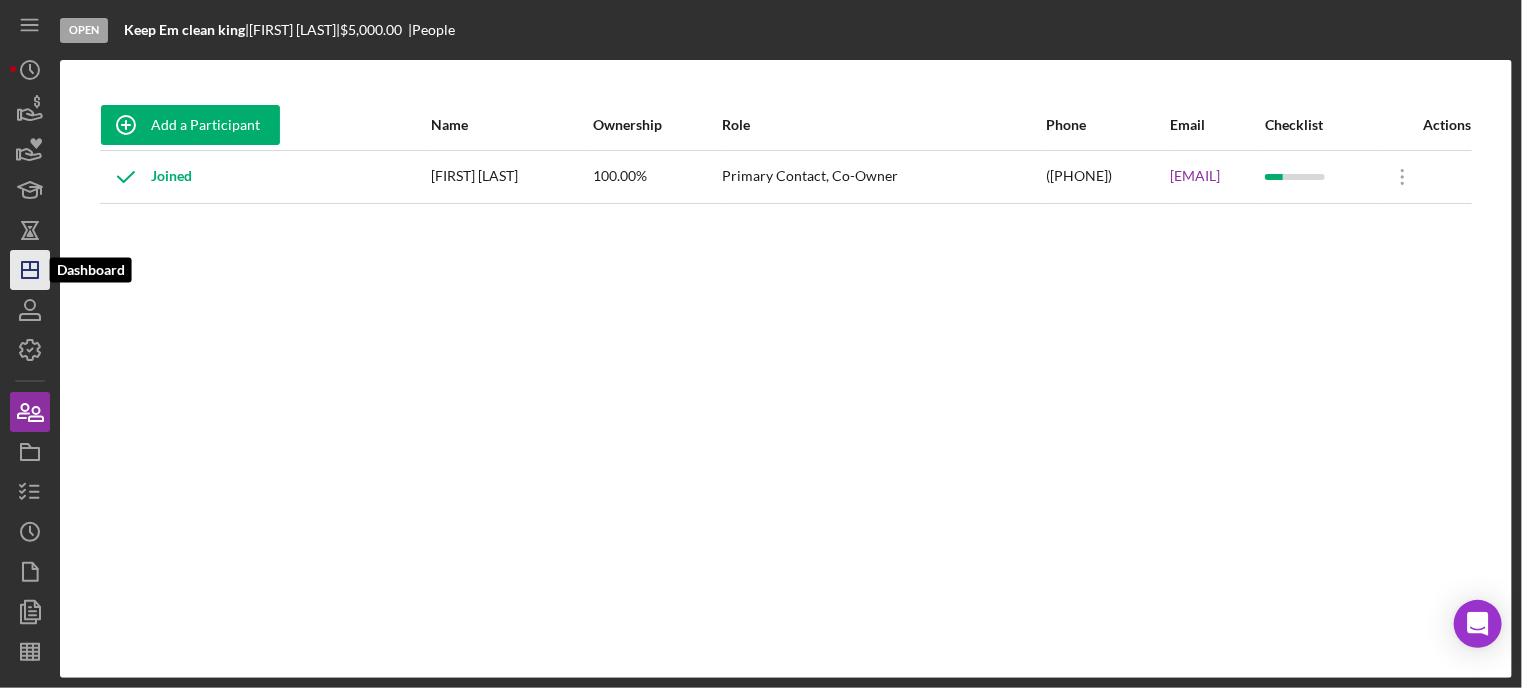 click 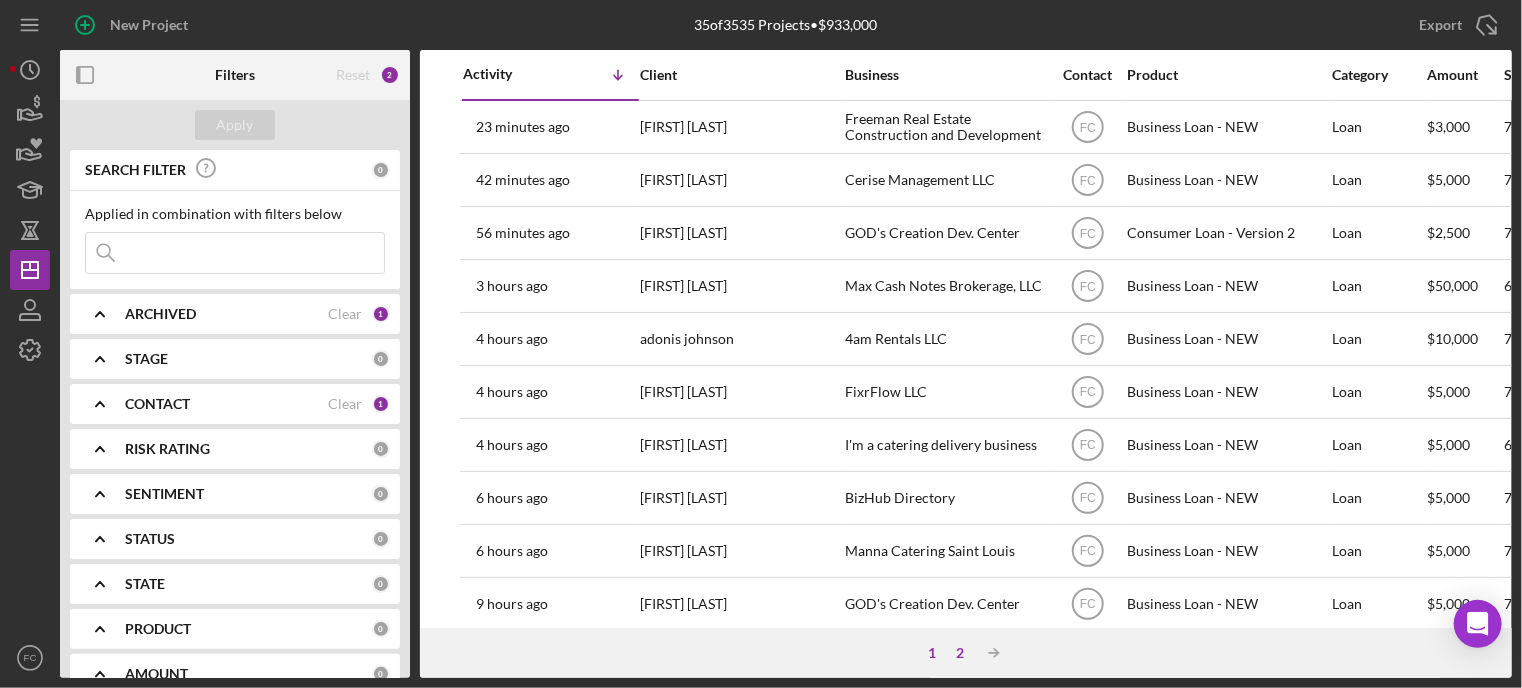 click on "2" at bounding box center [960, 653] 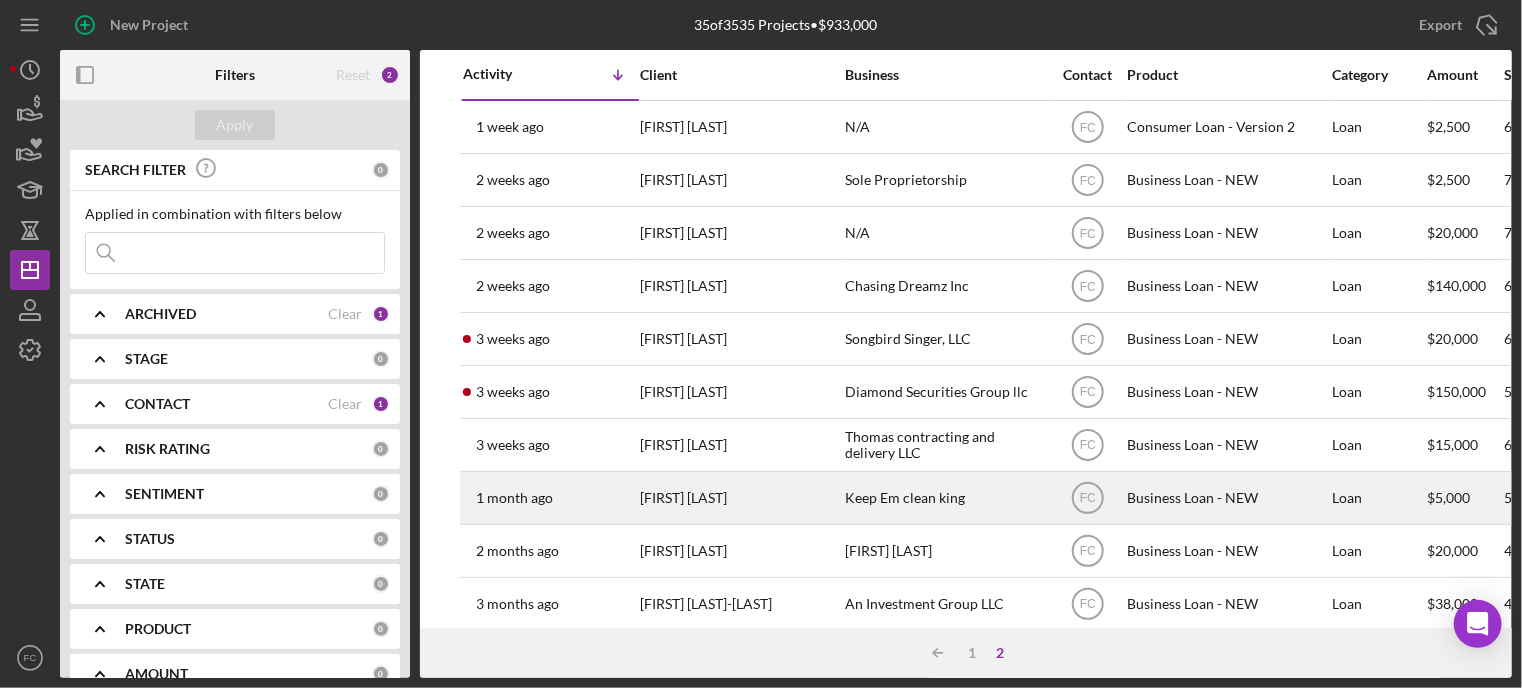 scroll, scrollTop: 36, scrollLeft: 0, axis: vertical 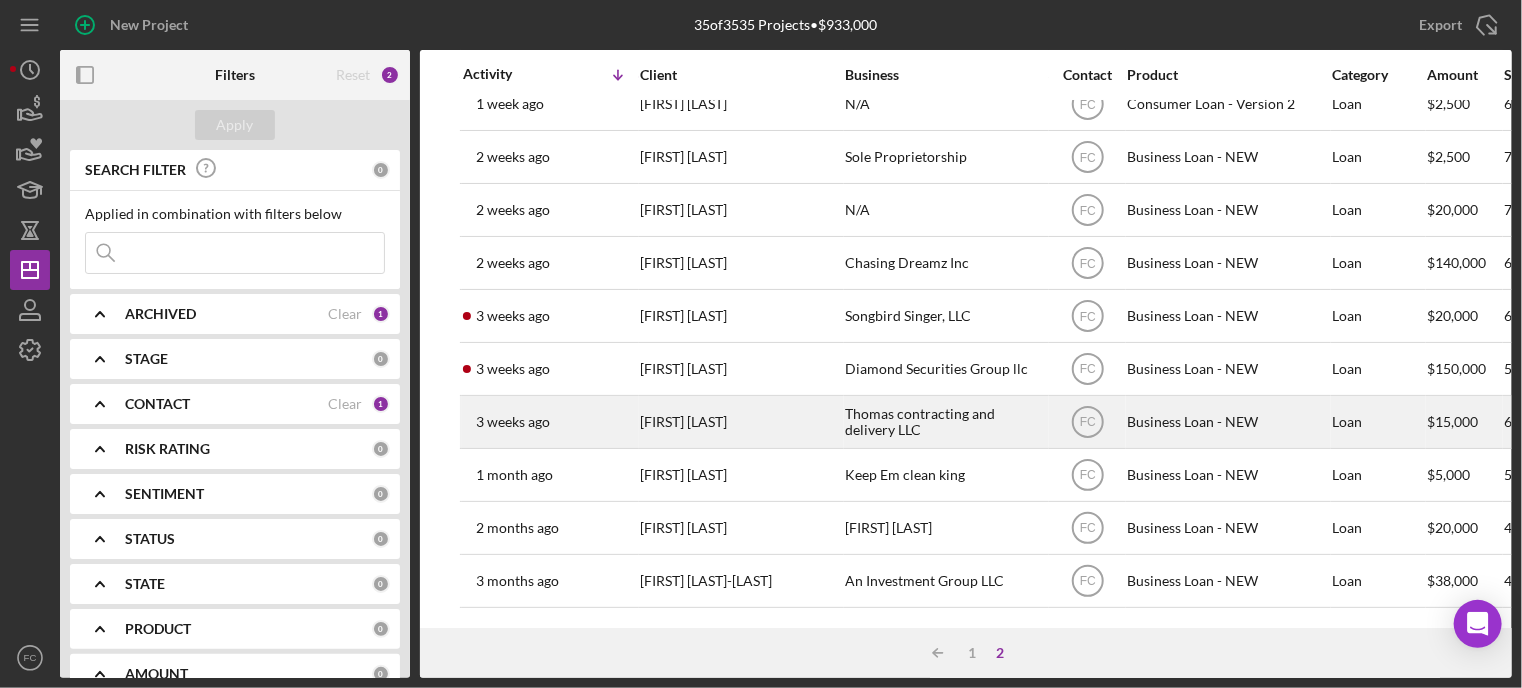 click on "[FIRST] [LAST]" at bounding box center [740, 422] 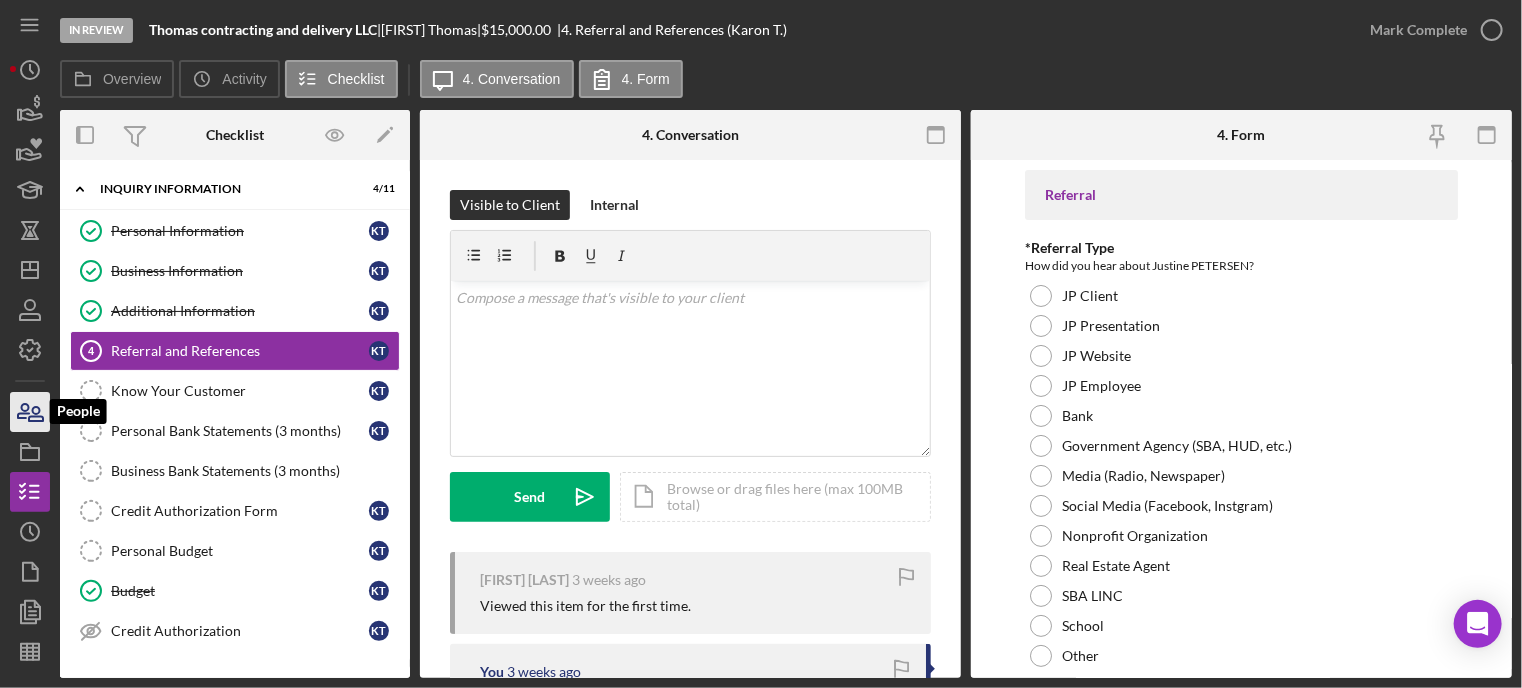 drag, startPoint x: 15, startPoint y: 417, endPoint x: 33, endPoint y: 402, distance: 23.43075 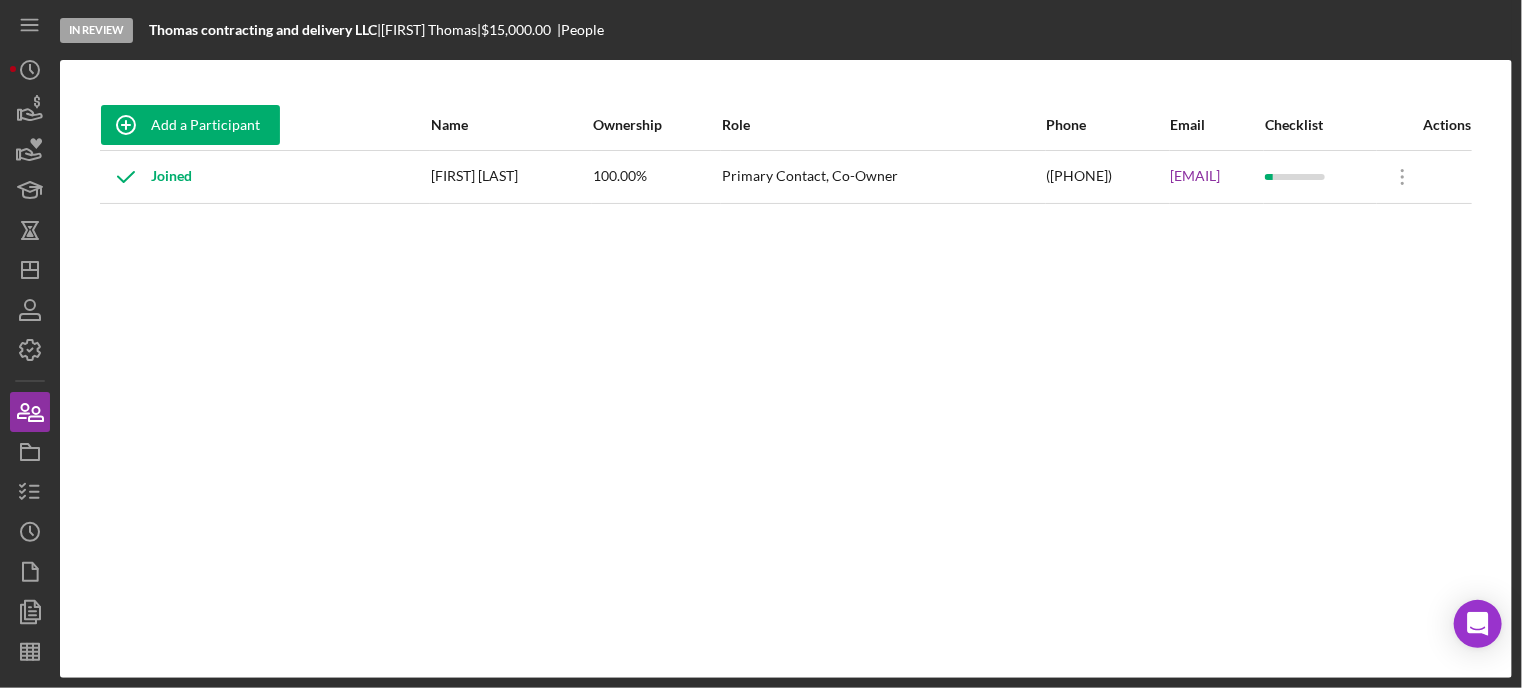 drag, startPoint x: 1012, startPoint y: 178, endPoint x: 1264, endPoint y: 193, distance: 252.44603 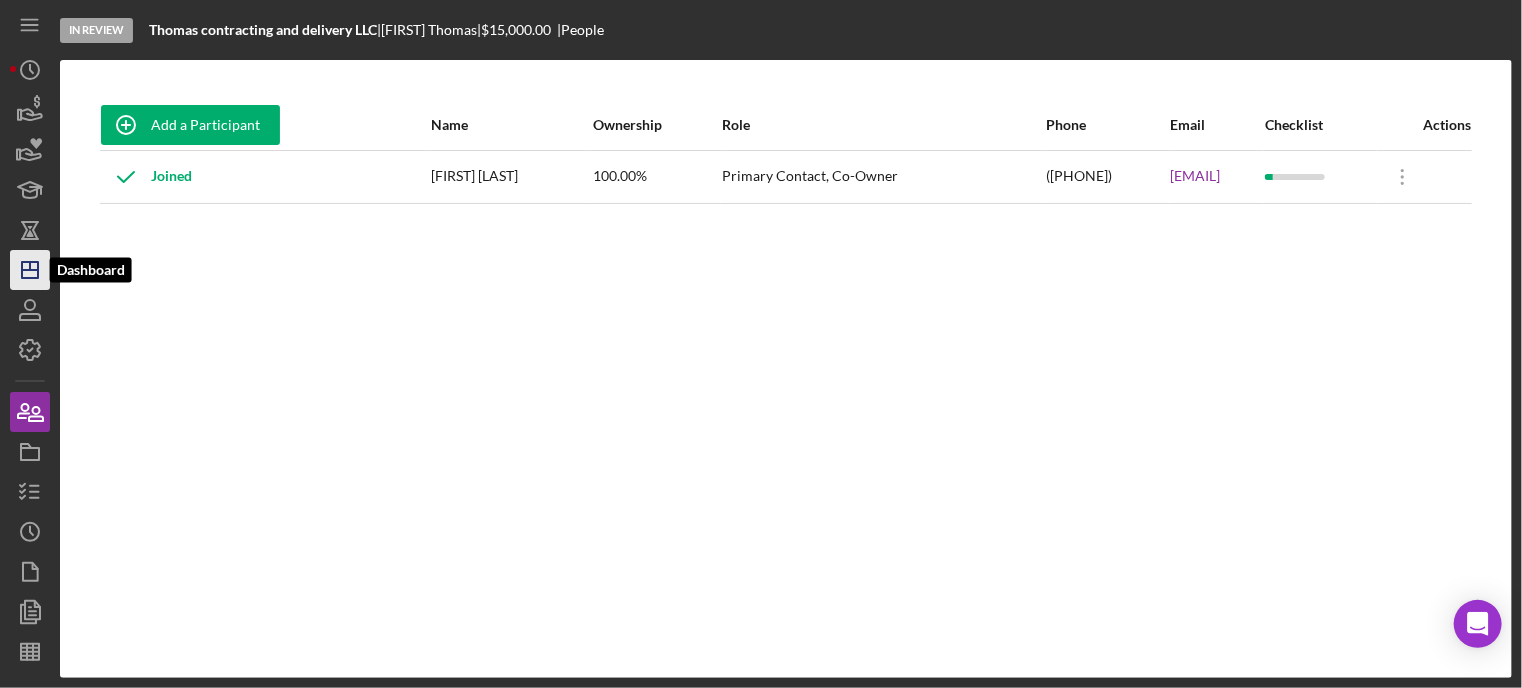 click 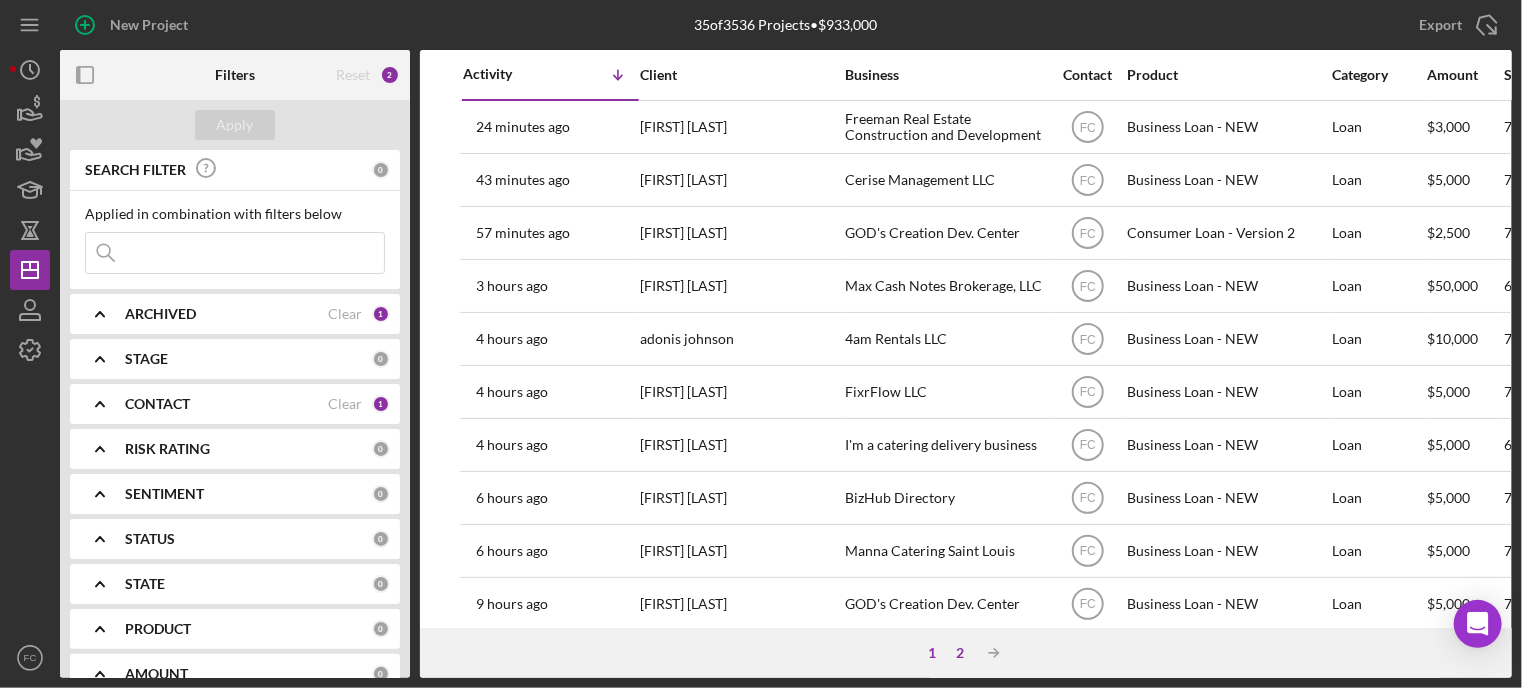 click on "2" at bounding box center (960, 653) 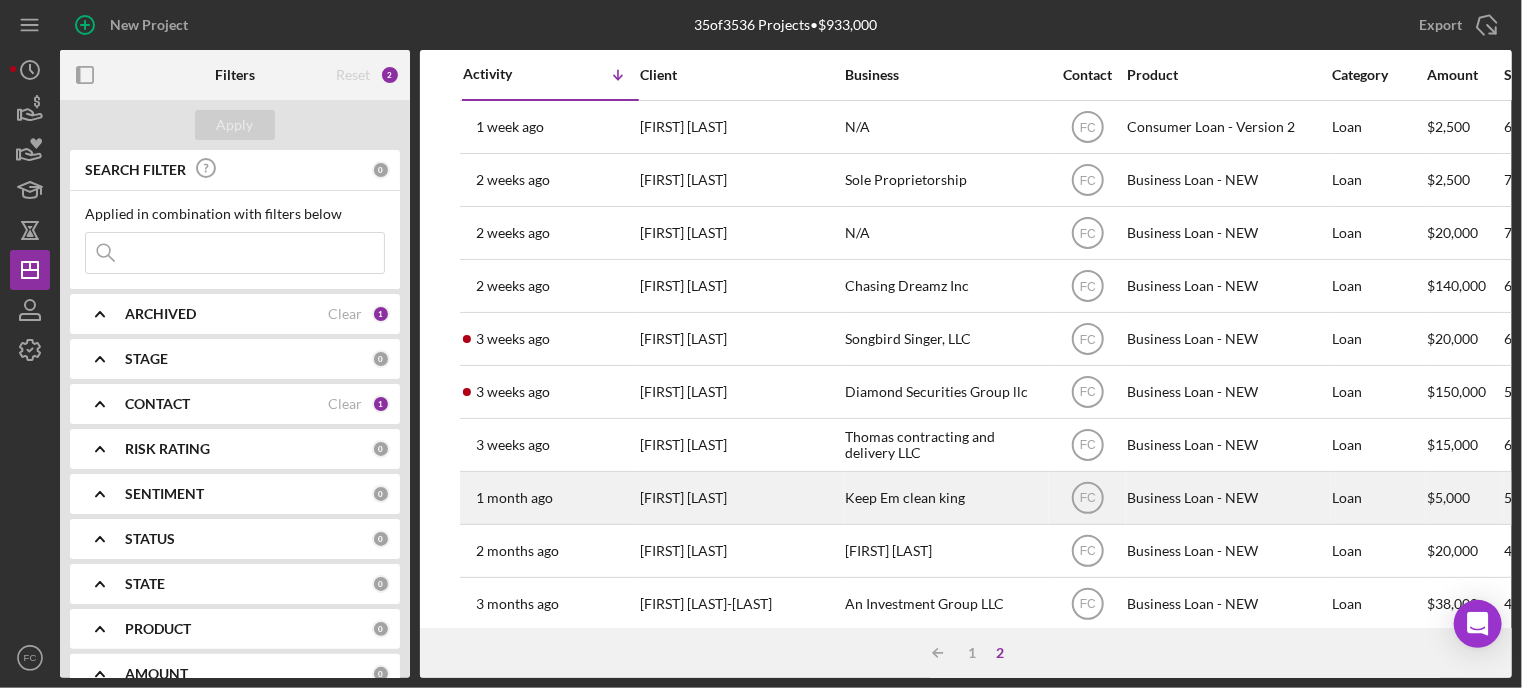 scroll, scrollTop: 36, scrollLeft: 0, axis: vertical 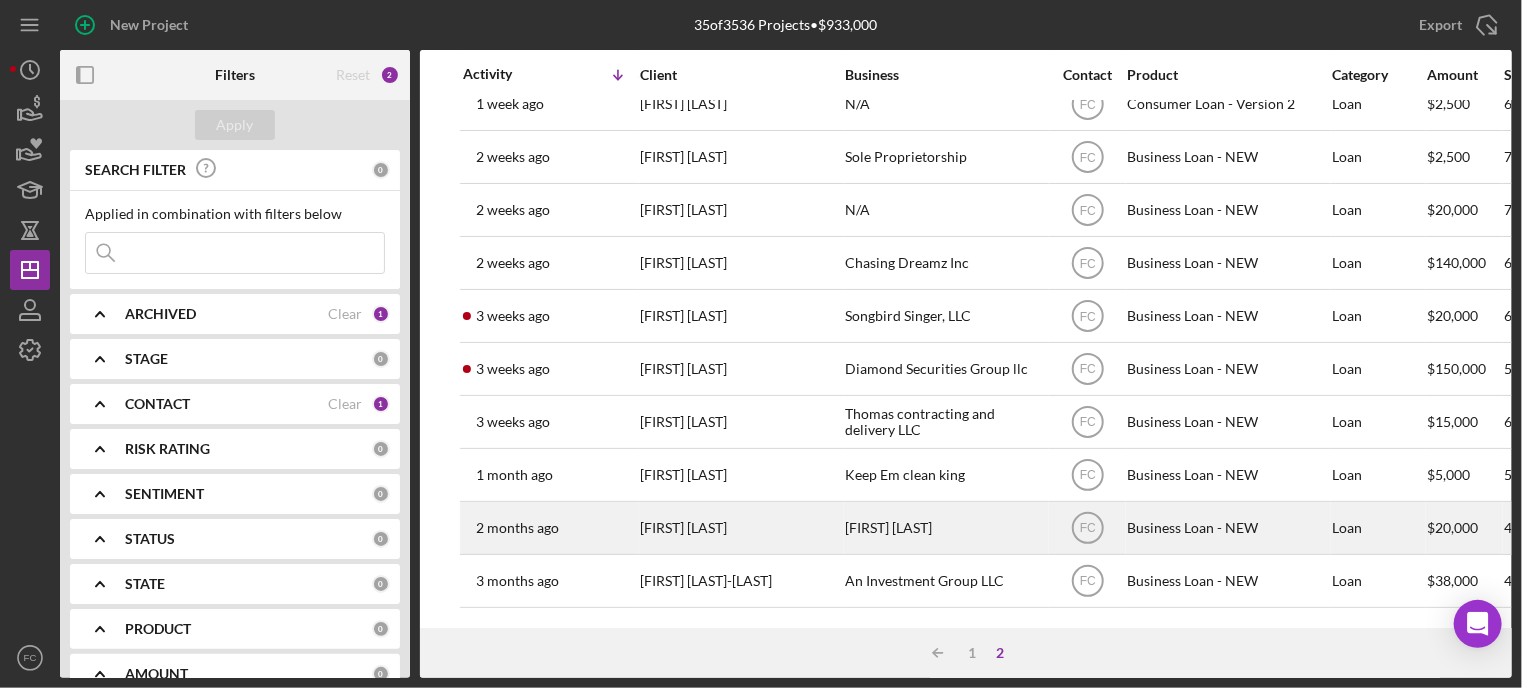 click on "[FIRST] [LAST]" at bounding box center [740, 528] 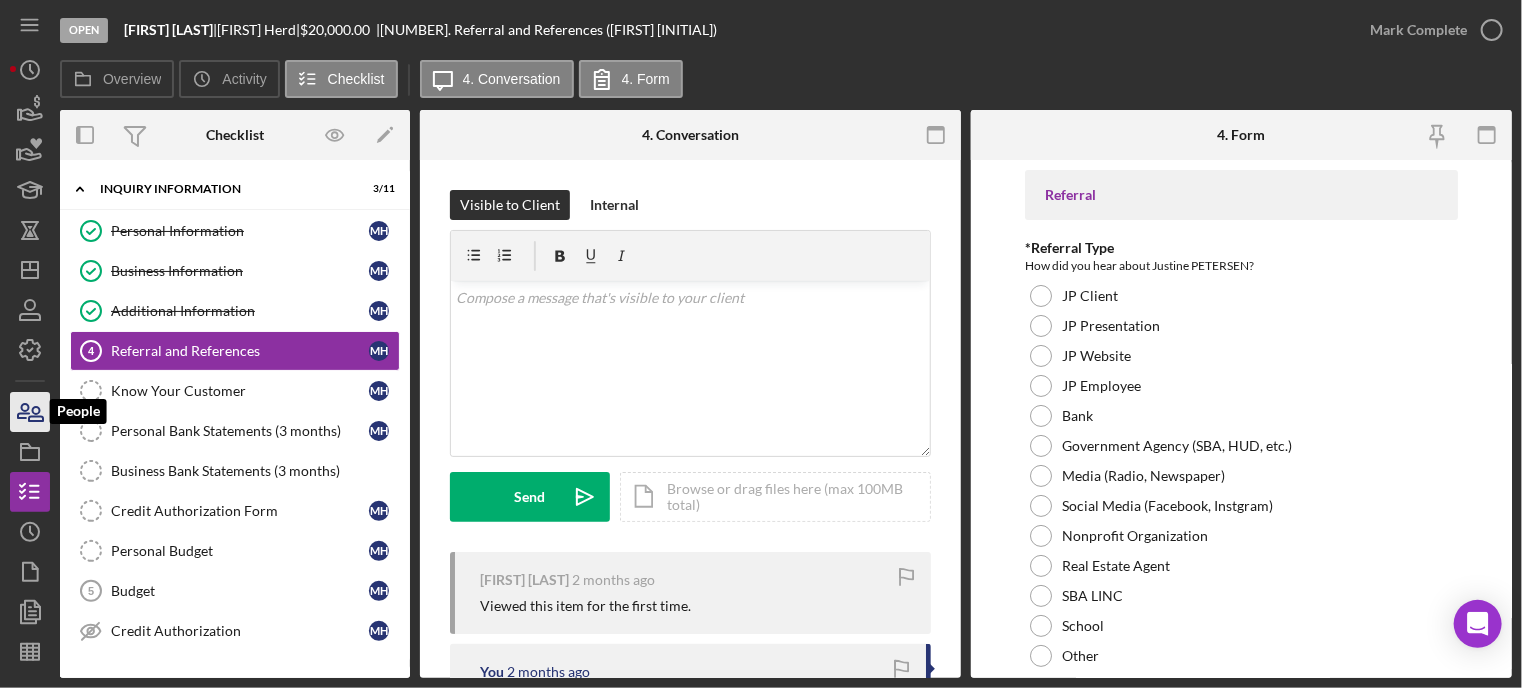 click 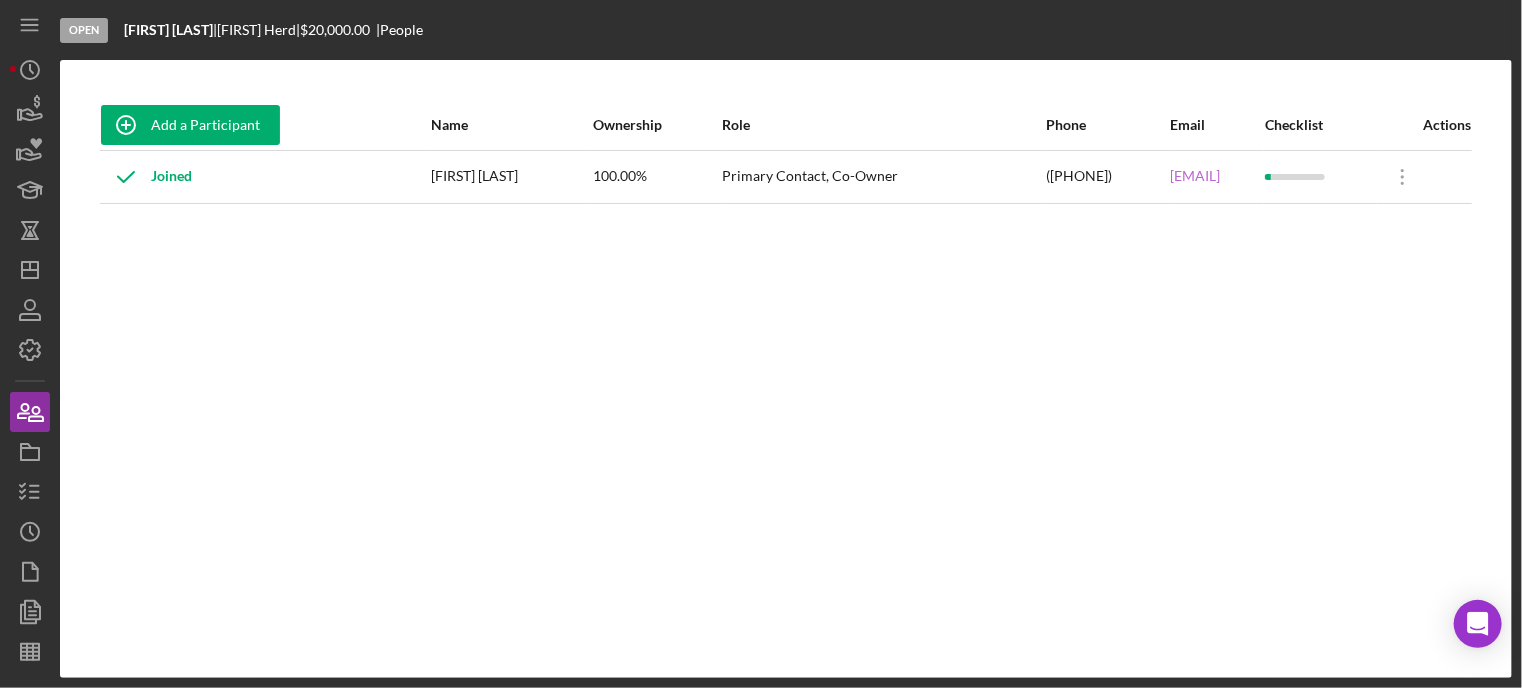 drag, startPoint x: 1026, startPoint y: 179, endPoint x: 1185, endPoint y: 177, distance: 159.01257 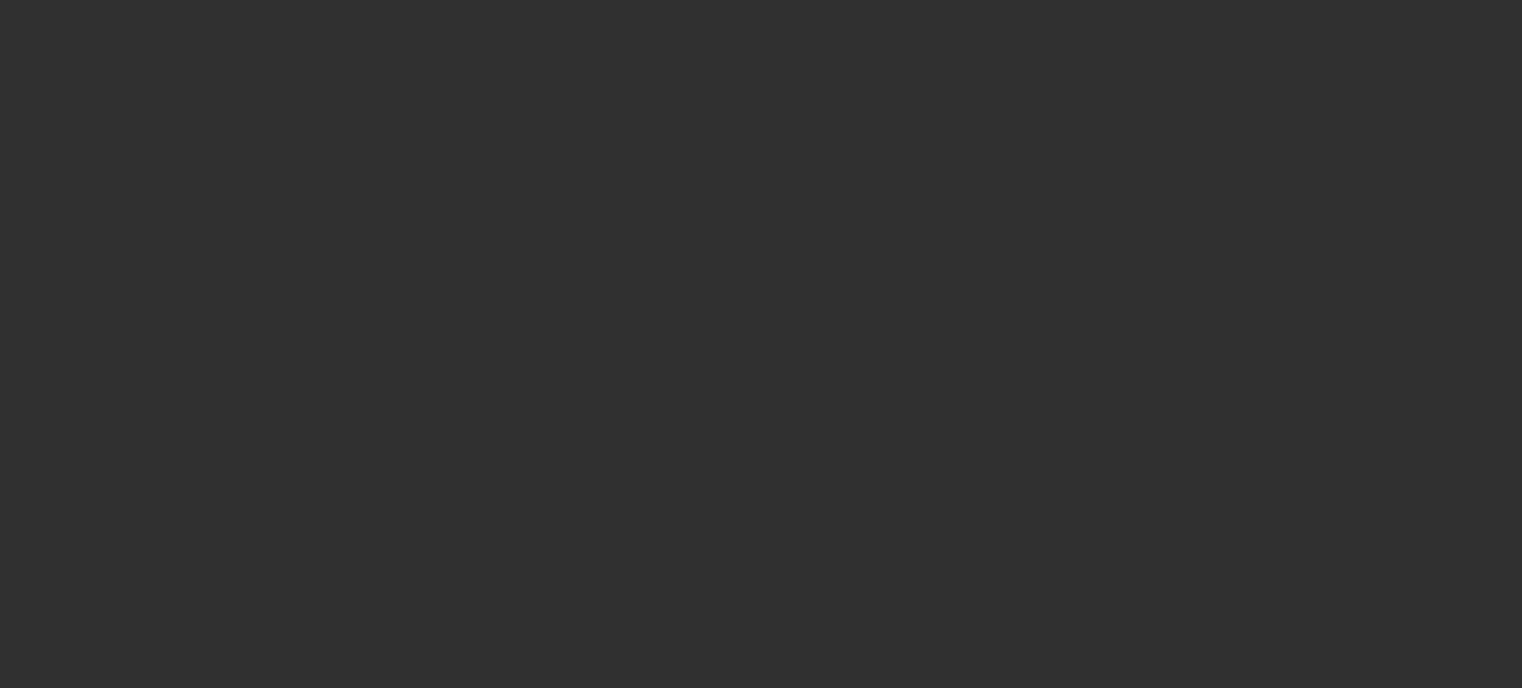 scroll, scrollTop: 0, scrollLeft: 0, axis: both 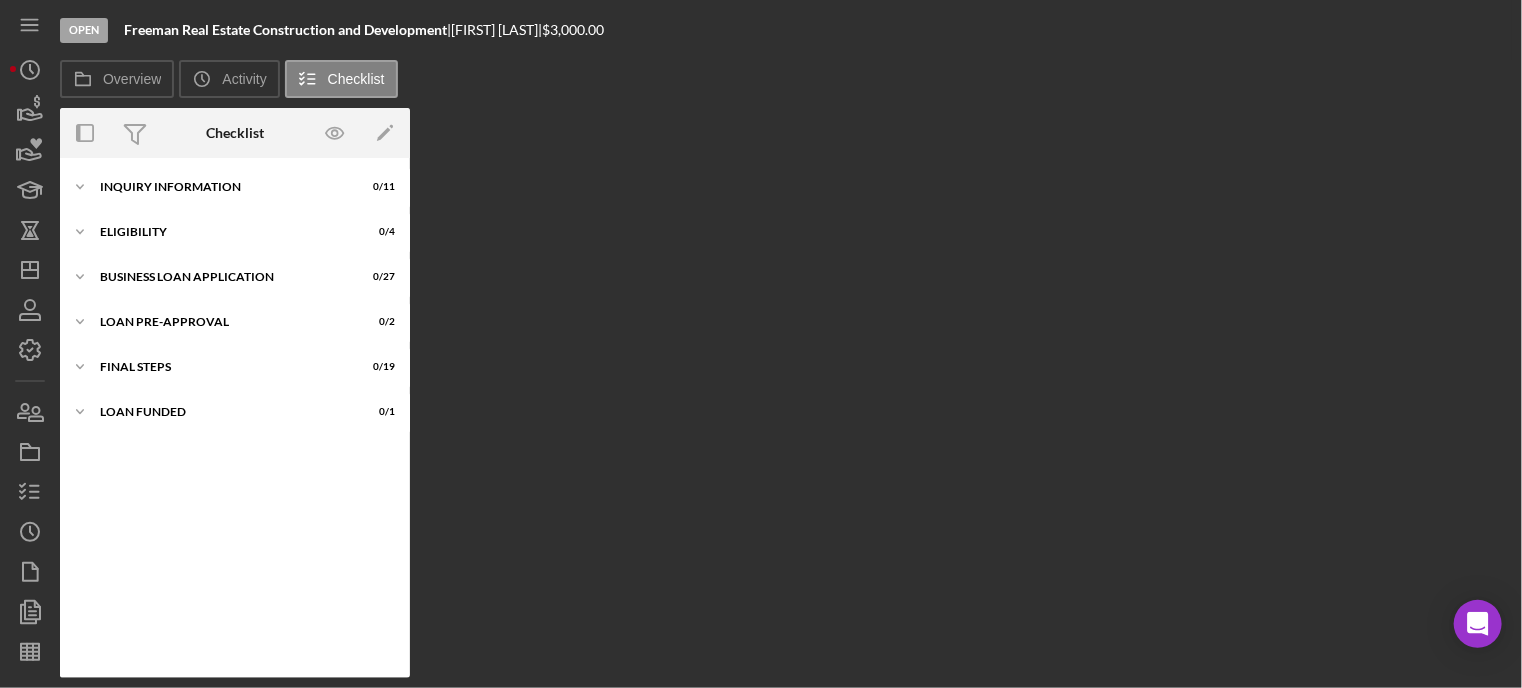 click on "Overview Overview Edit Icon/Edit Status Ongoing Risk Rating Sentiment Rating 5 Product Business Loan - NEW Created Date [DATE] Started Date [DATE] Closing Goal [DATE] Amount $[AMOUNT] Rate Term Contact Icon/User Photo FC [FIRST] [LAST] Account Executive Stage Open Weekly Status Update Yes Inactivity Alerts Yes Key Ratios Edit Icon/Edit DSCR Collateral Coverage DTI LTV Global DSCR Global Collateral Coverage Global DTI NOI Recommendation Edit Icon/Edit Payment Type Rate Term Amount Down Payment Closing Fee Include closing fee in amount financed? No Origination Fee Include origination fee in amount financed? No Amount Financed Closing Date First Payment Date Maturity Date Resolution Edit Icon/Edit Resolved On Resolution New Activity No new activity. Checklist Icon/Edit Icon/Expander INQUIRY INFORMATION 0 / 11 Icon/Expander ELIGIBILITY  0 / 4 Icon/Expander BUSINESS LOAN APPLICATION  0 / 27 Icon/Expander LOAN PRE-APPROVAL 0 / 2 Icon/Expander FINAL STEPS 0 / 19 Icon/Expander LOAN FUNDED 0 / 1" at bounding box center (786, 393) 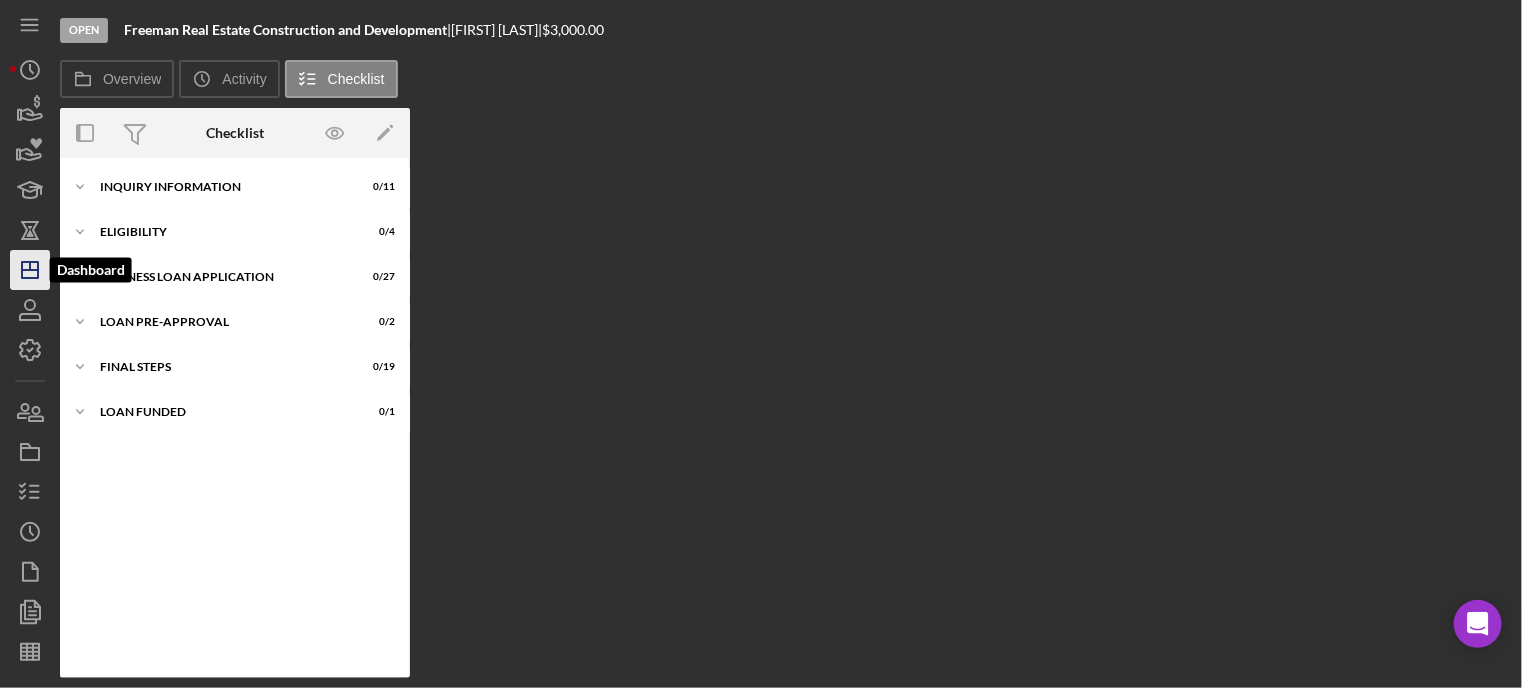 click on "Icon/Dashboard" 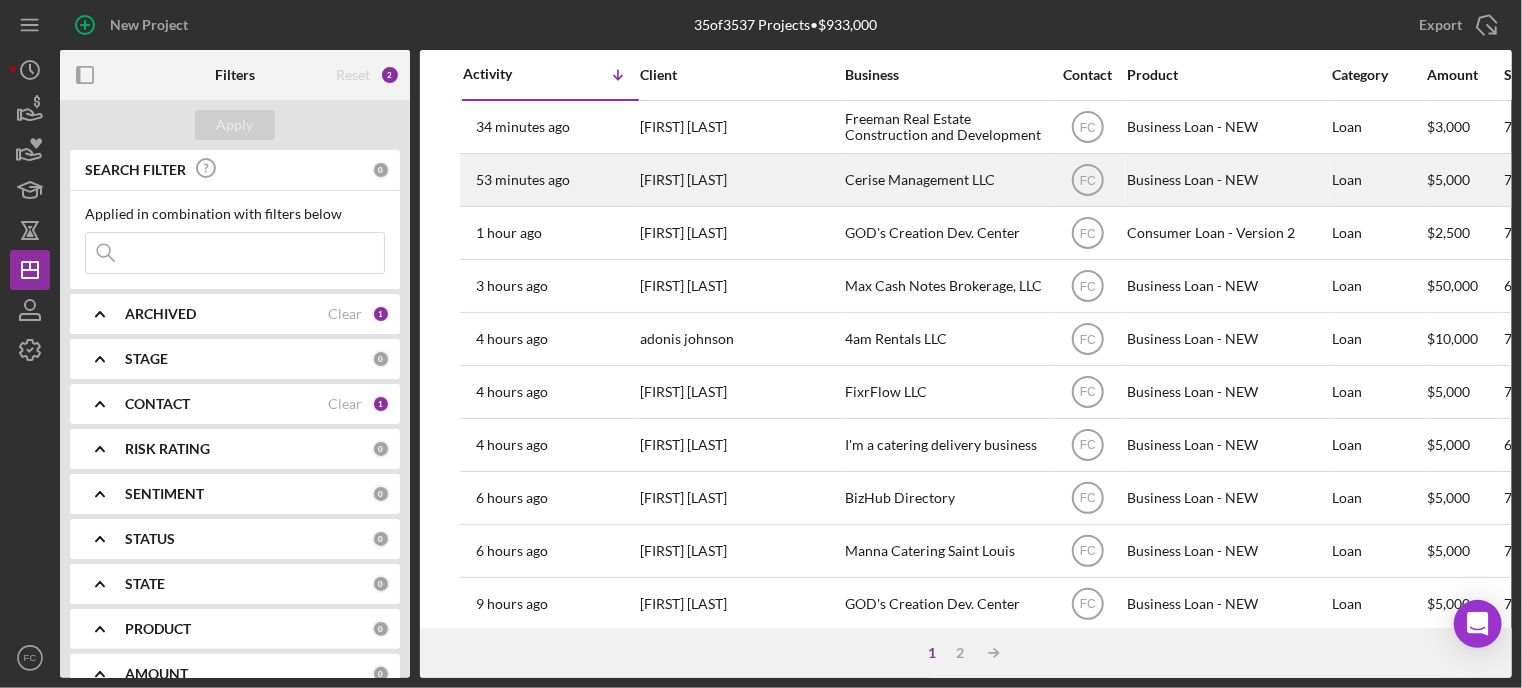 click on "[TIME] ago [FIRST] [LAST]" at bounding box center (550, 180) 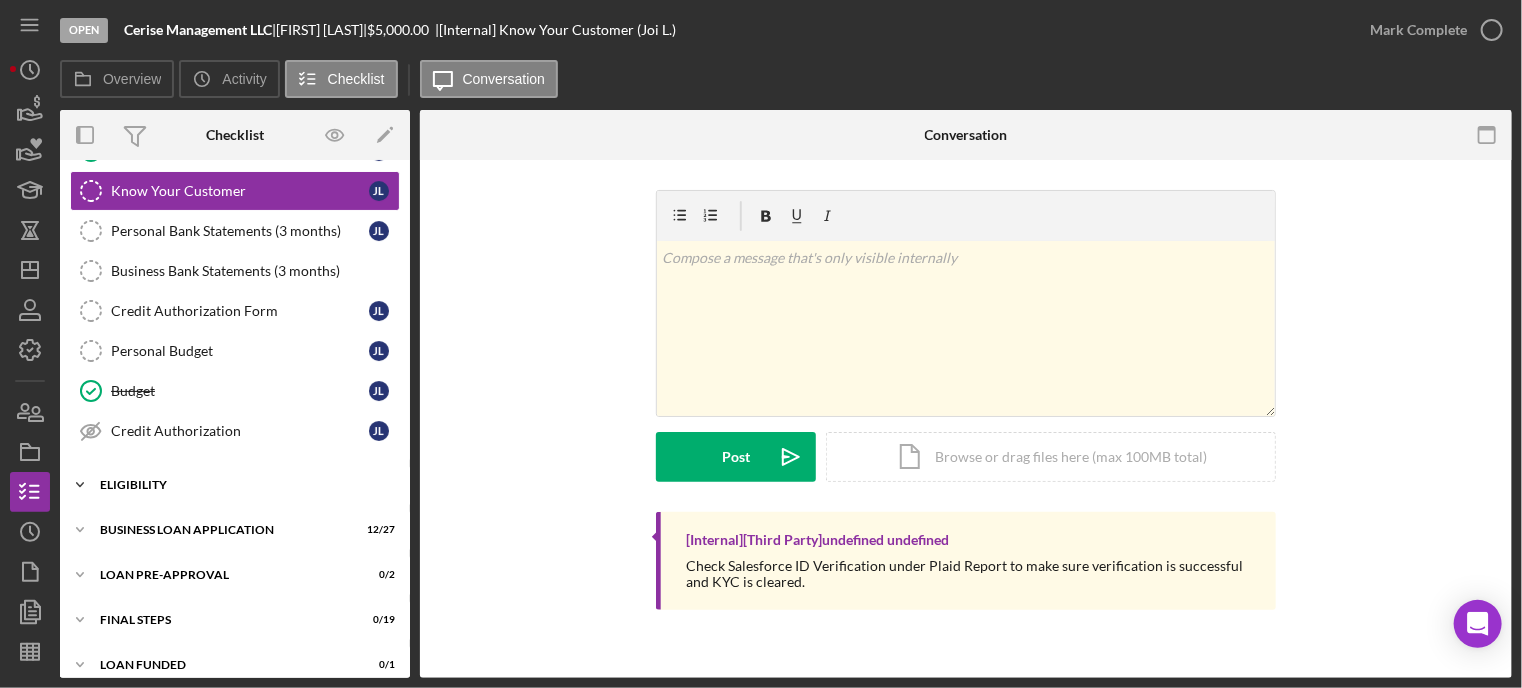 scroll, scrollTop: 212, scrollLeft: 0, axis: vertical 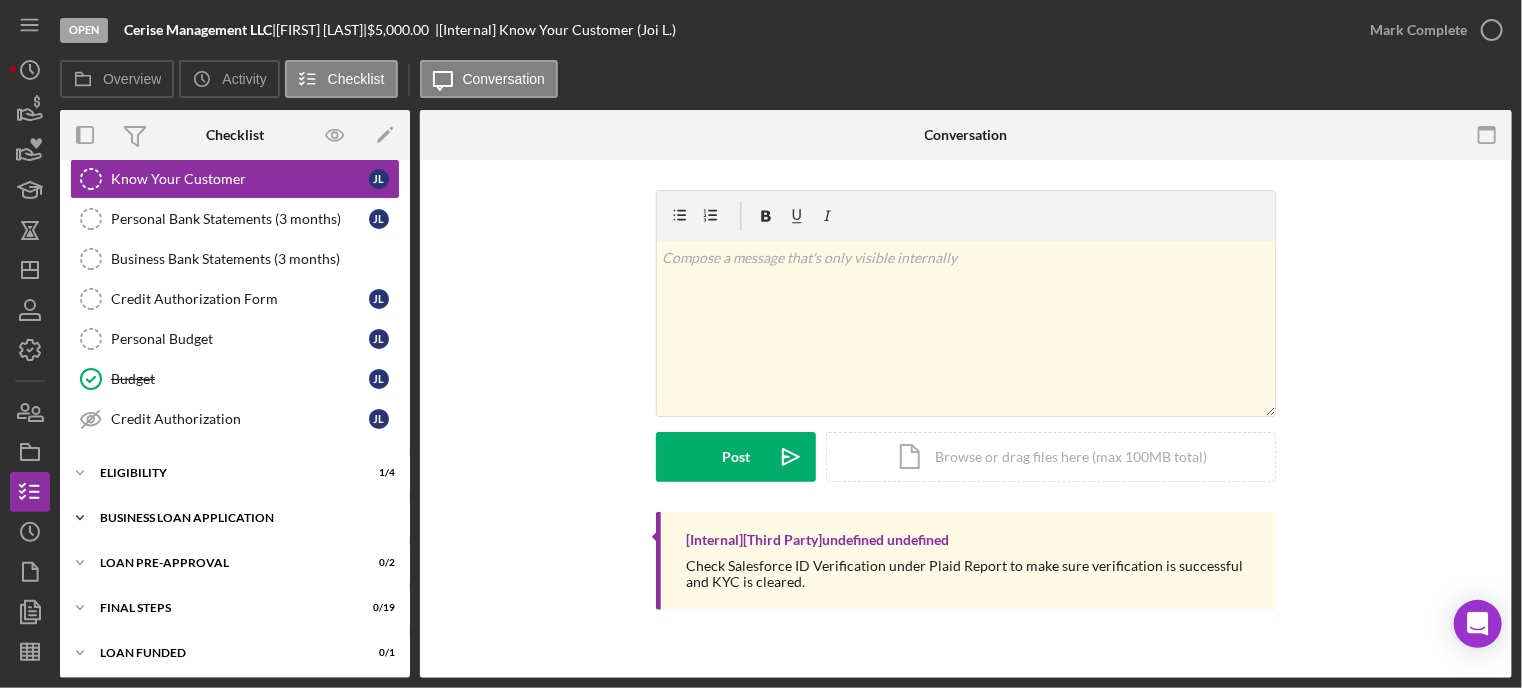 click on "BUSINESS LOAN APPLICATION" at bounding box center [242, 518] 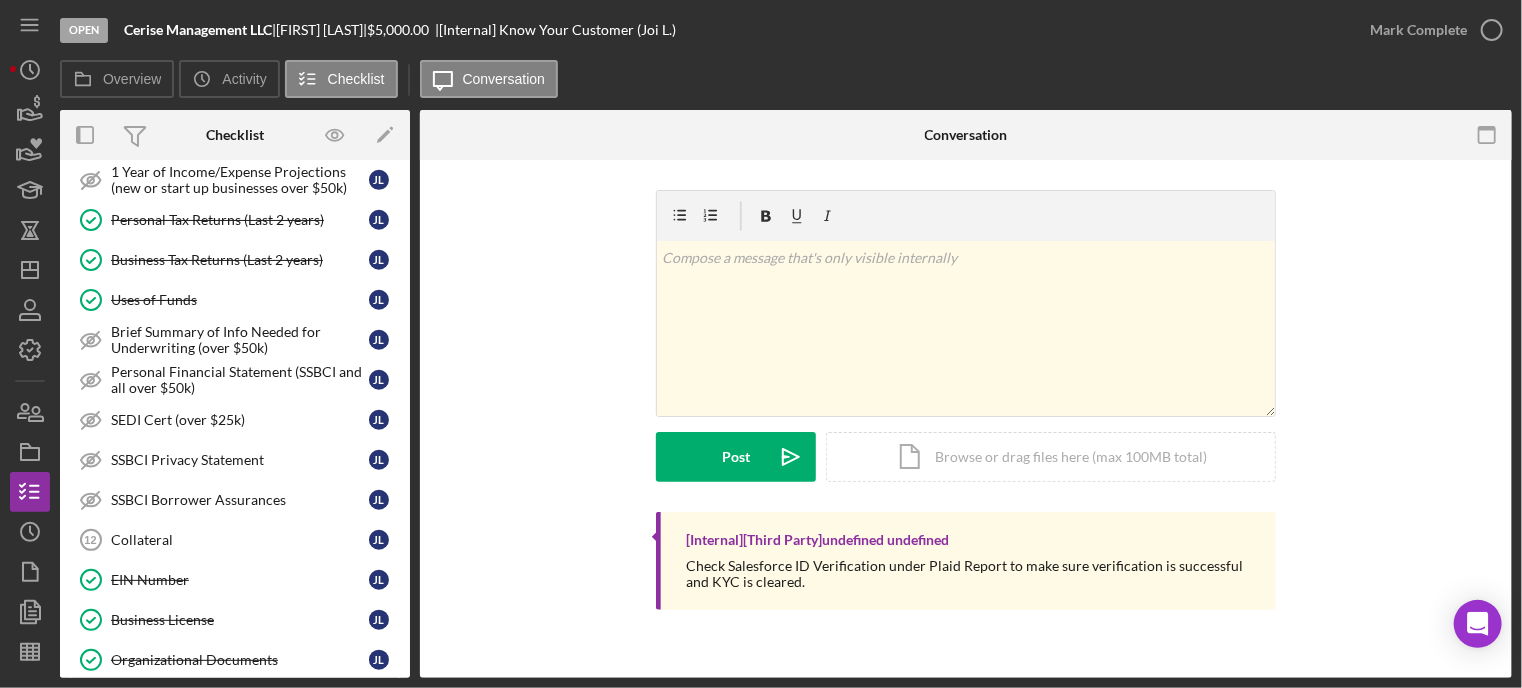 scroll, scrollTop: 812, scrollLeft: 0, axis: vertical 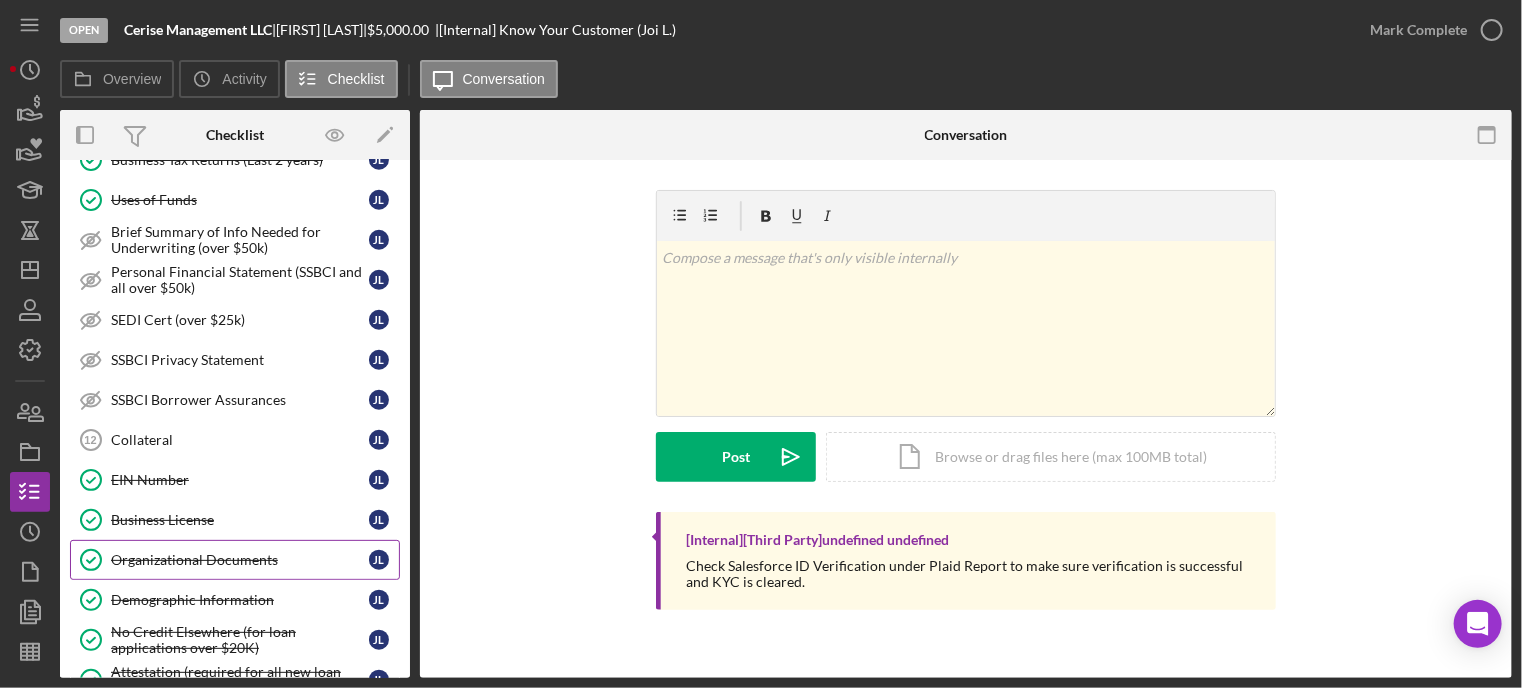 click on "Organizational Documents" at bounding box center (240, 560) 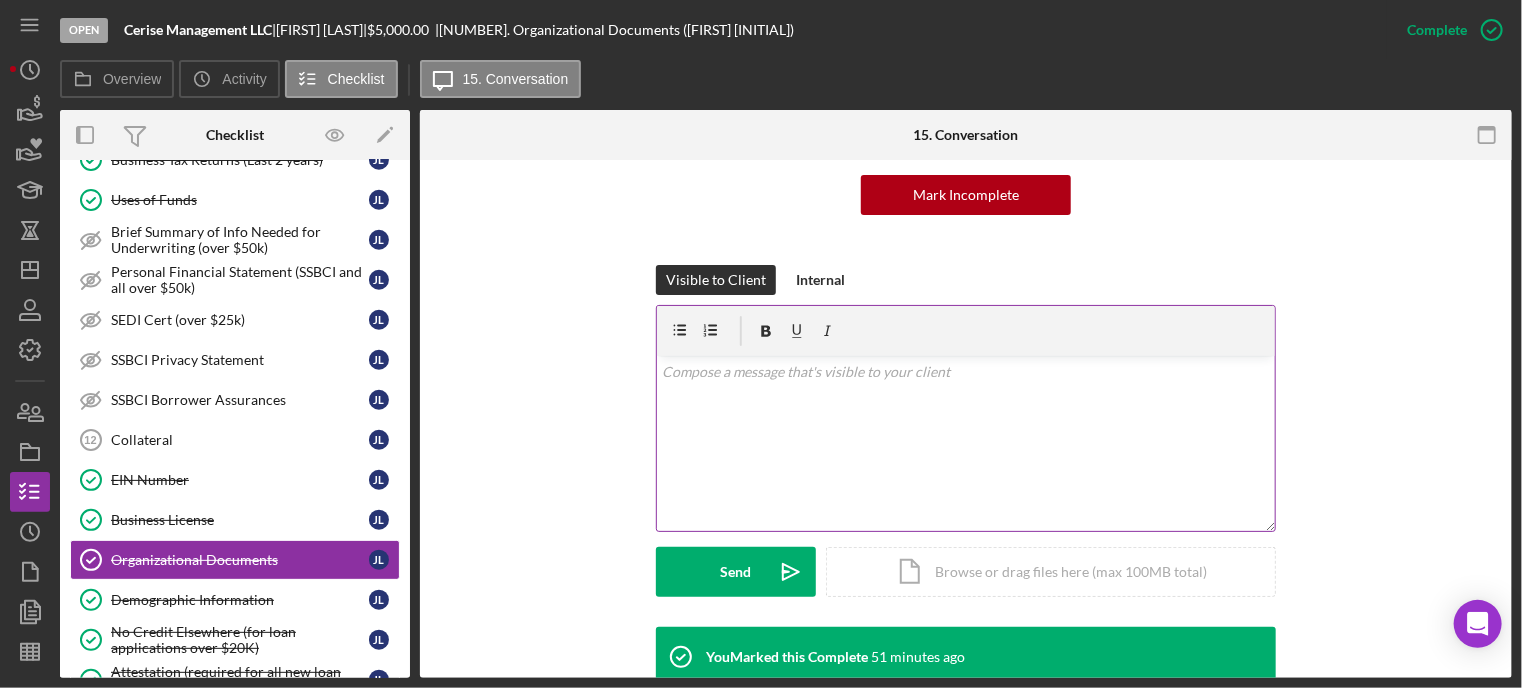 scroll, scrollTop: 300, scrollLeft: 0, axis: vertical 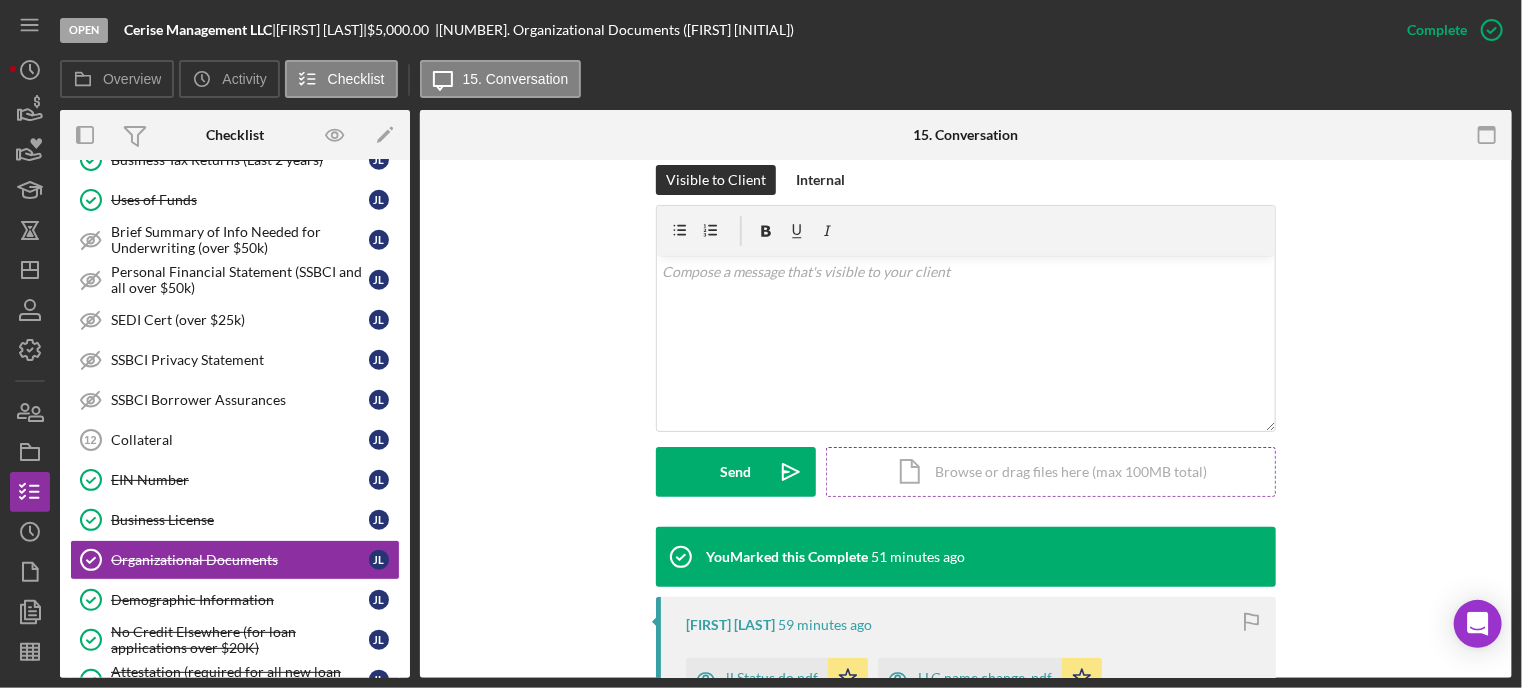 click on "Icon/Document Browse or drag files here (max 100MB total) Tap to choose files or take a photo" at bounding box center [1051, 472] 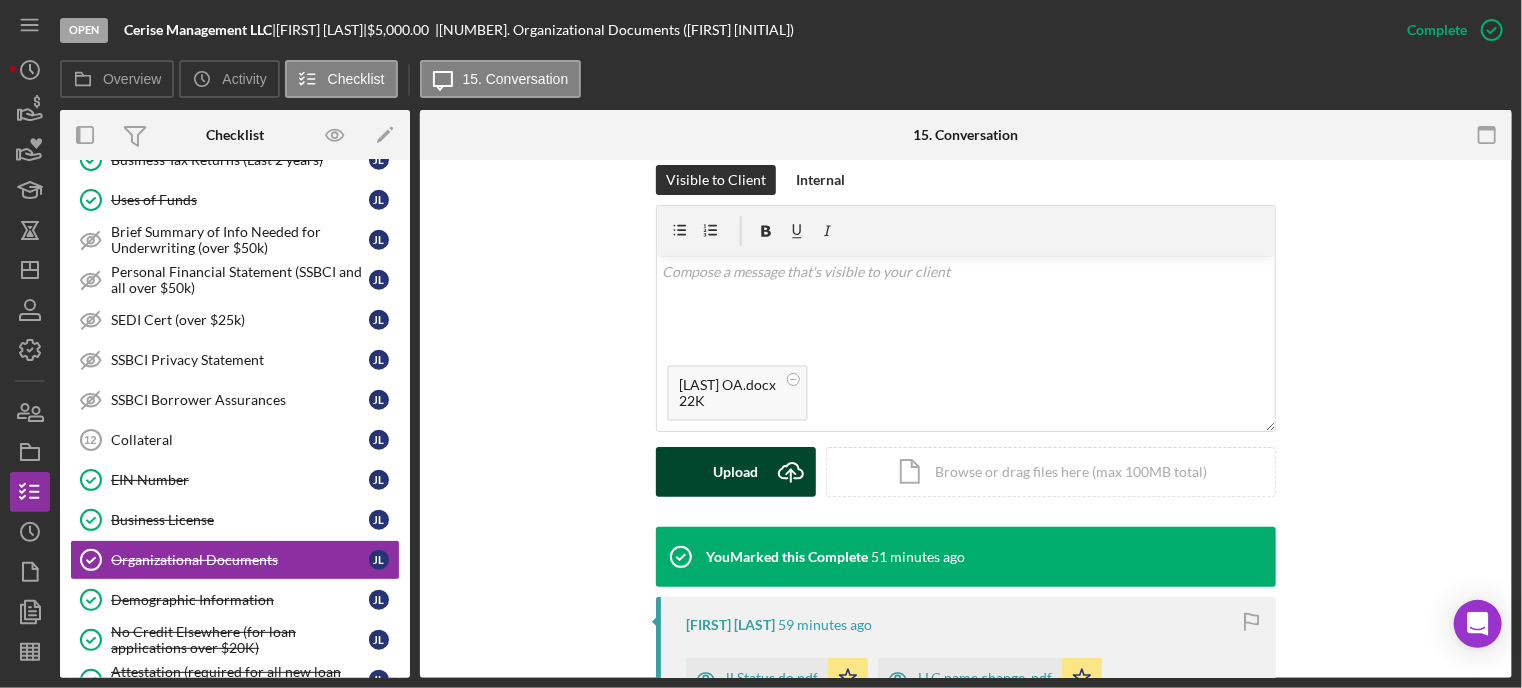 click on "Upload" at bounding box center [736, 472] 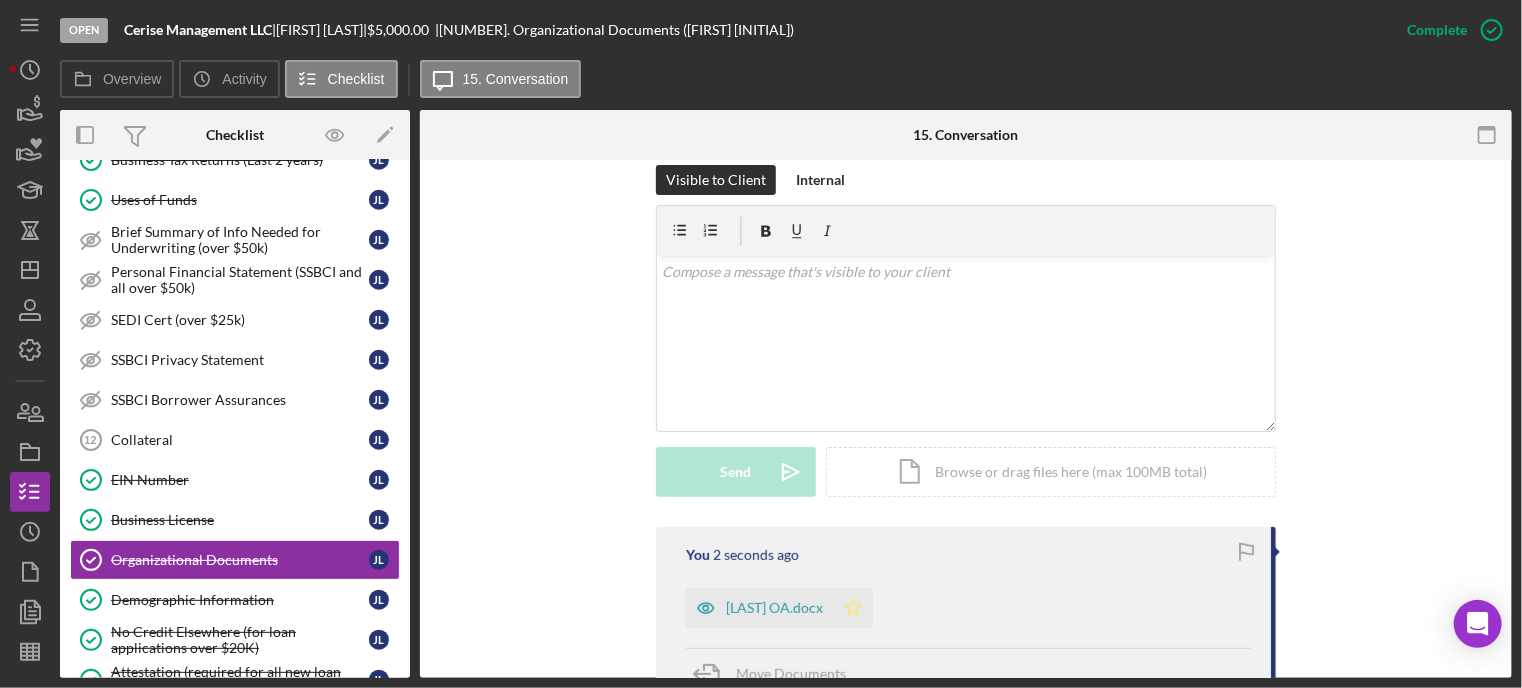 click on "Icon/Star" 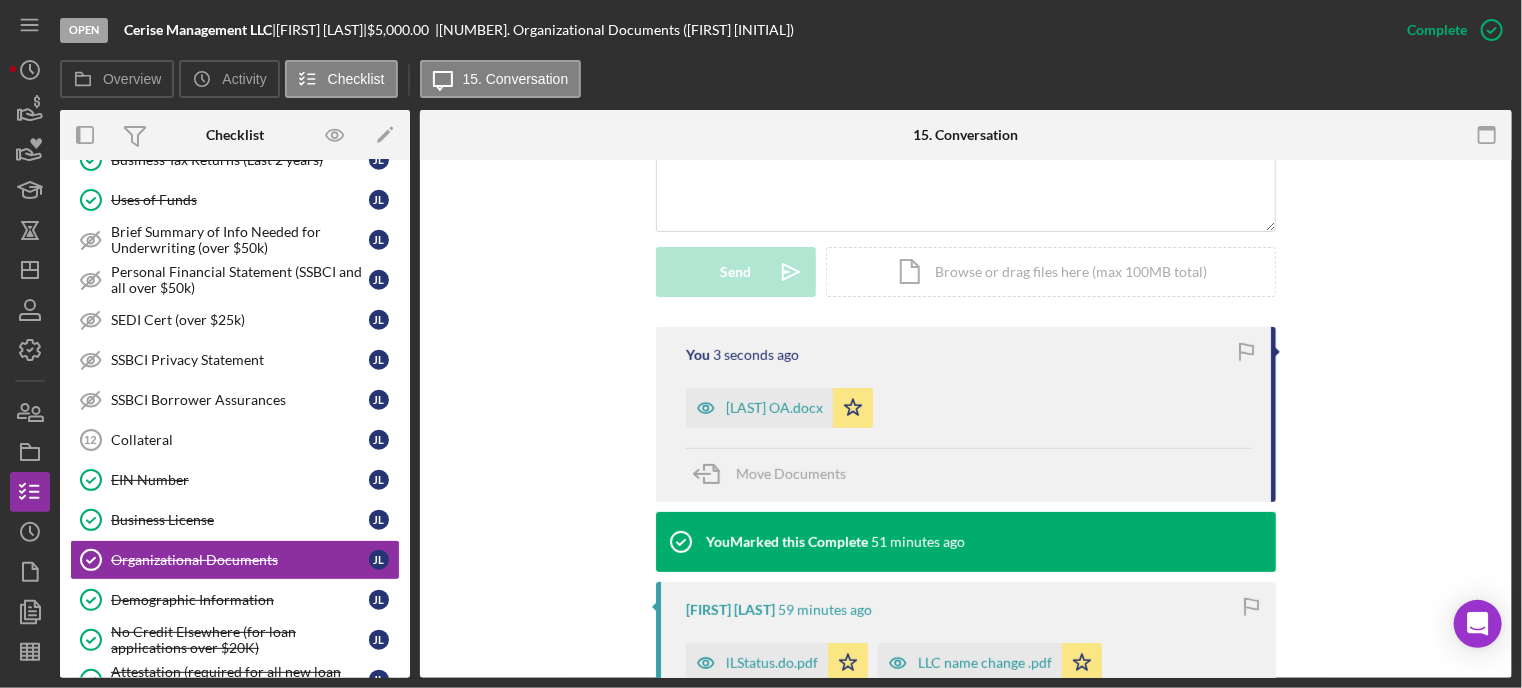 scroll, scrollTop: 600, scrollLeft: 0, axis: vertical 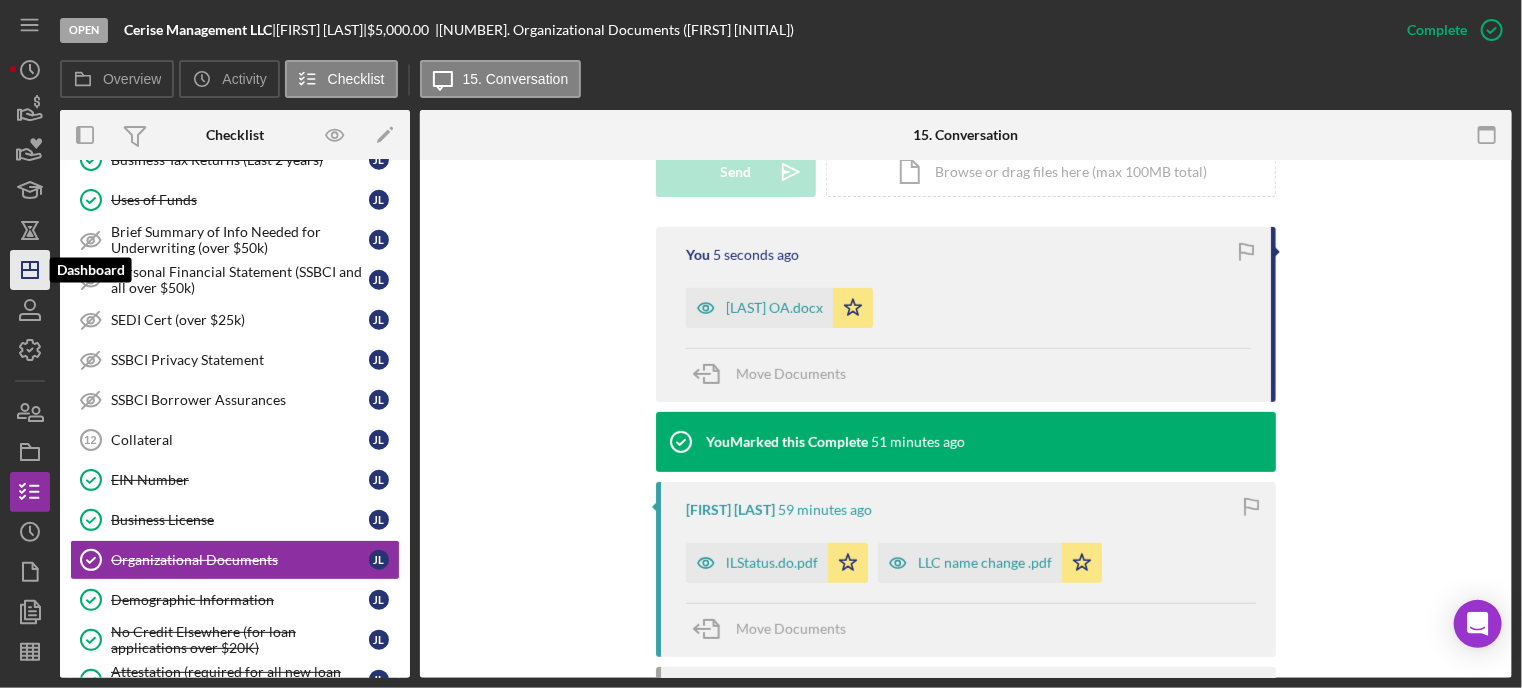 click on "Icon/Dashboard" 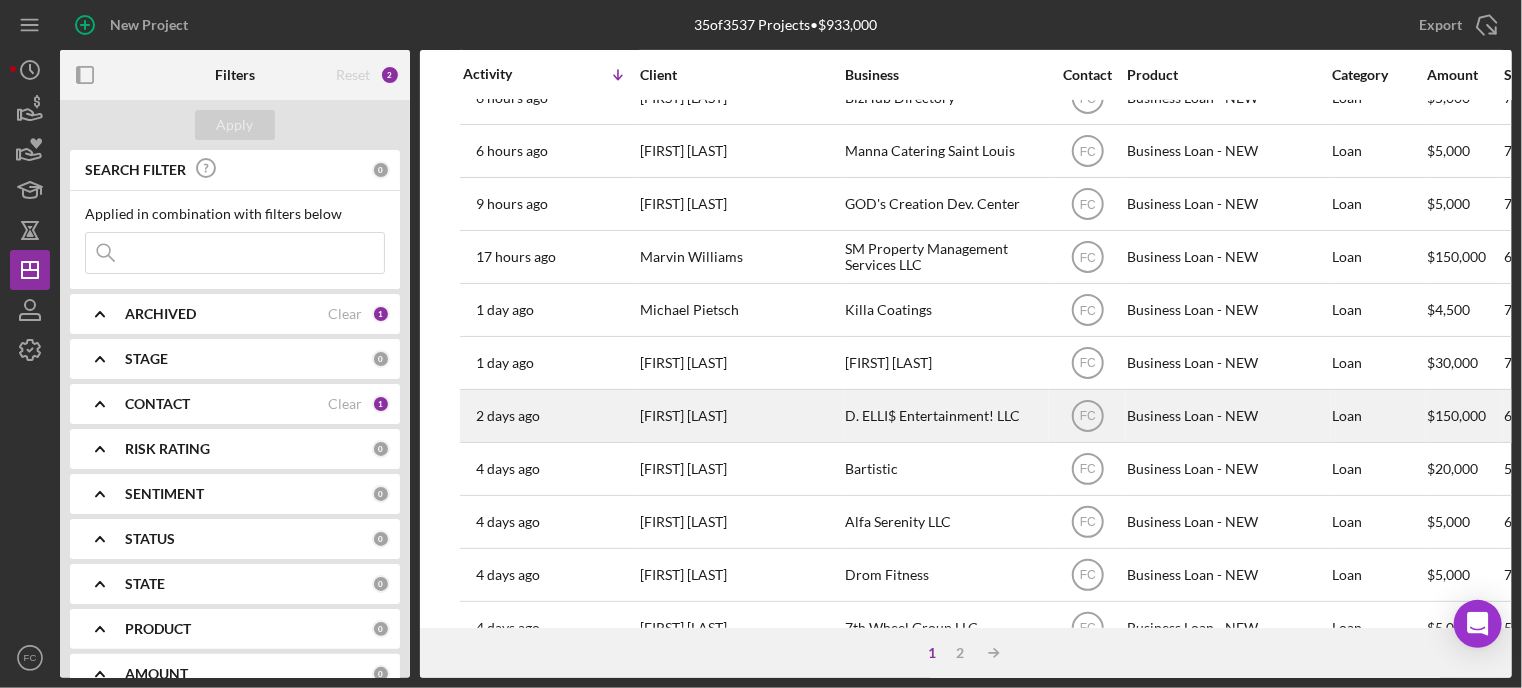 scroll, scrollTop: 600, scrollLeft: 0, axis: vertical 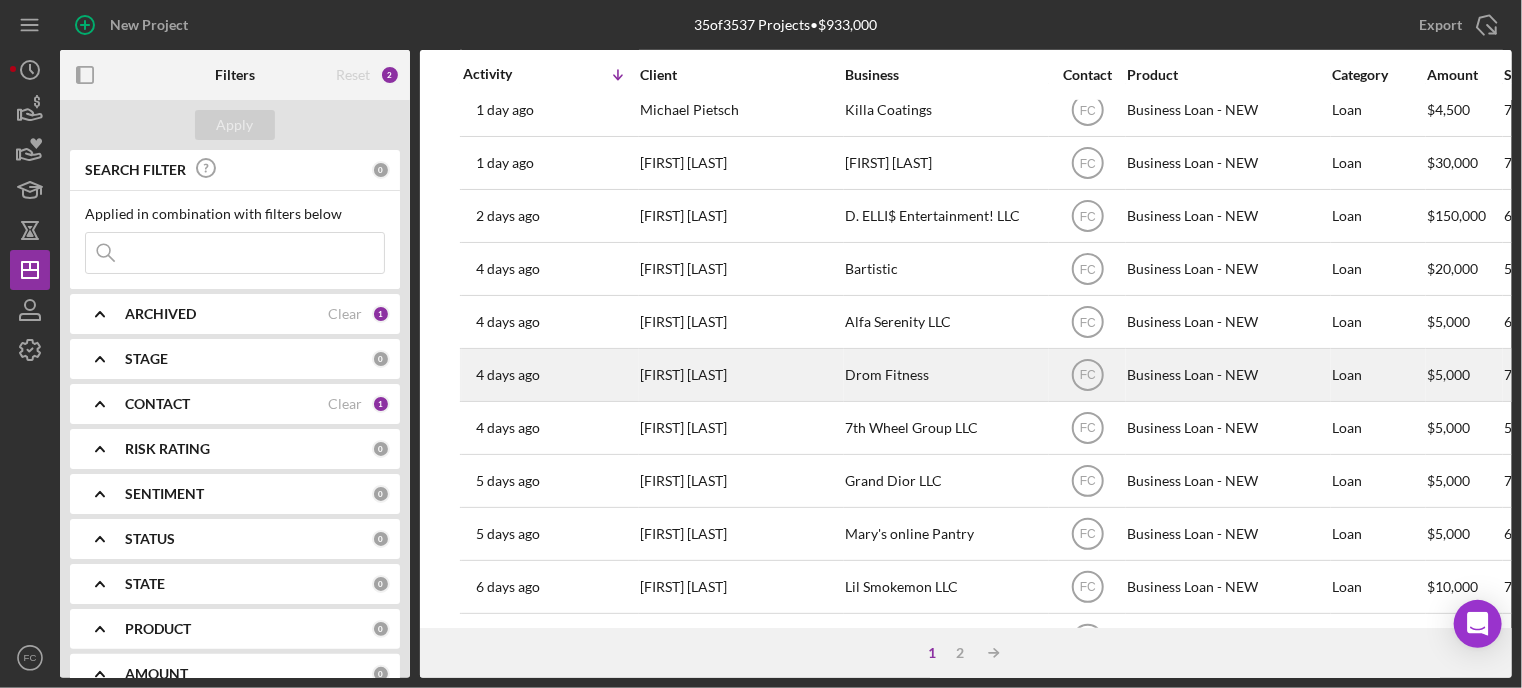 click on "[FIRST] [LAST]" at bounding box center (740, 375) 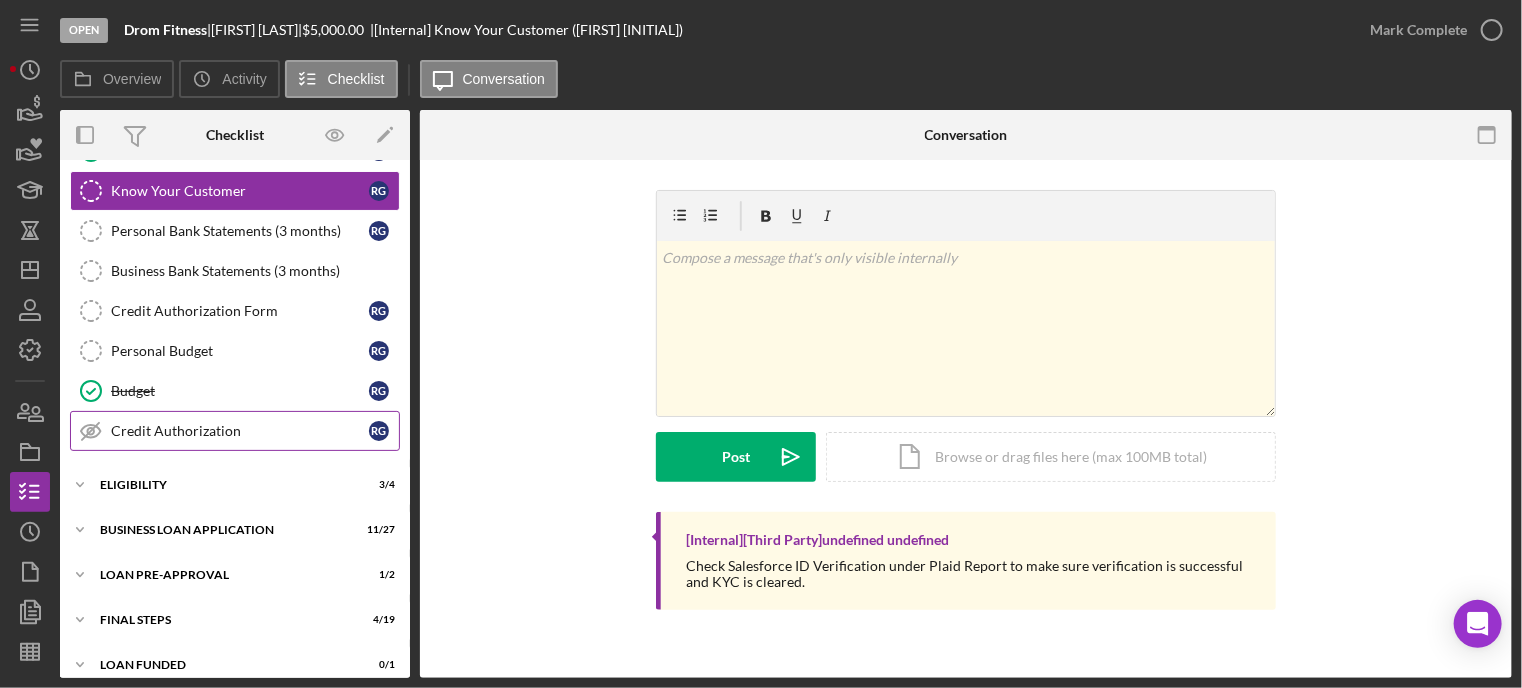 scroll, scrollTop: 212, scrollLeft: 0, axis: vertical 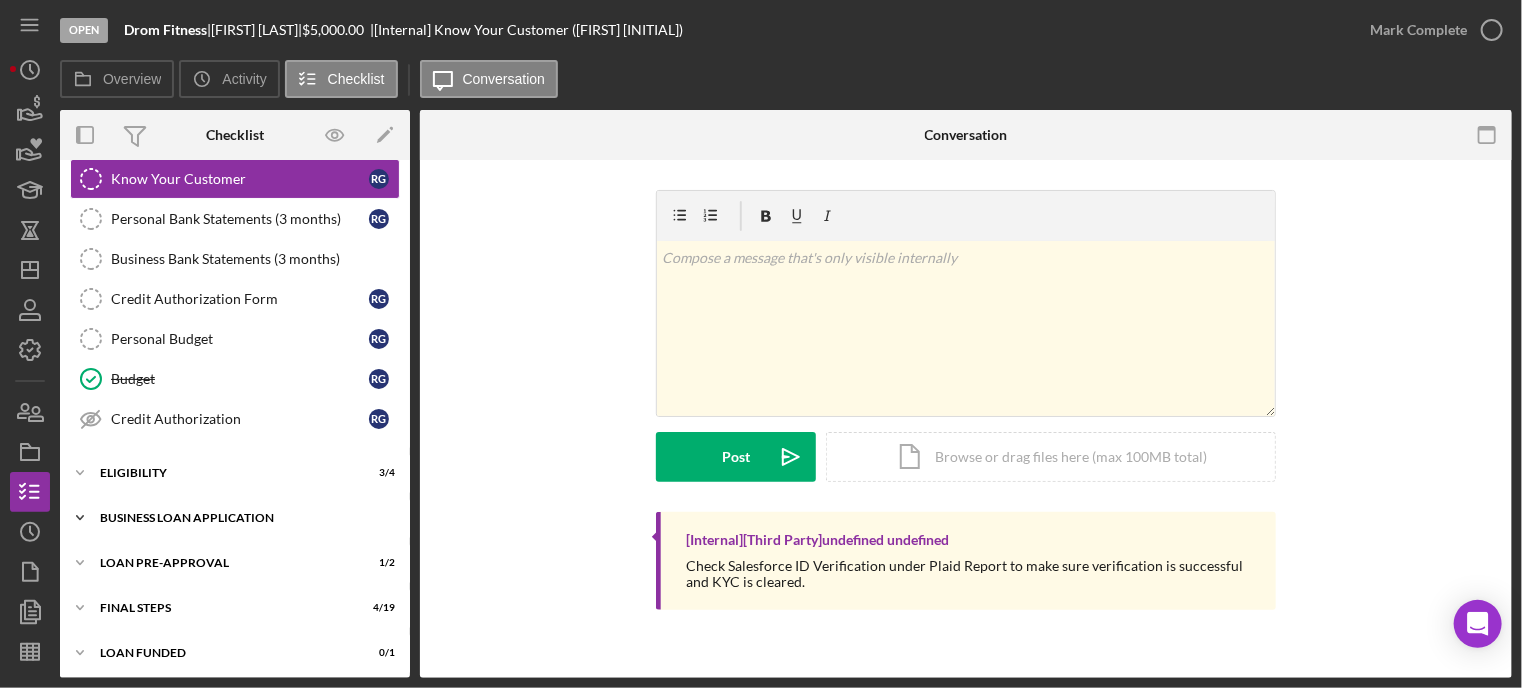 click on "Icon/Expander BUSINESS LOAN APPLICATION  11 / 27" at bounding box center [235, 518] 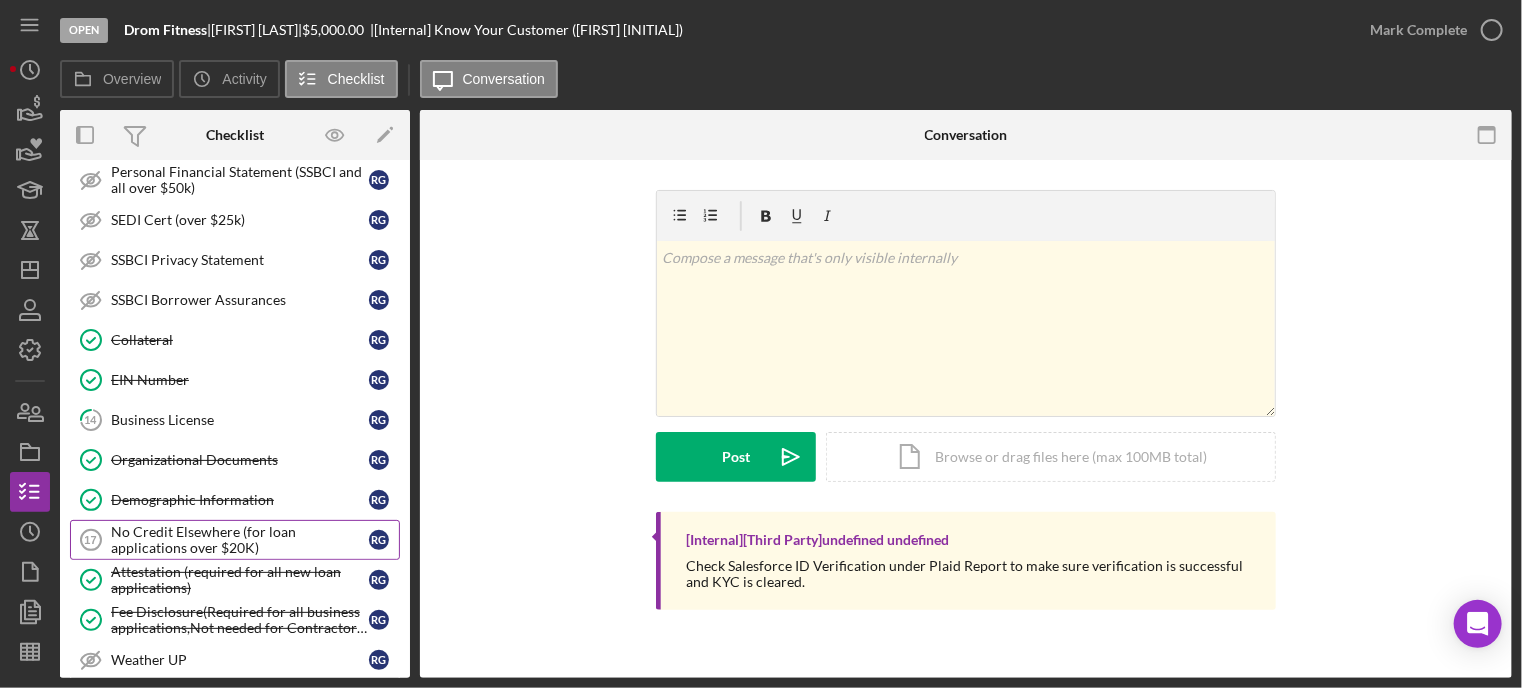 scroll, scrollTop: 1012, scrollLeft: 0, axis: vertical 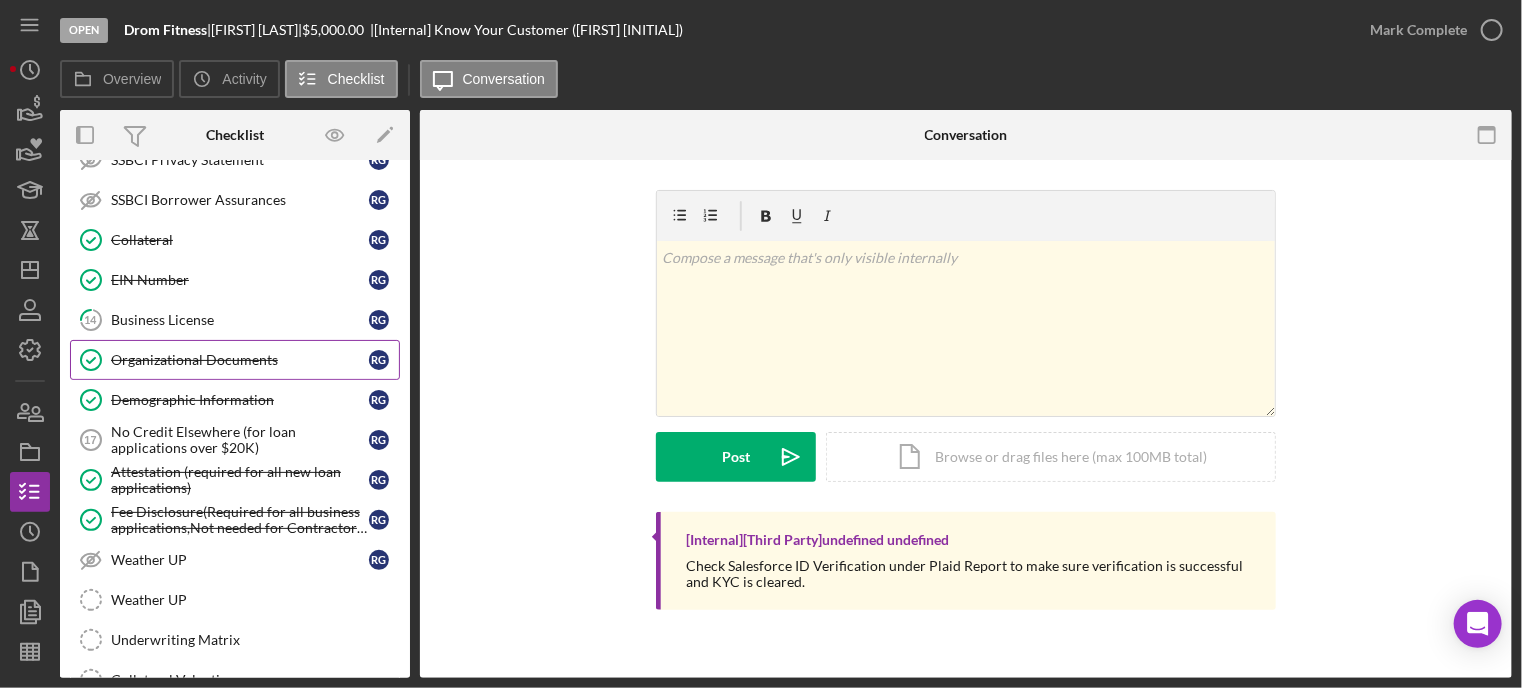 click on "Organizational Documents" at bounding box center (240, 360) 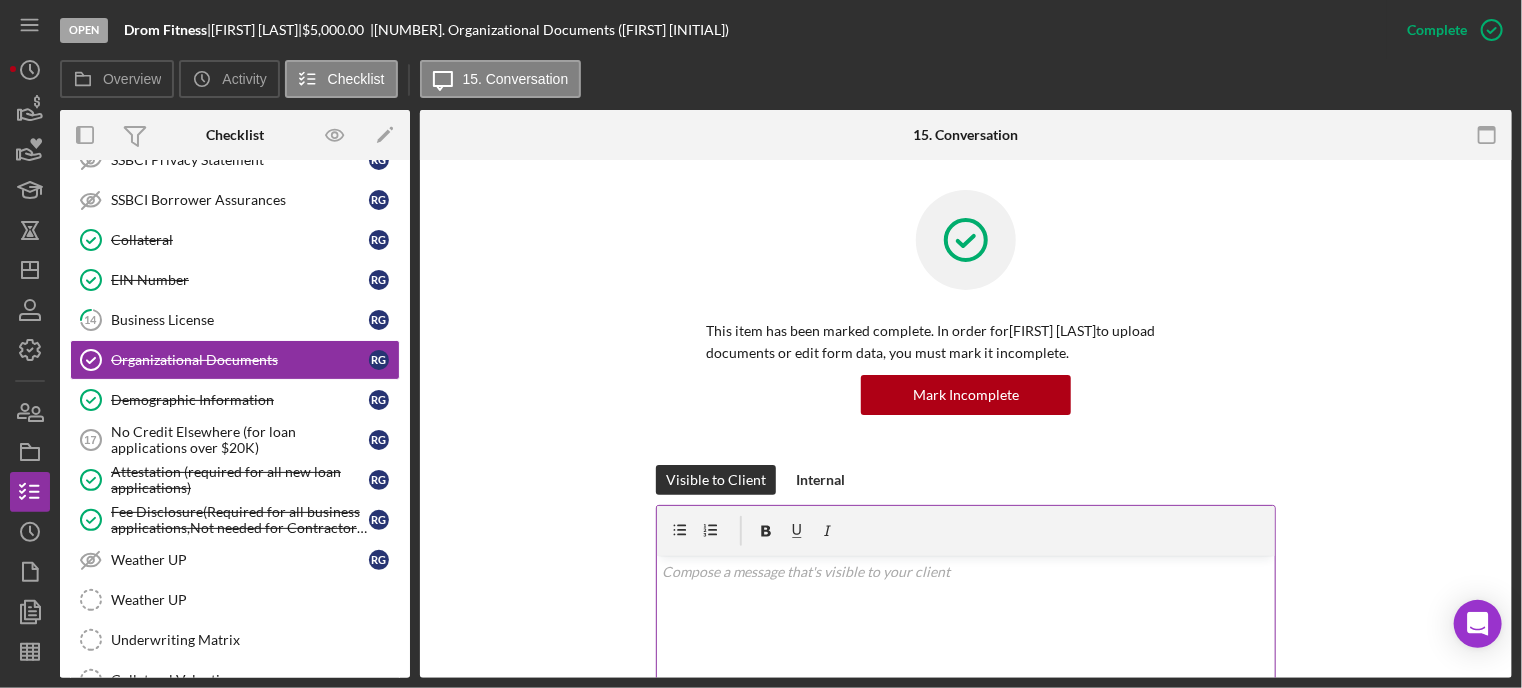 scroll, scrollTop: 200, scrollLeft: 0, axis: vertical 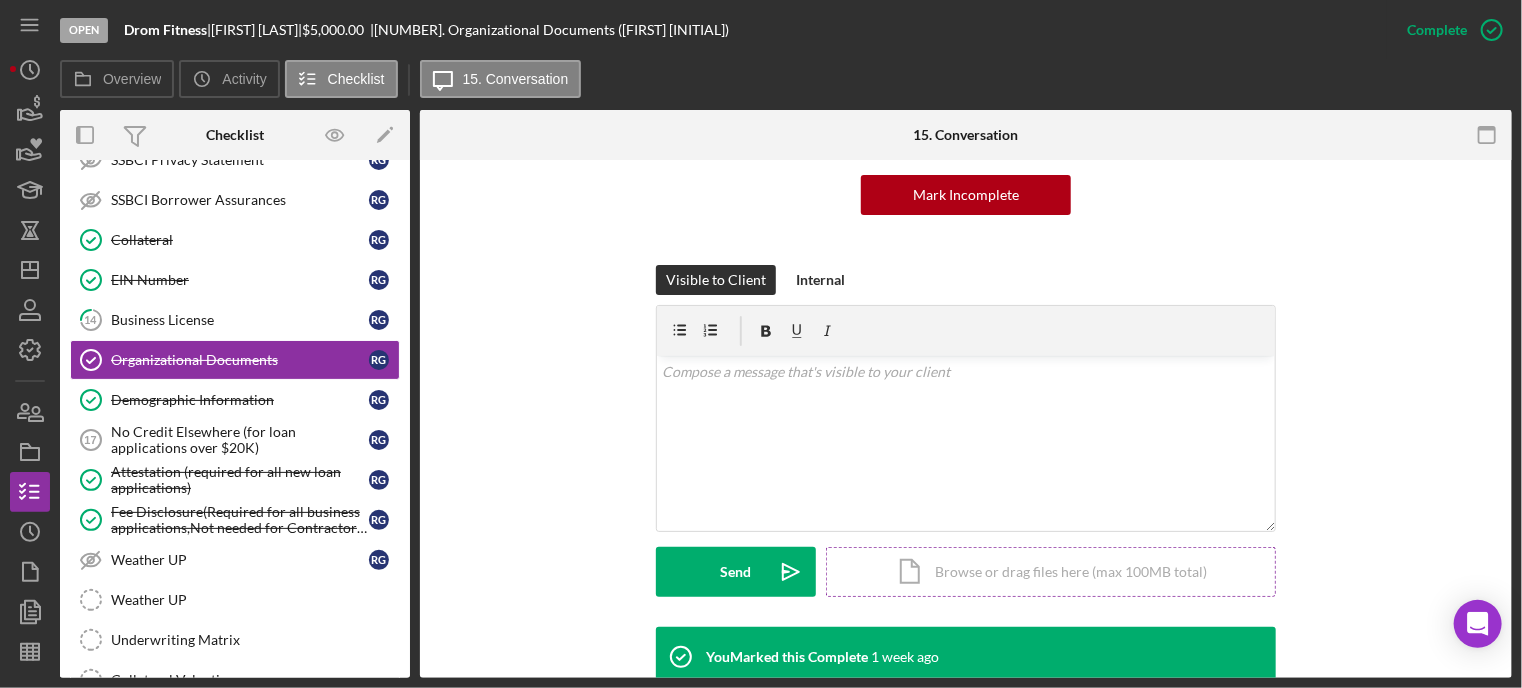 click on "Icon/Document Browse or drag files here (max 100MB total) Tap to choose files or take a photo" at bounding box center [1051, 572] 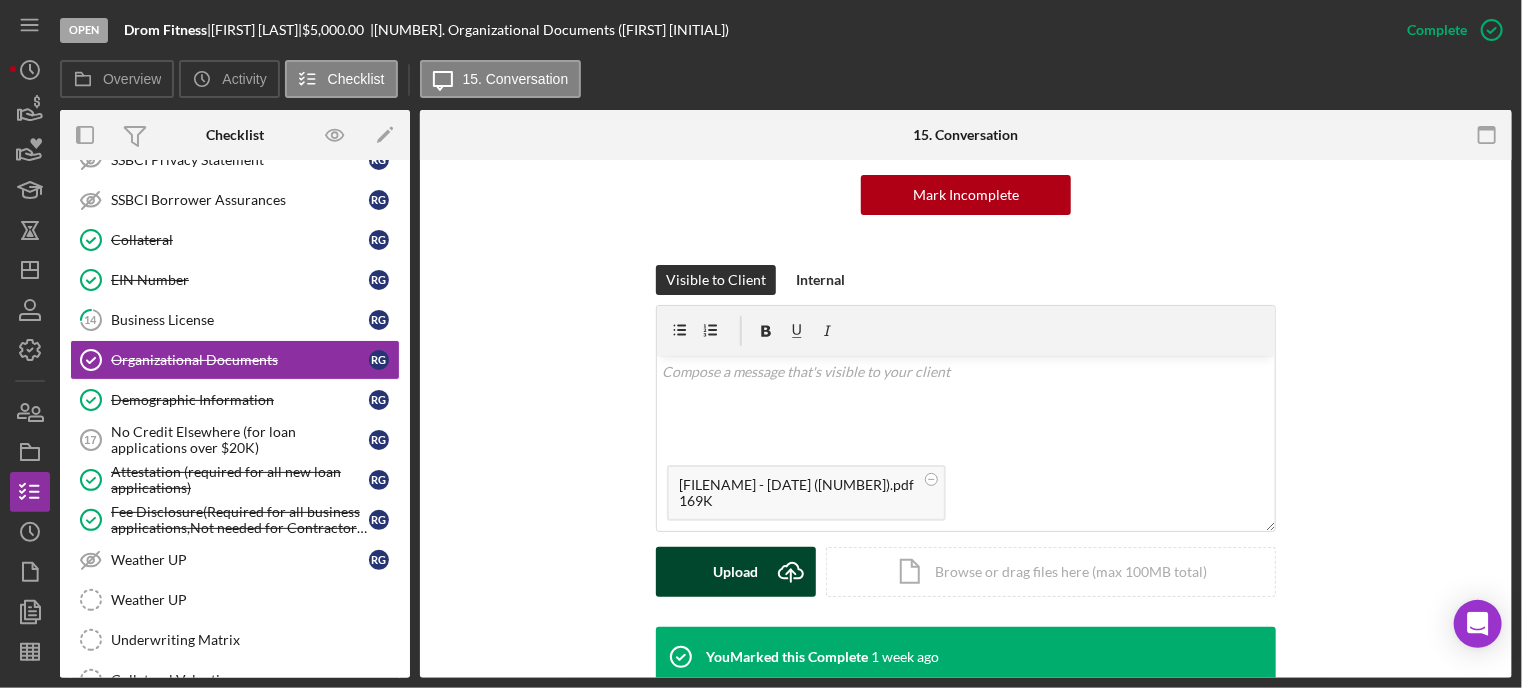 click on "Upload Icon/Upload" at bounding box center [736, 572] 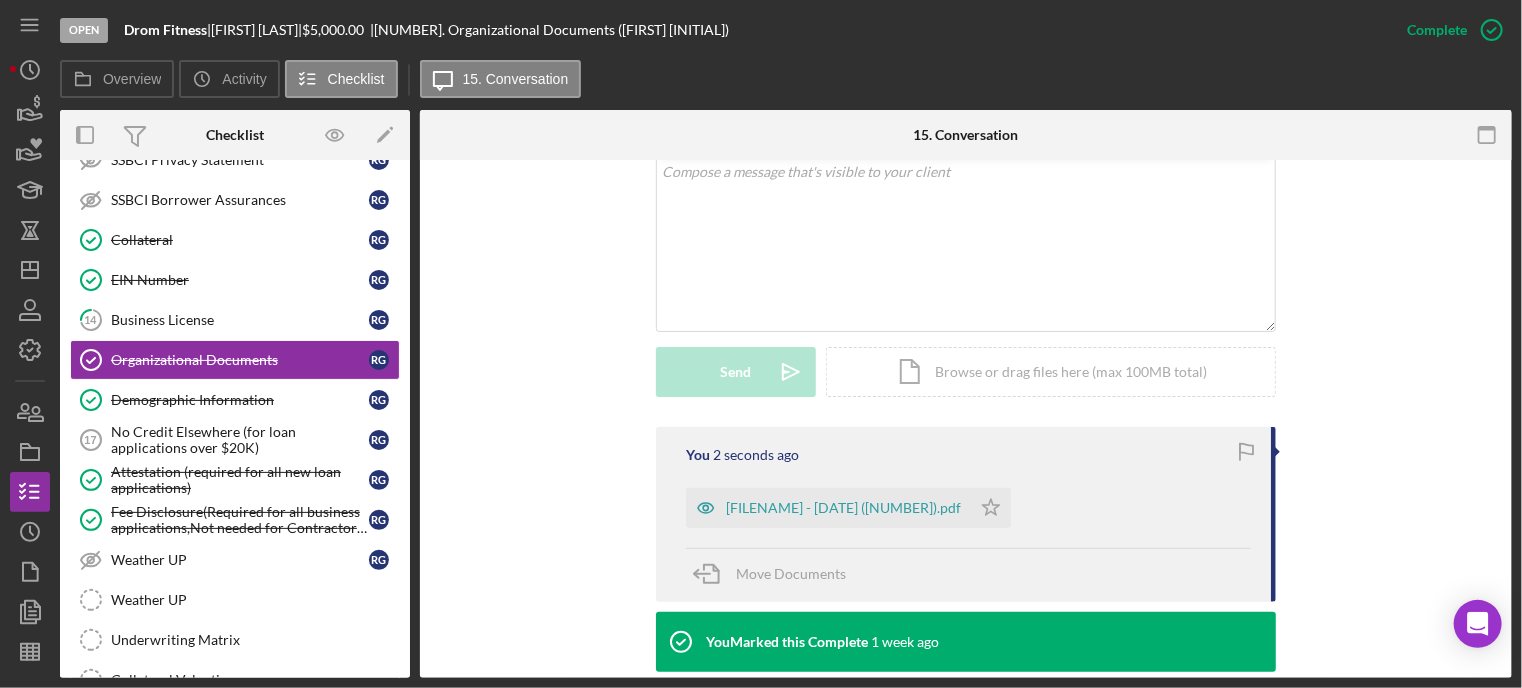 scroll, scrollTop: 600, scrollLeft: 0, axis: vertical 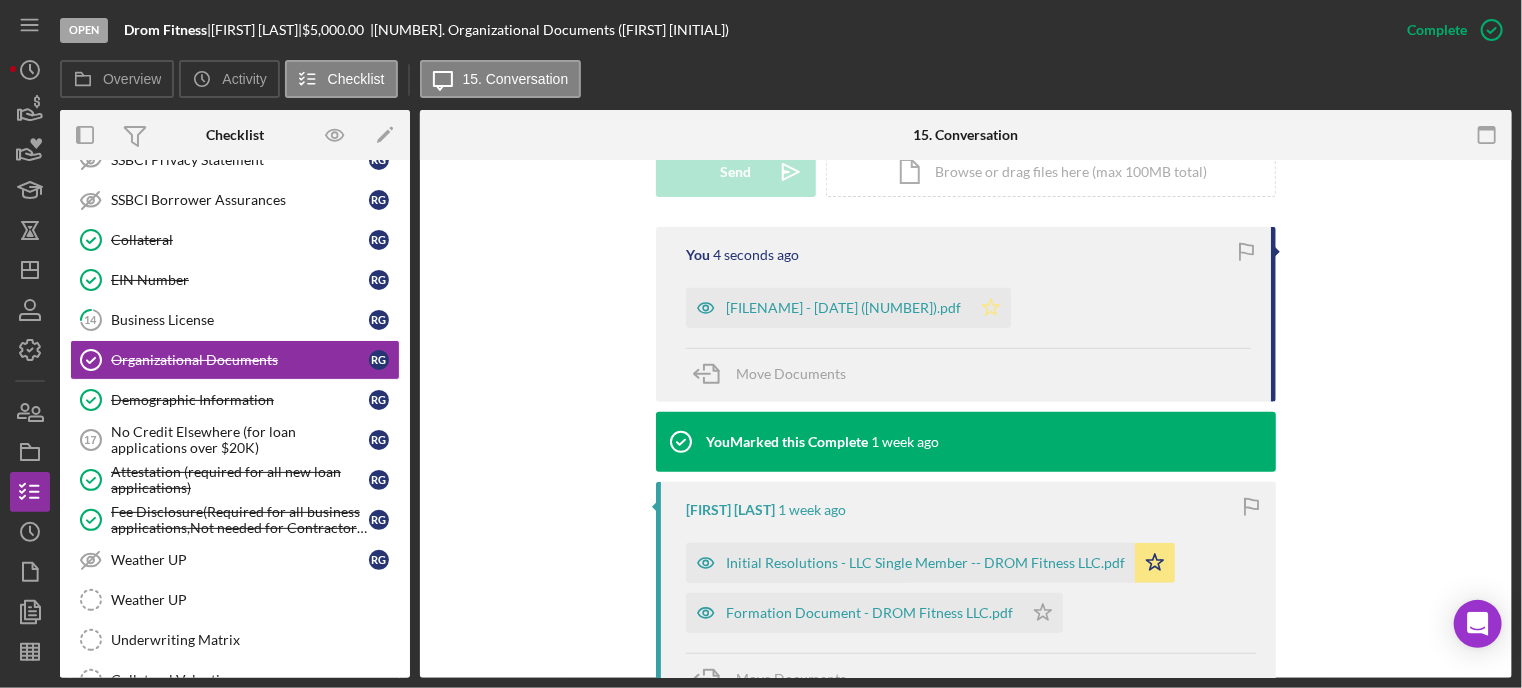 click 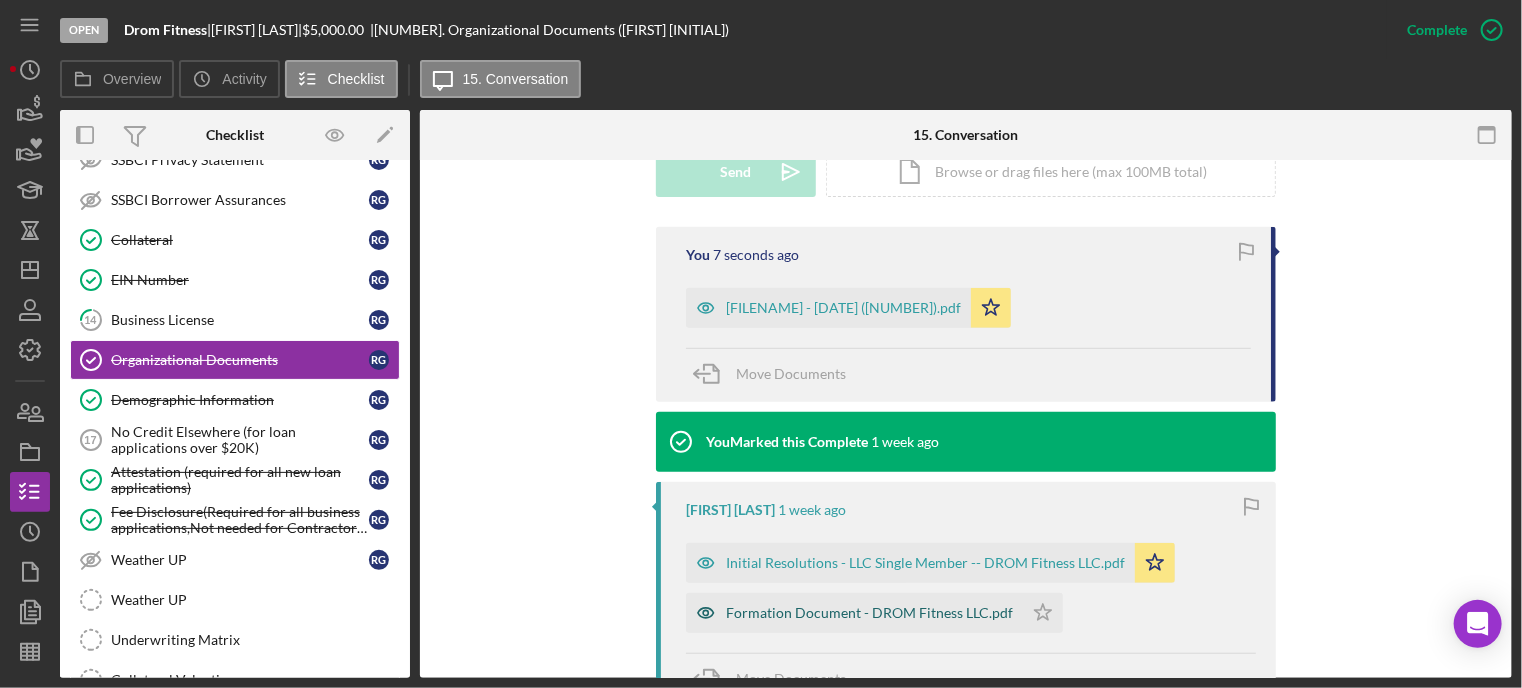 click on "Formation Document - DROM Fitness LLC.pdf" at bounding box center [869, 613] 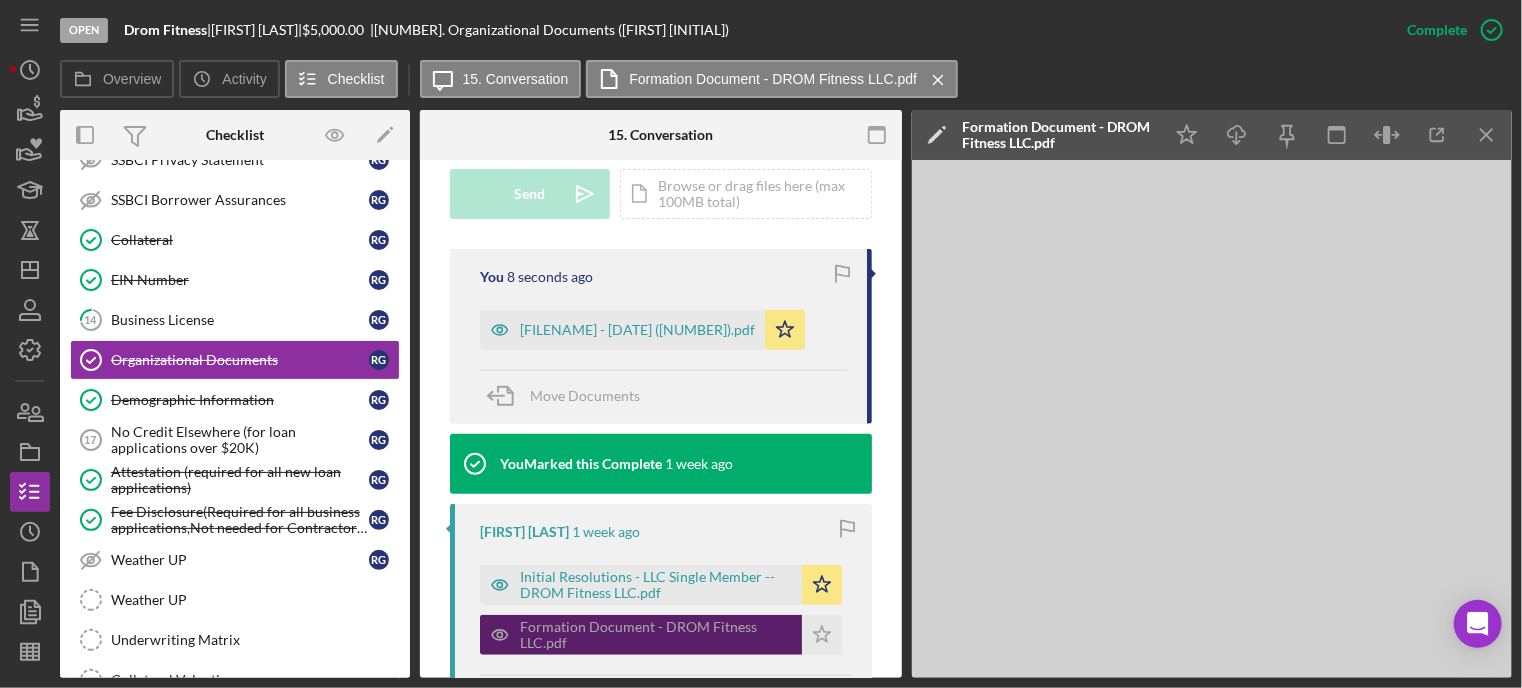 scroll, scrollTop: 622, scrollLeft: 0, axis: vertical 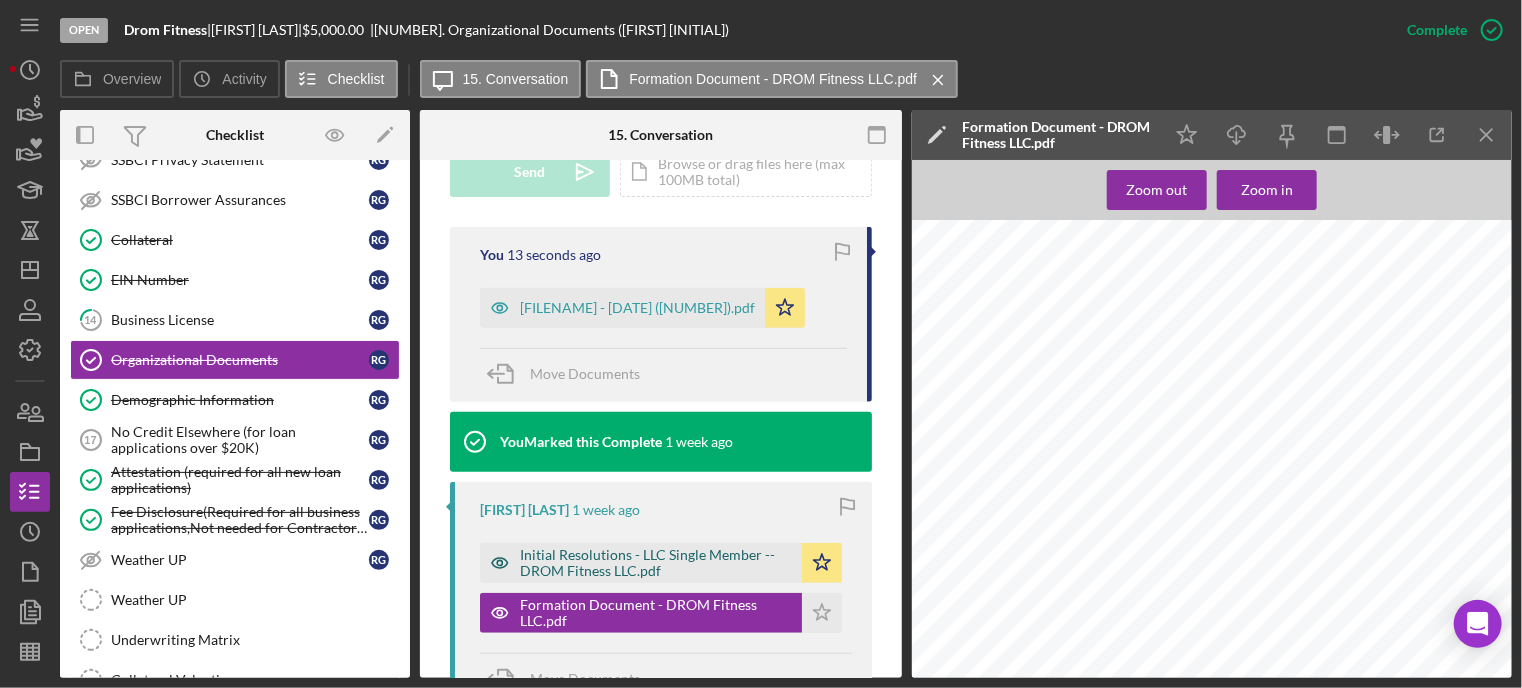 click on "Initial Resolutions - LLC Single Member -- DROM Fitness LLC.pdf" at bounding box center [656, 563] 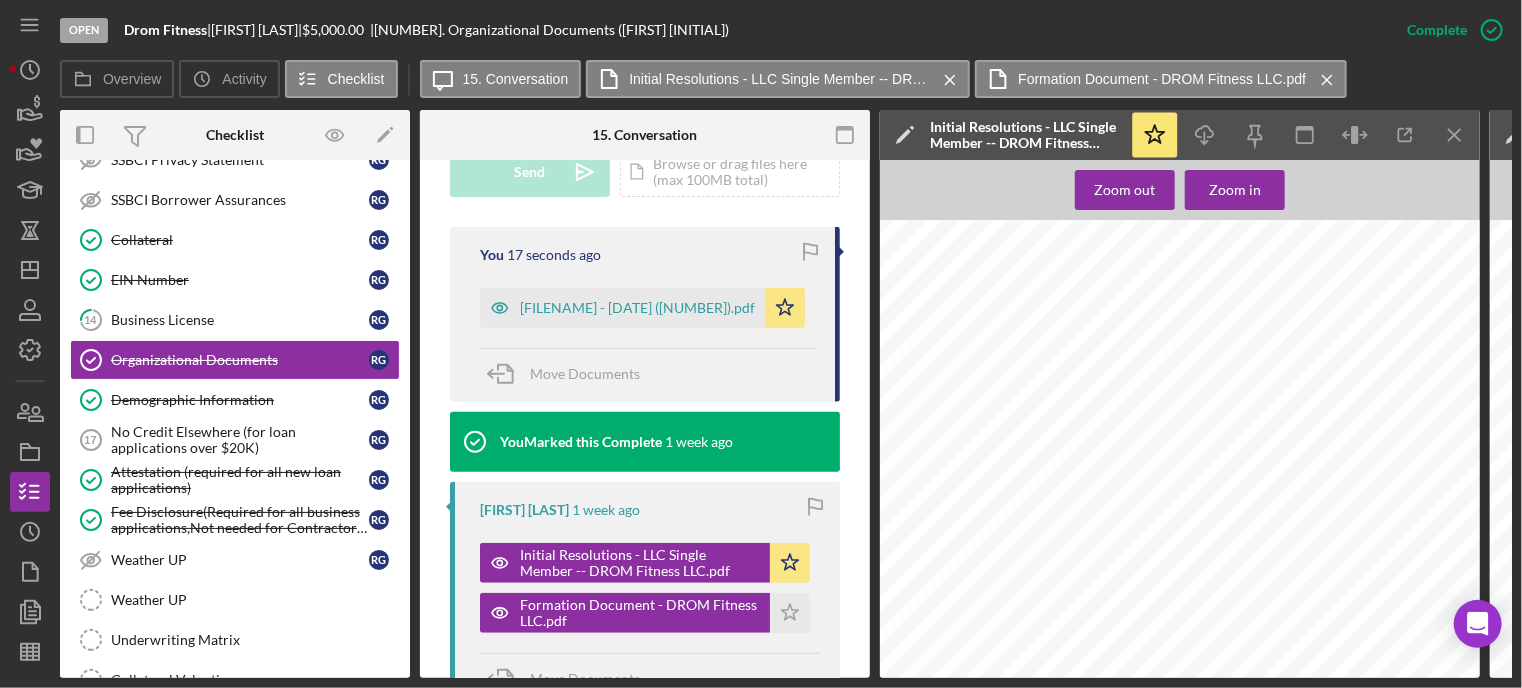 scroll, scrollTop: 0, scrollLeft: 0, axis: both 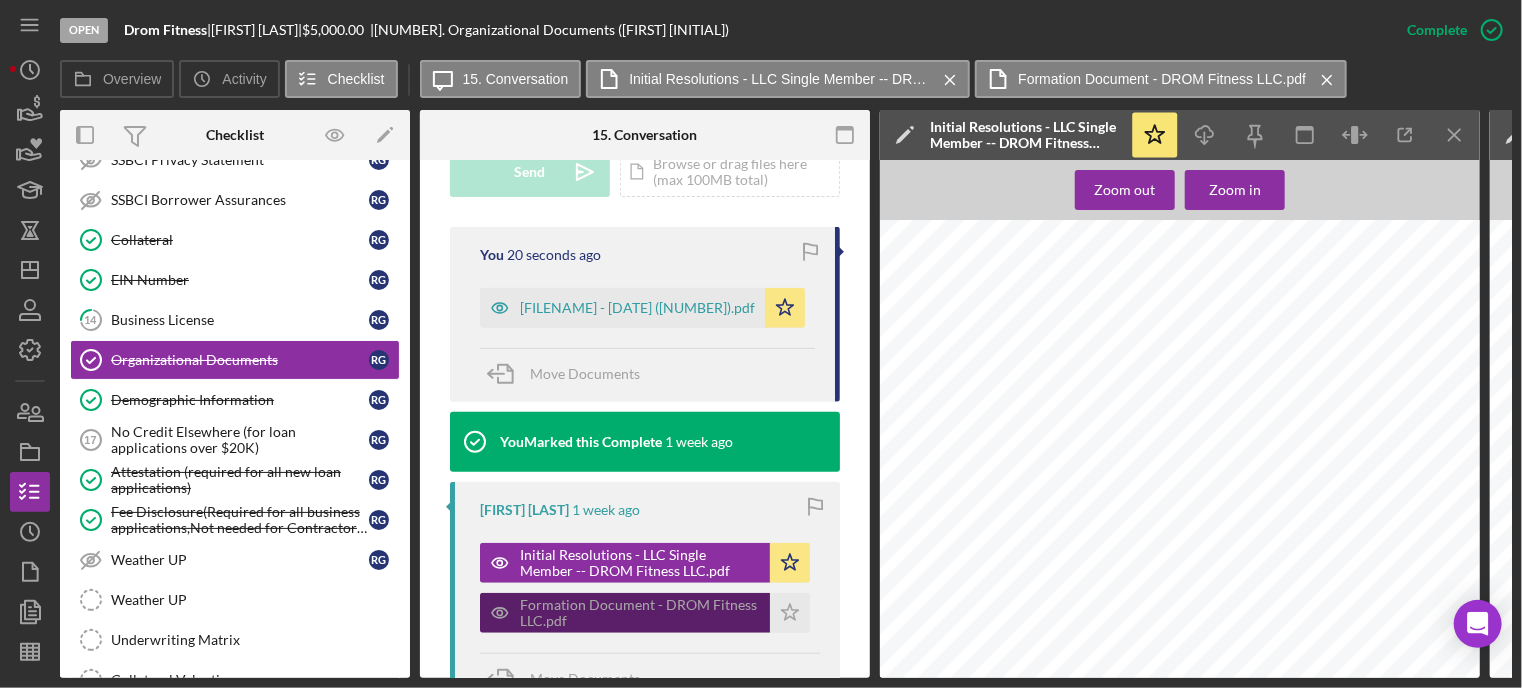 click on "Formation Document - DROM Fitness LLC.pdf" at bounding box center [640, 613] 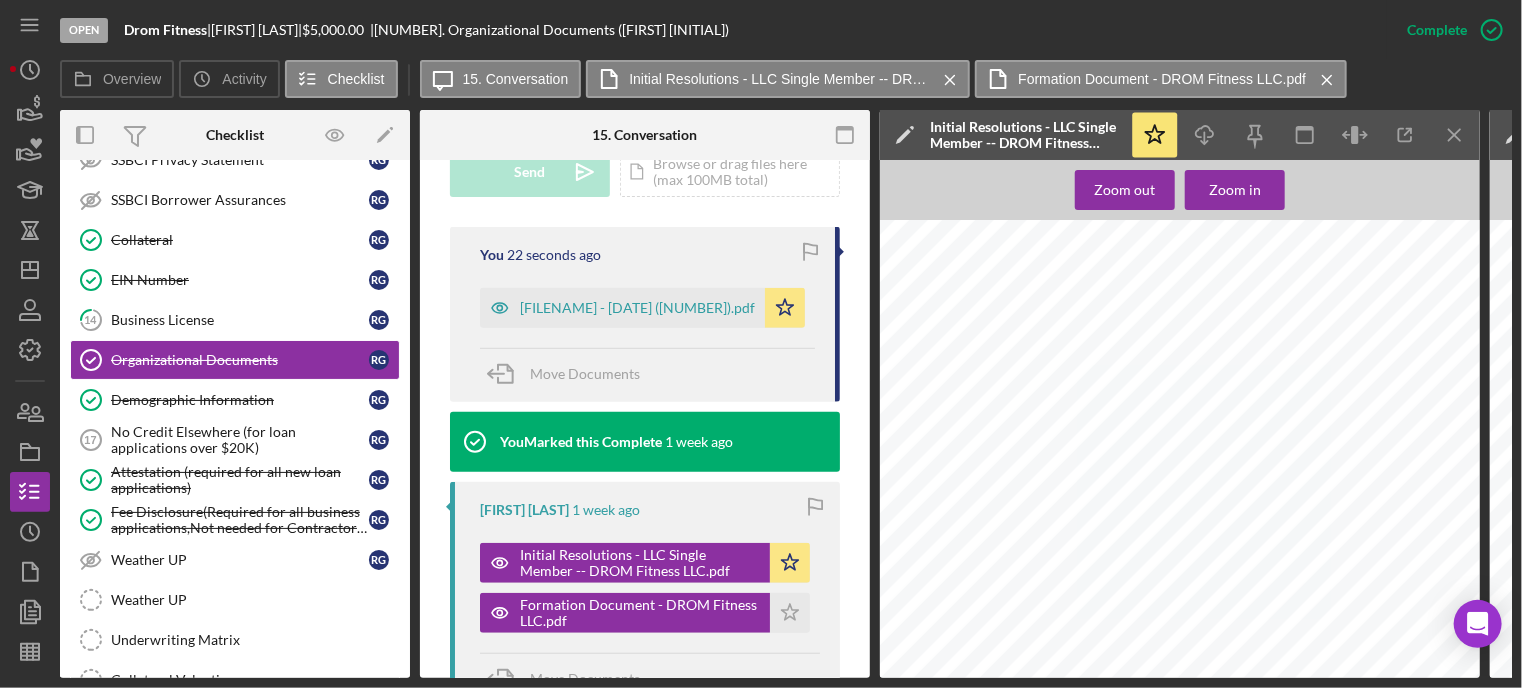 scroll, scrollTop: 0, scrollLeft: 0, axis: both 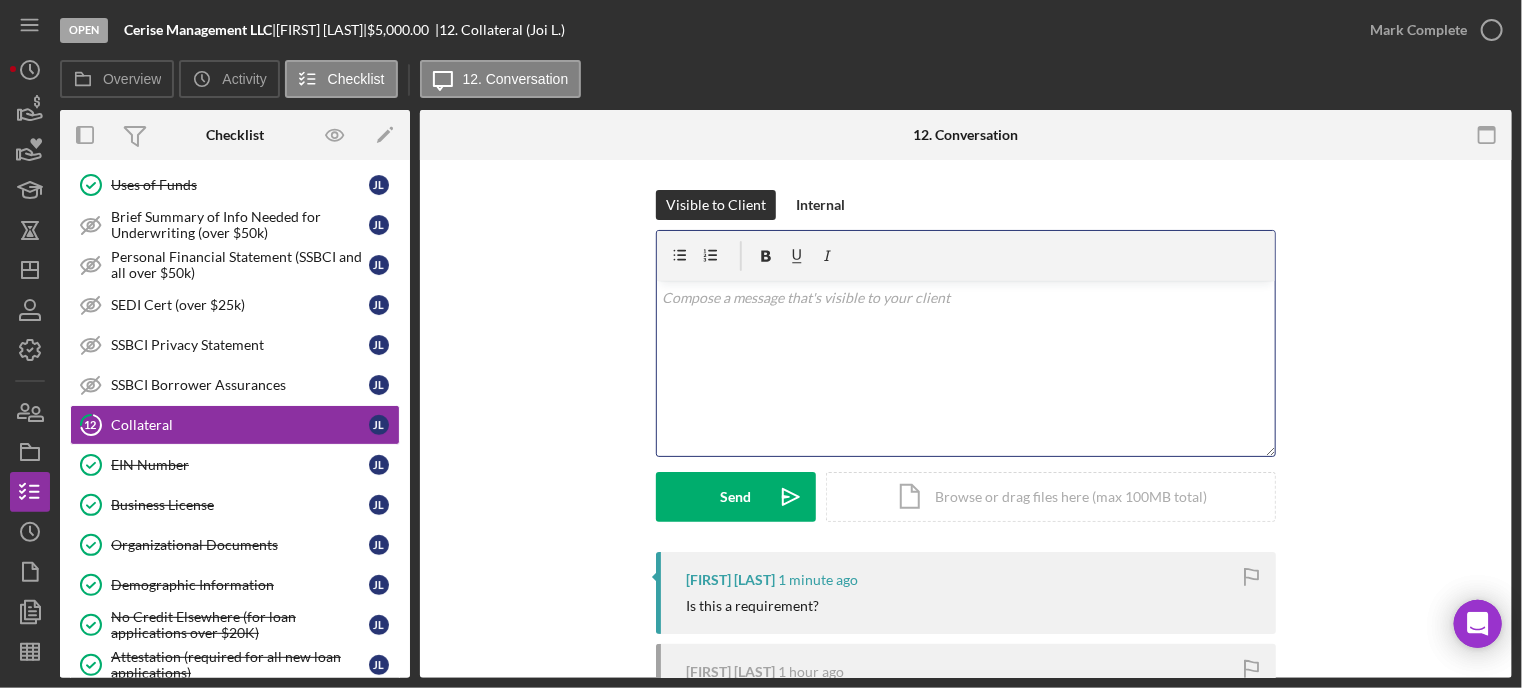 click on "v Color teal Color pink Remove color Add row above Add row below Add column before Add column after Merge cells Split cells Remove column Remove row Remove table" at bounding box center (966, 368) 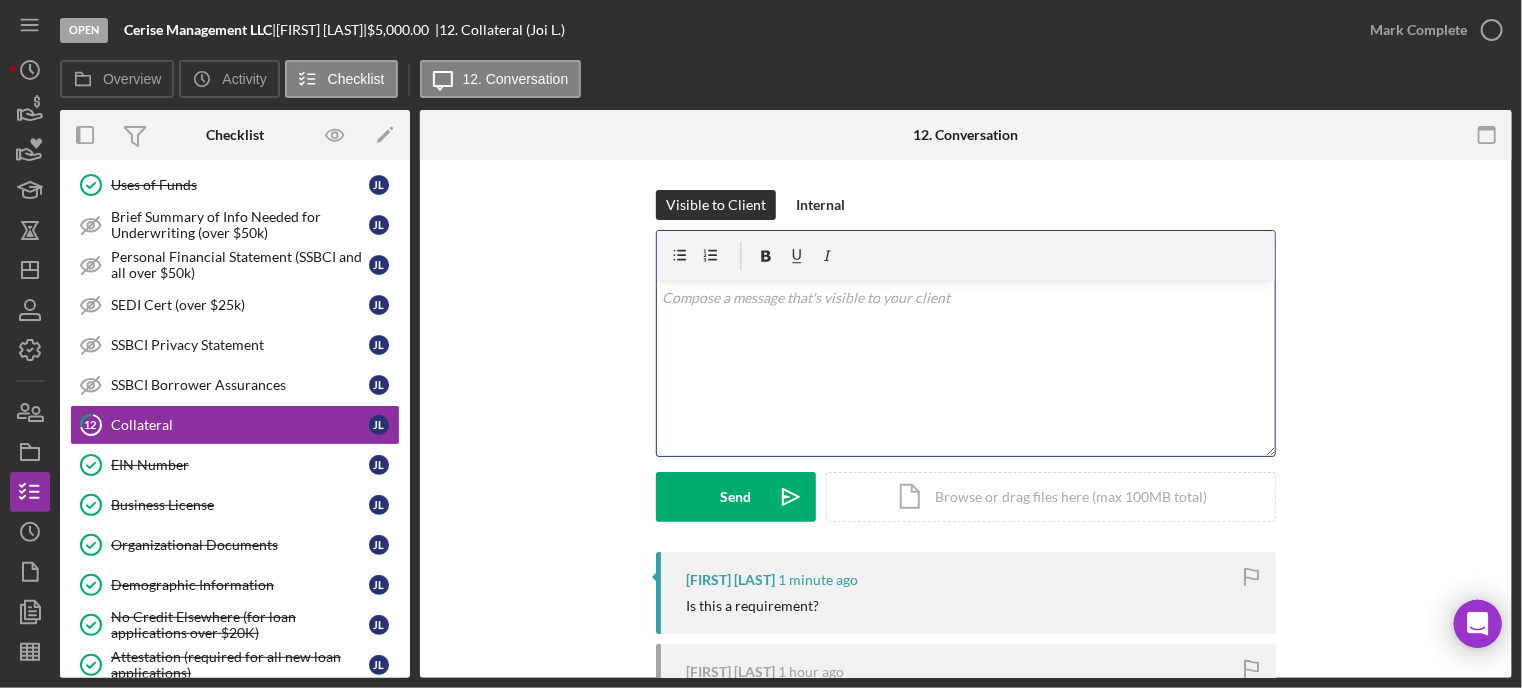 type 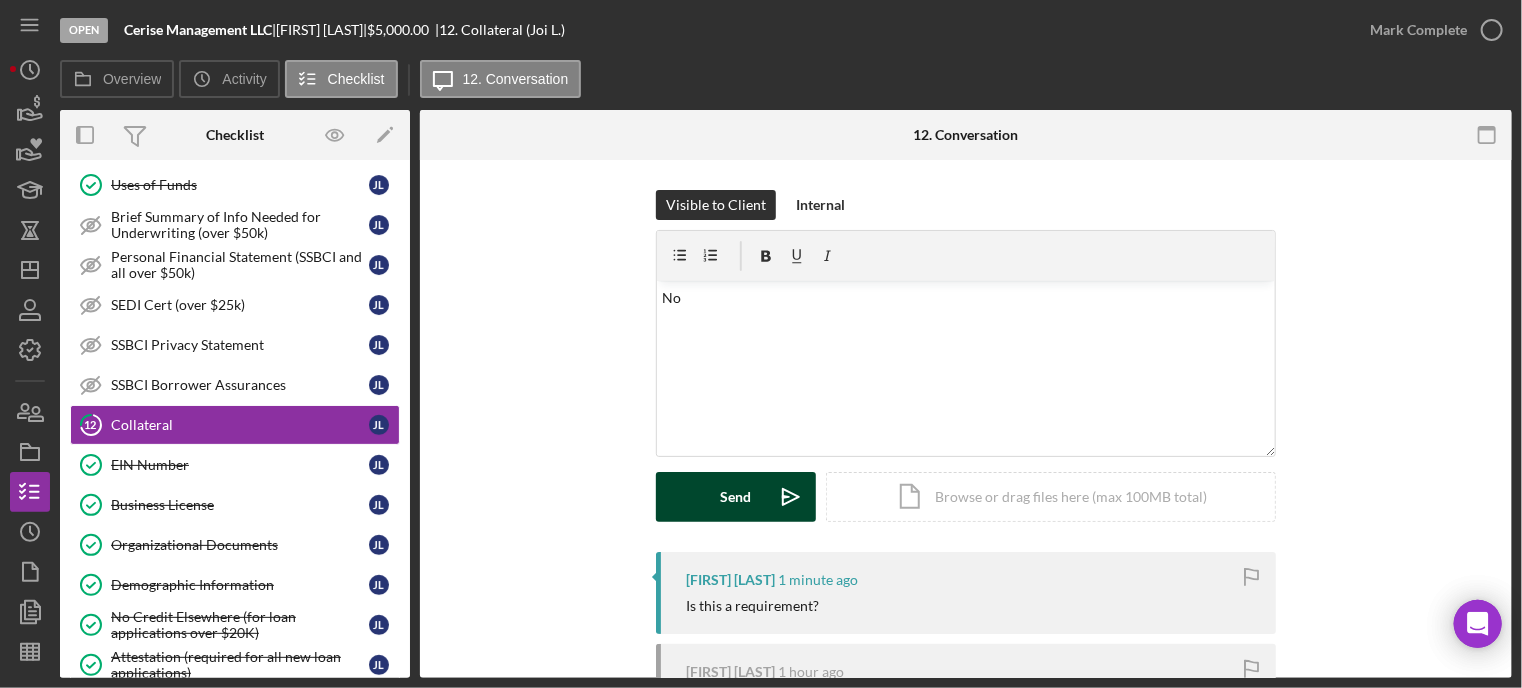 click on "Send Icon/icon-invite-send" at bounding box center (736, 497) 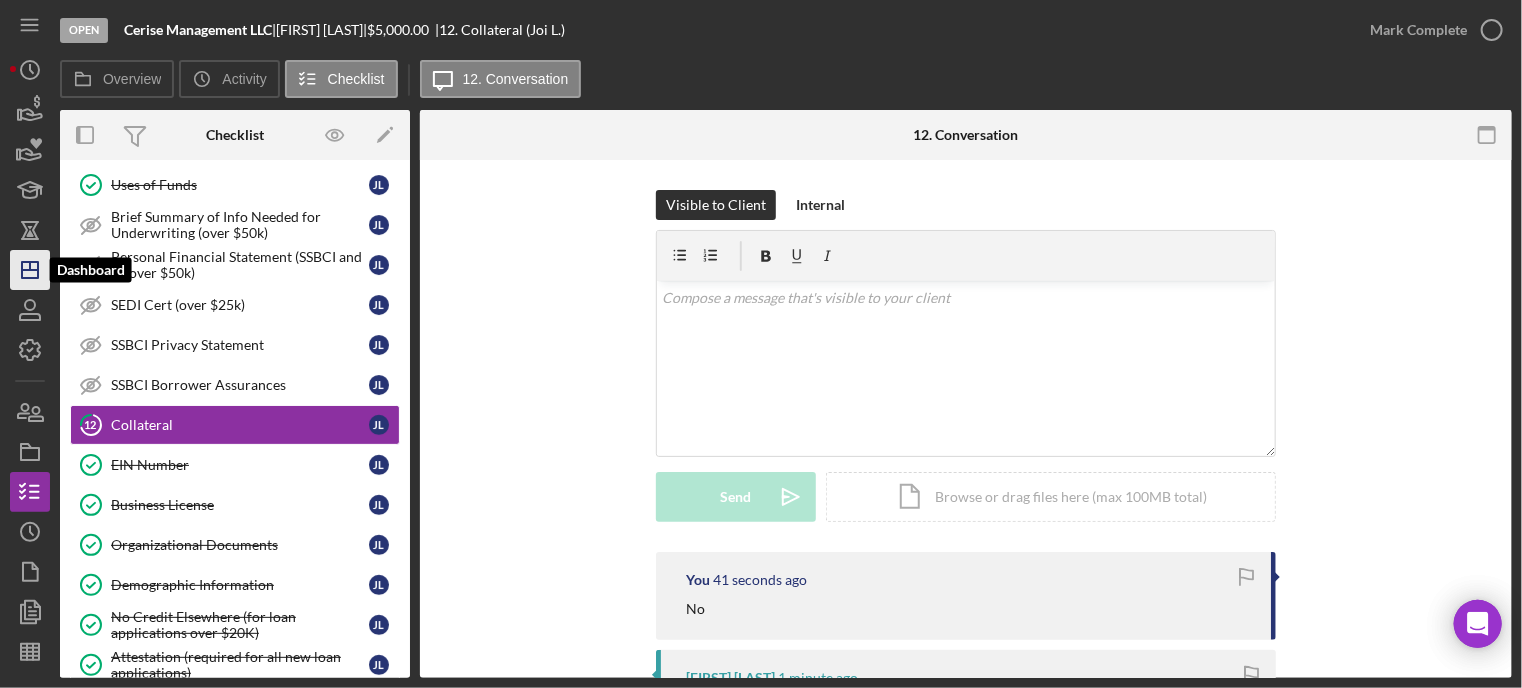 click 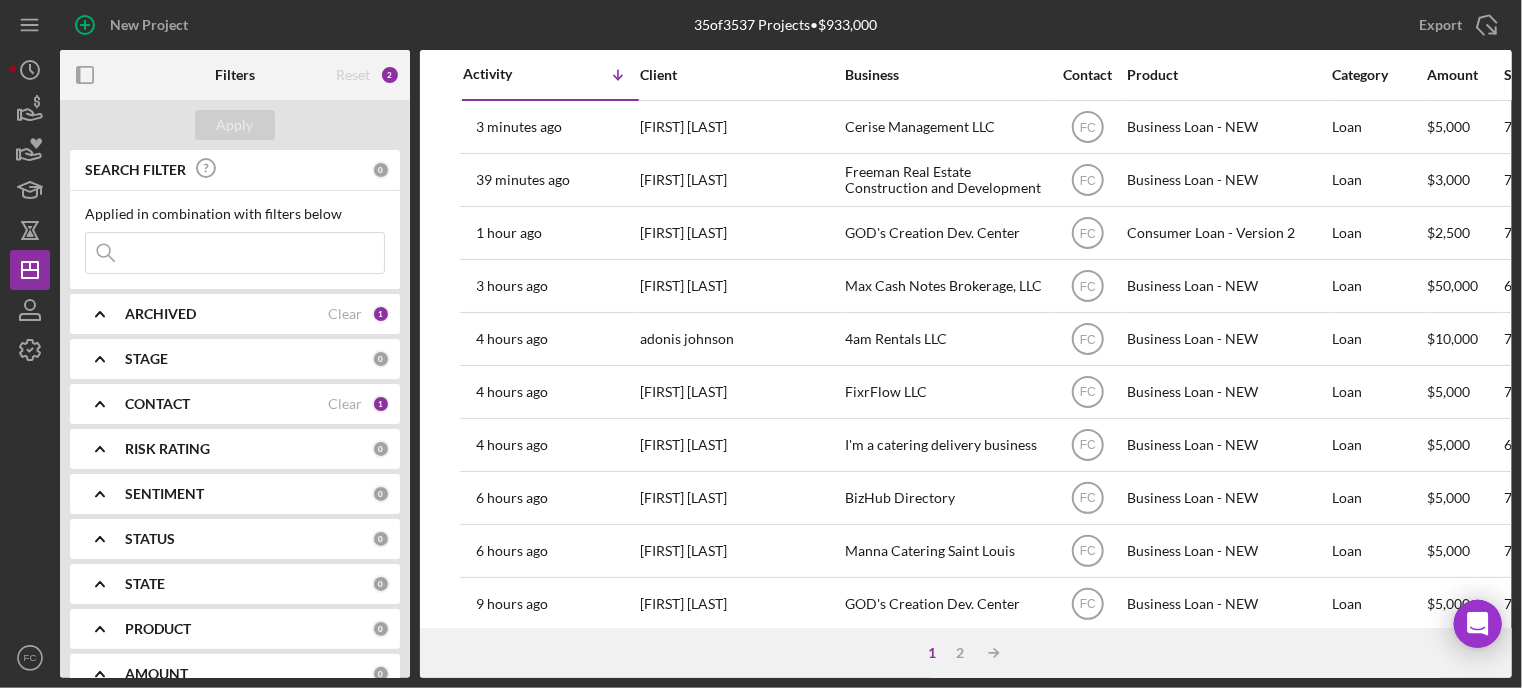 click at bounding box center [235, 253] 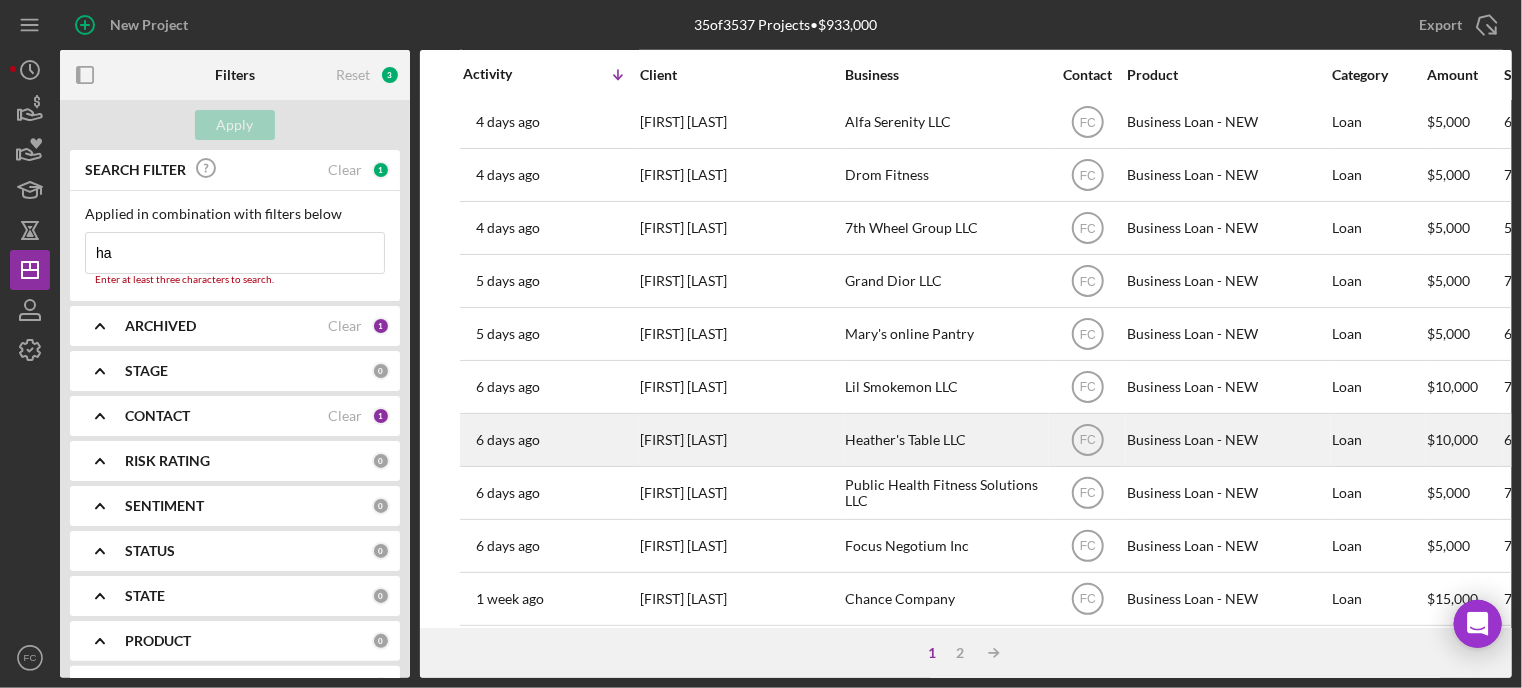 scroll, scrollTop: 828, scrollLeft: 0, axis: vertical 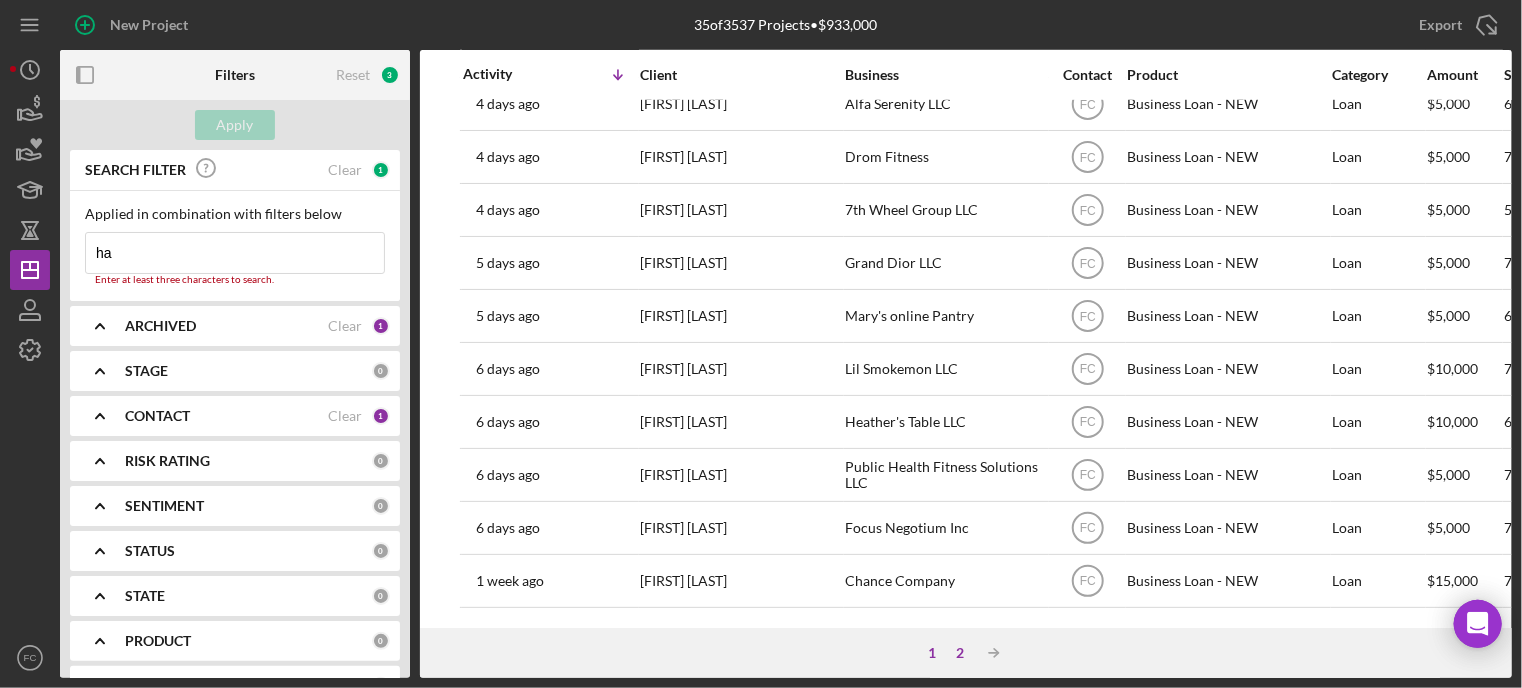 drag, startPoint x: 956, startPoint y: 648, endPoint x: 952, endPoint y: 637, distance: 11.7046995 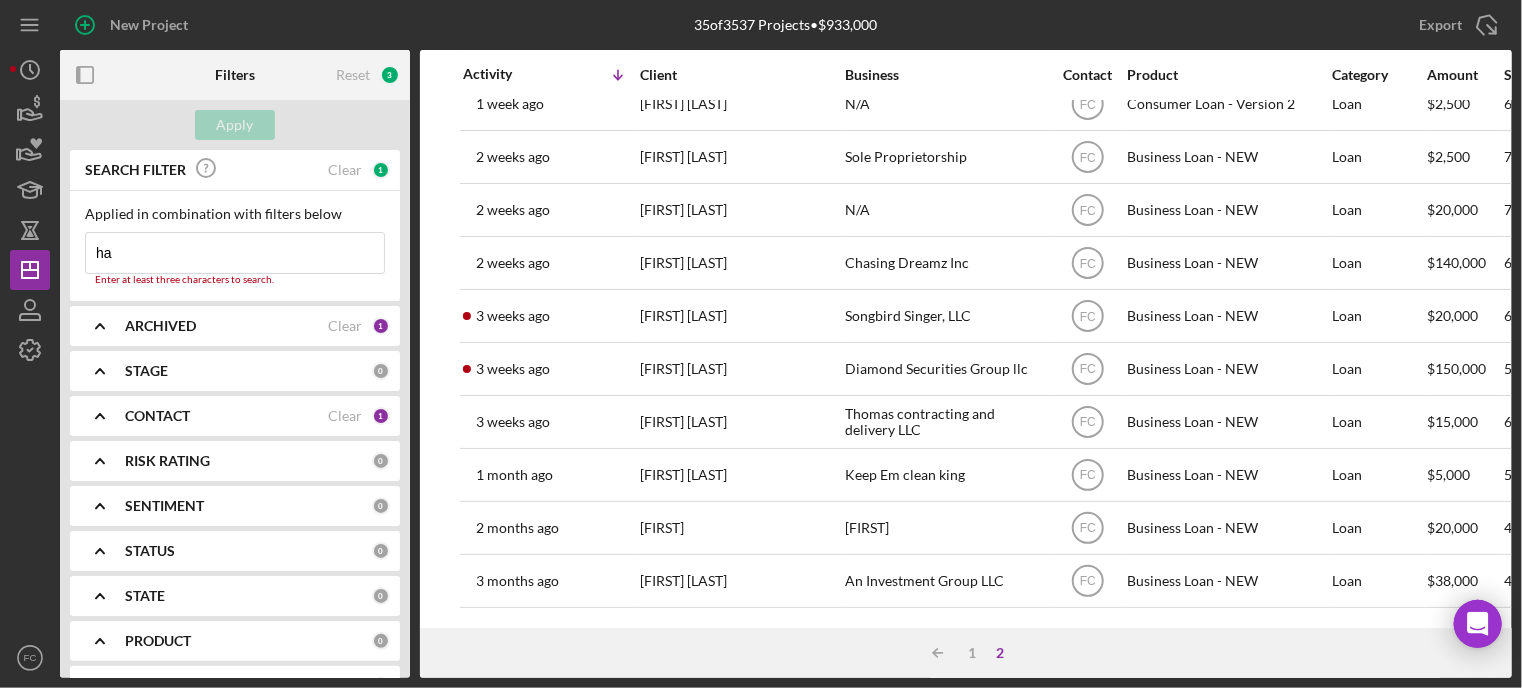 scroll, scrollTop: 0, scrollLeft: 0, axis: both 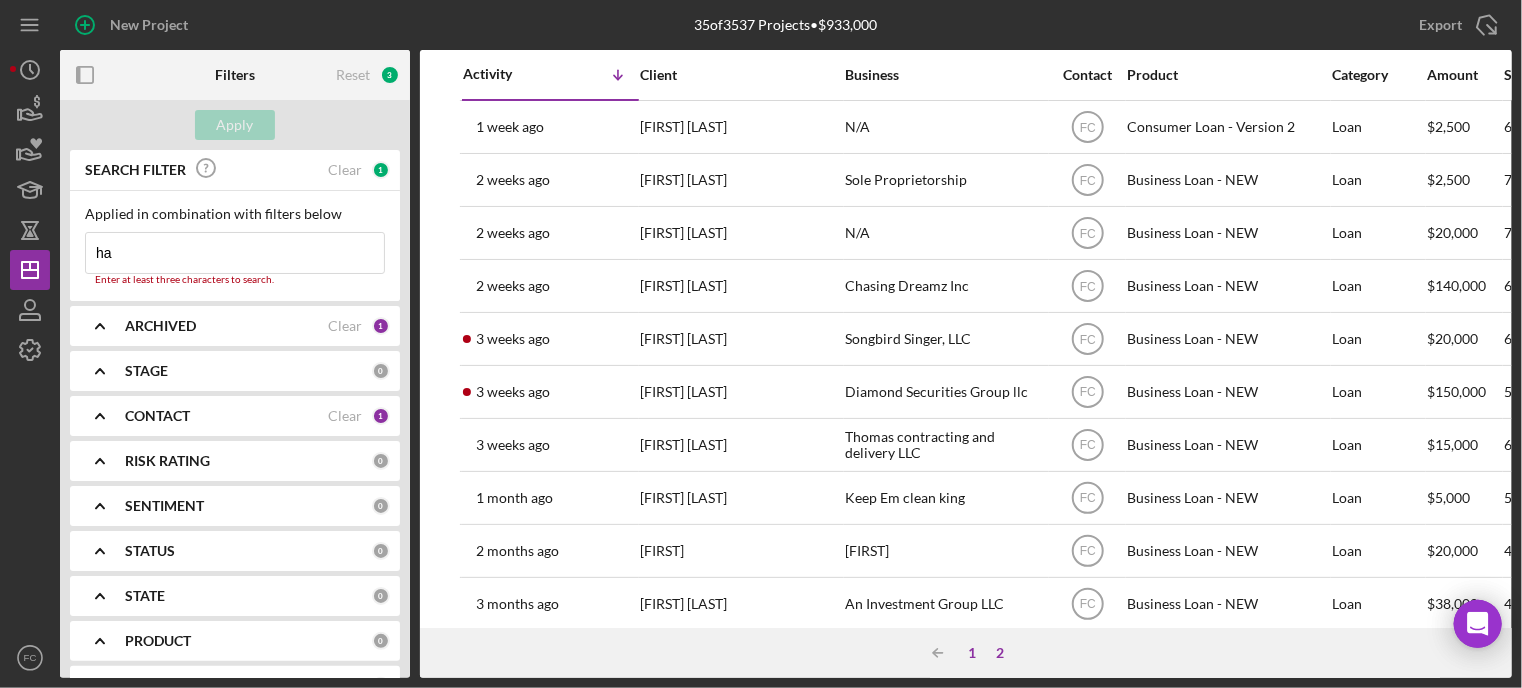 click on "1" at bounding box center [972, 653] 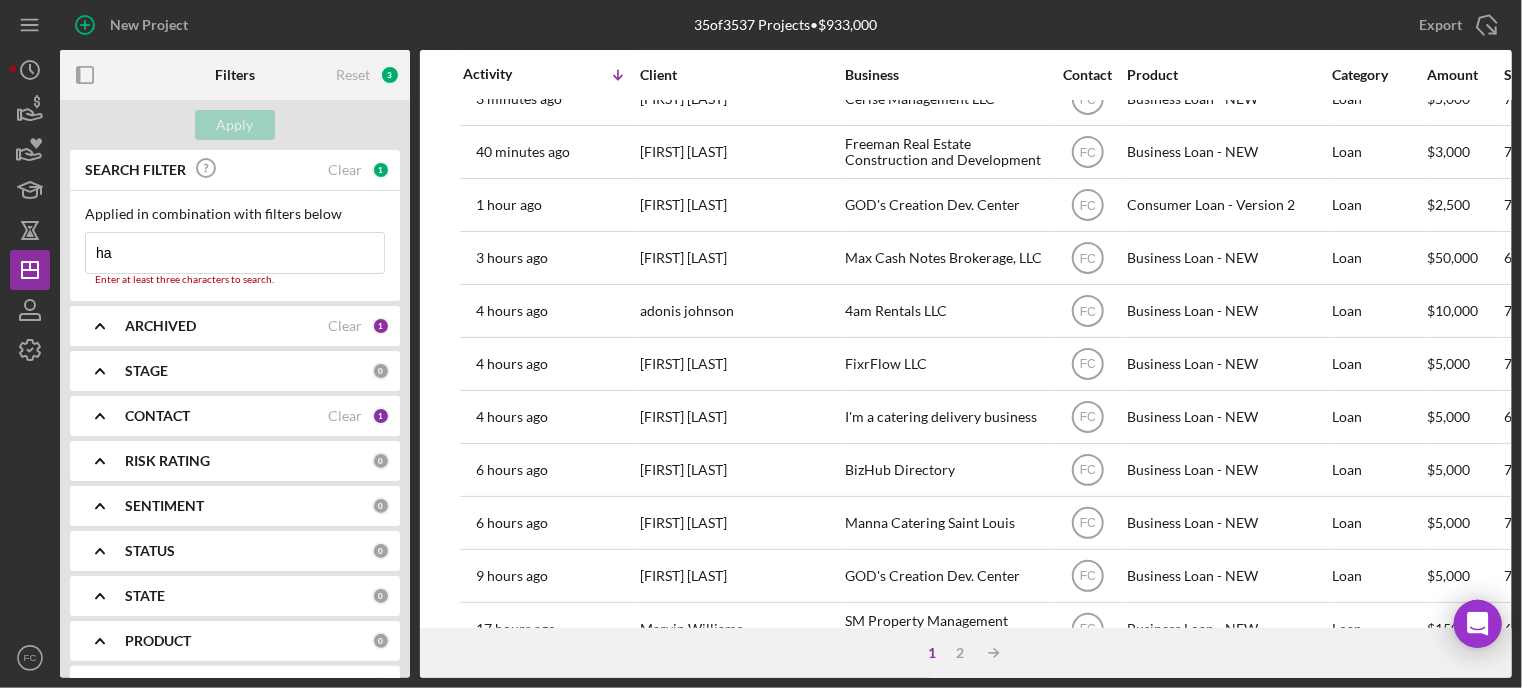 scroll, scrollTop: 0, scrollLeft: 0, axis: both 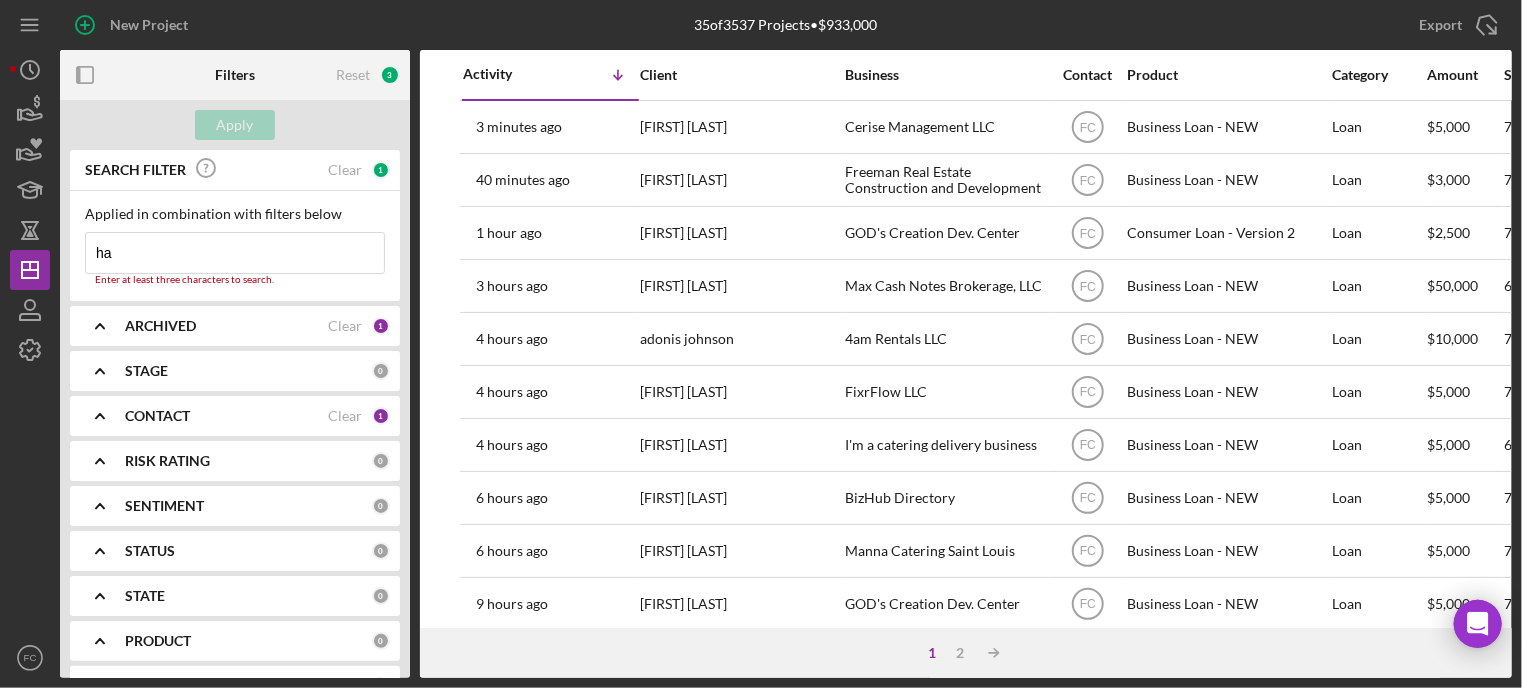 click on "ha" at bounding box center [235, 253] 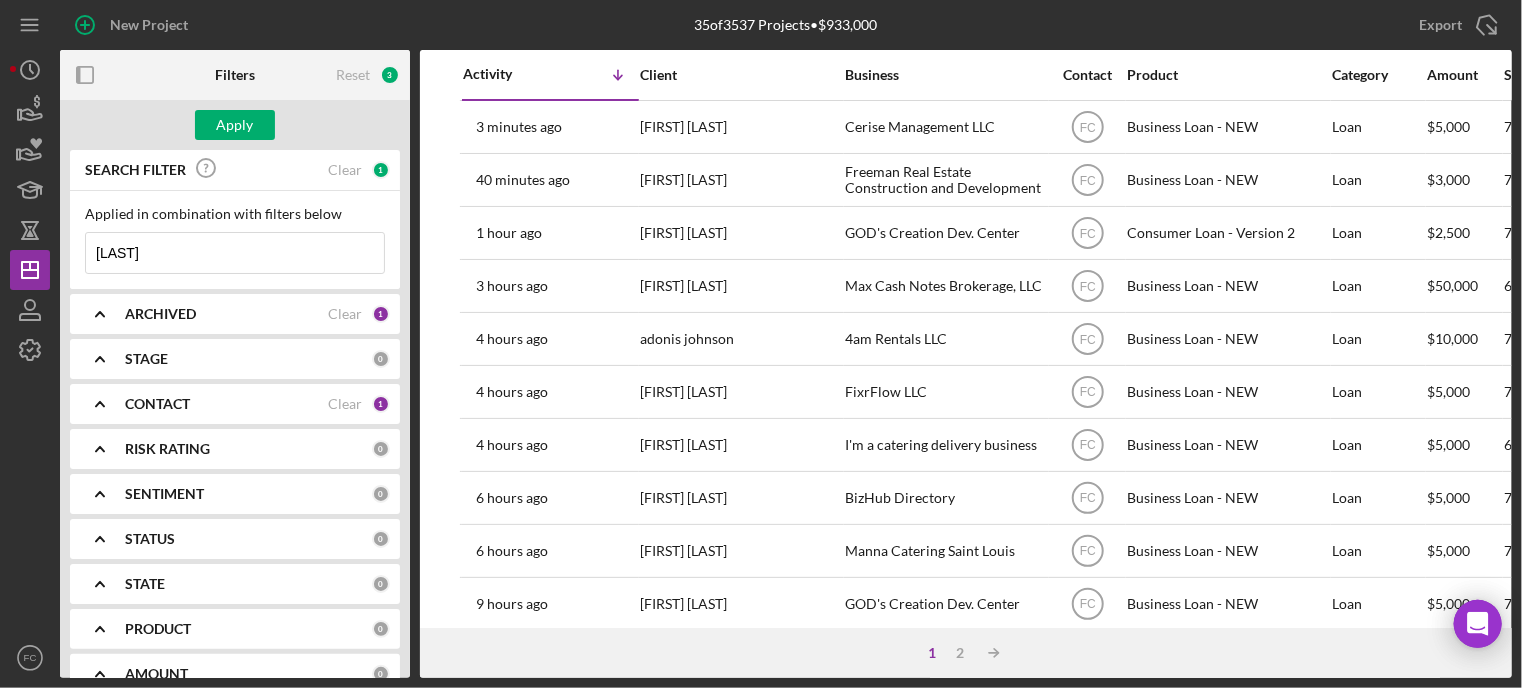 type on "herron" 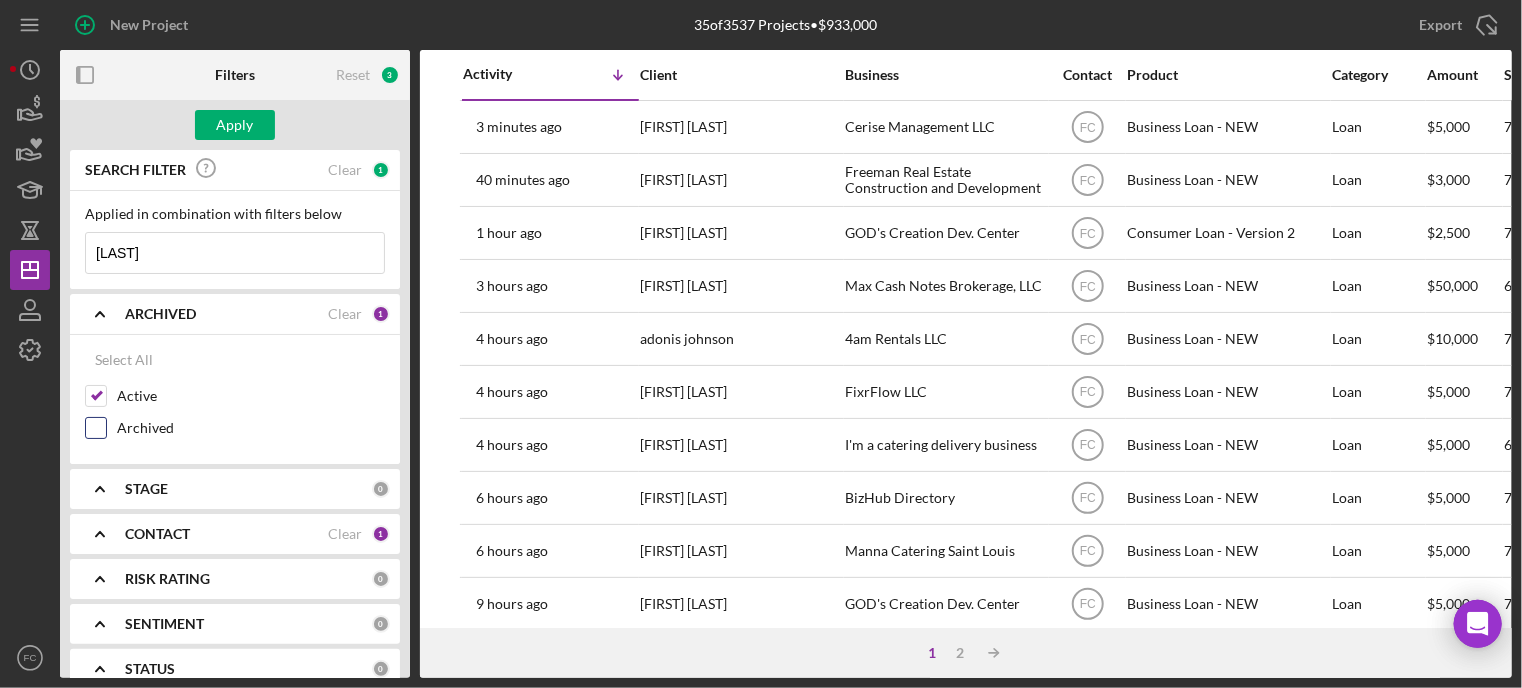 click on "Archived" at bounding box center [251, 428] 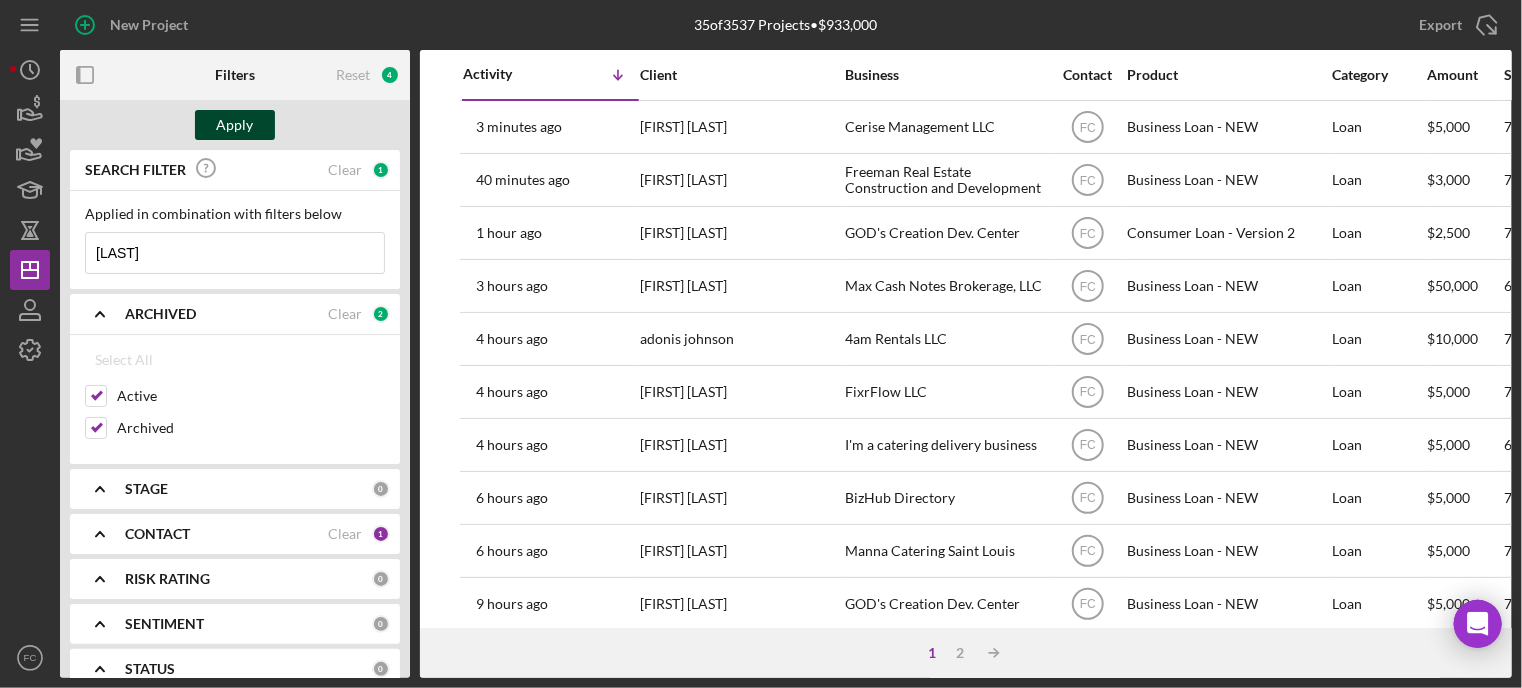 click on "Apply" at bounding box center (235, 125) 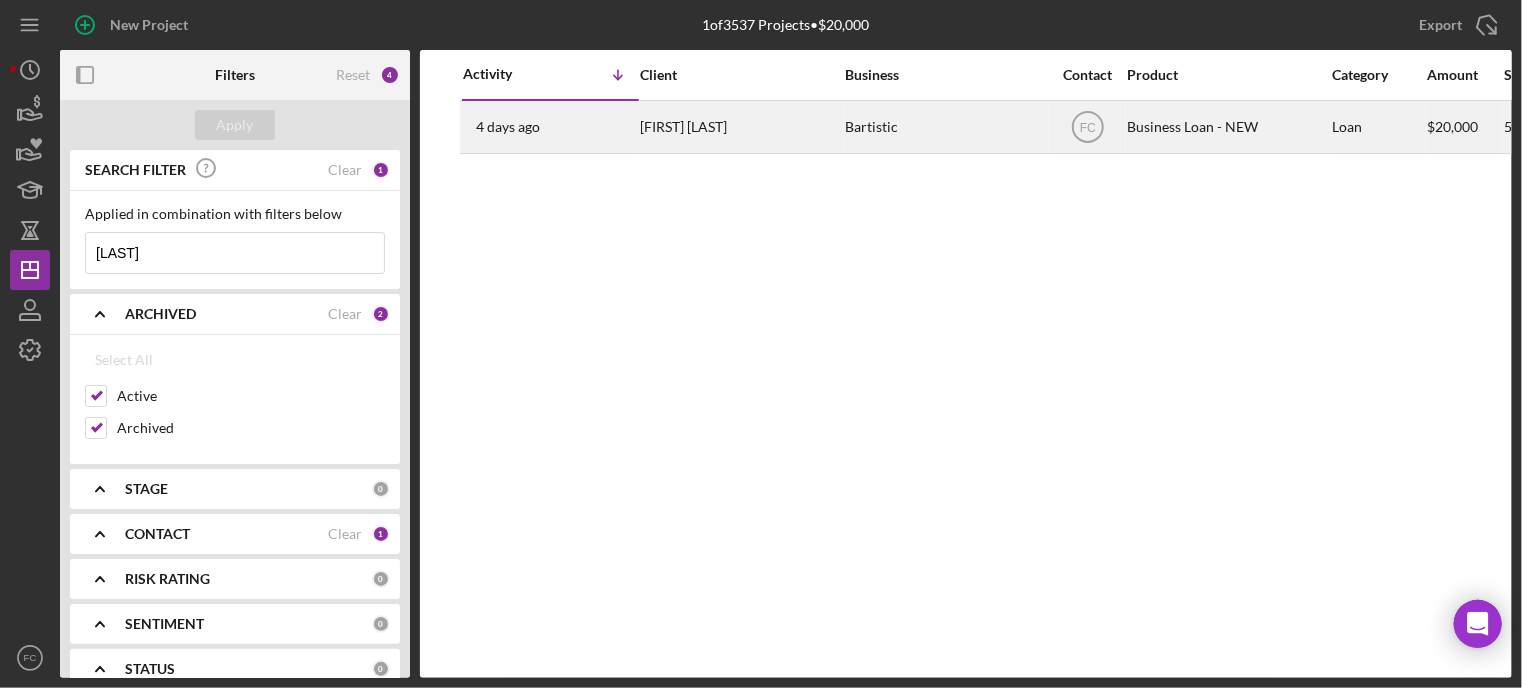 click on "[FIRST] [LAST]" at bounding box center [740, 127] 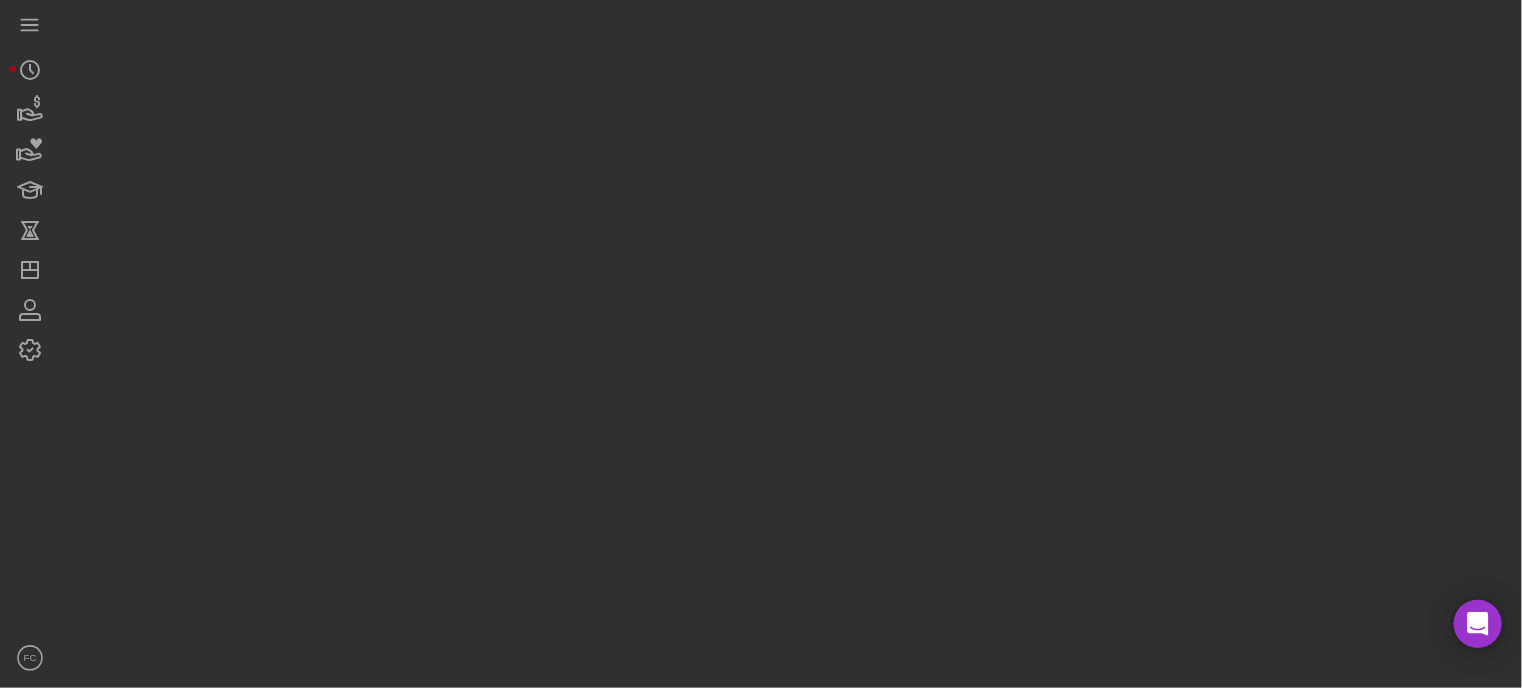 click at bounding box center [786, 339] 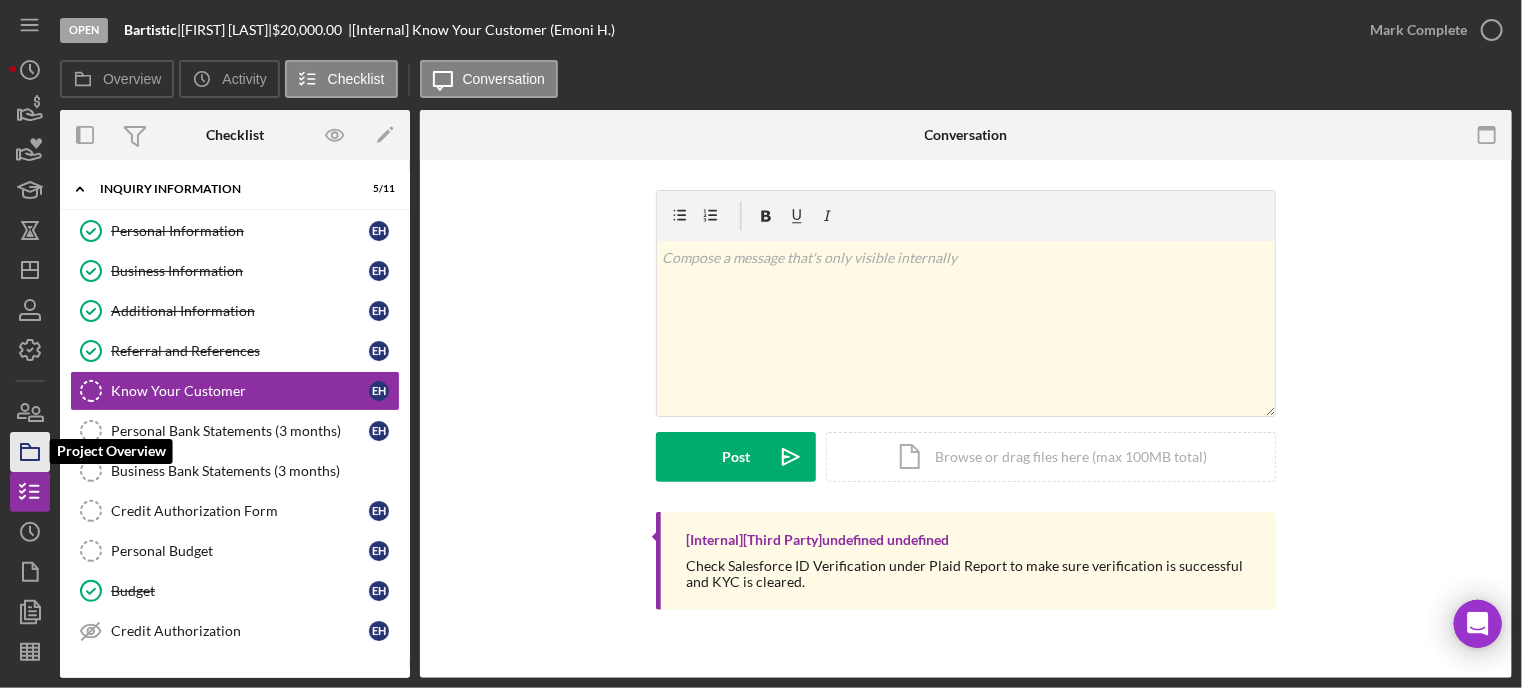 click 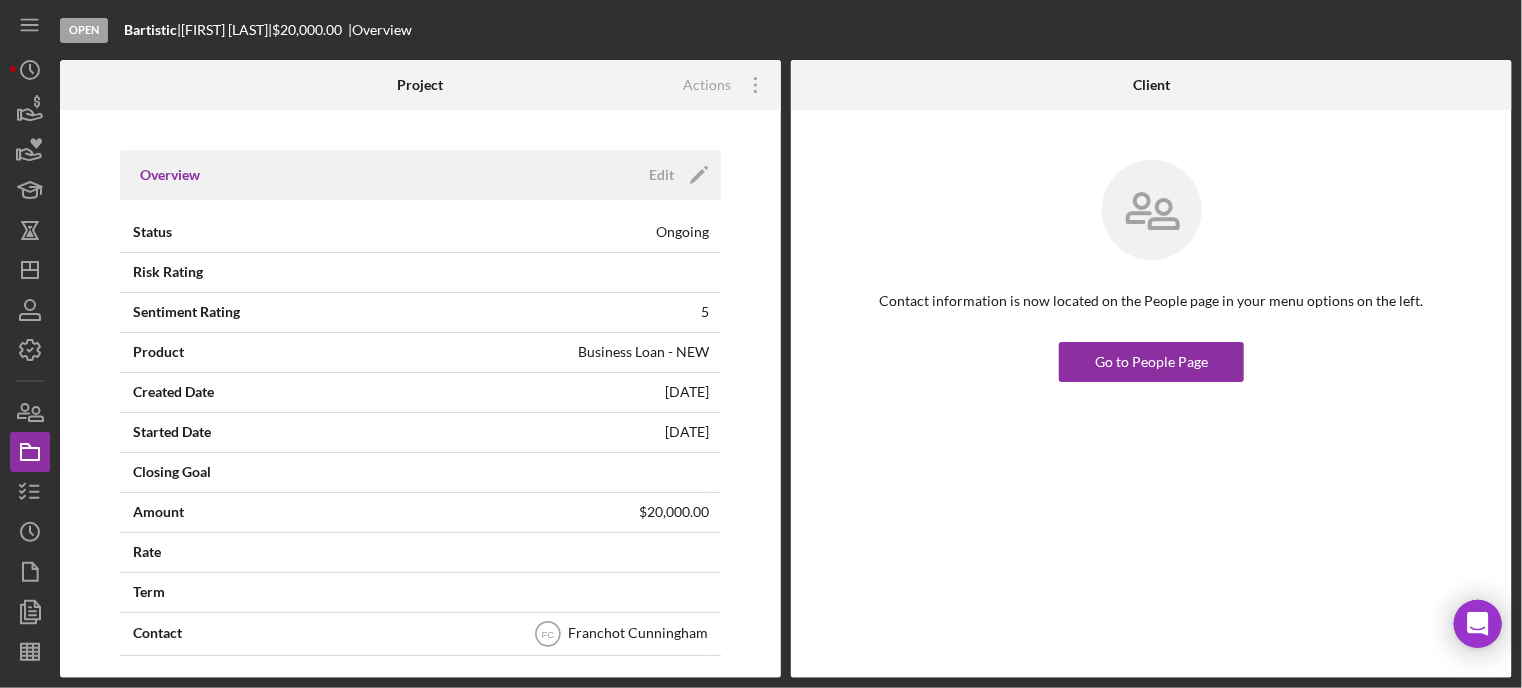 click on "Actions Icon/Overflow Archive" at bounding box center [661, 85] 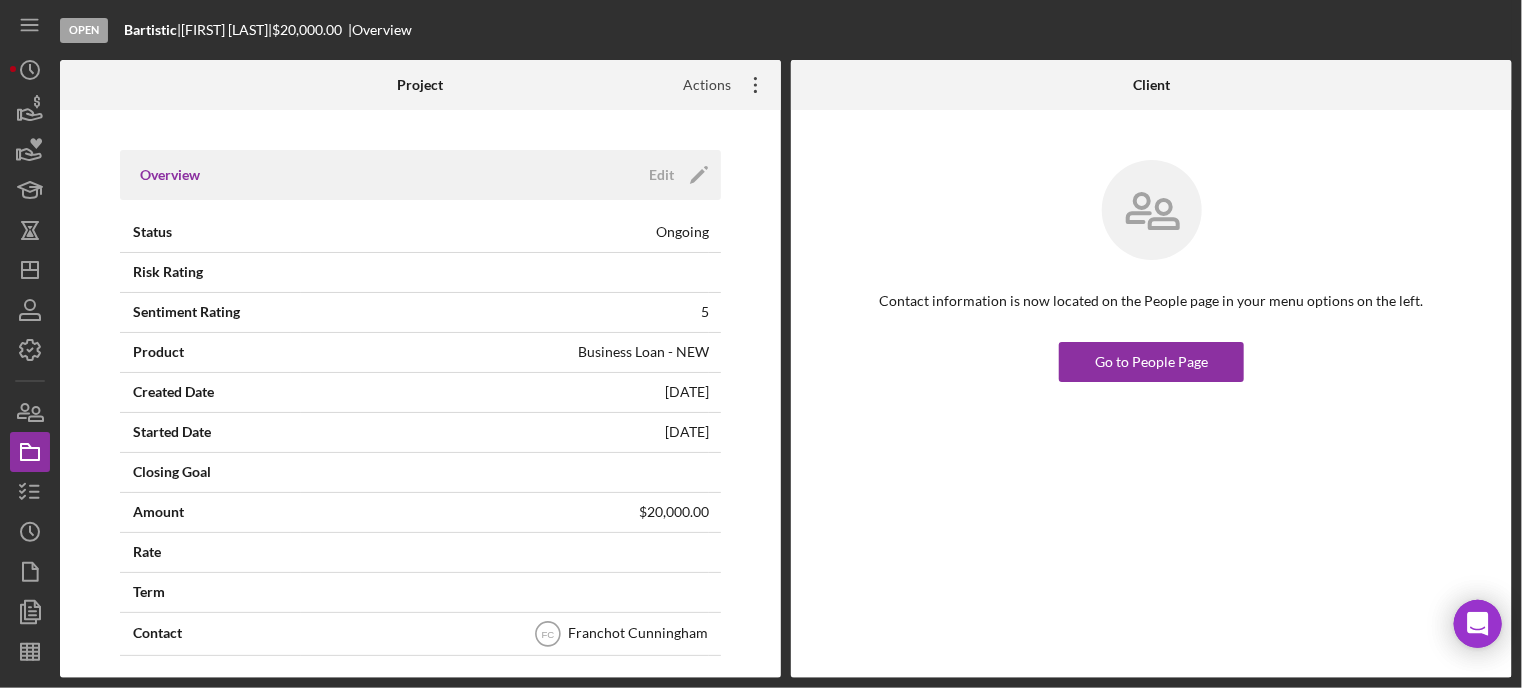 click on "Actions" at bounding box center [699, 85] 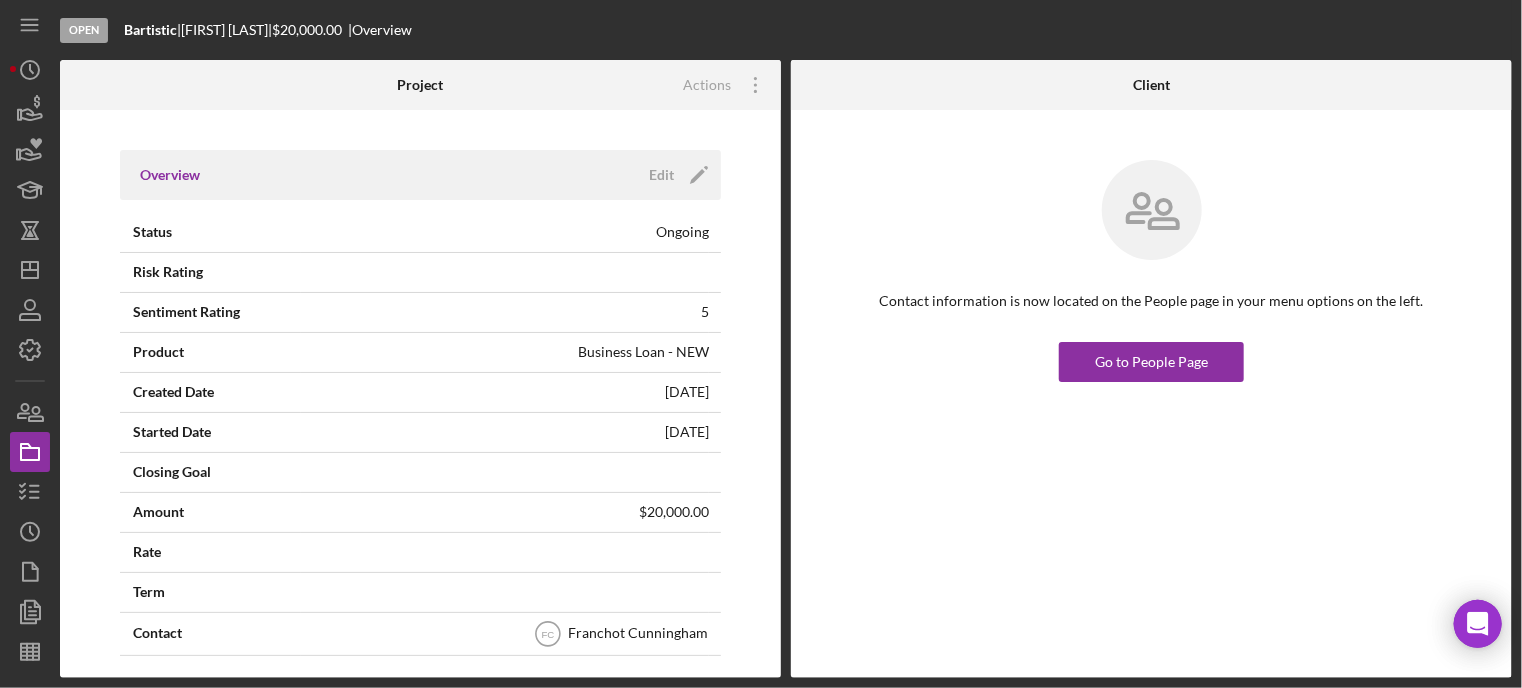 click on "Overview Edit Icon/Edit Status Ongoing Risk Rating Sentiment Rating 5 Product Business Loan - NEW Created Date 5/29/2025 Started Date 5/29/2025 Closing Goal Amount $20,000.00 Rate Term Contact Icon/User Photo FC Franchot   Cunningham Account Executive Stage Open Weekly Status Update Yes Inactivity Alerts Yes Key Ratios Edit Icon/Edit DSCR Collateral Coverage DTI LTV Global DSCR Global Collateral Coverage Global DTI NOI Recommendation Edit Icon/Edit Payment Type Rate Term Amount Down Payment Closing Fee Include closing fee in amount financed? No Origination Fee Include origination fee in amount financed? No Amount Financed Closing Date First Payment Date Maturity Date Resolution Edit Icon/Edit Resolved On Resolution" at bounding box center (420, 394) 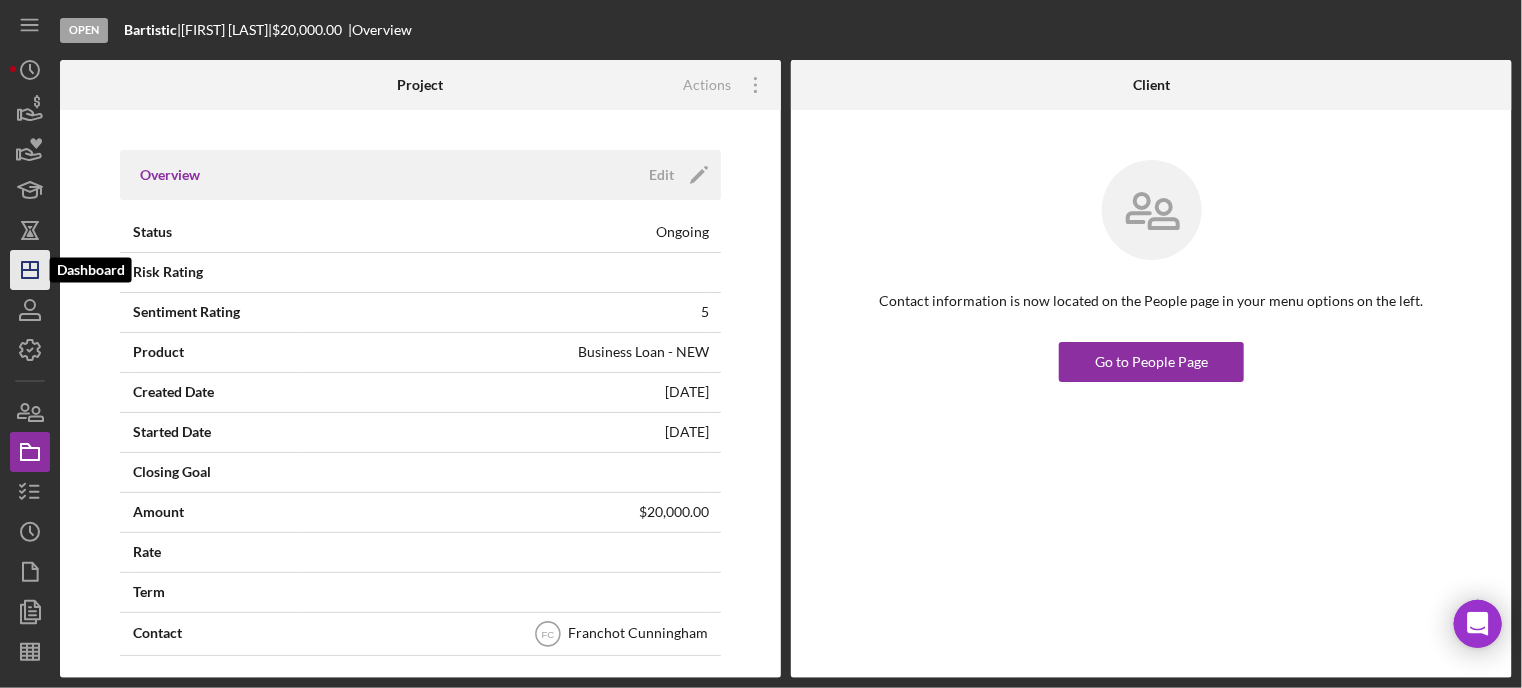click on "Icon/Dashboard" 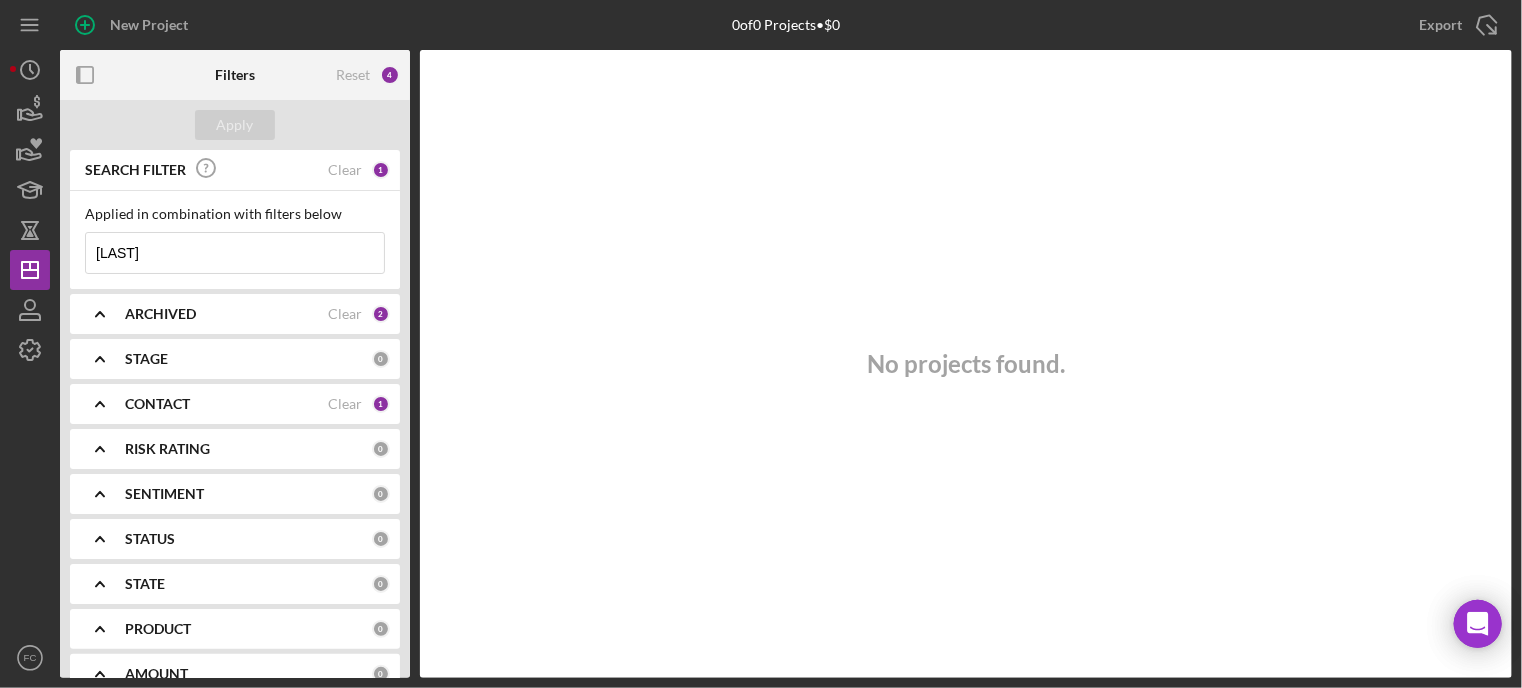 type 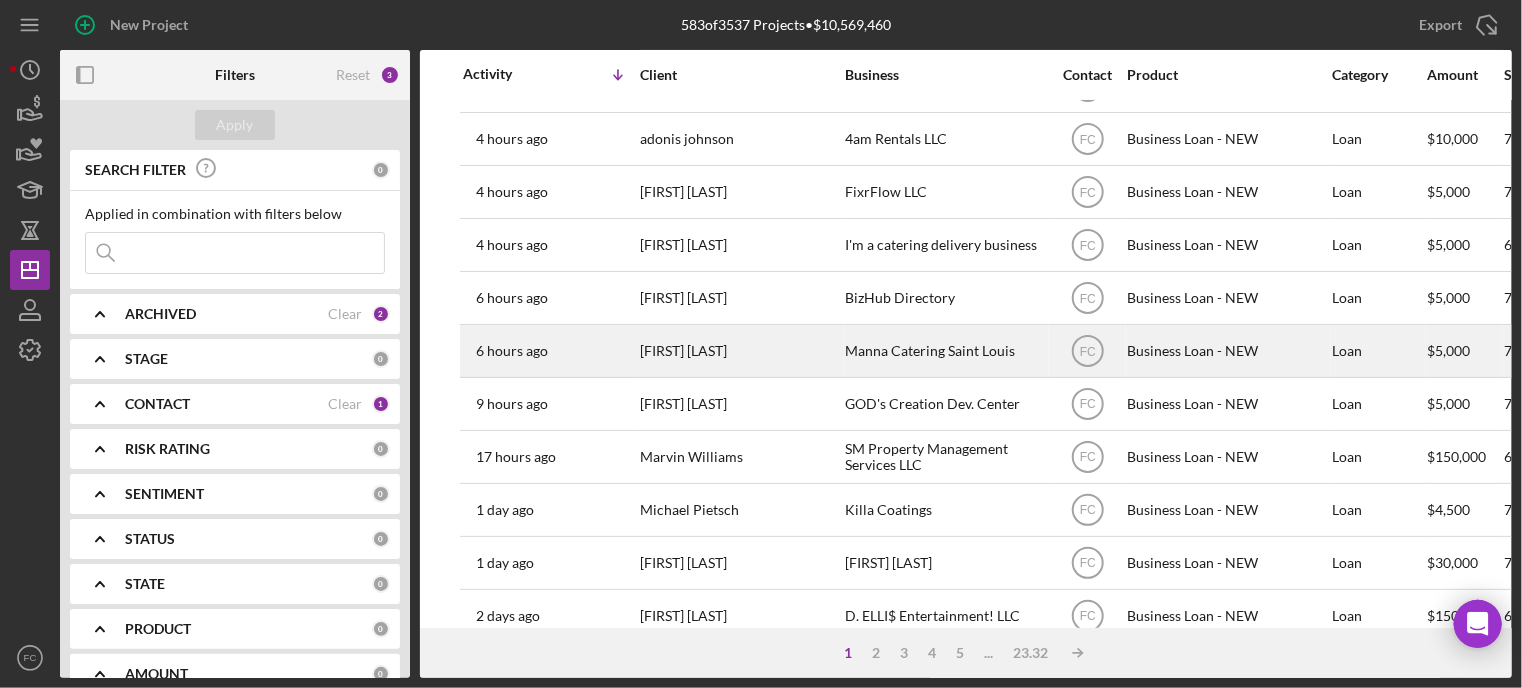 scroll, scrollTop: 300, scrollLeft: 0, axis: vertical 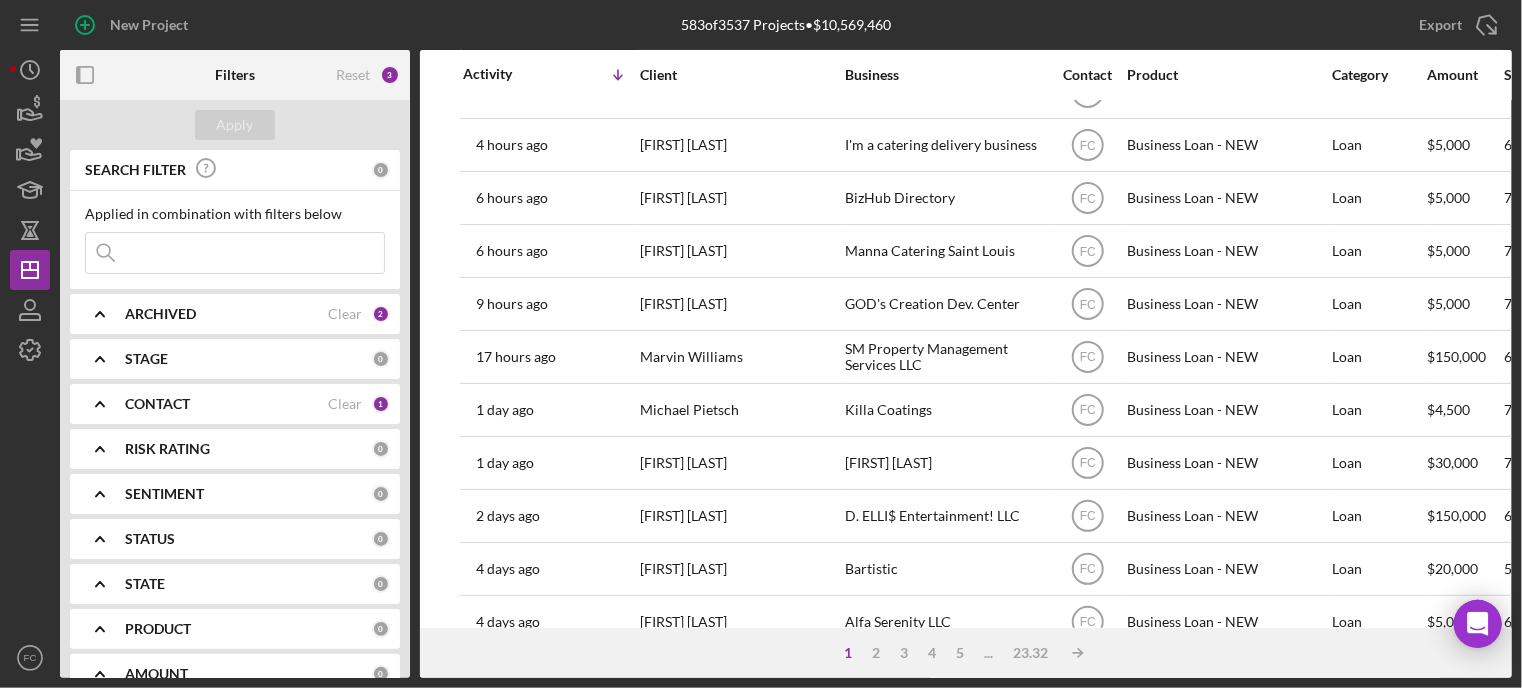 click on "ARCHIVED" at bounding box center (160, 314) 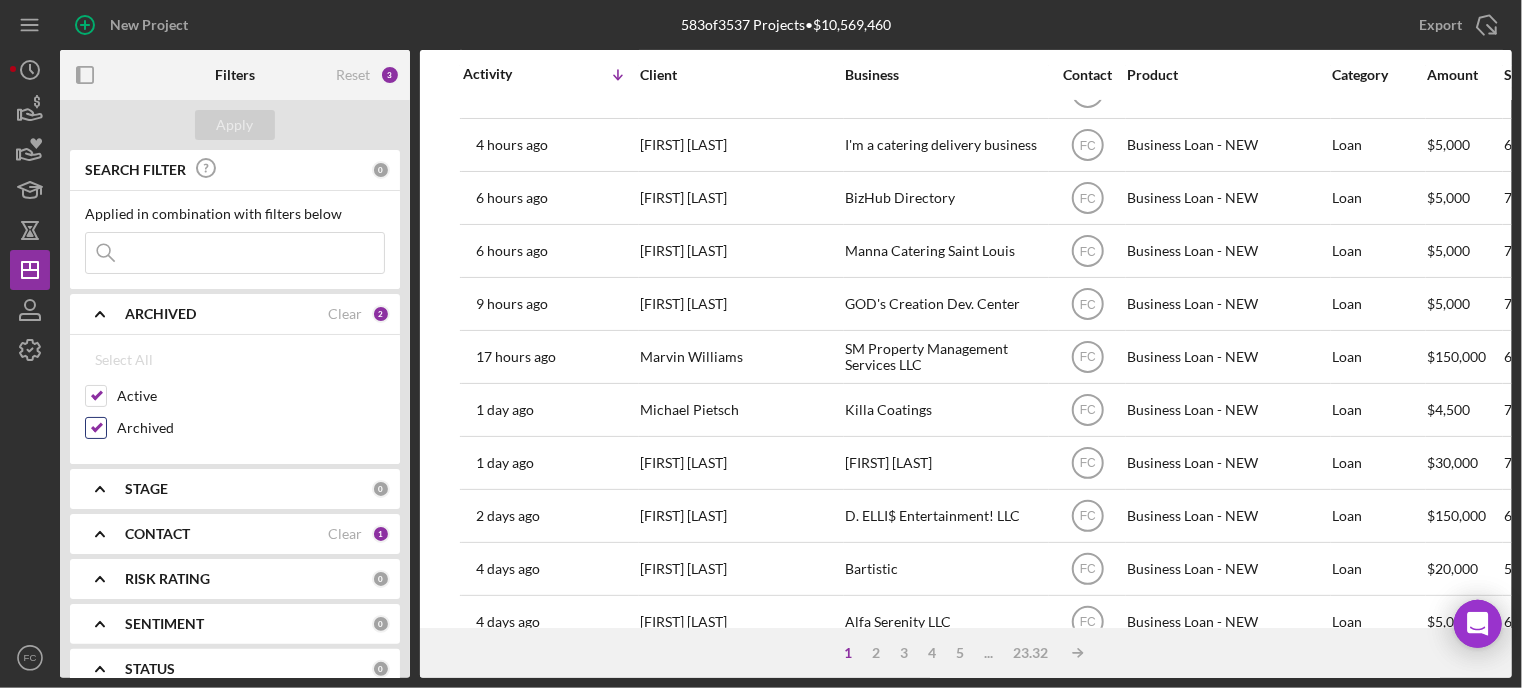 click on "Archived" at bounding box center [96, 428] 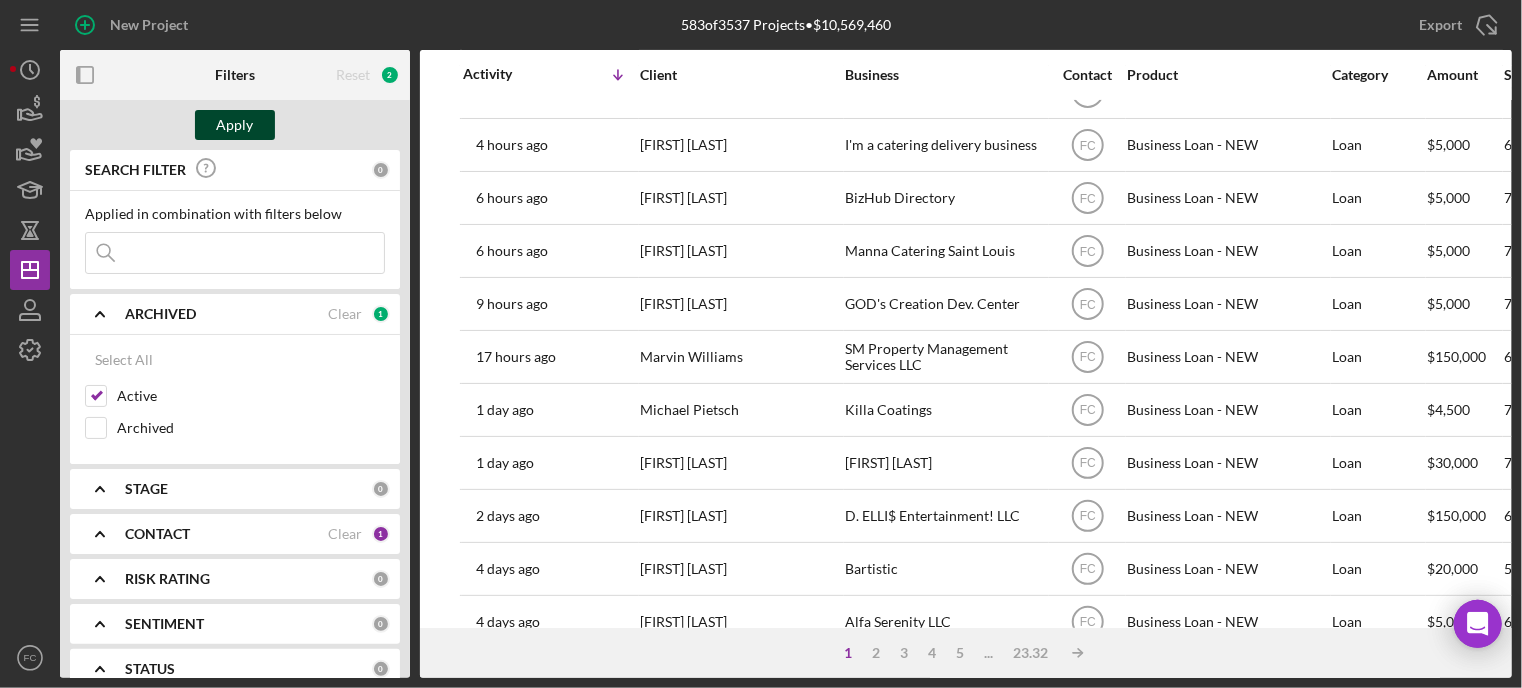 click on "Apply" at bounding box center (235, 125) 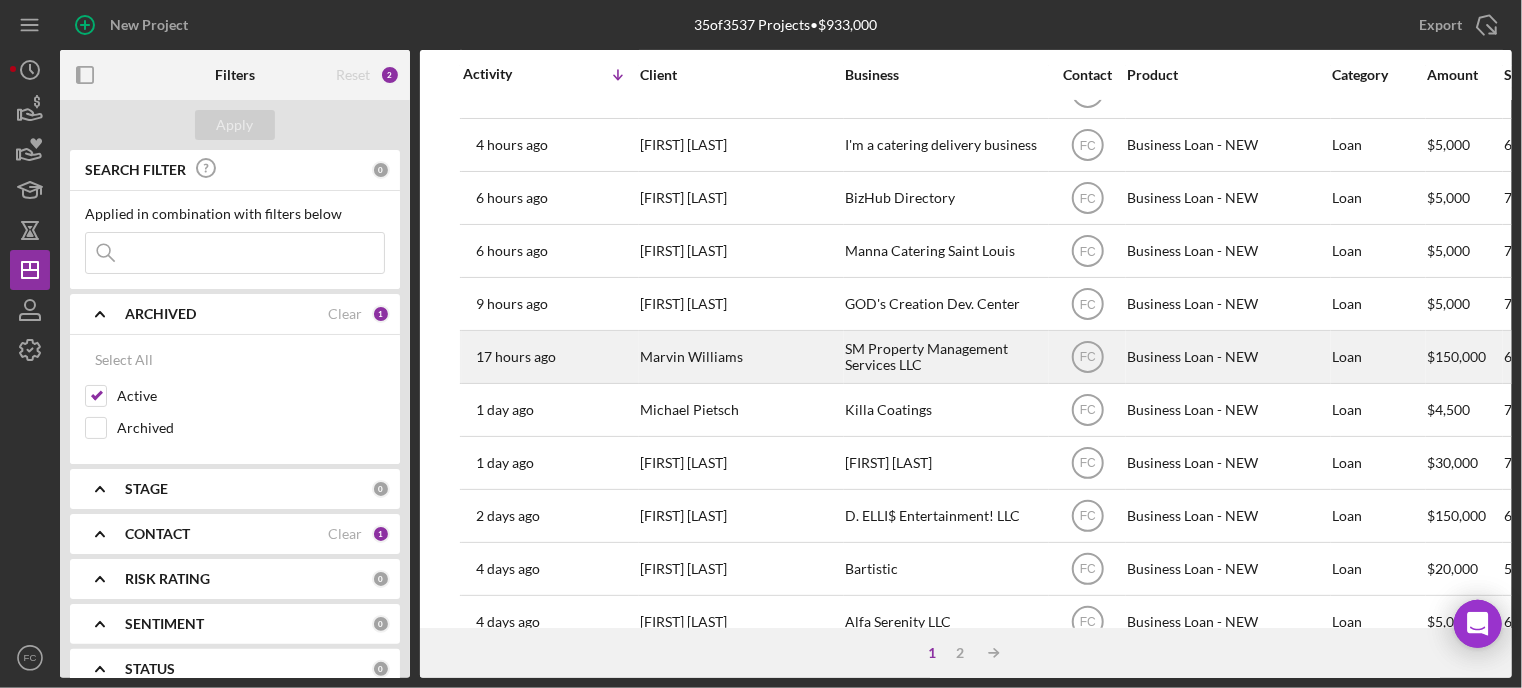 scroll, scrollTop: 0, scrollLeft: 0, axis: both 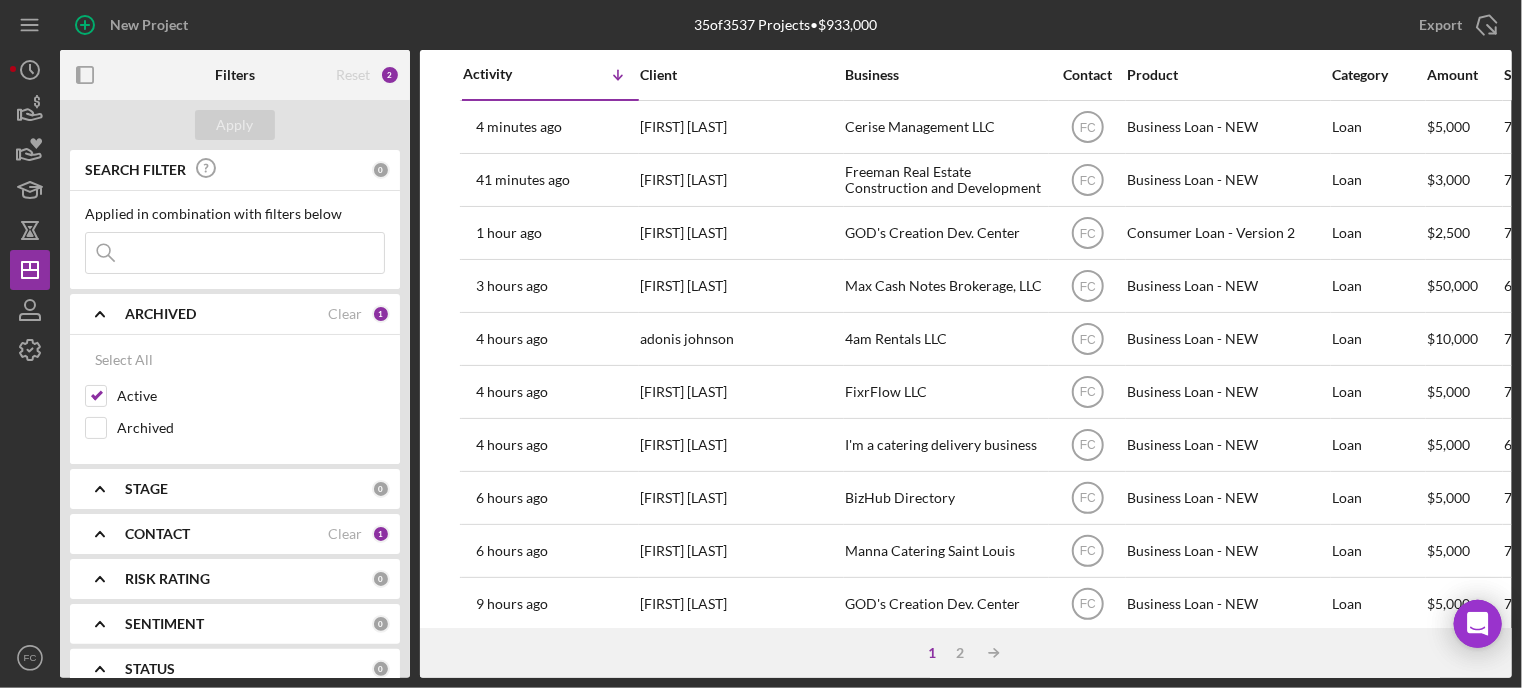 click on "1 2 Icon/Table Sort Arrow" at bounding box center (966, 653) 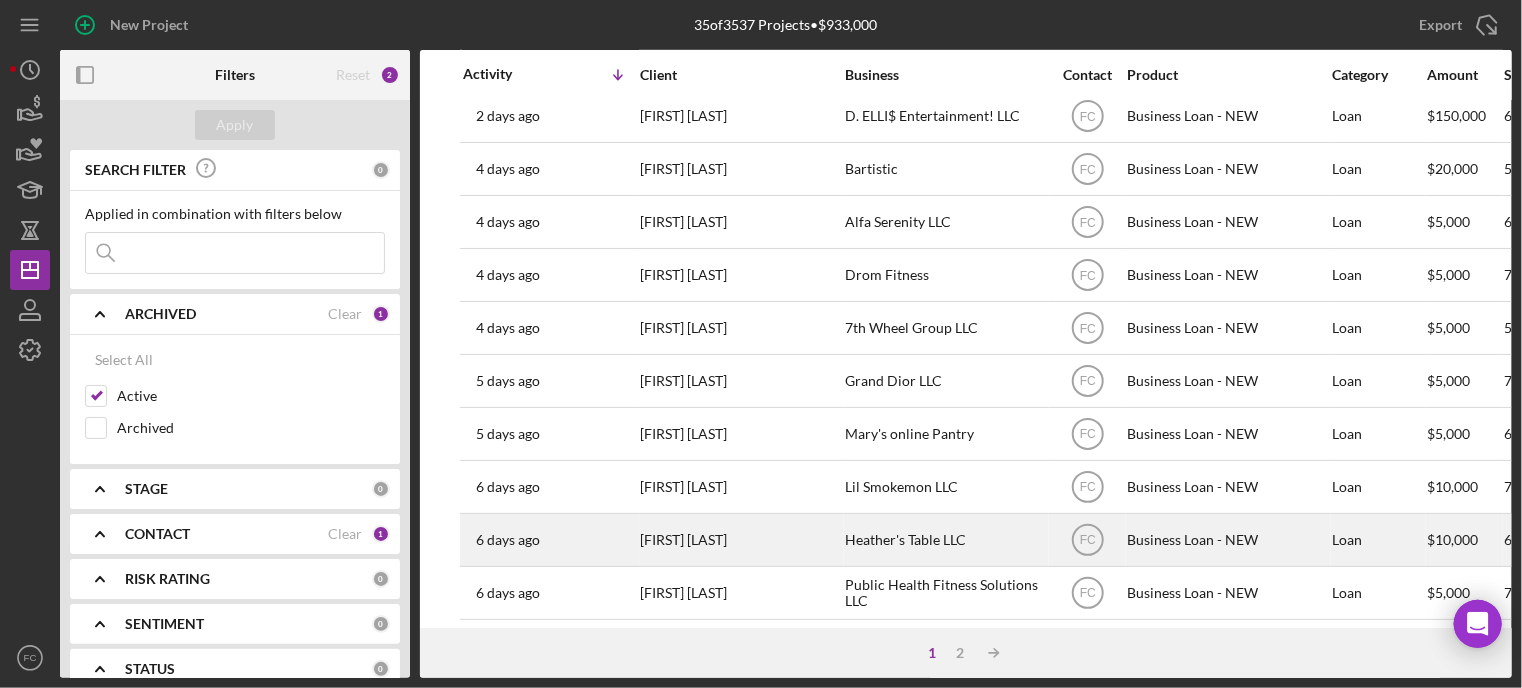 scroll, scrollTop: 828, scrollLeft: 0, axis: vertical 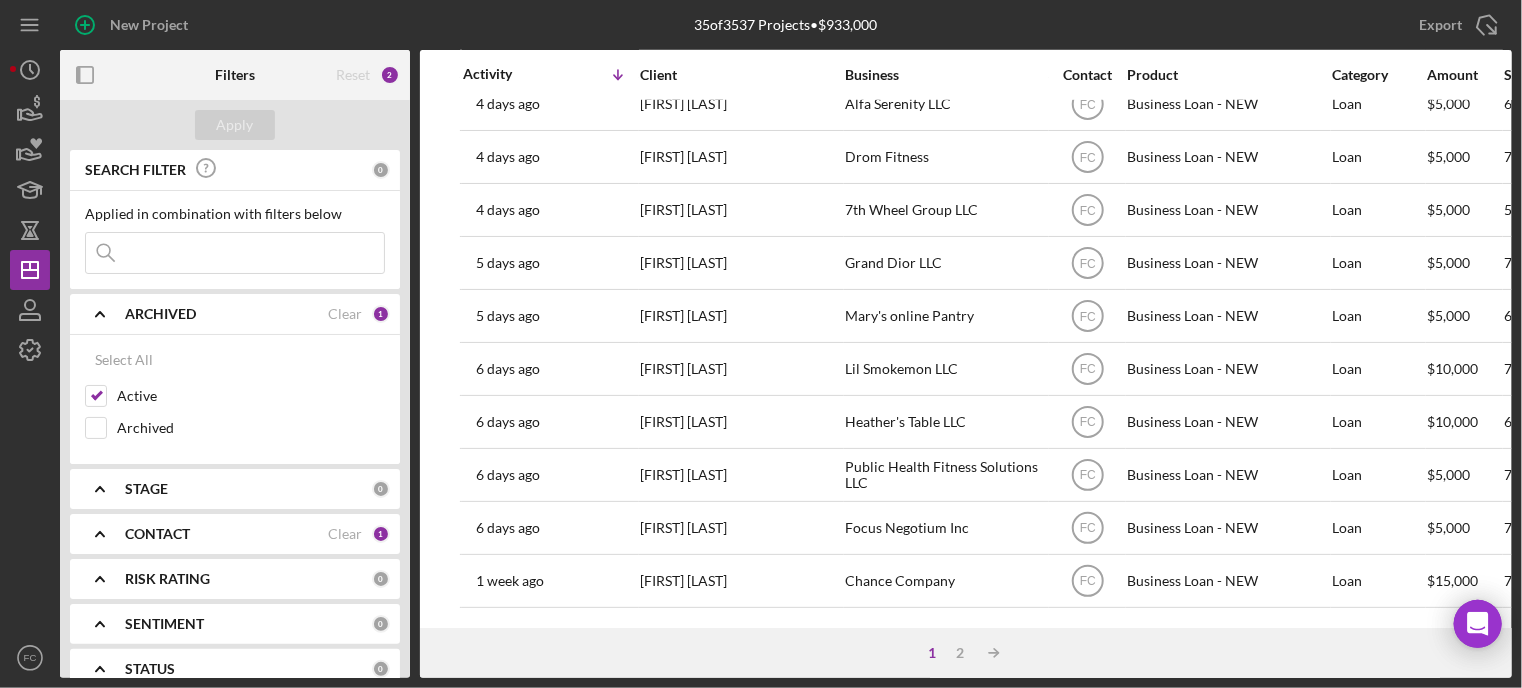 drag, startPoint x: 954, startPoint y: 641, endPoint x: 937, endPoint y: 620, distance: 27.018513 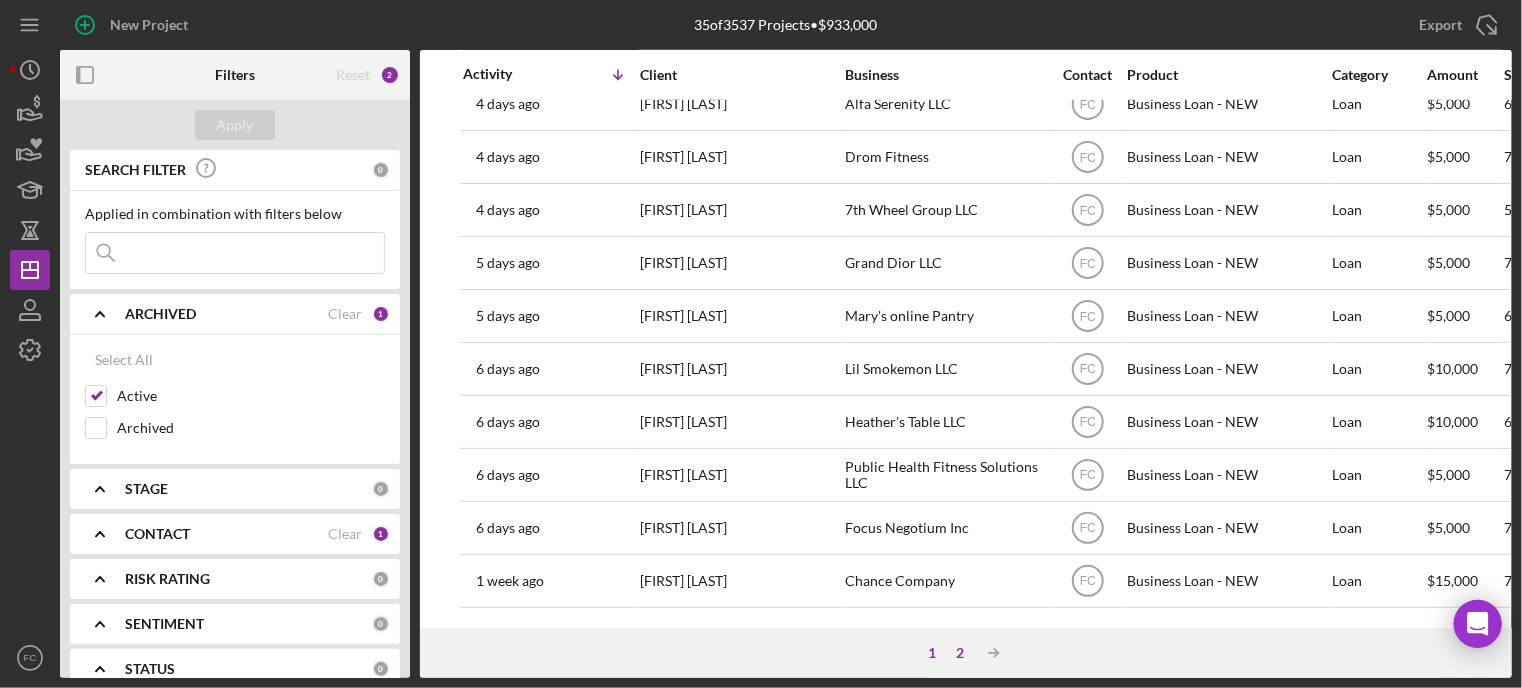 click on "2" at bounding box center (960, 653) 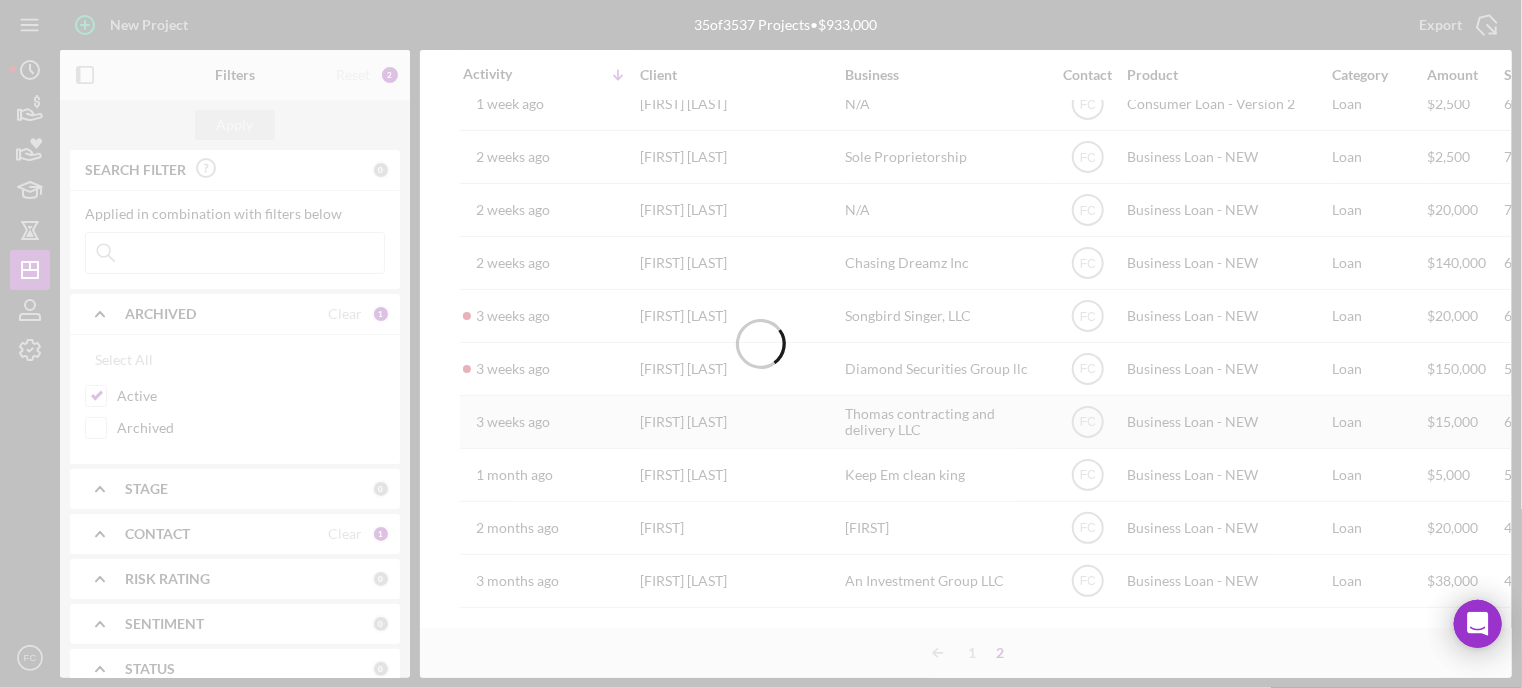 scroll, scrollTop: 36, scrollLeft: 0, axis: vertical 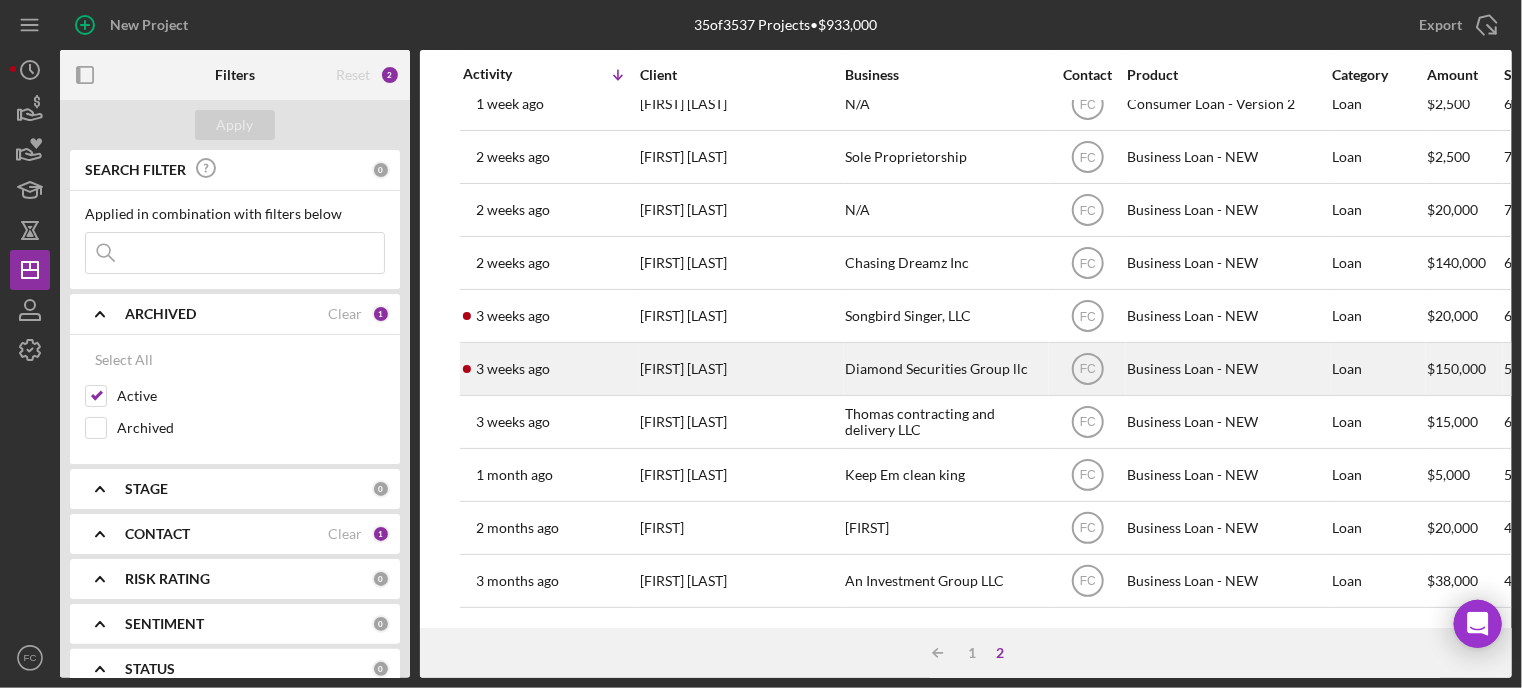 click on "3 weeks ago Justin Mitchell" at bounding box center [550, 369] 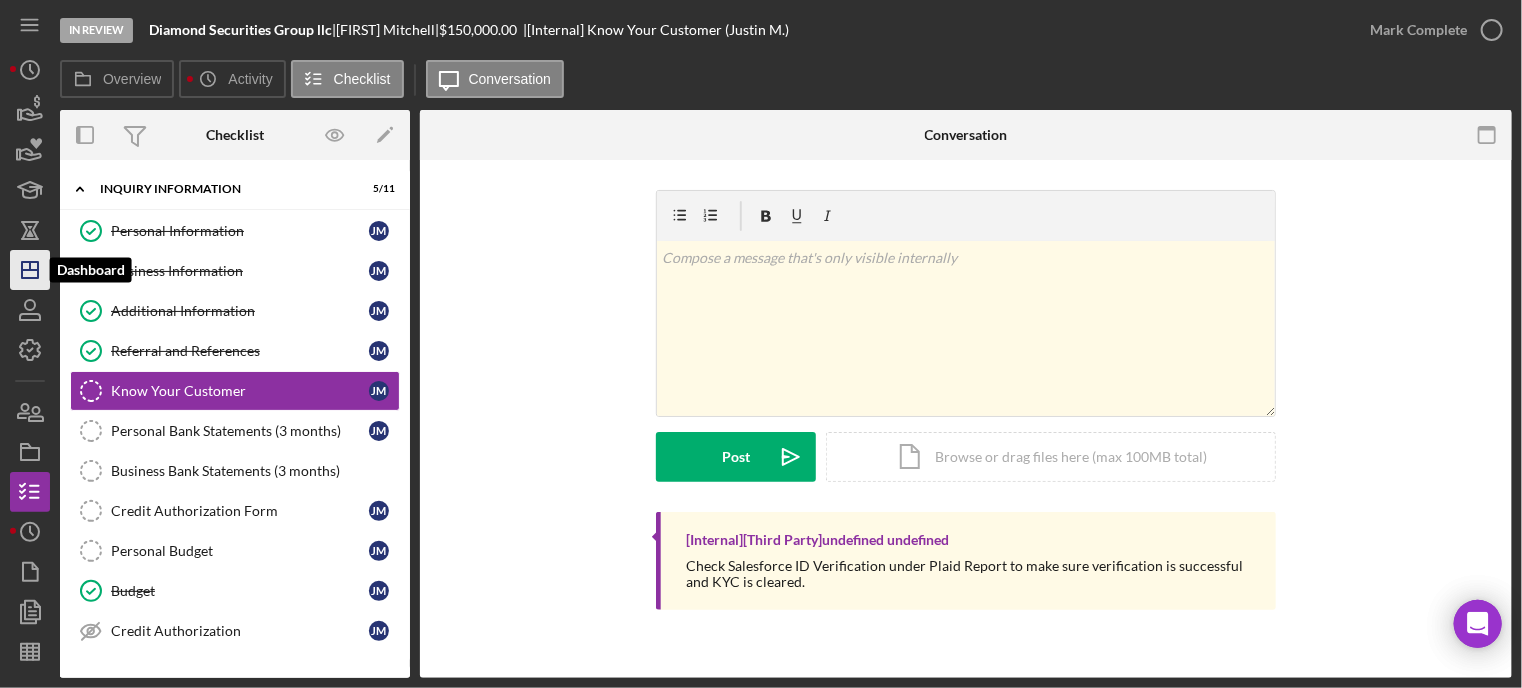 click on "Icon/Dashboard" 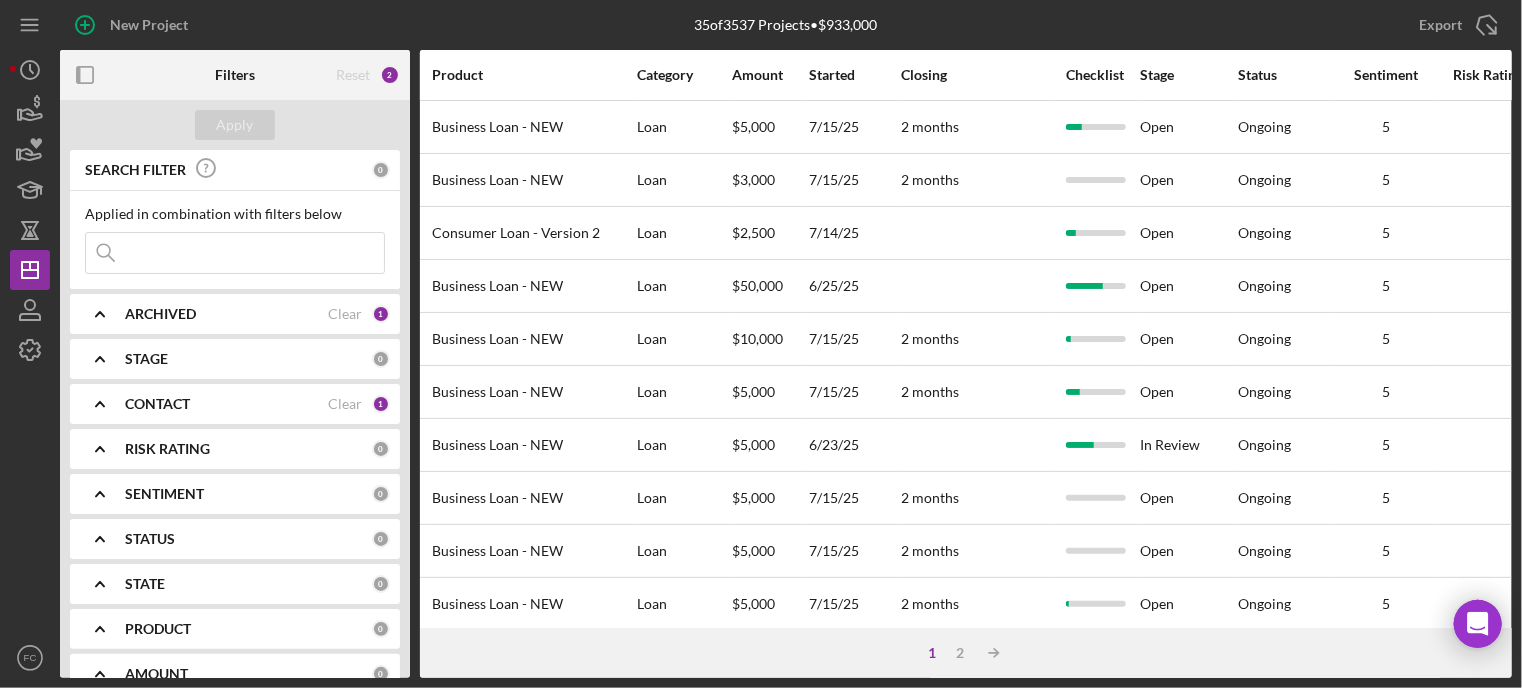scroll, scrollTop: 0, scrollLeft: 705, axis: horizontal 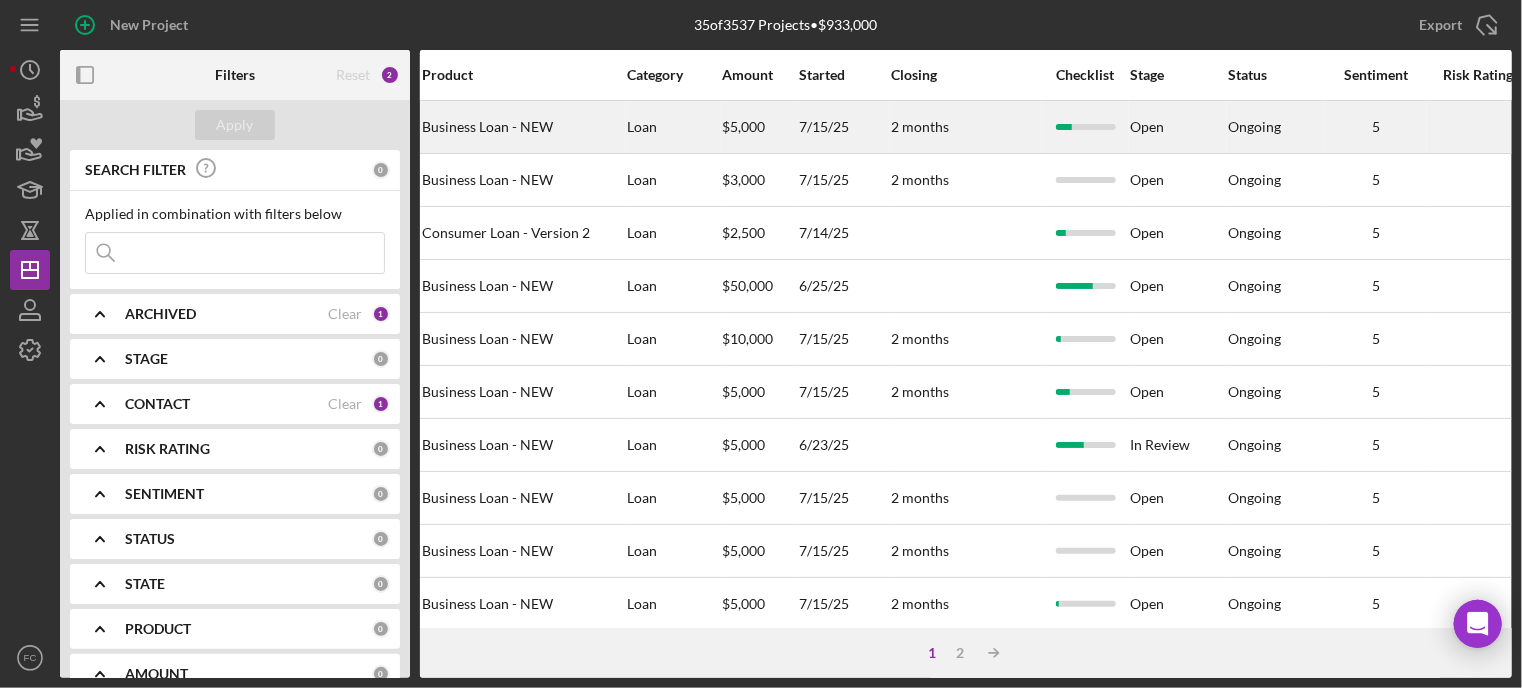 click on "Open" at bounding box center [1178, 127] 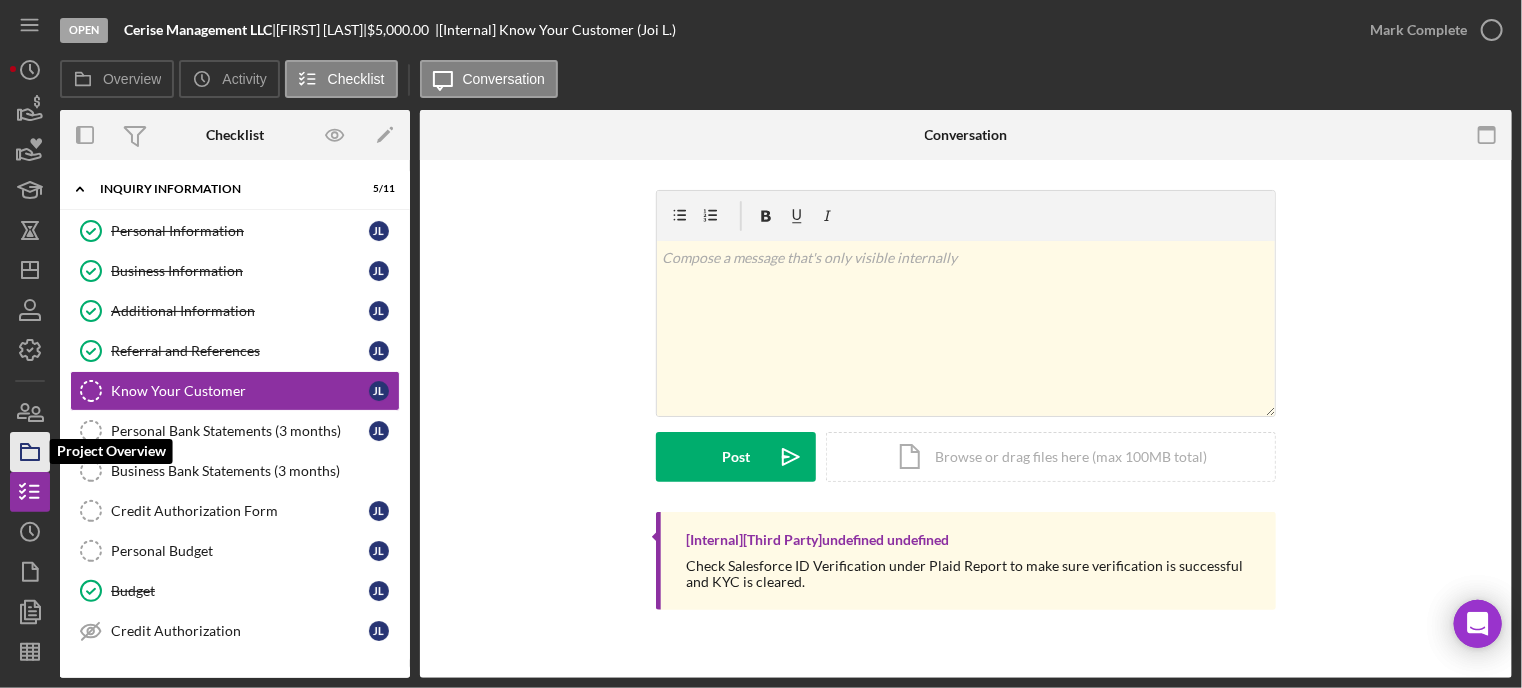 click 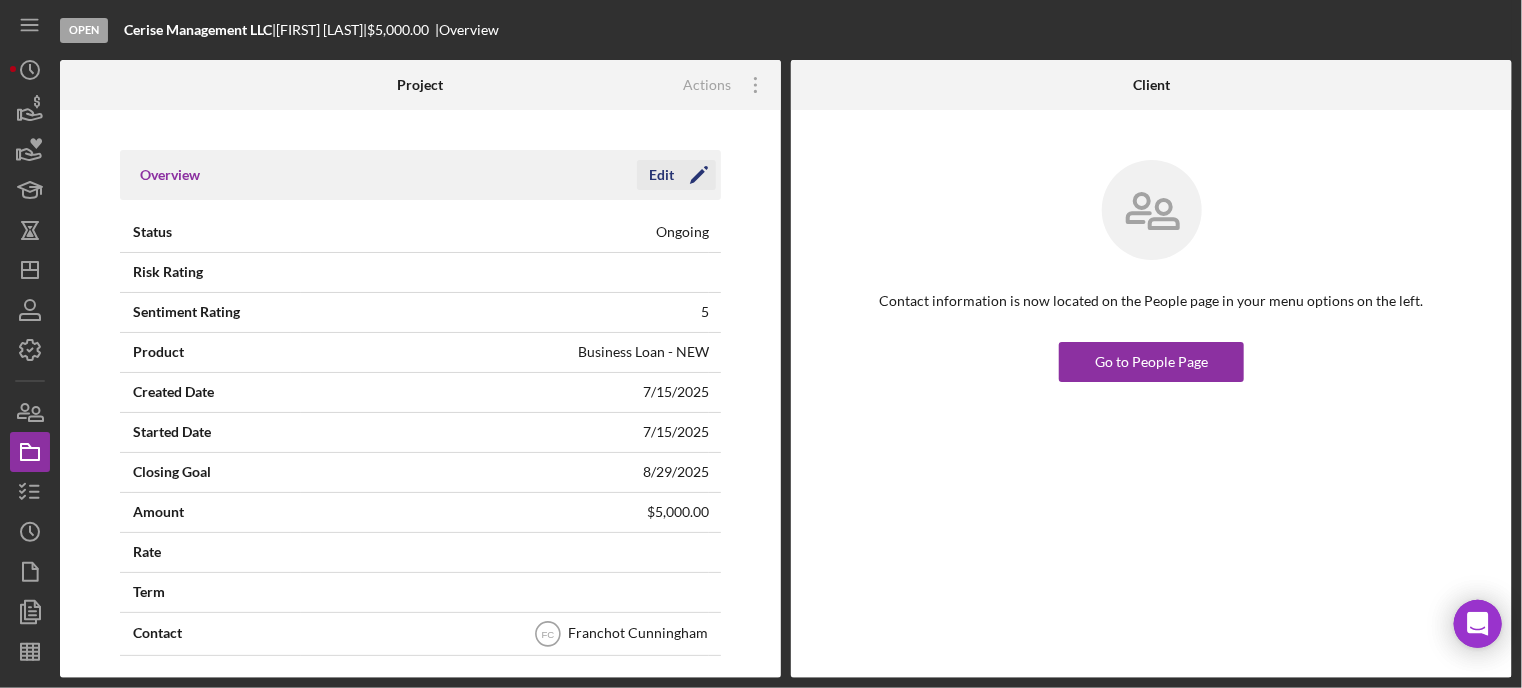click on "Edit" at bounding box center [661, 175] 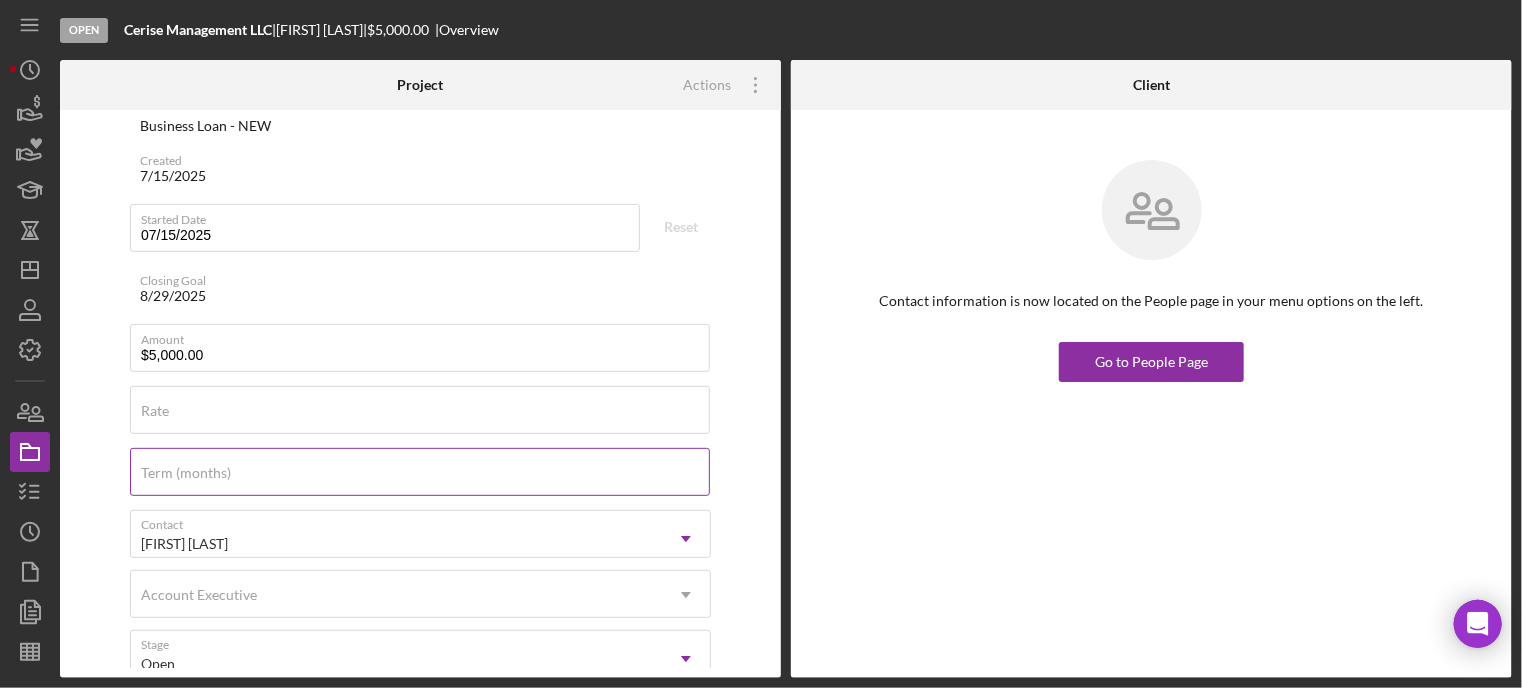scroll, scrollTop: 400, scrollLeft: 0, axis: vertical 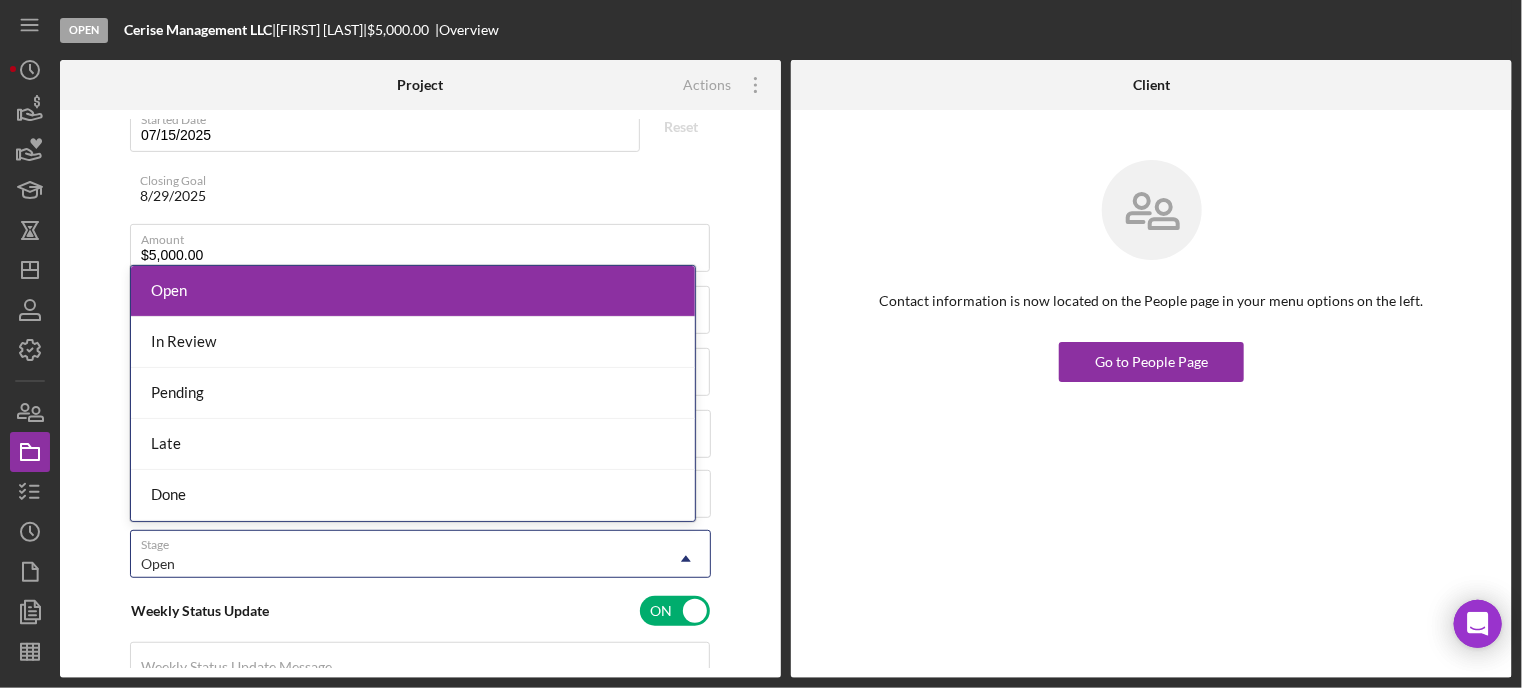 click on "Open" at bounding box center (396, 564) 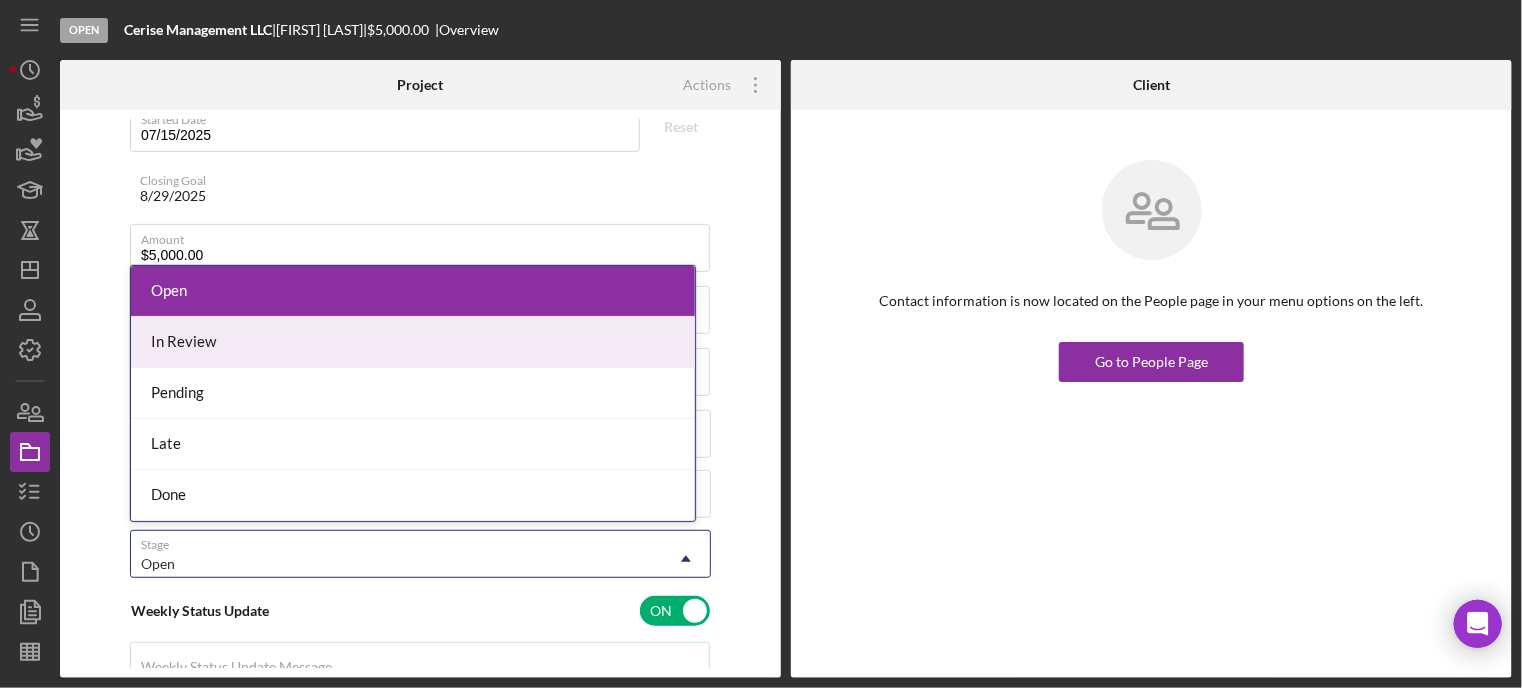 click on "In Review" at bounding box center [413, 342] 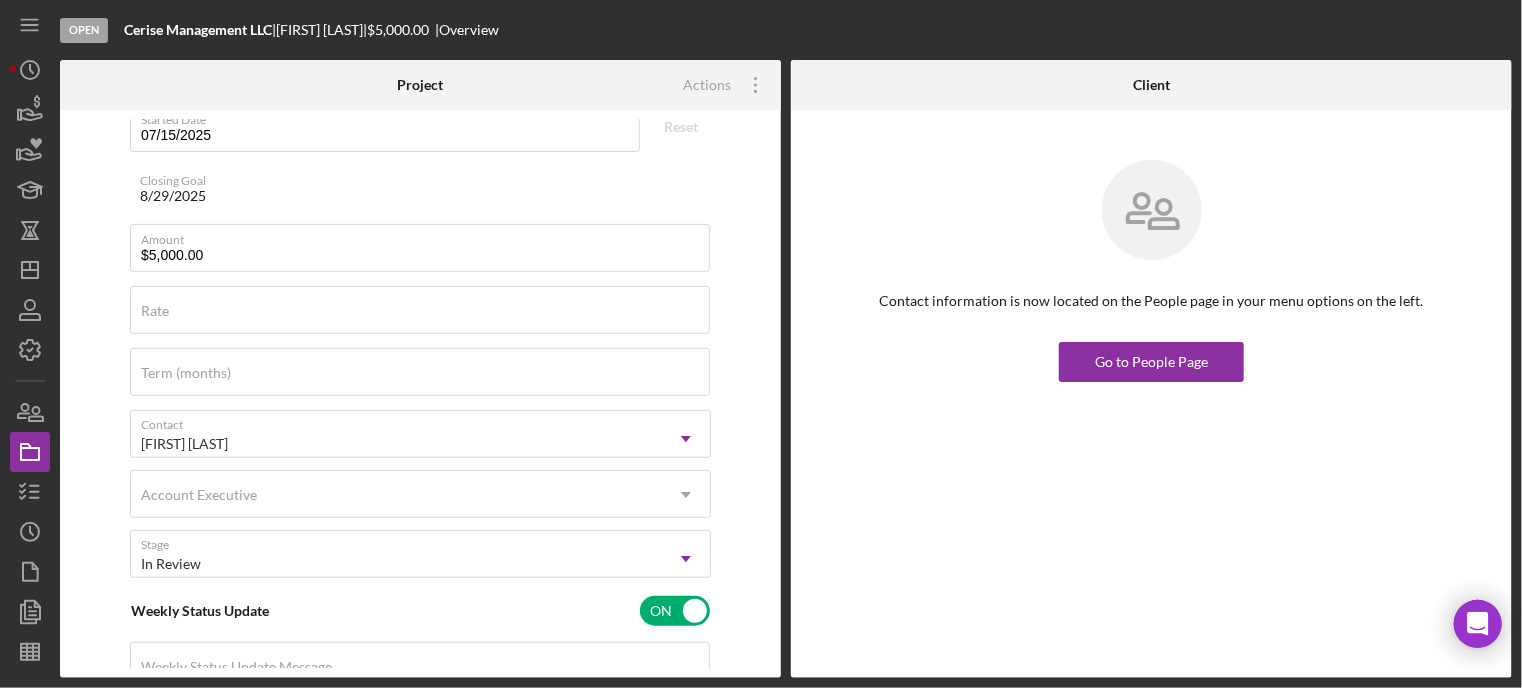 scroll, scrollTop: 0, scrollLeft: 0, axis: both 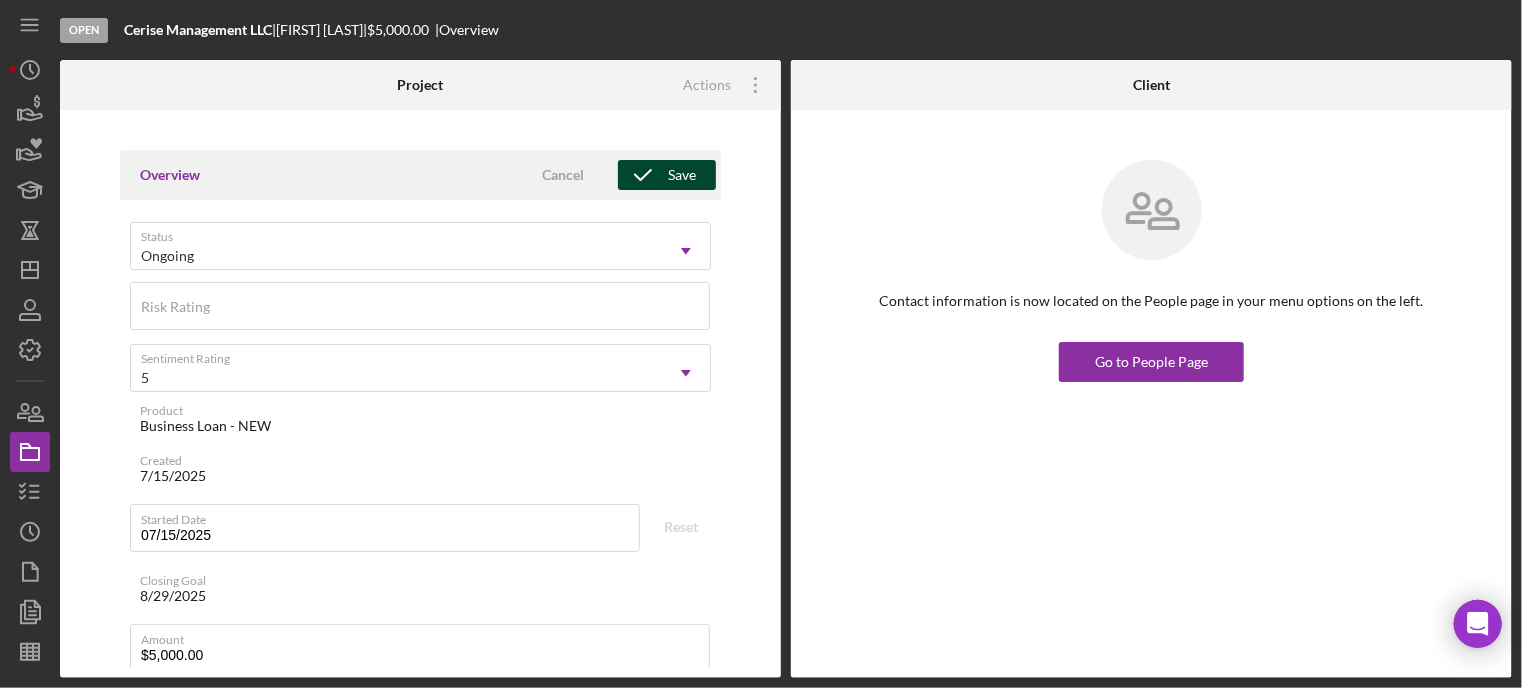 click on "Save" at bounding box center (682, 175) 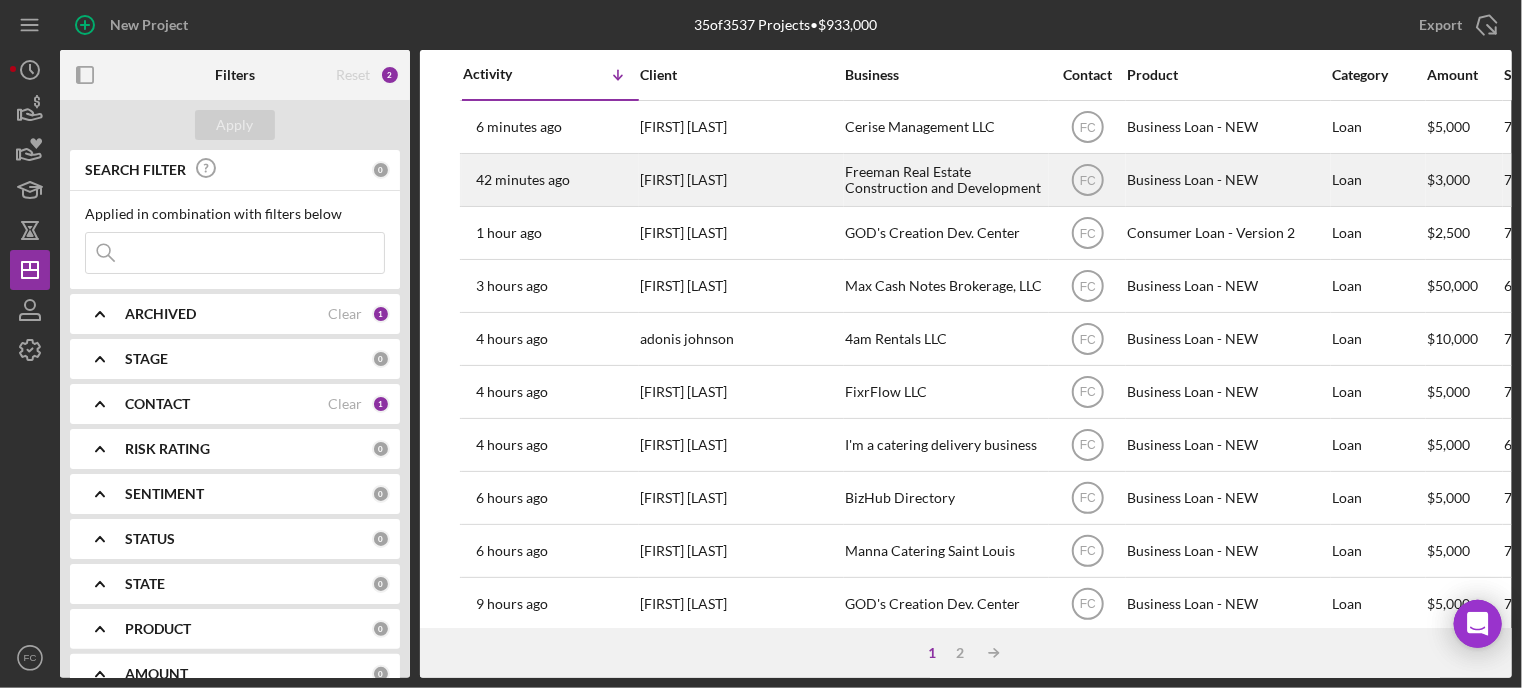 click on "[FIRST] [LAST]" at bounding box center [740, 180] 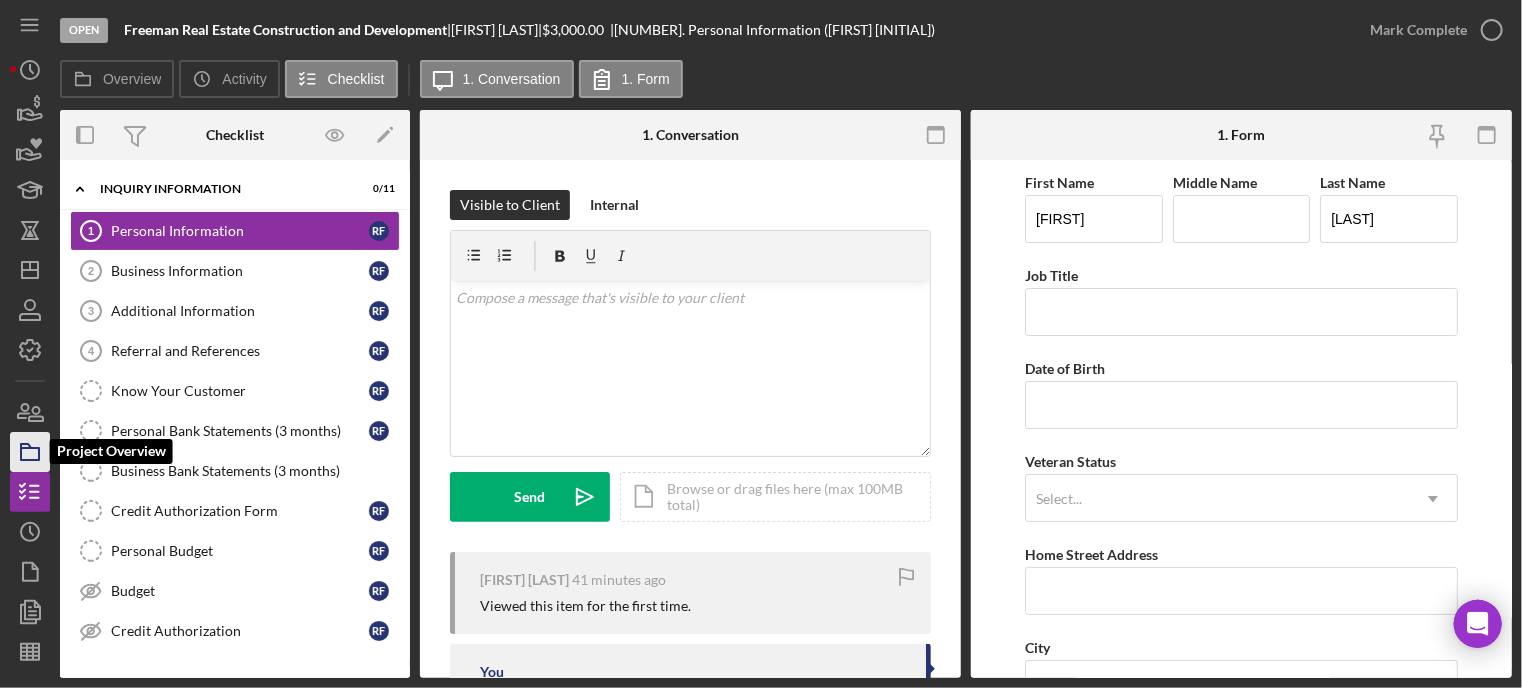 click 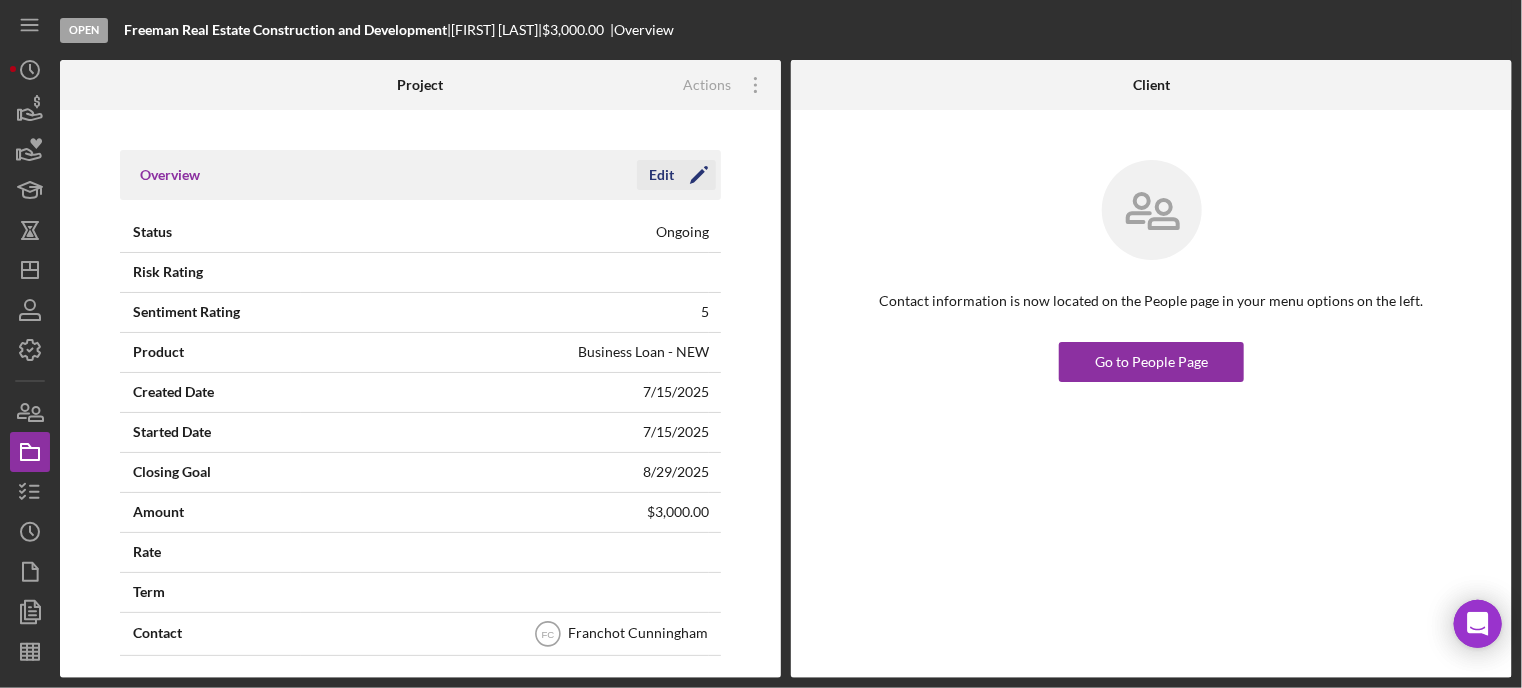 click on "Edit" at bounding box center (661, 175) 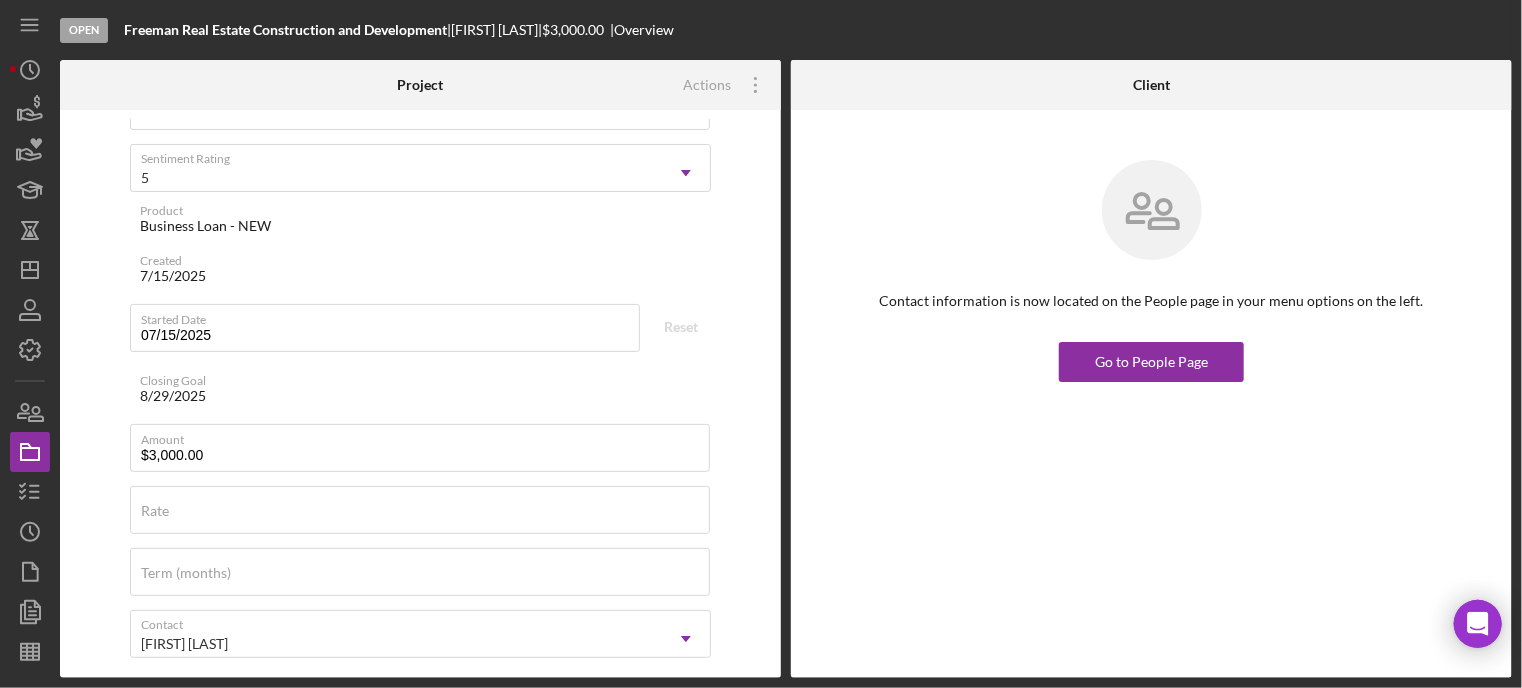 scroll, scrollTop: 400, scrollLeft: 0, axis: vertical 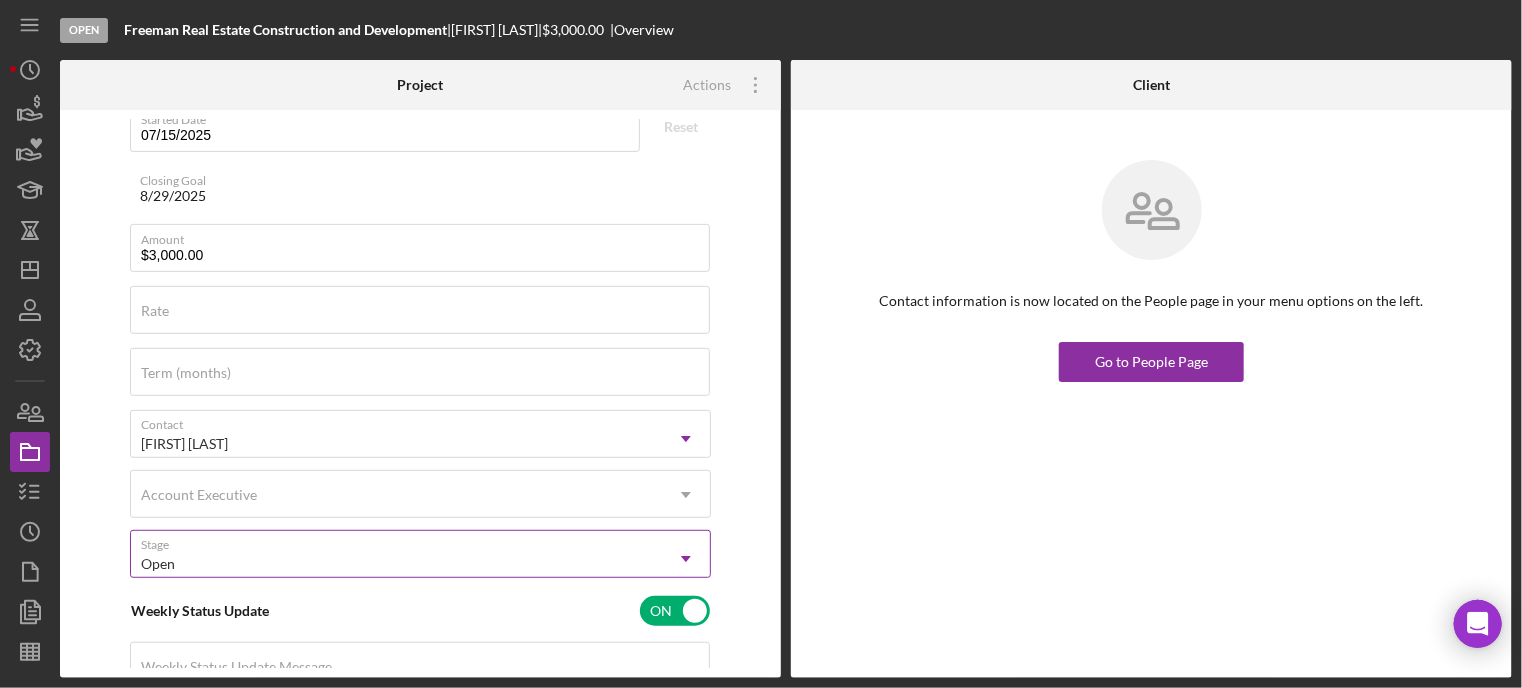 click on "Open" at bounding box center (396, 564) 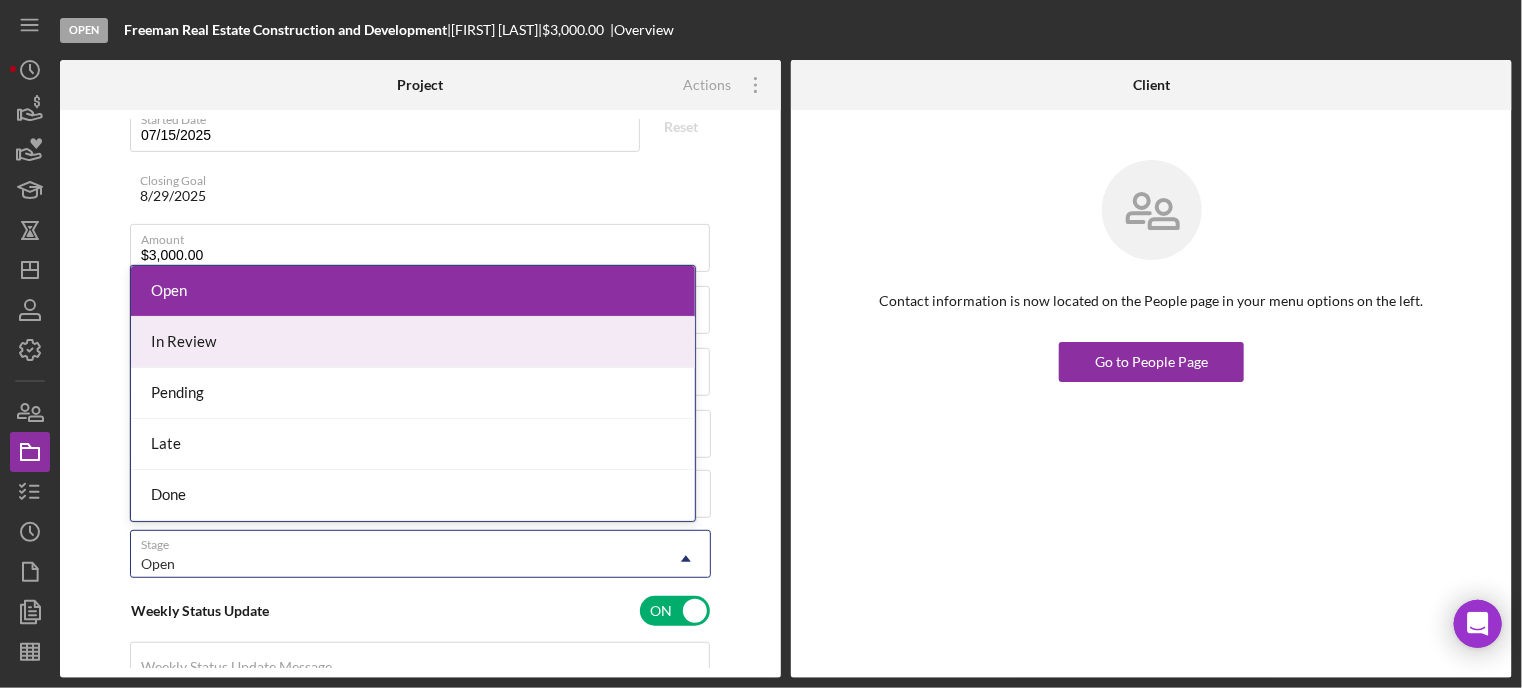click on "In Review" at bounding box center [413, 342] 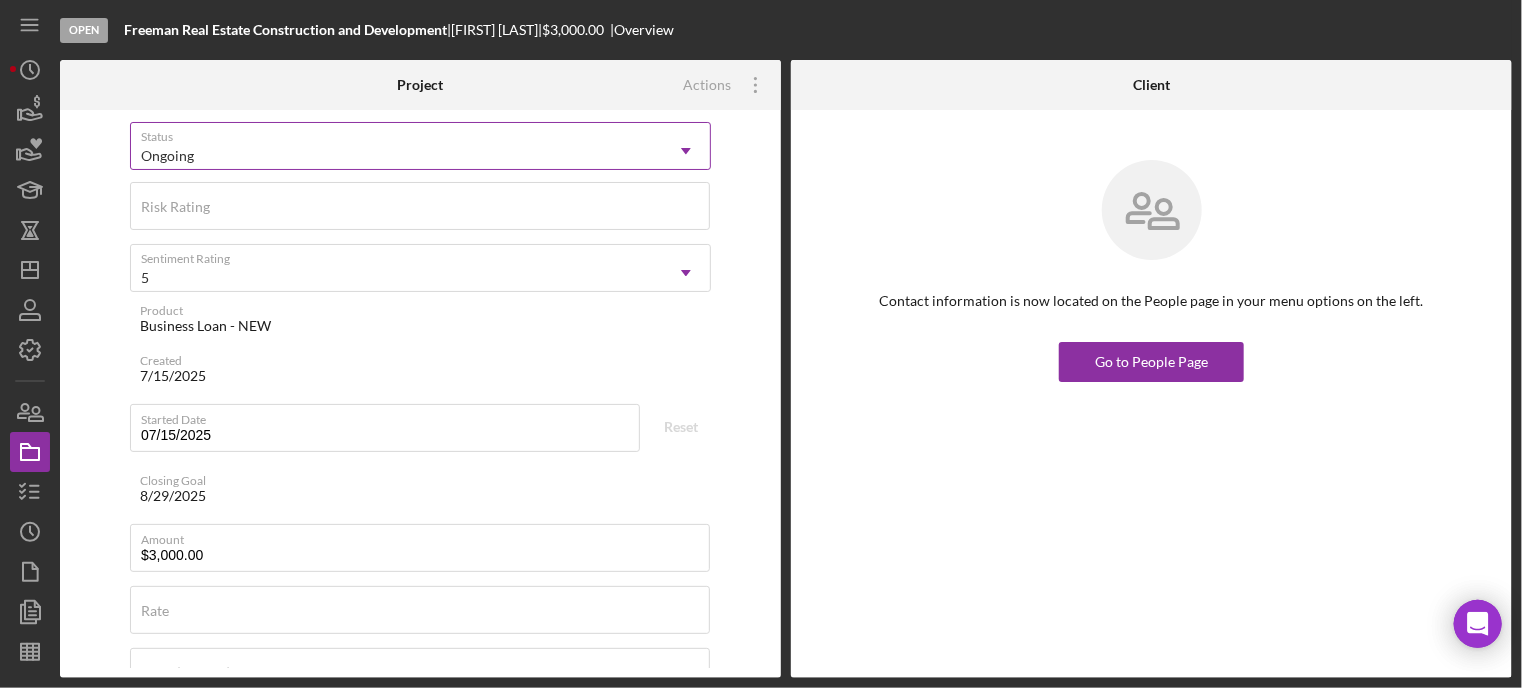 scroll, scrollTop: 0, scrollLeft: 0, axis: both 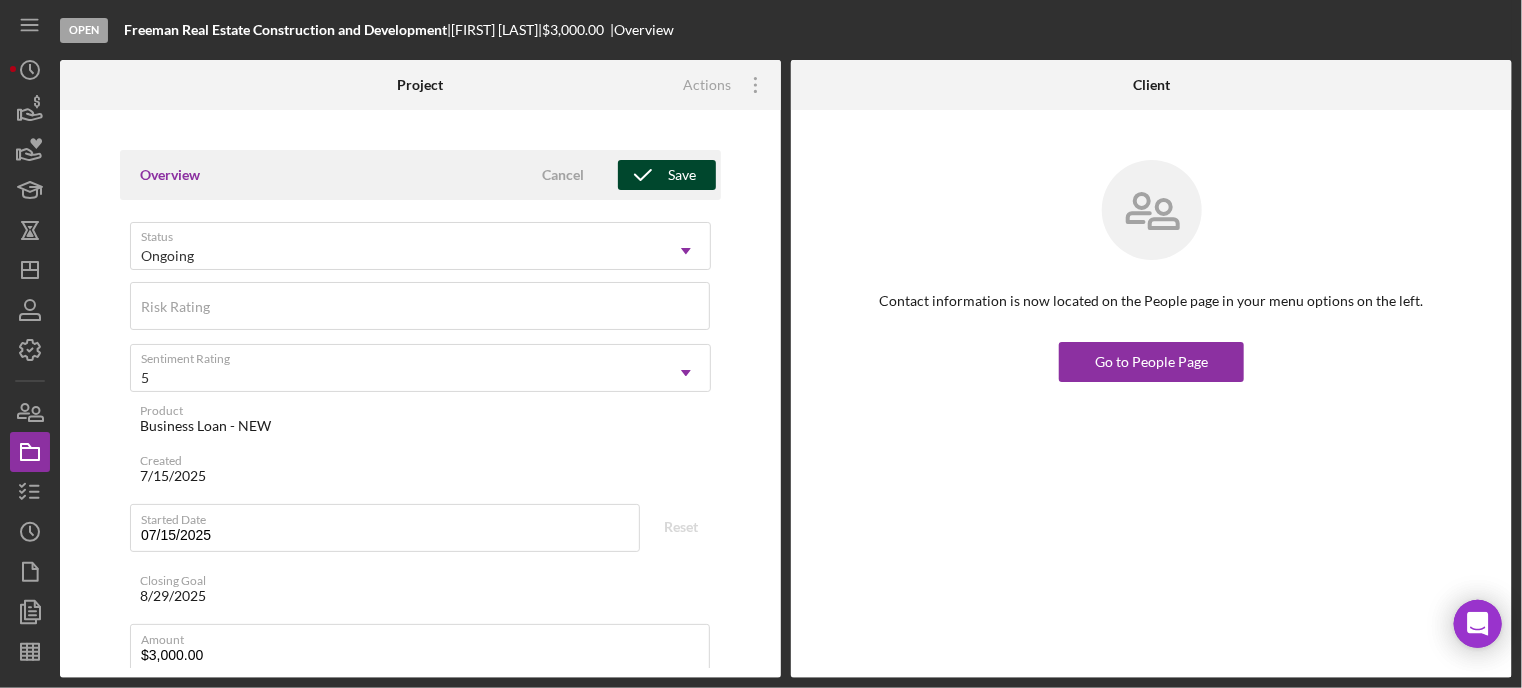 click on "Save" at bounding box center [682, 175] 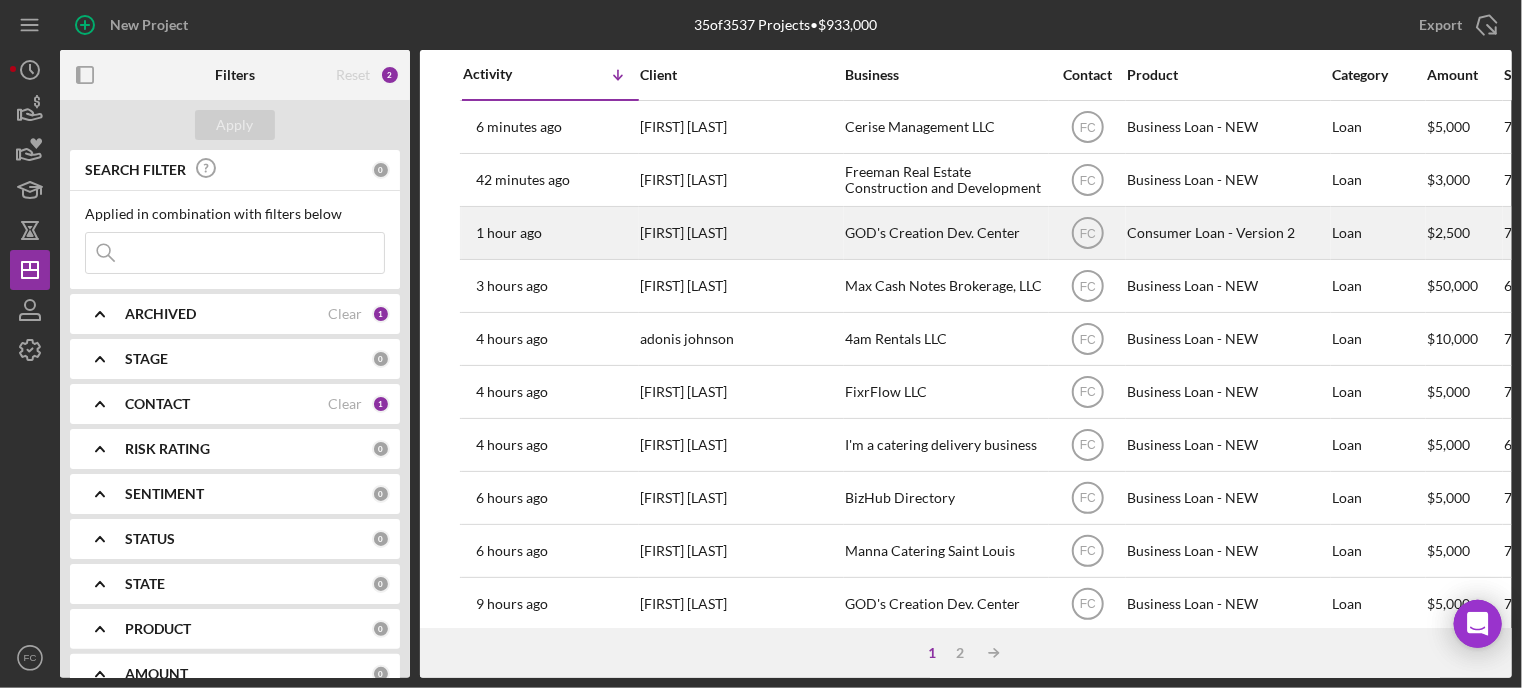 click on "[FIRST] [LAST]" at bounding box center (740, 233) 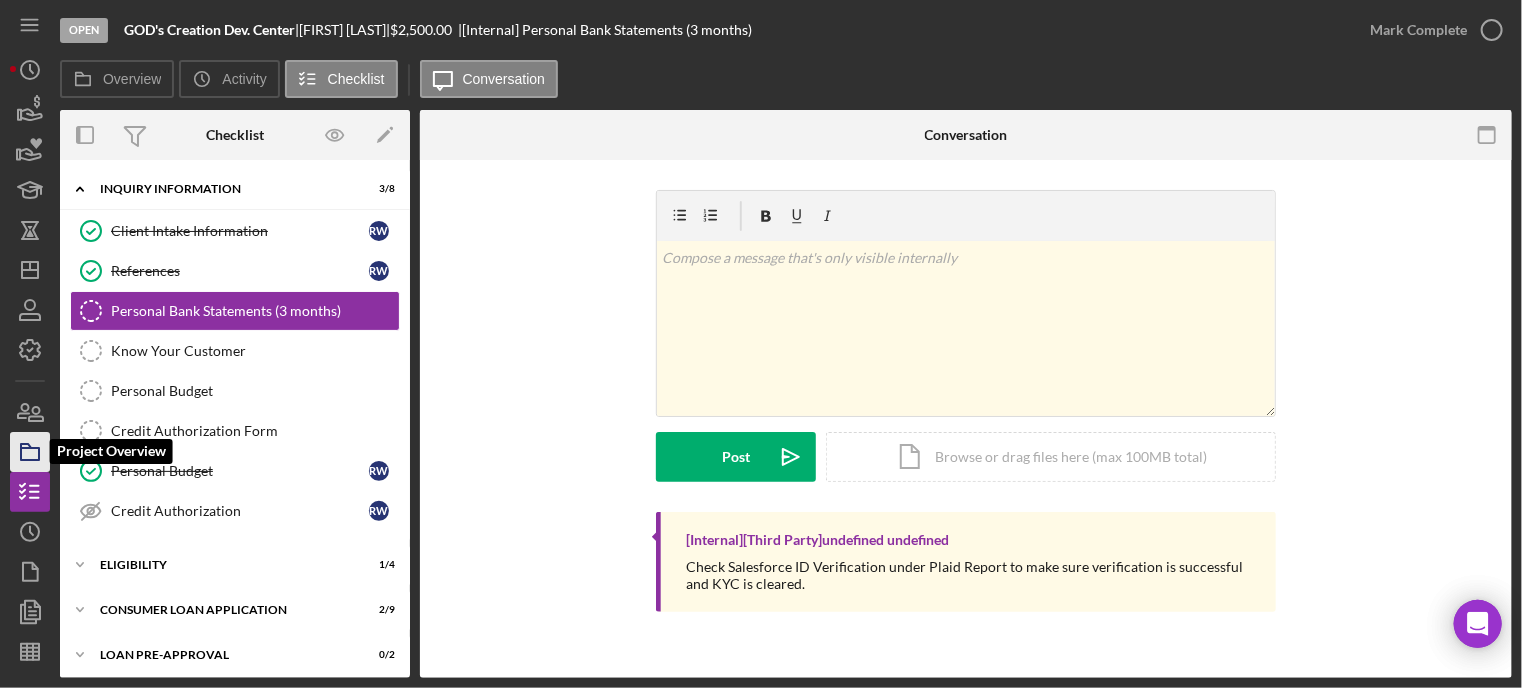 click 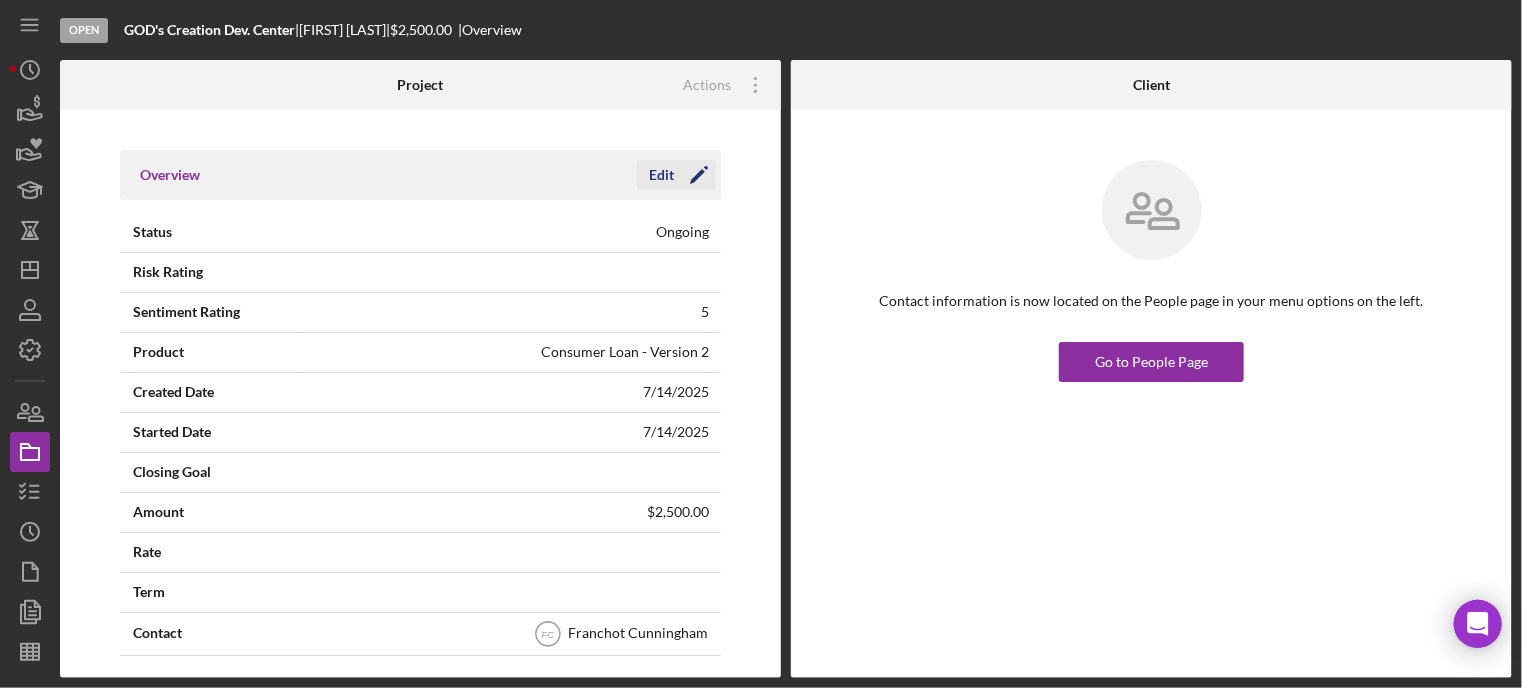 click on "Edit" at bounding box center [661, 175] 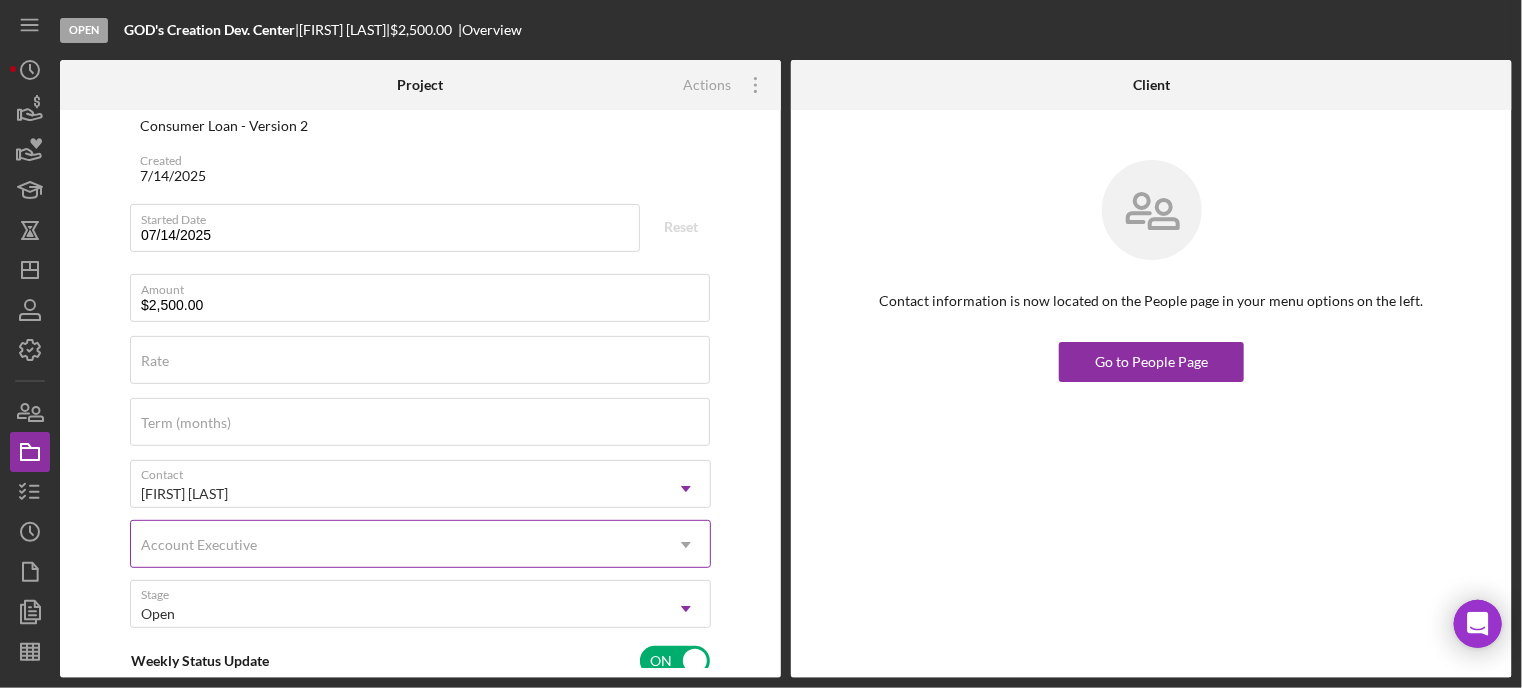 scroll, scrollTop: 500, scrollLeft: 0, axis: vertical 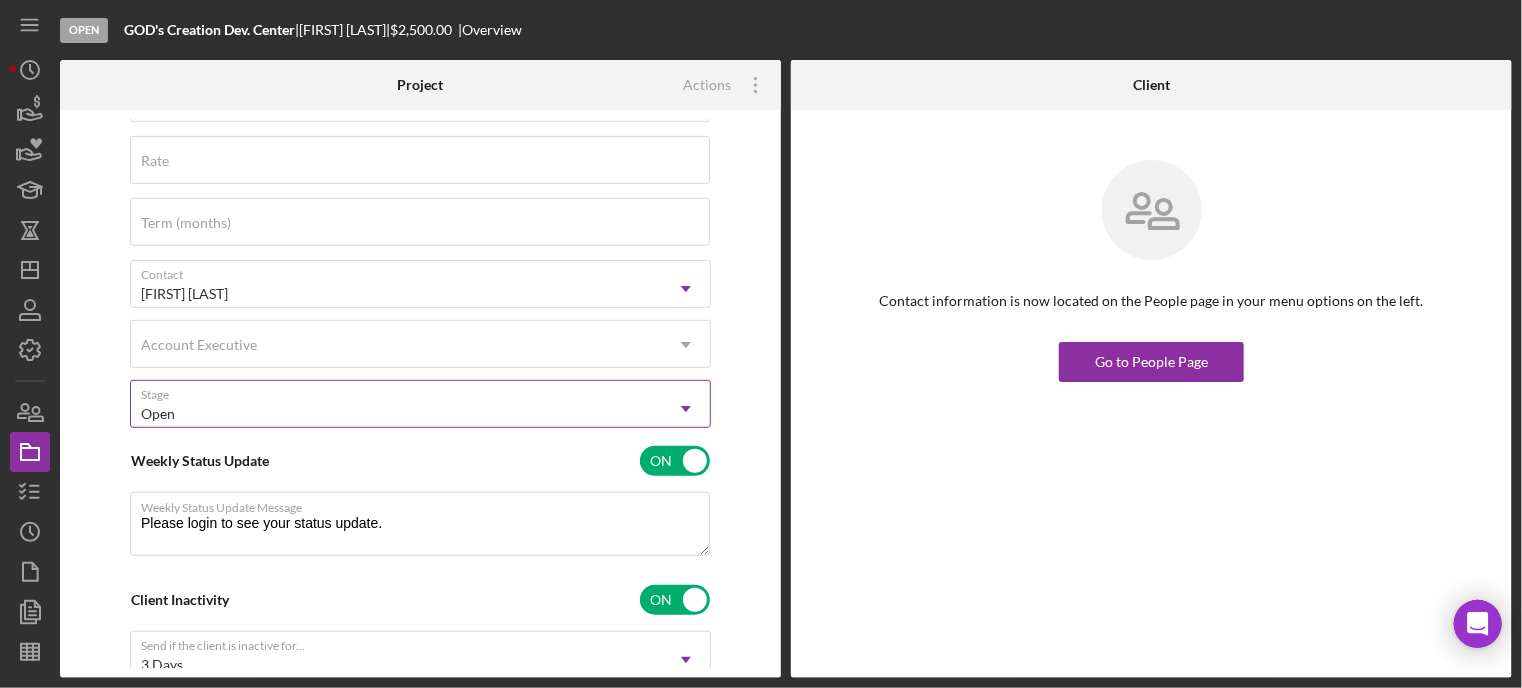 click on "Open" at bounding box center (396, 414) 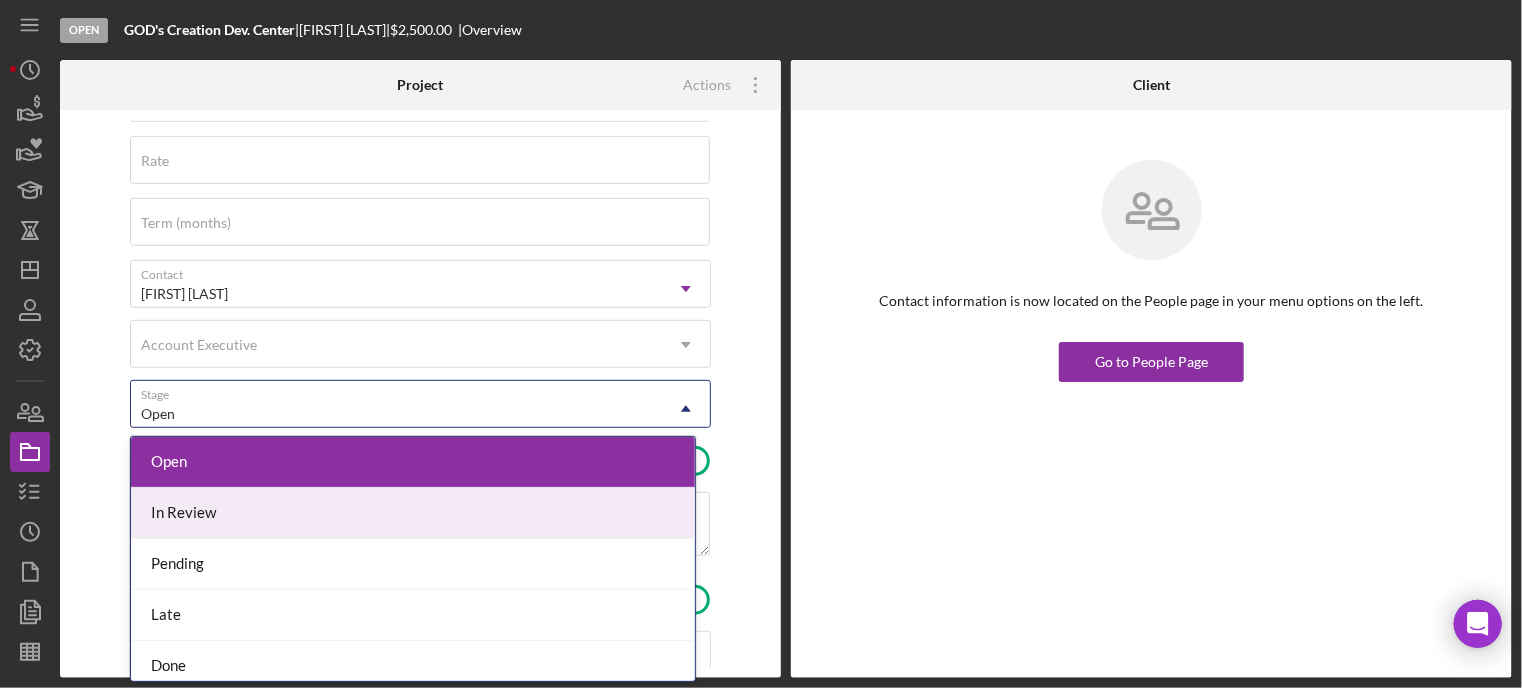 click on "In Review" at bounding box center (413, 513) 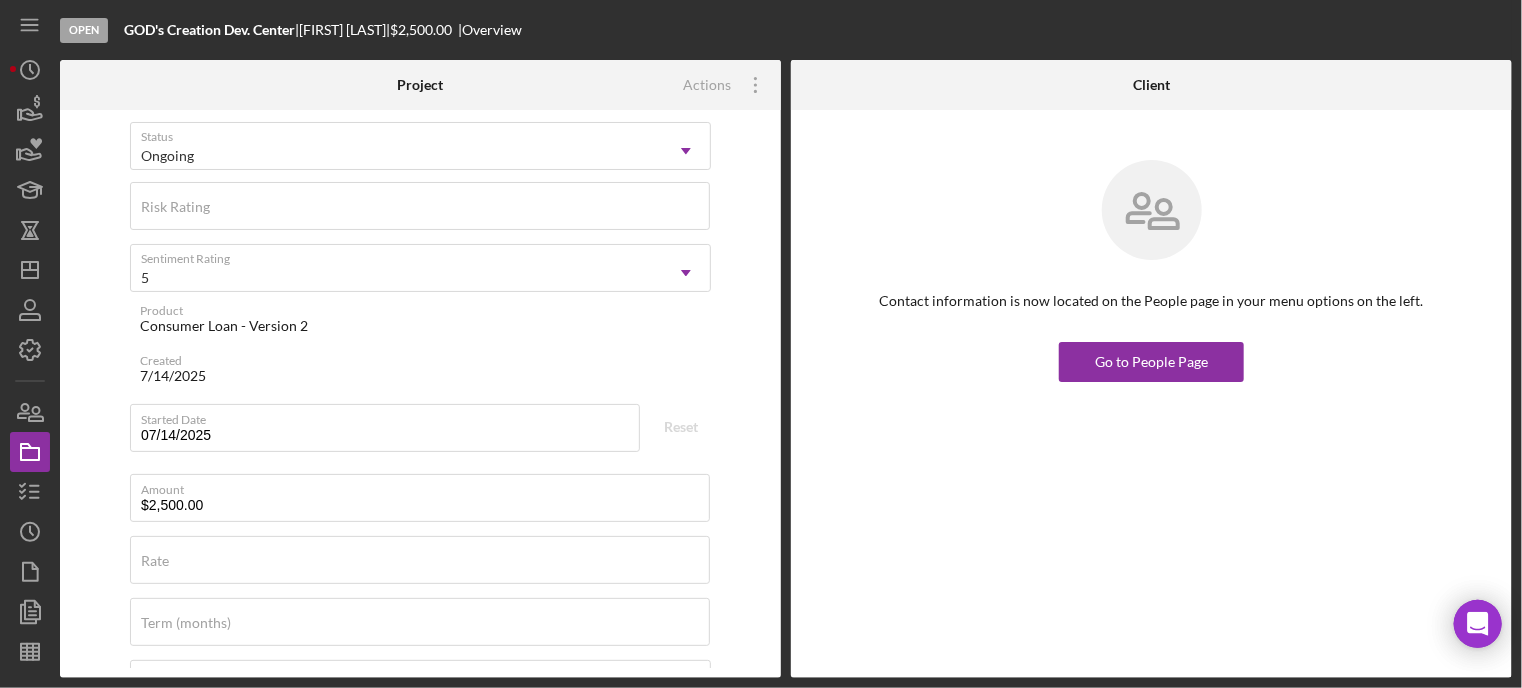 scroll, scrollTop: 0, scrollLeft: 0, axis: both 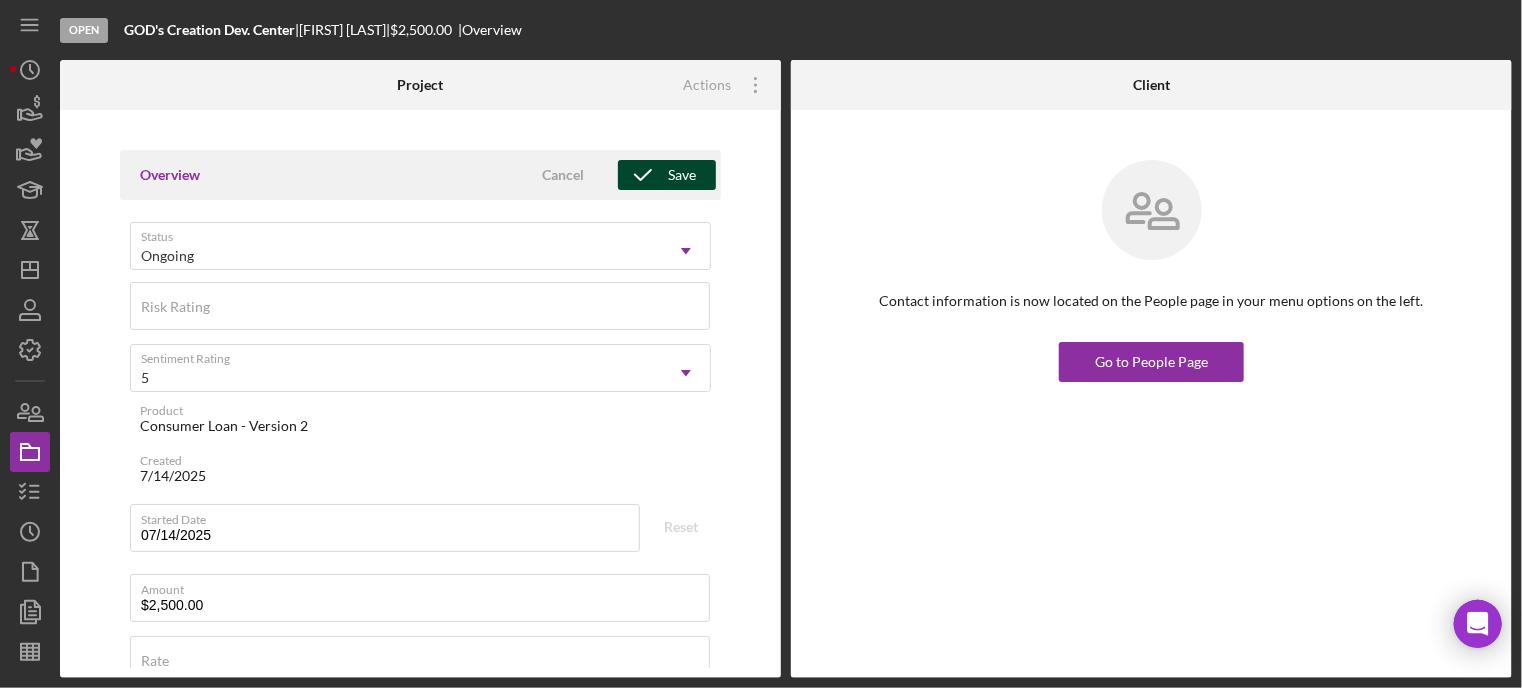 click 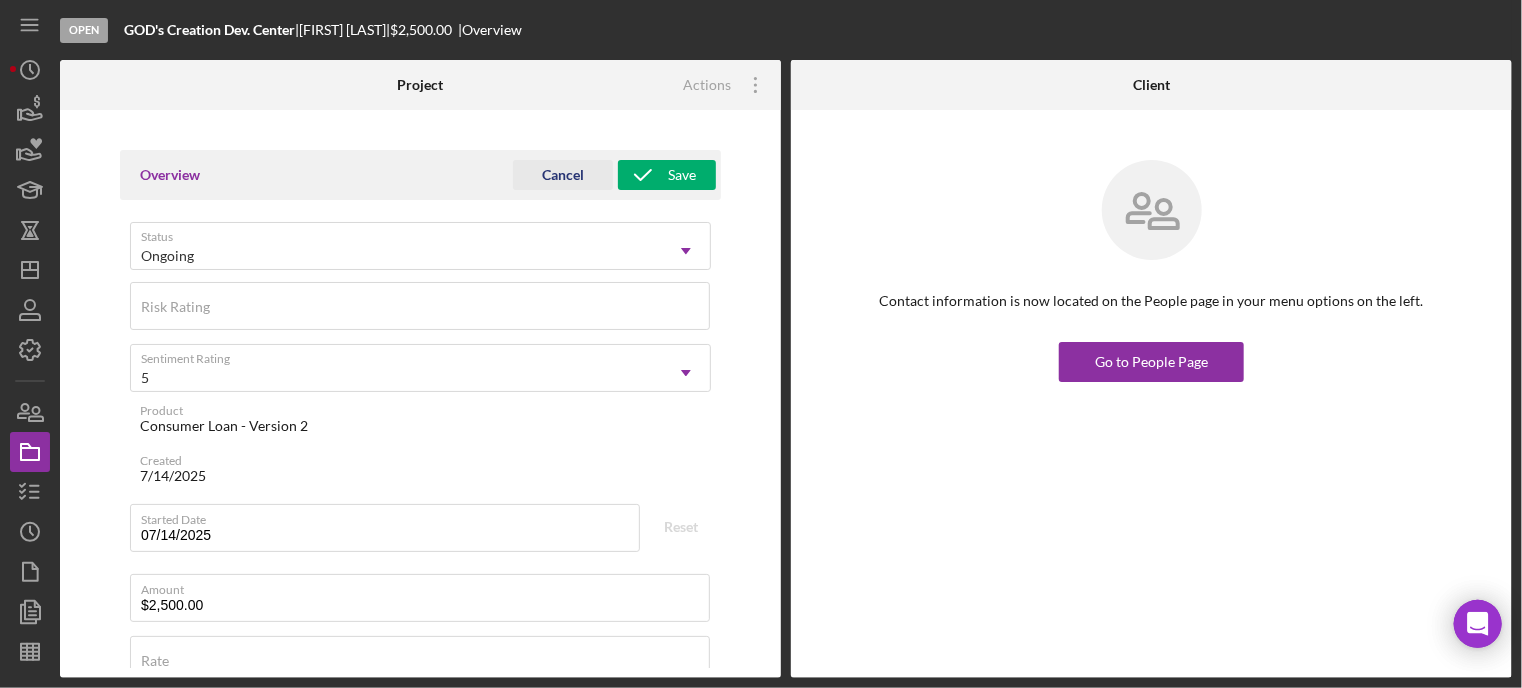 type on "Thank you for your application to Justine PETERSEN!  Please login to see what we still need to process your application.
If you've decided to withdraw your application, please let us know." 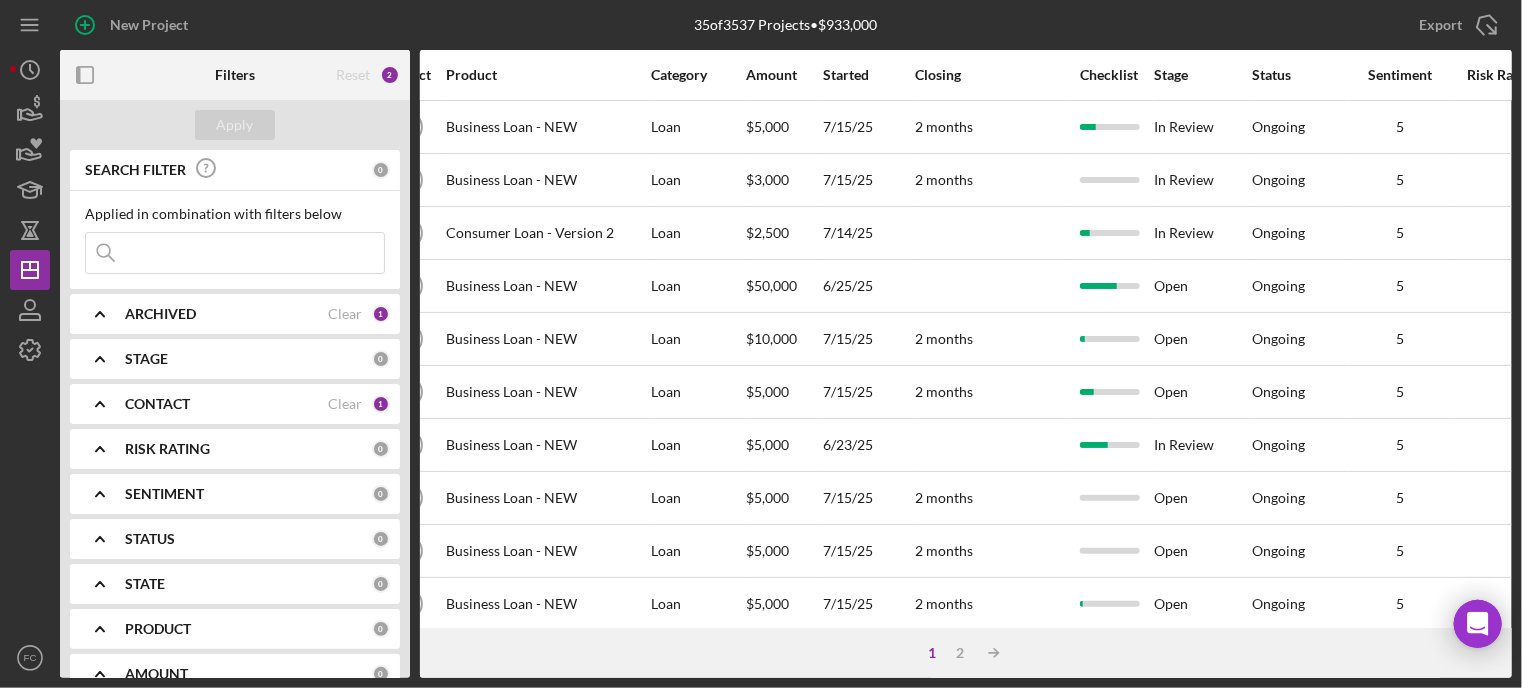 scroll, scrollTop: 0, scrollLeft: 643, axis: horizontal 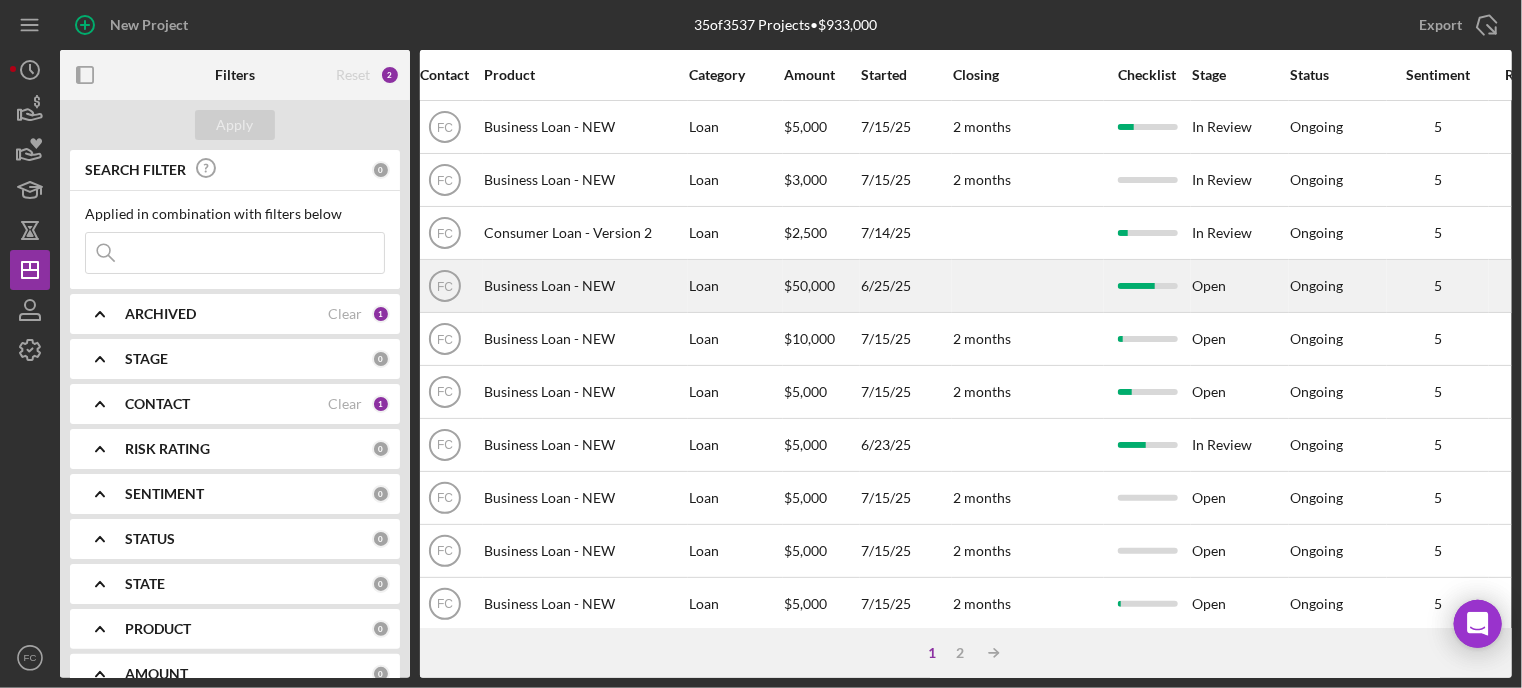 click on "Open" at bounding box center (1240, 286) 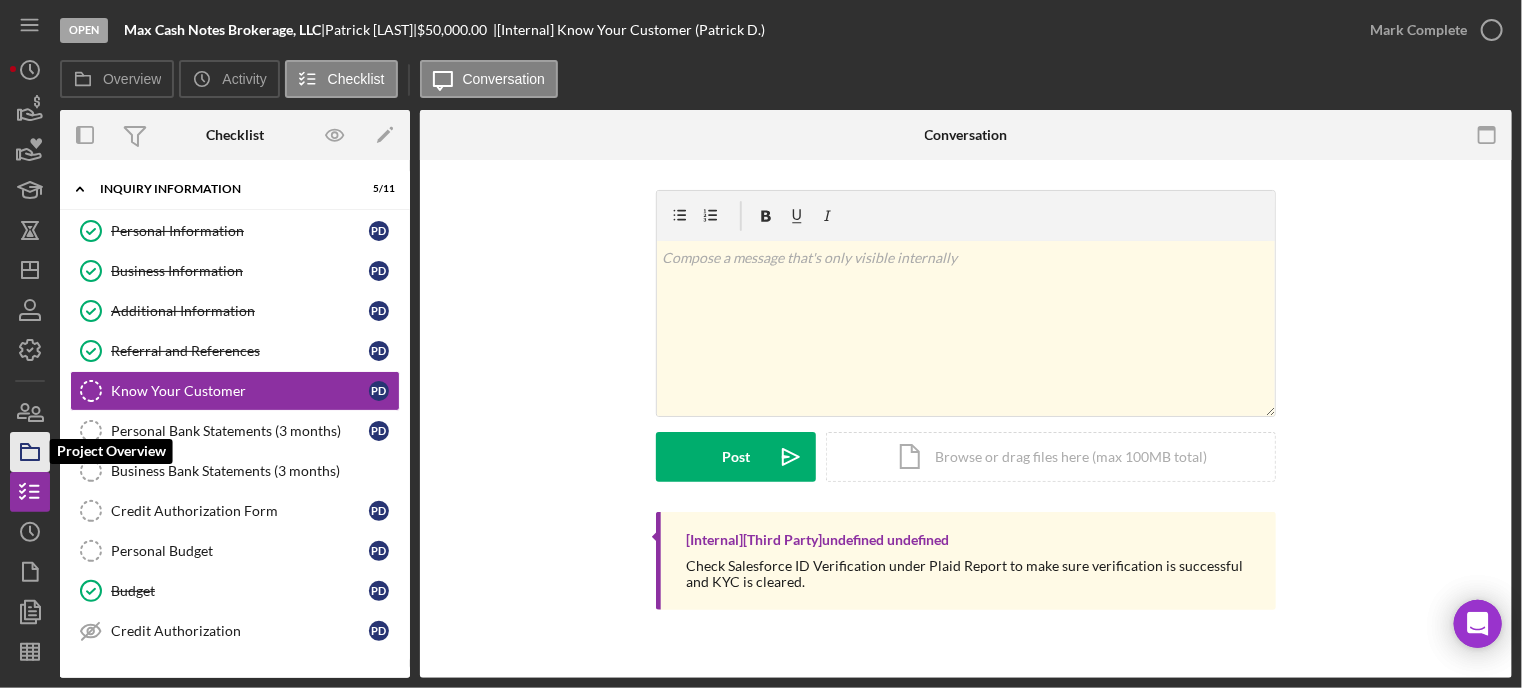click 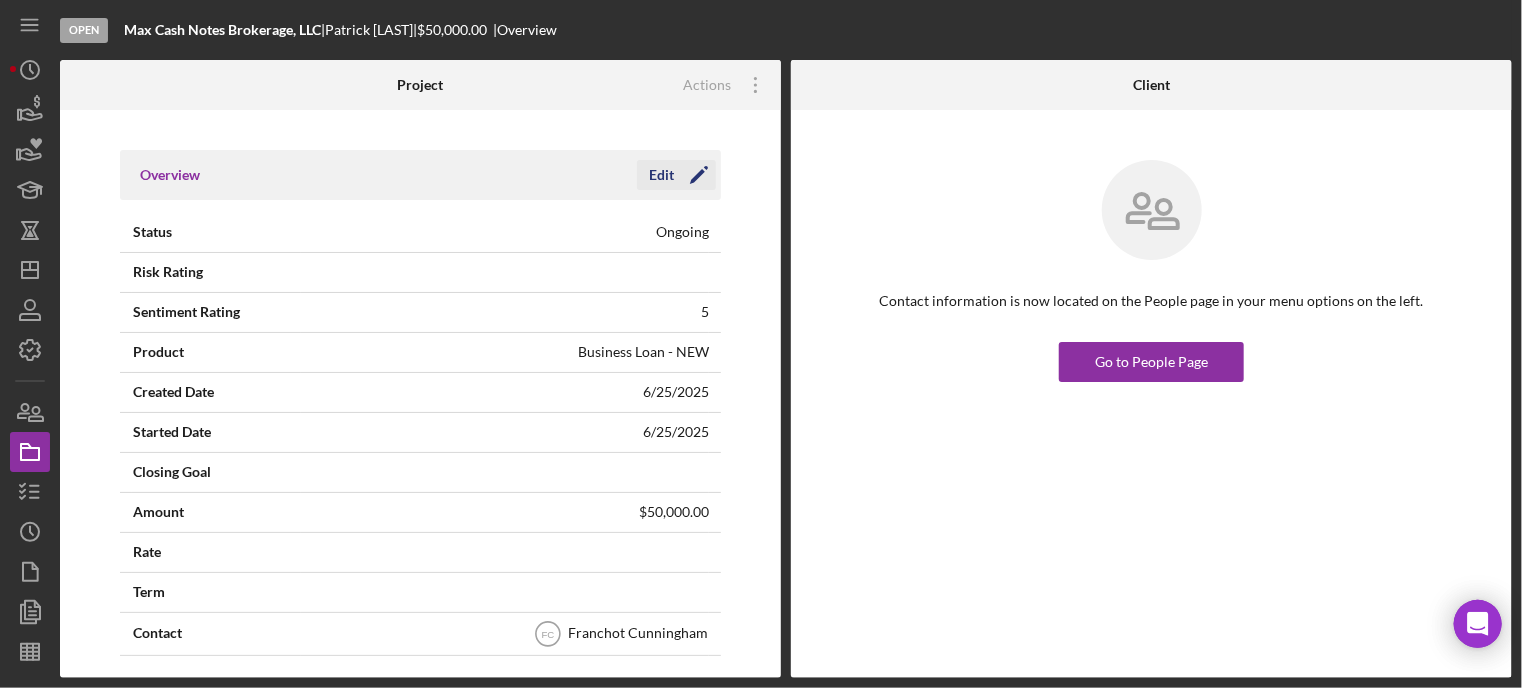 click on "Edit" at bounding box center (661, 175) 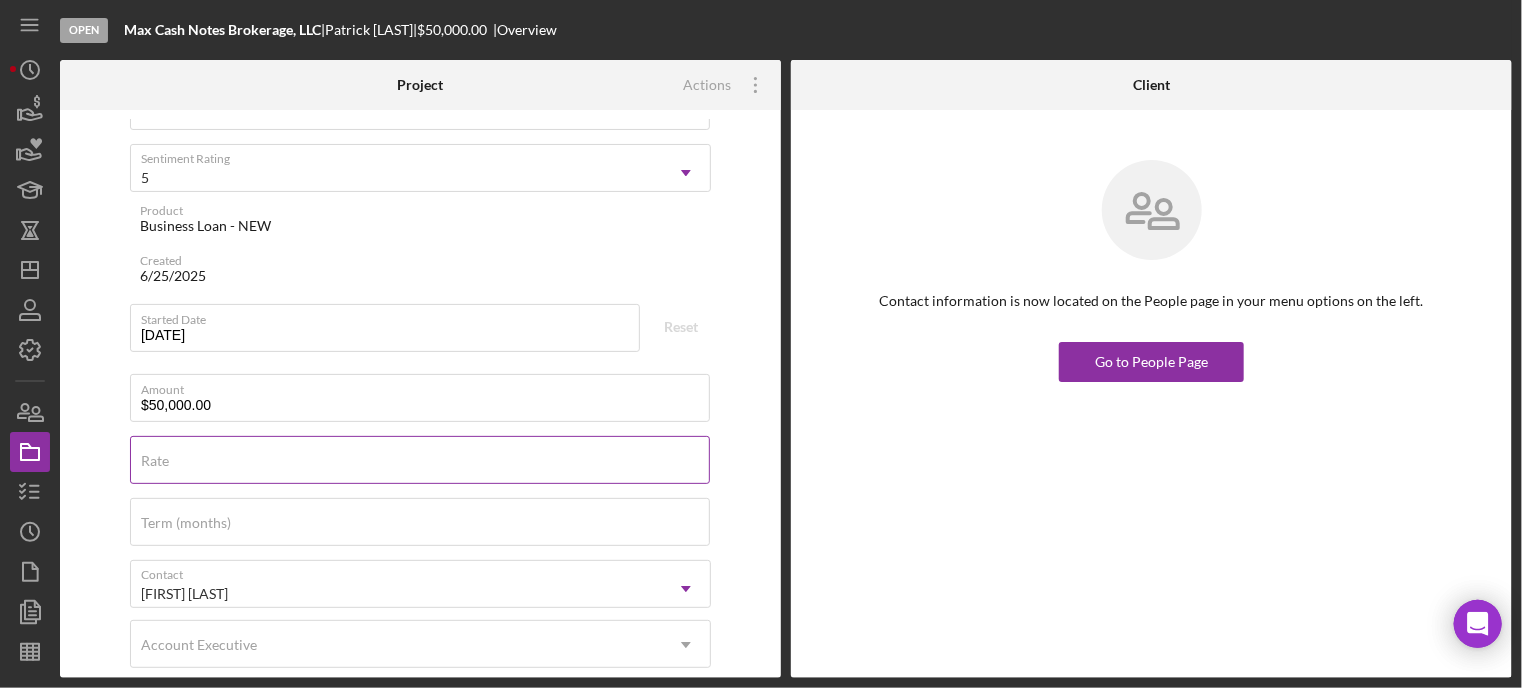 scroll, scrollTop: 300, scrollLeft: 0, axis: vertical 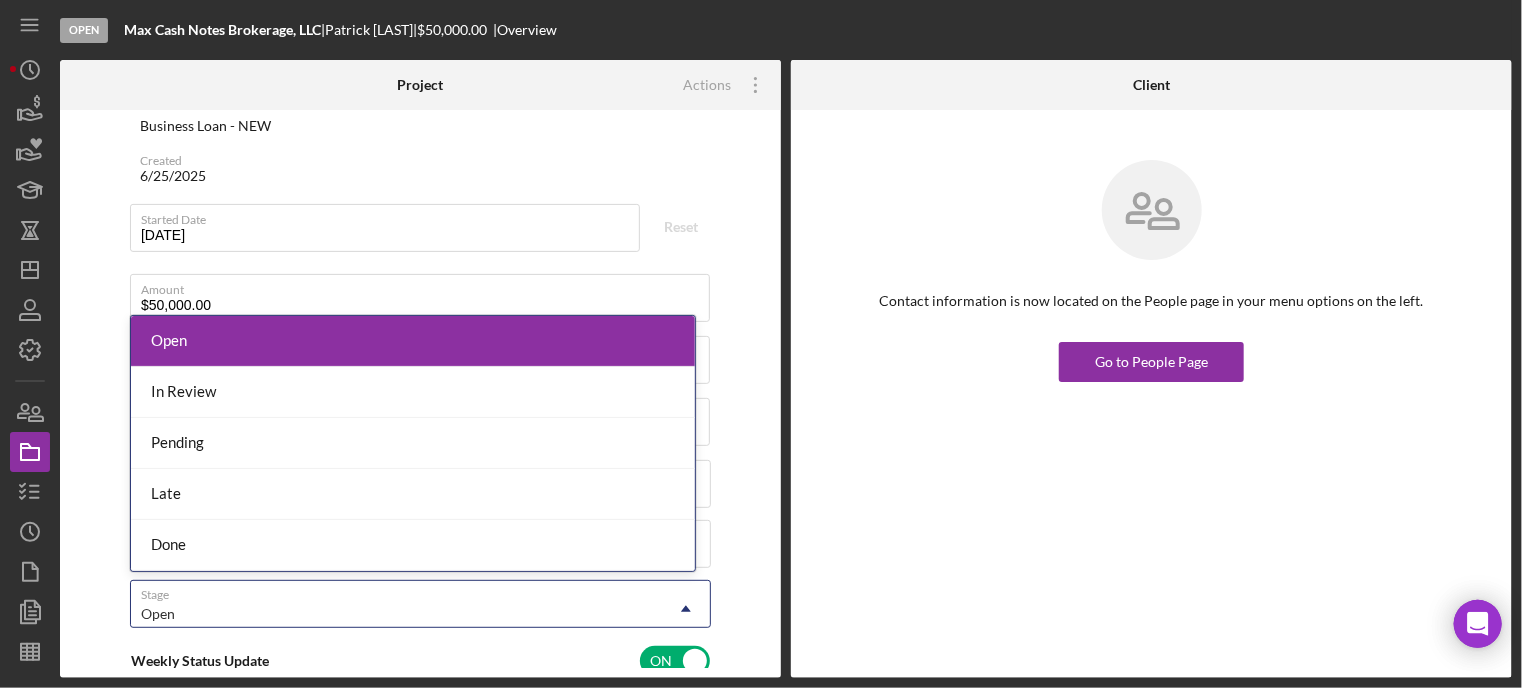 click on "Open" at bounding box center [396, 614] 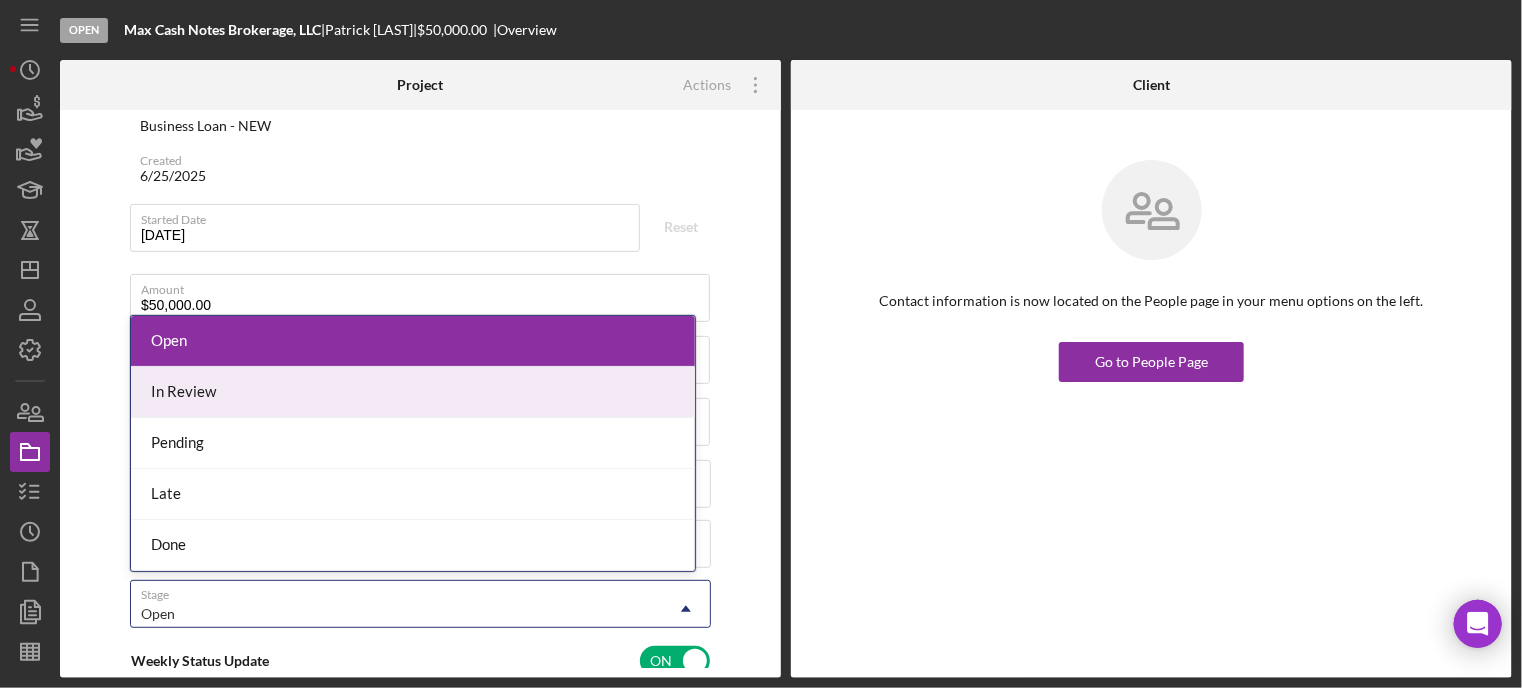 click on "In Review" at bounding box center (413, 392) 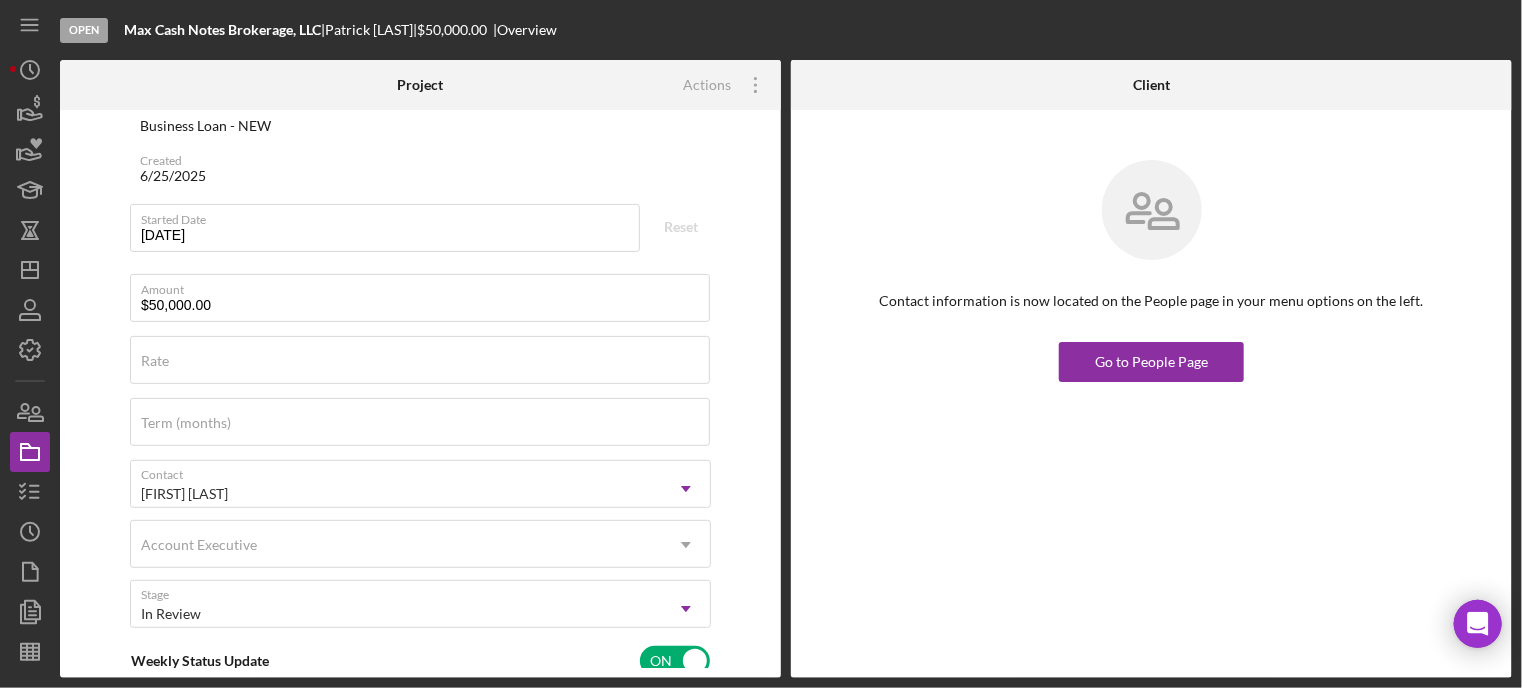 scroll, scrollTop: 0, scrollLeft: 0, axis: both 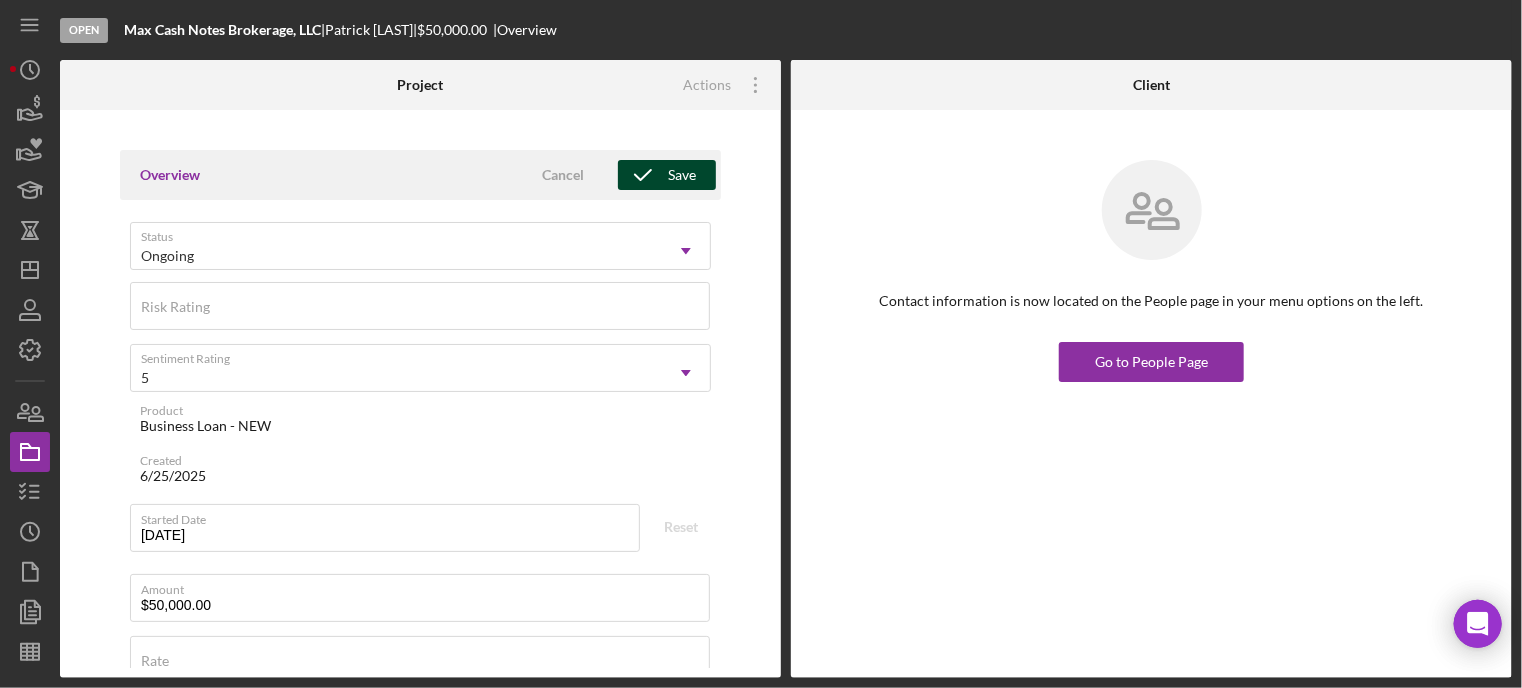 click on "Save" at bounding box center (682, 175) 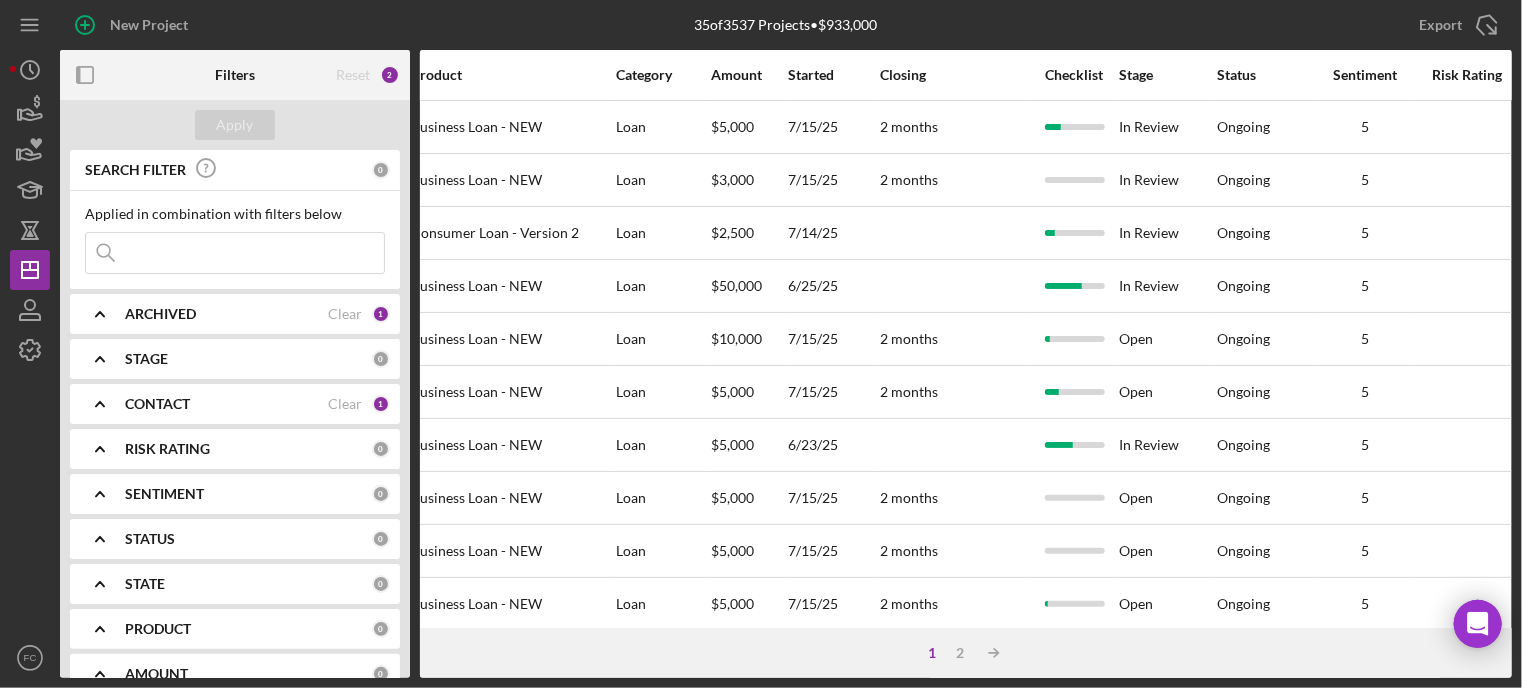 scroll, scrollTop: 0, scrollLeft: 718, axis: horizontal 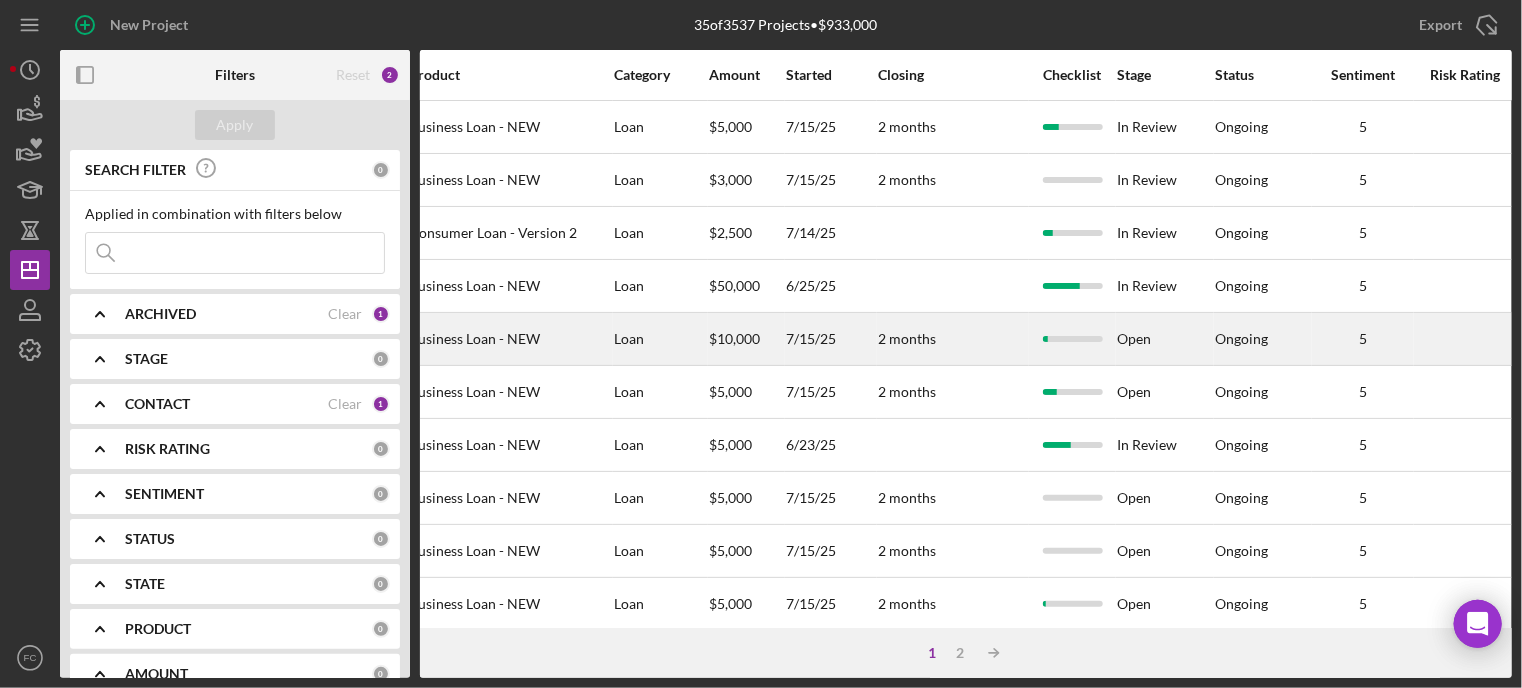 click on "Open" at bounding box center (1165, 339) 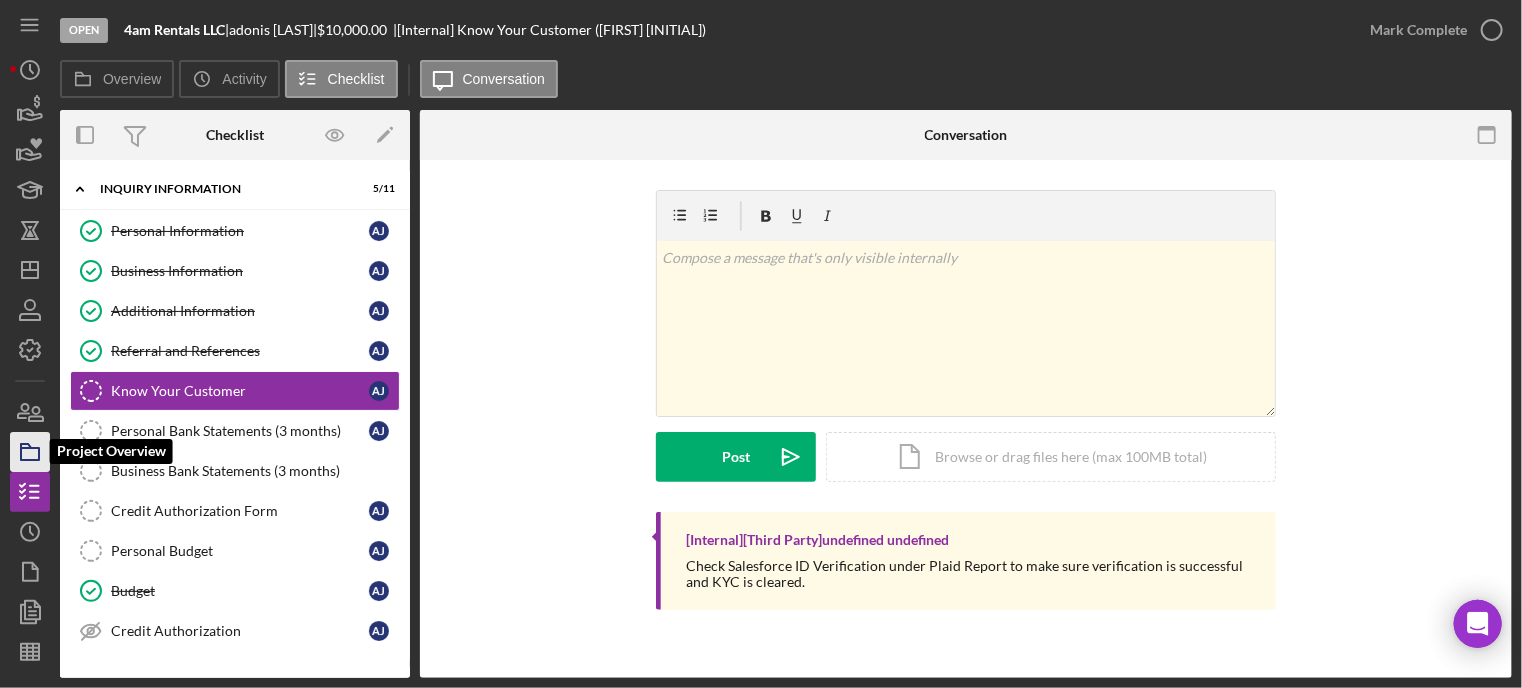 click 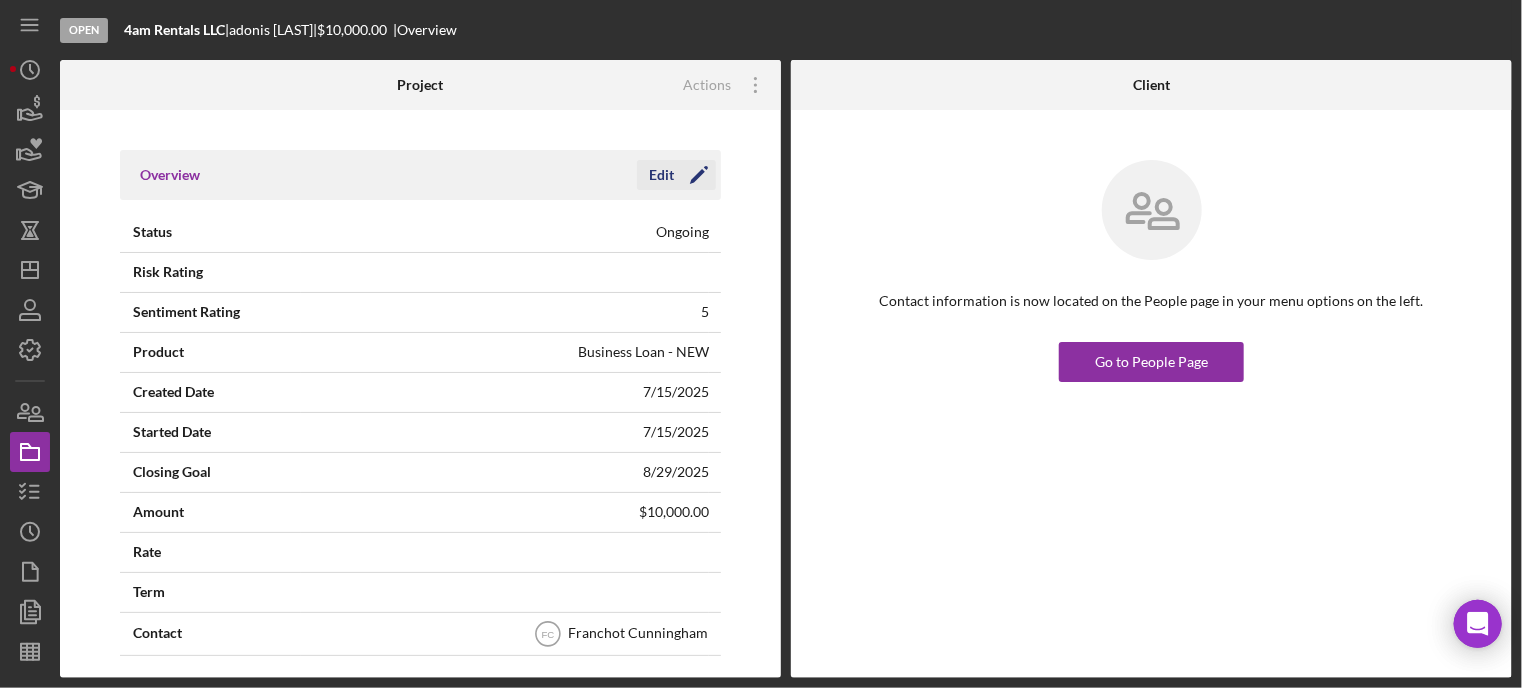 click on "Edit" at bounding box center (661, 175) 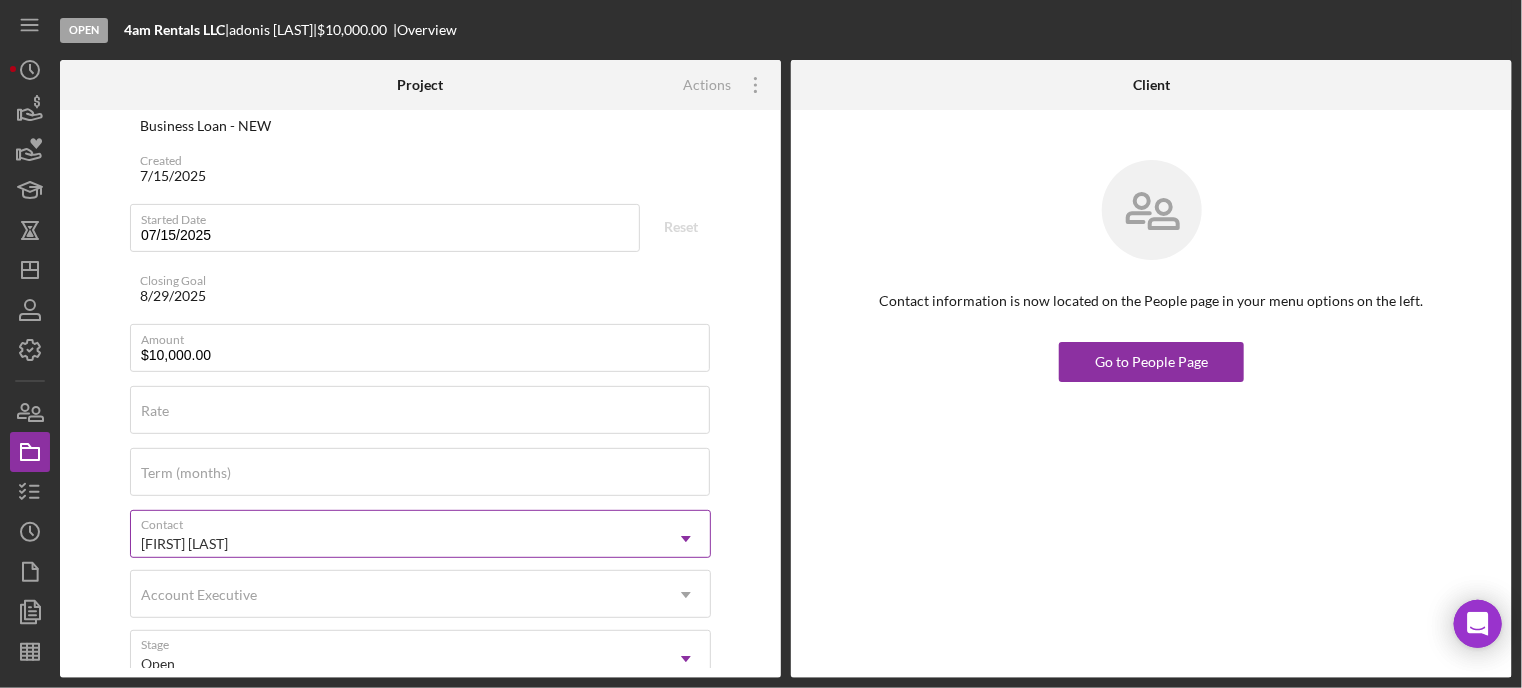 scroll, scrollTop: 400, scrollLeft: 0, axis: vertical 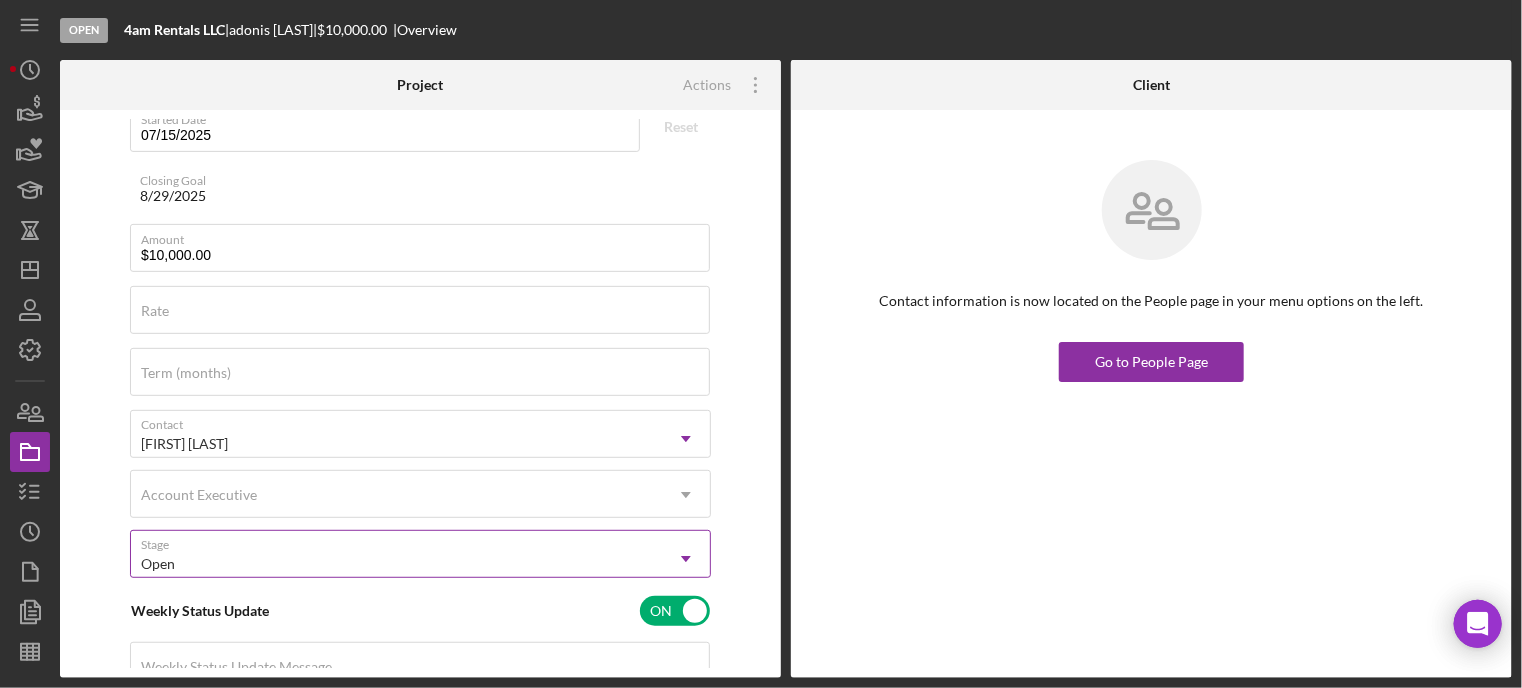 click on "Open" at bounding box center [396, 564] 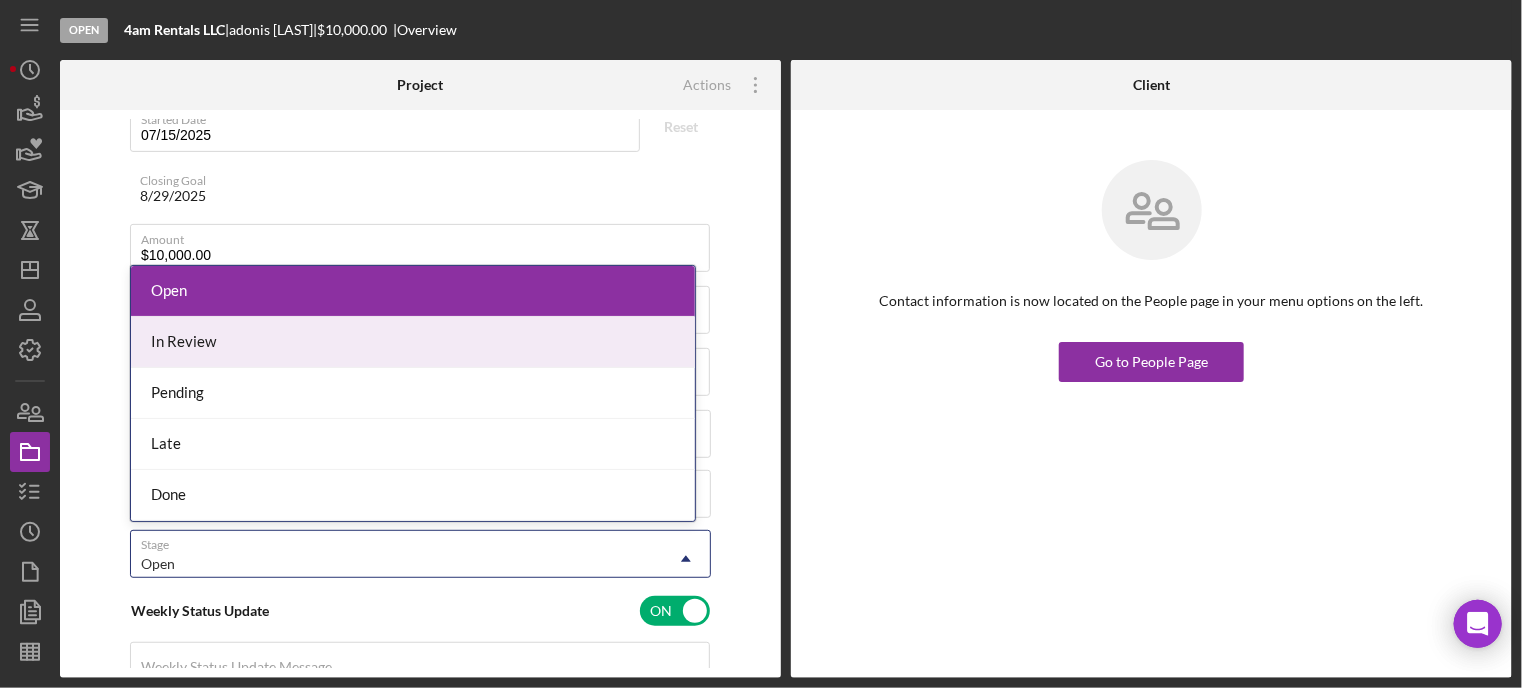 click on "In Review" at bounding box center [413, 342] 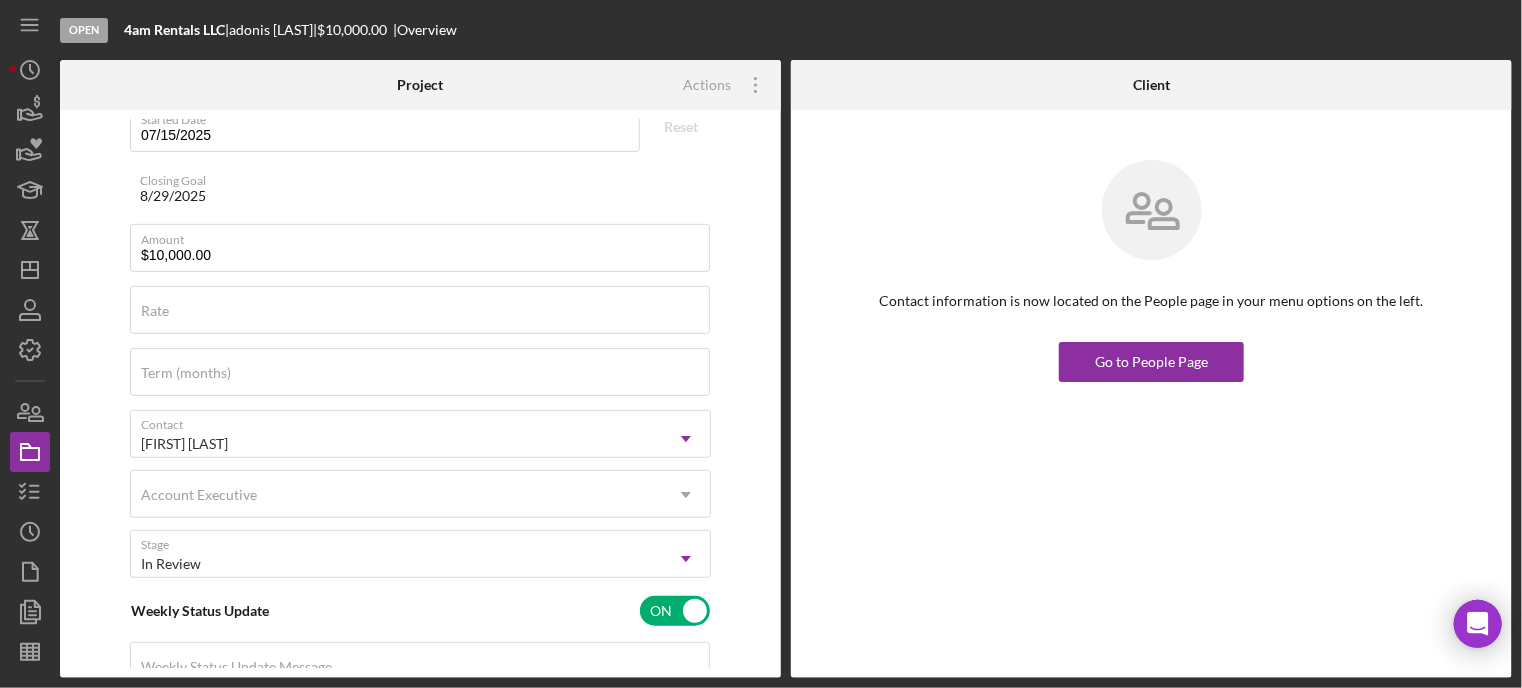 scroll, scrollTop: 0, scrollLeft: 0, axis: both 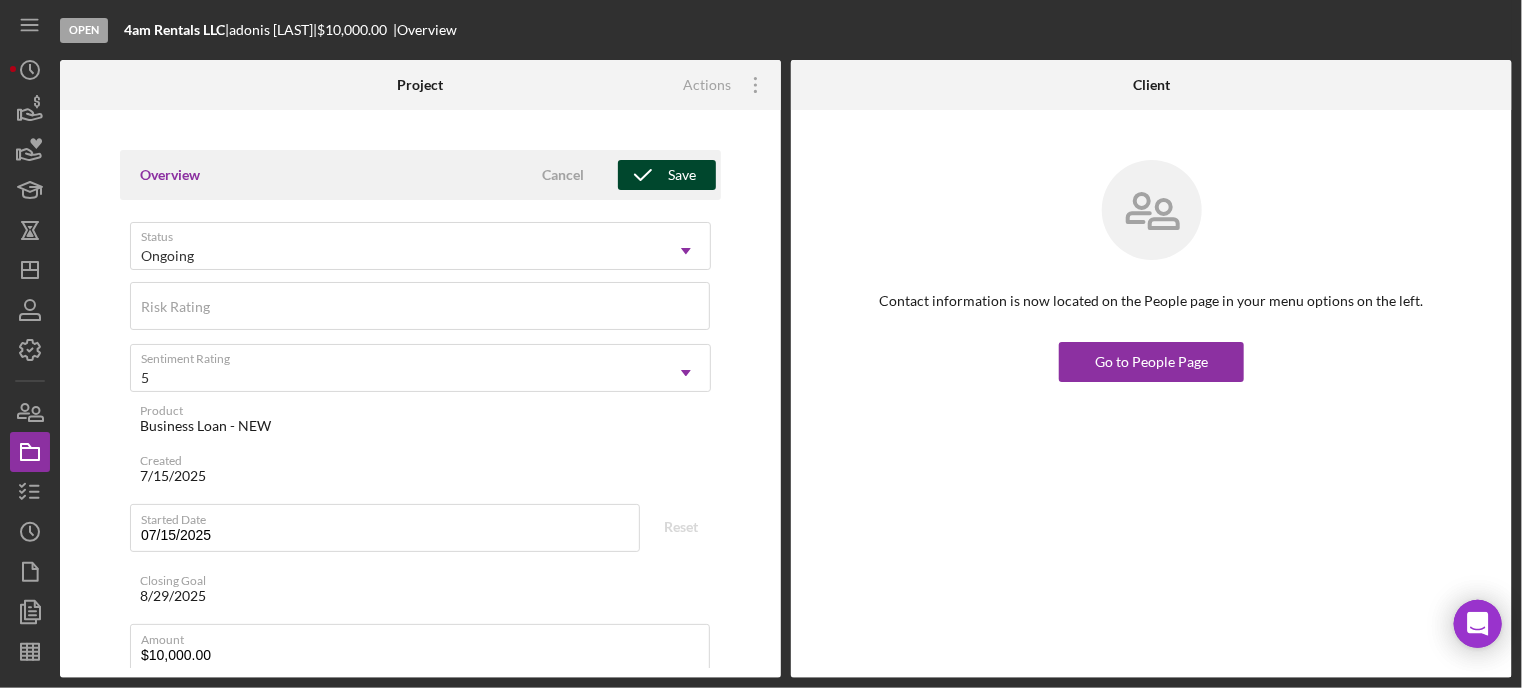 click on "Save" at bounding box center [682, 175] 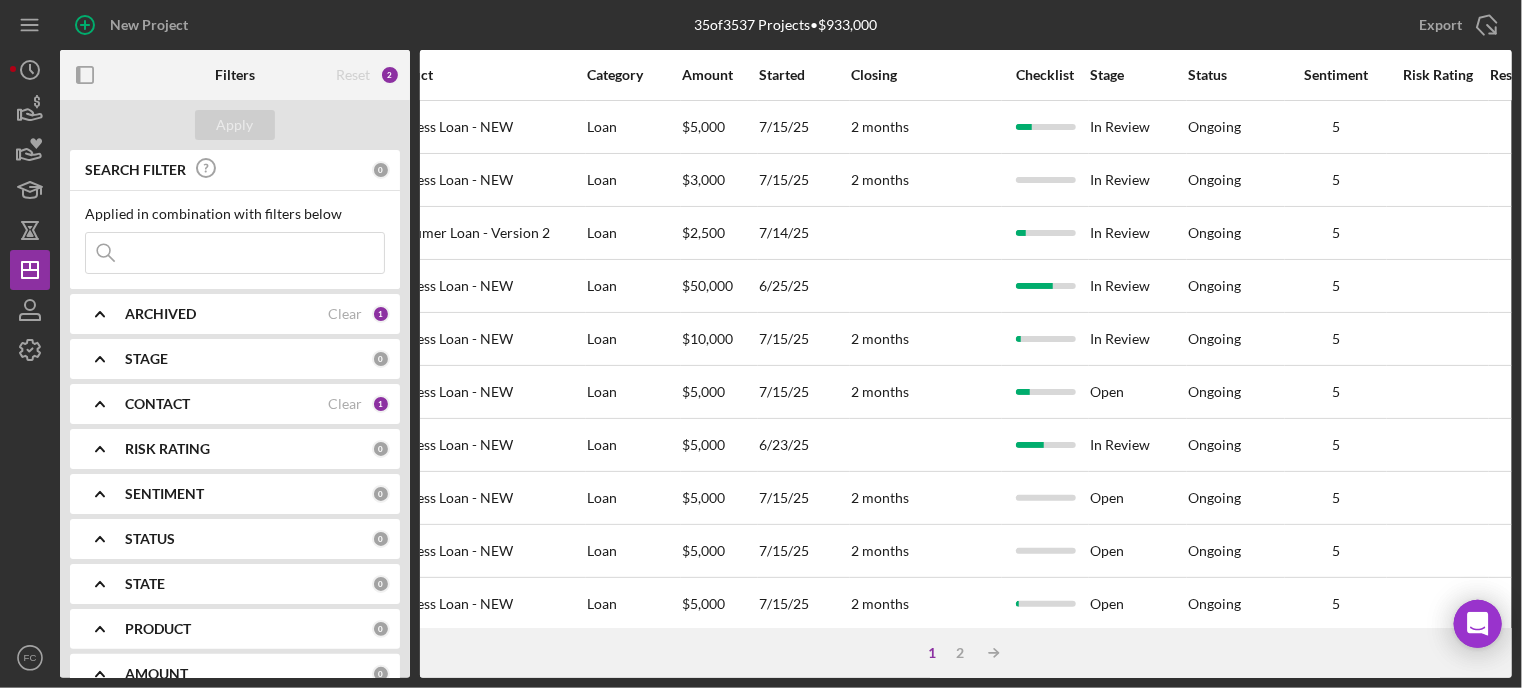 scroll, scrollTop: 0, scrollLeft: 752, axis: horizontal 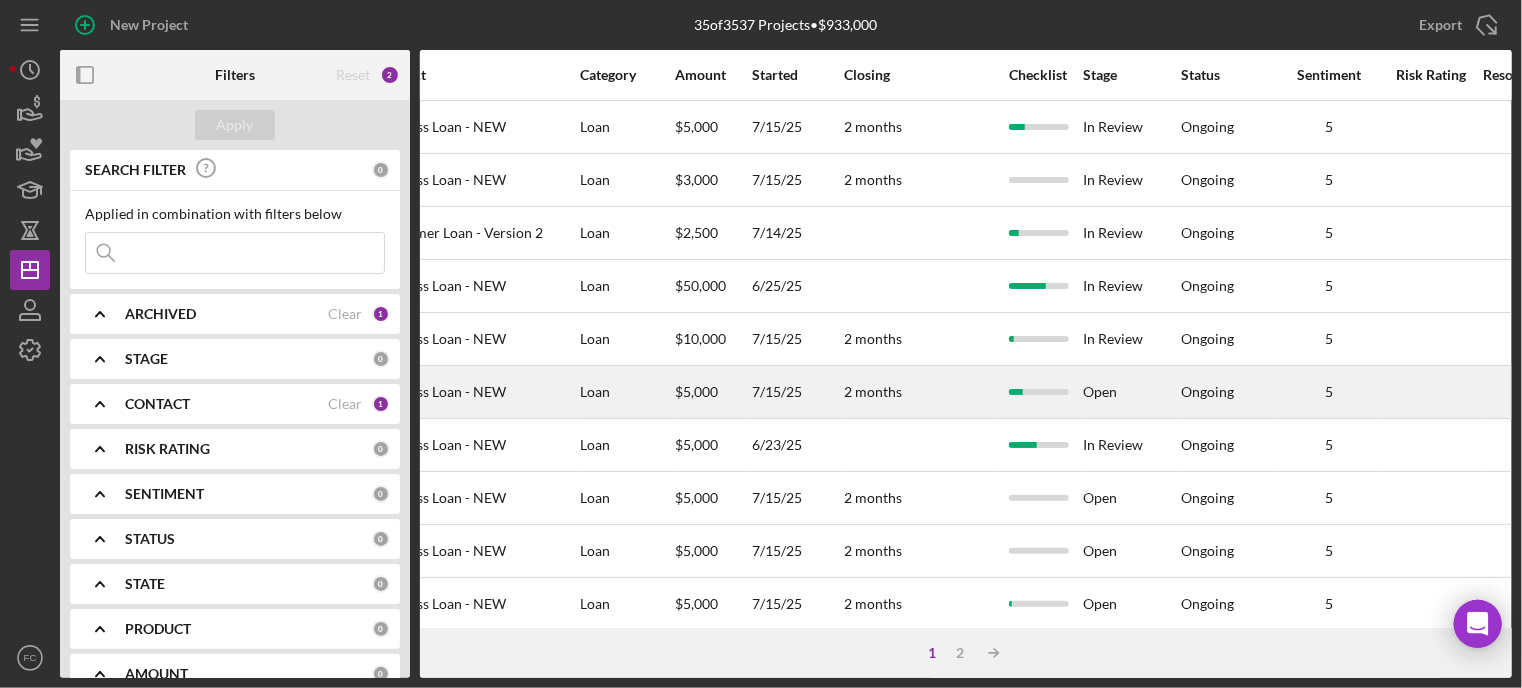 click on "Open" at bounding box center (1131, 392) 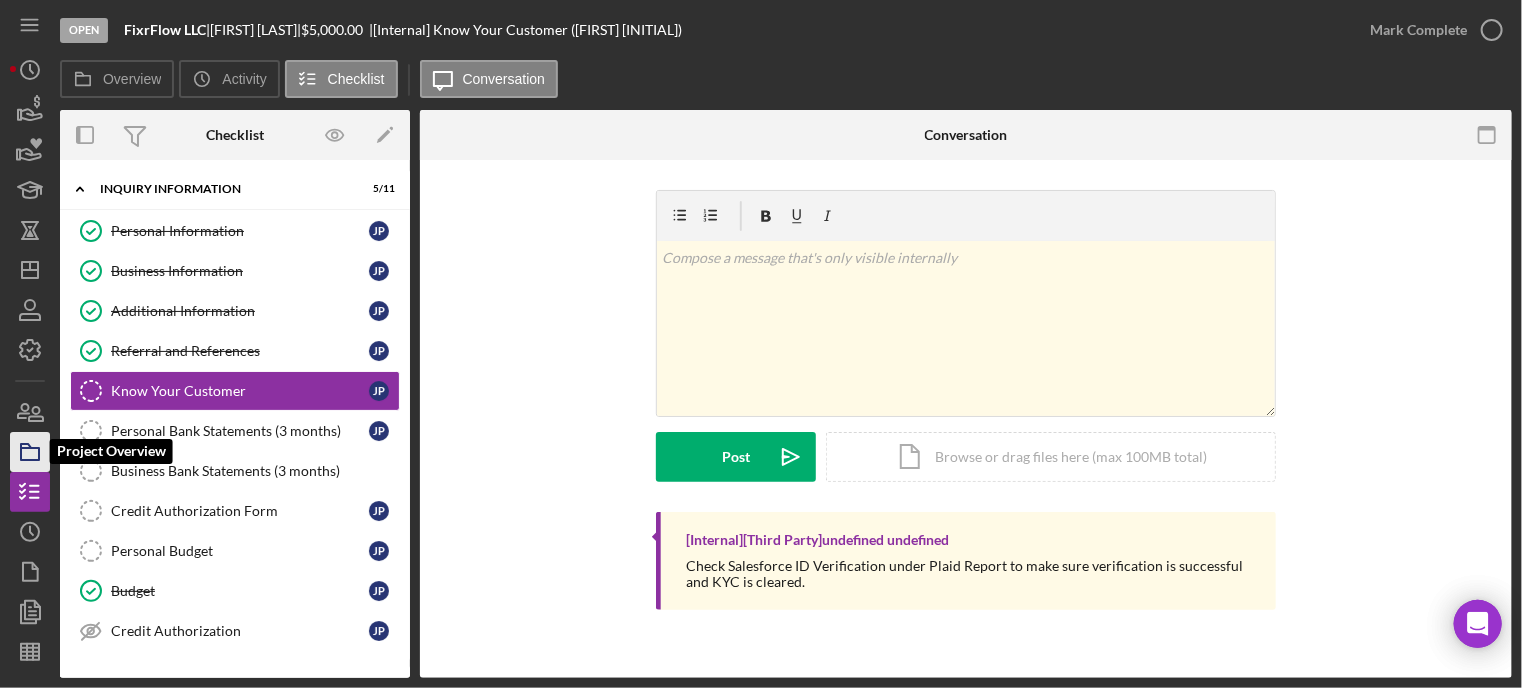 click 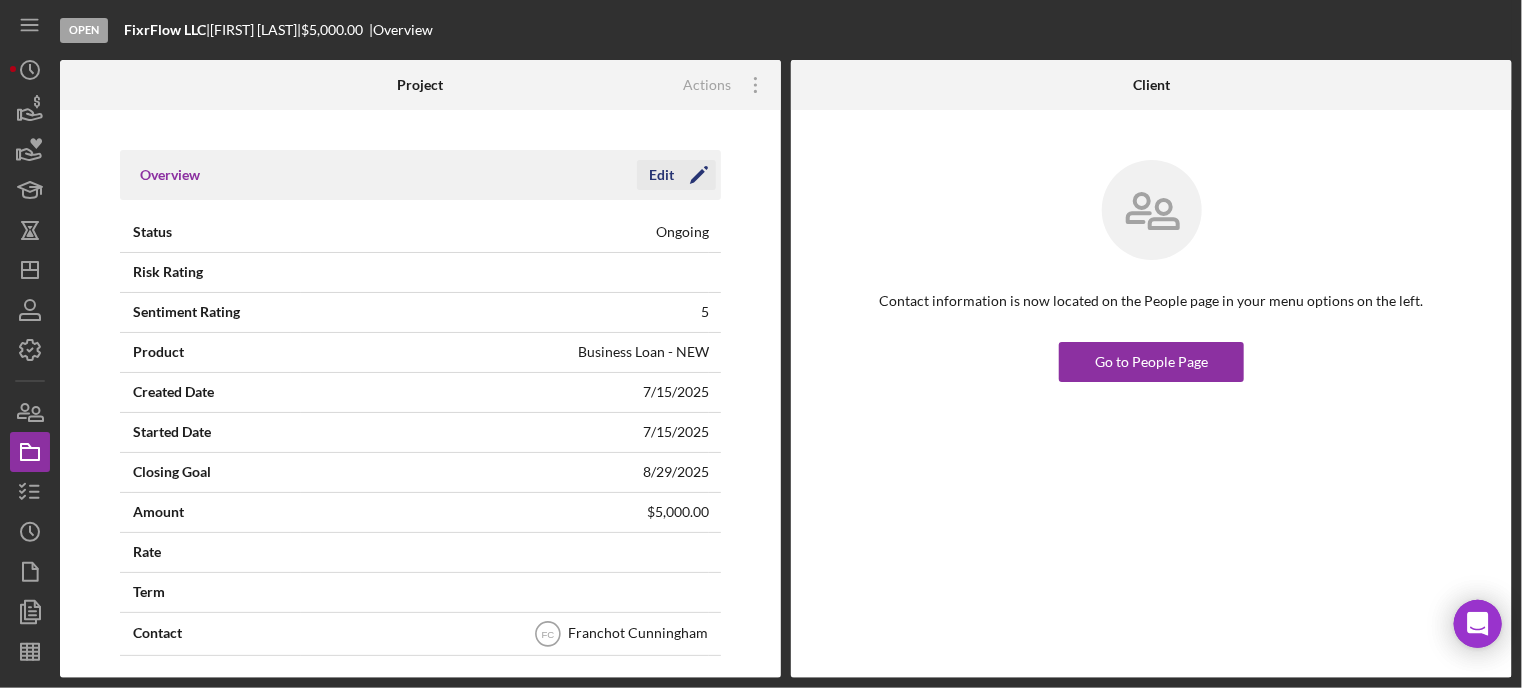 click on "Edit" at bounding box center [661, 175] 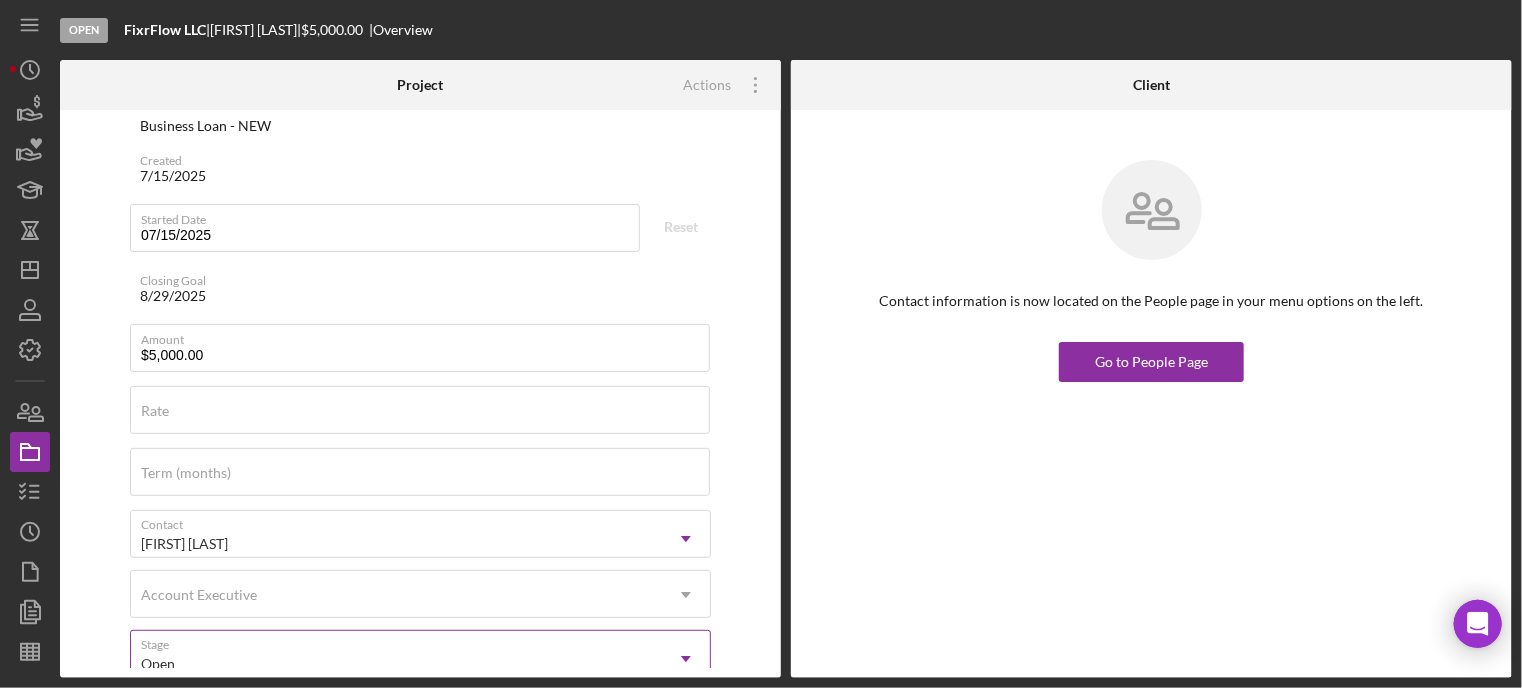 scroll, scrollTop: 400, scrollLeft: 0, axis: vertical 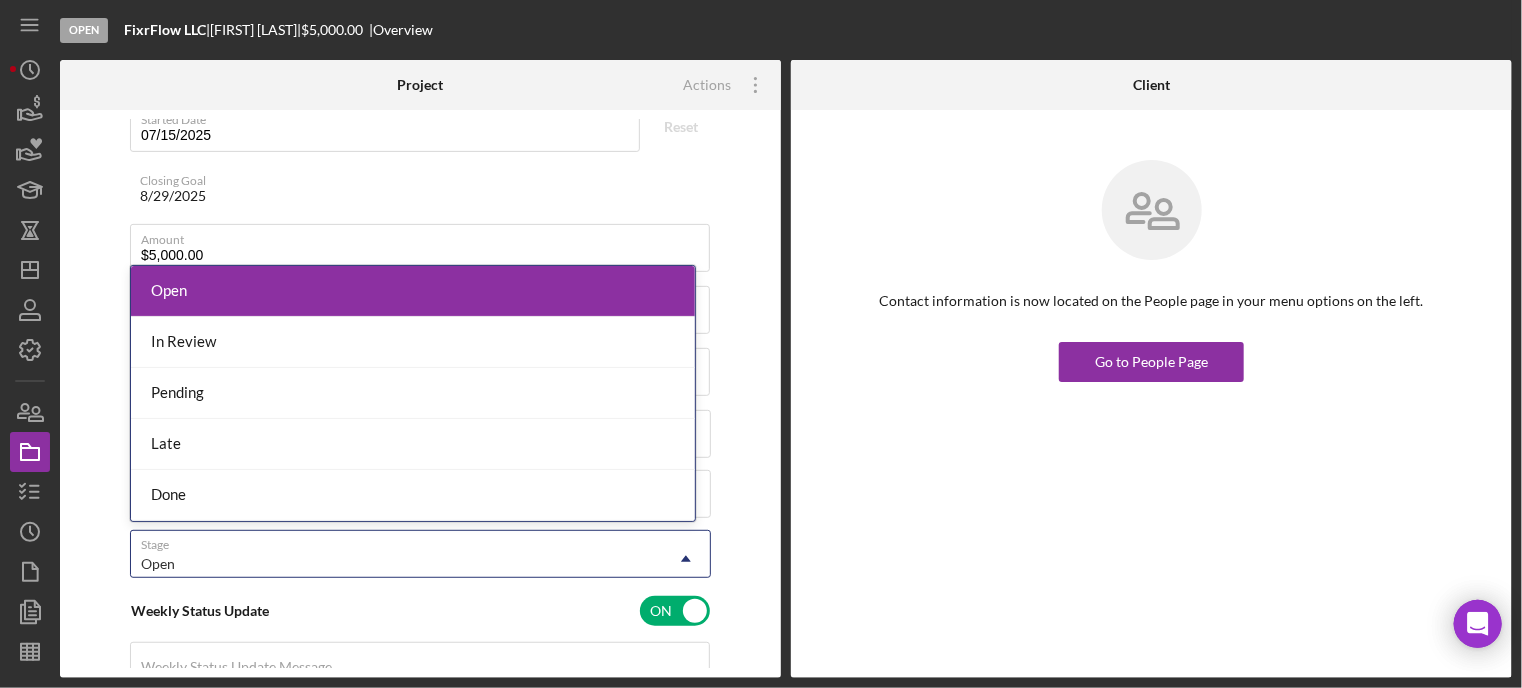 click on "Open" at bounding box center (396, 564) 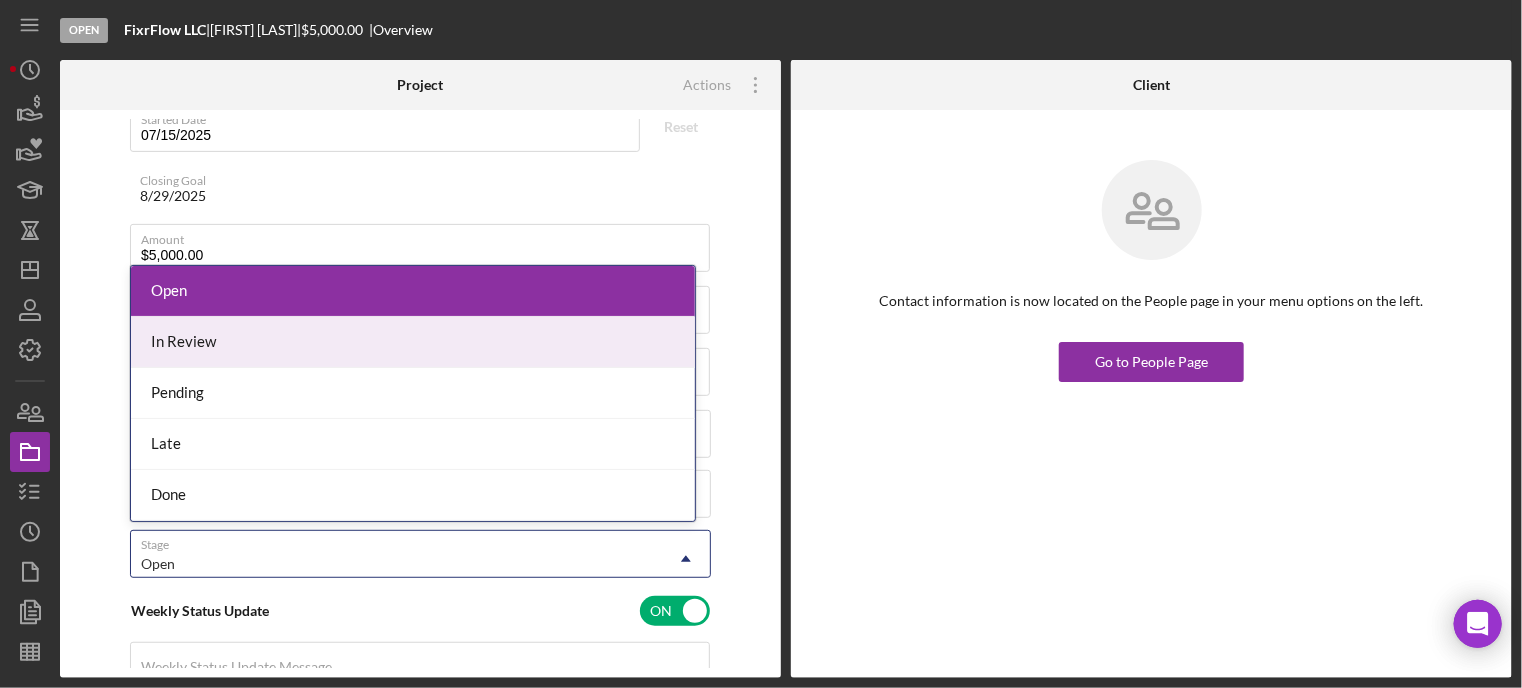 click on "In Review" at bounding box center (413, 342) 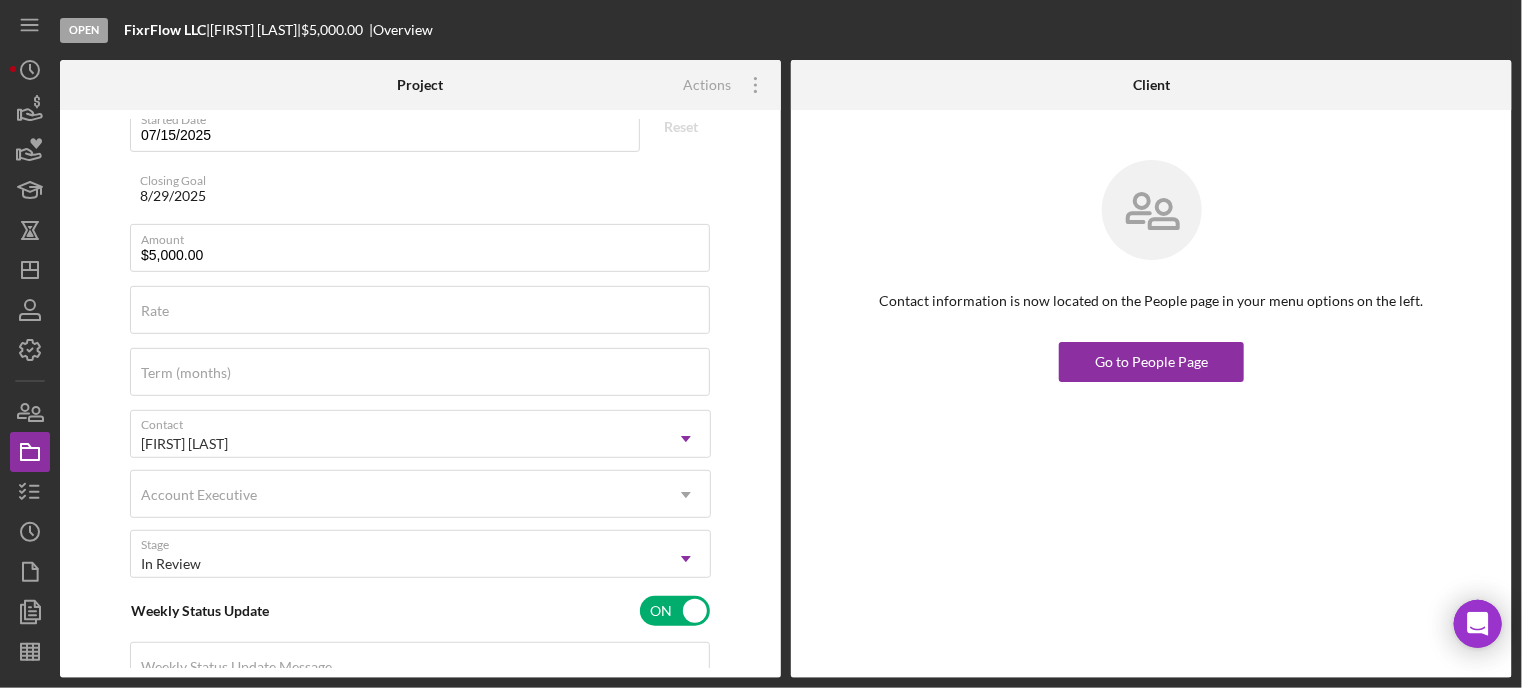 scroll, scrollTop: 0, scrollLeft: 0, axis: both 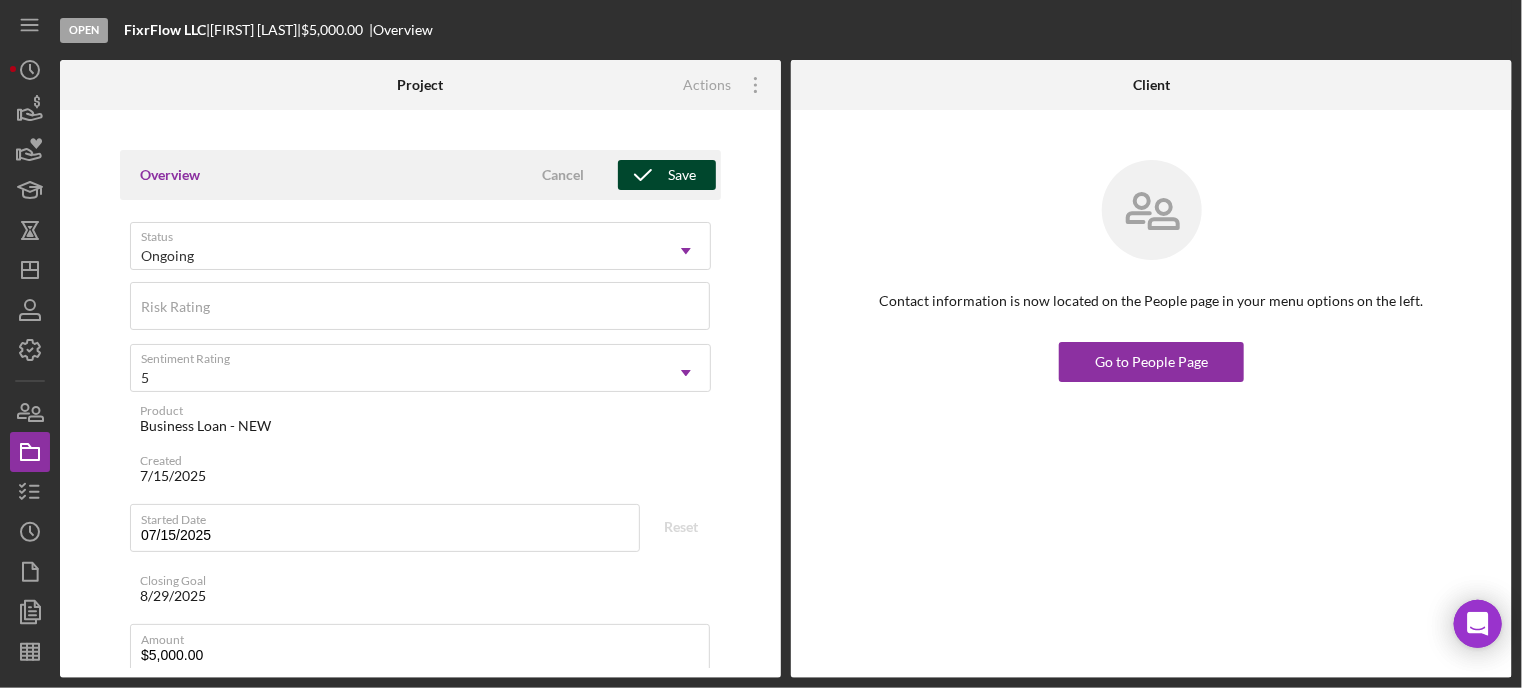click 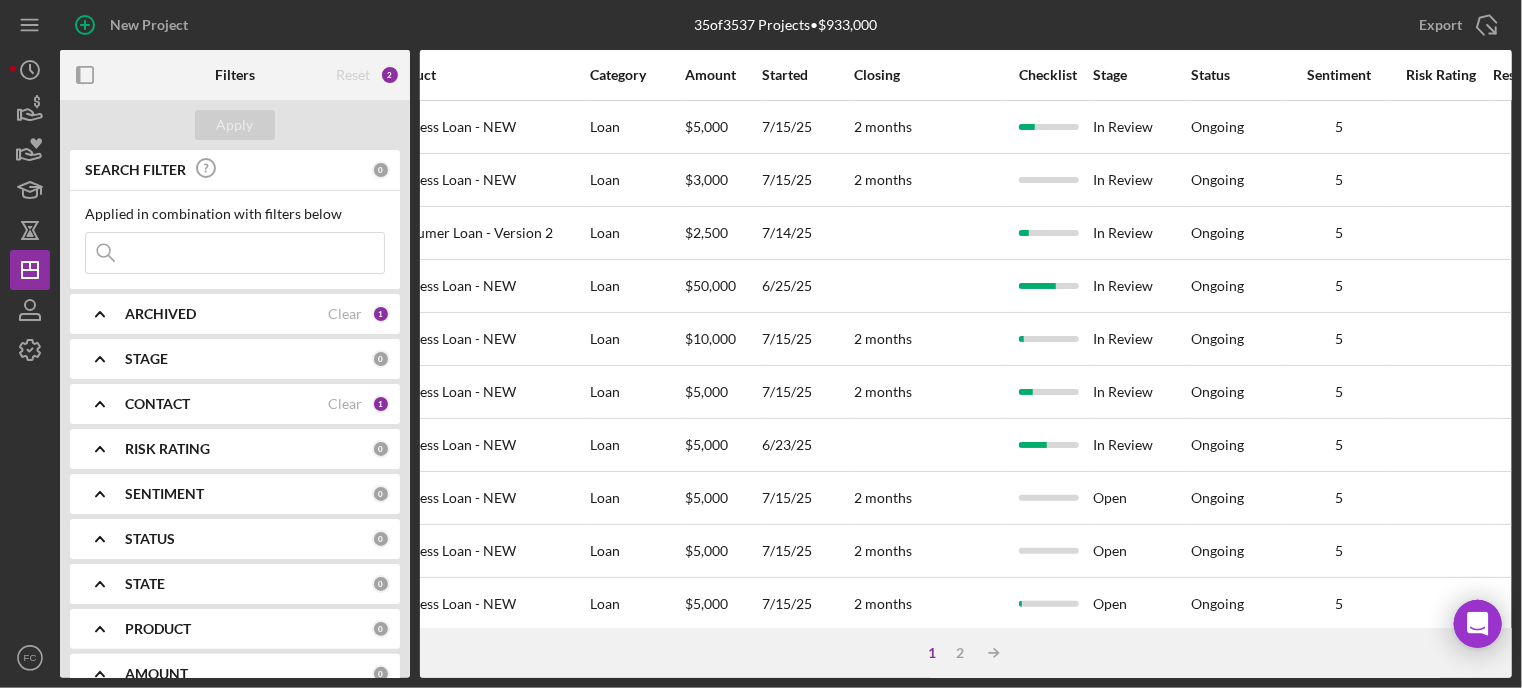scroll, scrollTop: 0, scrollLeft: 785, axis: horizontal 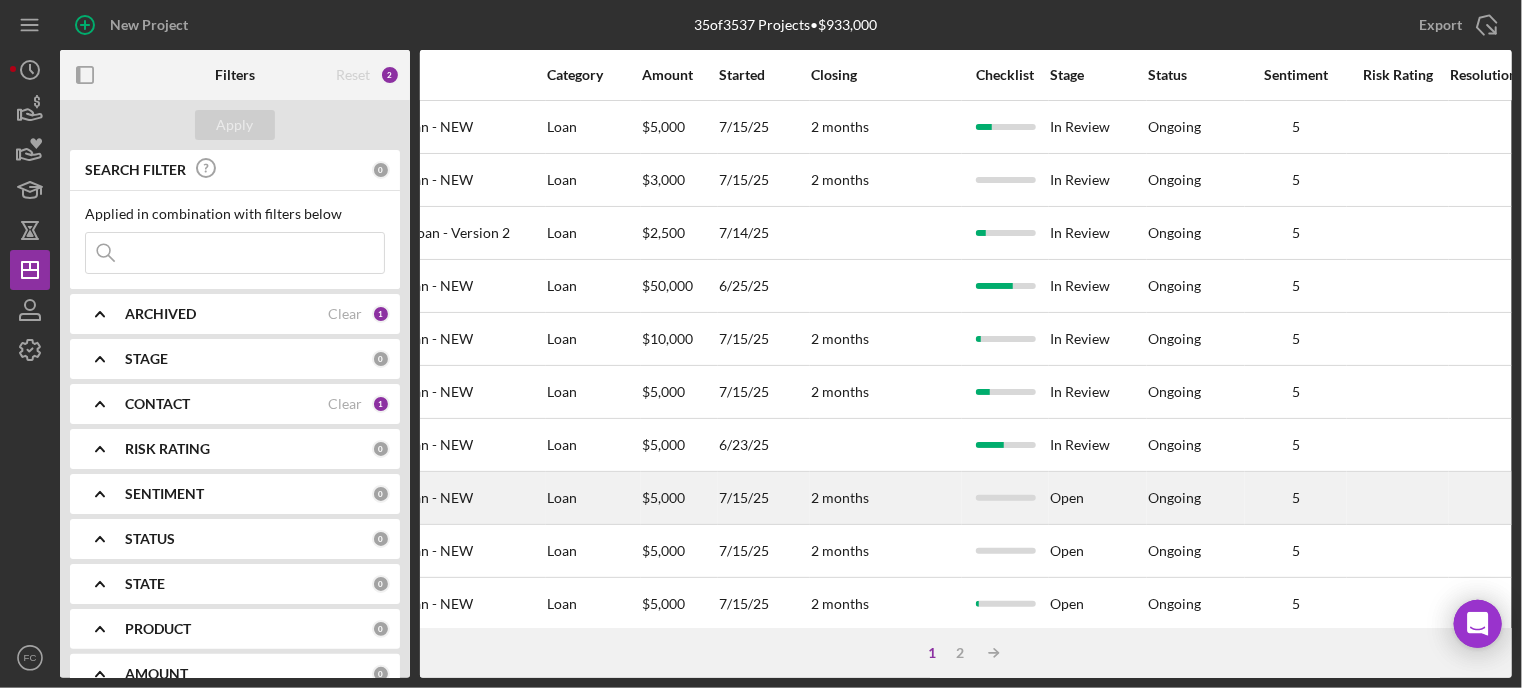 click on "Open" at bounding box center [1098, 498] 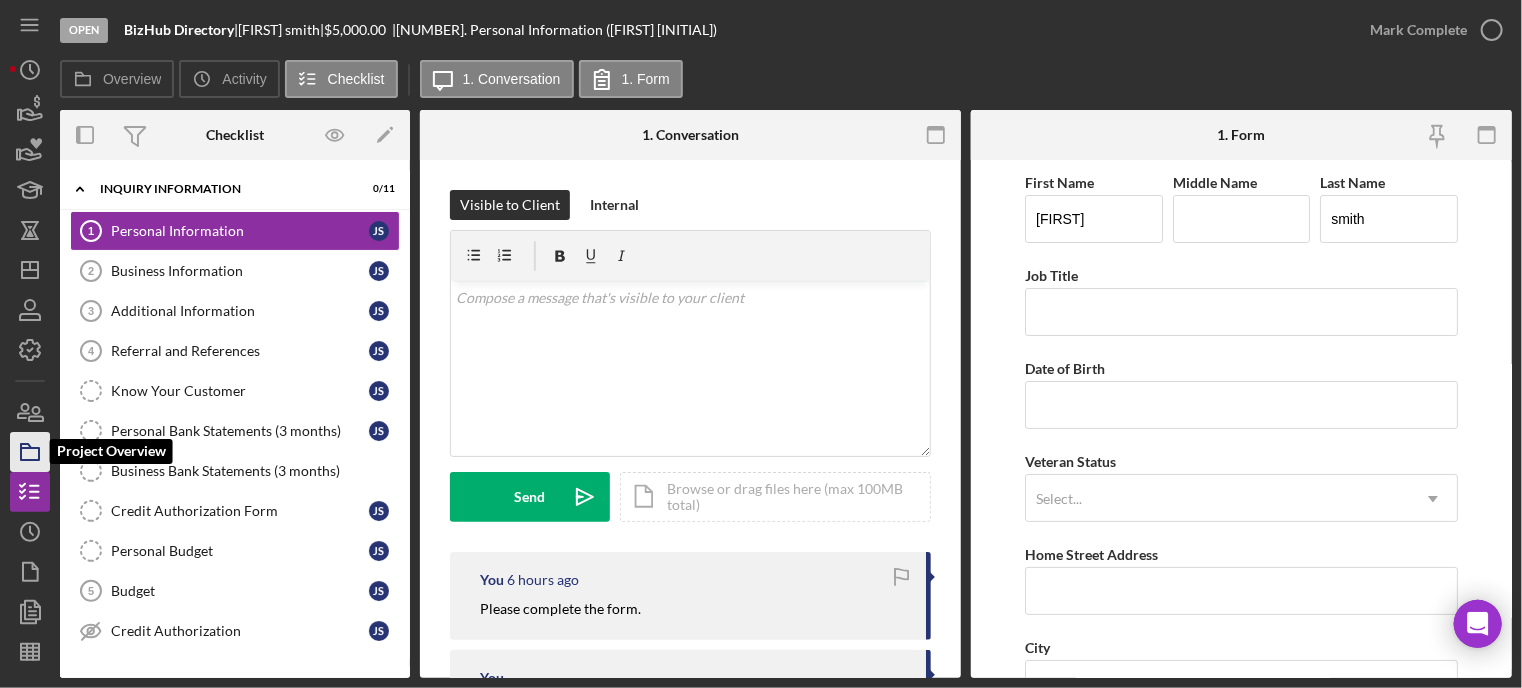 click 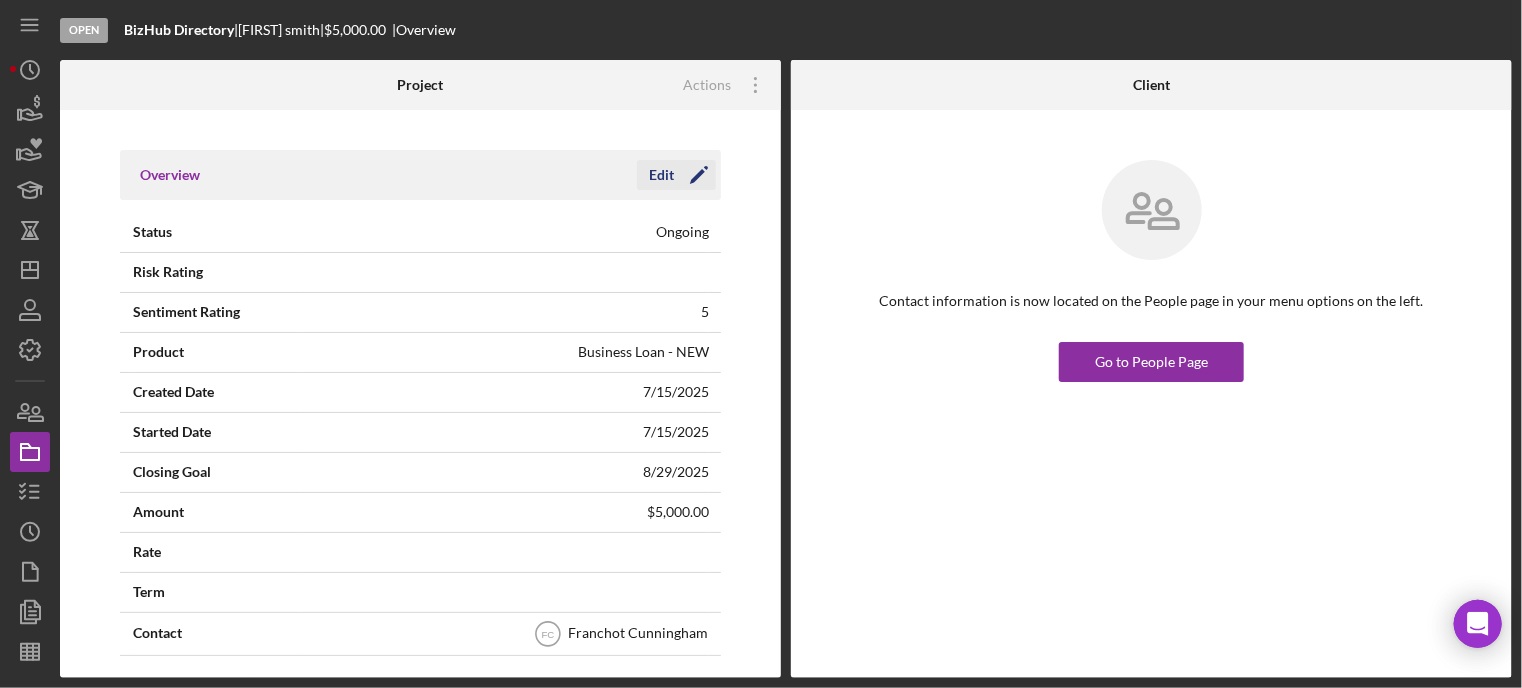 click on "Edit" at bounding box center [661, 175] 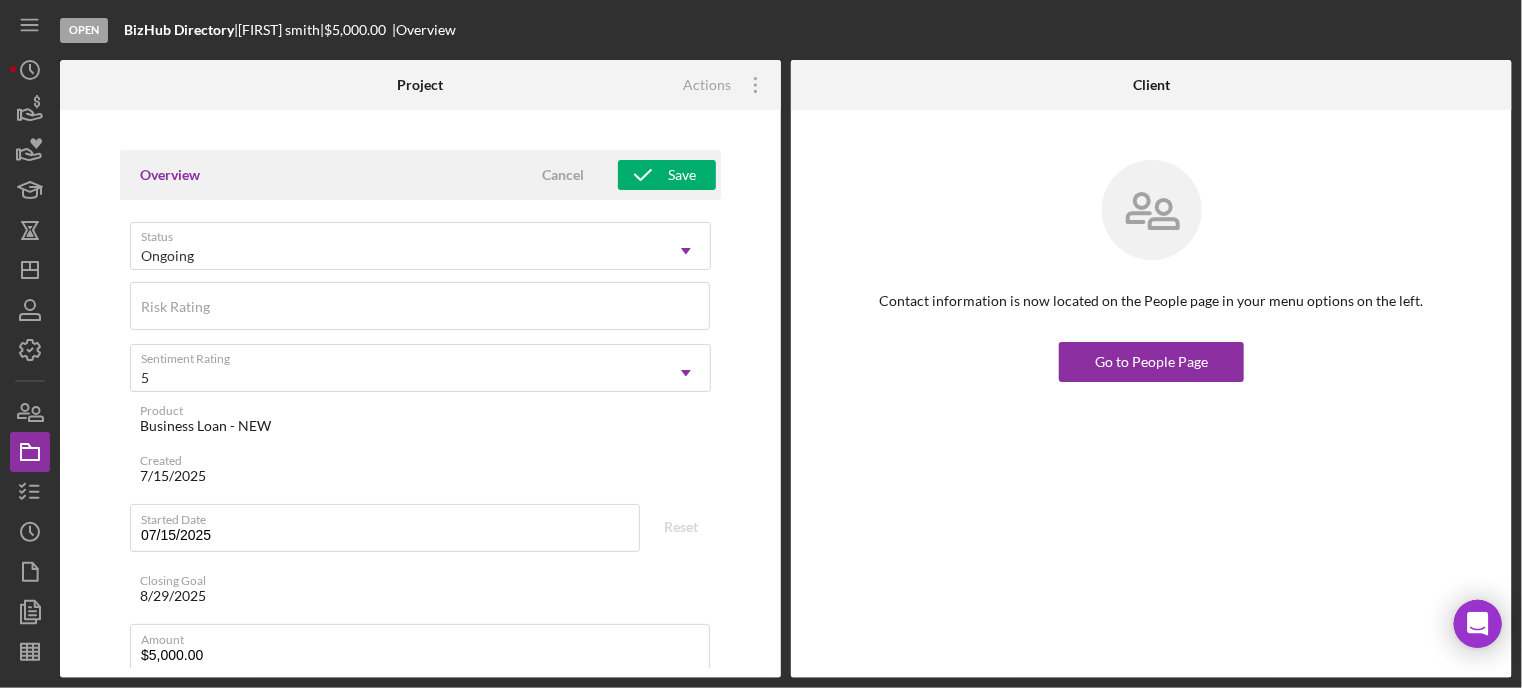 scroll, scrollTop: 400, scrollLeft: 0, axis: vertical 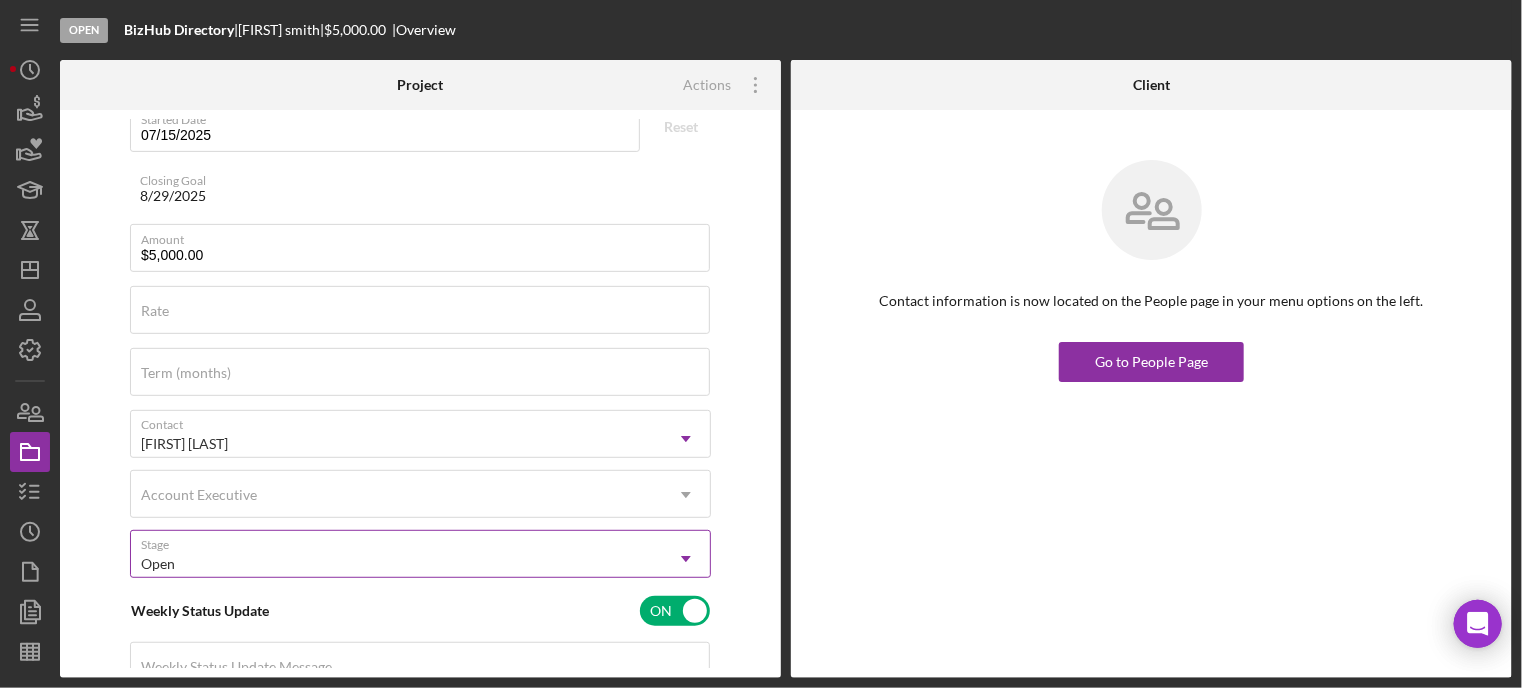 click on "Open" at bounding box center [396, 564] 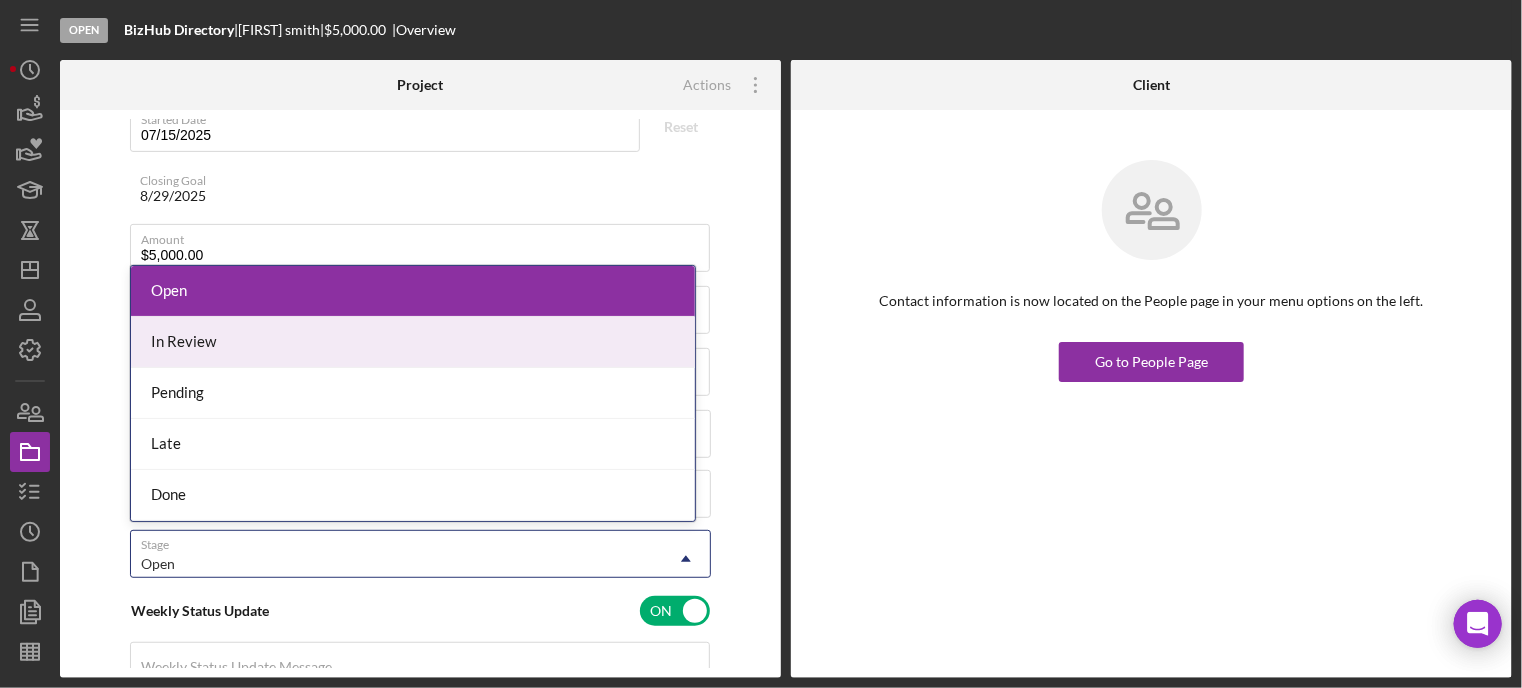 click on "In Review" at bounding box center [413, 342] 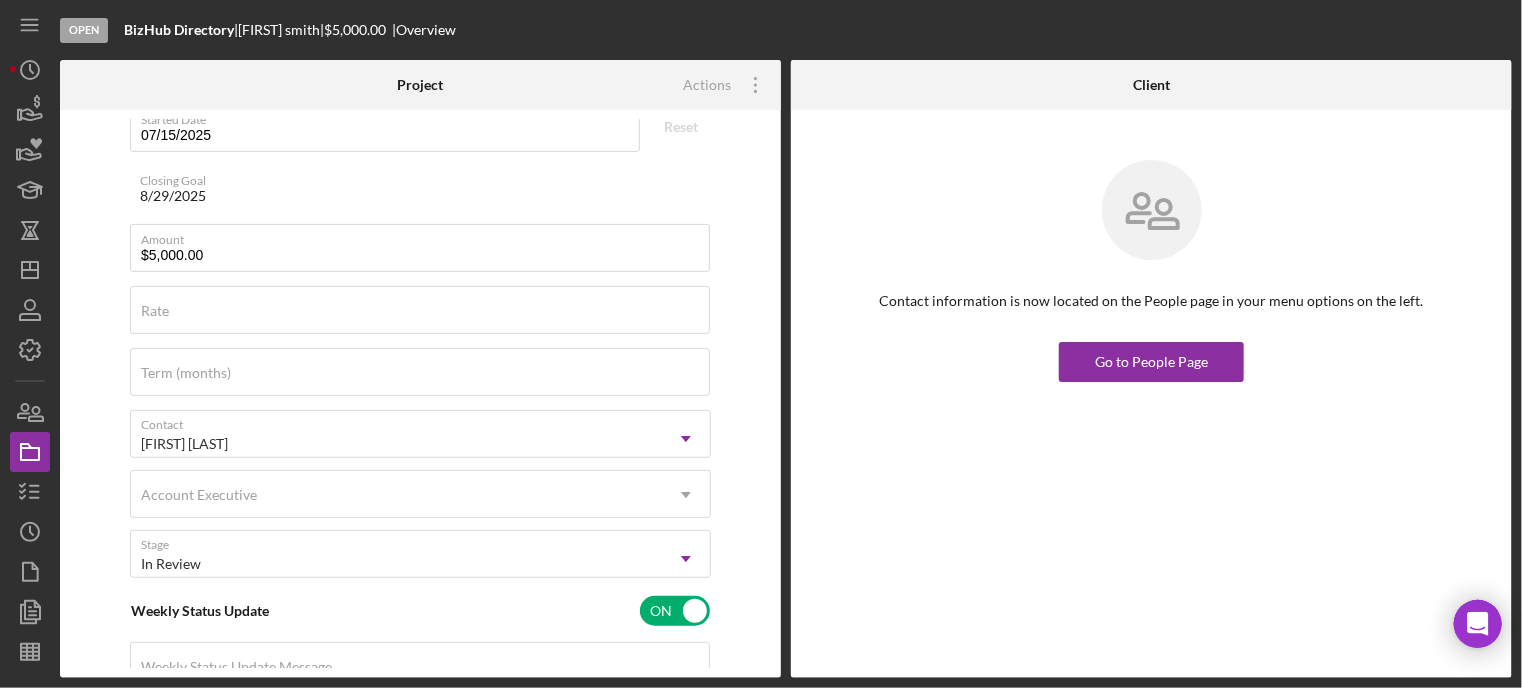 scroll, scrollTop: 0, scrollLeft: 0, axis: both 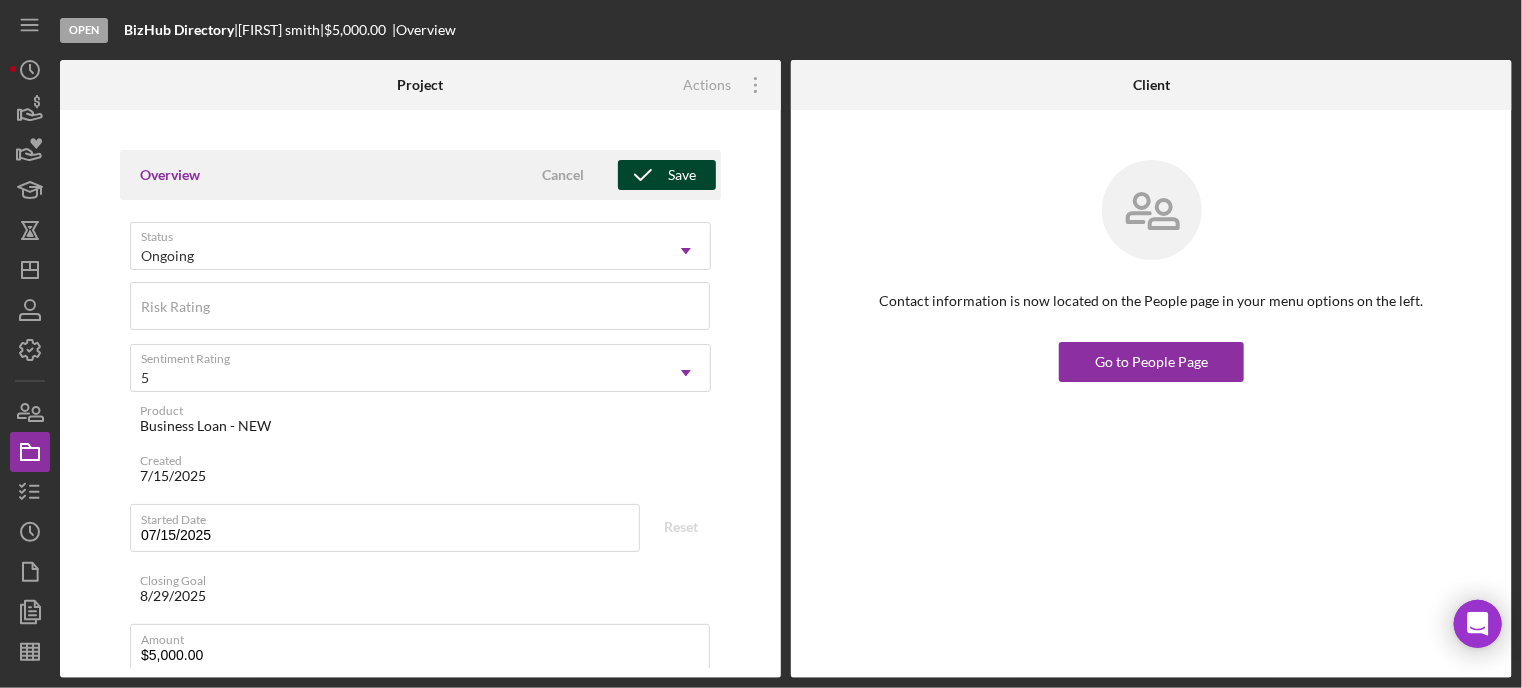 click 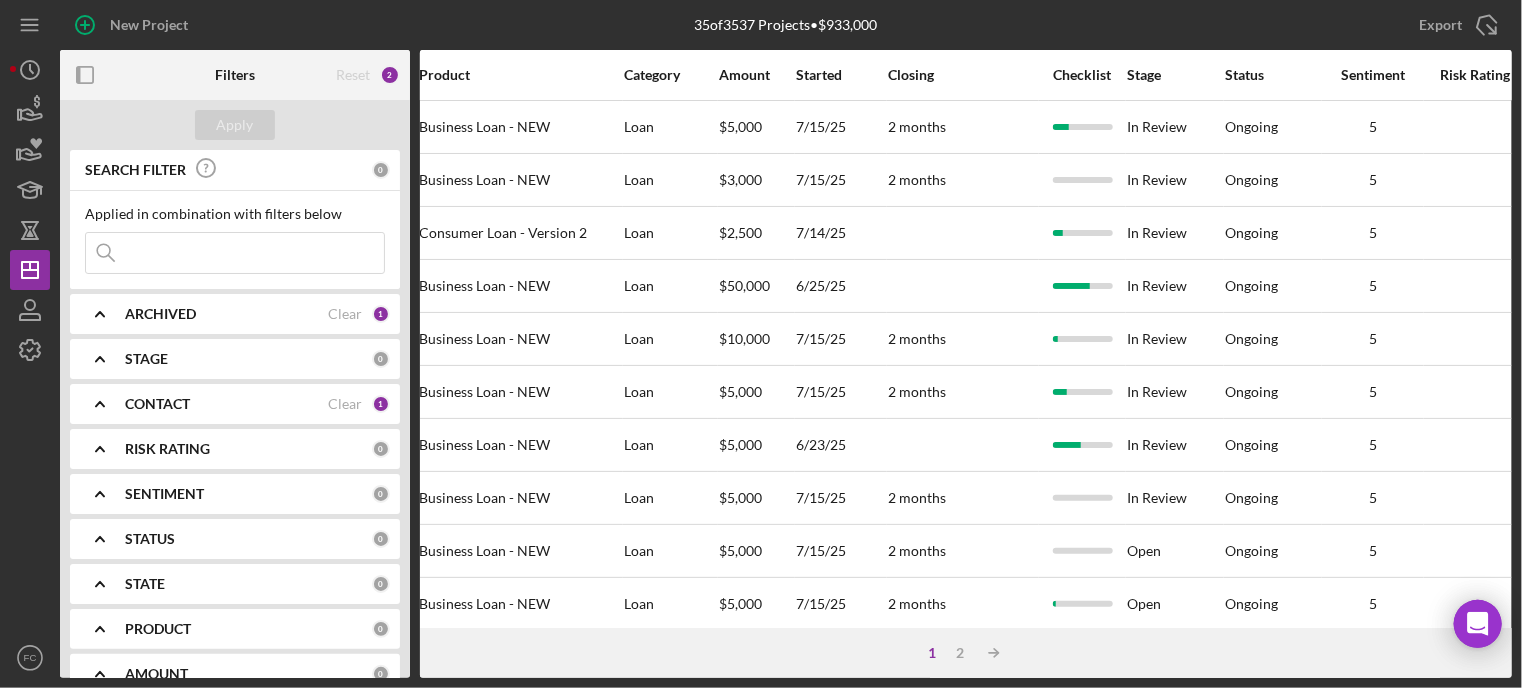 scroll, scrollTop: 0, scrollLeft: 757, axis: horizontal 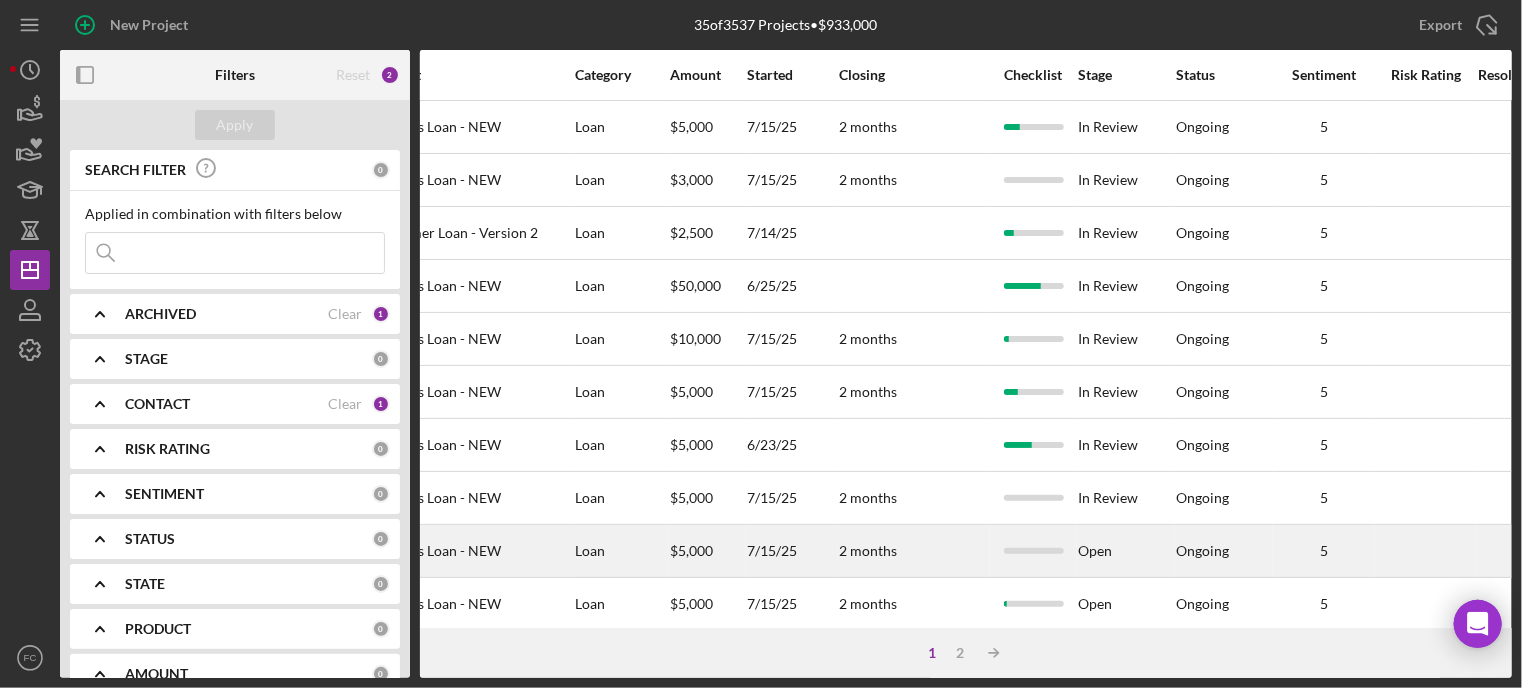 click on "Open" at bounding box center (1126, 551) 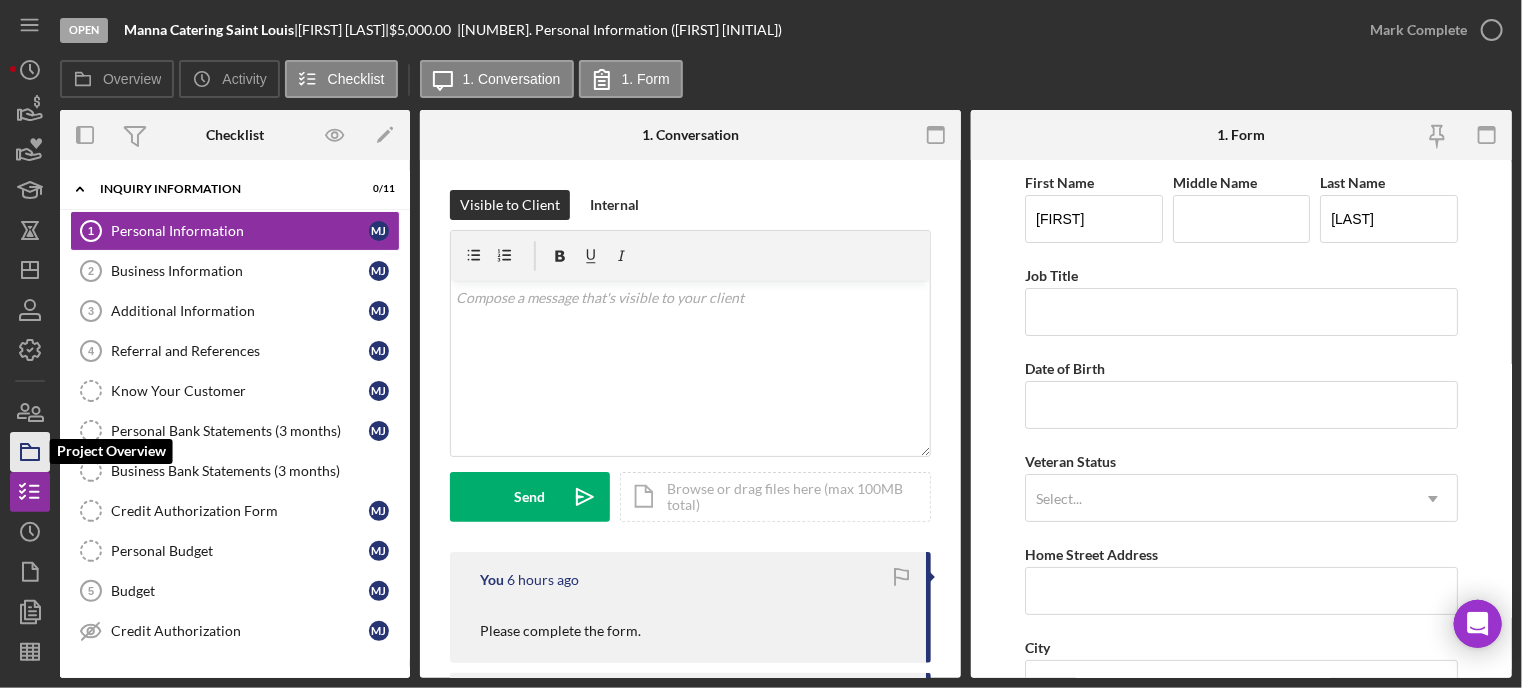 click 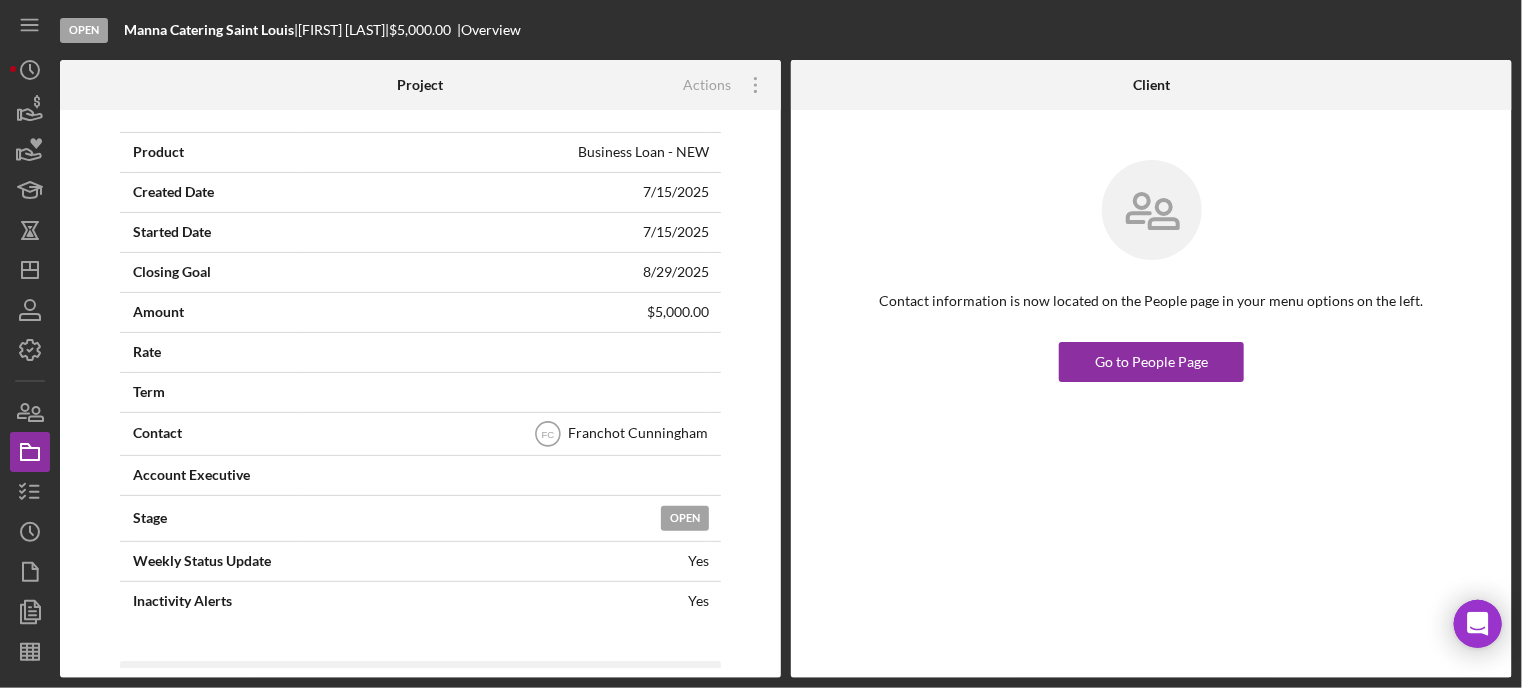 scroll, scrollTop: 0, scrollLeft: 0, axis: both 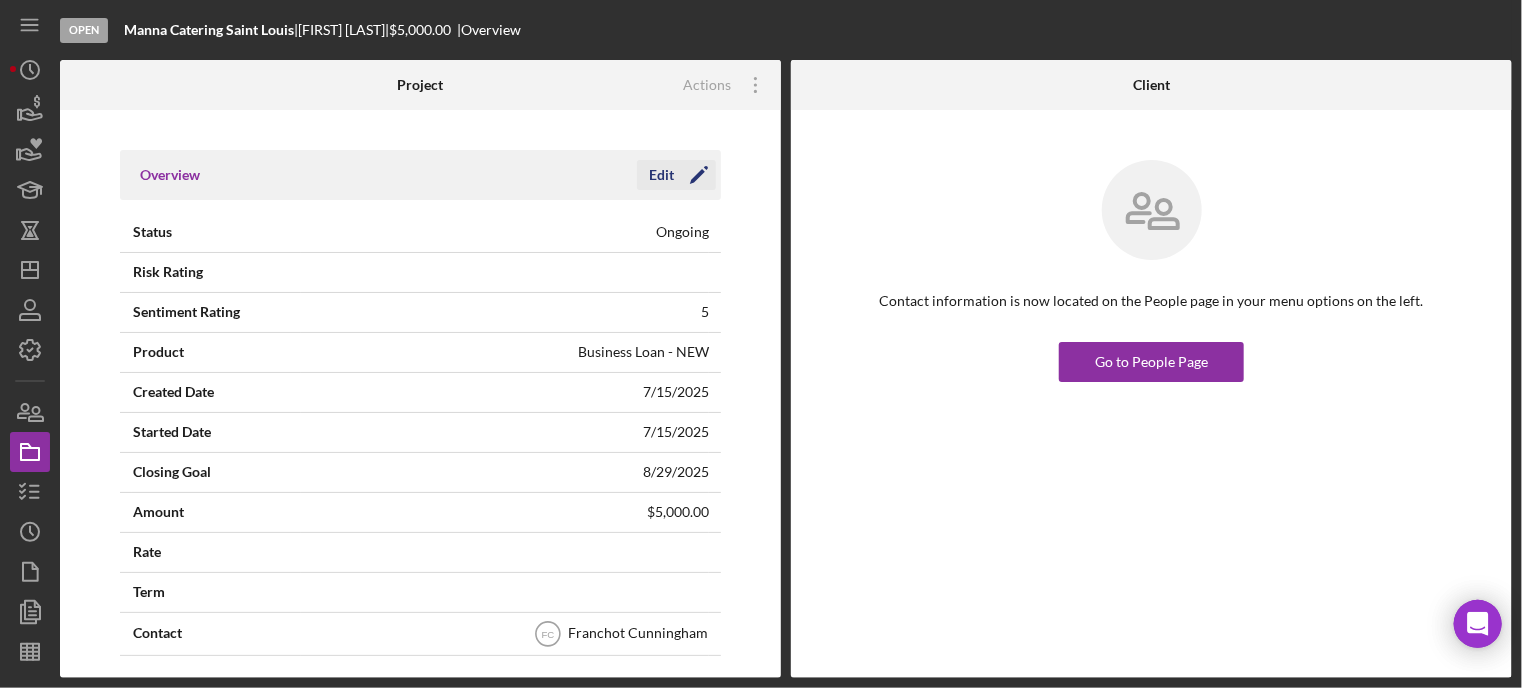 click on "Edit" at bounding box center [661, 175] 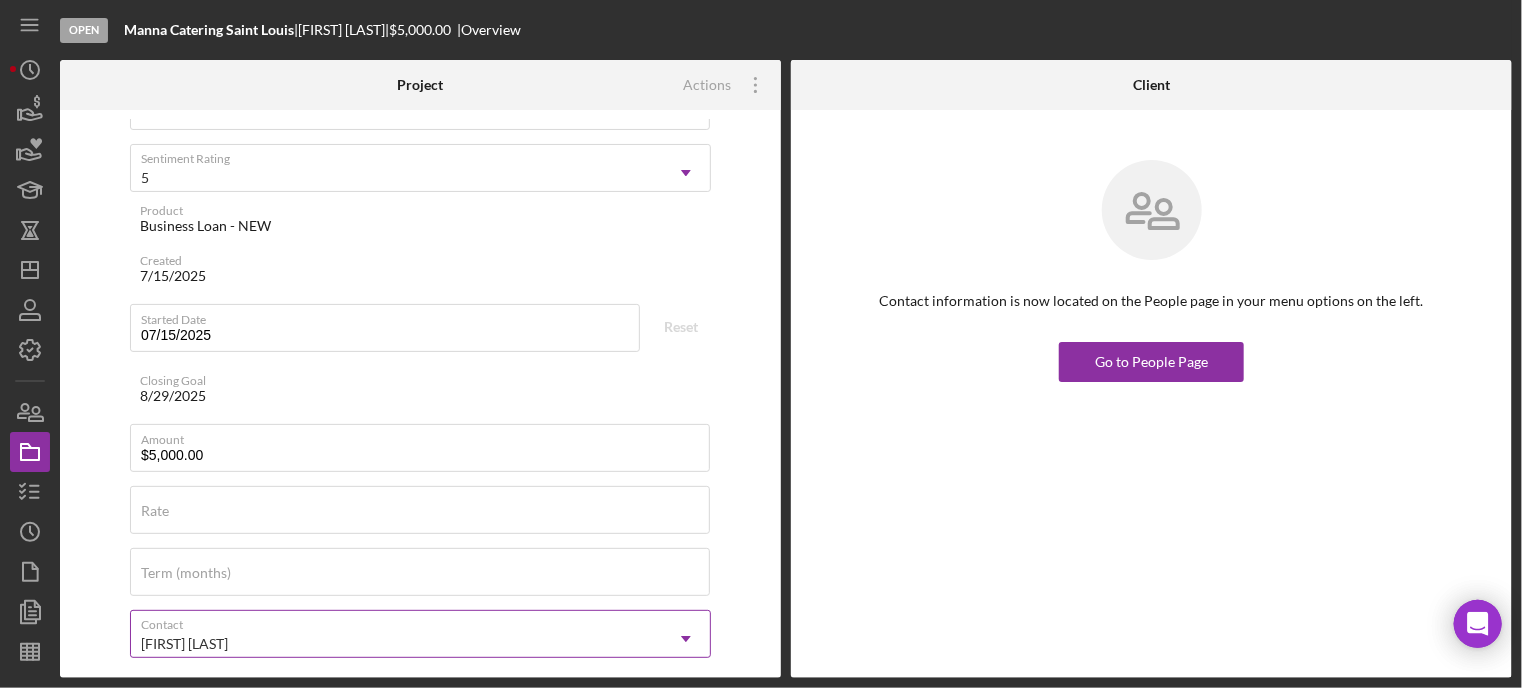 scroll, scrollTop: 400, scrollLeft: 0, axis: vertical 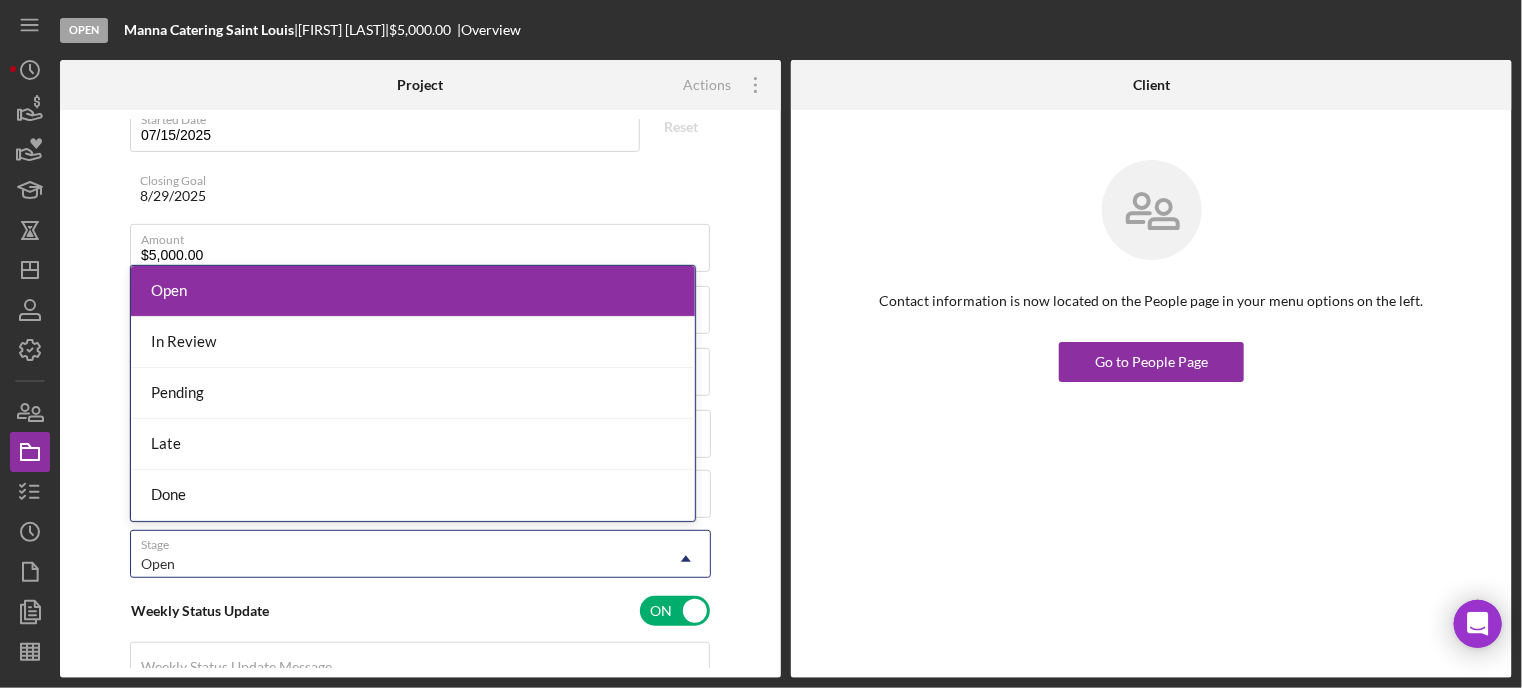 click on "Open" at bounding box center (396, 564) 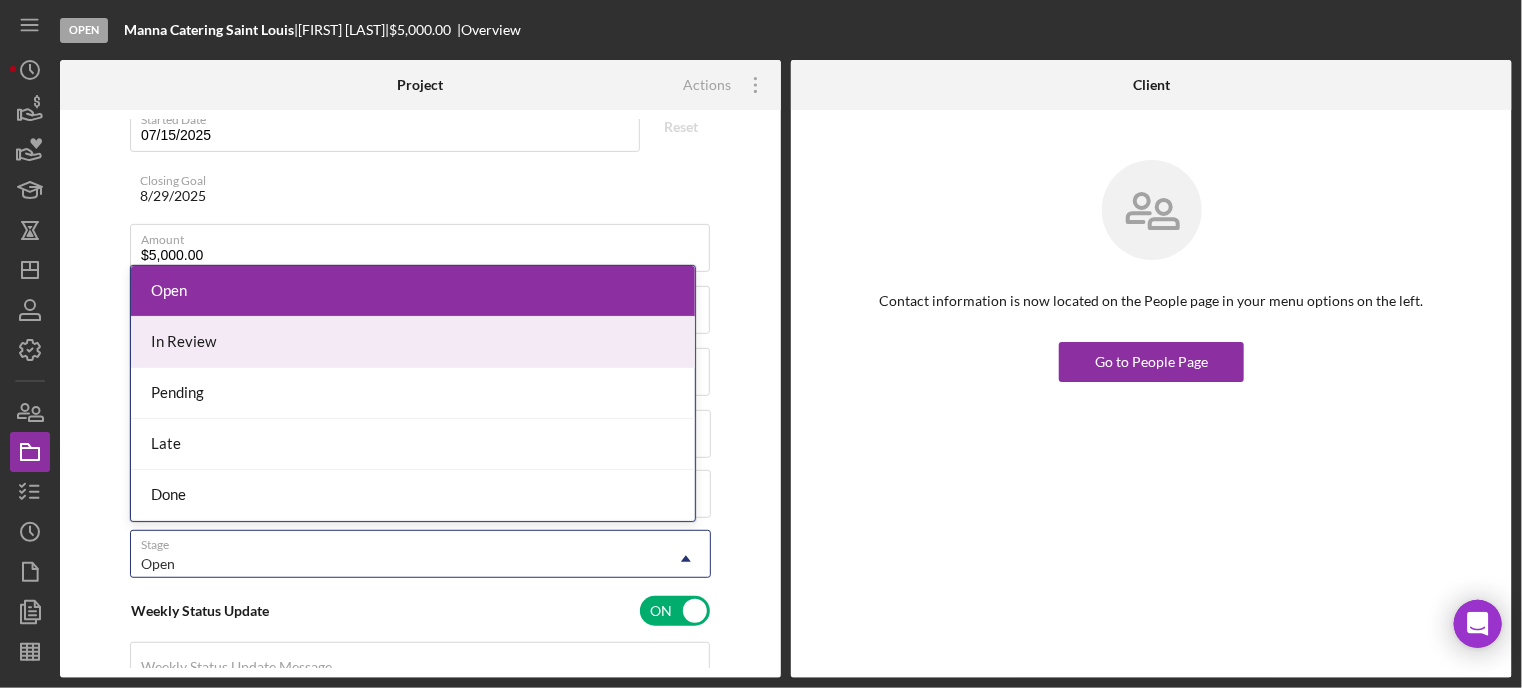 click on "In Review" at bounding box center (413, 342) 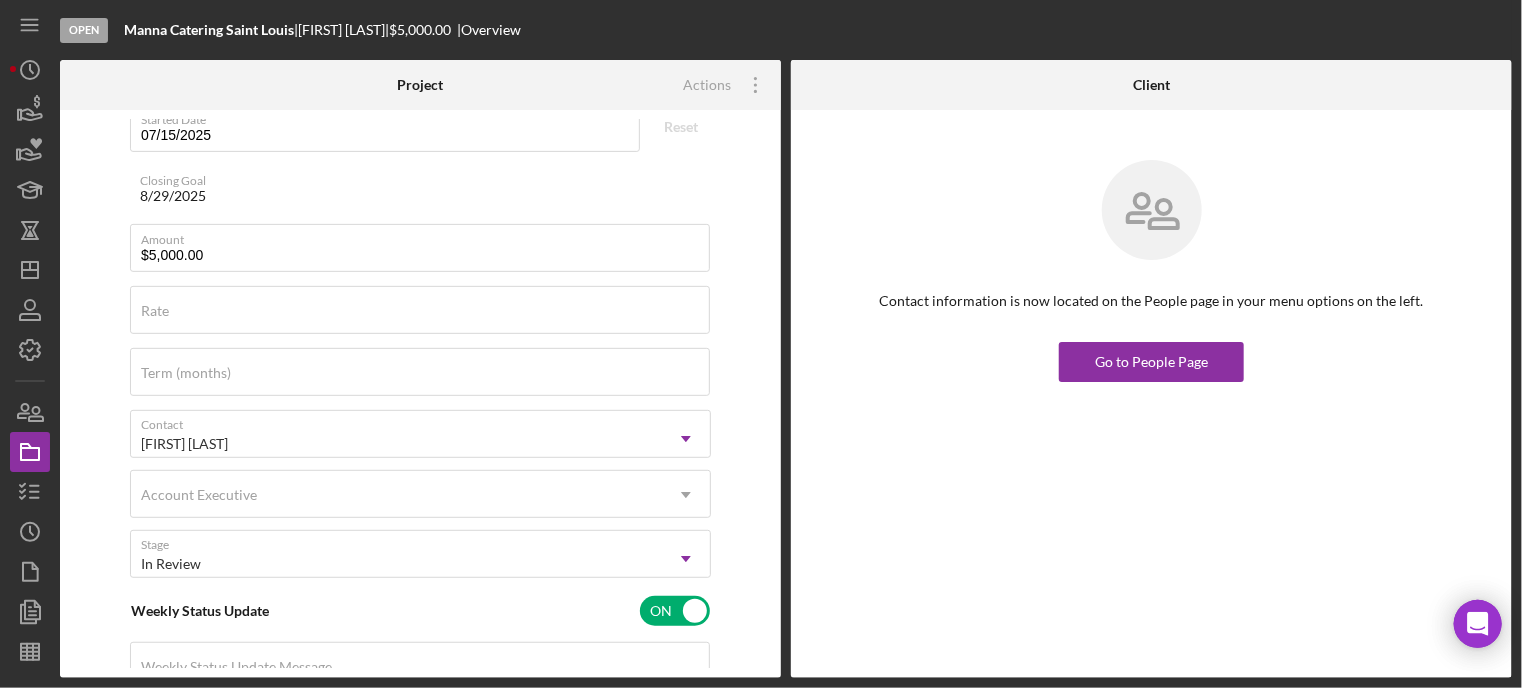 scroll, scrollTop: 0, scrollLeft: 0, axis: both 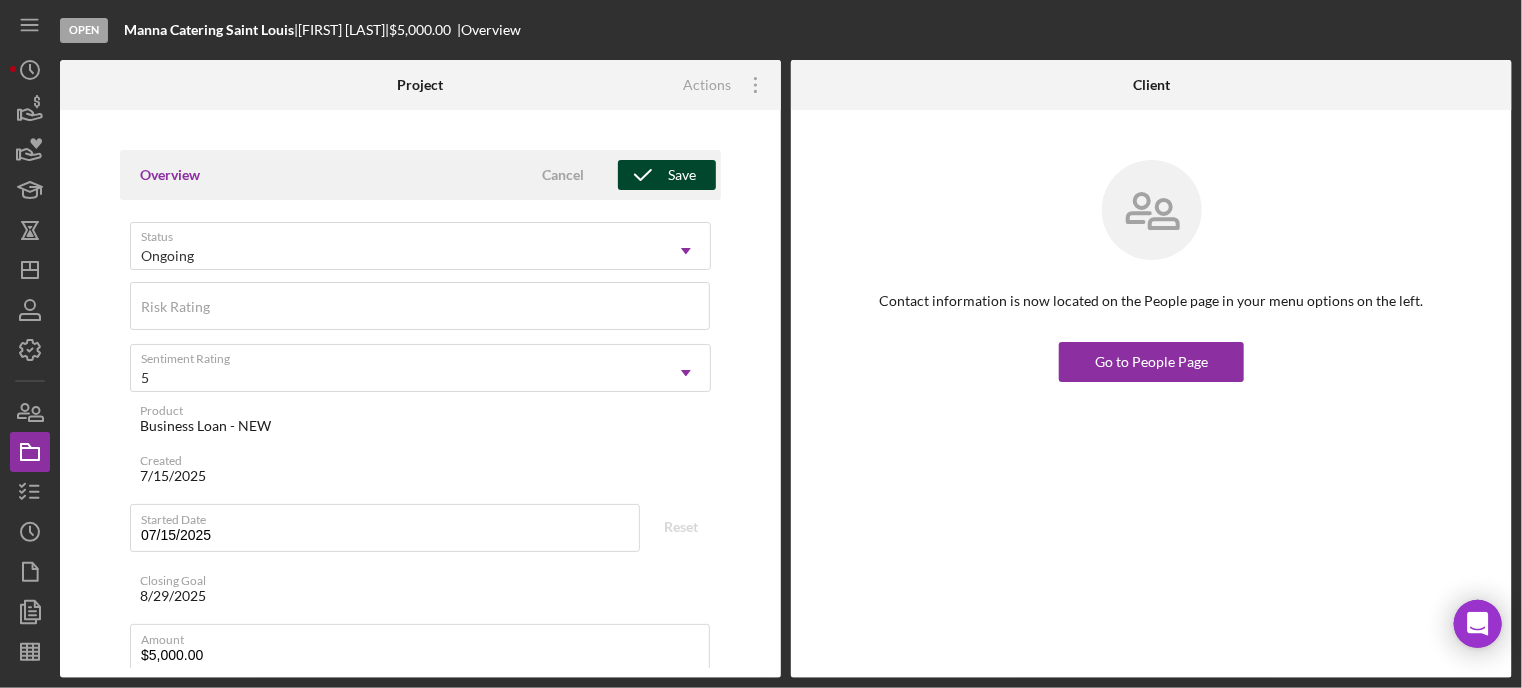 click on "Save" at bounding box center [682, 175] 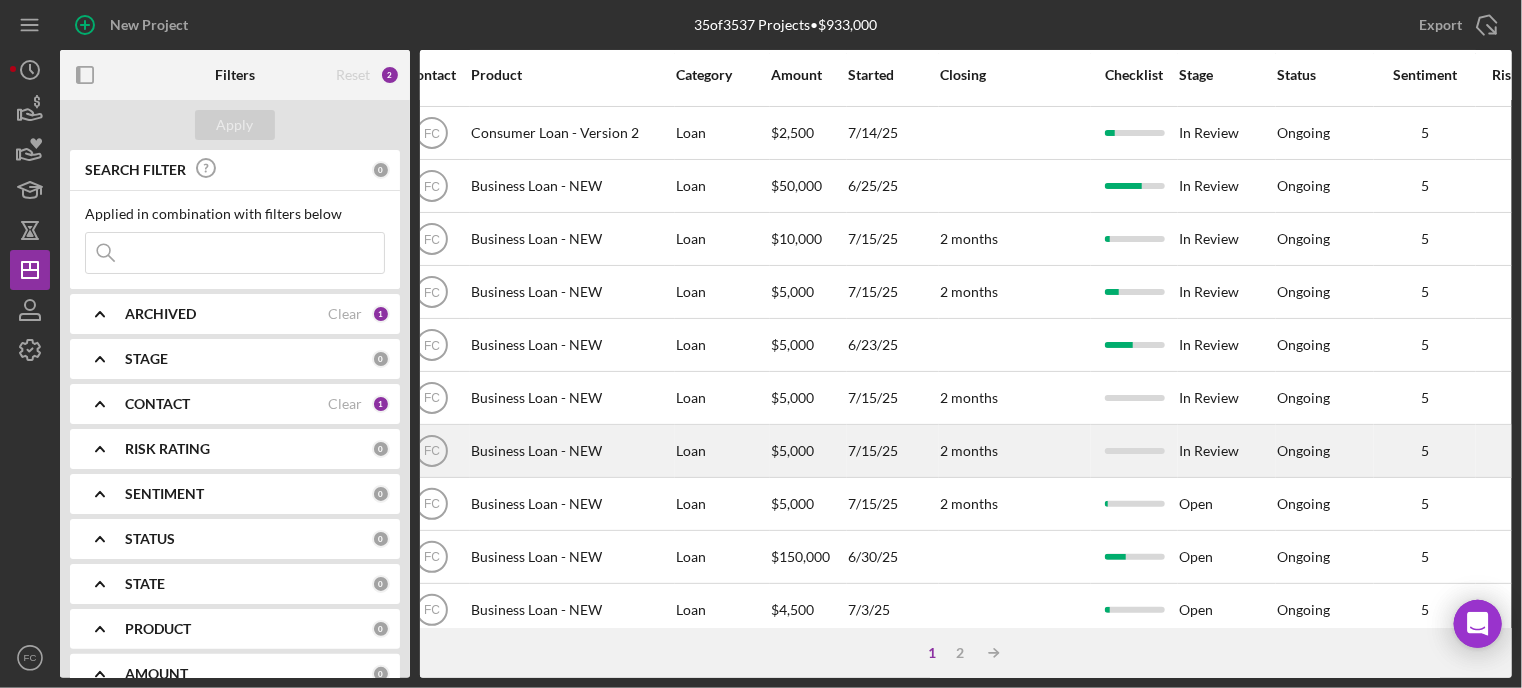 scroll, scrollTop: 200, scrollLeft: 656, axis: both 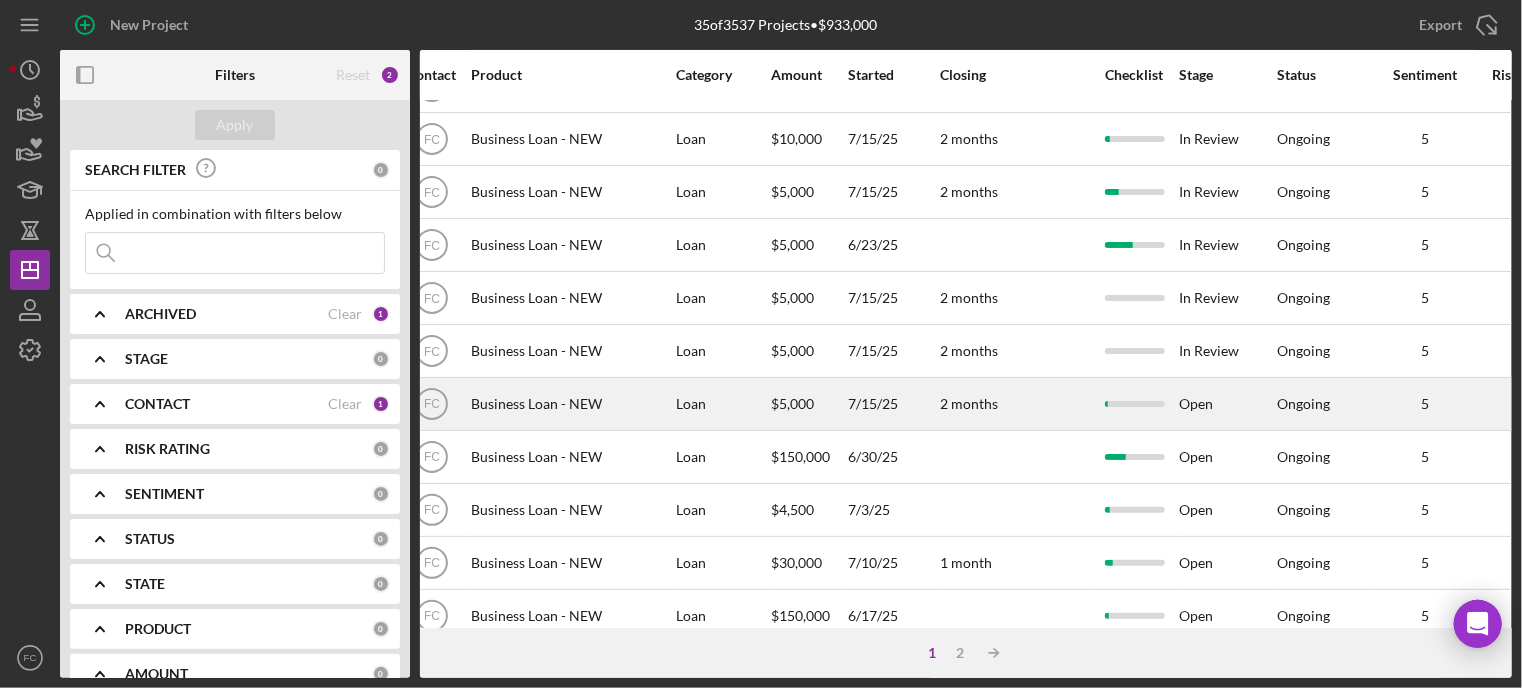 click on "Open" at bounding box center (1227, 404) 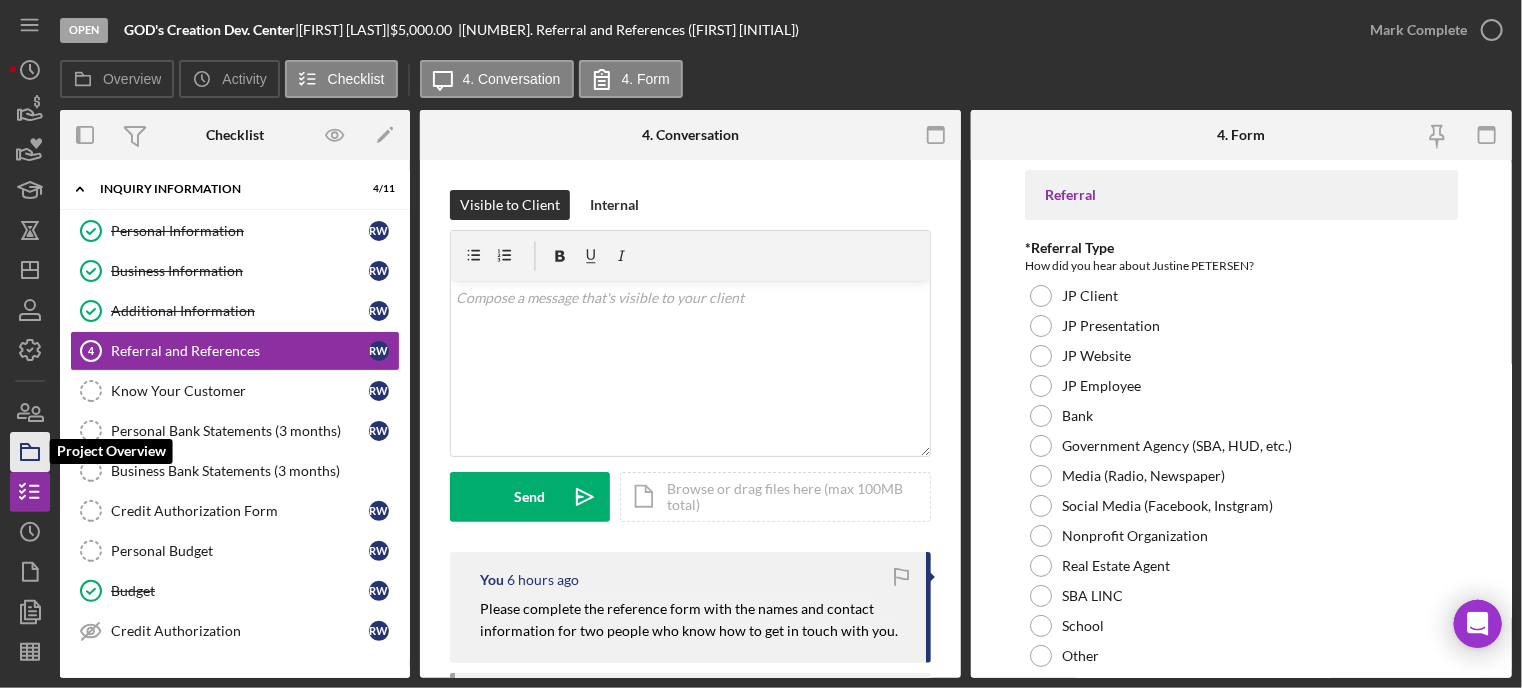 click 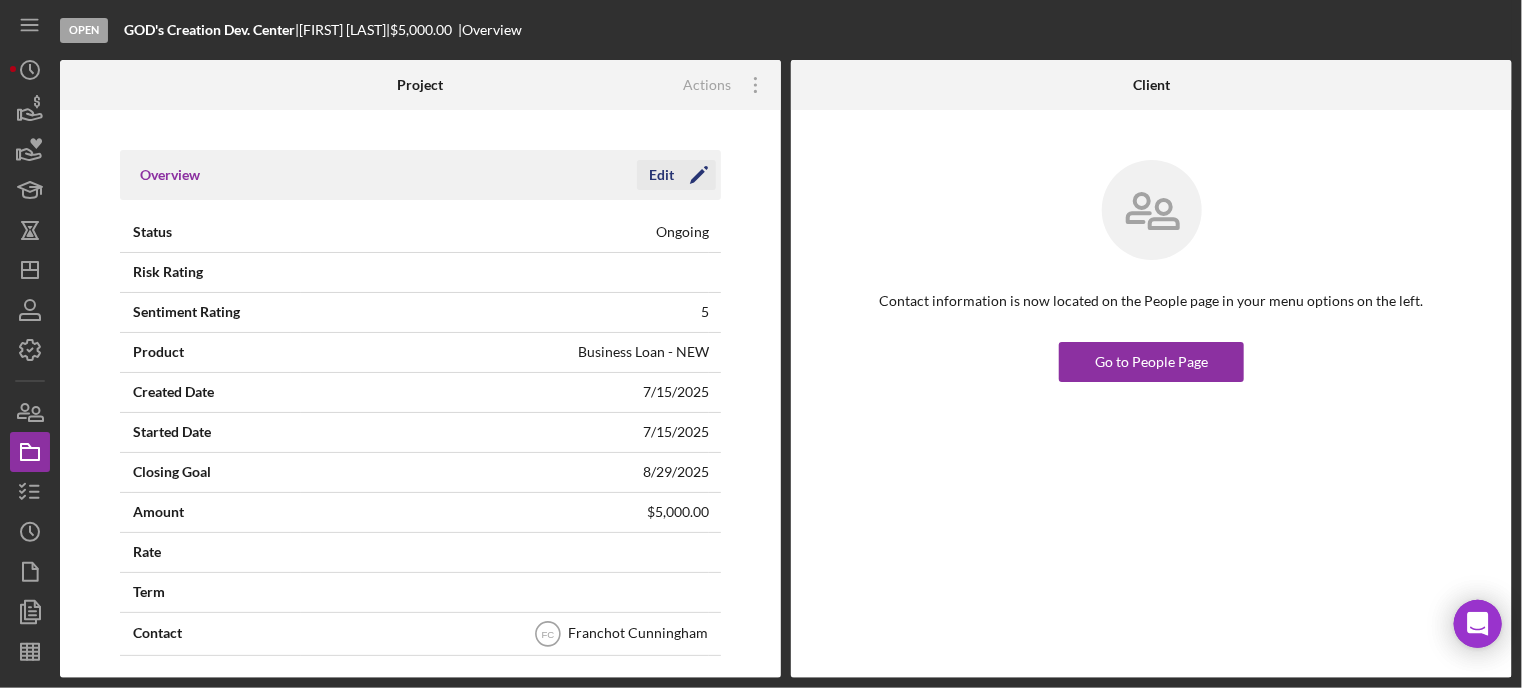 click on "Edit" at bounding box center (661, 175) 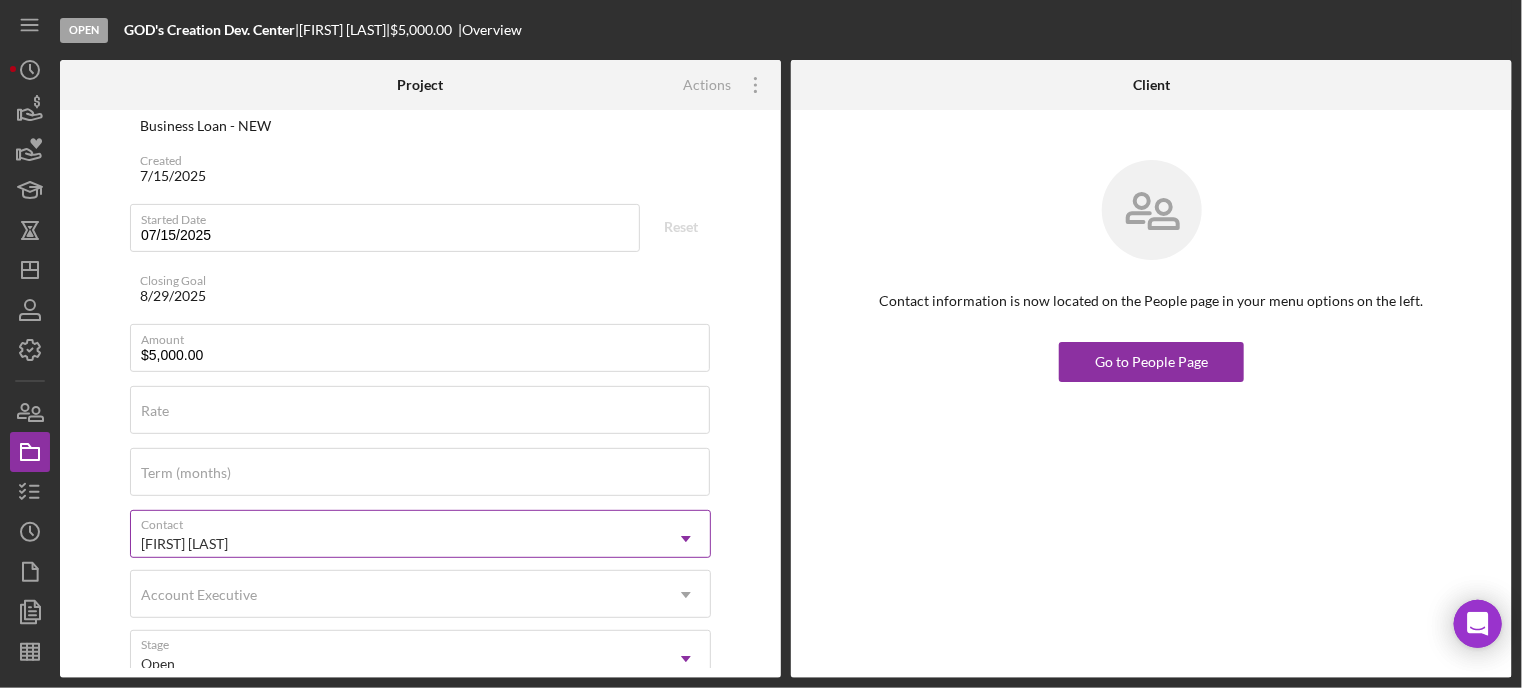 scroll, scrollTop: 500, scrollLeft: 0, axis: vertical 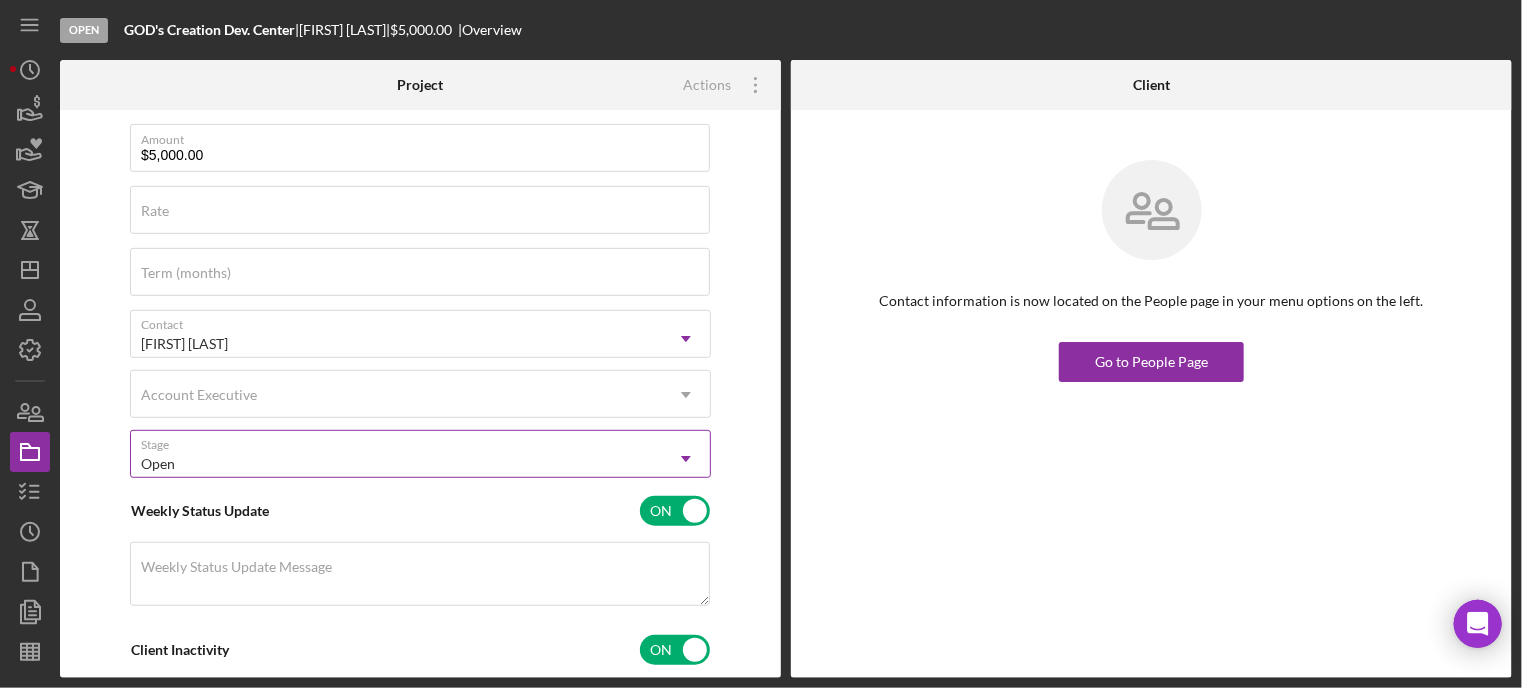 click on "Open" at bounding box center (396, 464) 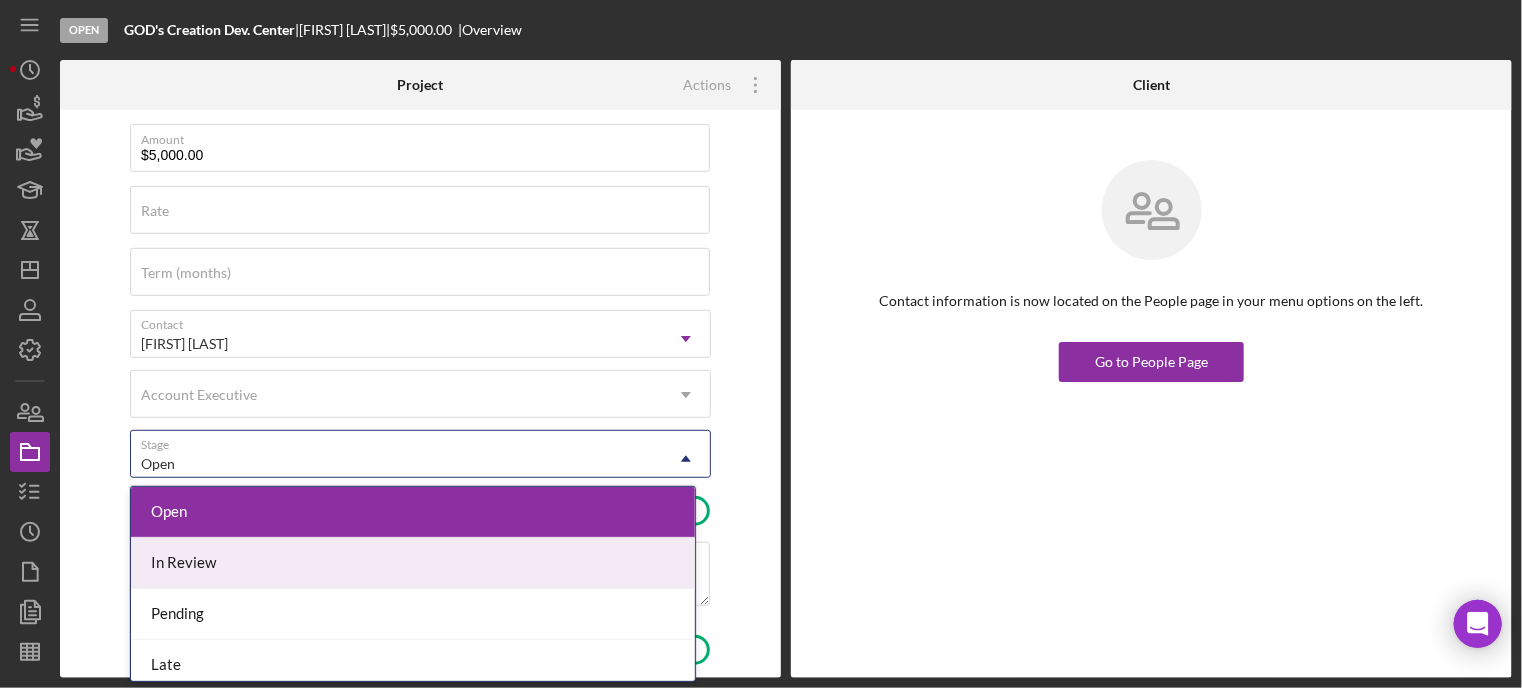 click on "In Review" at bounding box center (413, 563) 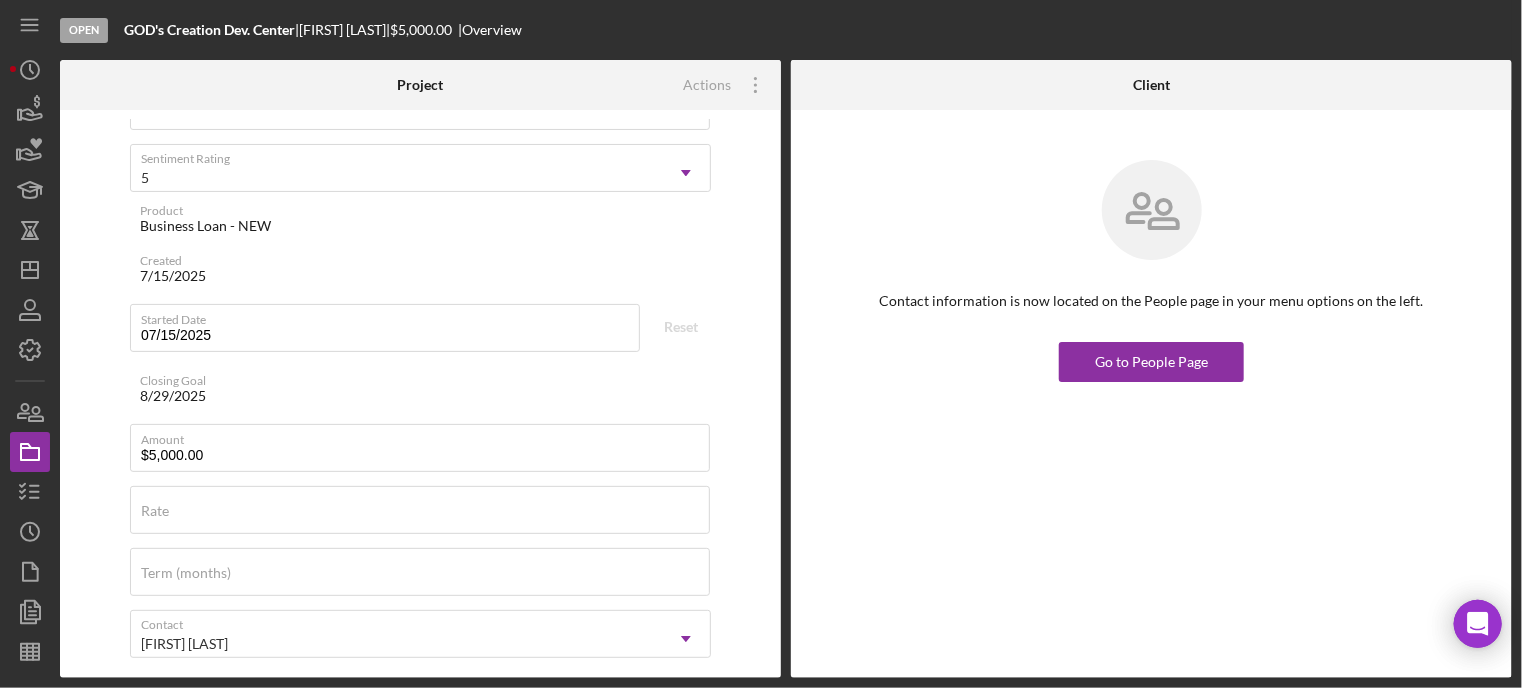 scroll, scrollTop: 0, scrollLeft: 0, axis: both 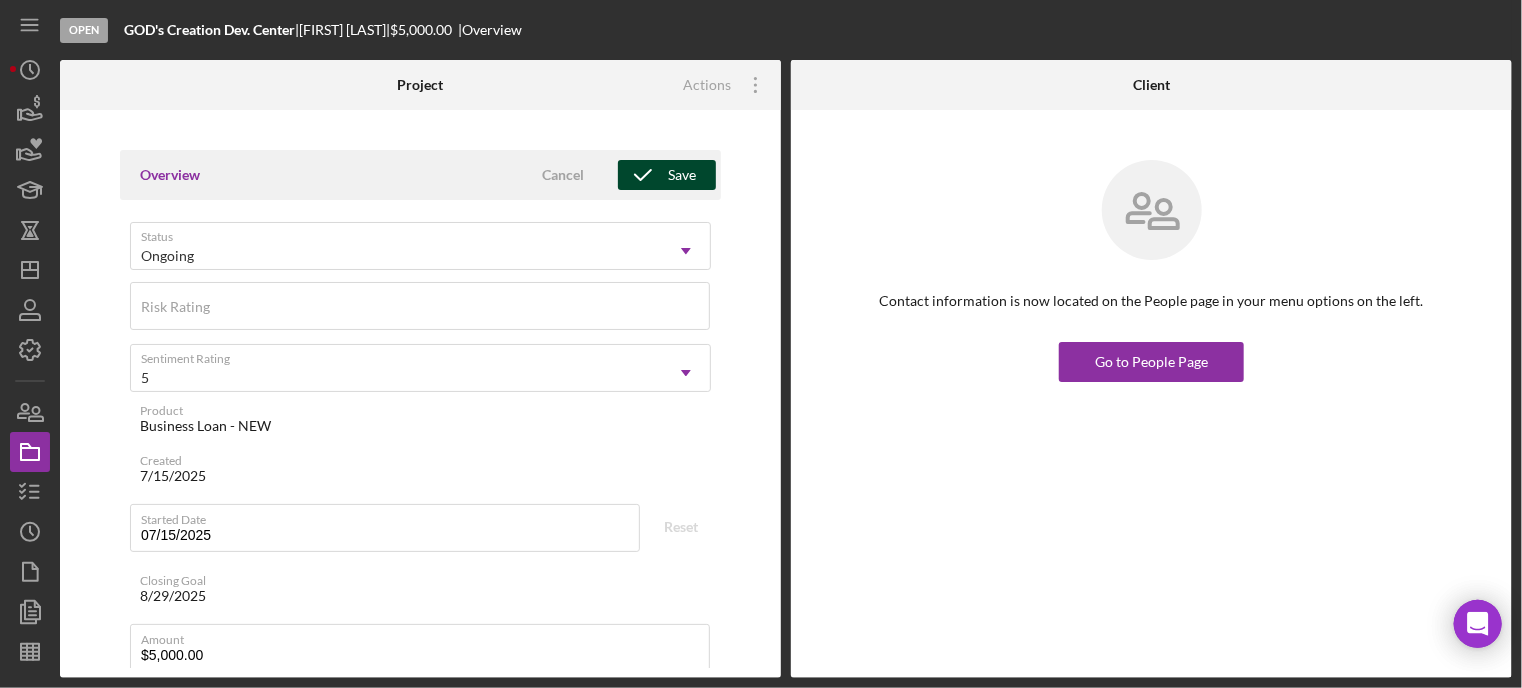 click on "Save" at bounding box center (682, 175) 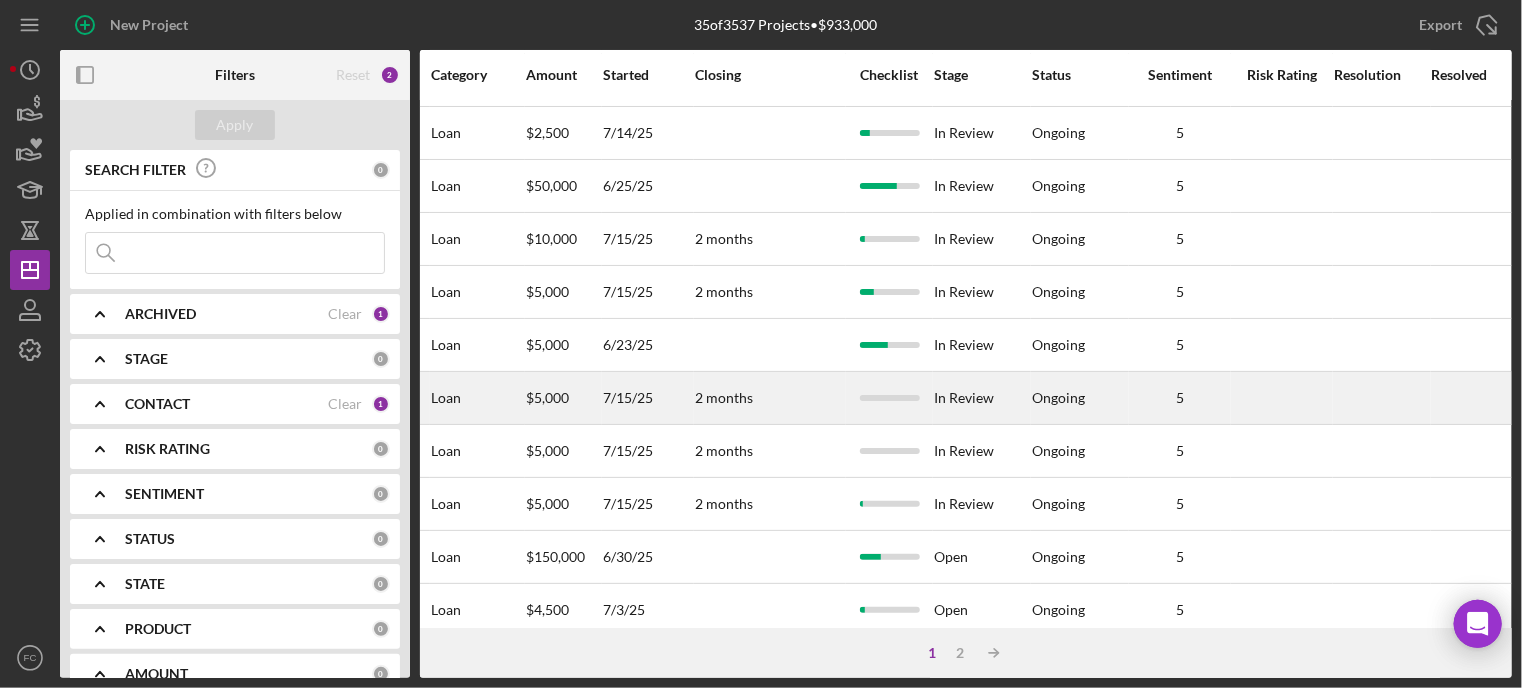scroll, scrollTop: 200, scrollLeft: 901, axis: both 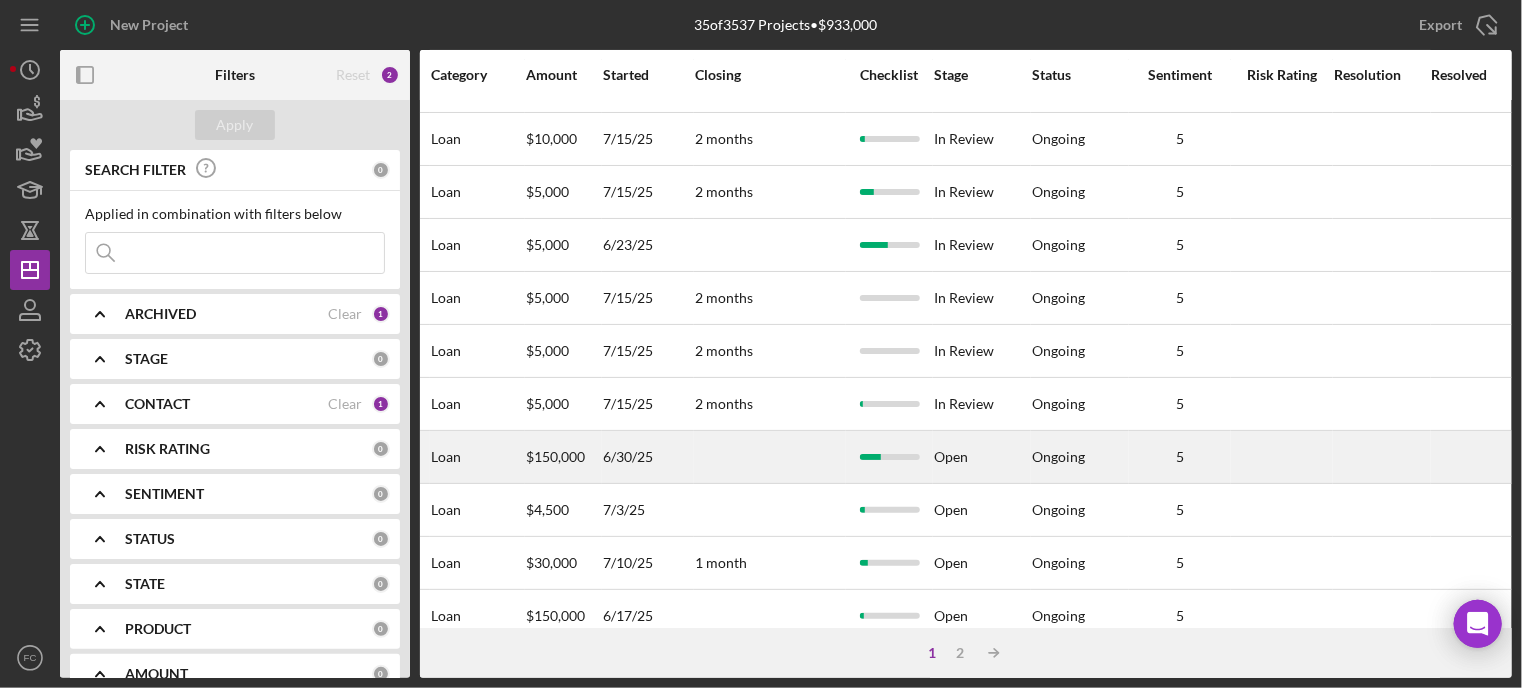 click on "Open" at bounding box center (982, 457) 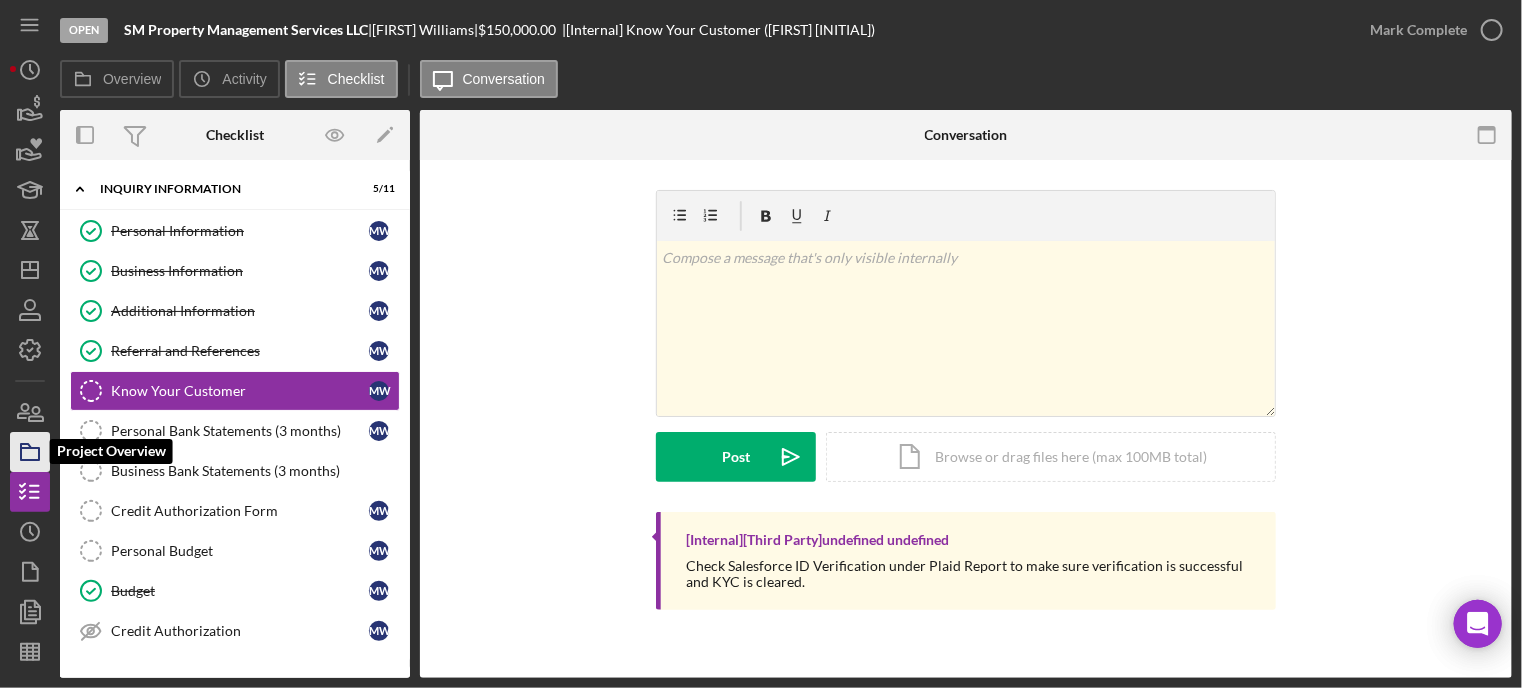 click 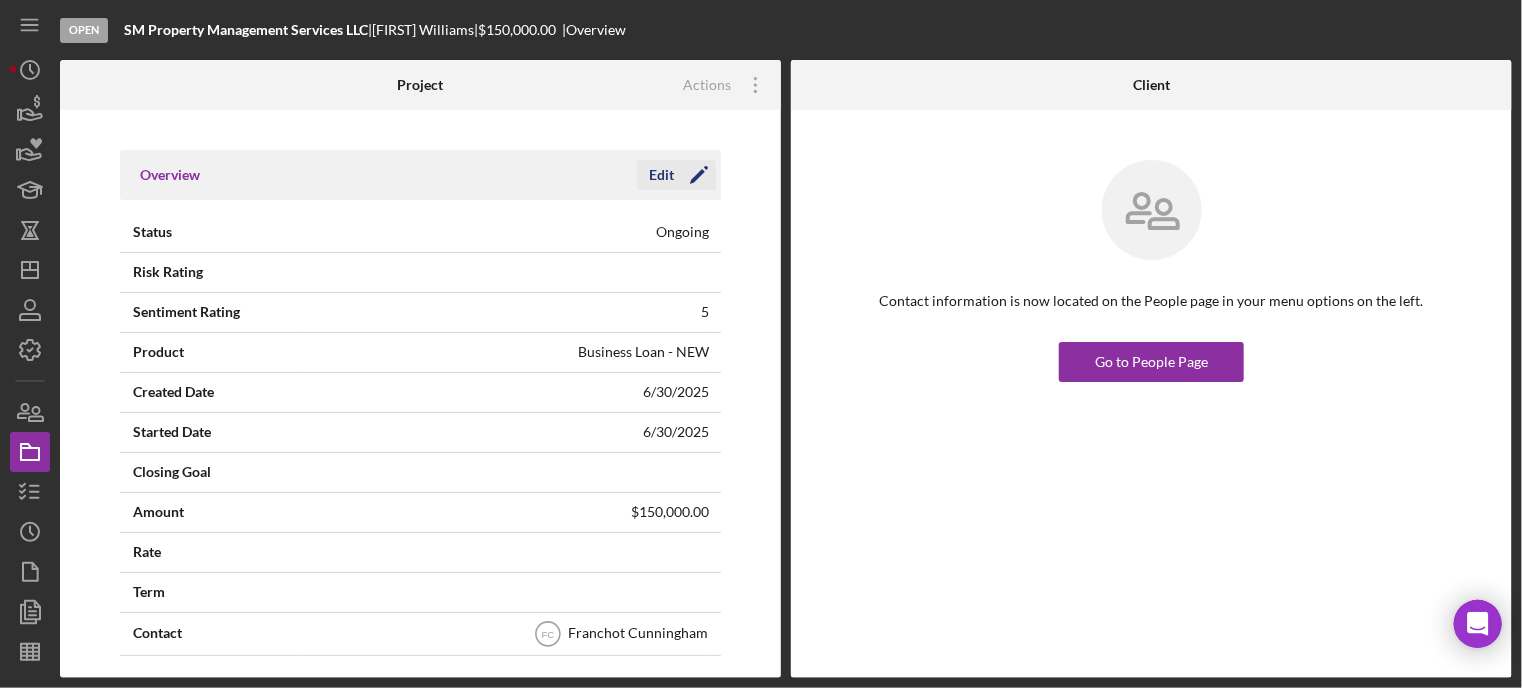 click on "Edit" at bounding box center (661, 175) 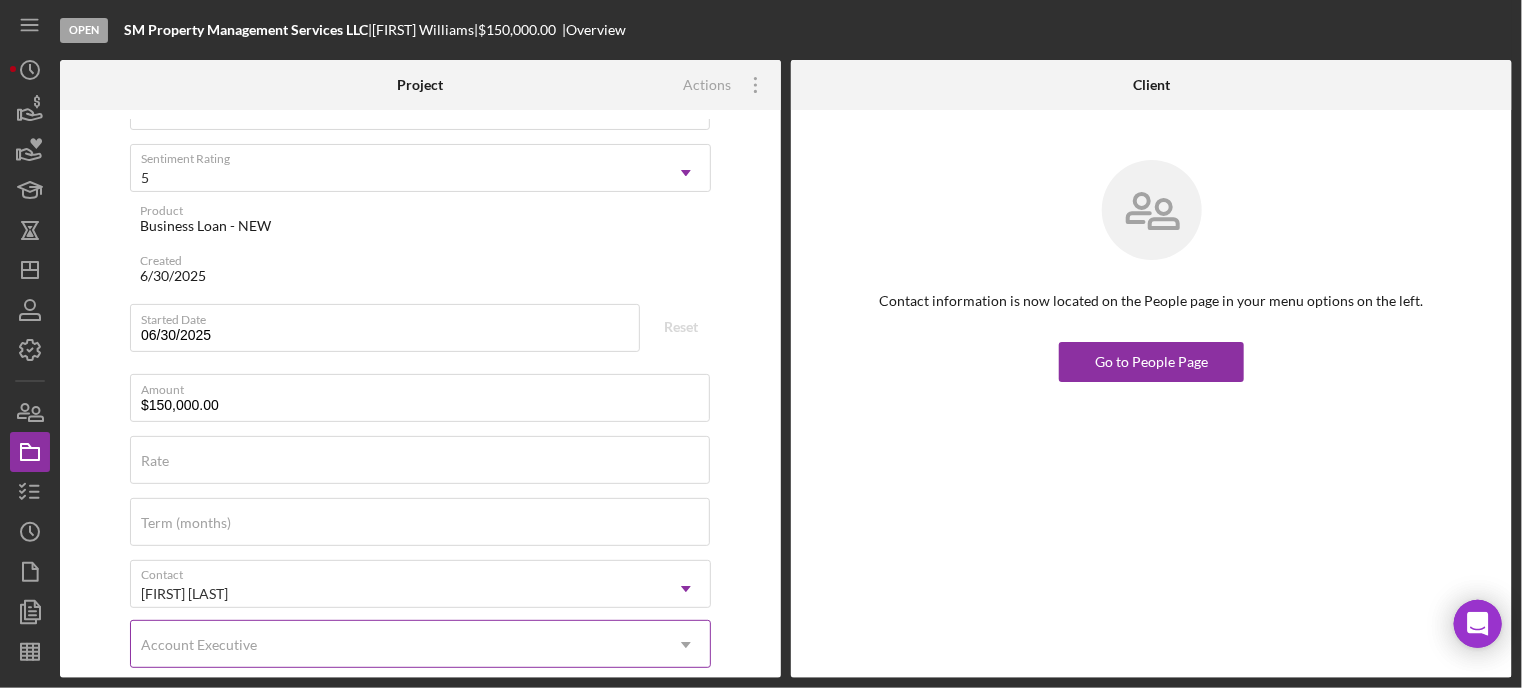 scroll, scrollTop: 500, scrollLeft: 0, axis: vertical 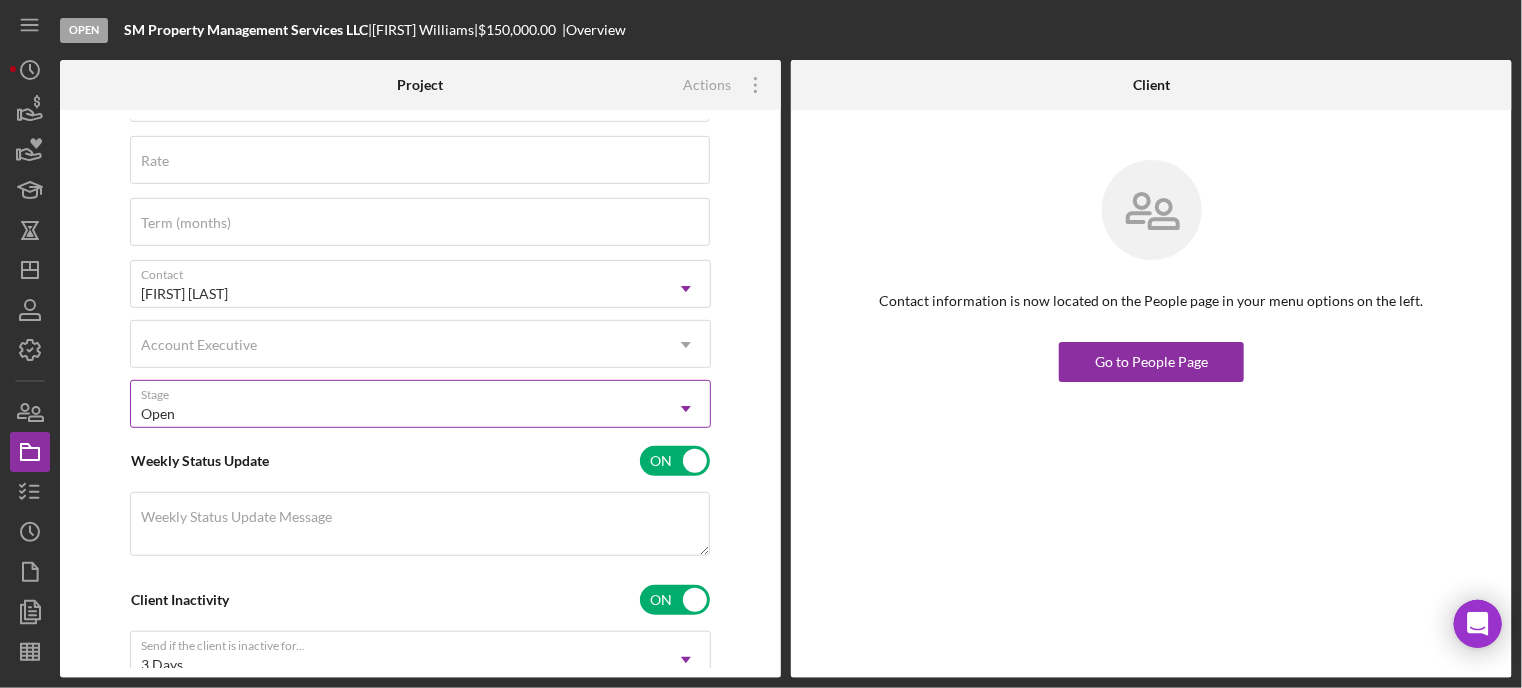 click on "Open" at bounding box center [396, 414] 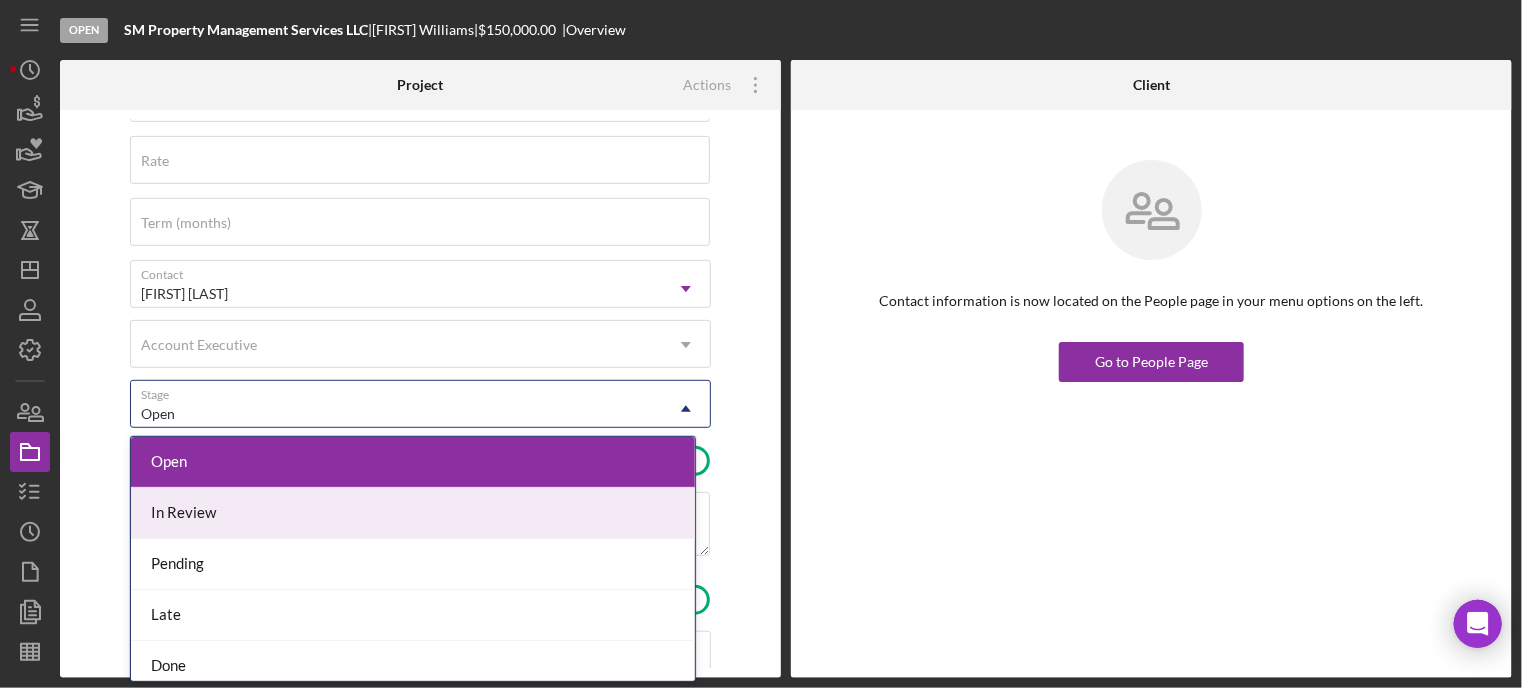 click on "In Review" at bounding box center (413, 513) 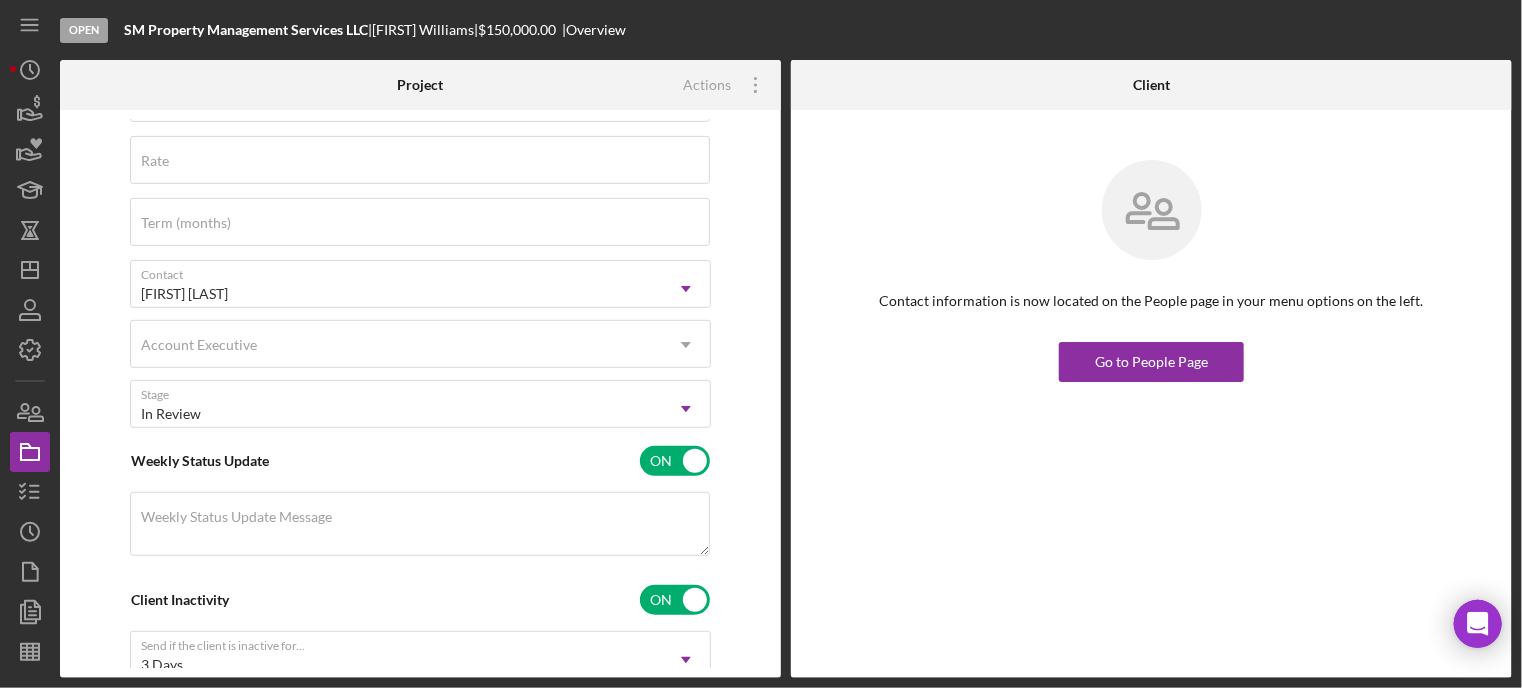 scroll, scrollTop: 0, scrollLeft: 0, axis: both 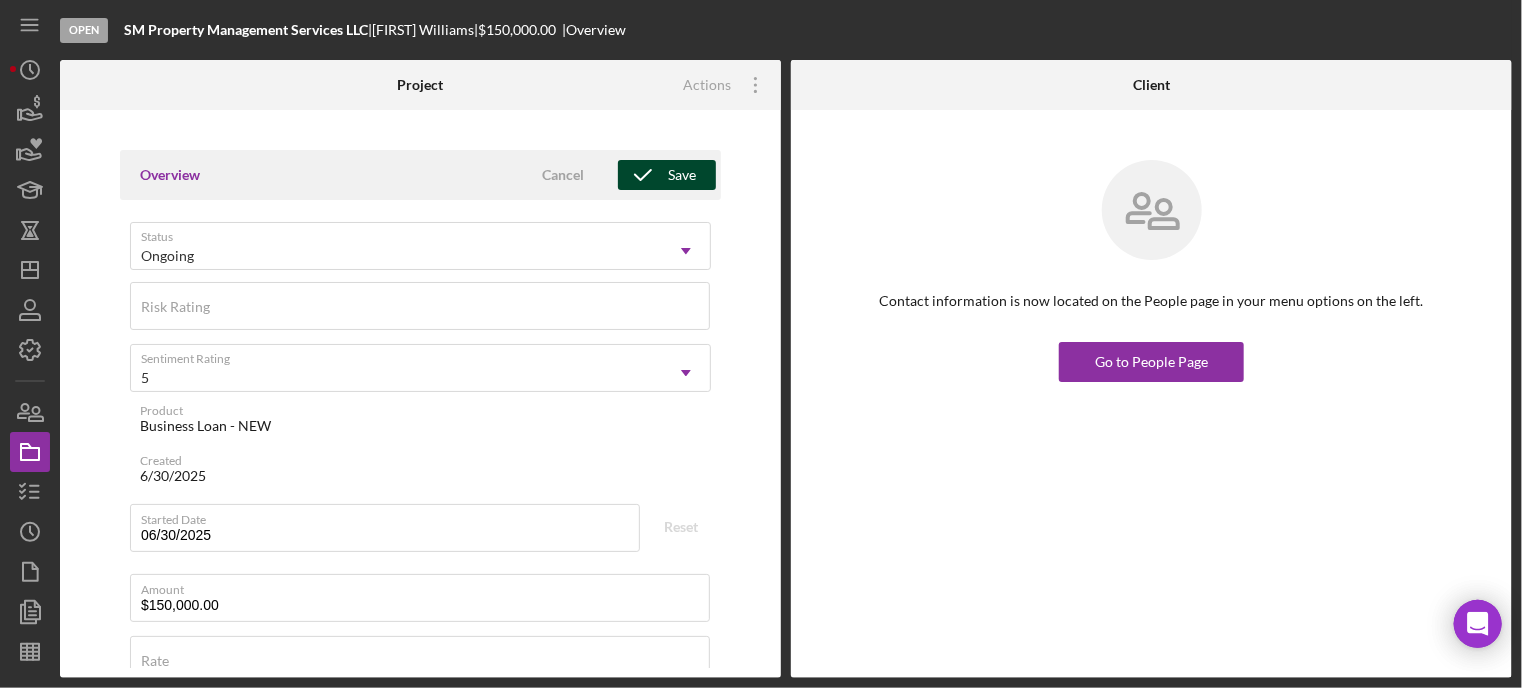 click on "Save" at bounding box center (682, 175) 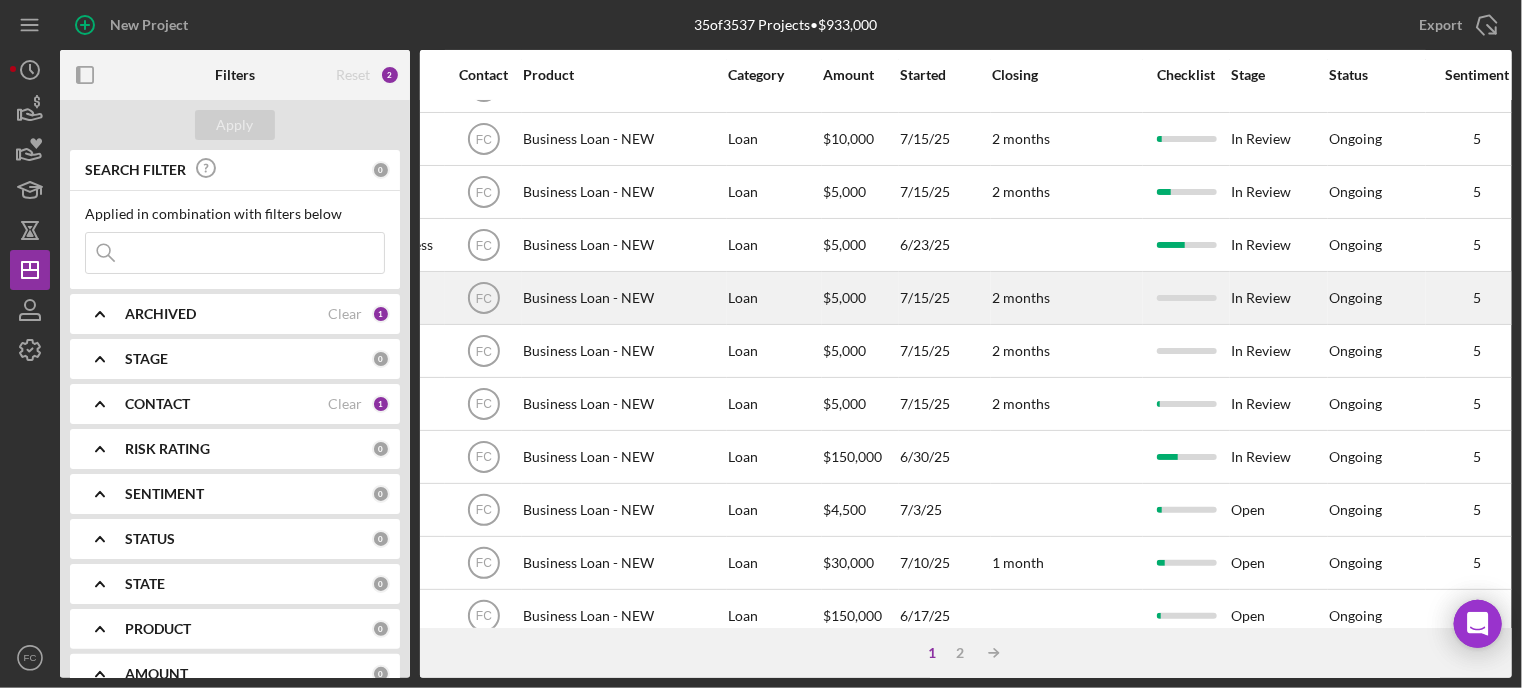 scroll, scrollTop: 300, scrollLeft: 604, axis: both 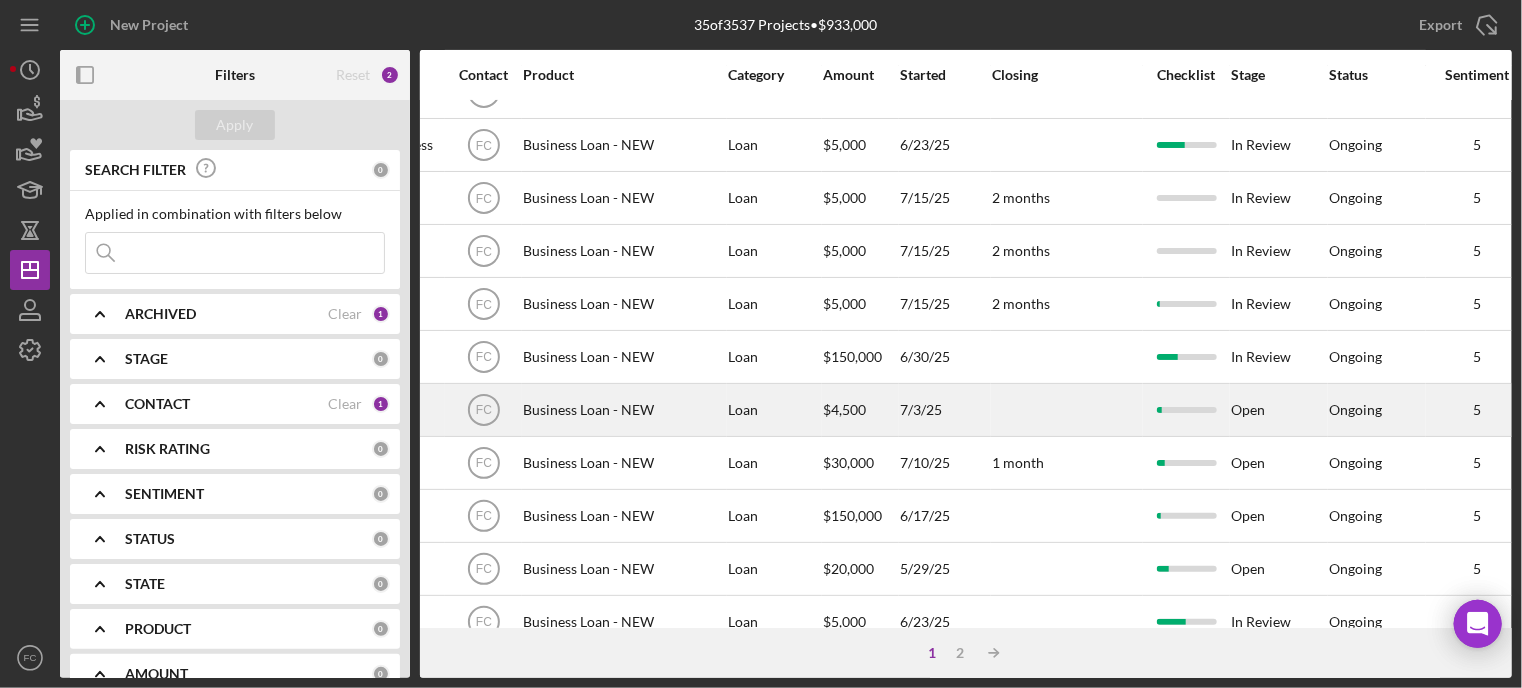click on "Open" at bounding box center (1279, 410) 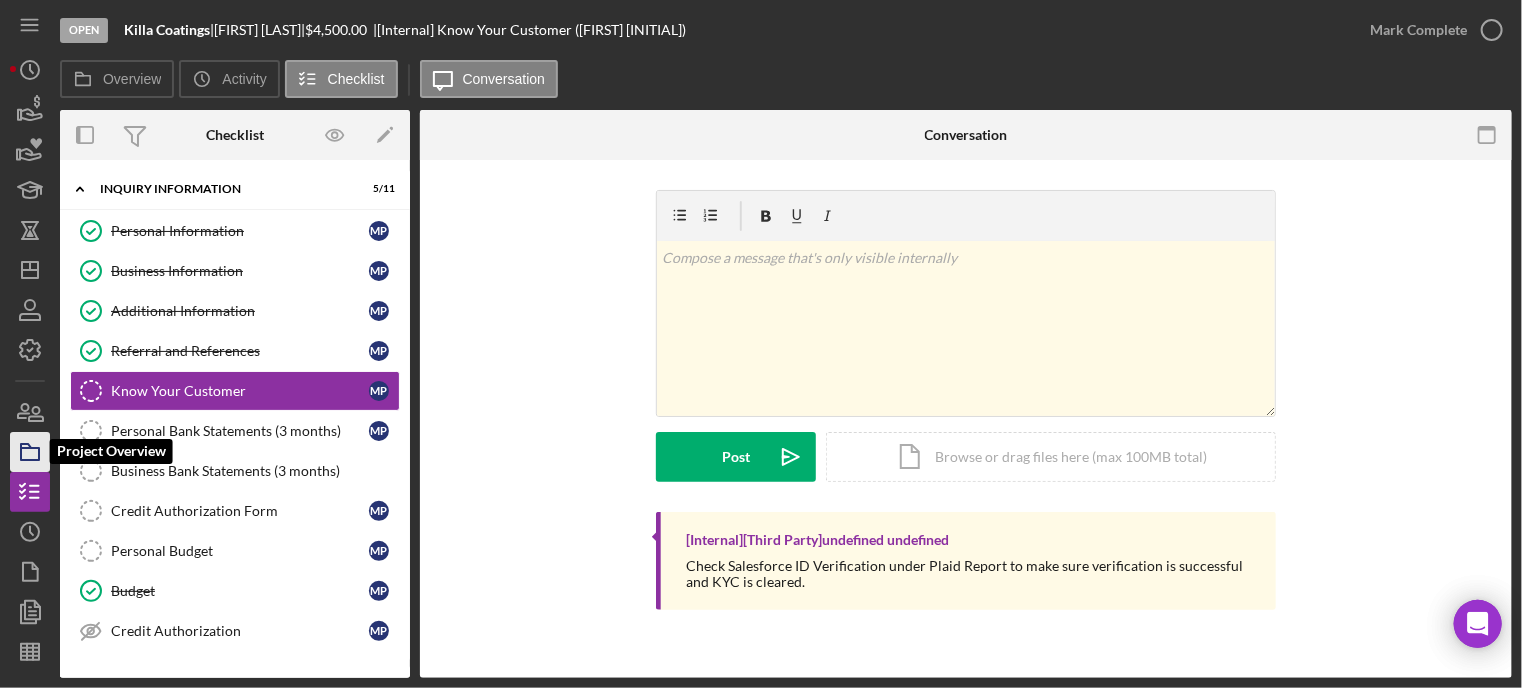 click 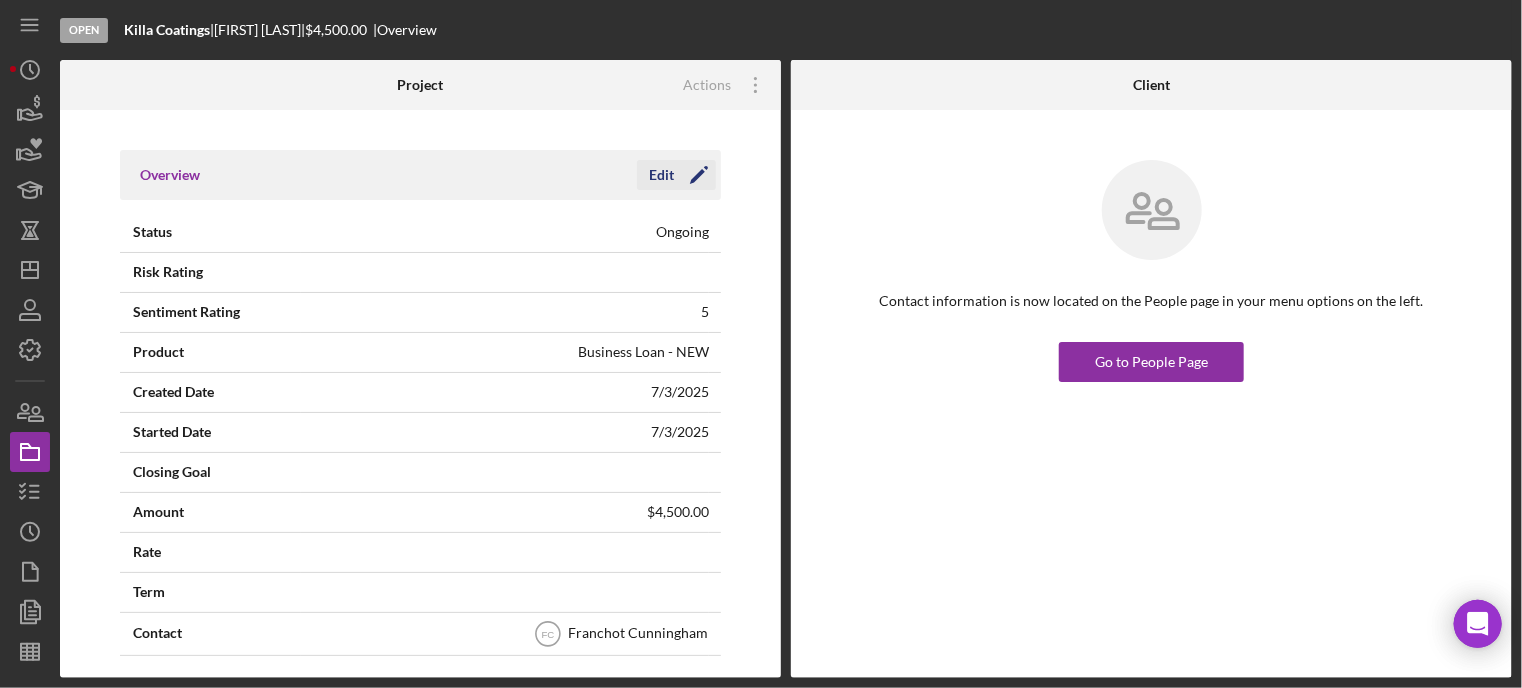 click on "Edit" at bounding box center [661, 175] 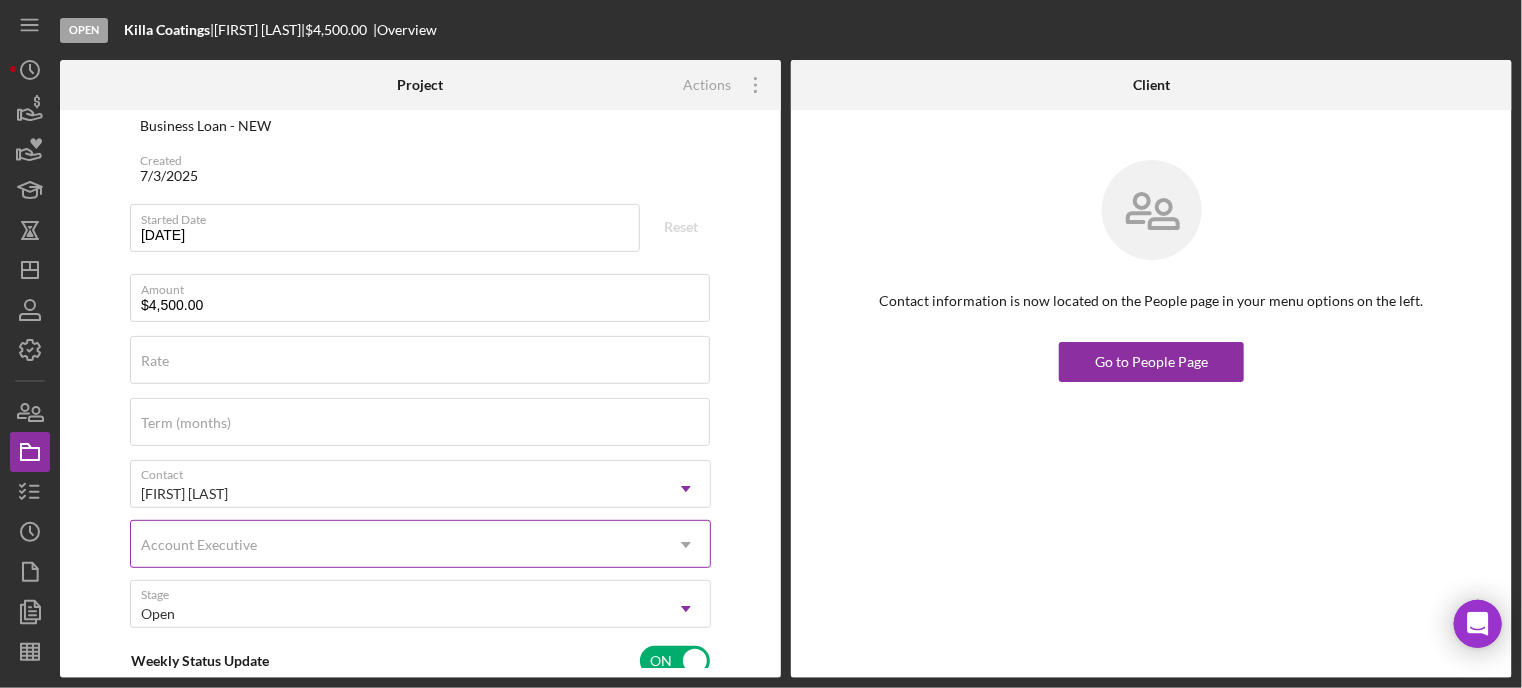 scroll, scrollTop: 400, scrollLeft: 0, axis: vertical 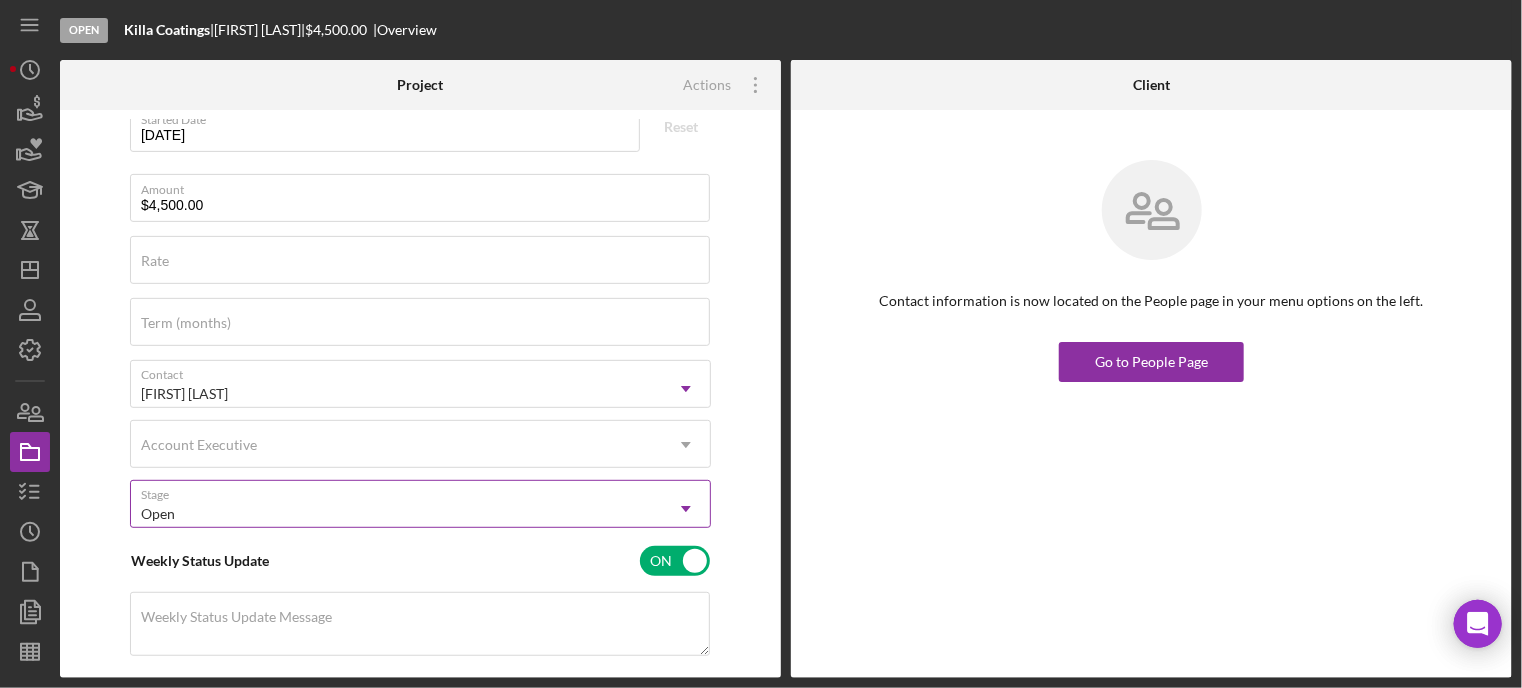 click on "Open" at bounding box center [158, 514] 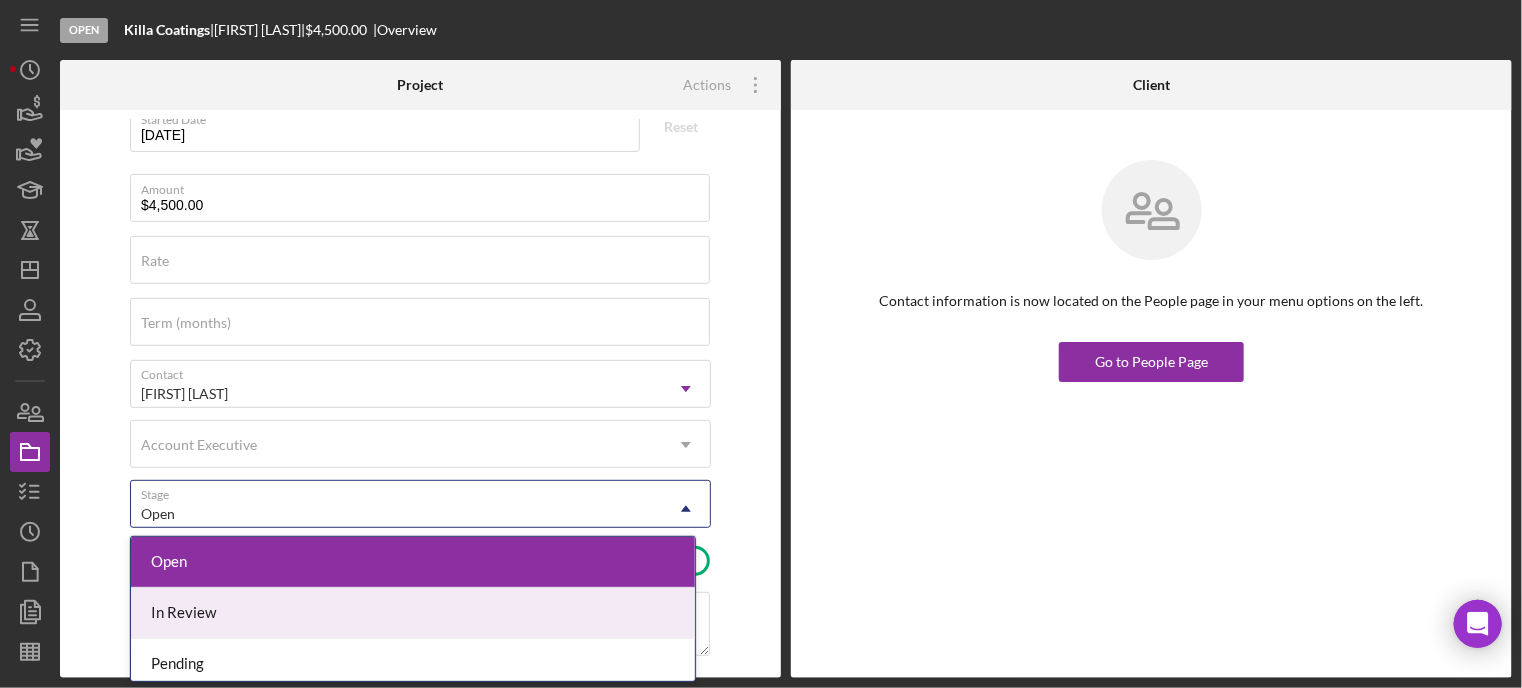 click on "In Review" at bounding box center (413, 613) 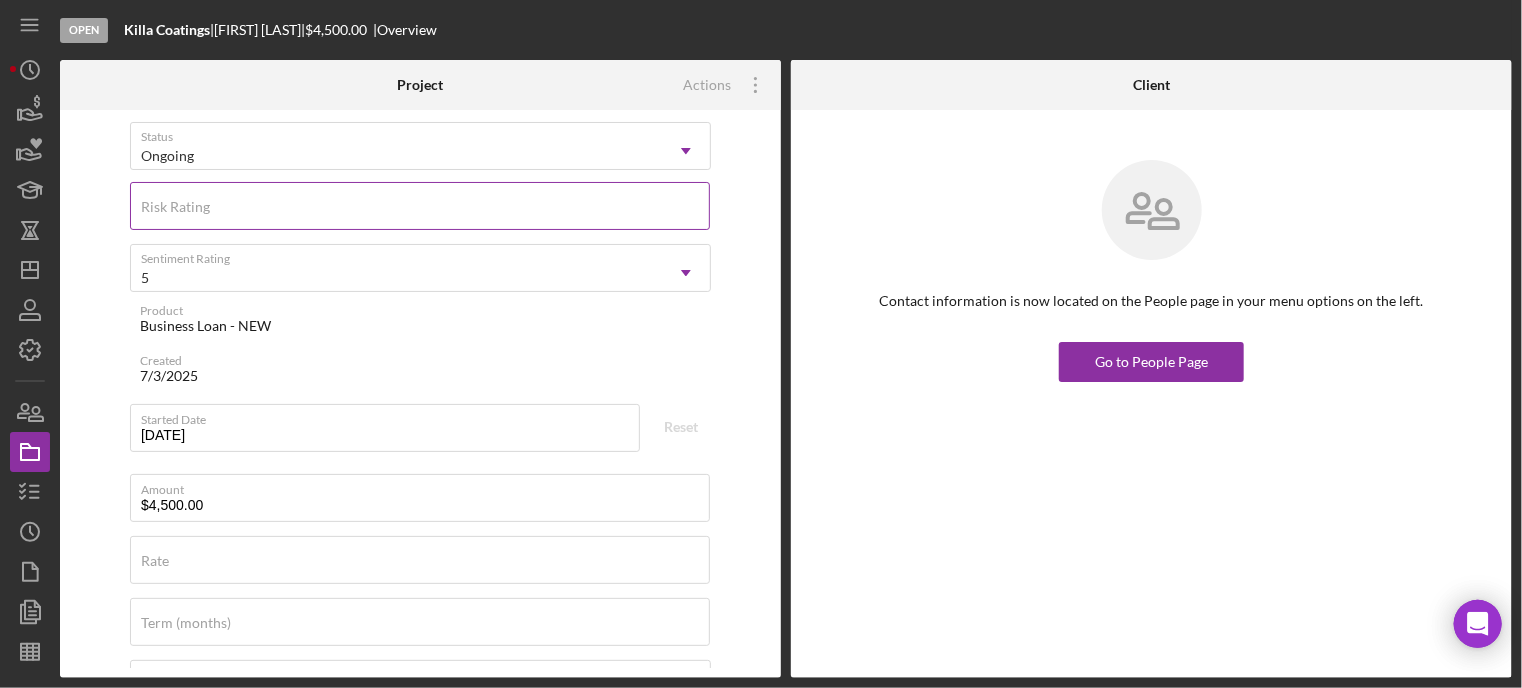 scroll, scrollTop: 0, scrollLeft: 0, axis: both 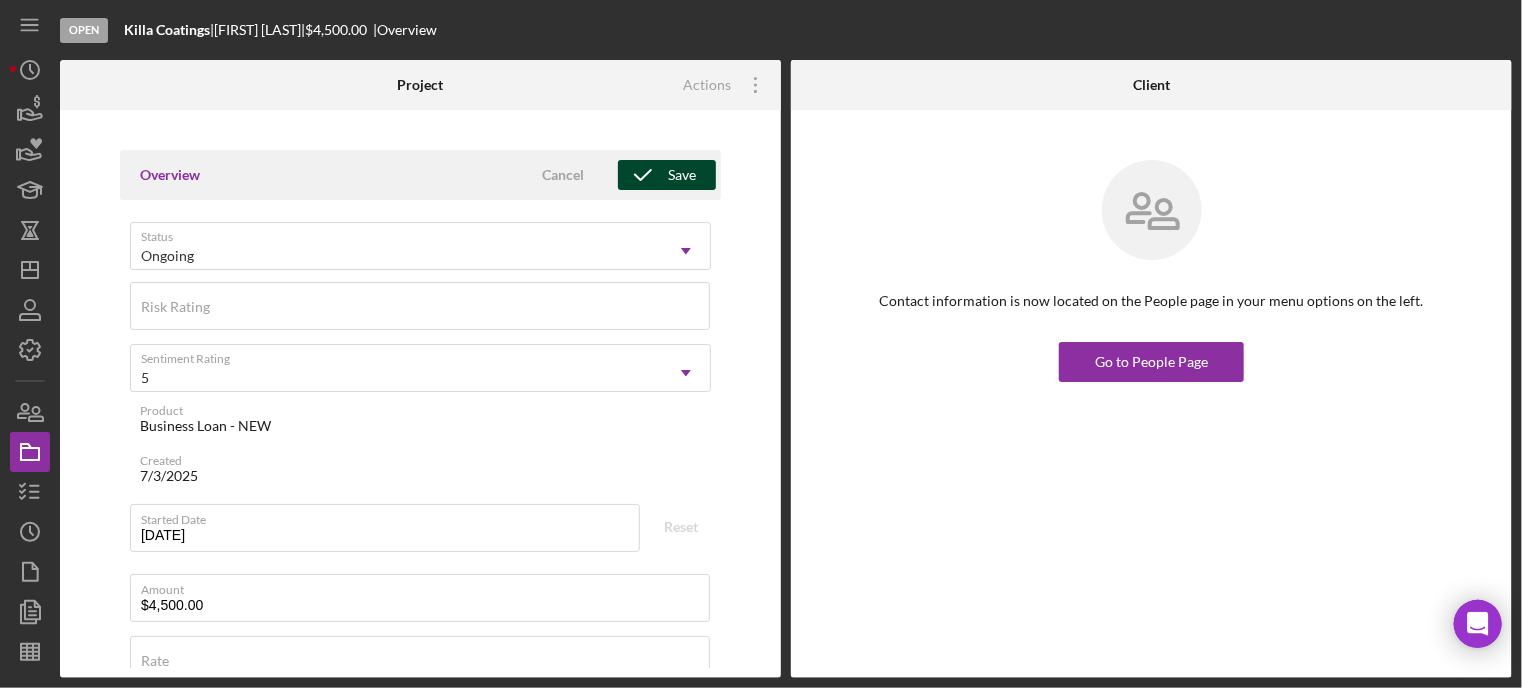 click on "Save" at bounding box center (667, 175) 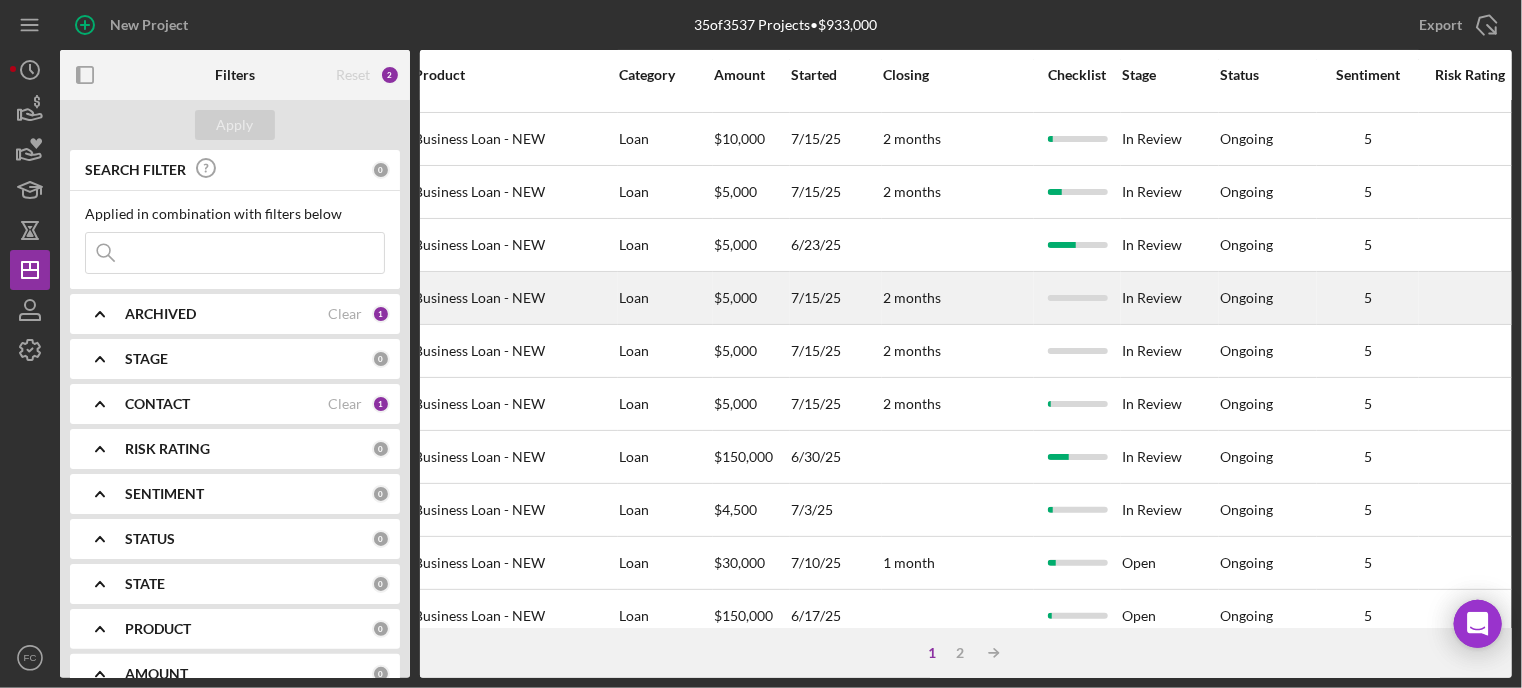 scroll, scrollTop: 300, scrollLeft: 713, axis: both 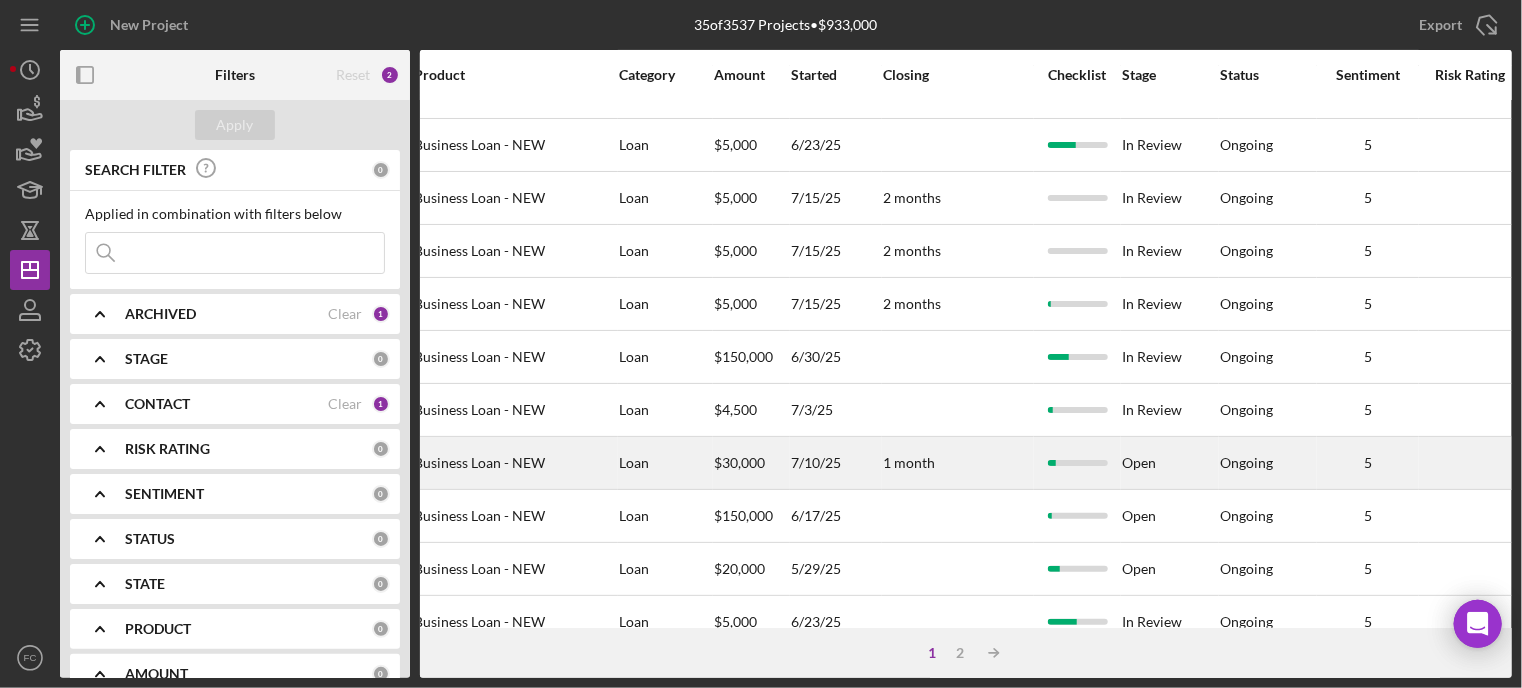 click on "Open" at bounding box center [1170, 463] 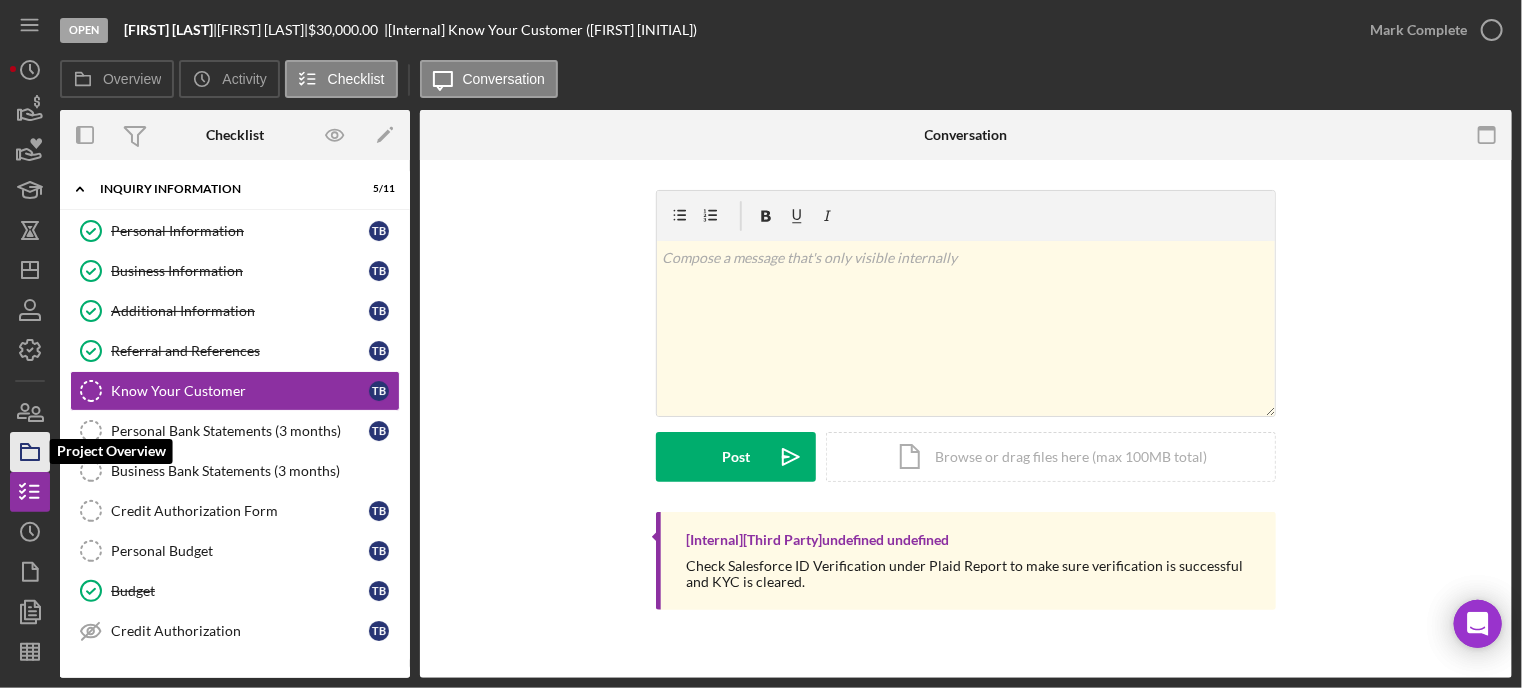click 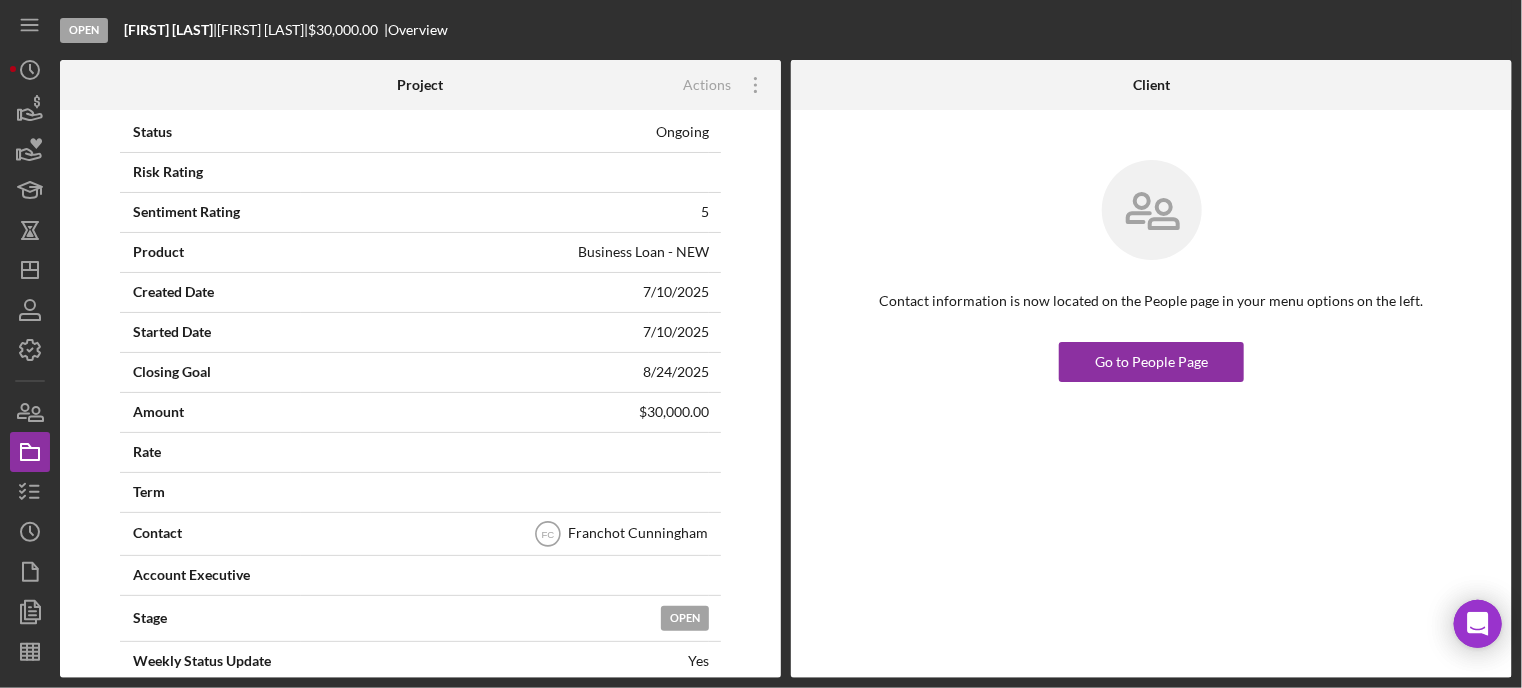 scroll, scrollTop: 0, scrollLeft: 0, axis: both 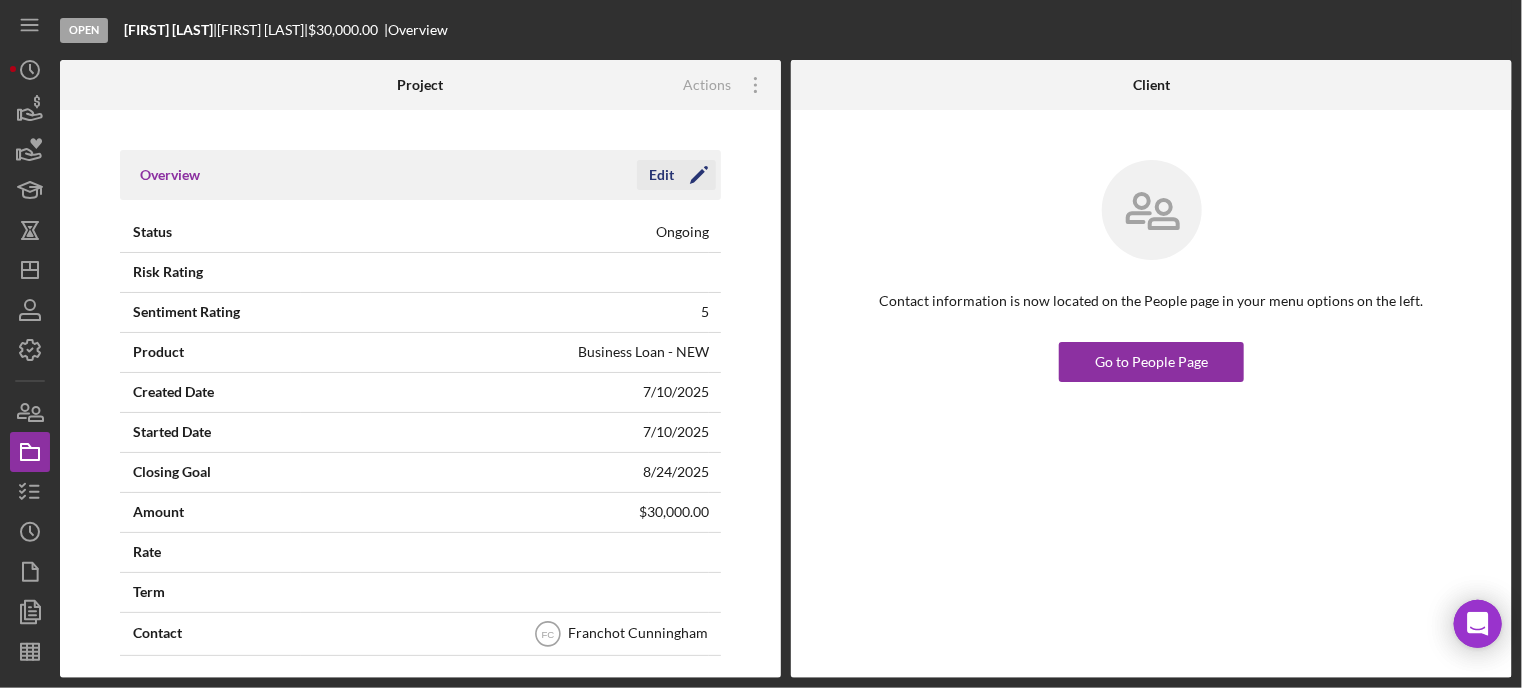 click on "Edit" at bounding box center (661, 175) 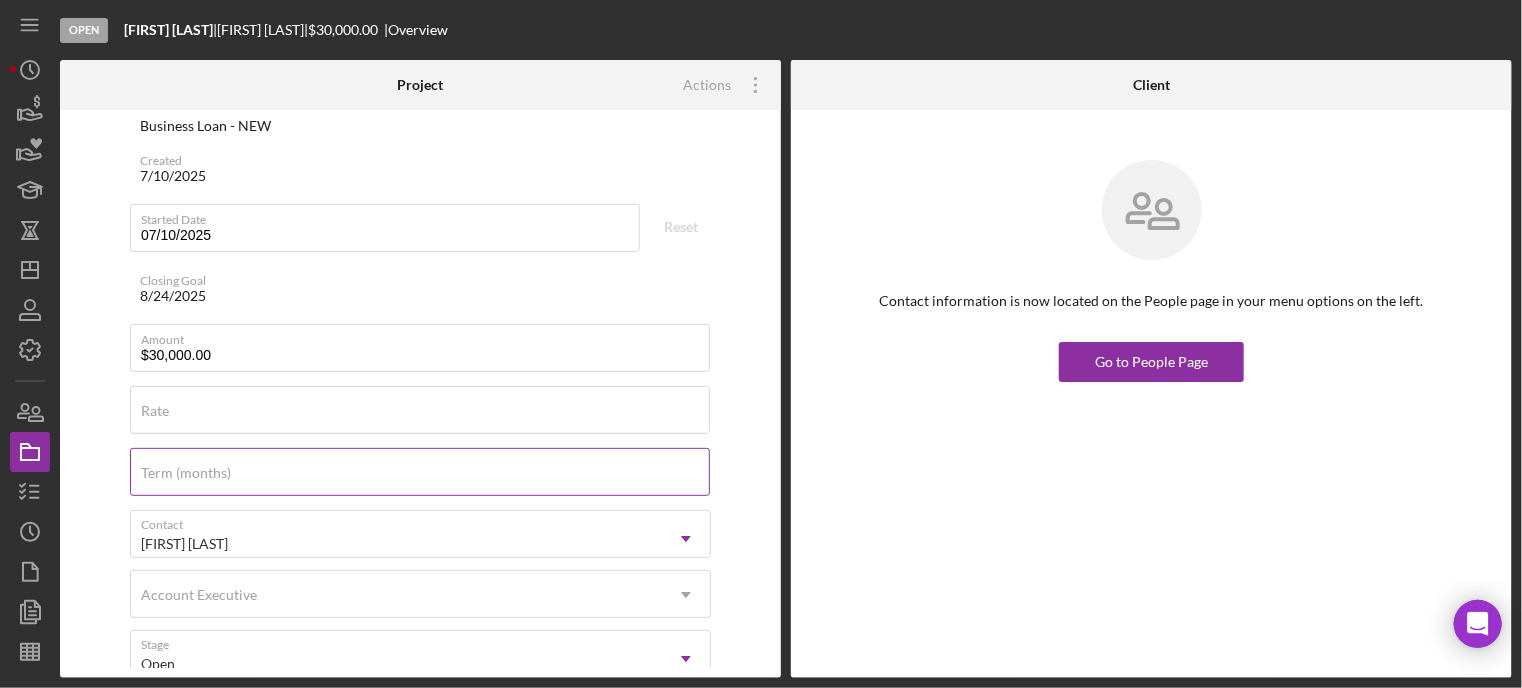 scroll, scrollTop: 400, scrollLeft: 0, axis: vertical 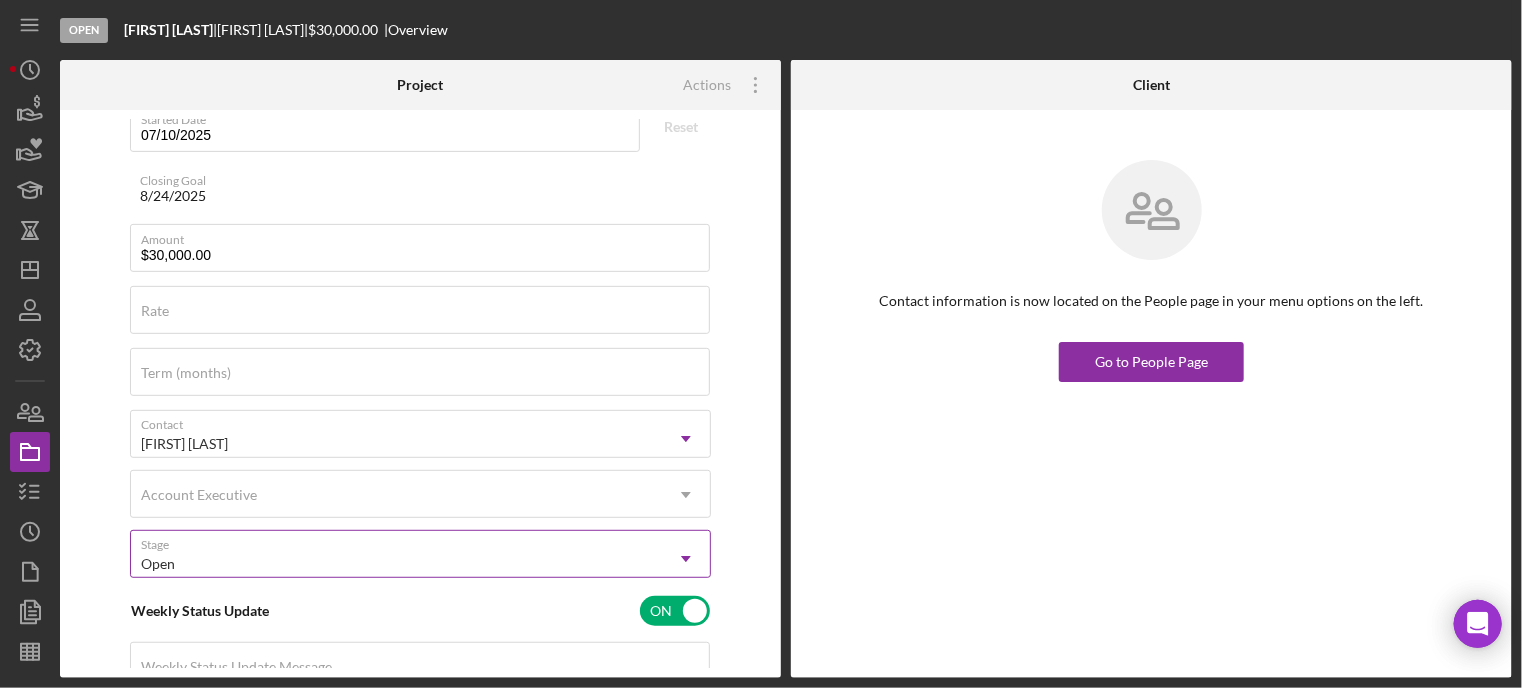 click on "Open" at bounding box center (396, 564) 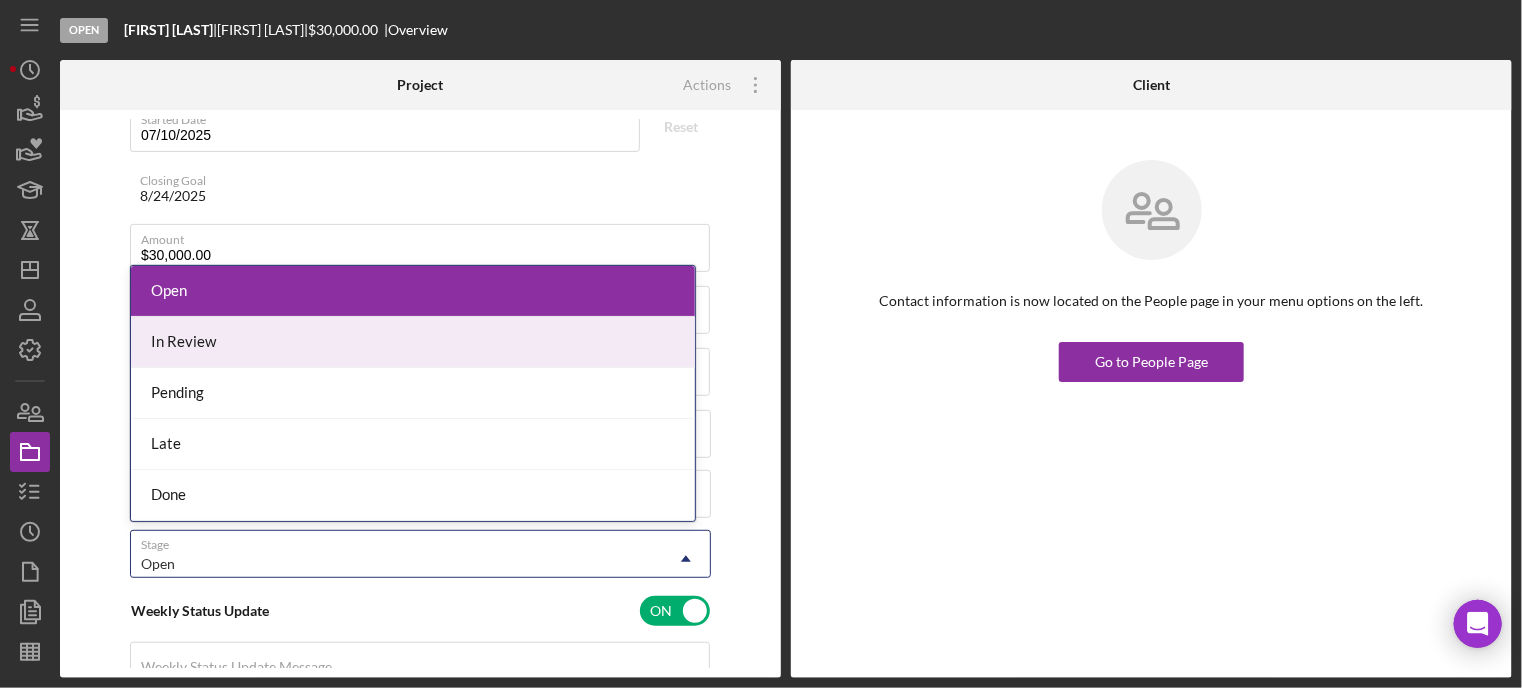 click on "In Review" at bounding box center (413, 342) 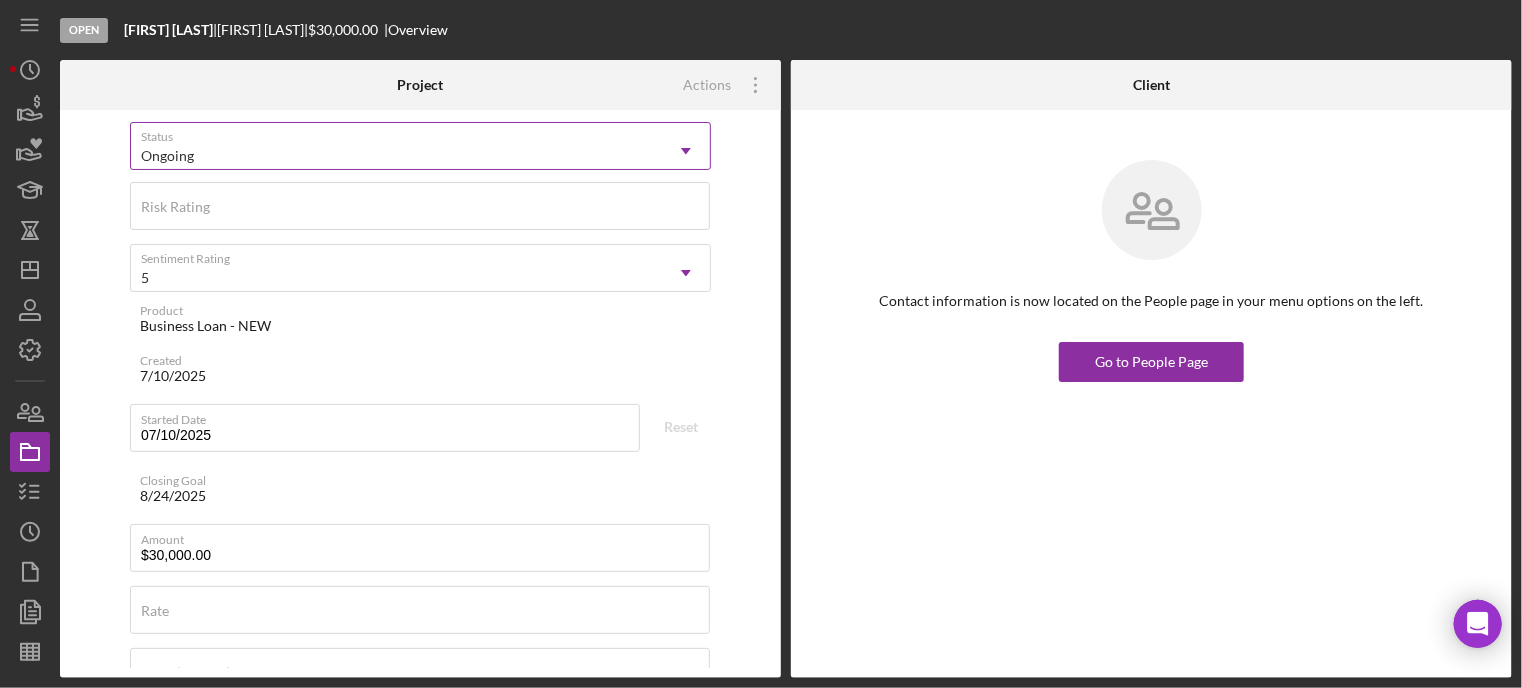 scroll, scrollTop: 0, scrollLeft: 0, axis: both 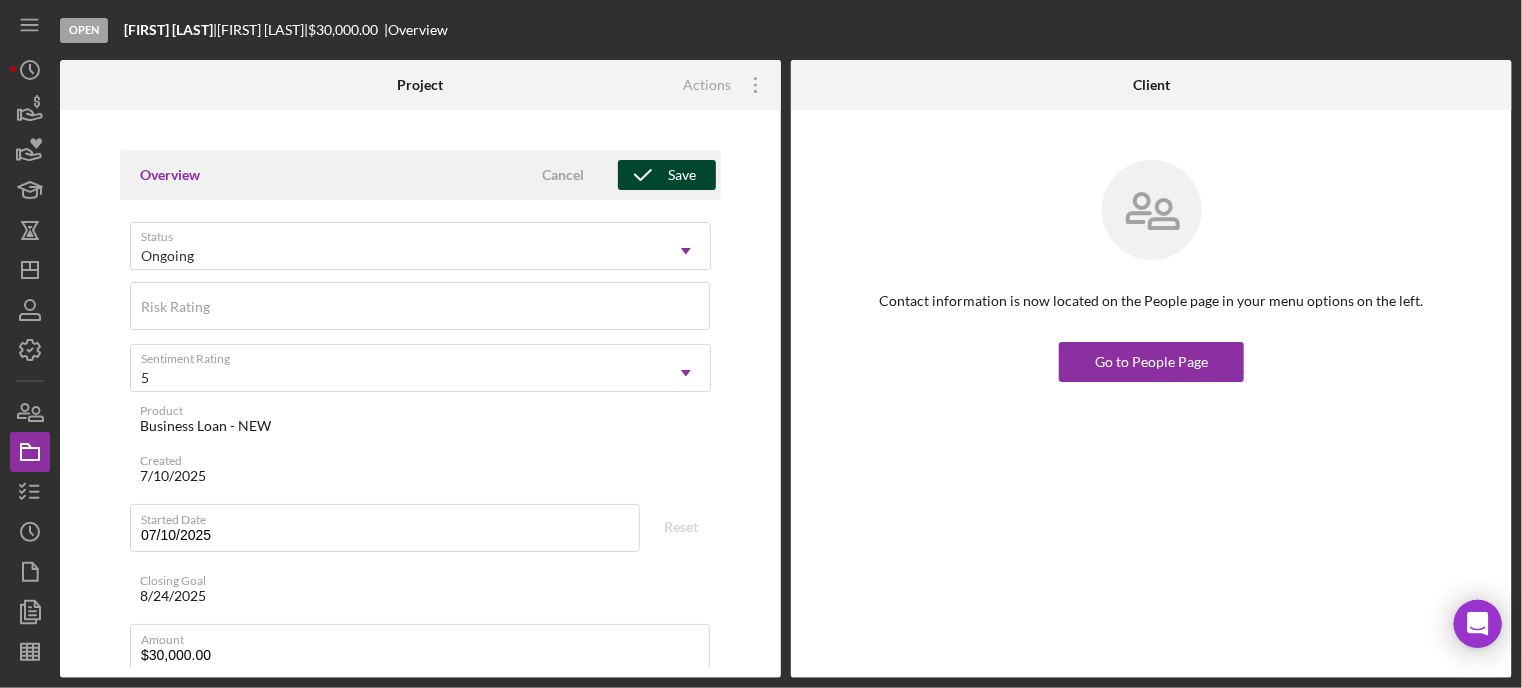 click on "Save" at bounding box center (682, 175) 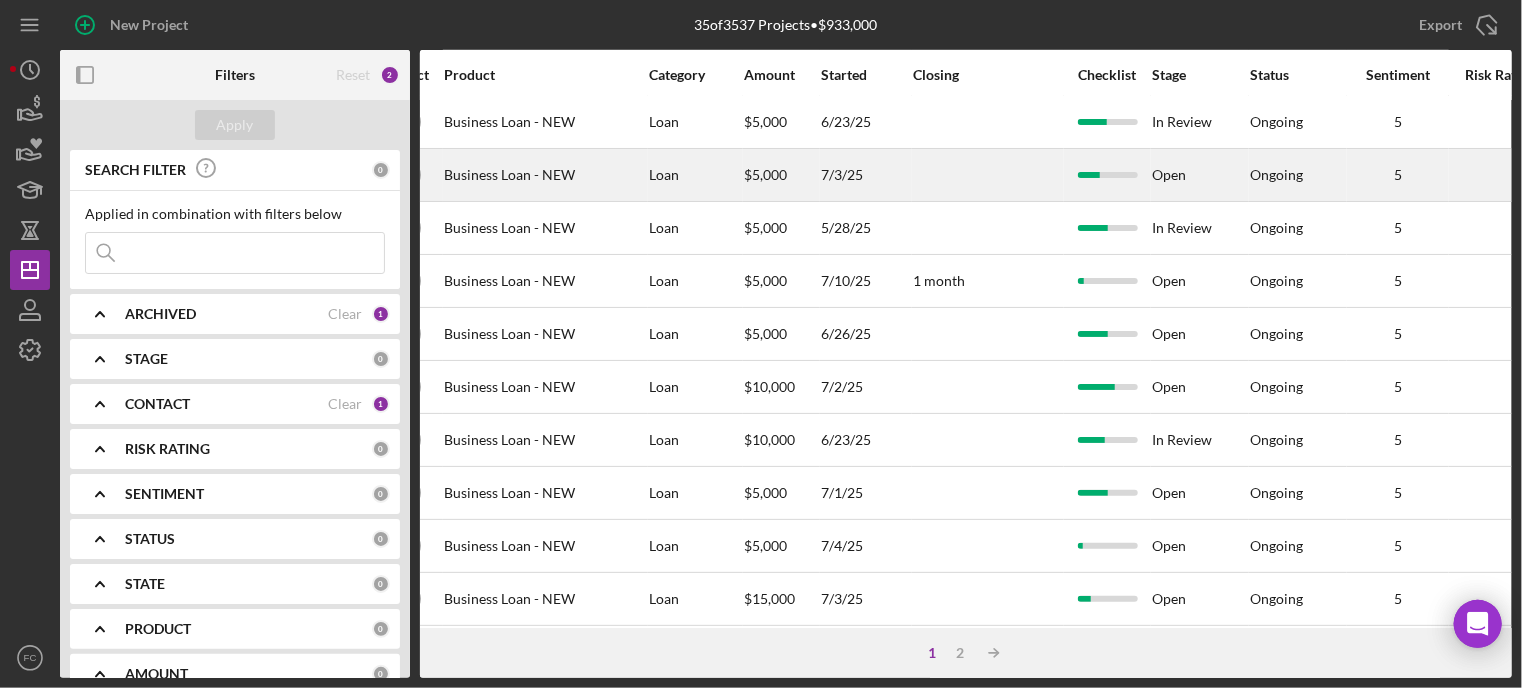 scroll, scrollTop: 600, scrollLeft: 683, axis: both 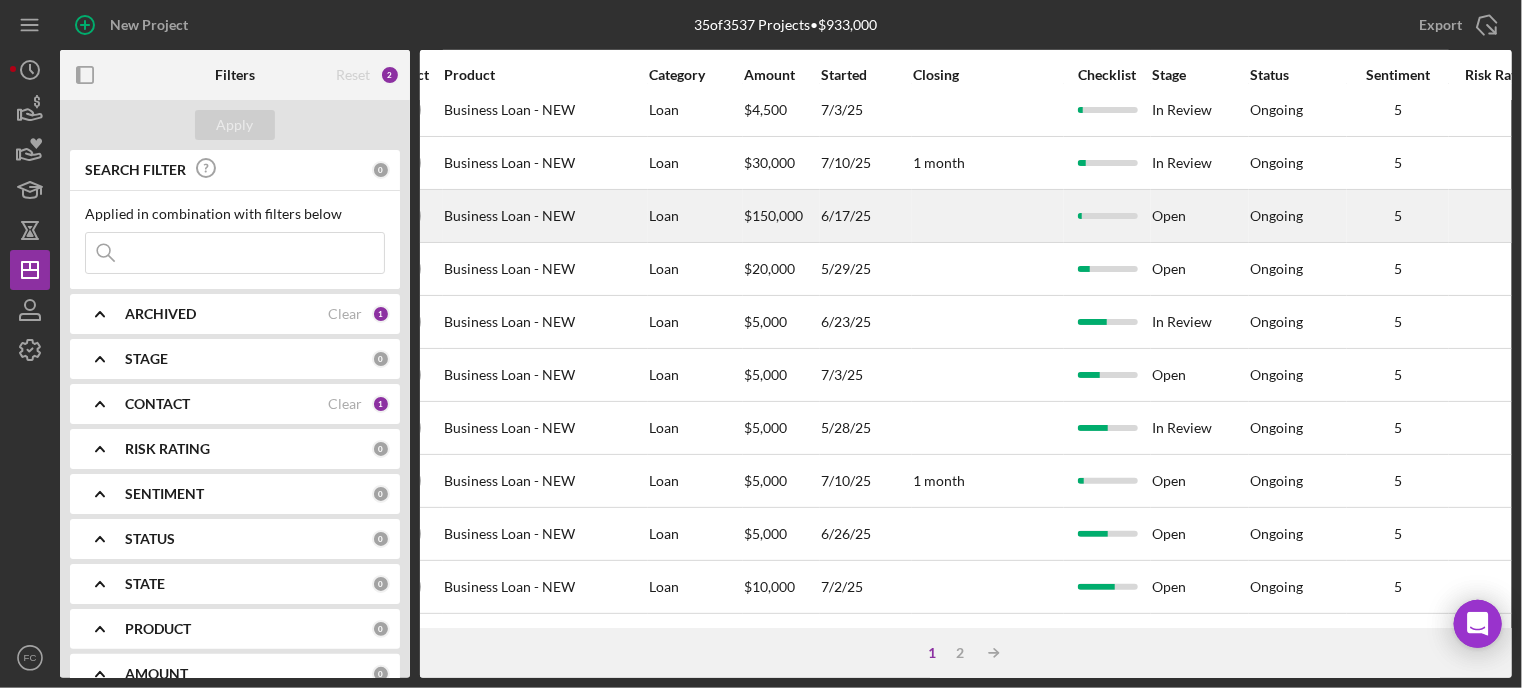 click on "Open" at bounding box center [1200, 216] 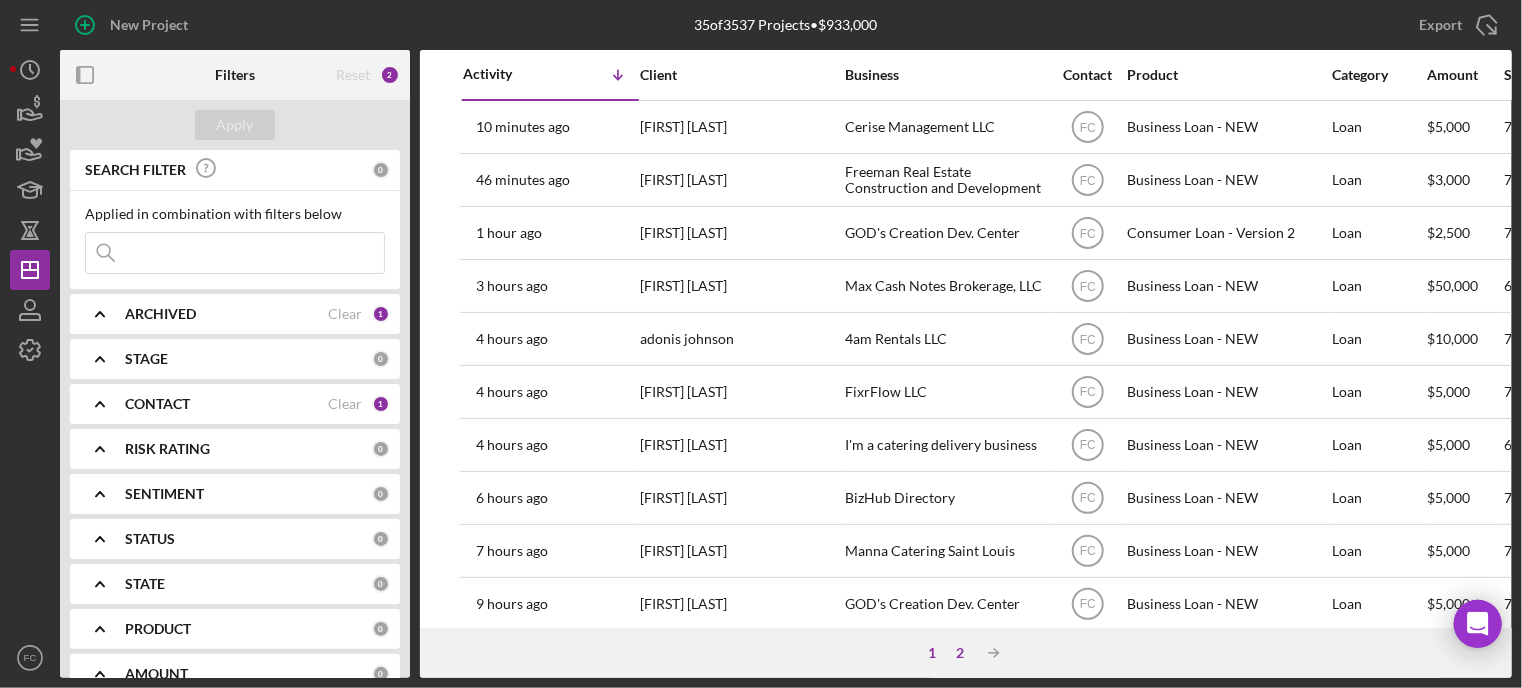 click on "2" at bounding box center [960, 653] 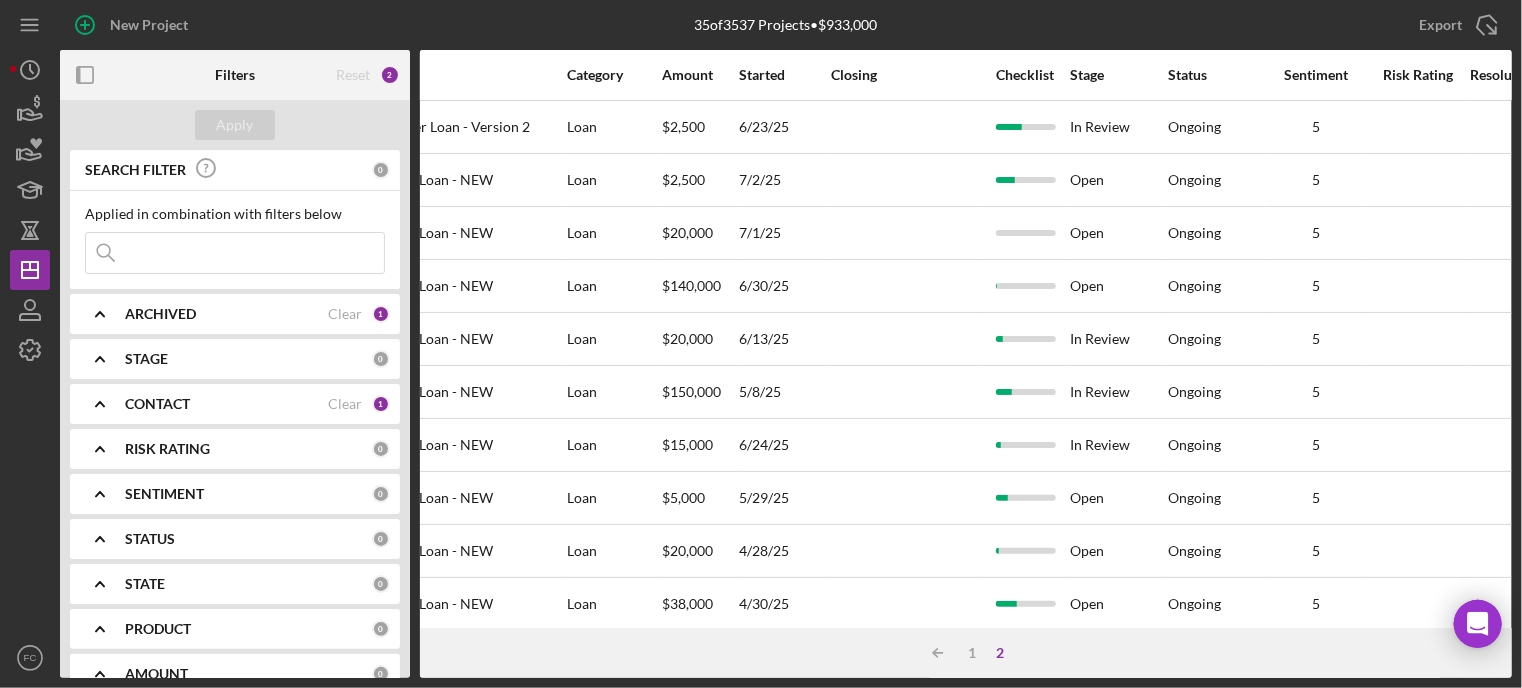 scroll, scrollTop: 0, scrollLeft: 772, axis: horizontal 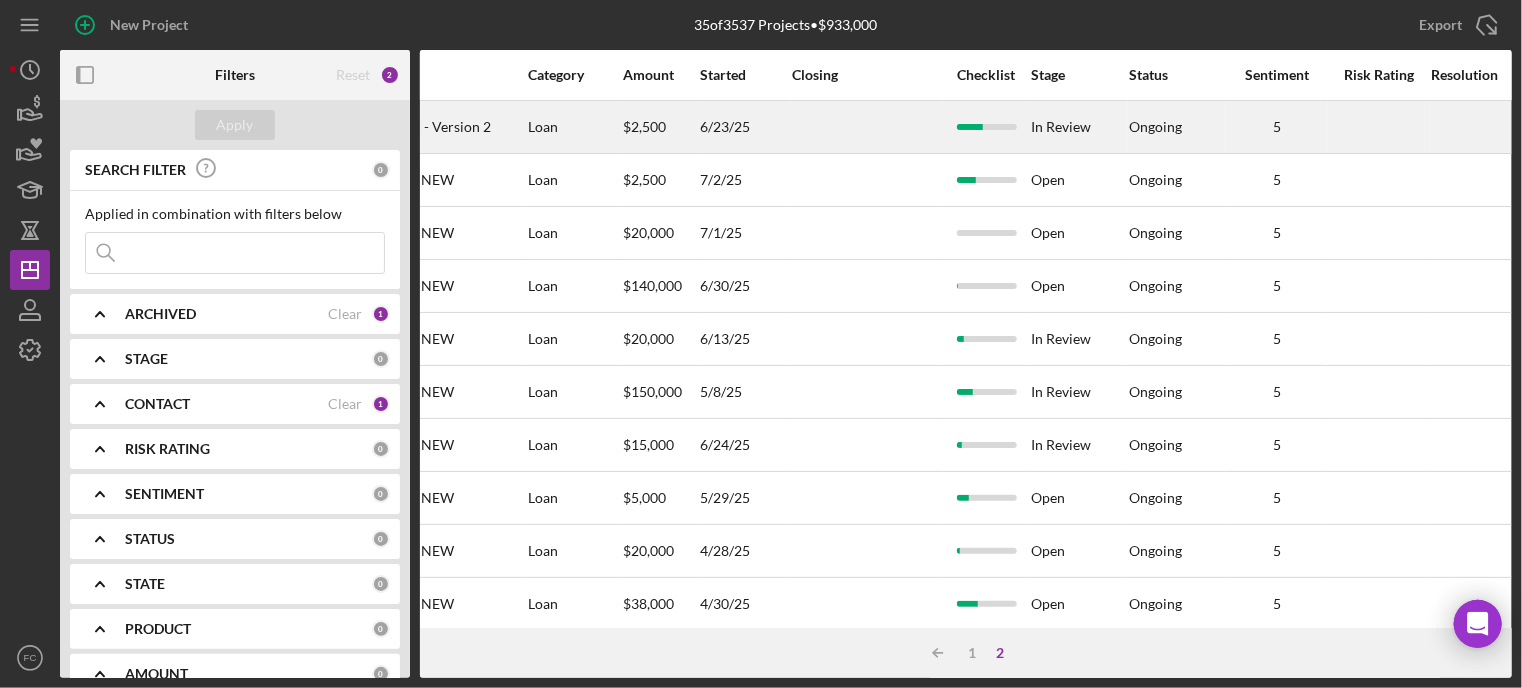 click on "Ongoing" at bounding box center (1177, 127) 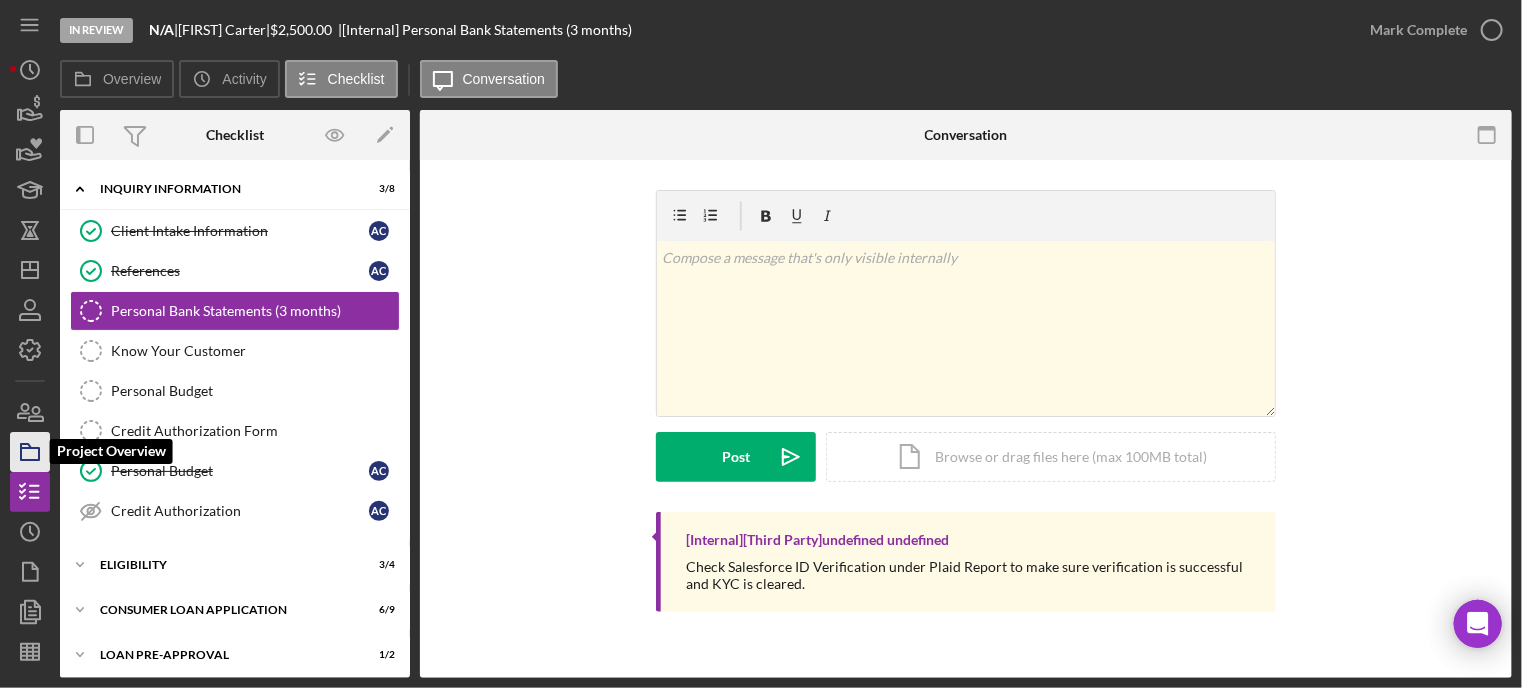 click 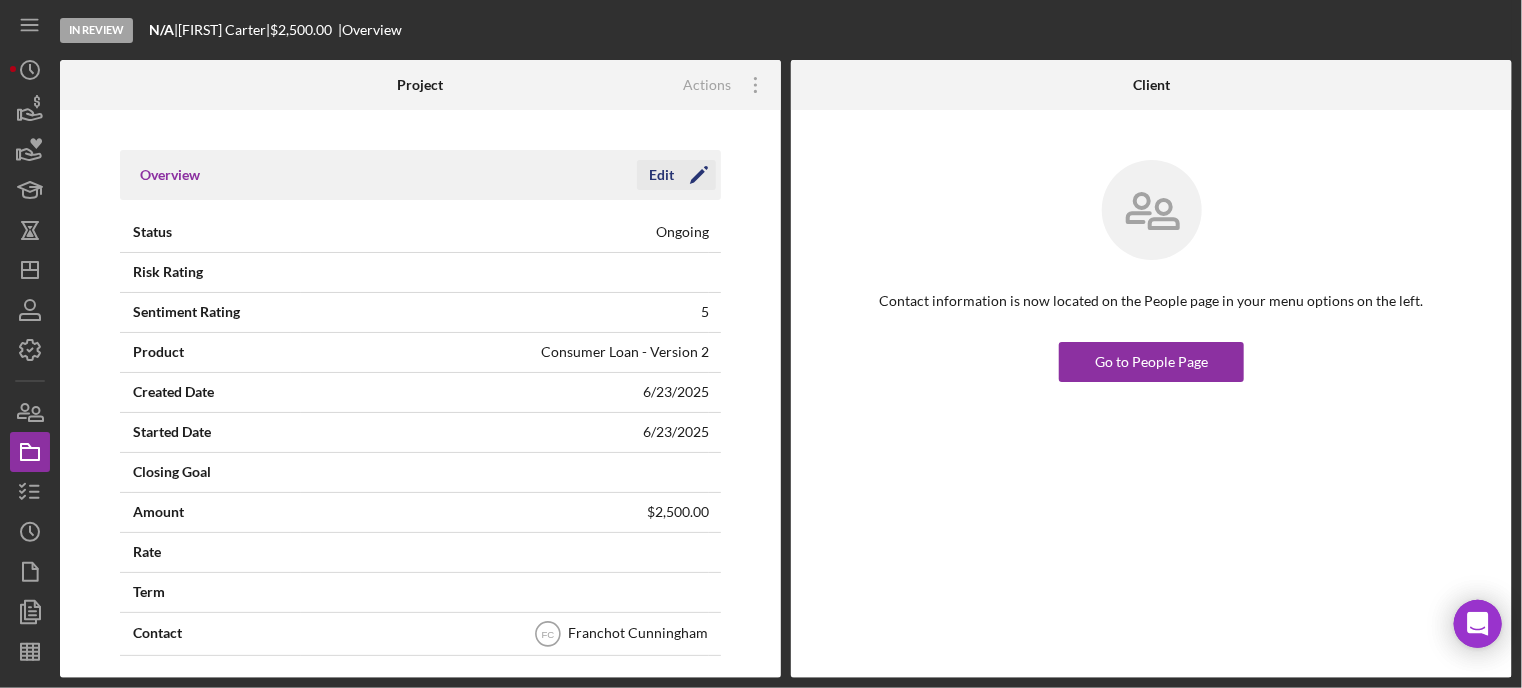 click on "Edit" at bounding box center (661, 175) 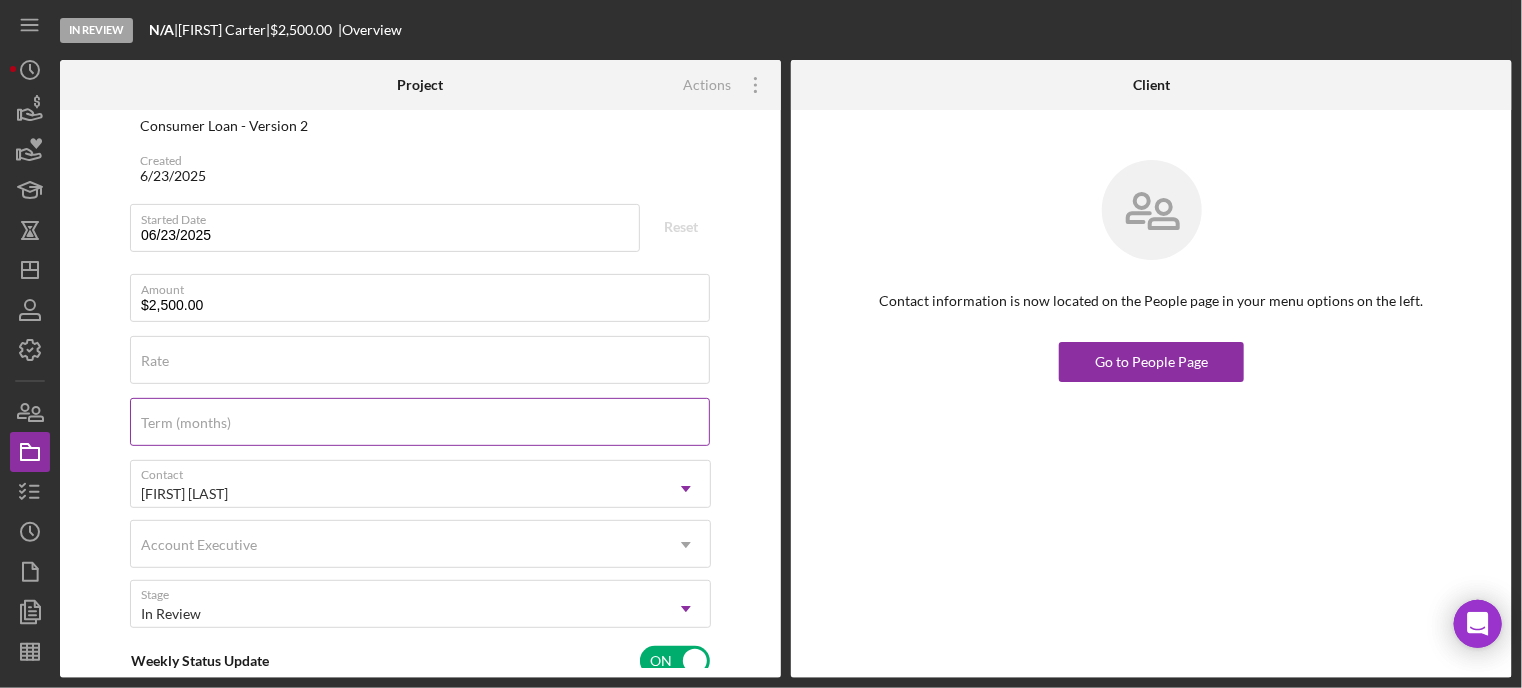 scroll, scrollTop: 400, scrollLeft: 0, axis: vertical 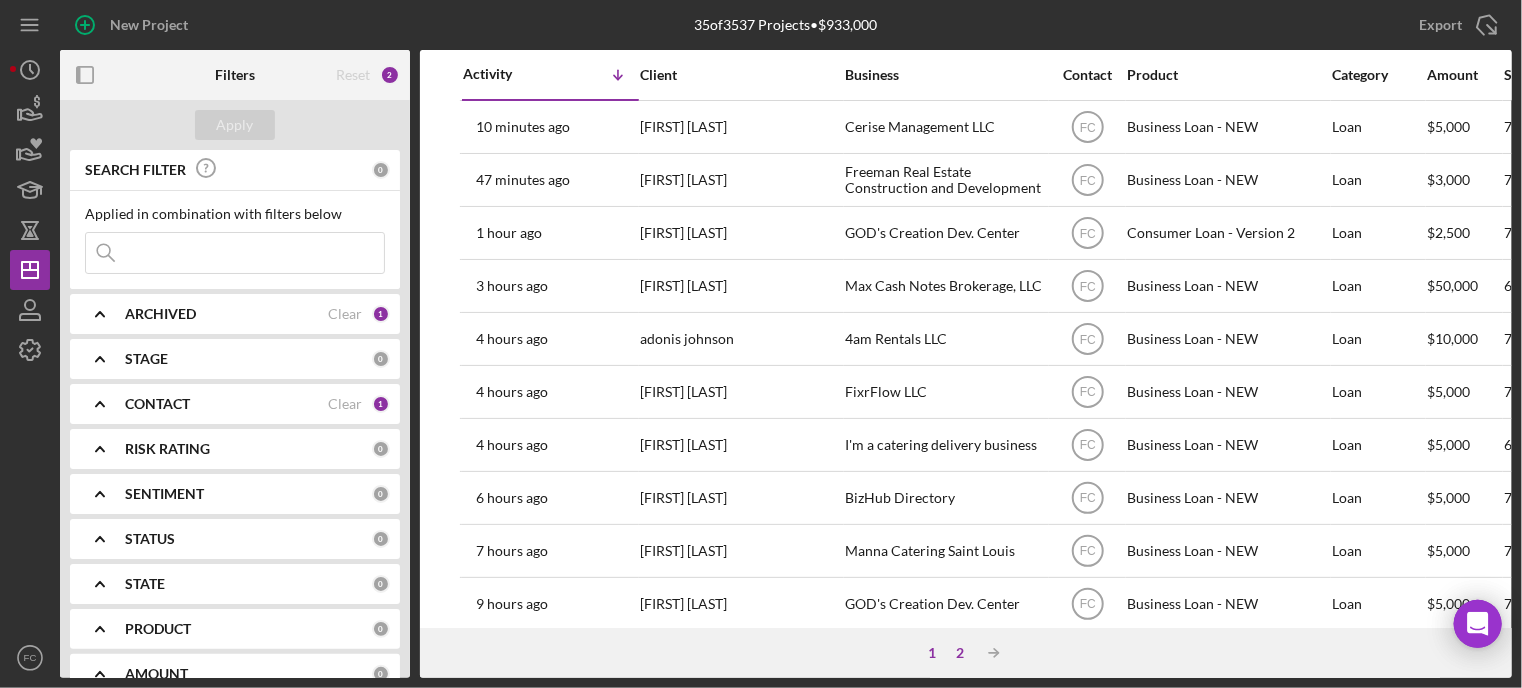 click on "2" at bounding box center [960, 653] 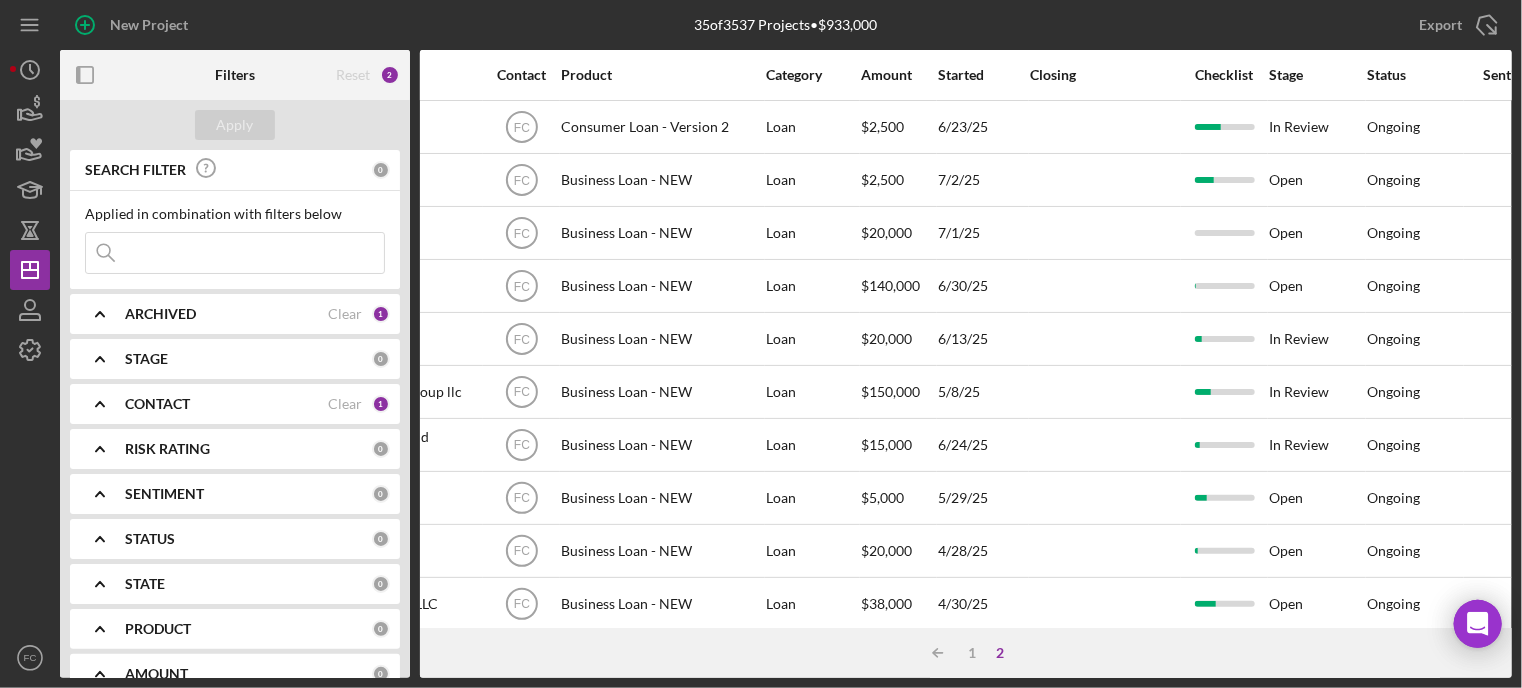 scroll, scrollTop: 0, scrollLeft: 618, axis: horizontal 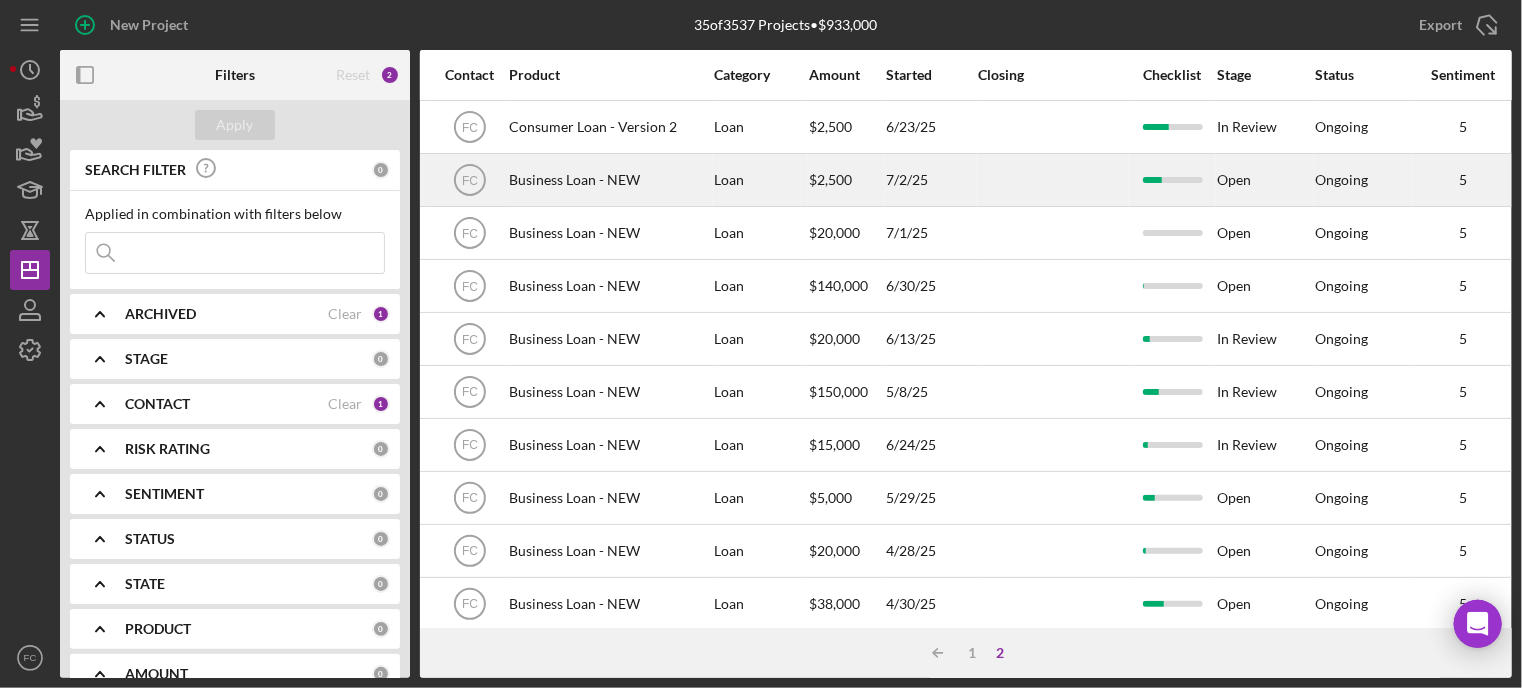 click on "Open" at bounding box center (1265, 180) 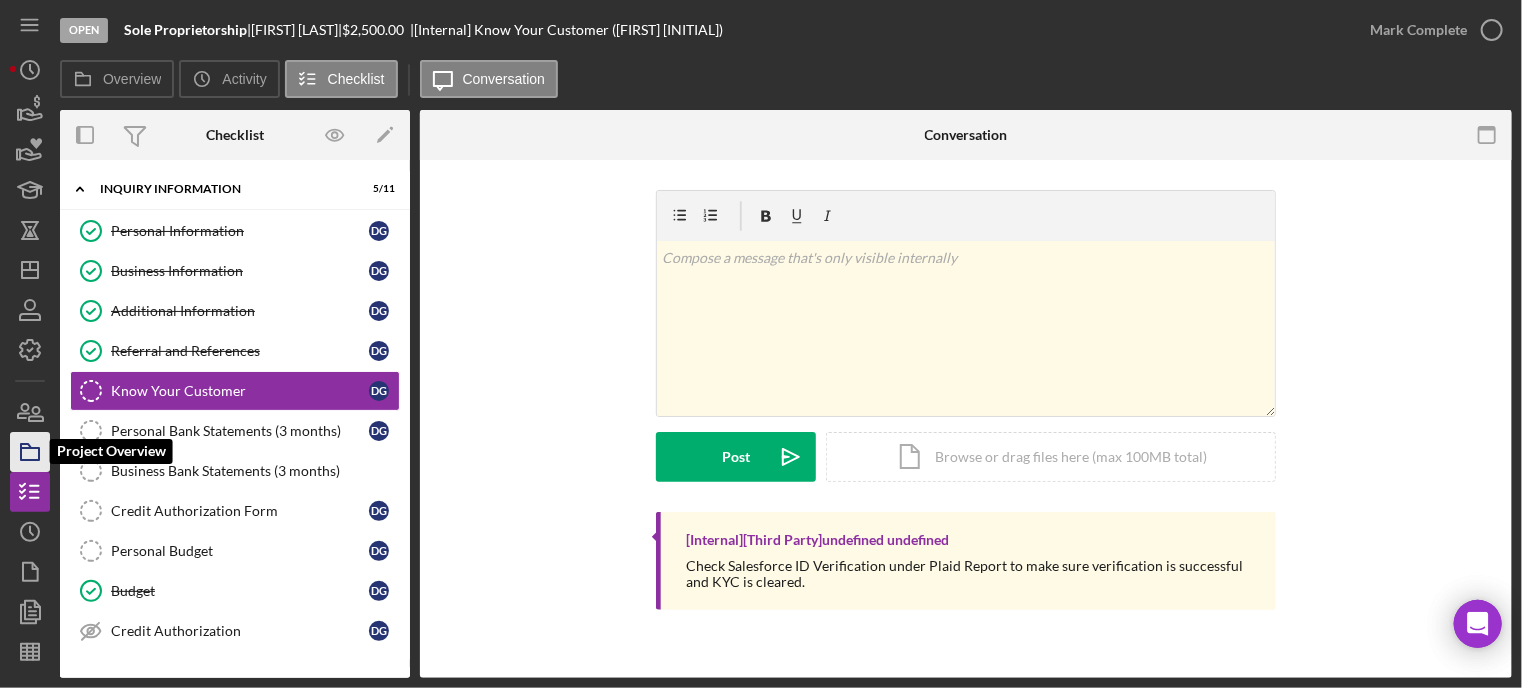 click 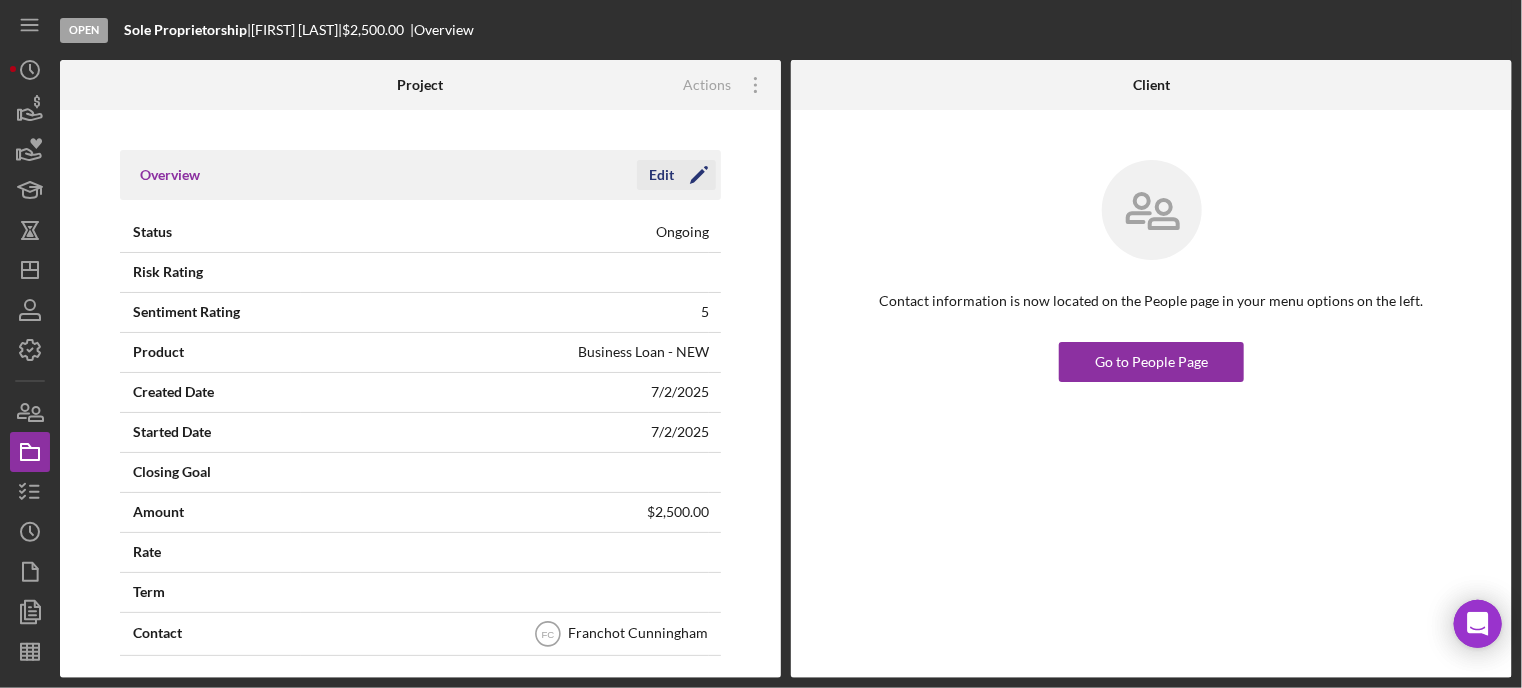 click on "Edit" at bounding box center (661, 175) 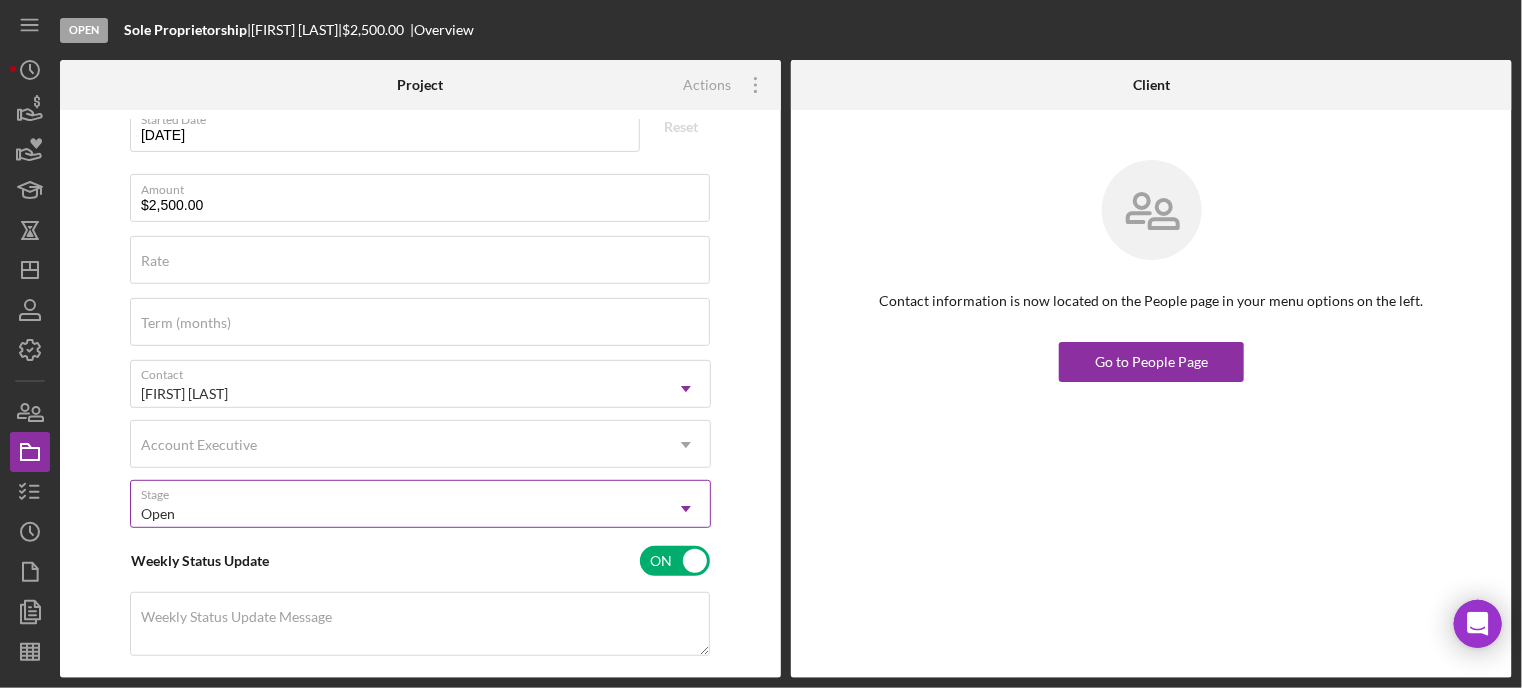 scroll, scrollTop: 500, scrollLeft: 0, axis: vertical 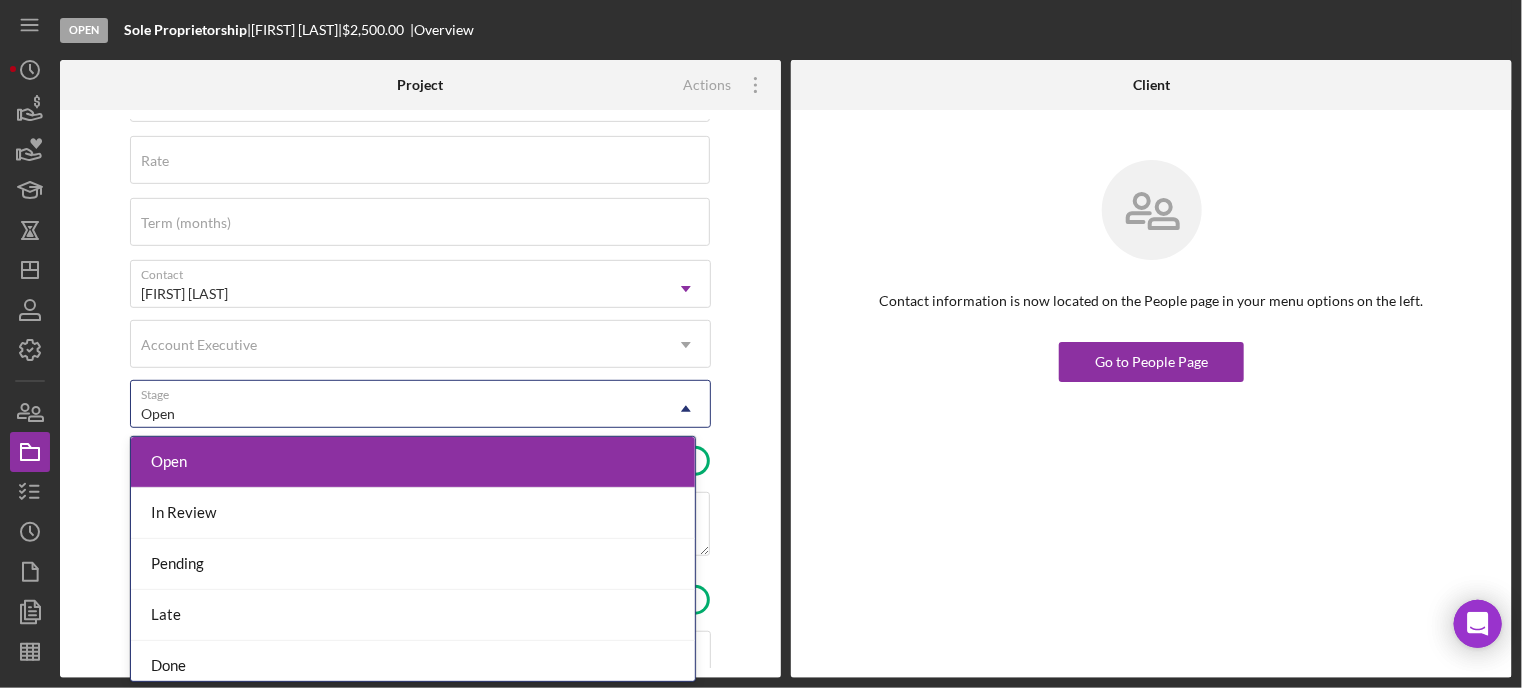 click on "Open" at bounding box center (396, 414) 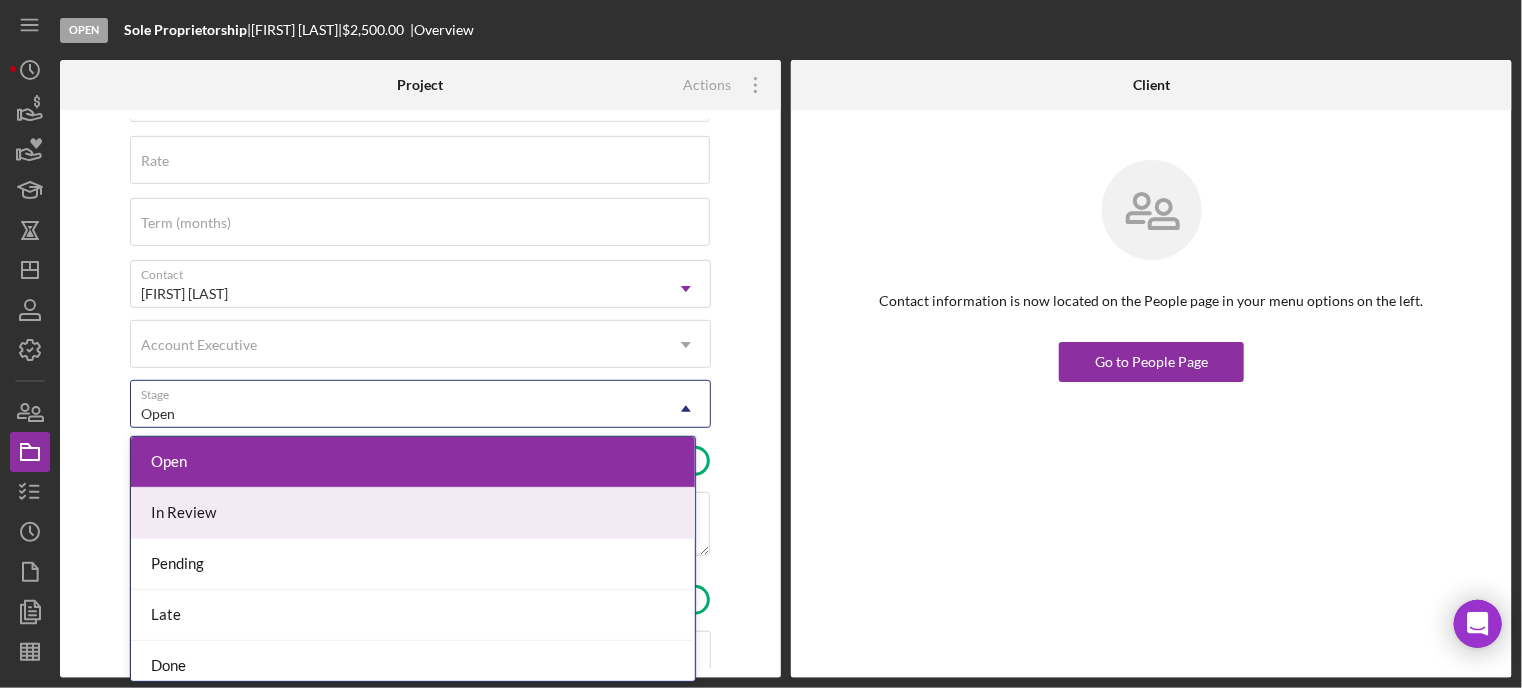 click on "In Review" at bounding box center [413, 513] 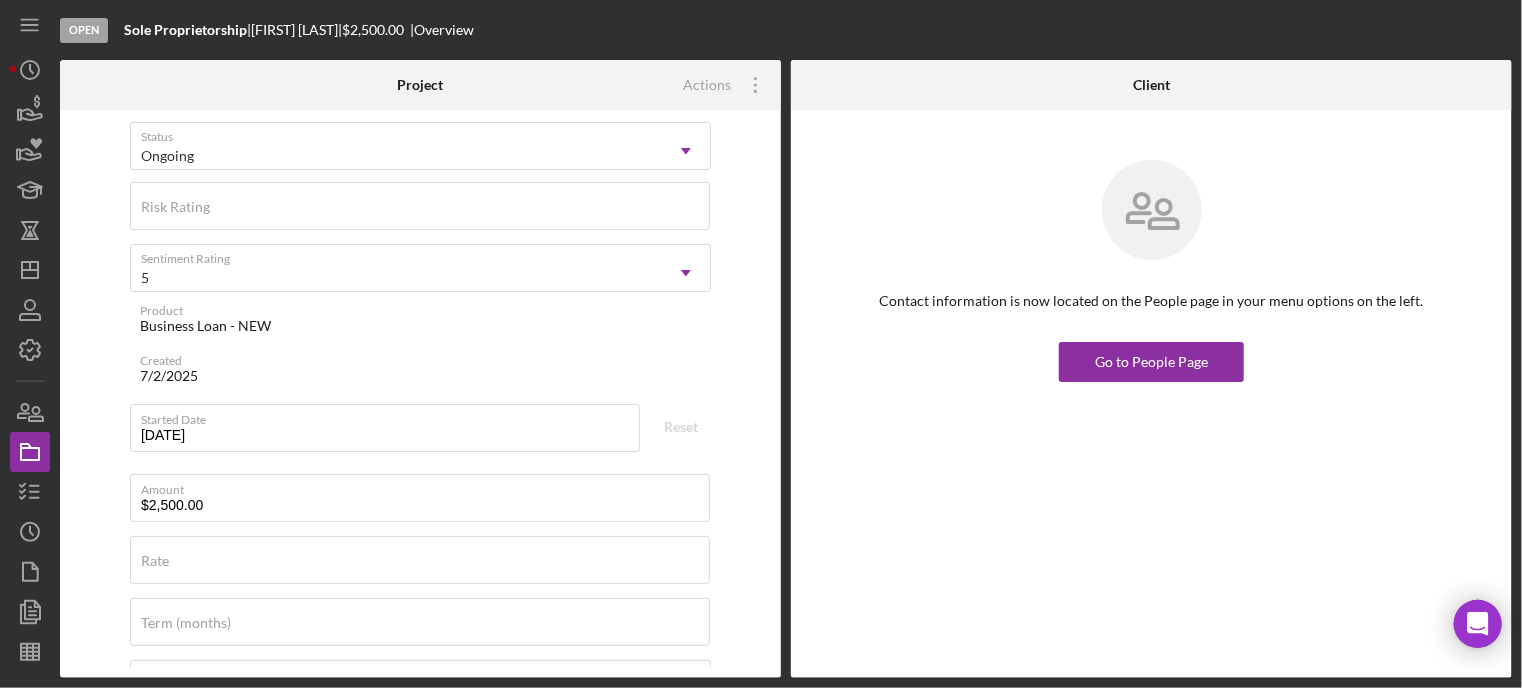 scroll, scrollTop: 0, scrollLeft: 0, axis: both 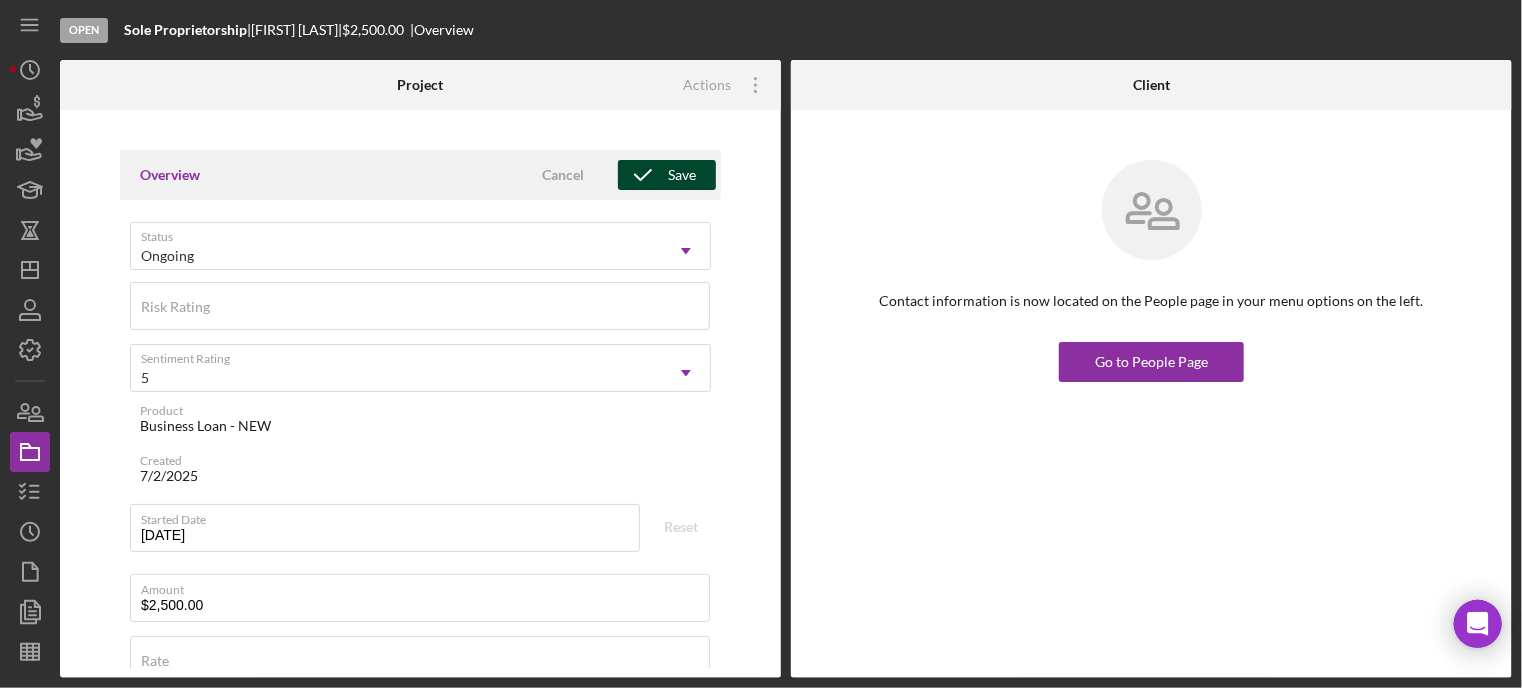 click on "Save" at bounding box center [682, 175] 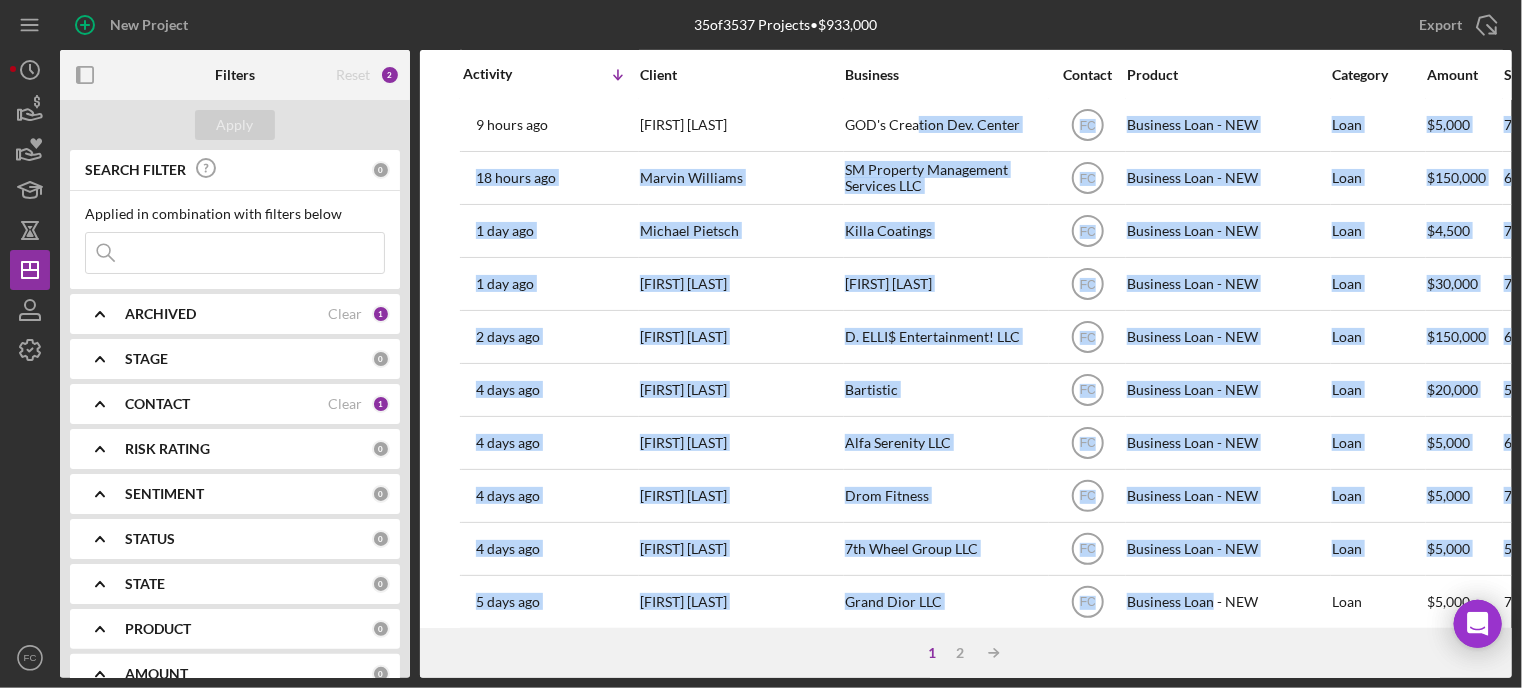 drag, startPoint x: 920, startPoint y: 610, endPoint x: 1212, endPoint y: 618, distance: 292.10956 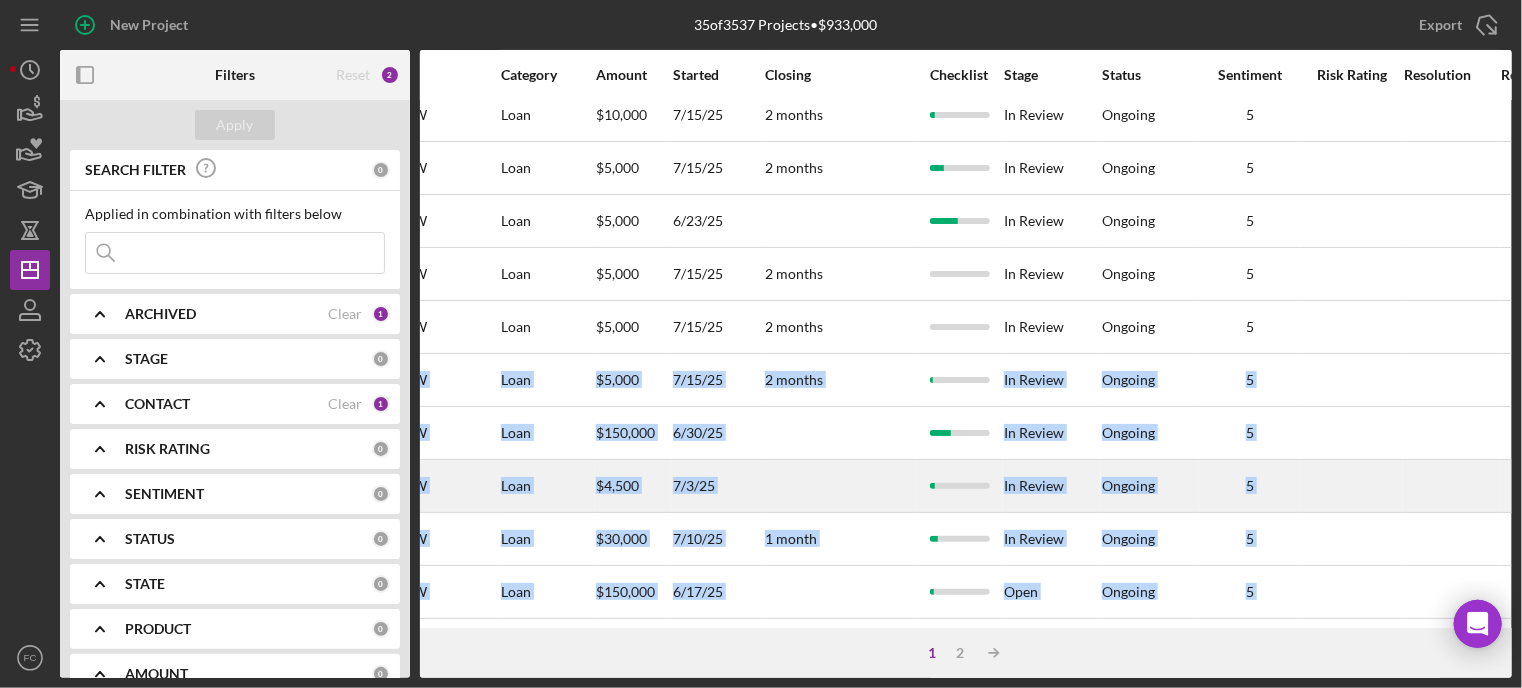 scroll, scrollTop: 324, scrollLeft: 831, axis: both 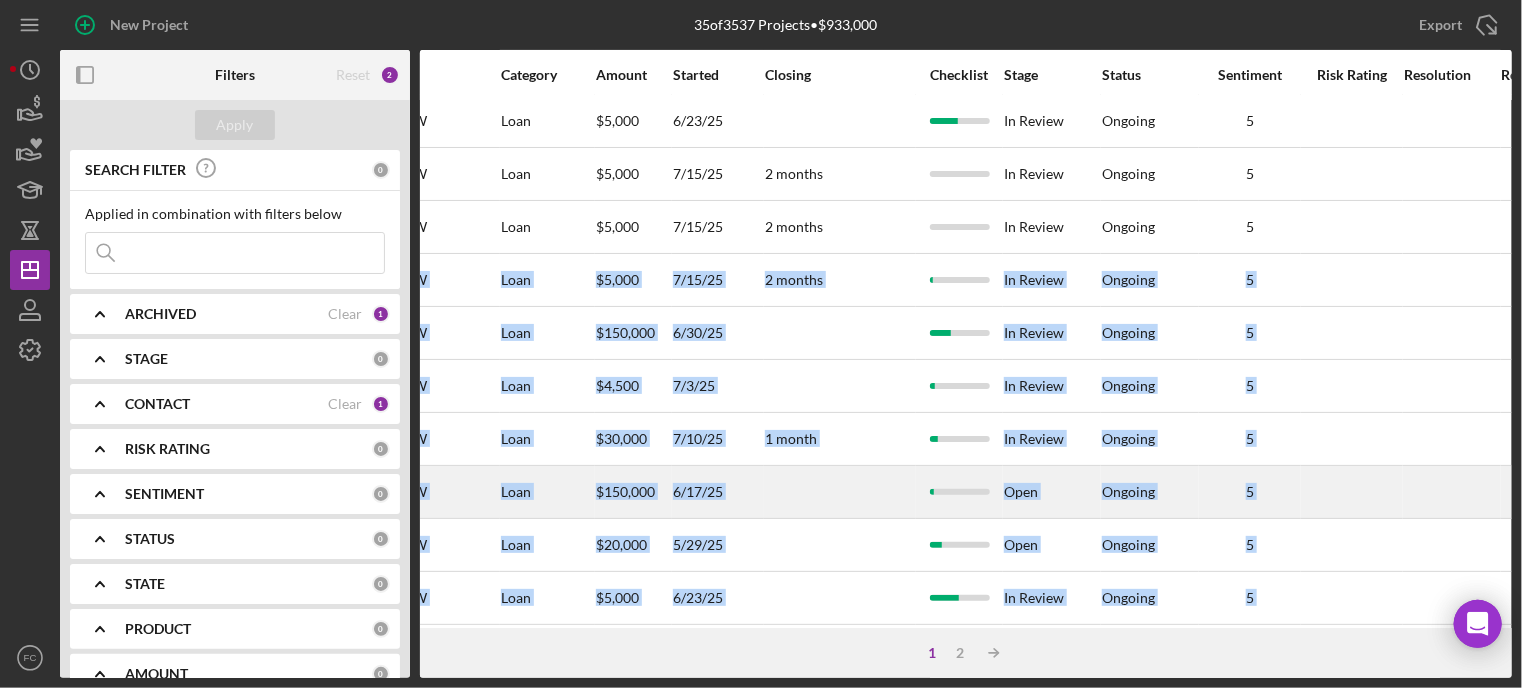 click on "Open" at bounding box center [1052, 492] 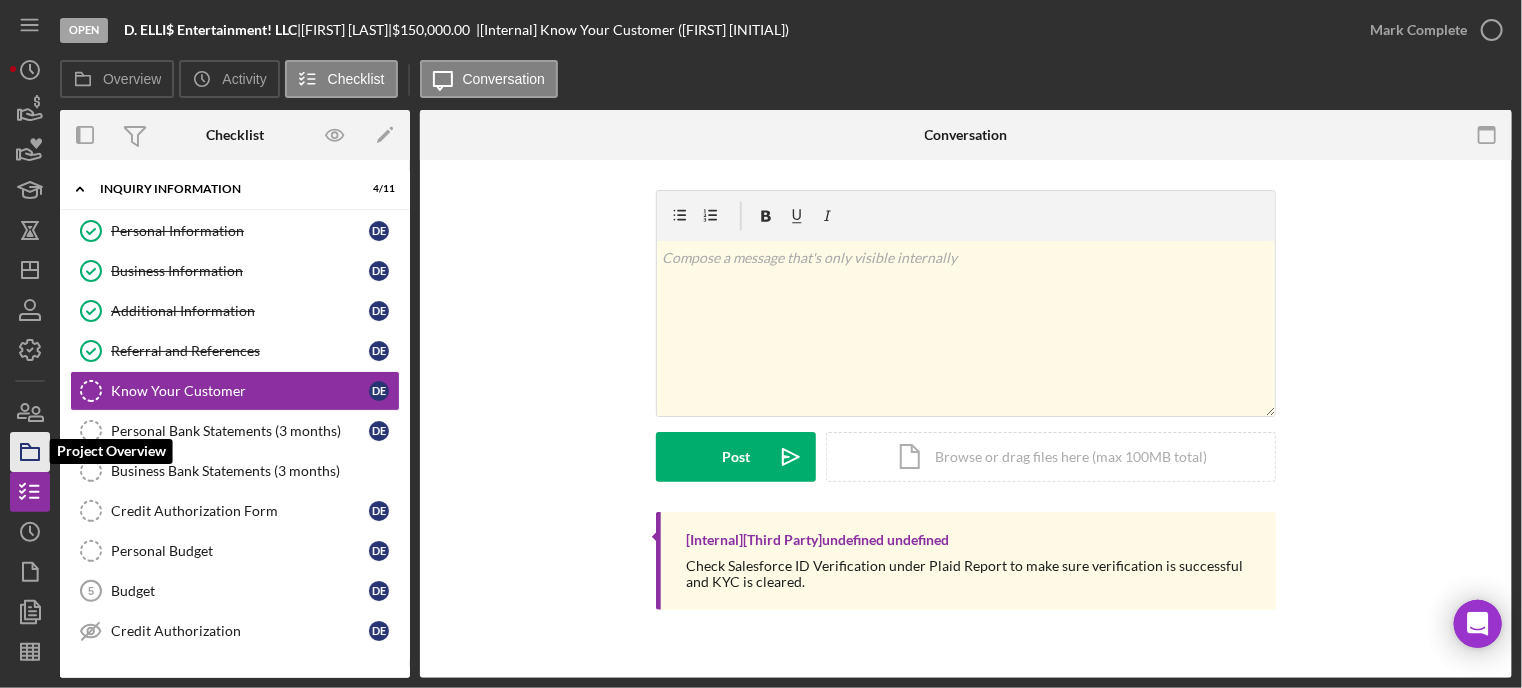 click 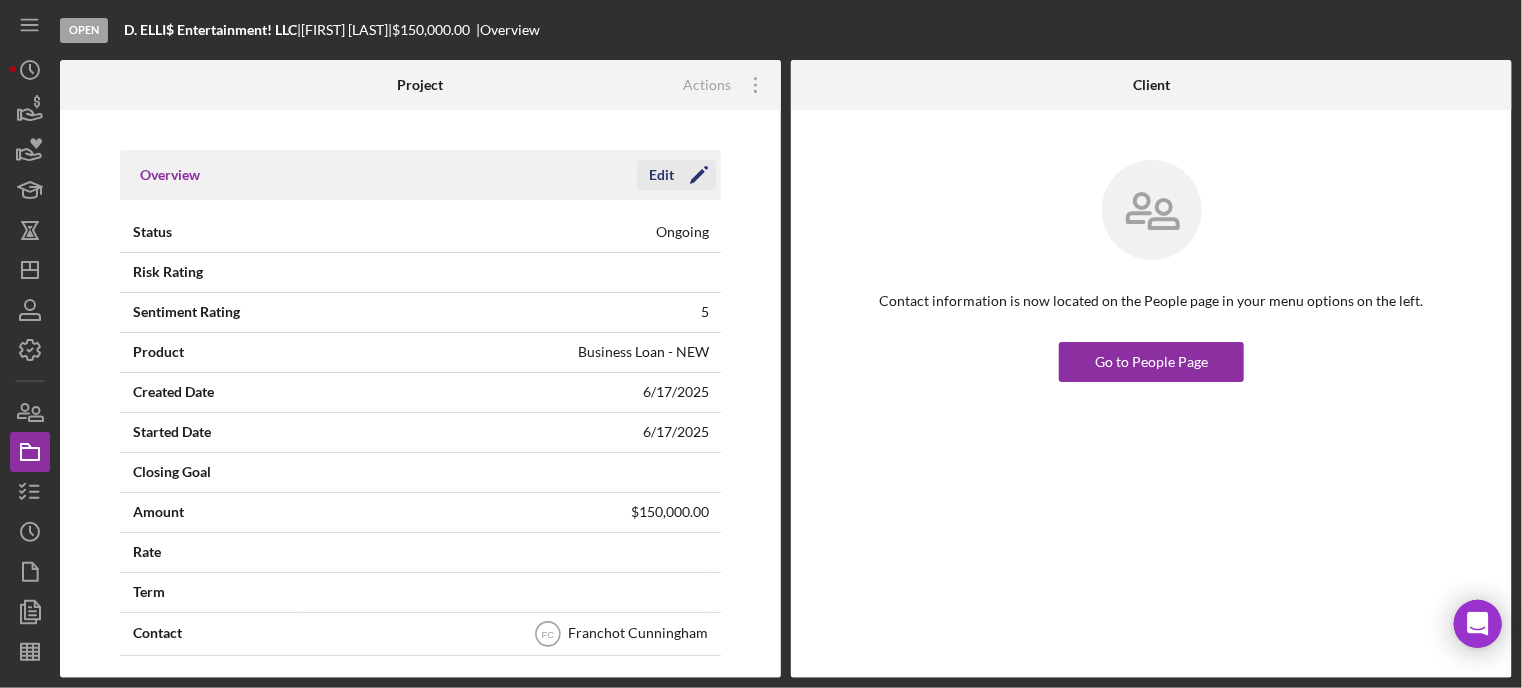 click on "Edit" at bounding box center (661, 175) 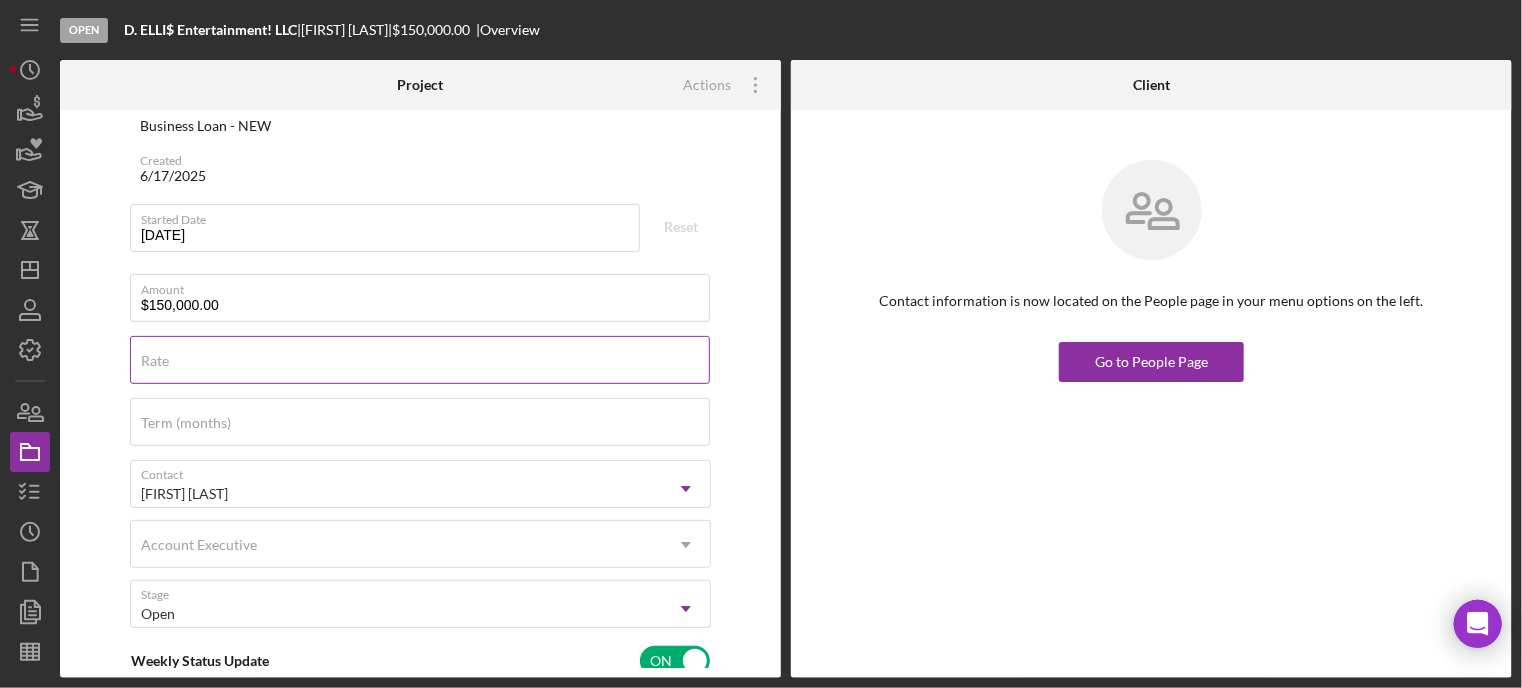 scroll, scrollTop: 400, scrollLeft: 0, axis: vertical 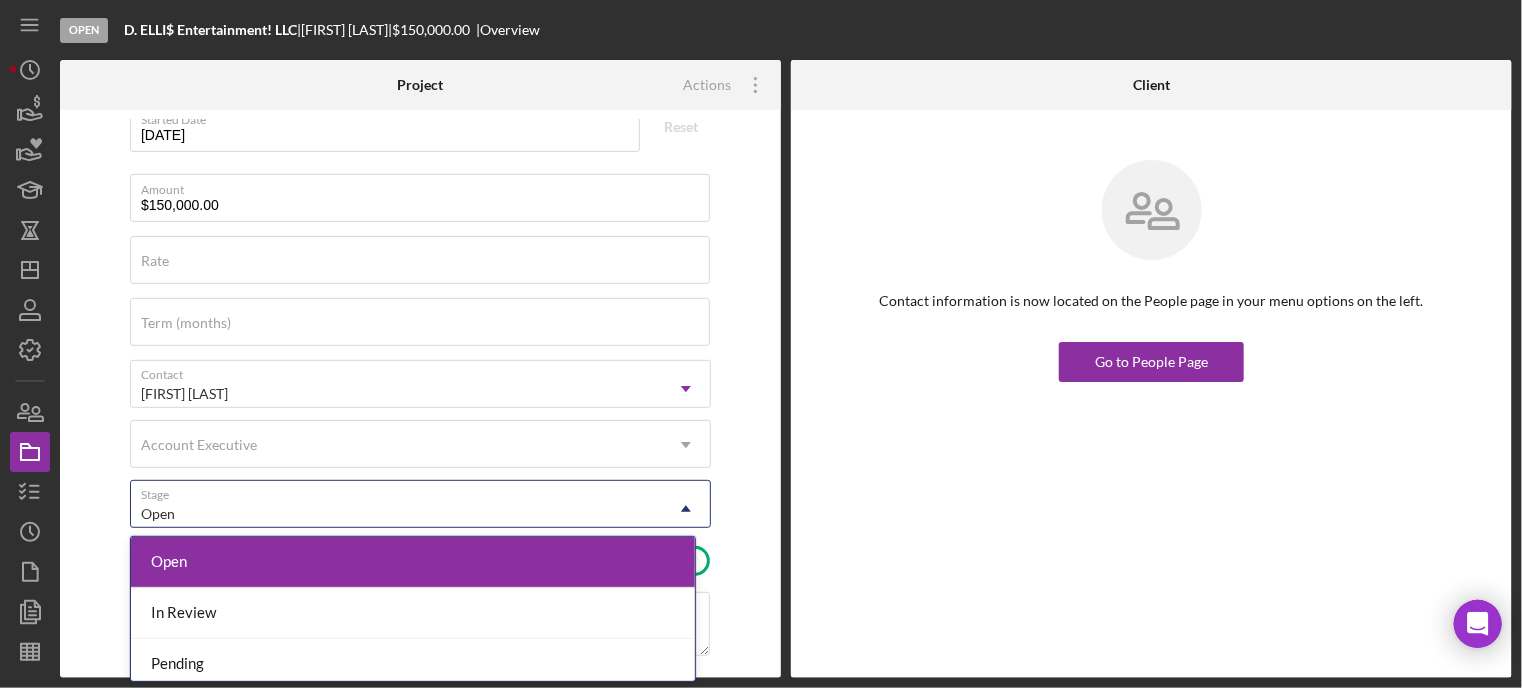 click on "Open Icon/Dropdown Arrow" at bounding box center (420, 504) 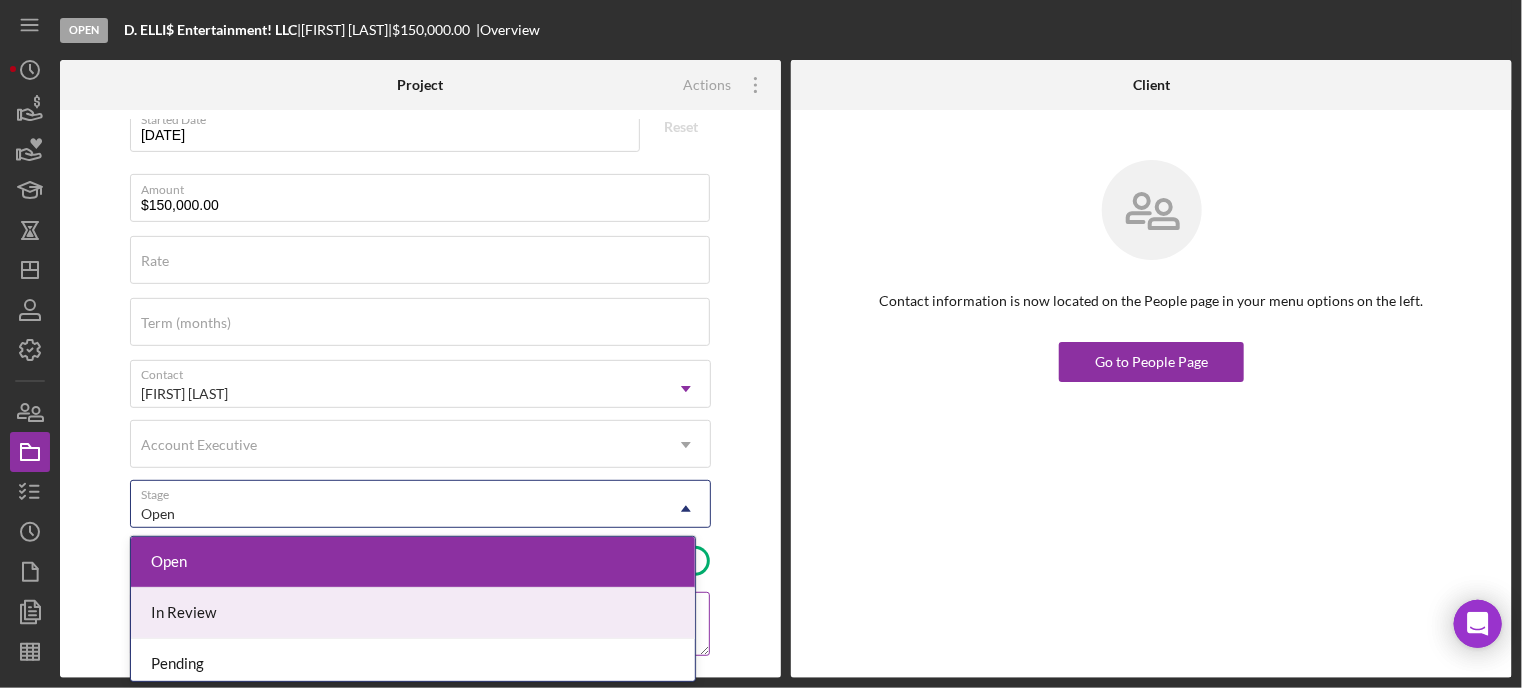 click on "In Review" at bounding box center (413, 613) 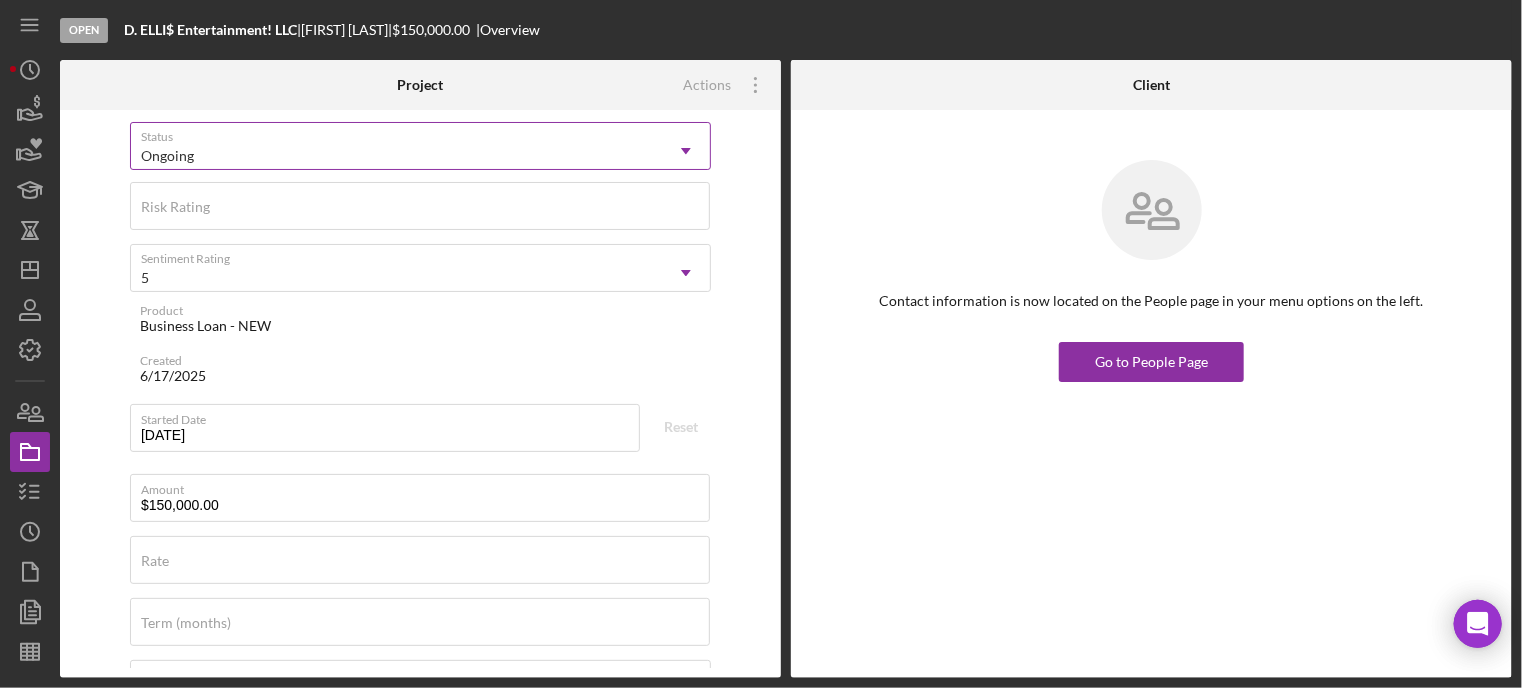 scroll, scrollTop: 0, scrollLeft: 0, axis: both 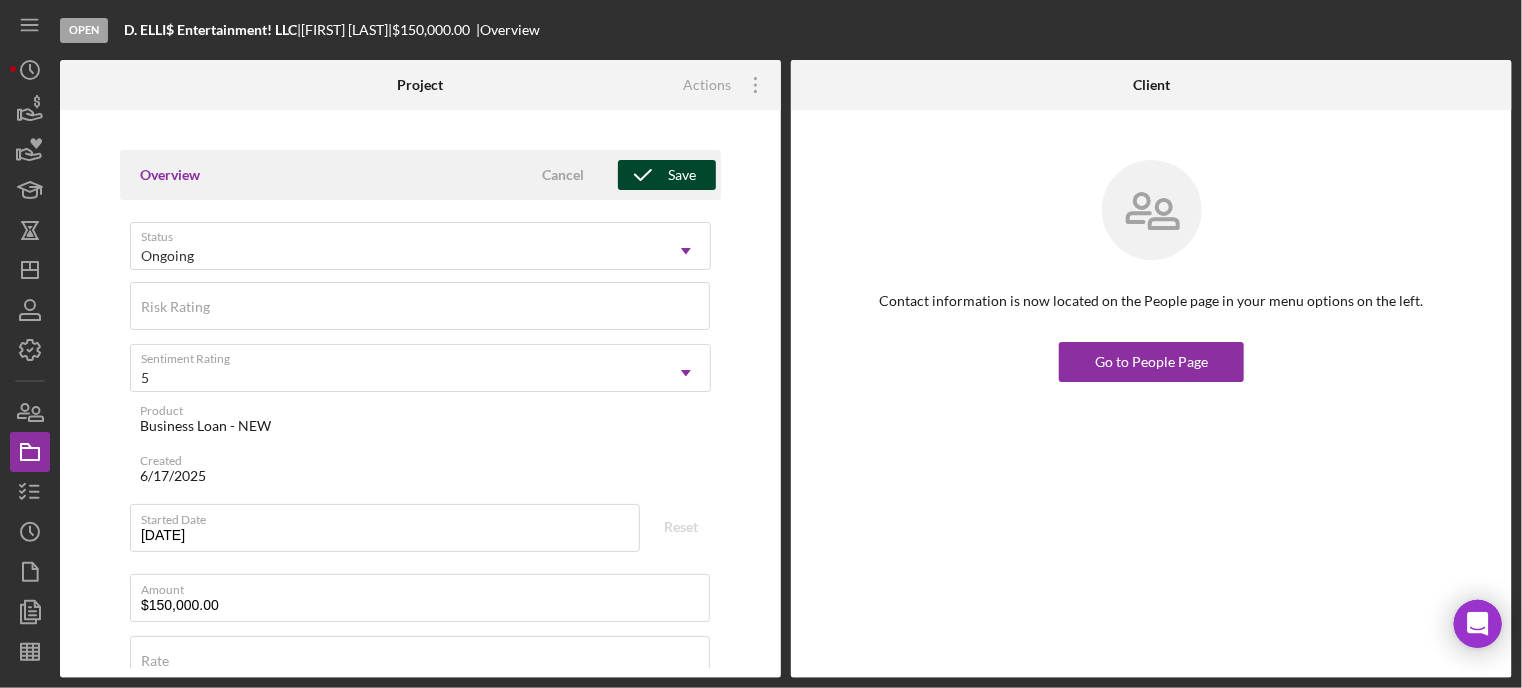 click on "Save" at bounding box center [682, 175] 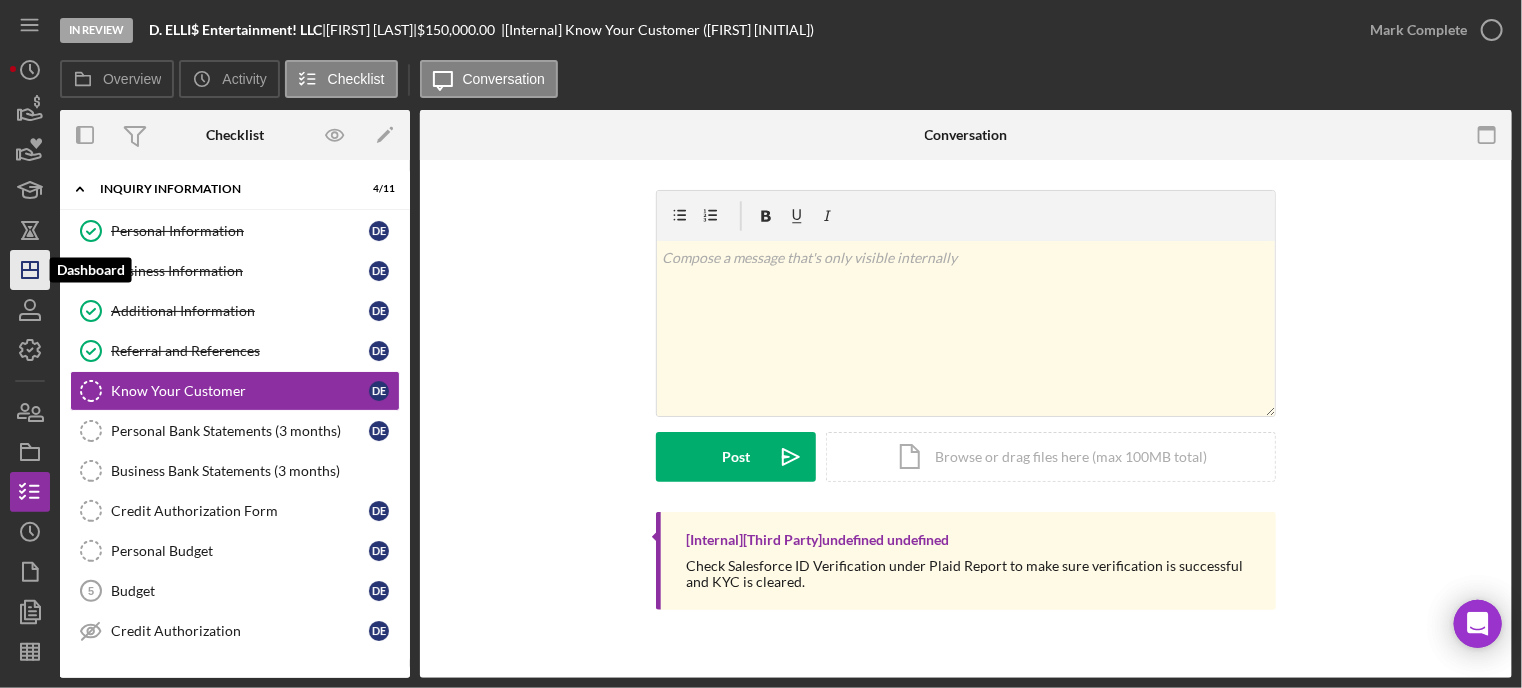 click on "Icon/Dashboard" 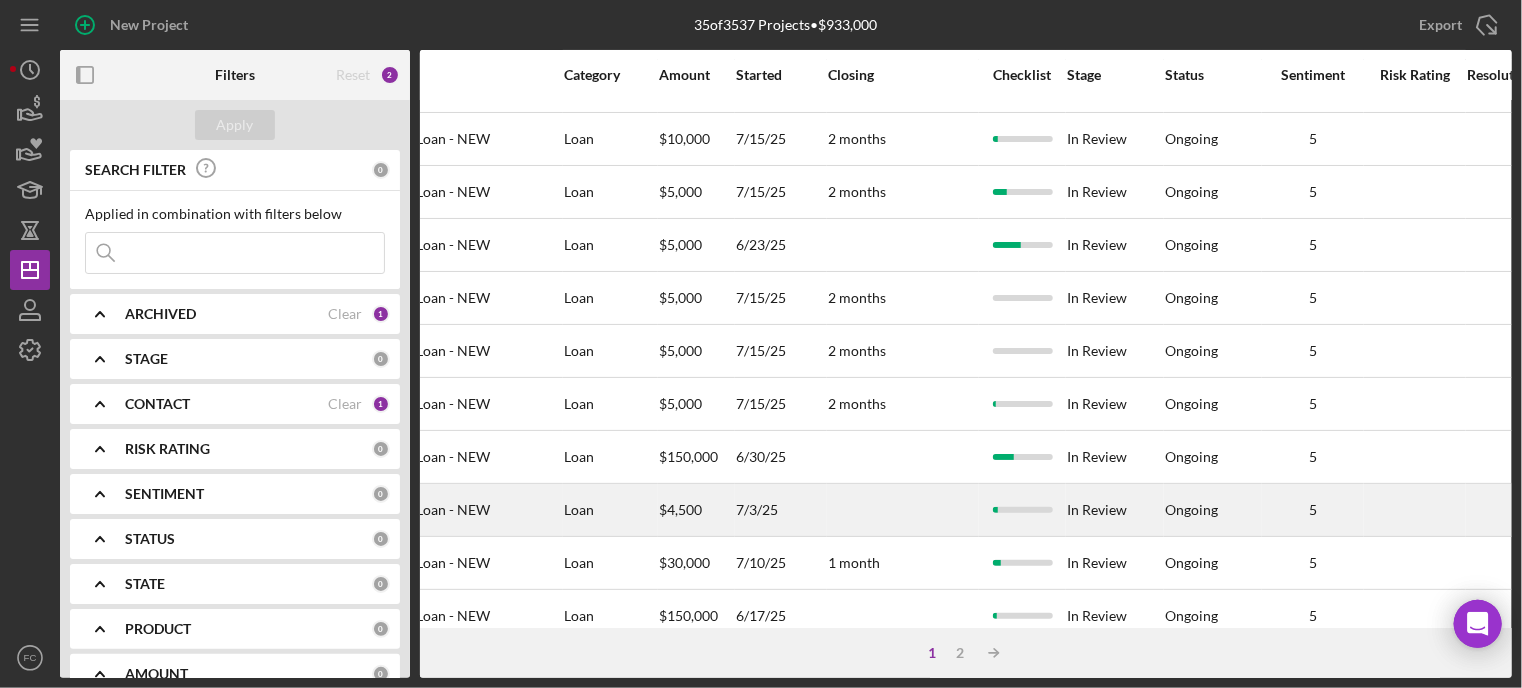 scroll, scrollTop: 300, scrollLeft: 768, axis: both 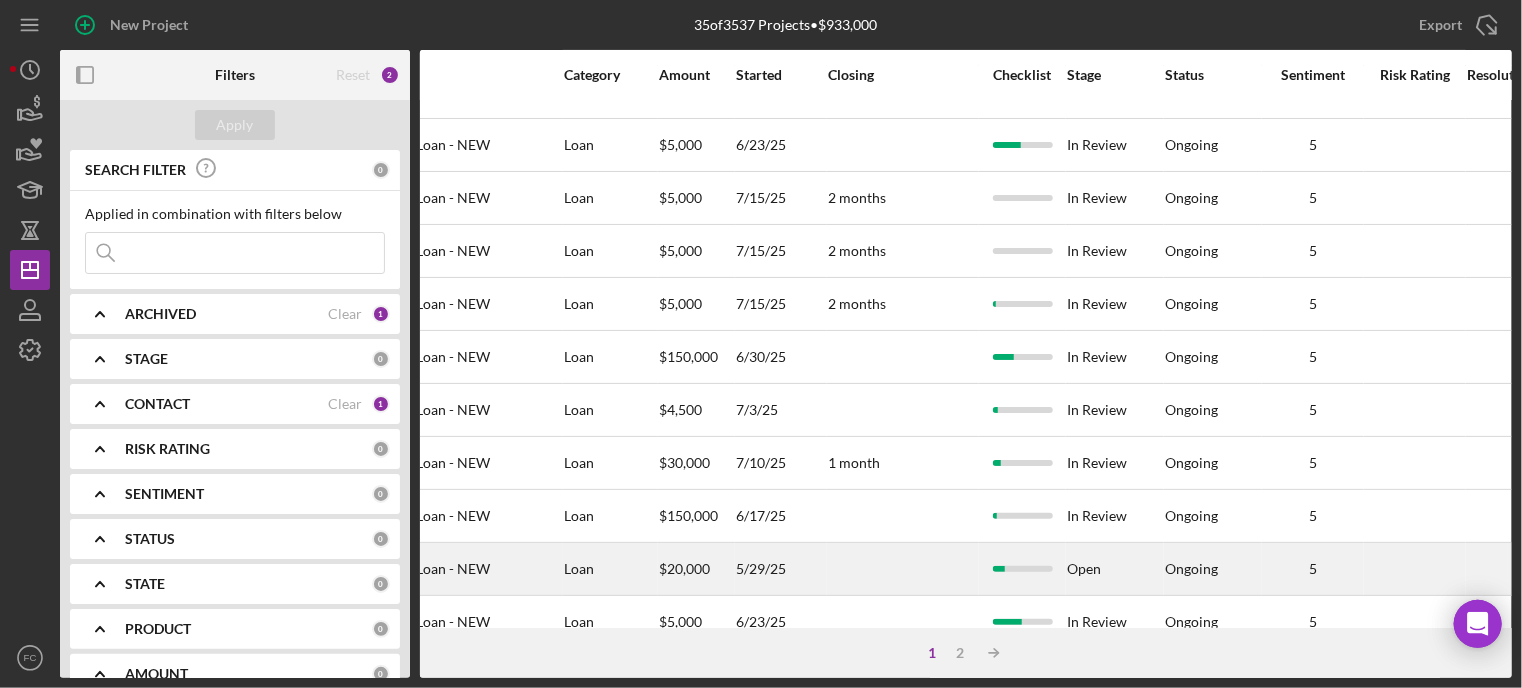 click on "Open" at bounding box center [1115, 569] 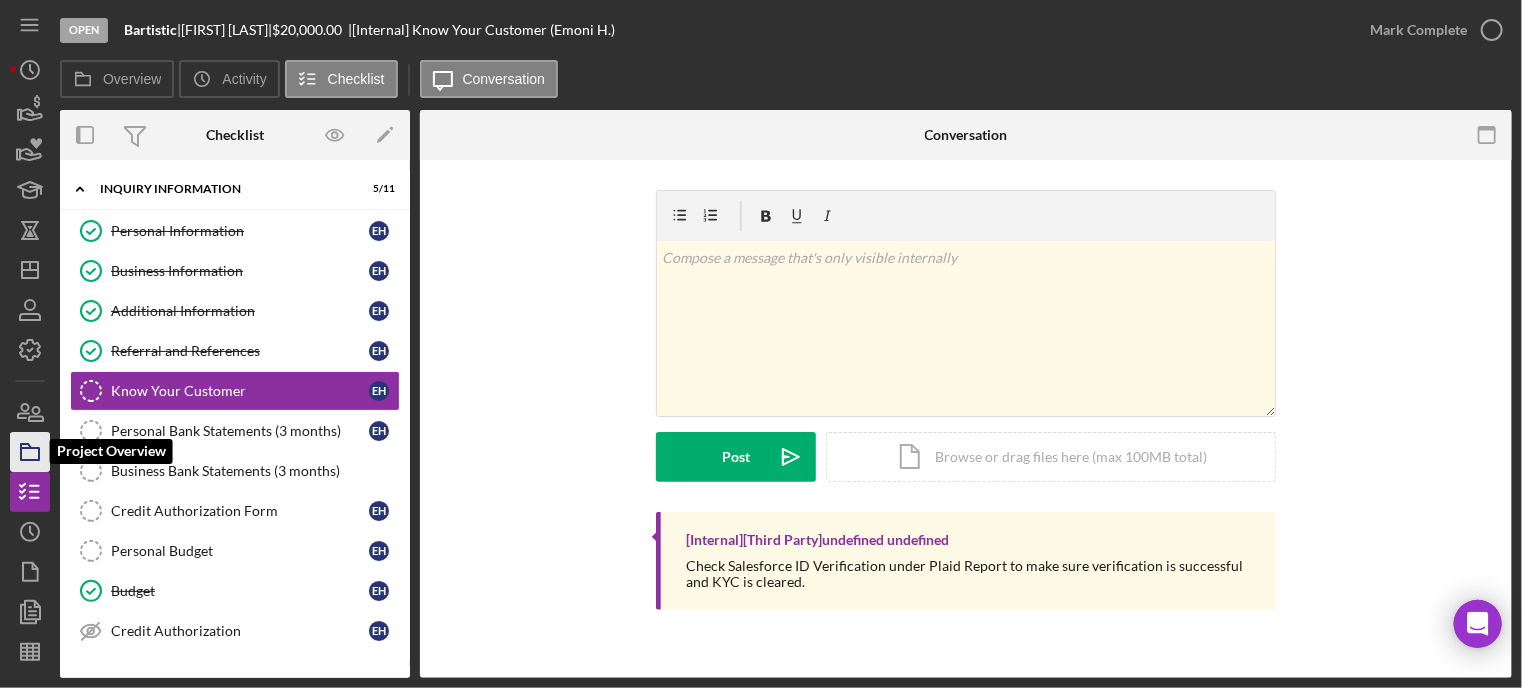 click 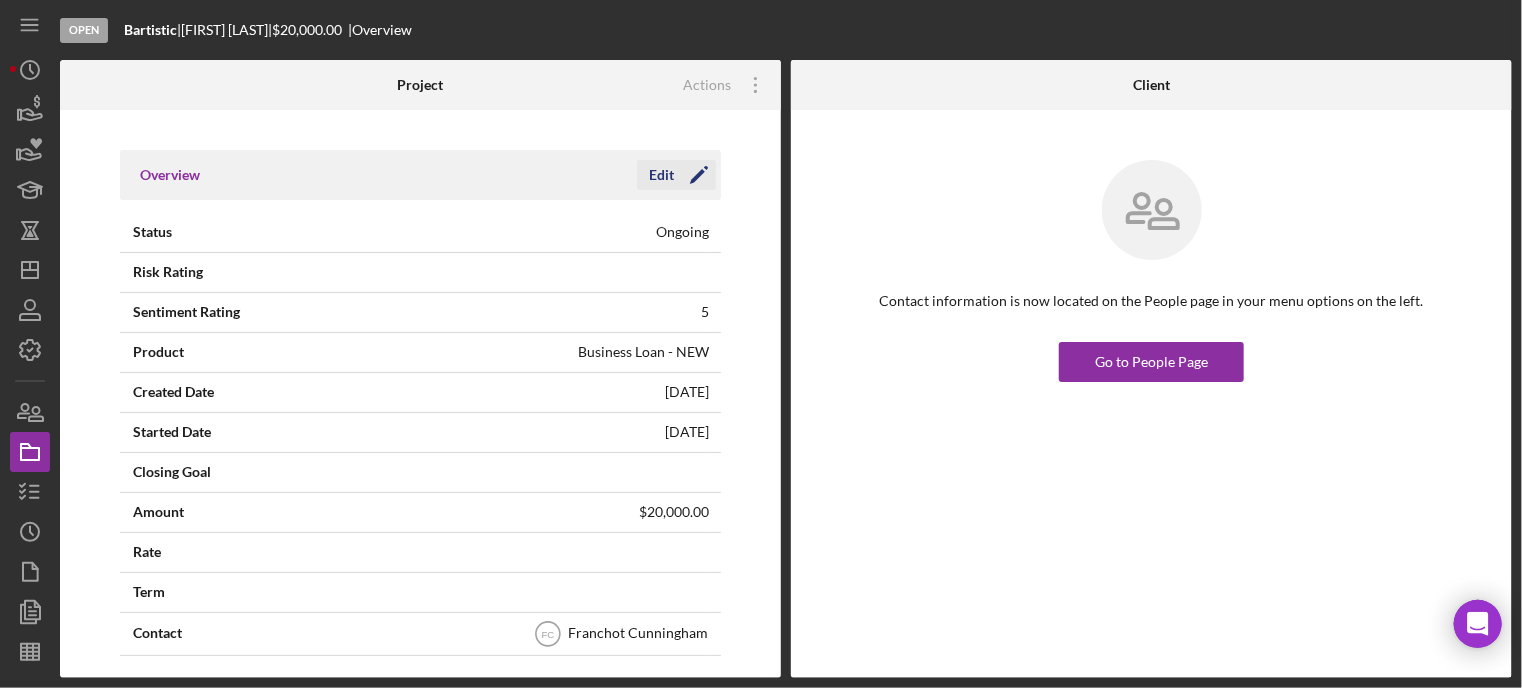 click on "Edit" at bounding box center (661, 175) 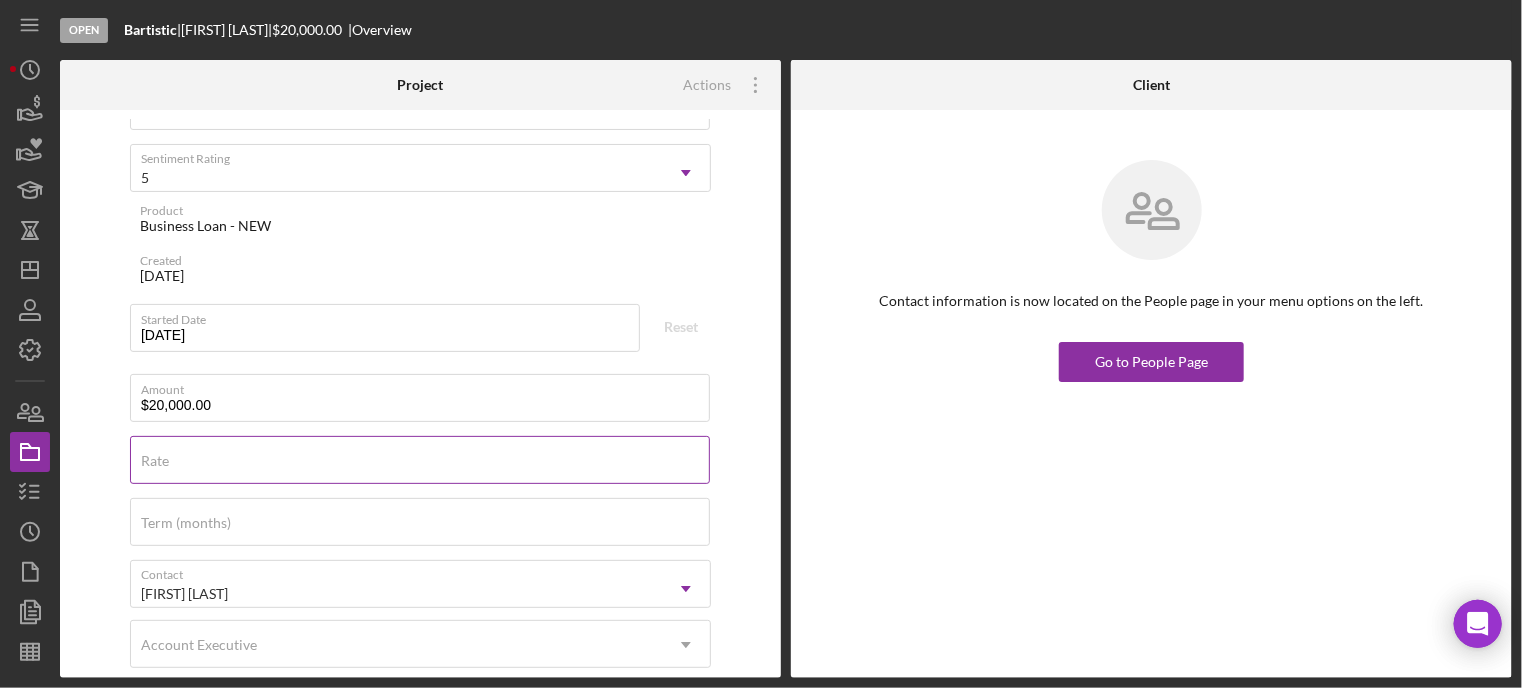 scroll, scrollTop: 300, scrollLeft: 0, axis: vertical 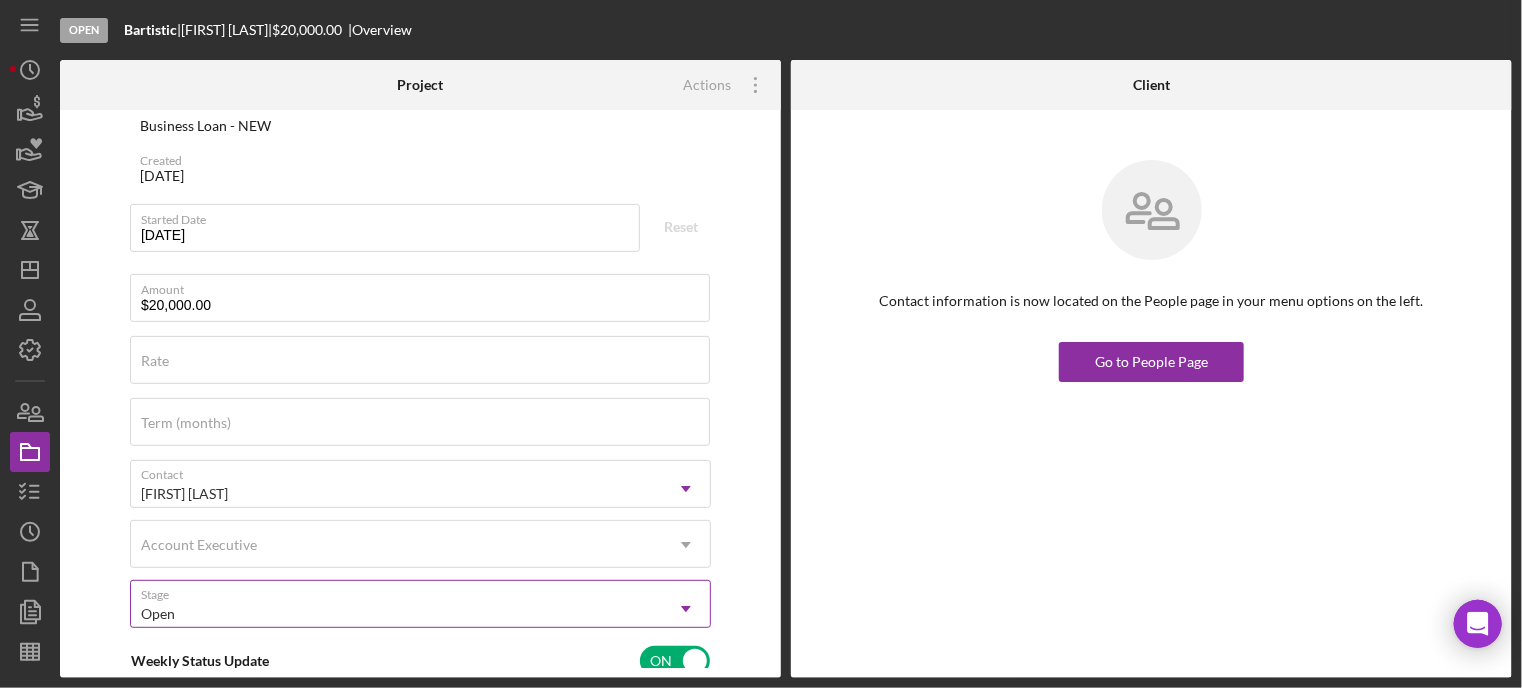 click on "Open" at bounding box center [396, 614] 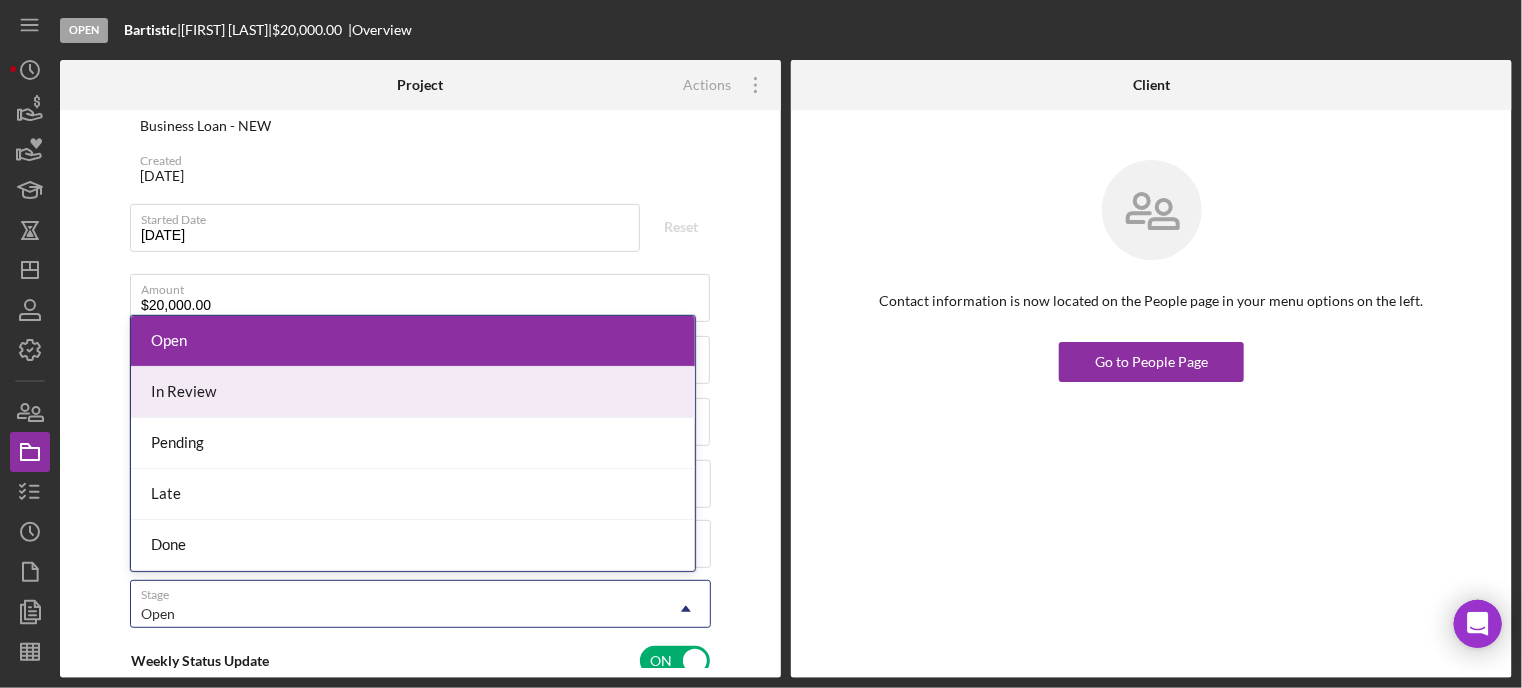 click on "In Review" at bounding box center (413, 392) 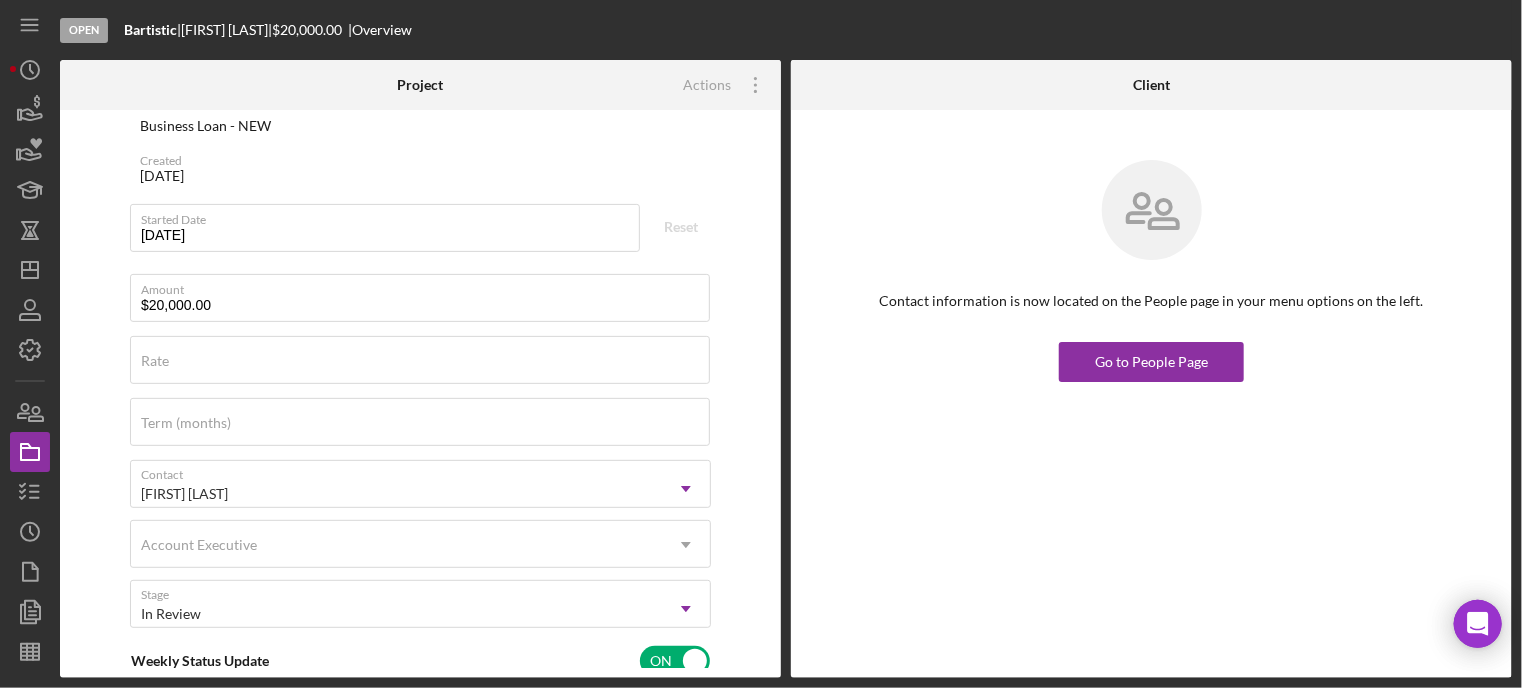 scroll, scrollTop: 0, scrollLeft: 0, axis: both 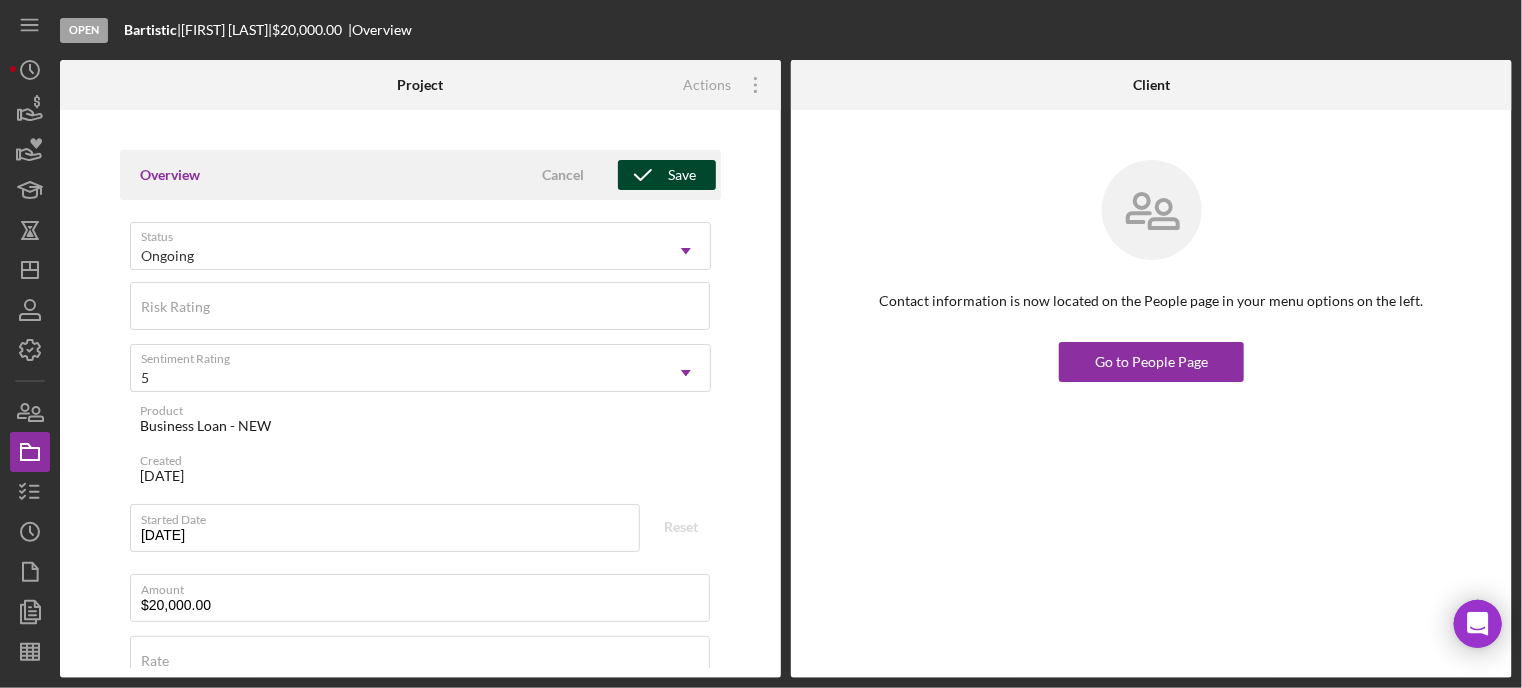 click on "Save" at bounding box center (682, 175) 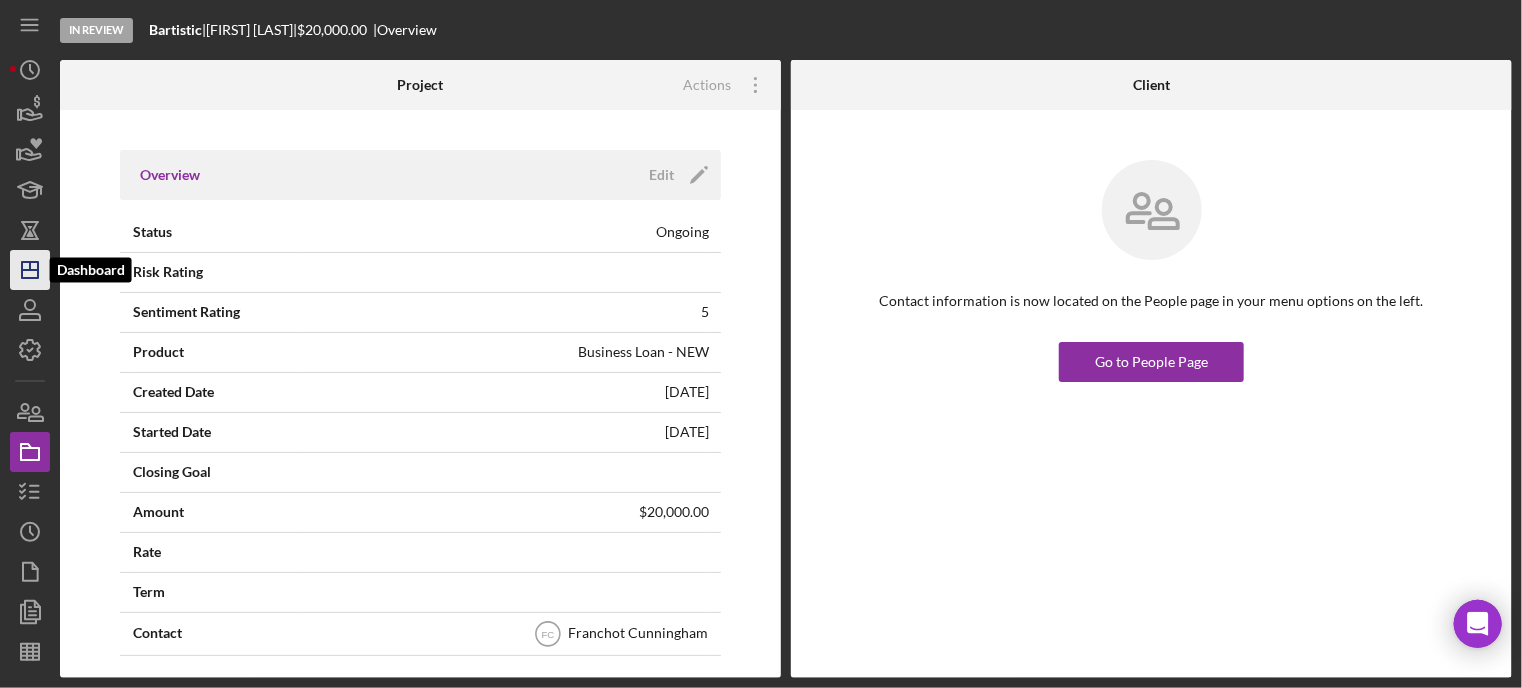 click on "Icon/Dashboard" 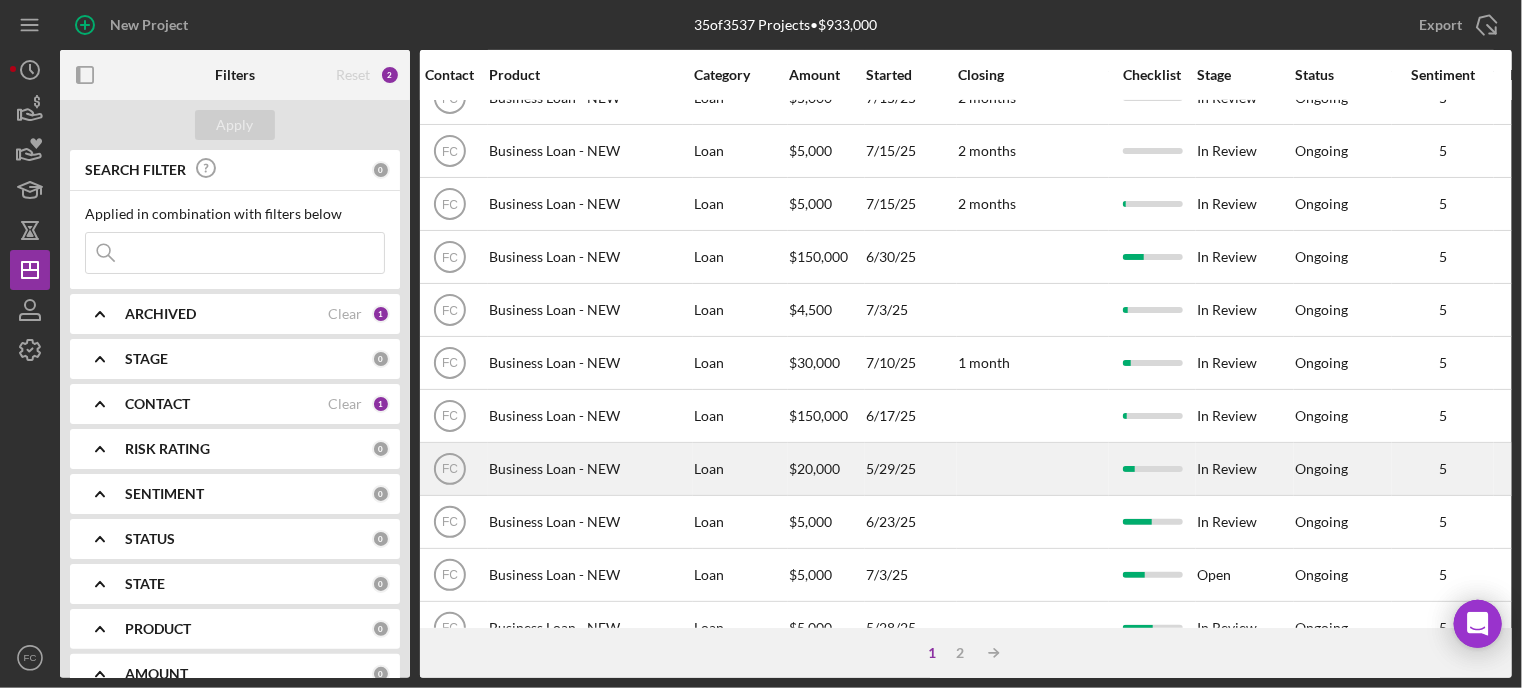 scroll, scrollTop: 500, scrollLeft: 638, axis: both 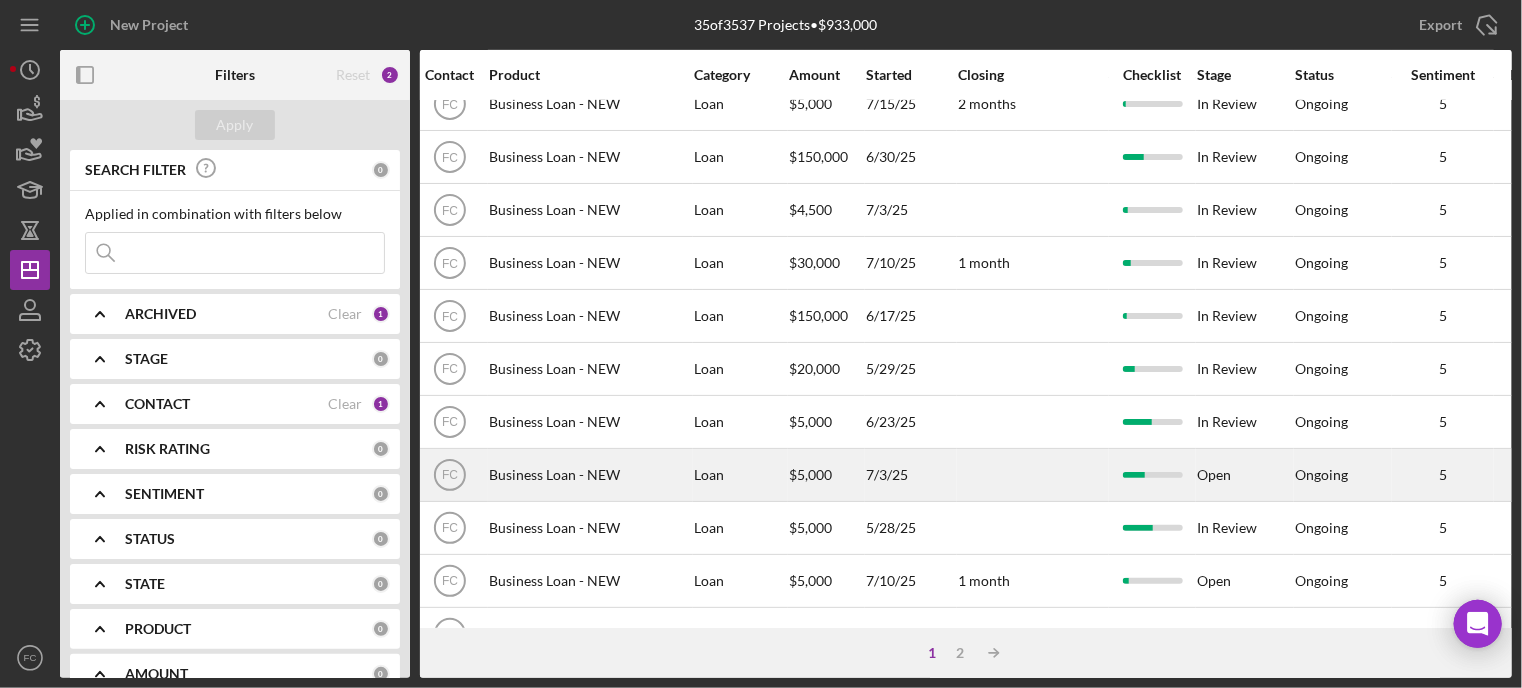click at bounding box center (1152, 475) 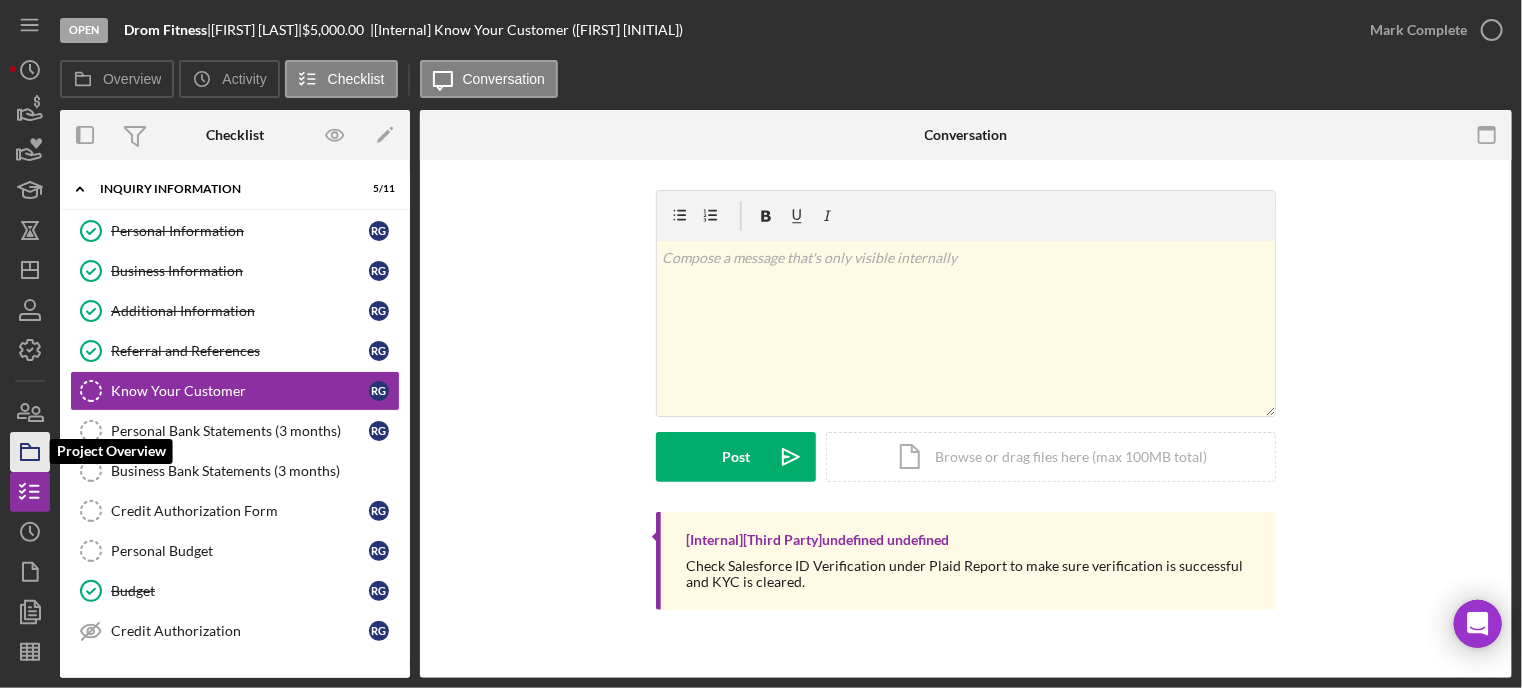 click 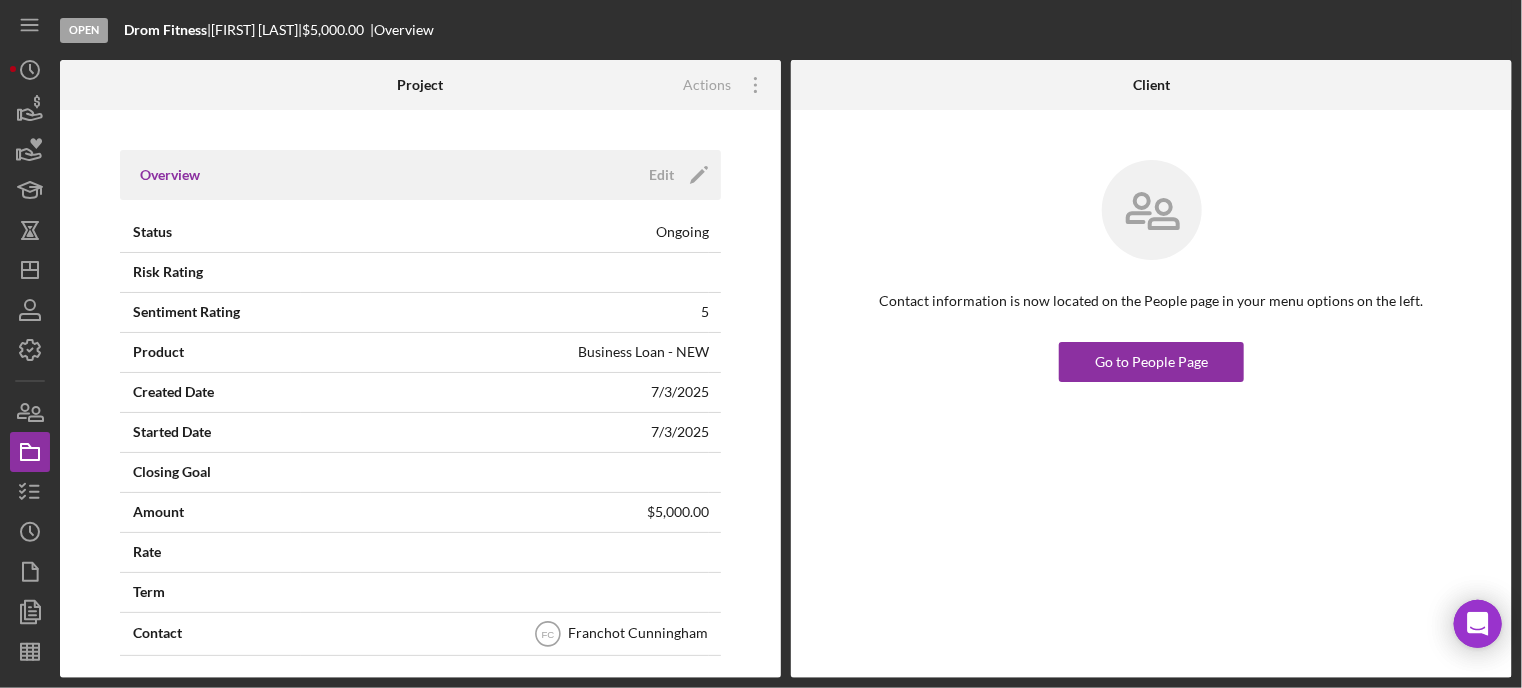 click on "Overview" at bounding box center (388, 175) 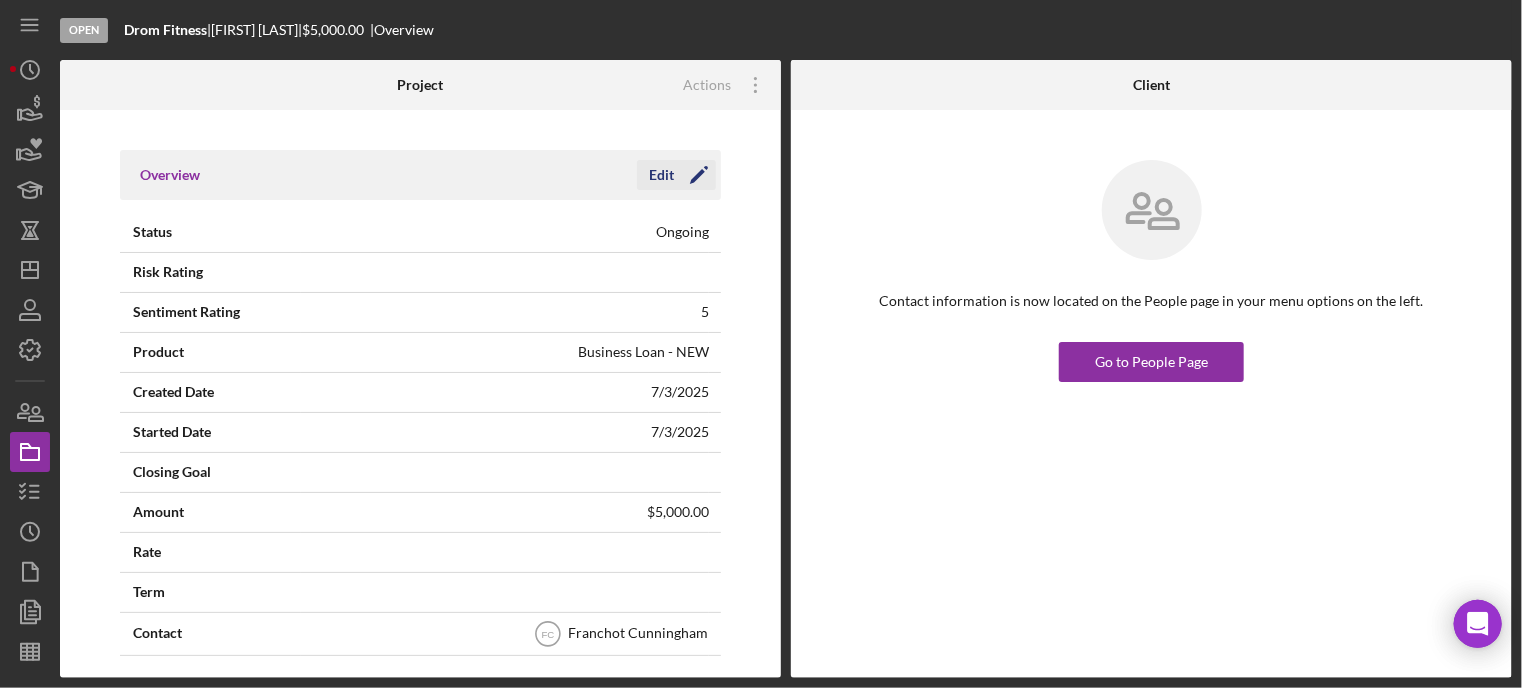 click on "Edit" at bounding box center (661, 175) 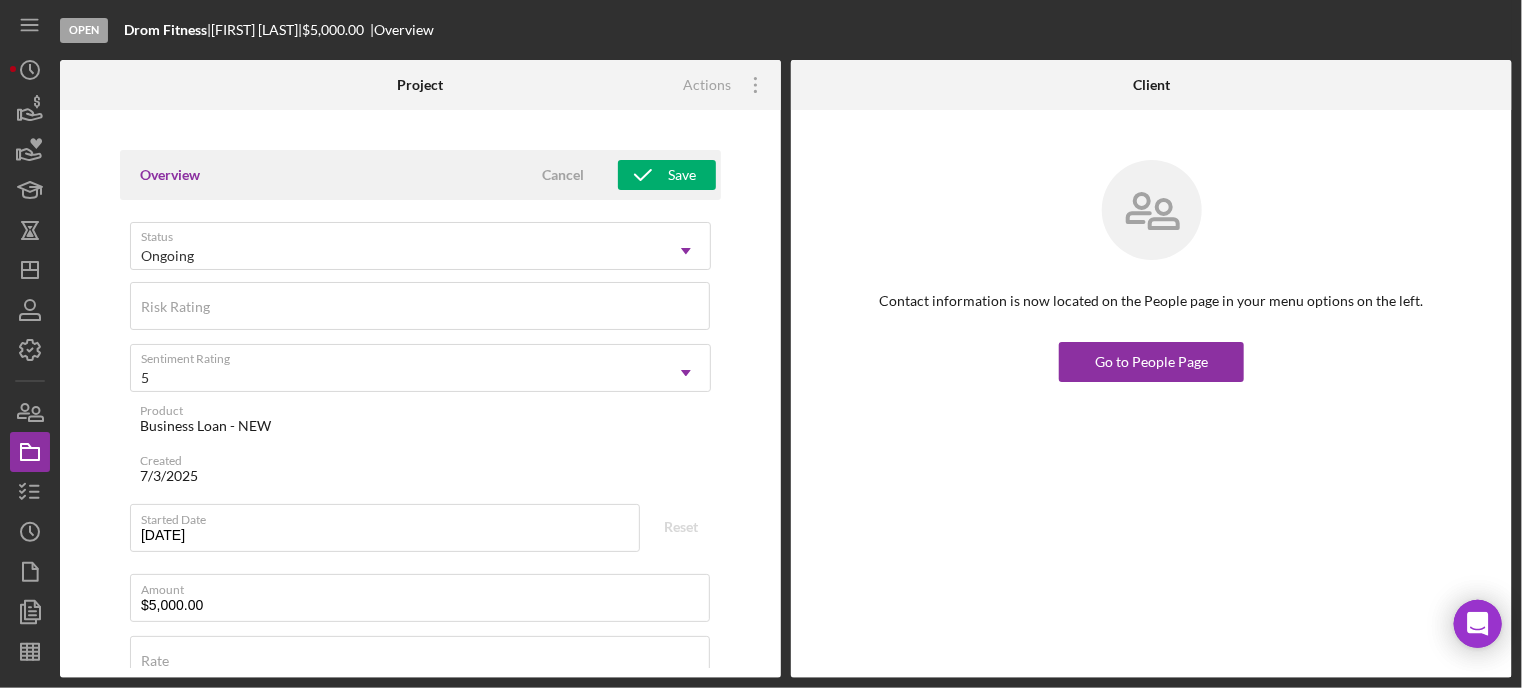 scroll, scrollTop: 300, scrollLeft: 0, axis: vertical 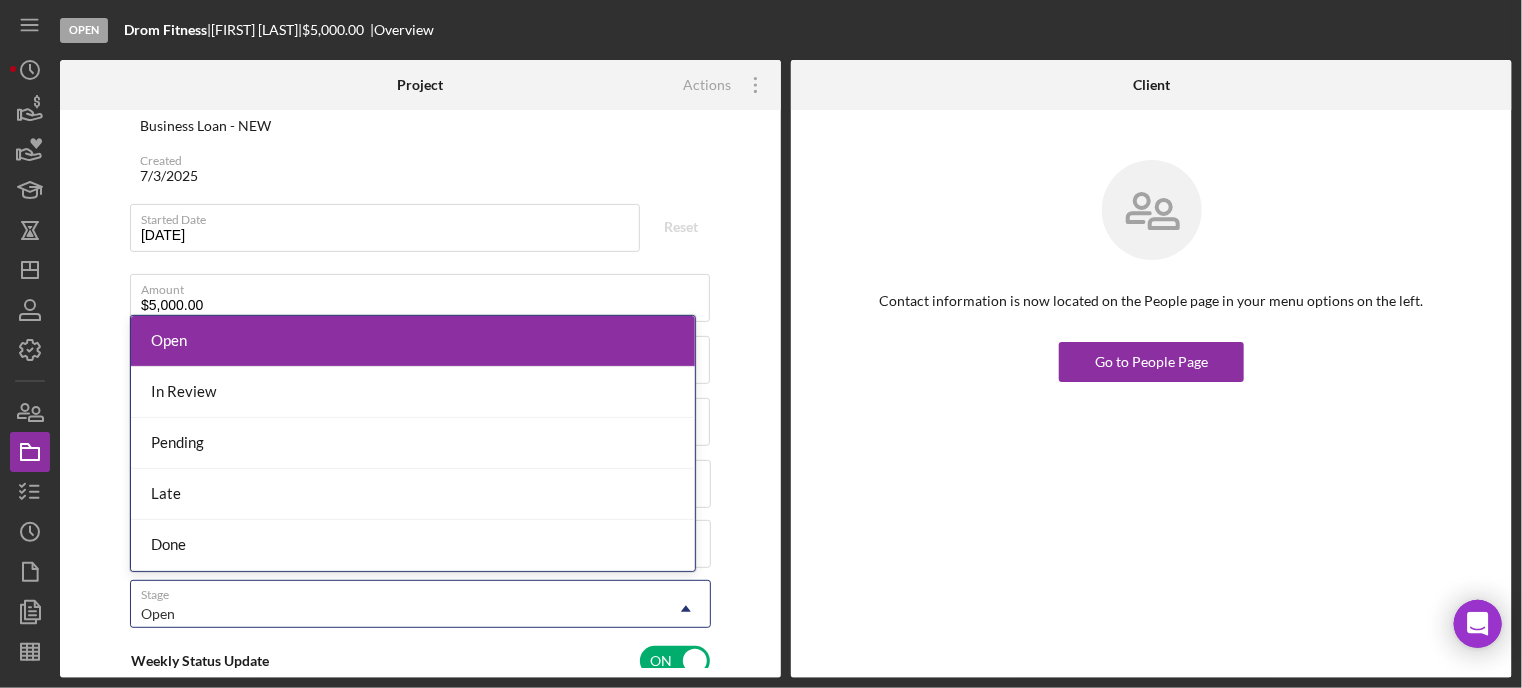 click on "Open" at bounding box center (158, 614) 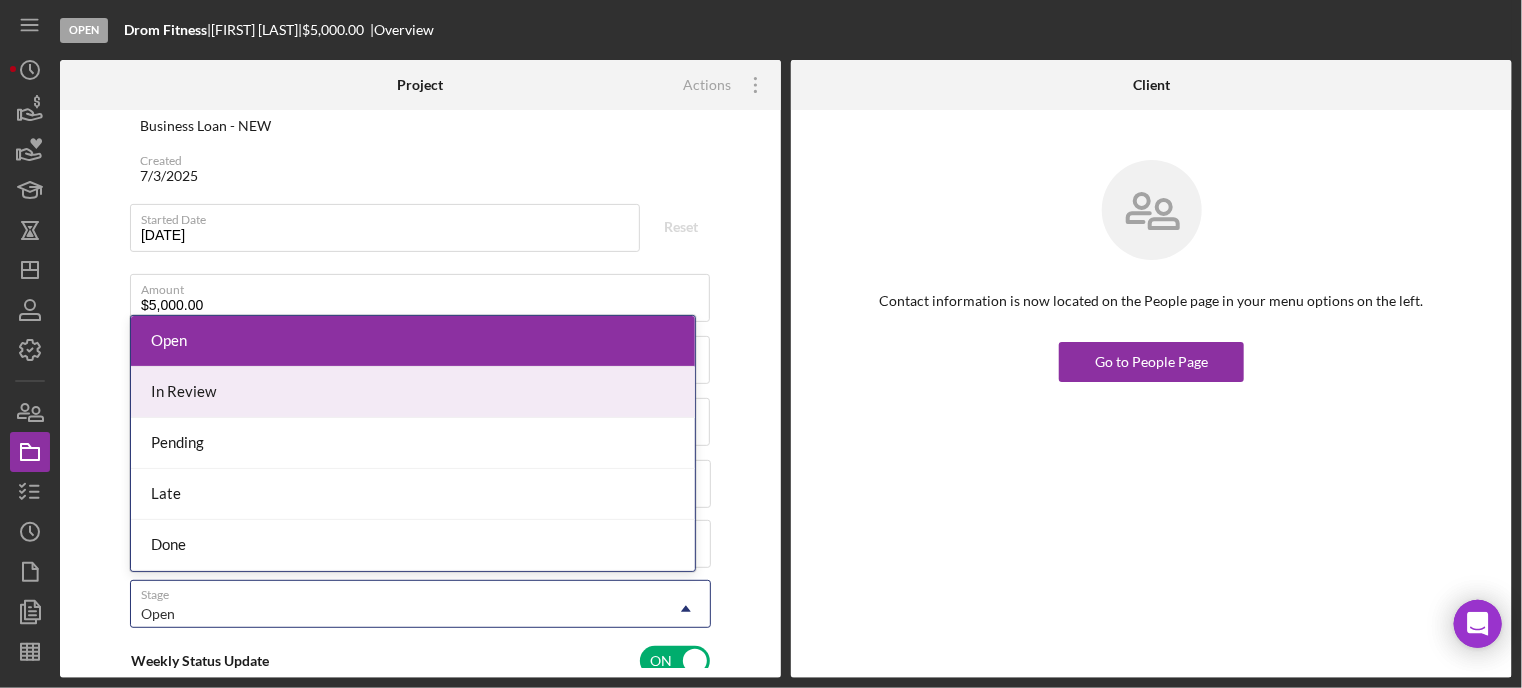 click on "In Review" at bounding box center (413, 392) 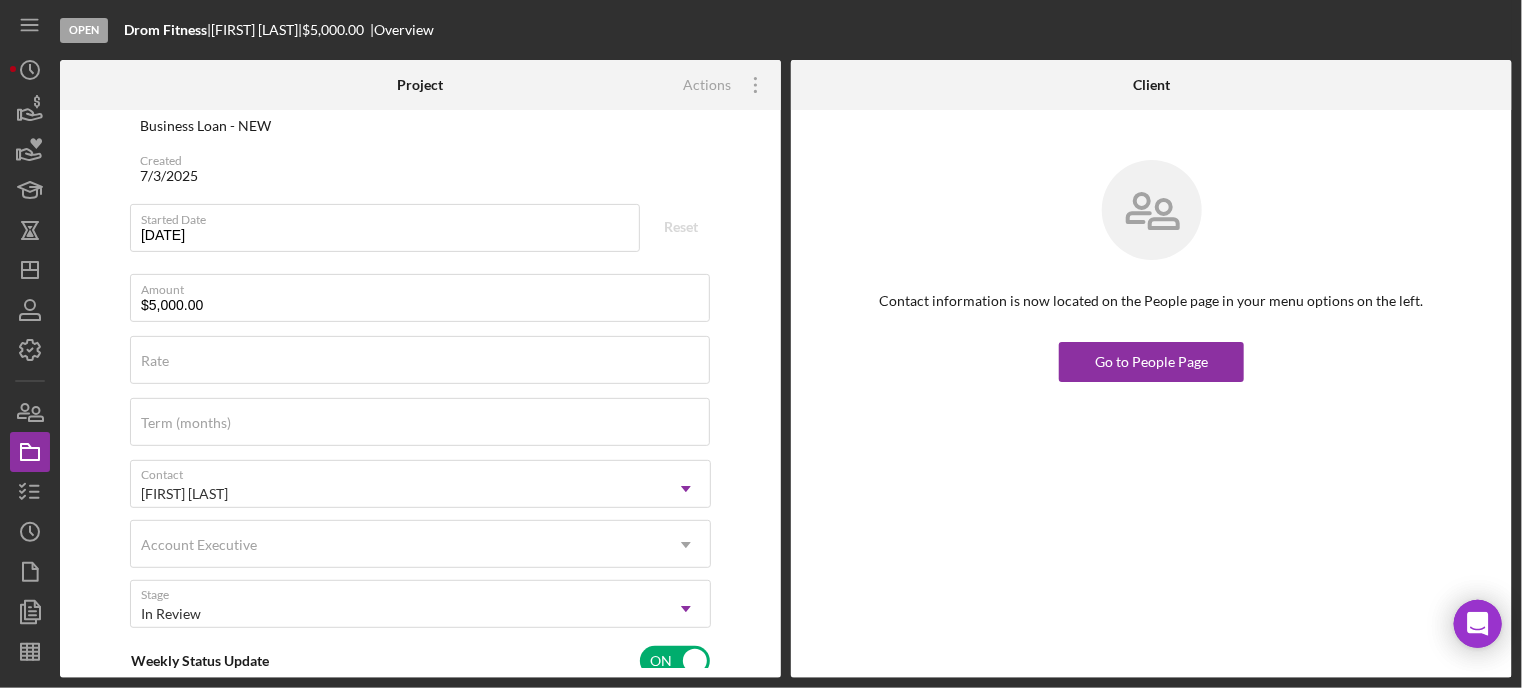 scroll, scrollTop: 0, scrollLeft: 0, axis: both 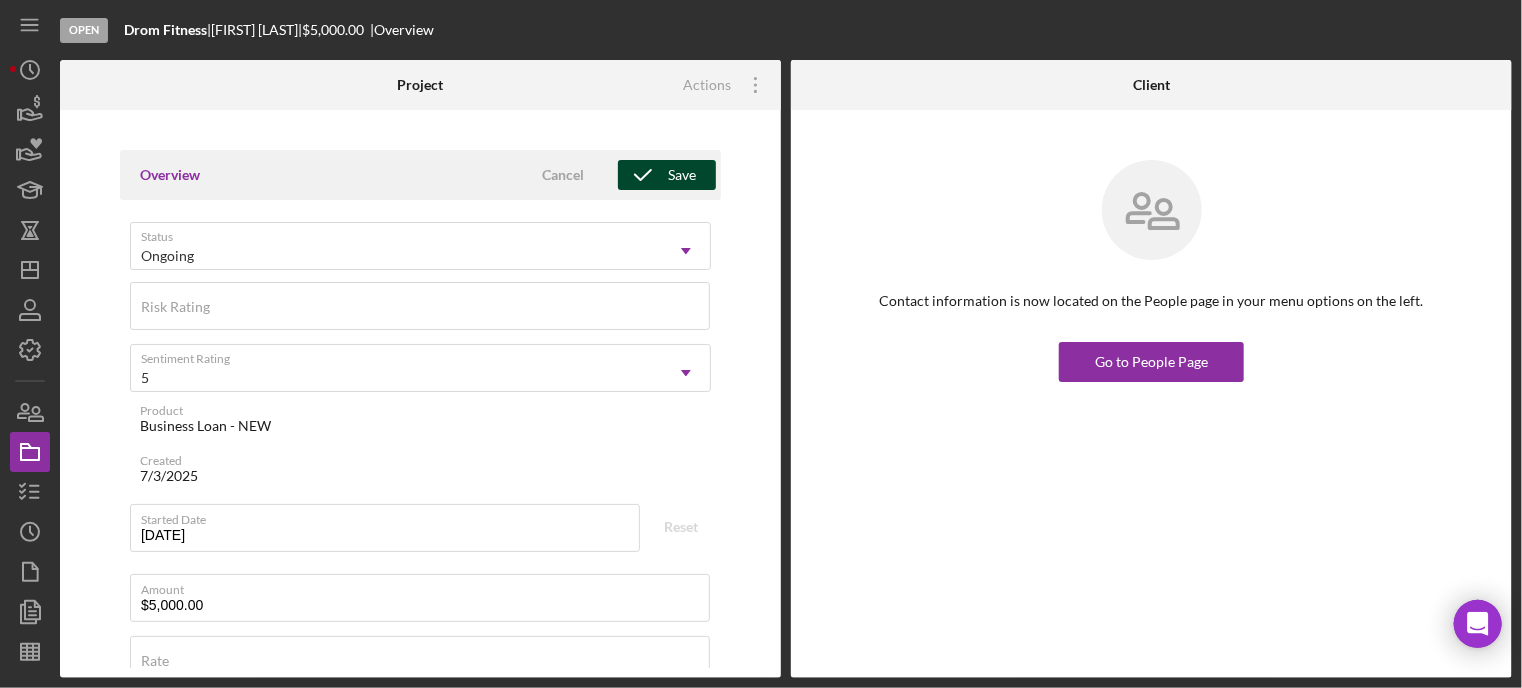 click on "Save" at bounding box center [682, 175] 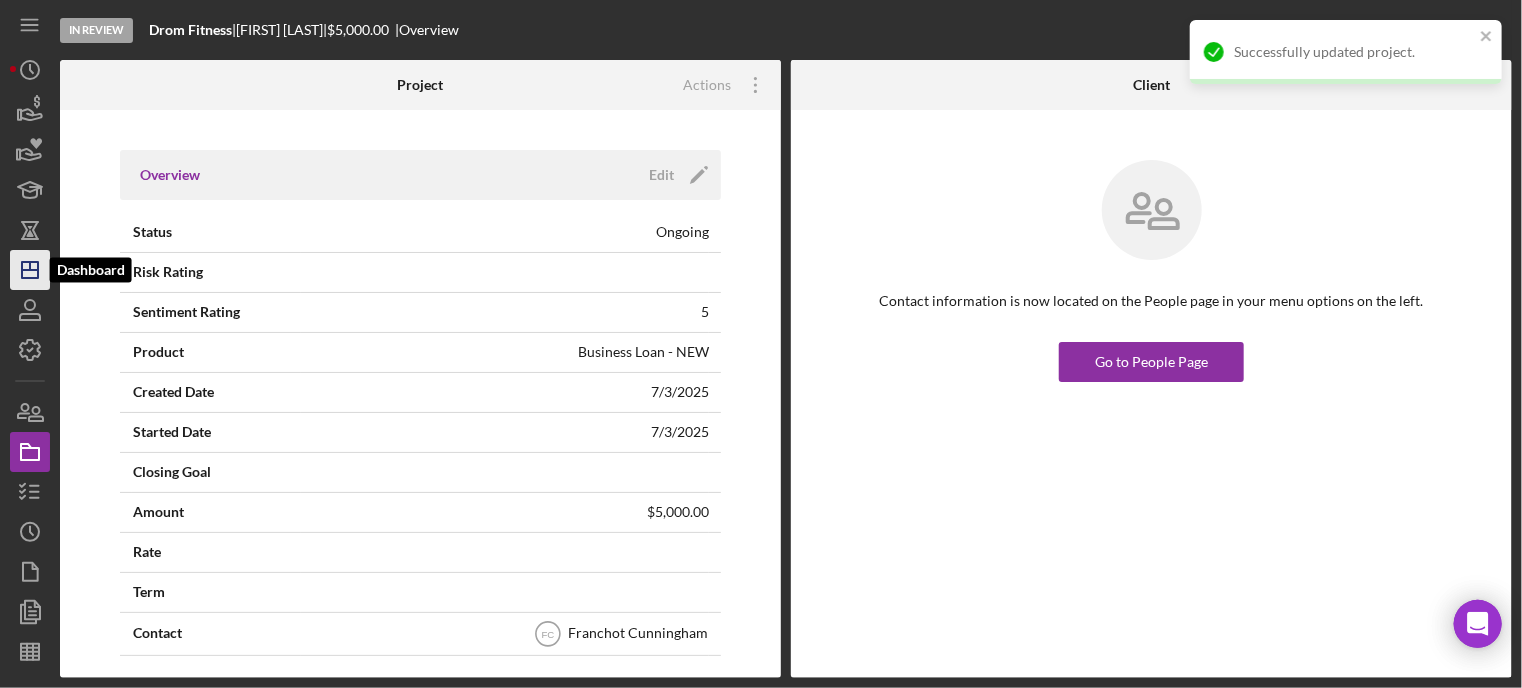 click on "Icon/Dashboard" 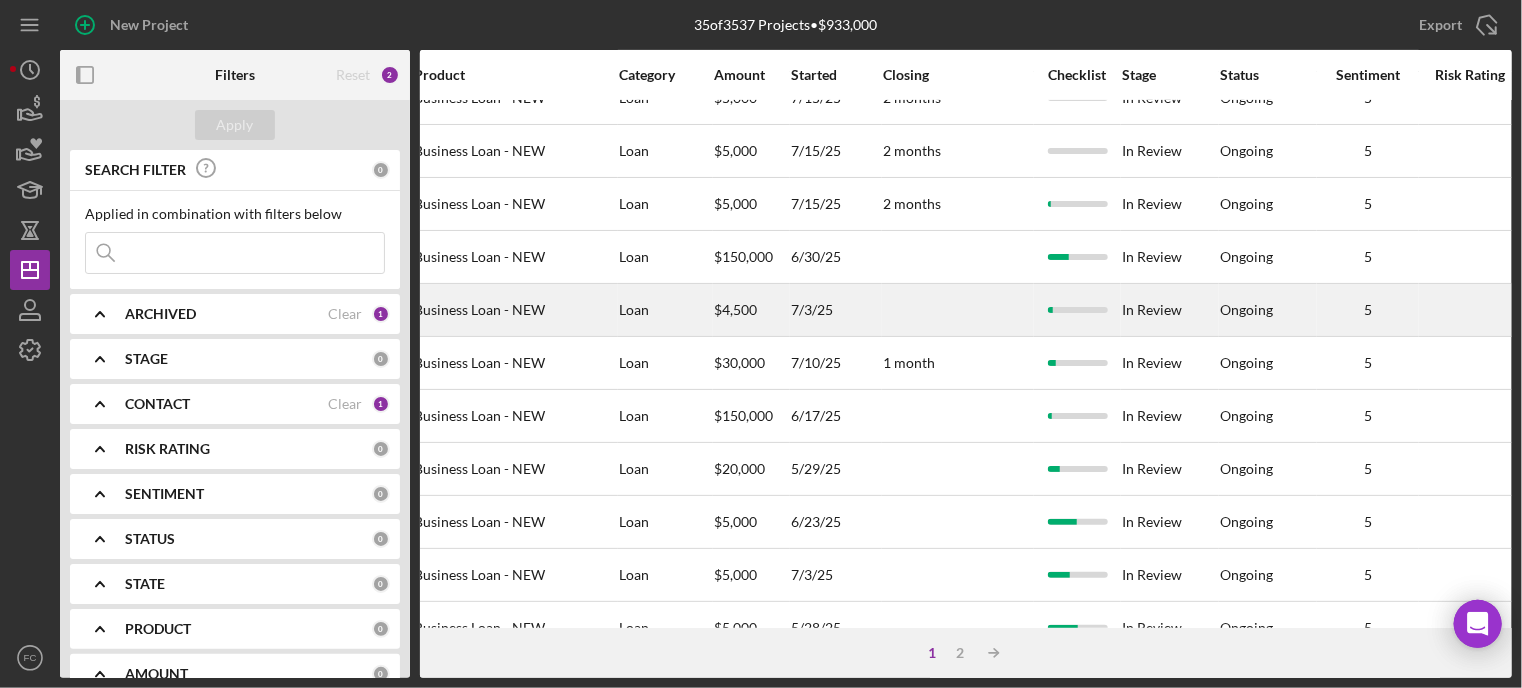 scroll, scrollTop: 500, scrollLeft: 713, axis: both 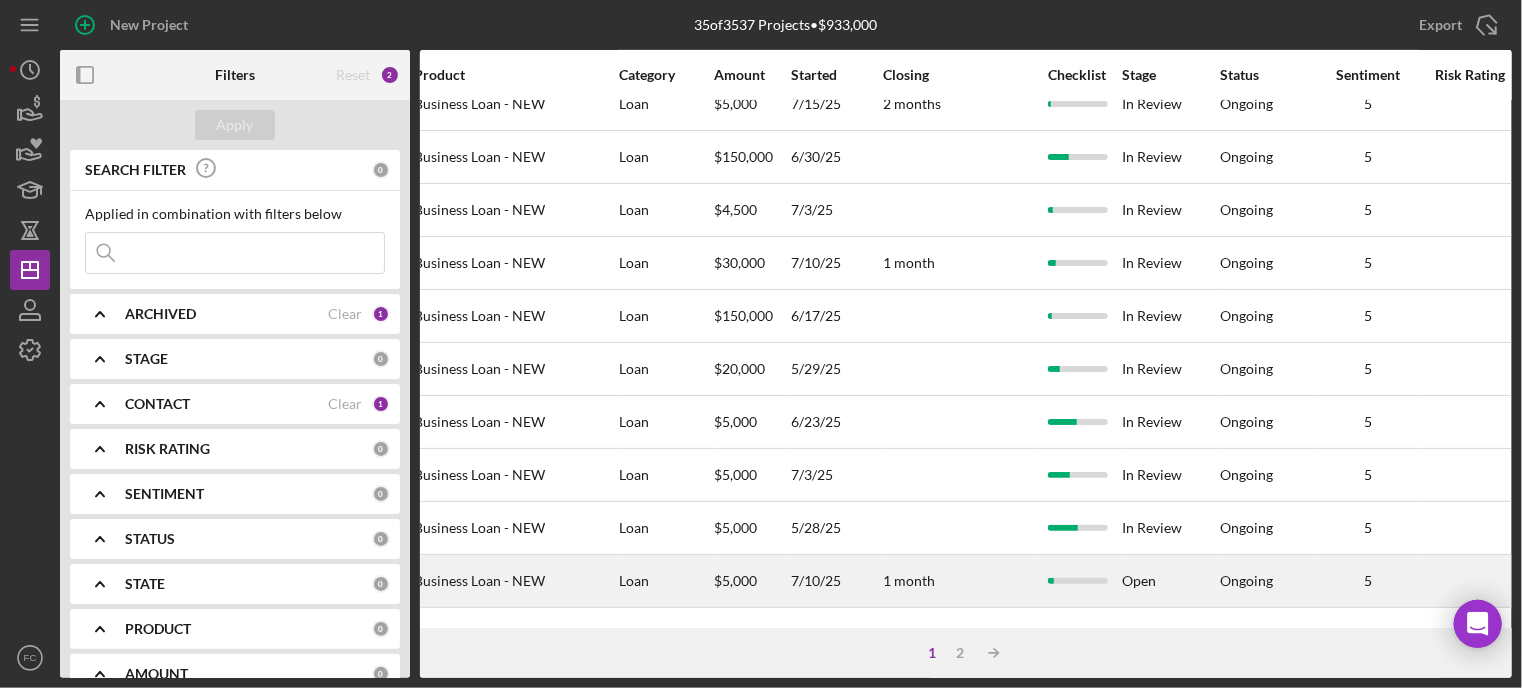 click on "Open" at bounding box center [1170, 581] 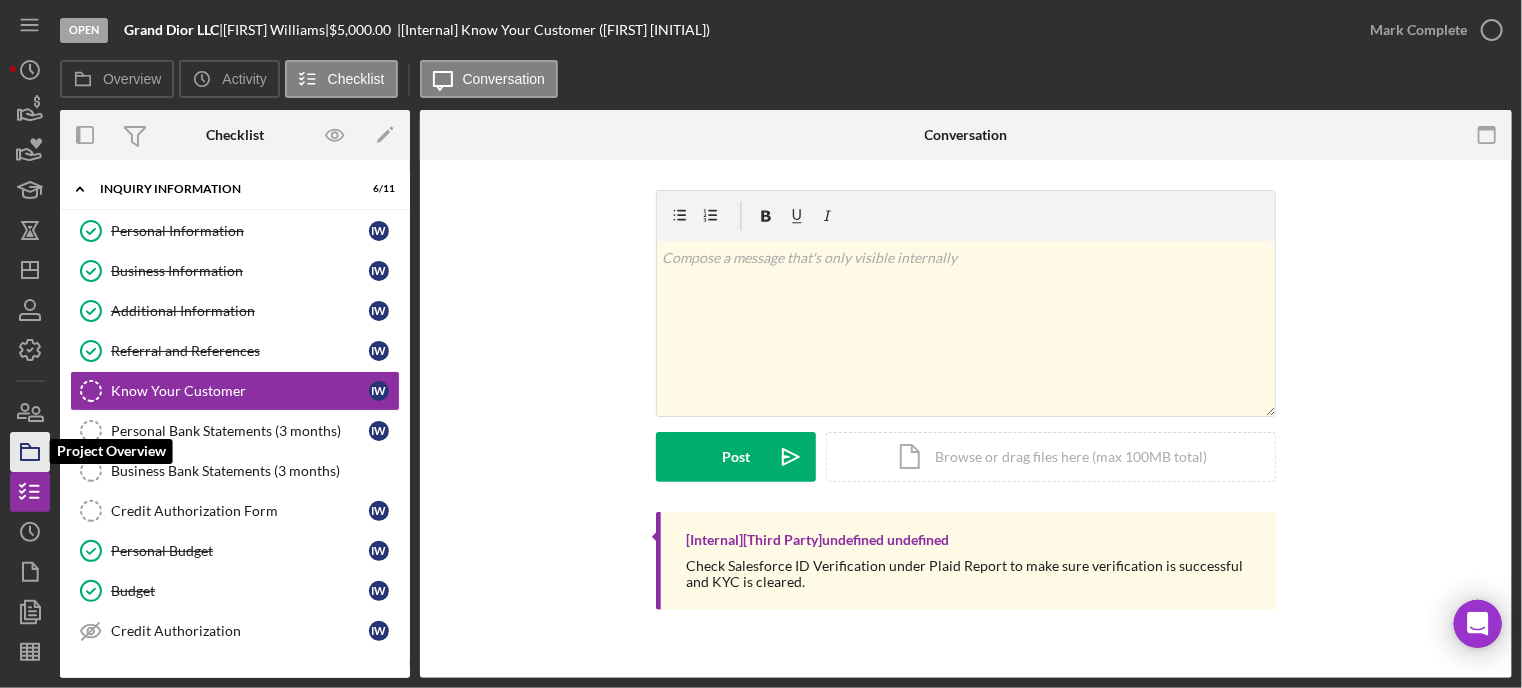 click 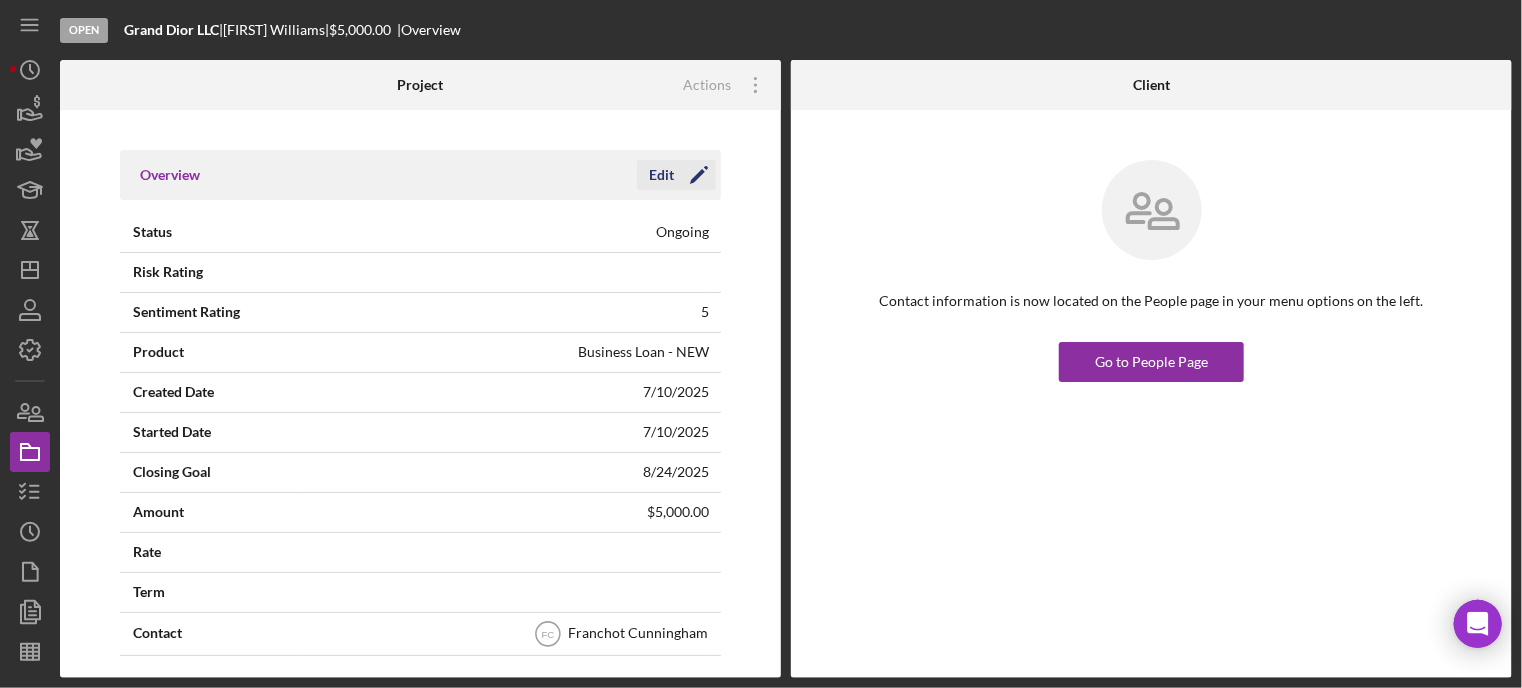 click on "Edit" at bounding box center (661, 175) 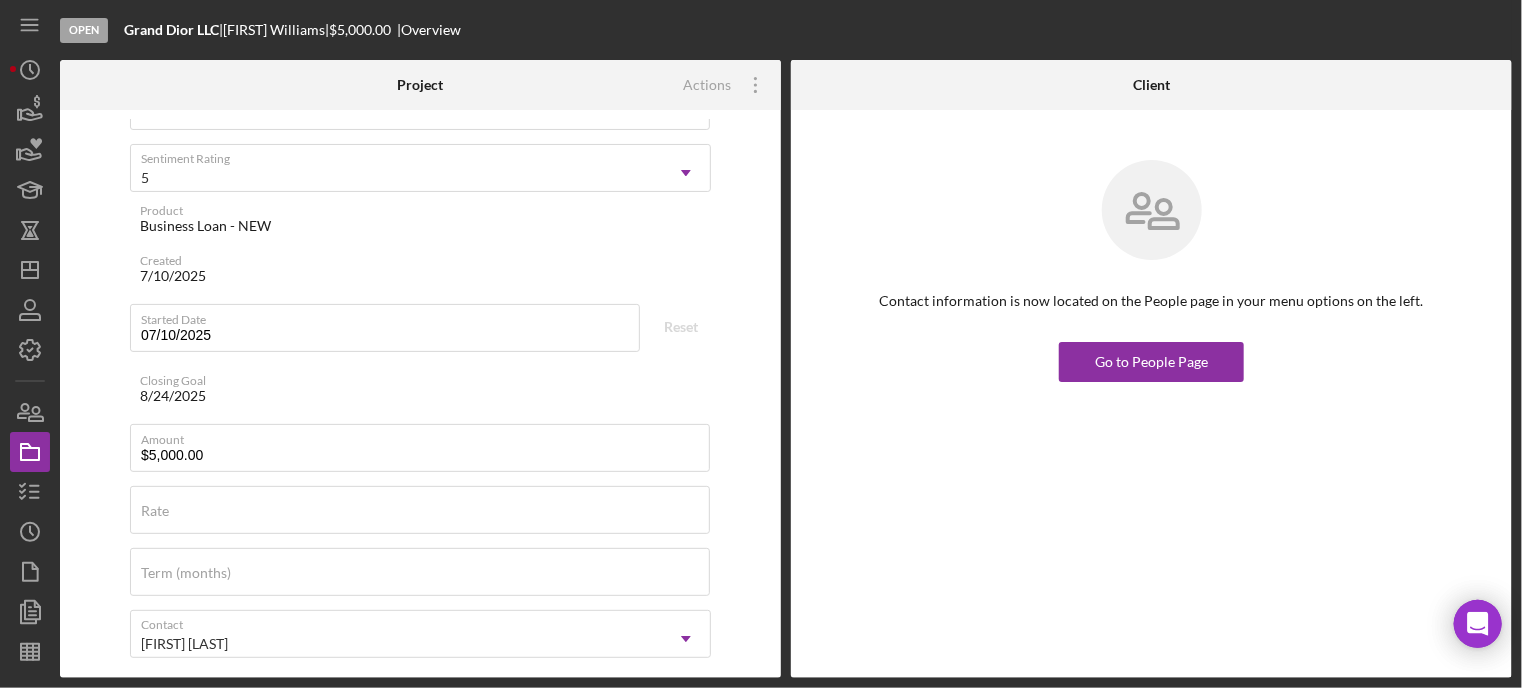 scroll, scrollTop: 500, scrollLeft: 0, axis: vertical 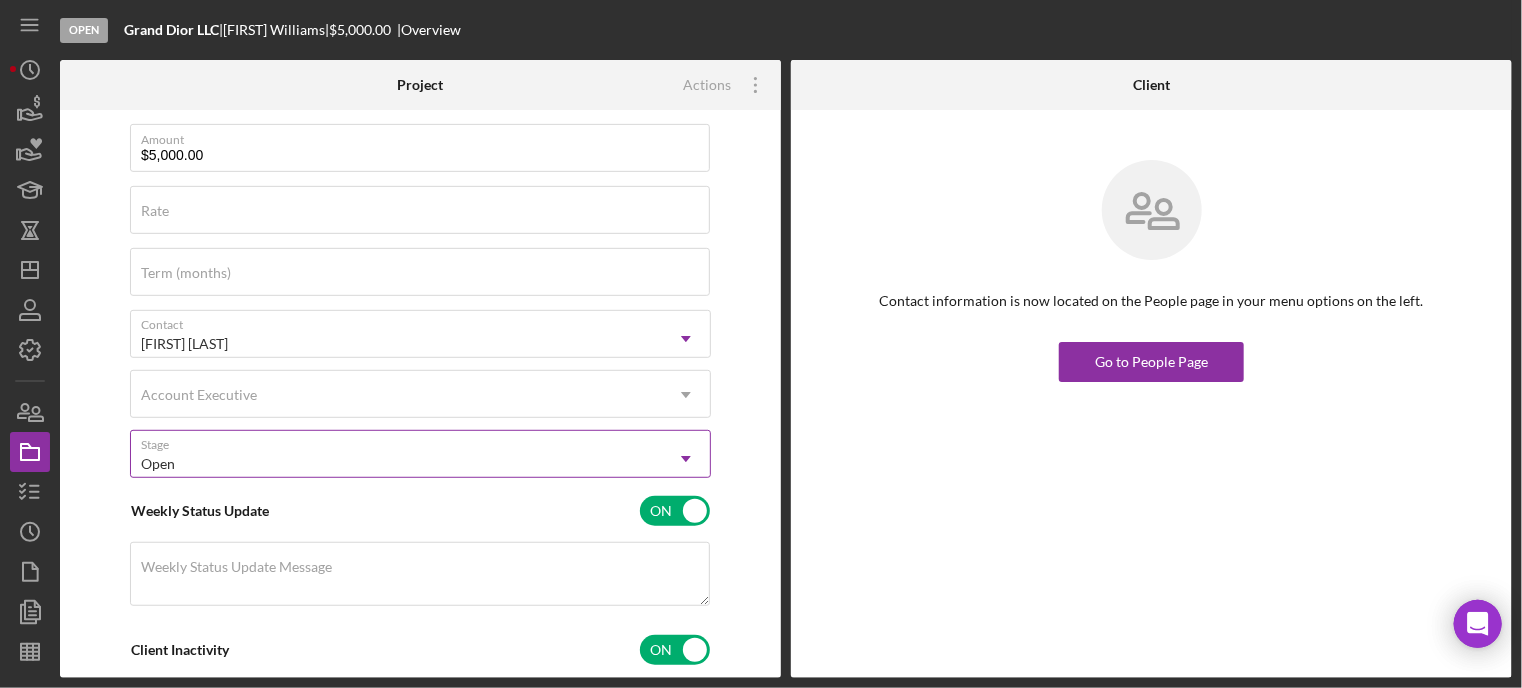 click on "Open" at bounding box center (396, 464) 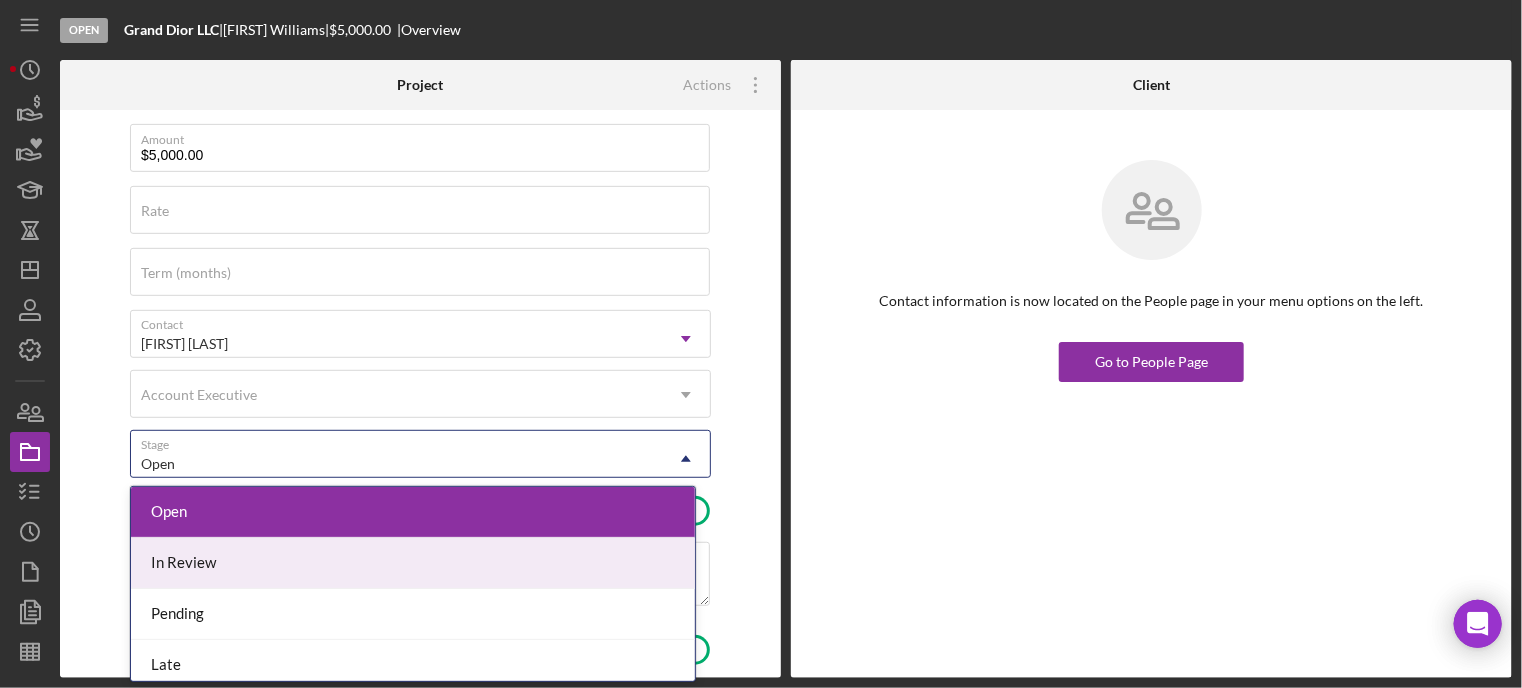 click on "In Review" at bounding box center (413, 563) 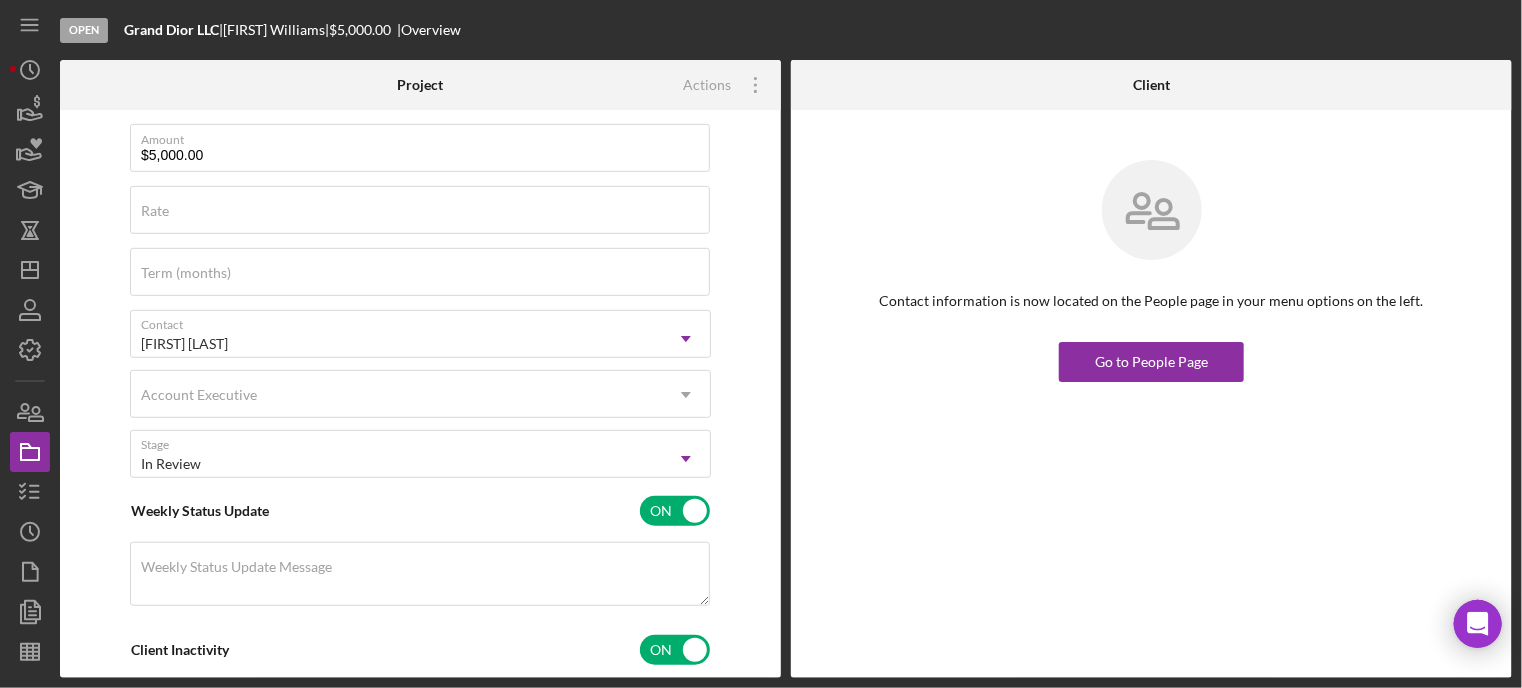 scroll, scrollTop: 0, scrollLeft: 0, axis: both 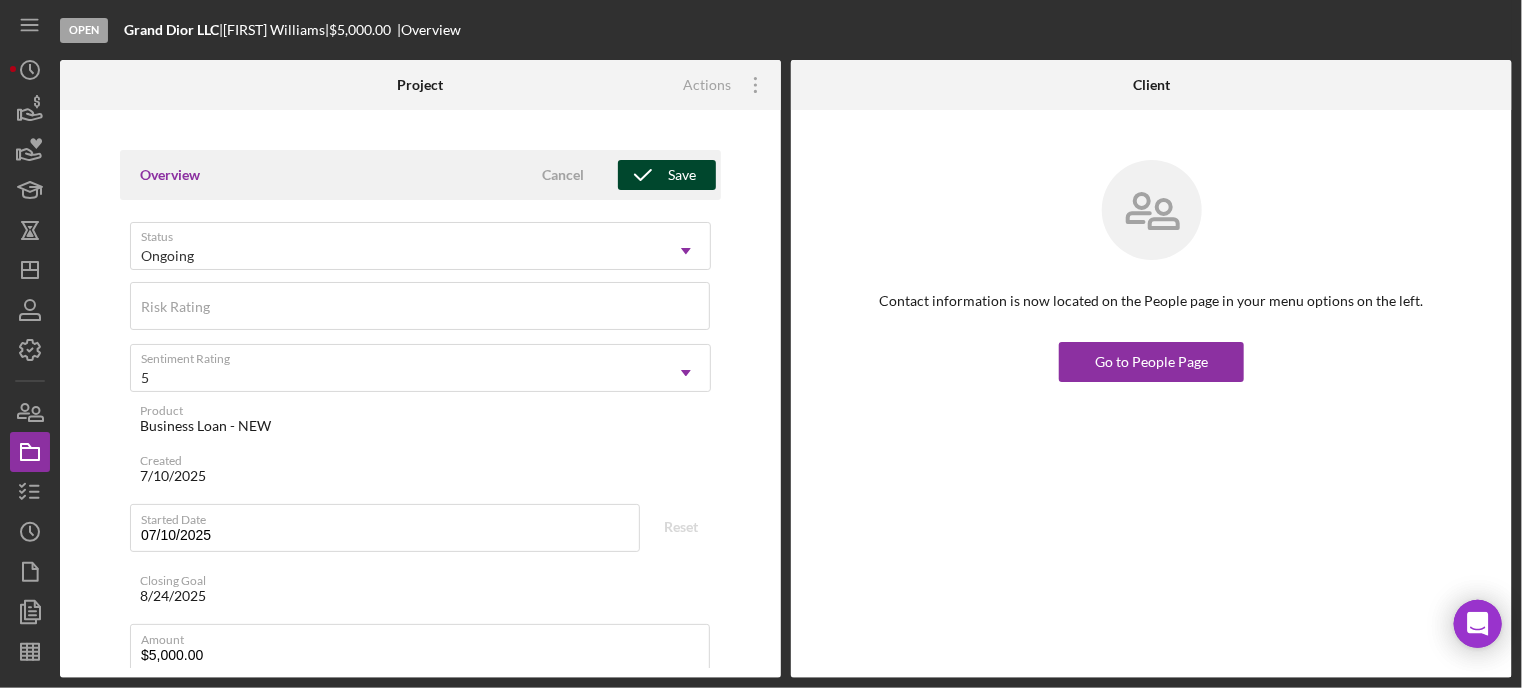 click on "Save" at bounding box center [682, 175] 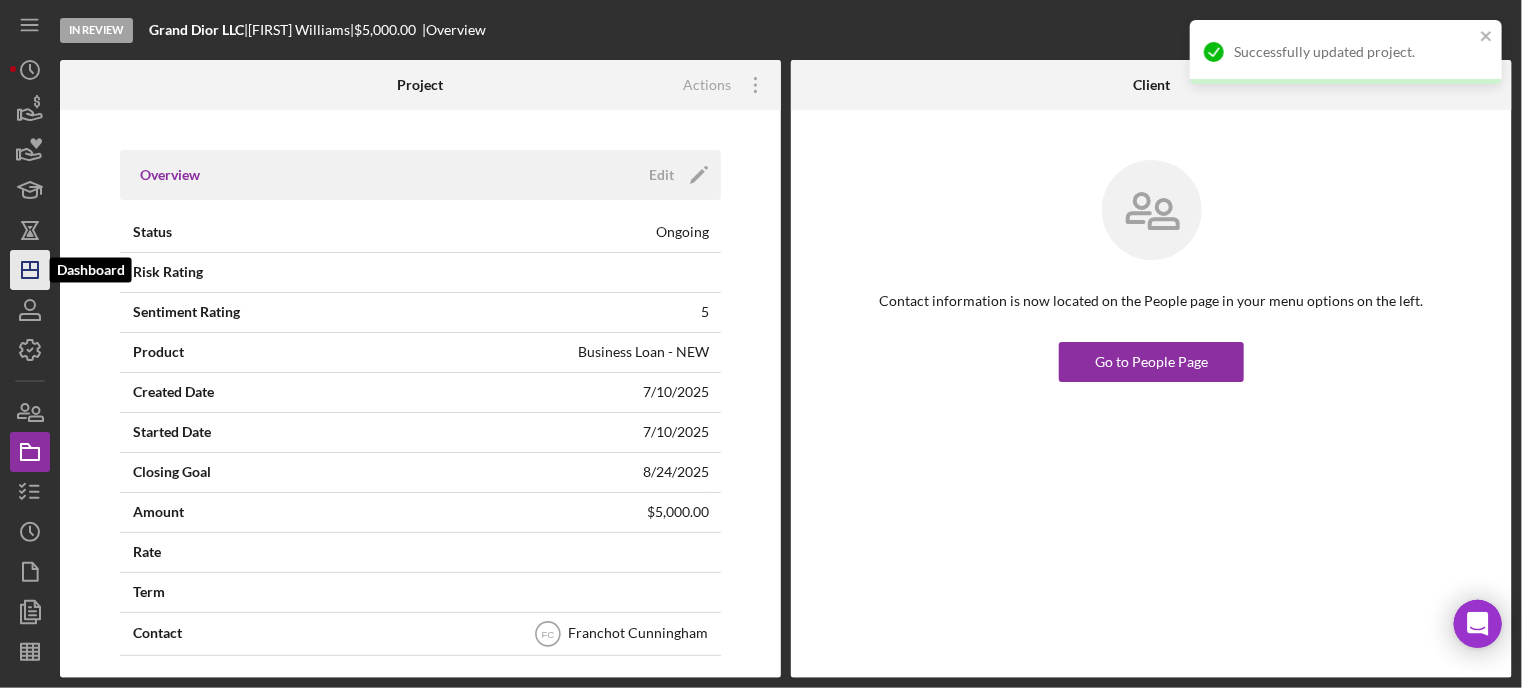 click on "Icon/Dashboard" 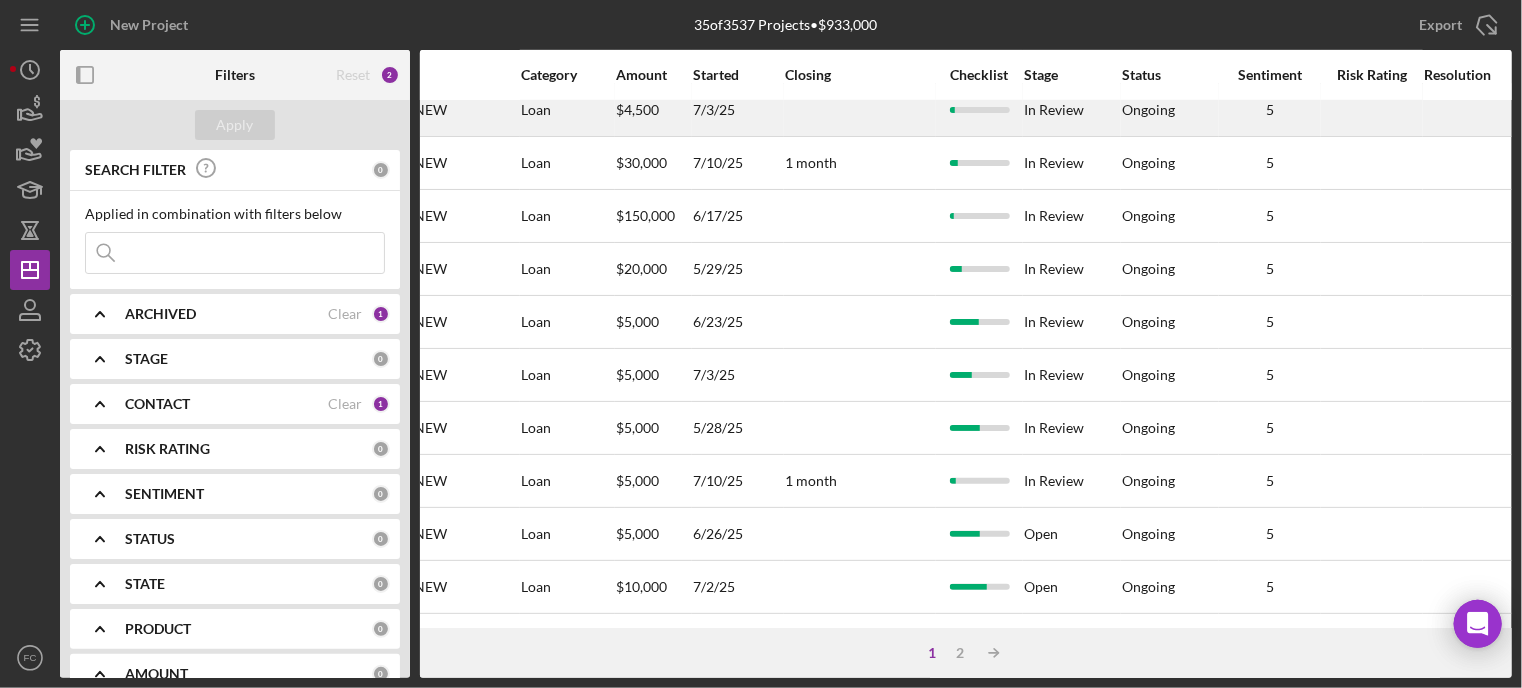 scroll, scrollTop: 700, scrollLeft: 811, axis: both 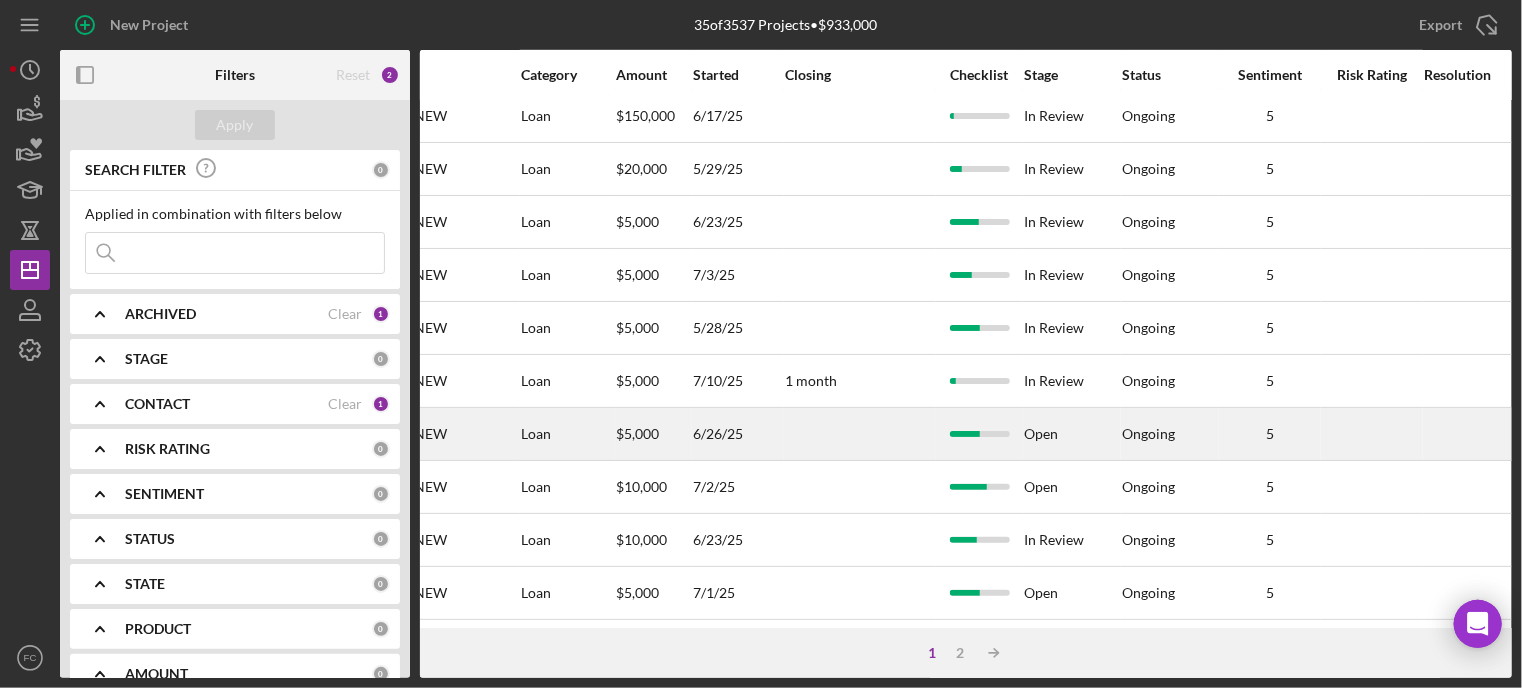 click on "Open" at bounding box center (1072, 434) 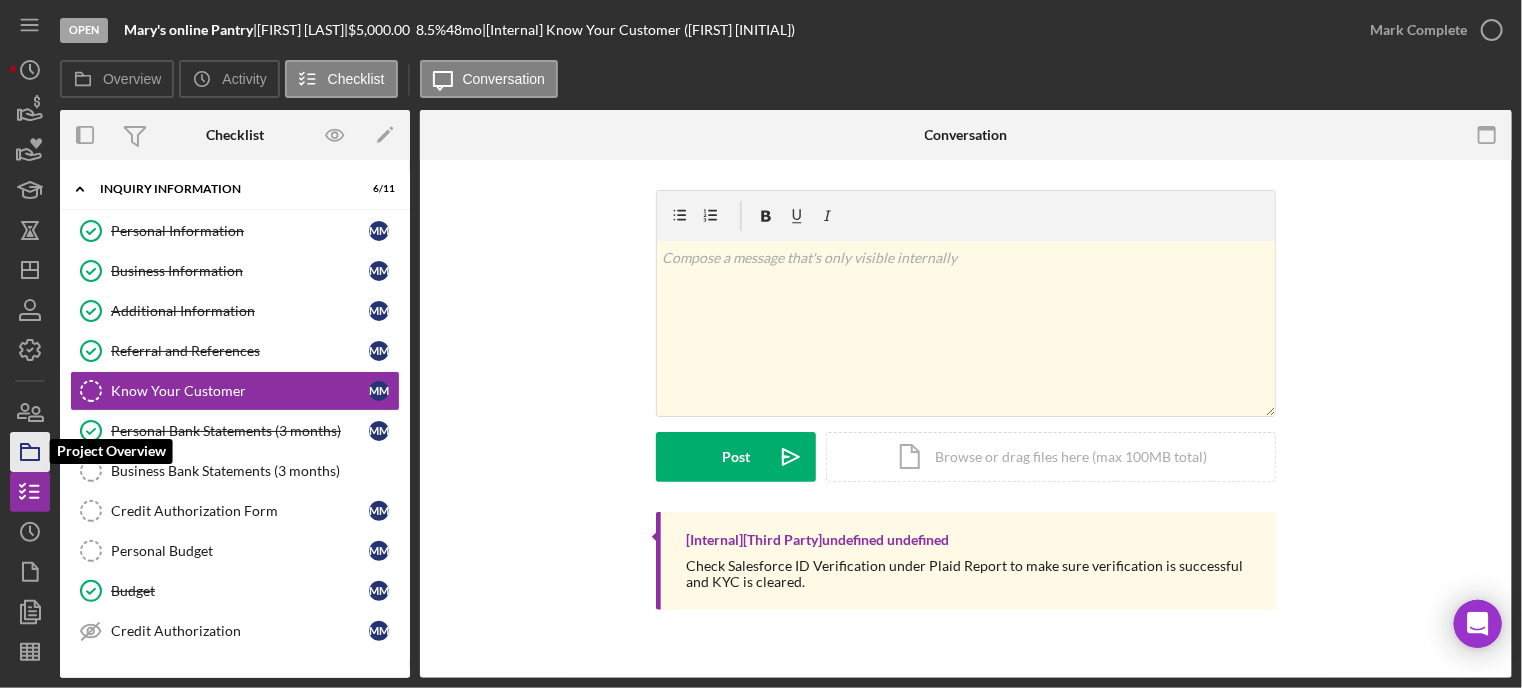 click 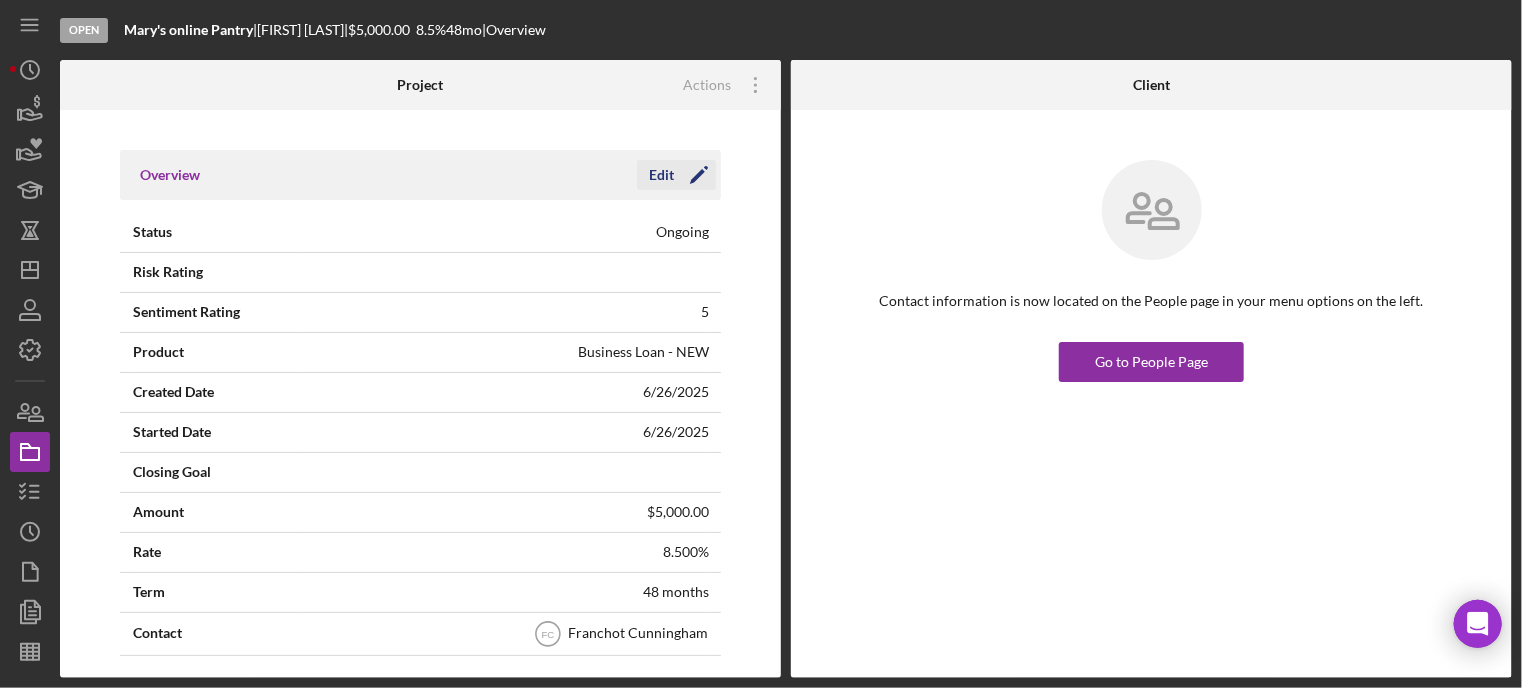click on "Edit" at bounding box center [661, 175] 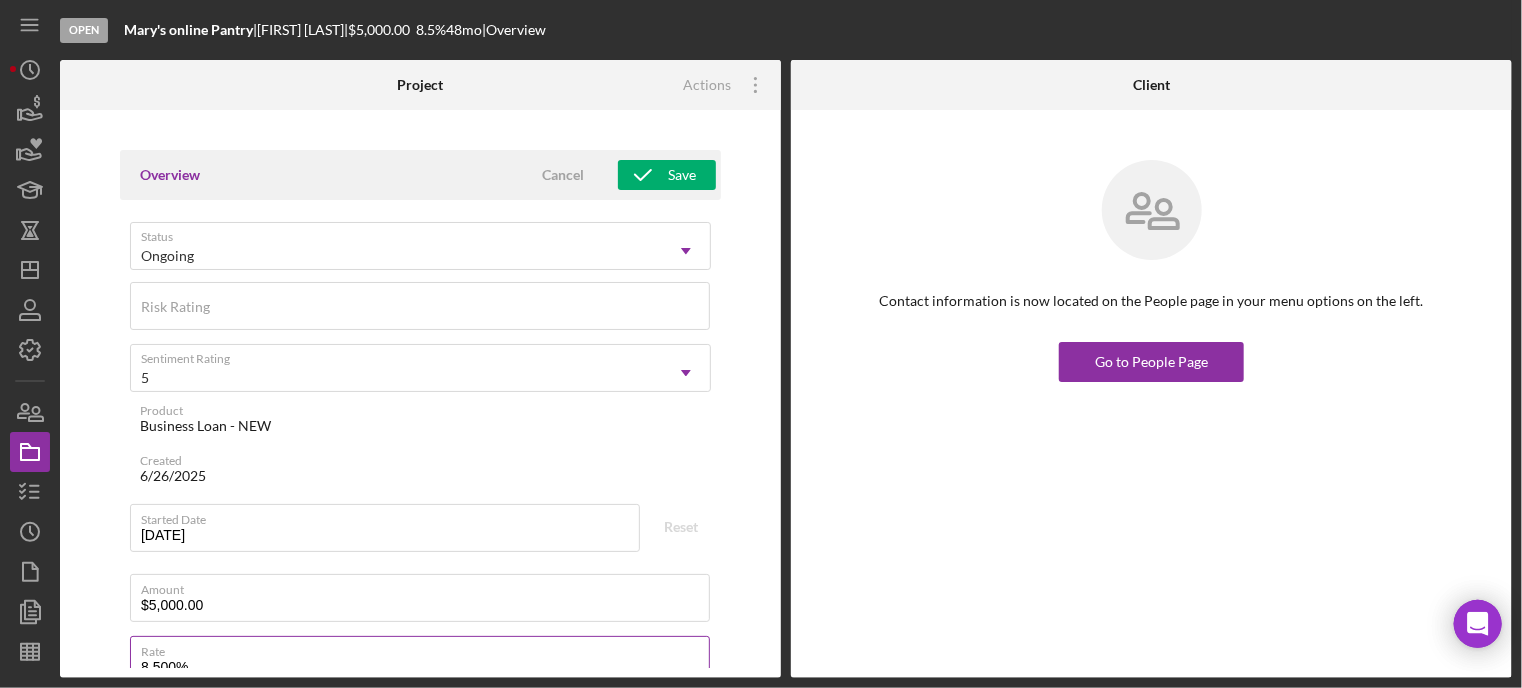 scroll, scrollTop: 300, scrollLeft: 0, axis: vertical 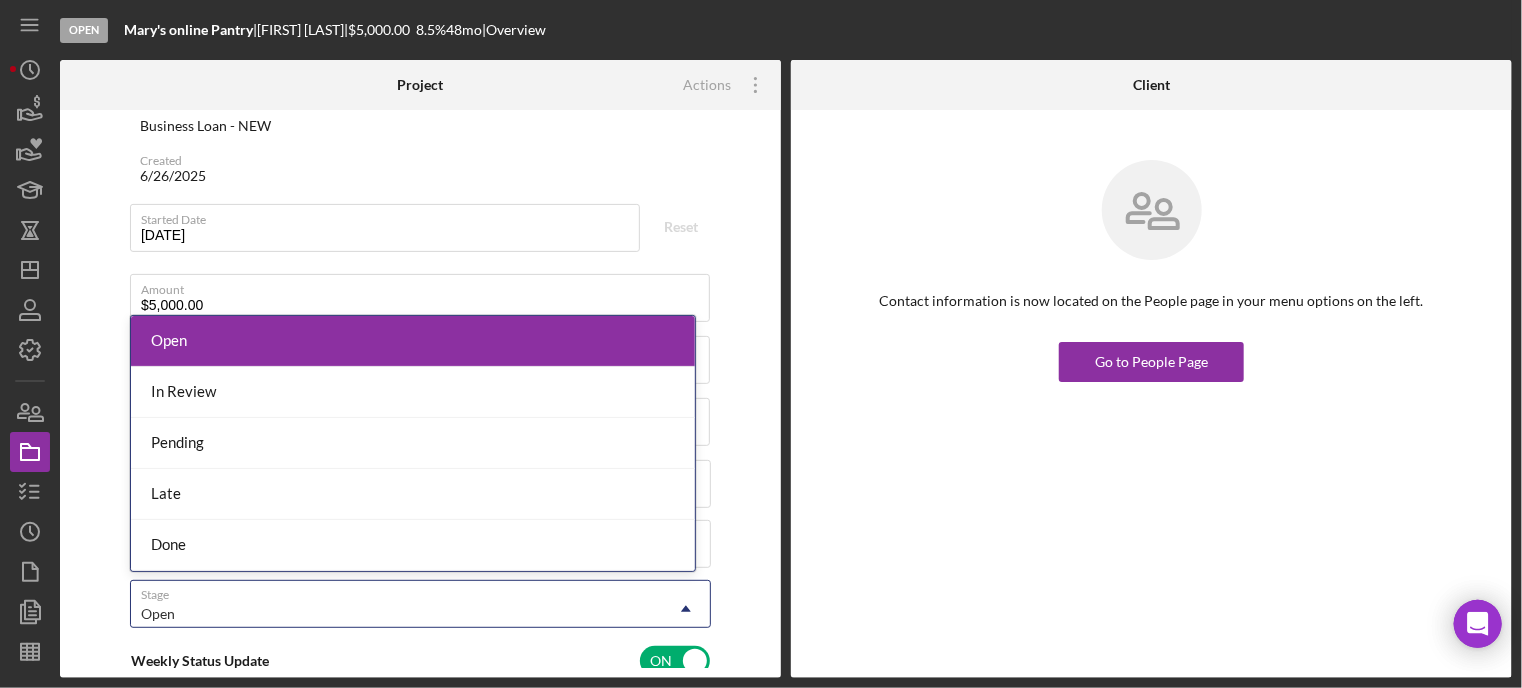 click on "Open" at bounding box center (158, 614) 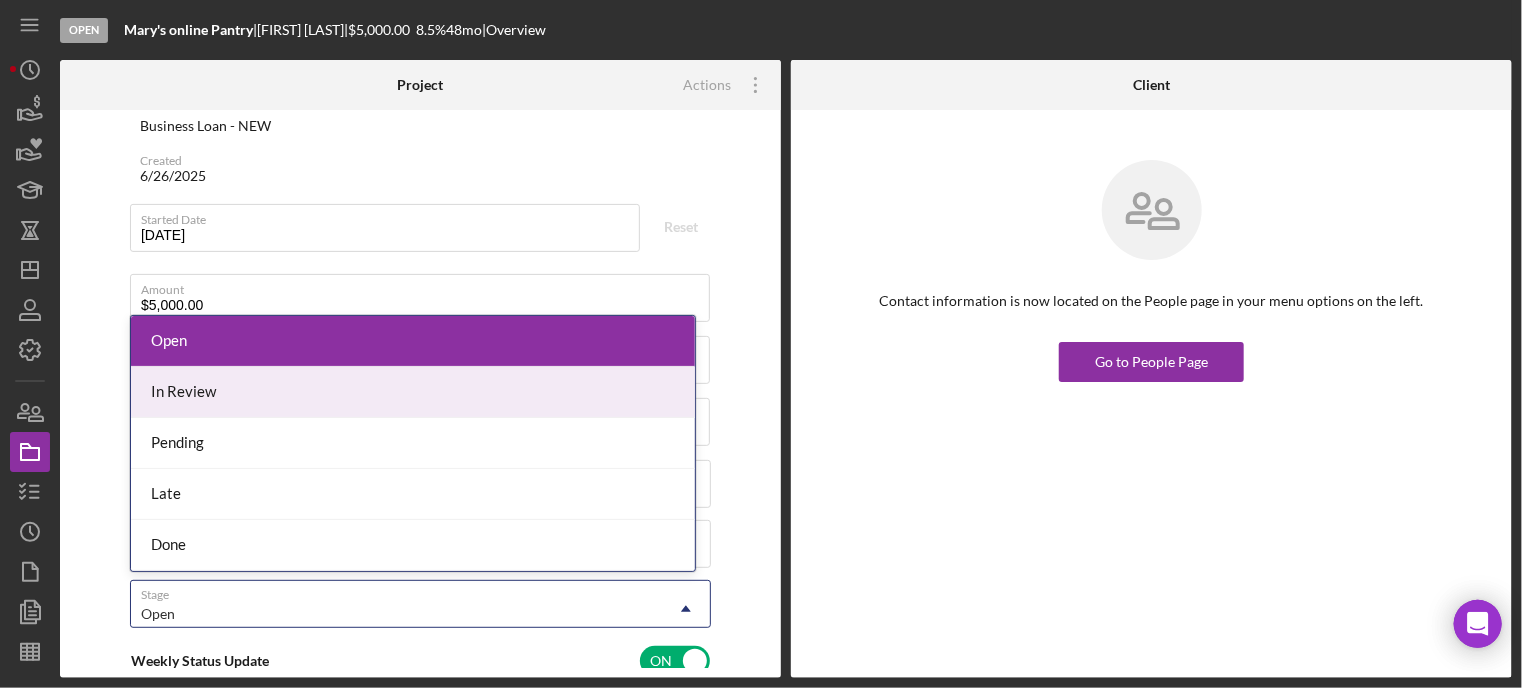 click on "In Review" at bounding box center [413, 392] 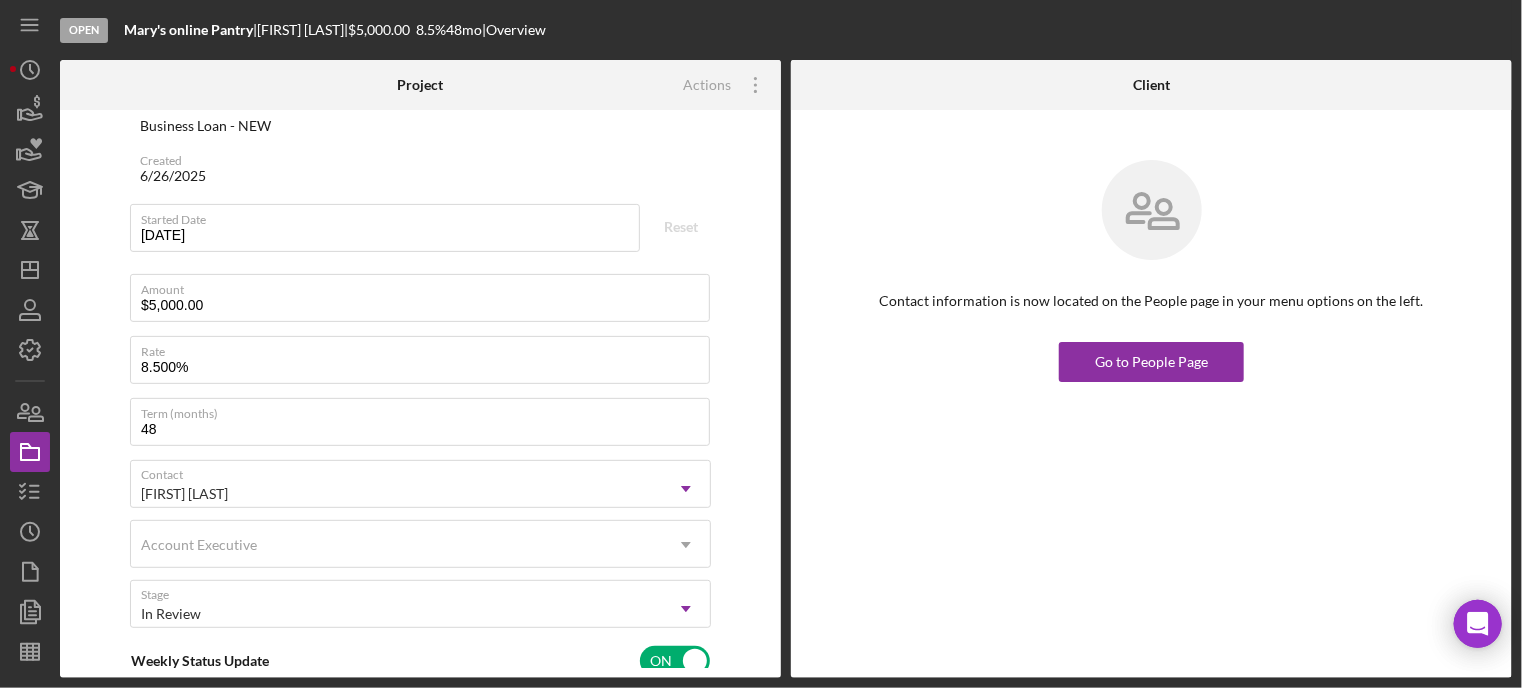 scroll, scrollTop: 0, scrollLeft: 0, axis: both 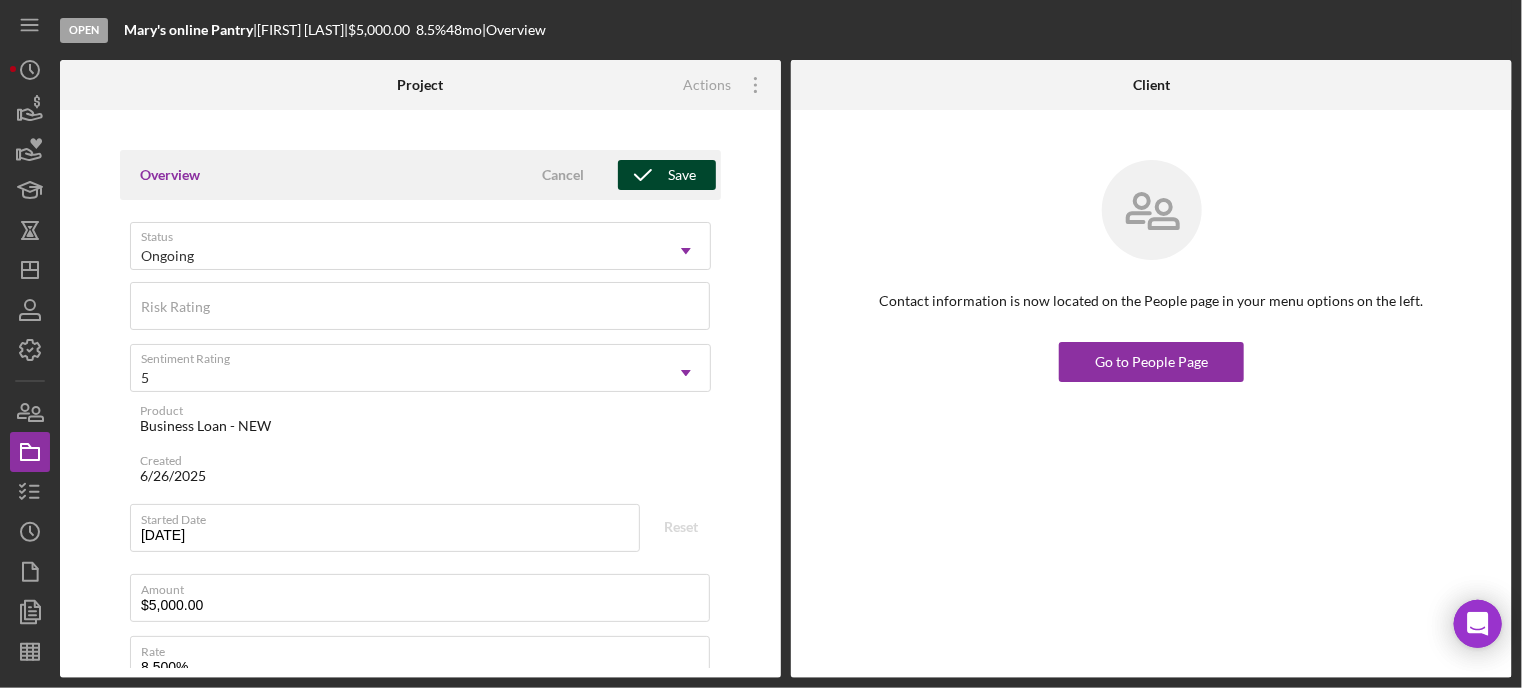 click 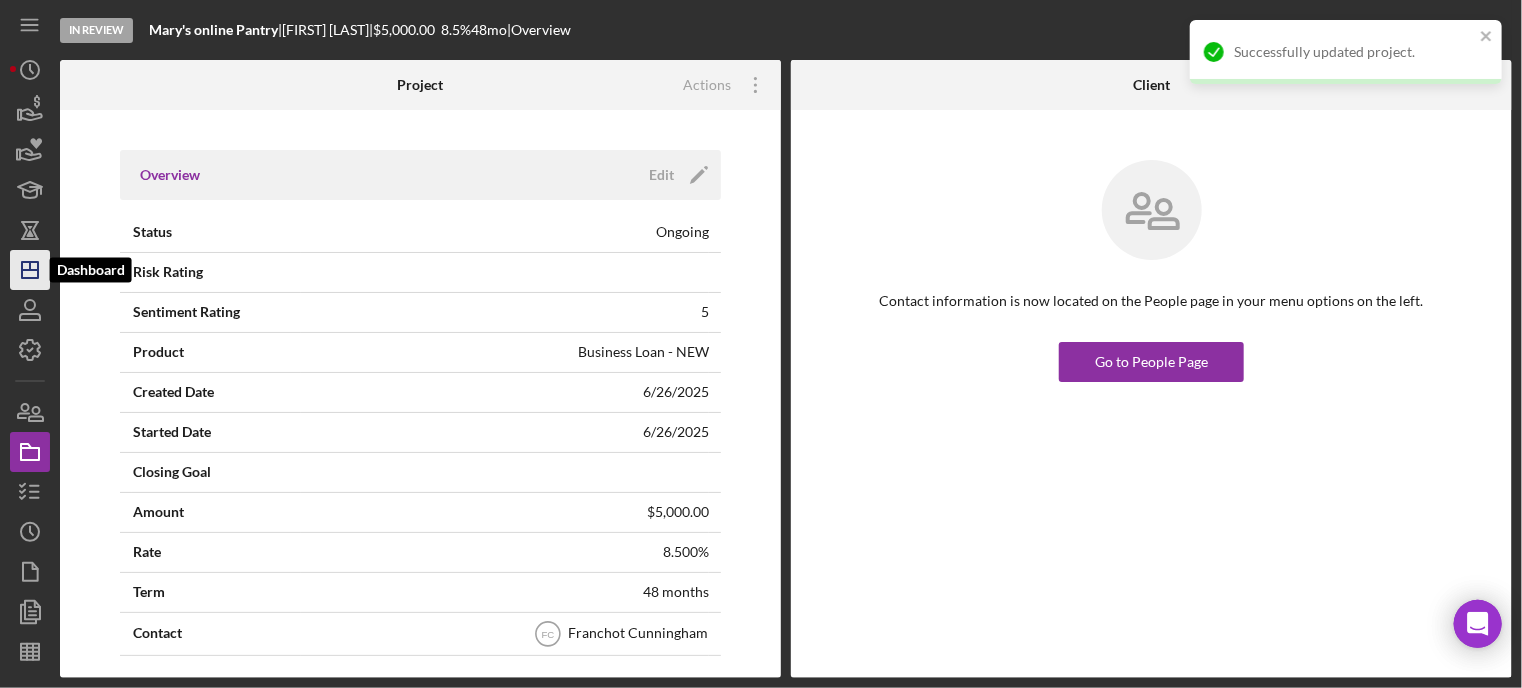 click on "Icon/Dashboard" 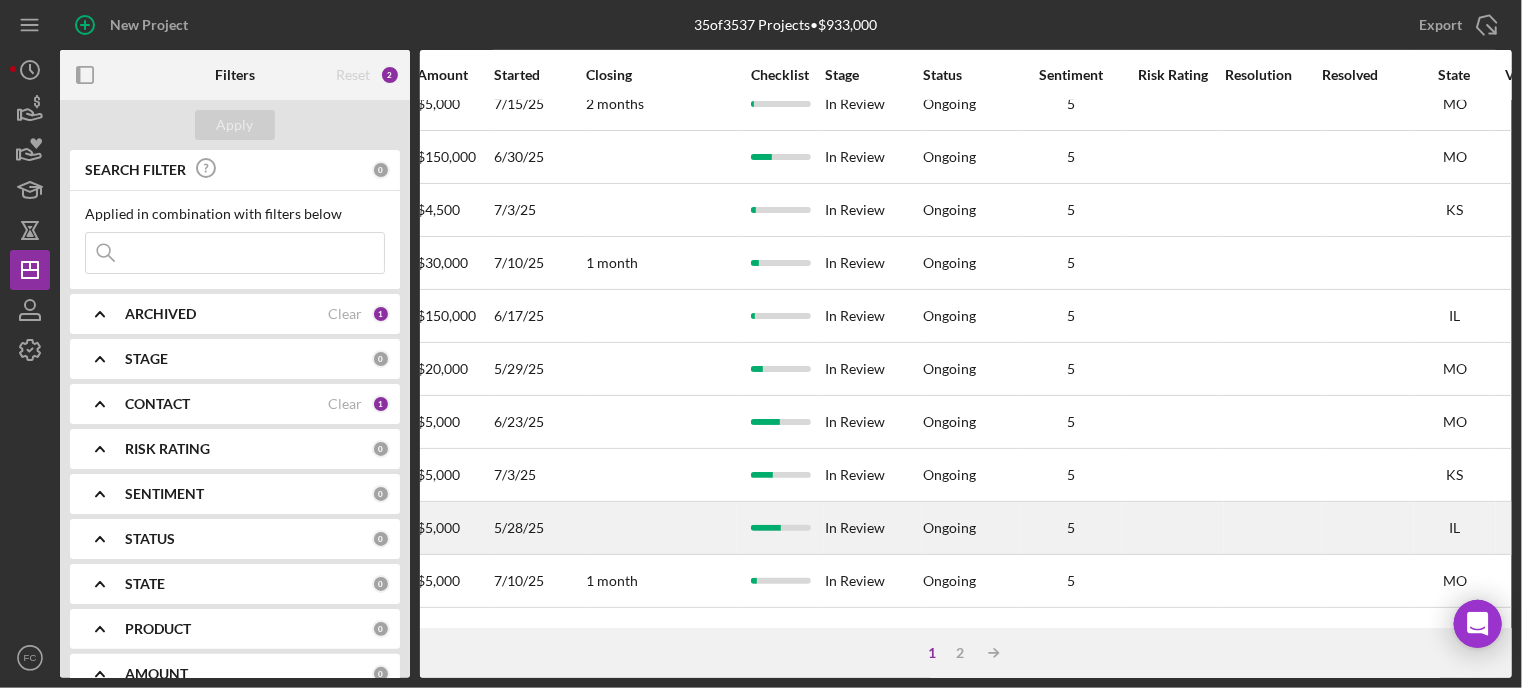 scroll, scrollTop: 700, scrollLeft: 1010, axis: both 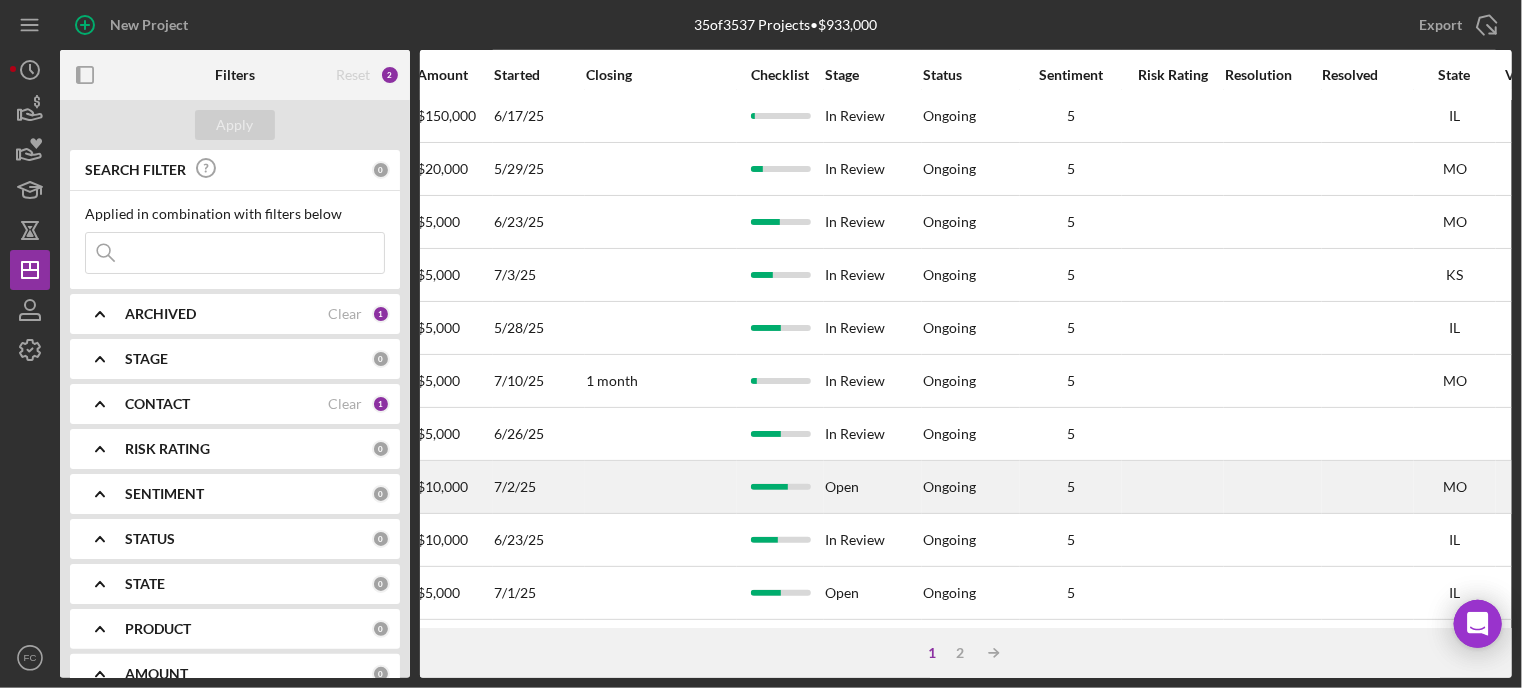 click on "Open" at bounding box center (873, 487) 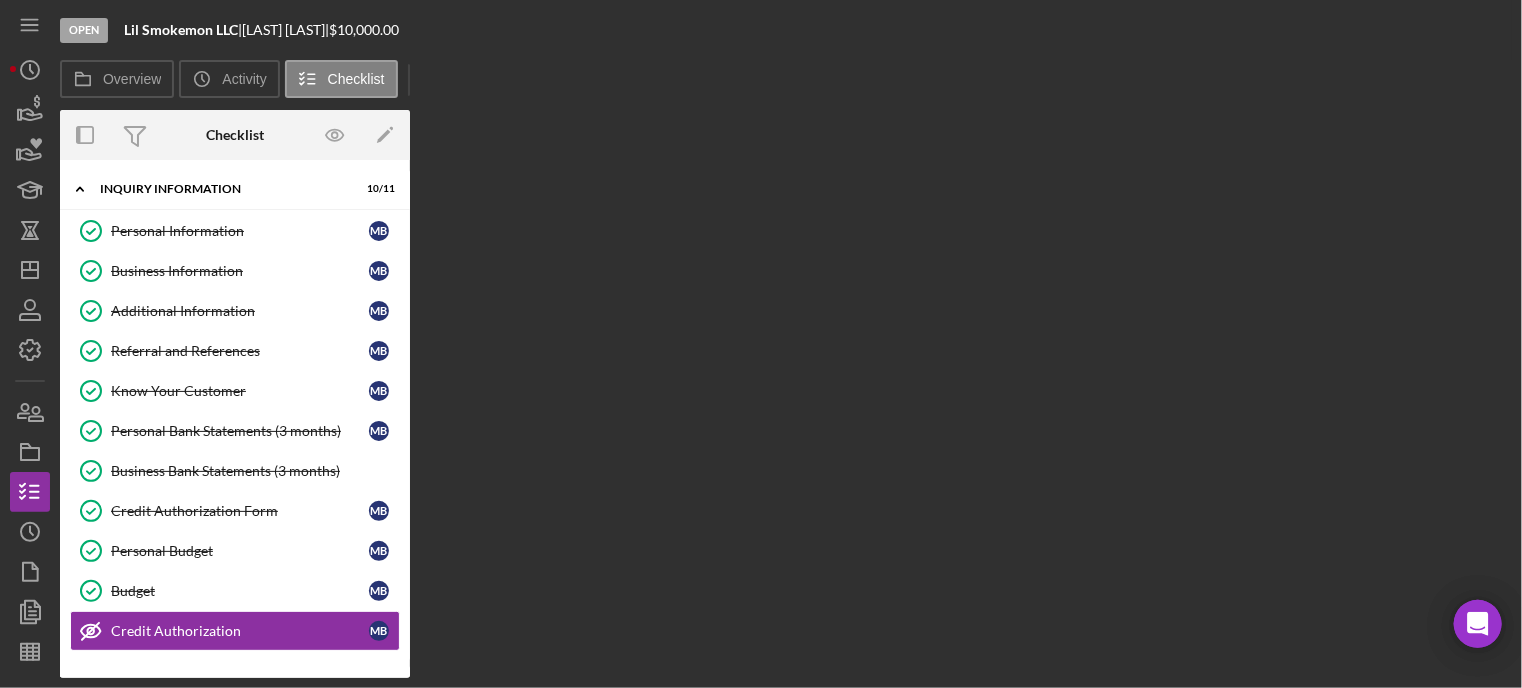 scroll, scrollTop: 208, scrollLeft: 0, axis: vertical 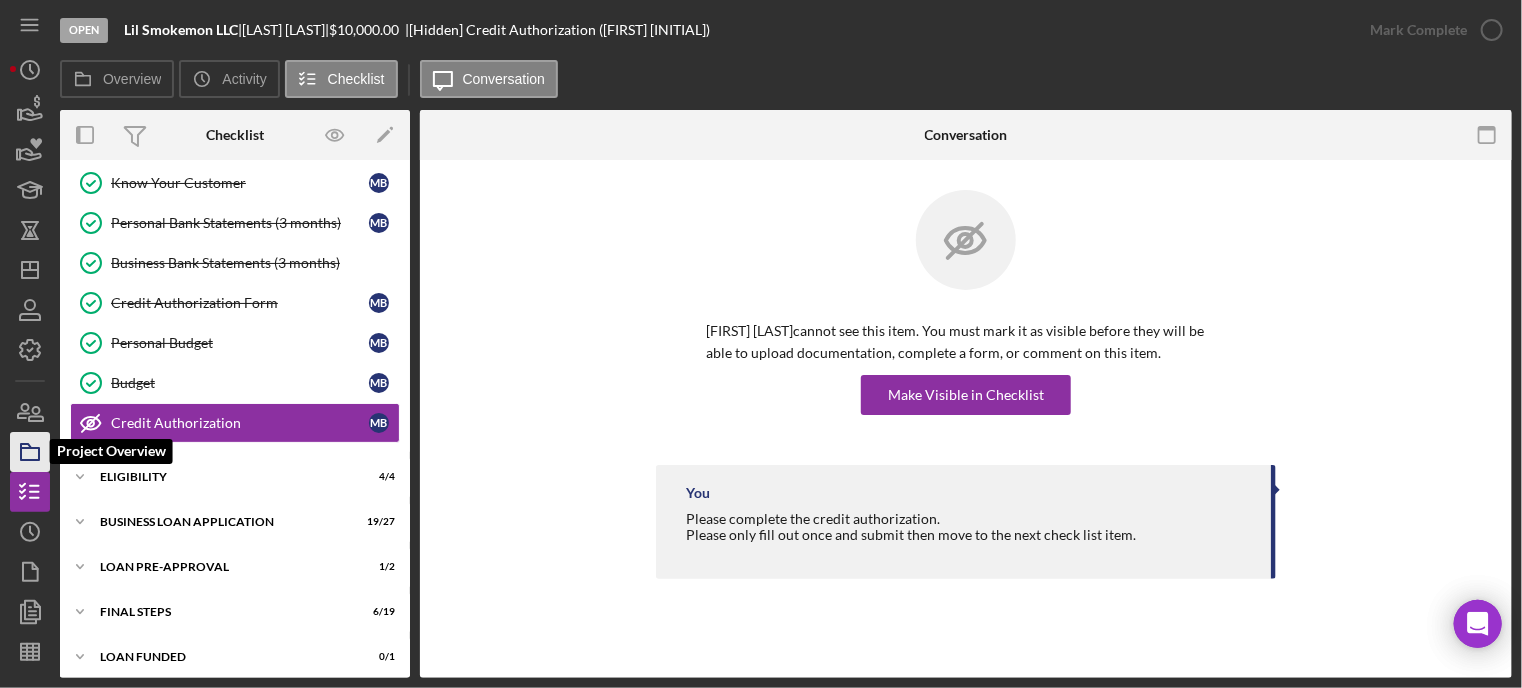 click 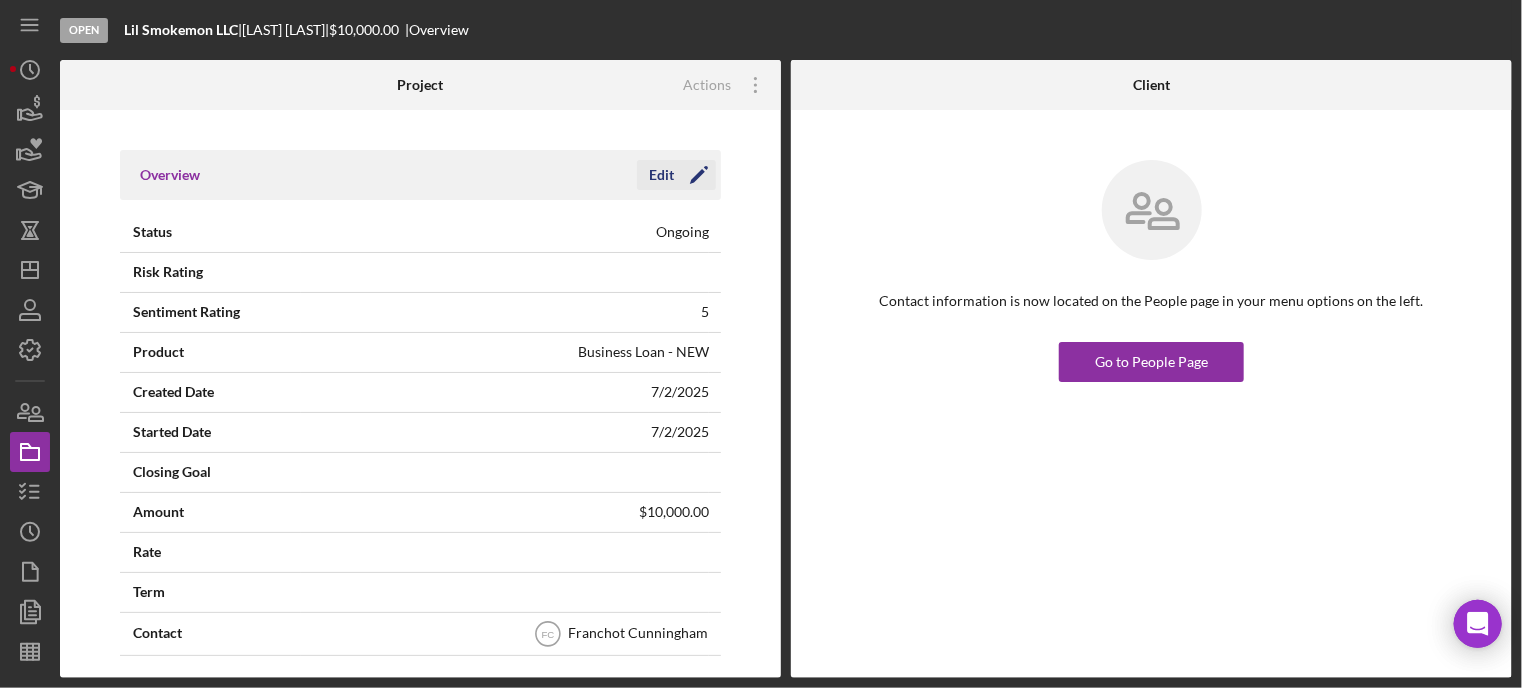 click on "Edit" at bounding box center [661, 175] 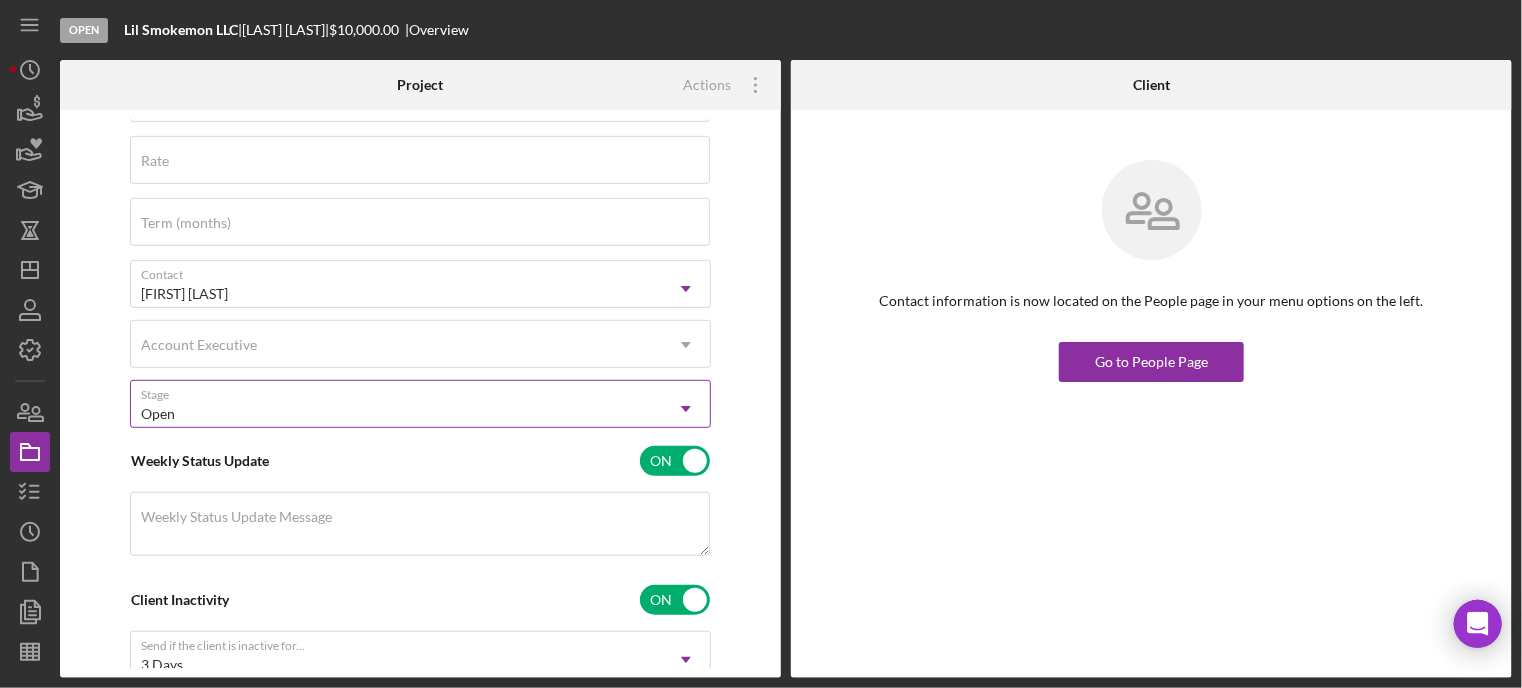 scroll, scrollTop: 600, scrollLeft: 0, axis: vertical 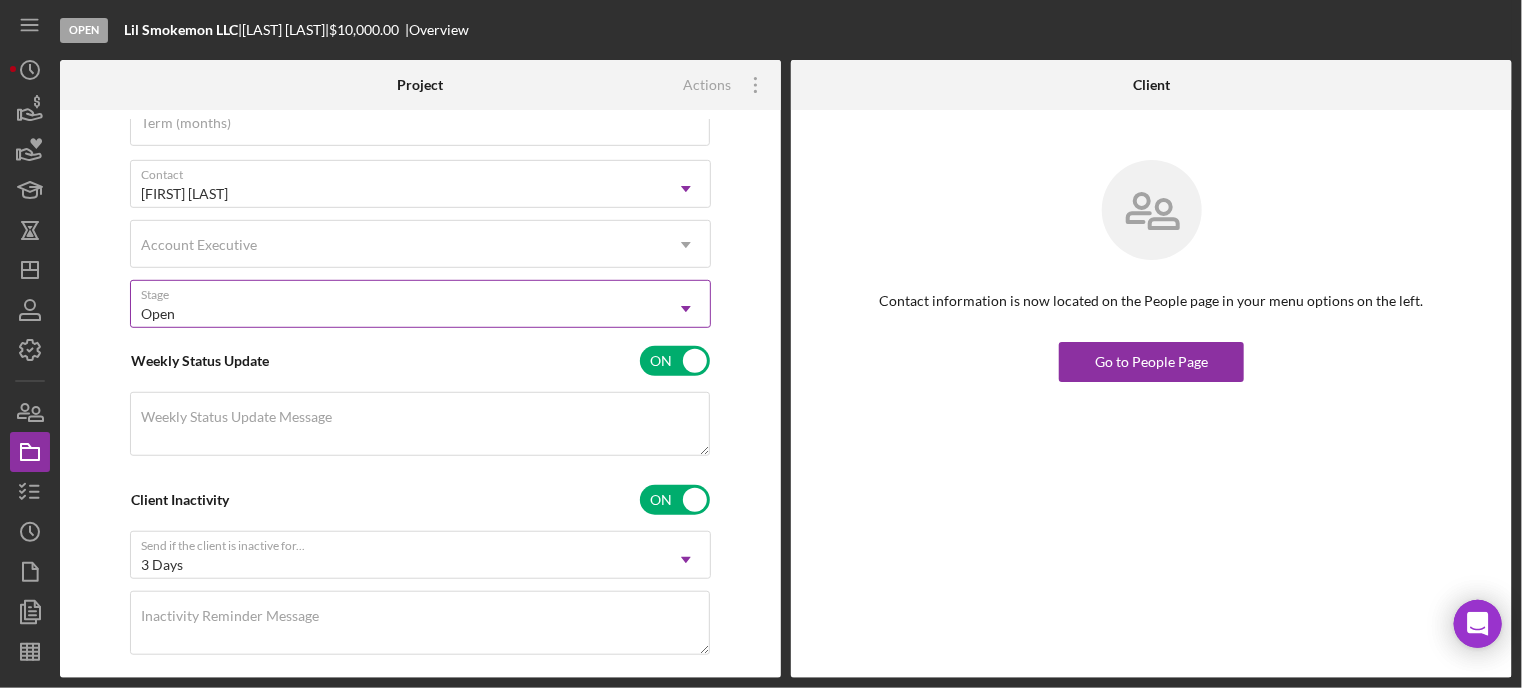 click on "Open" at bounding box center [396, 314] 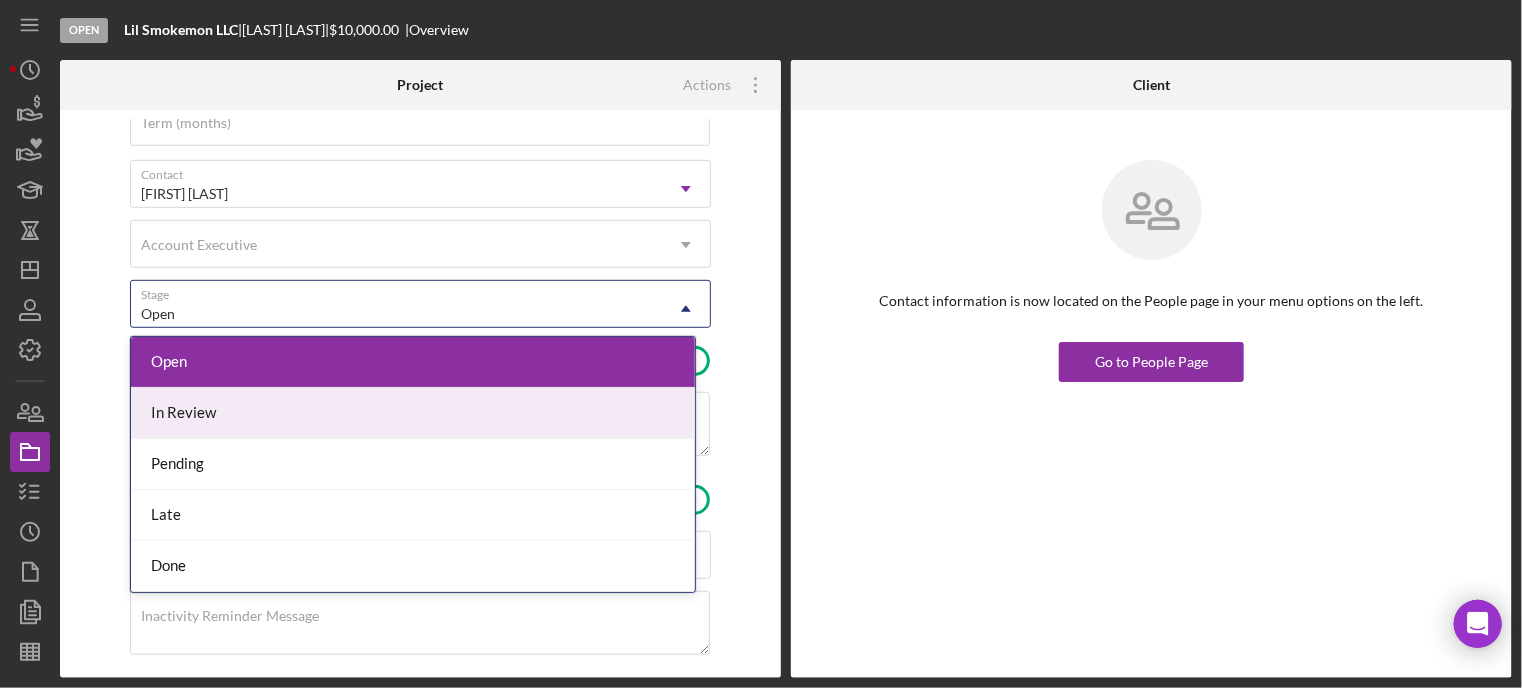 click on "In Review" at bounding box center [413, 413] 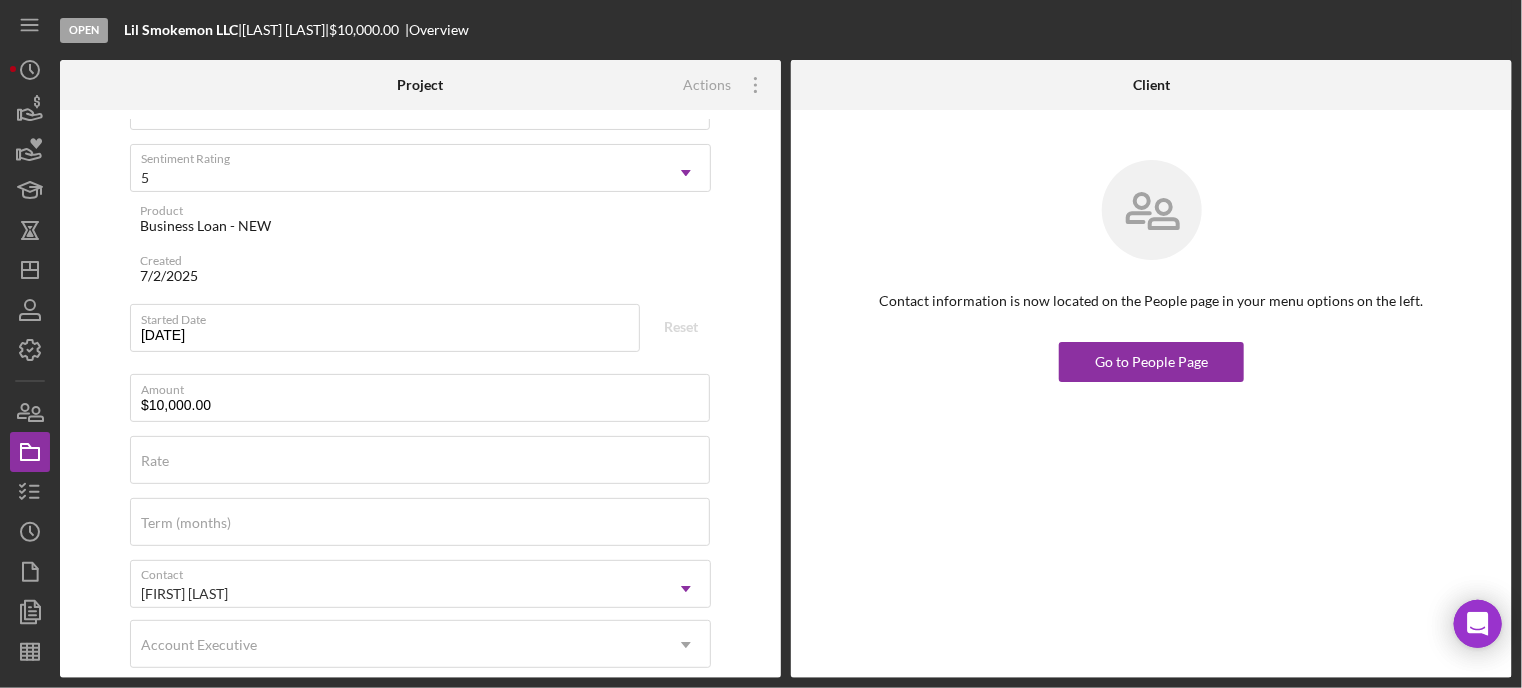scroll, scrollTop: 0, scrollLeft: 0, axis: both 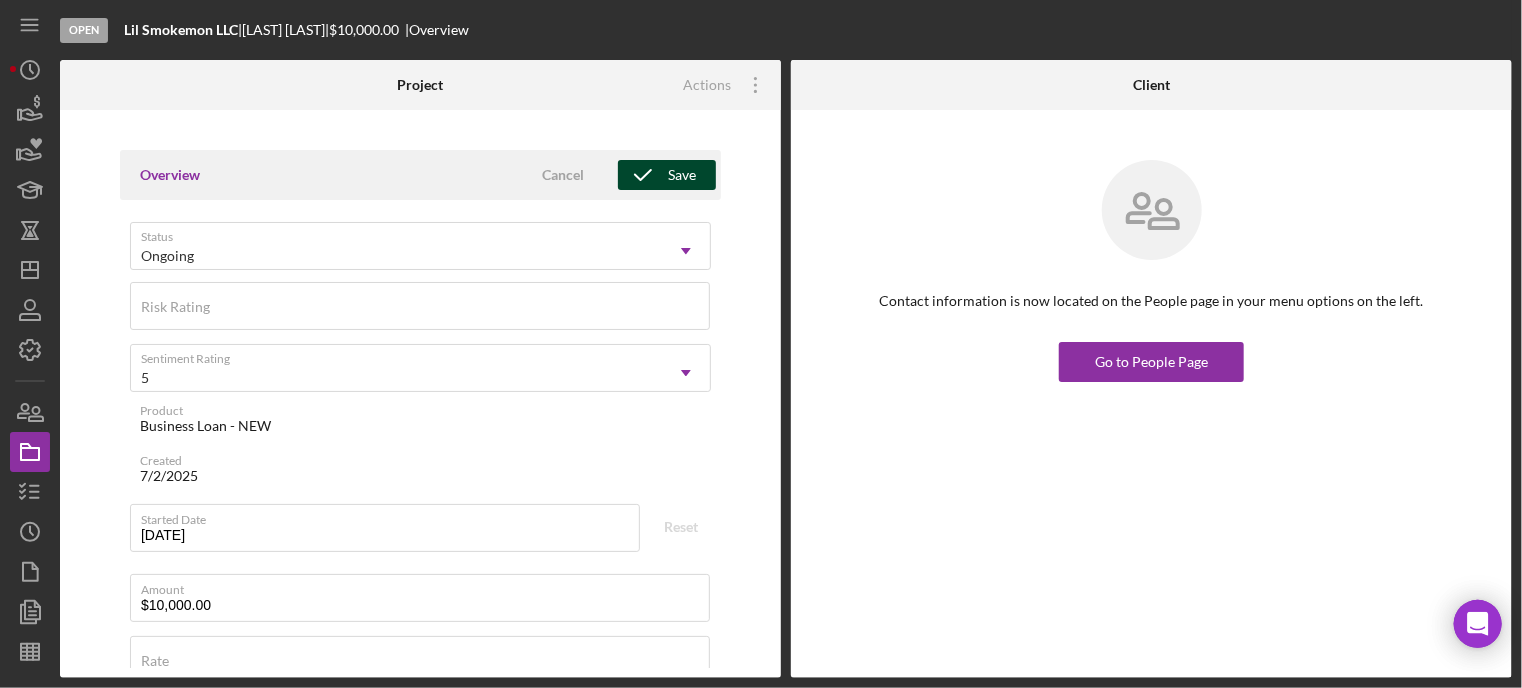 click on "Save" at bounding box center (682, 175) 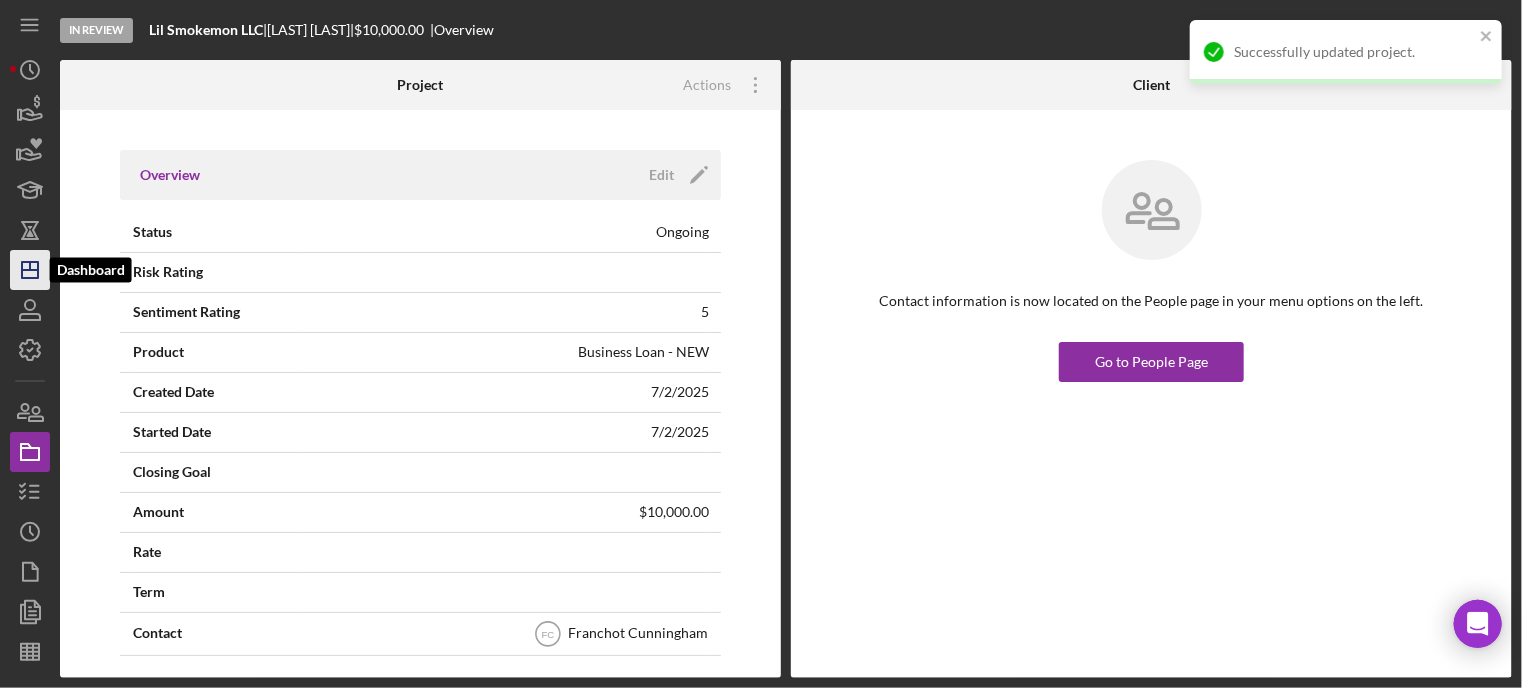 click on "Icon/Dashboard" 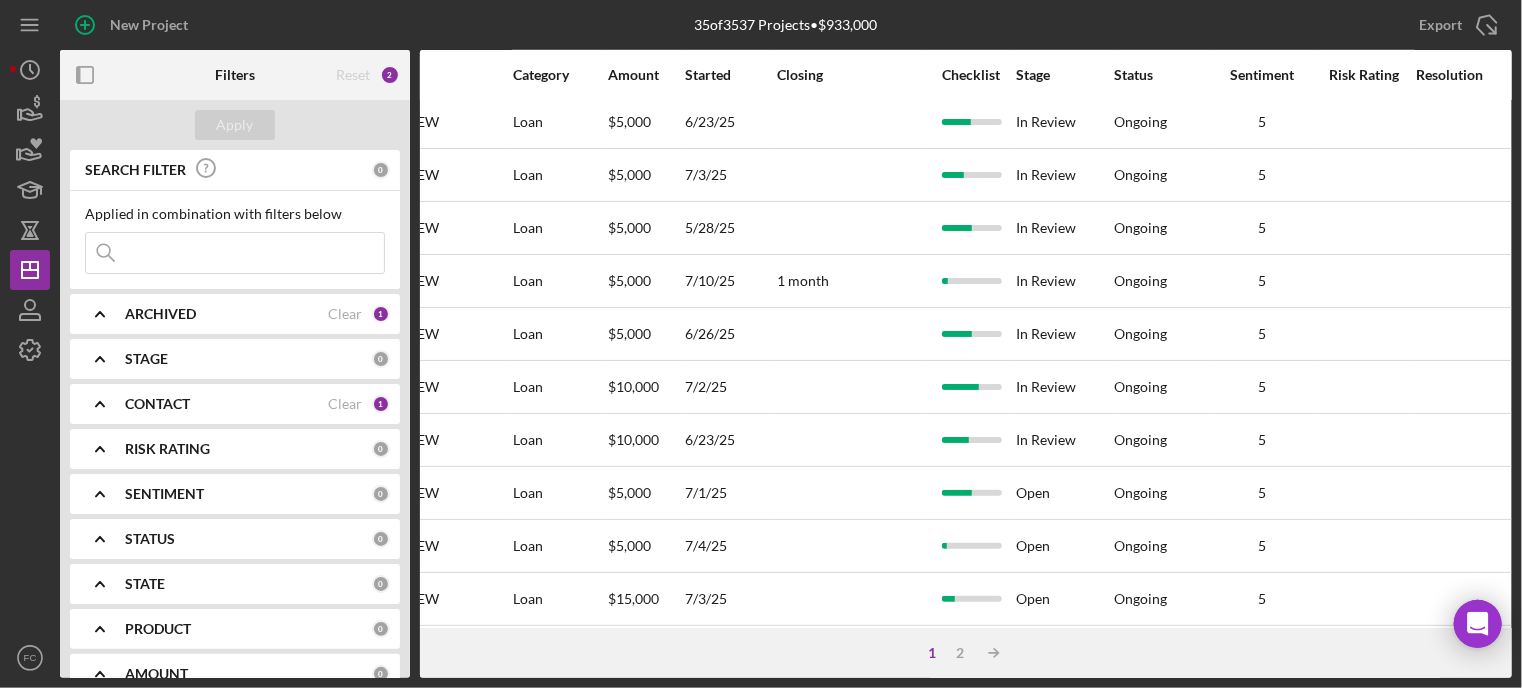 scroll, scrollTop: 828, scrollLeft: 819, axis: both 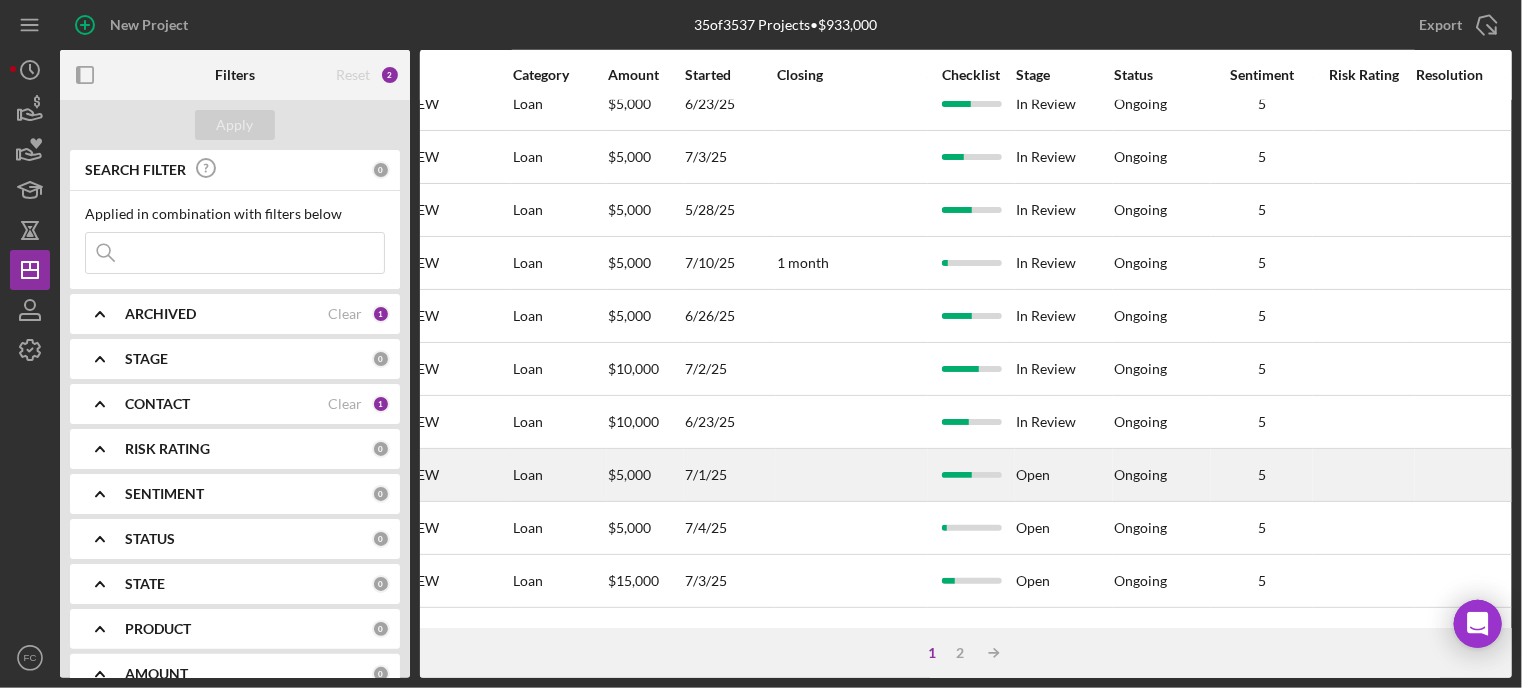 click on "Open" at bounding box center [1064, 475] 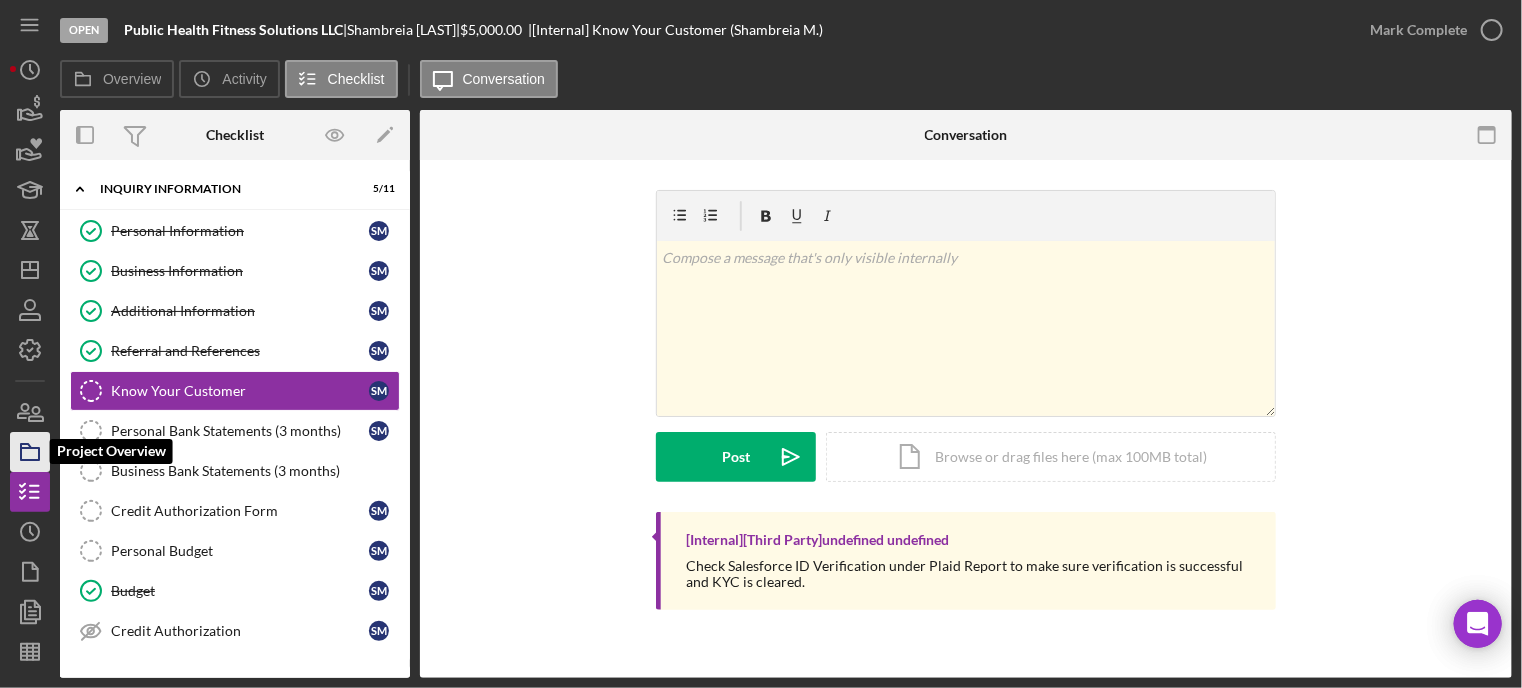 click 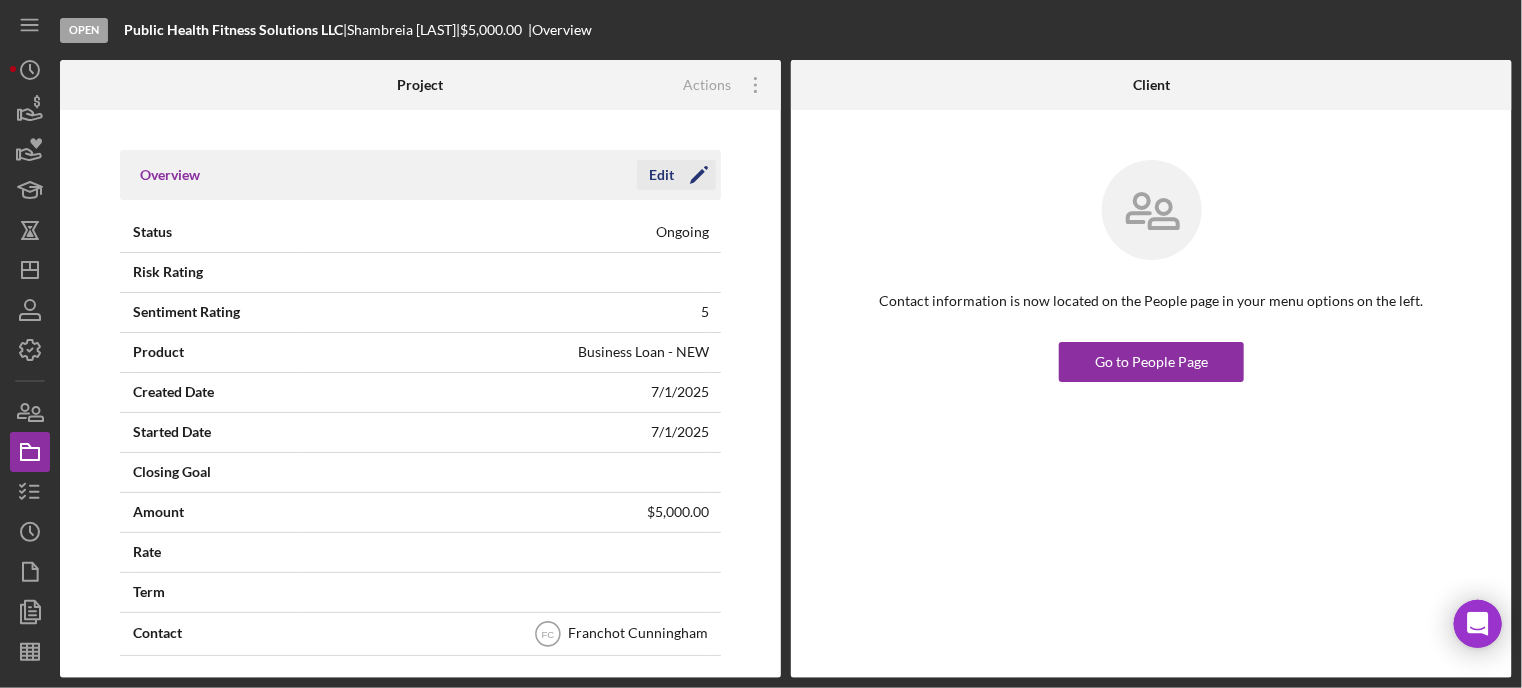 click on "Icon/Edit" 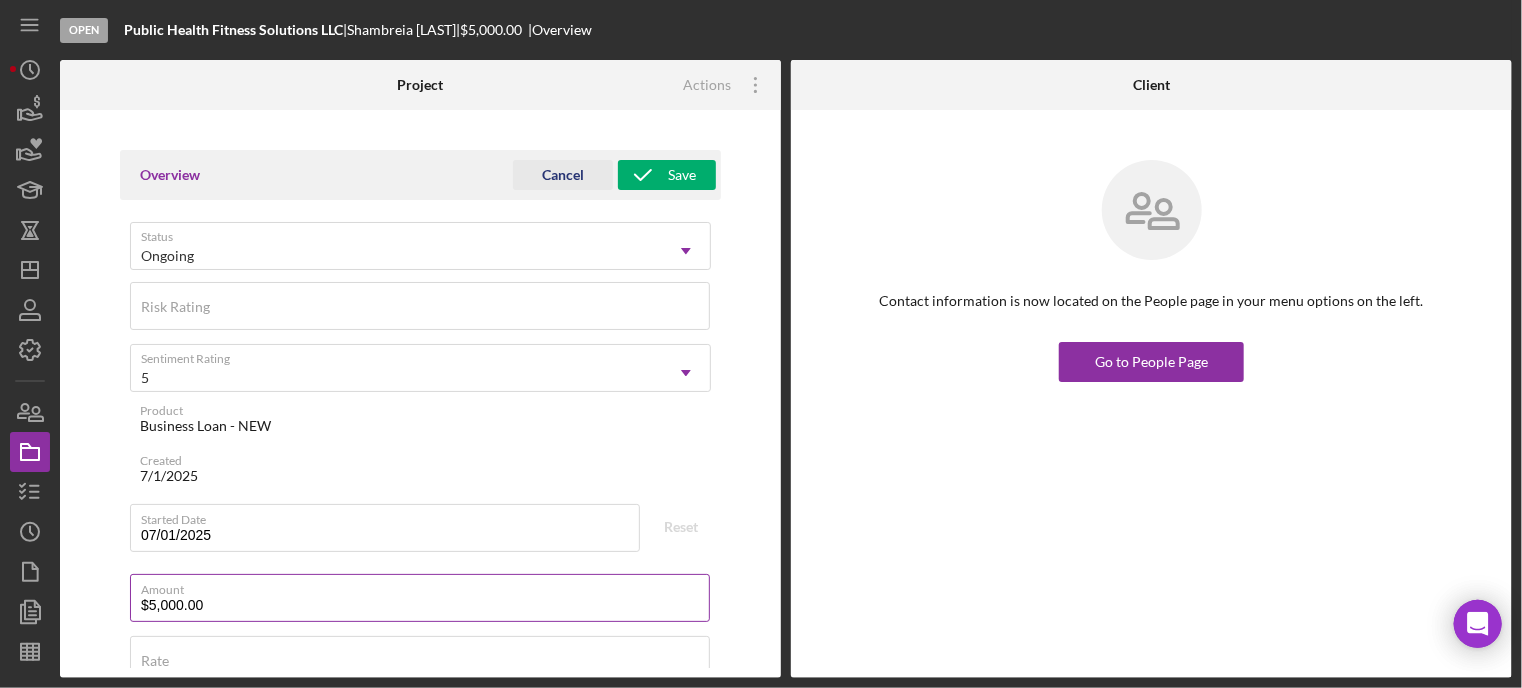 scroll, scrollTop: 300, scrollLeft: 0, axis: vertical 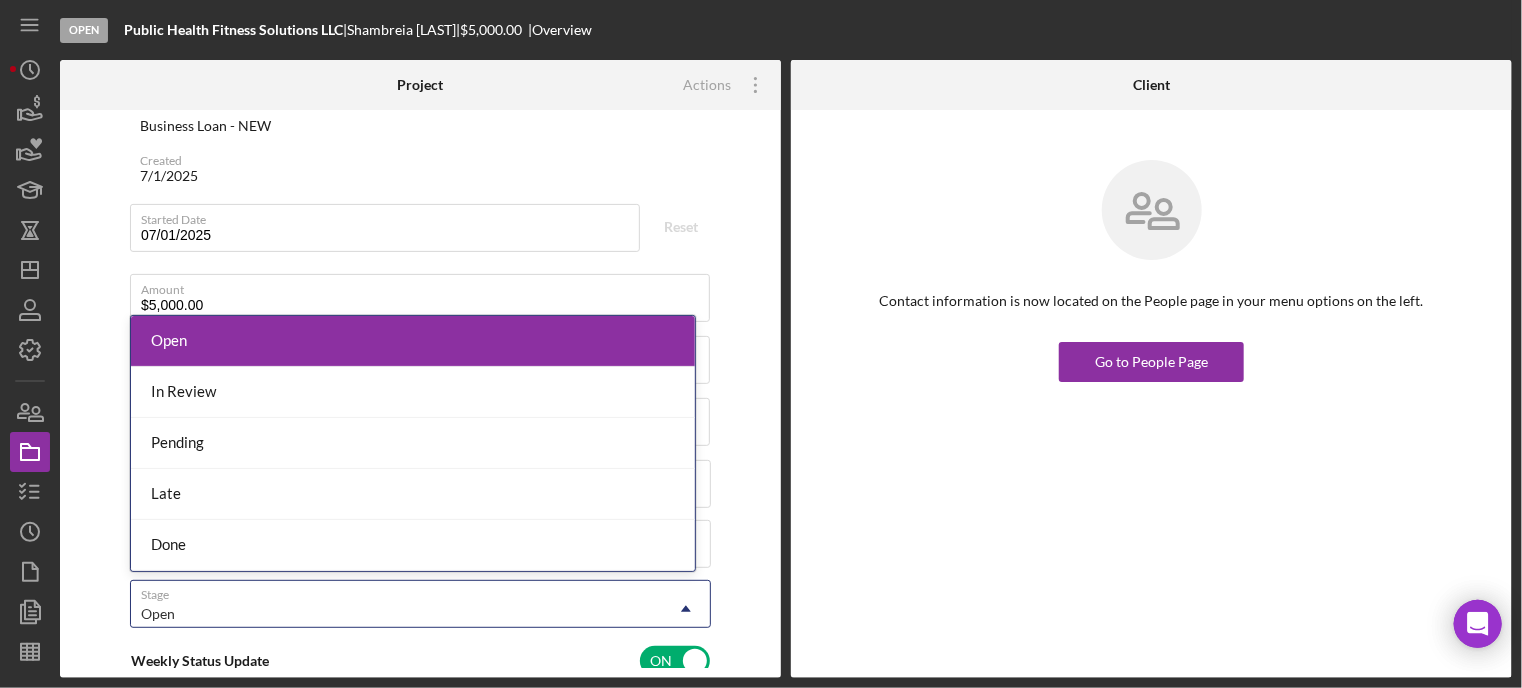 click on "Open" at bounding box center (396, 614) 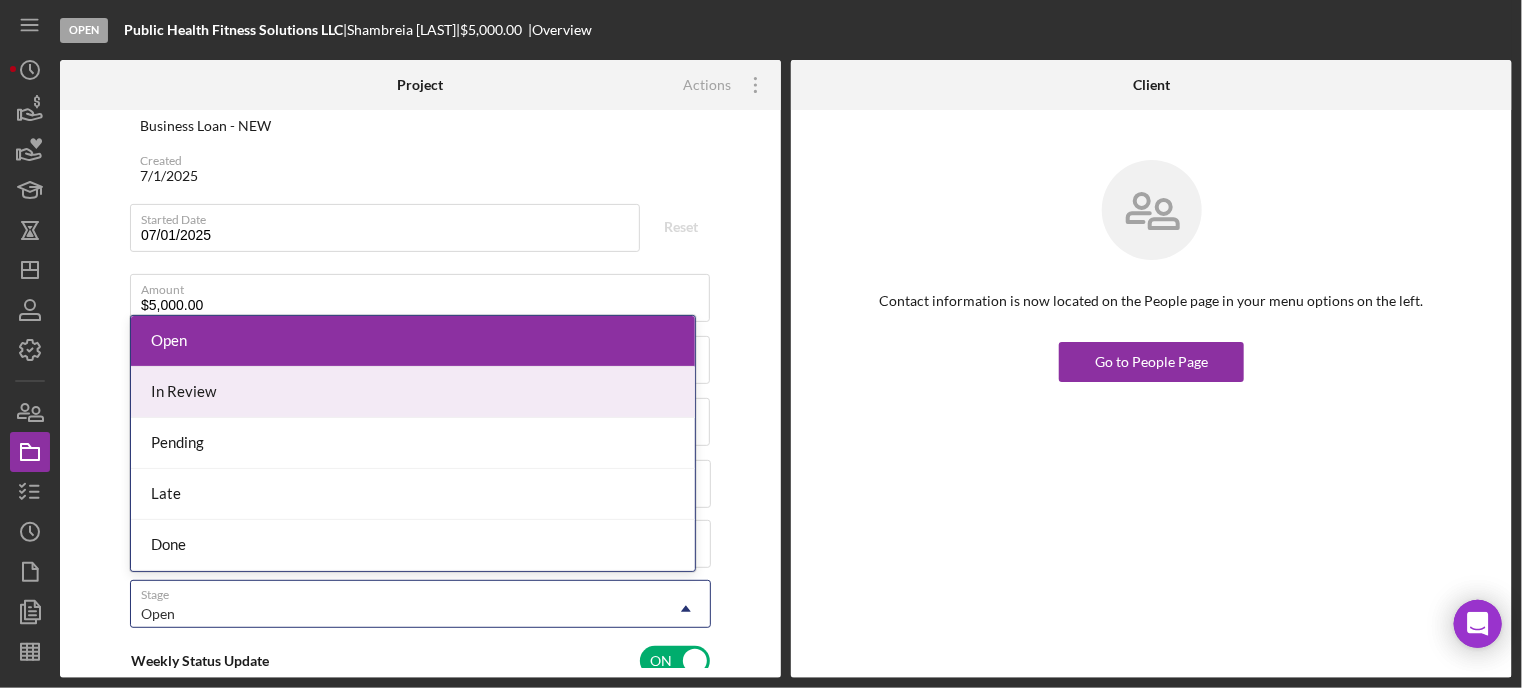 click on "In Review" at bounding box center [413, 392] 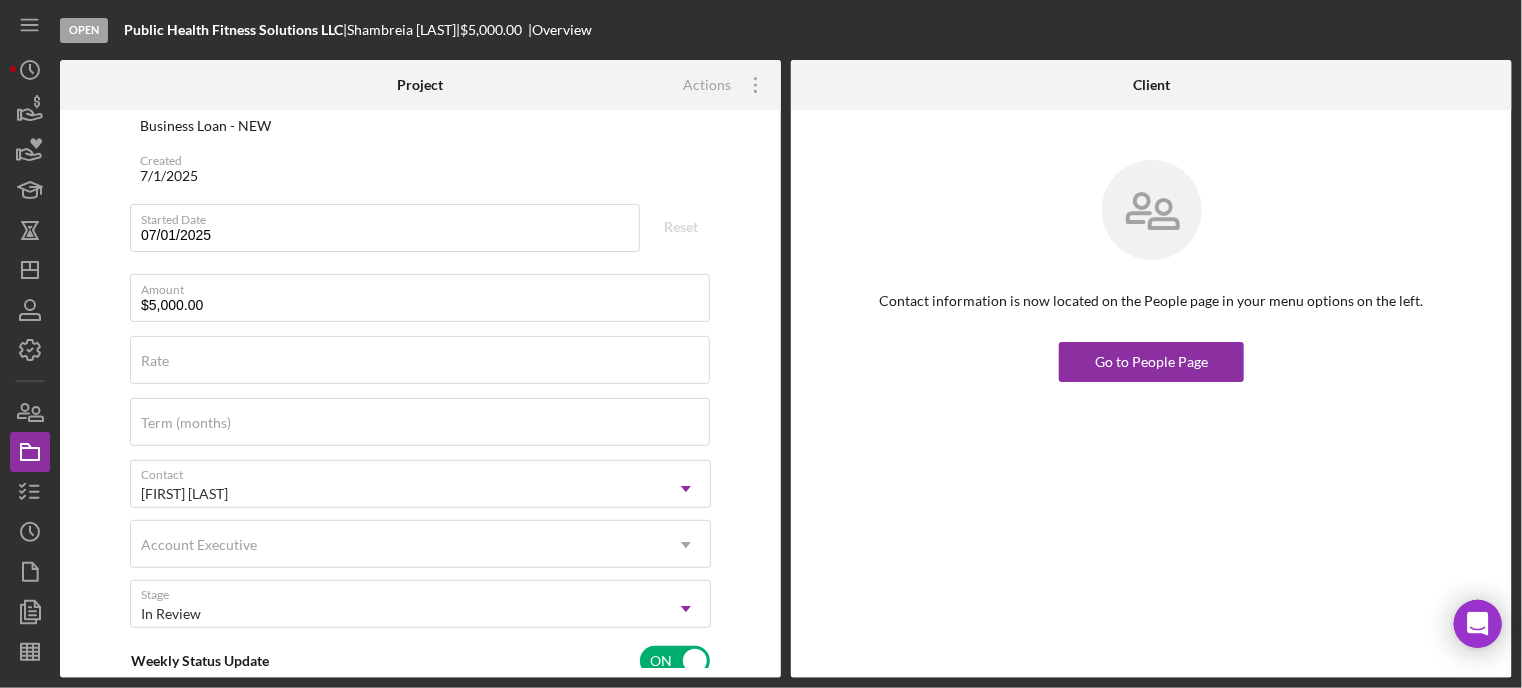 scroll, scrollTop: 0, scrollLeft: 0, axis: both 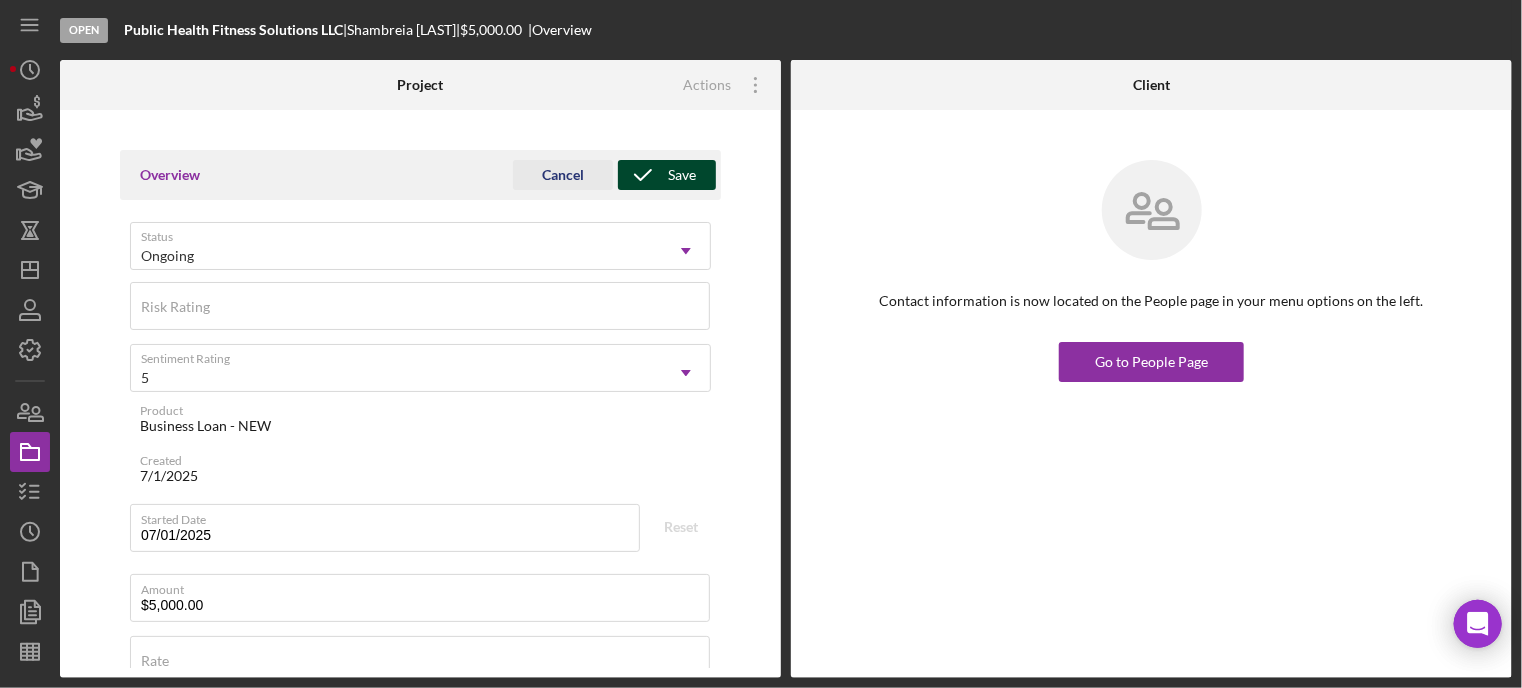 click on "Save" at bounding box center (682, 175) 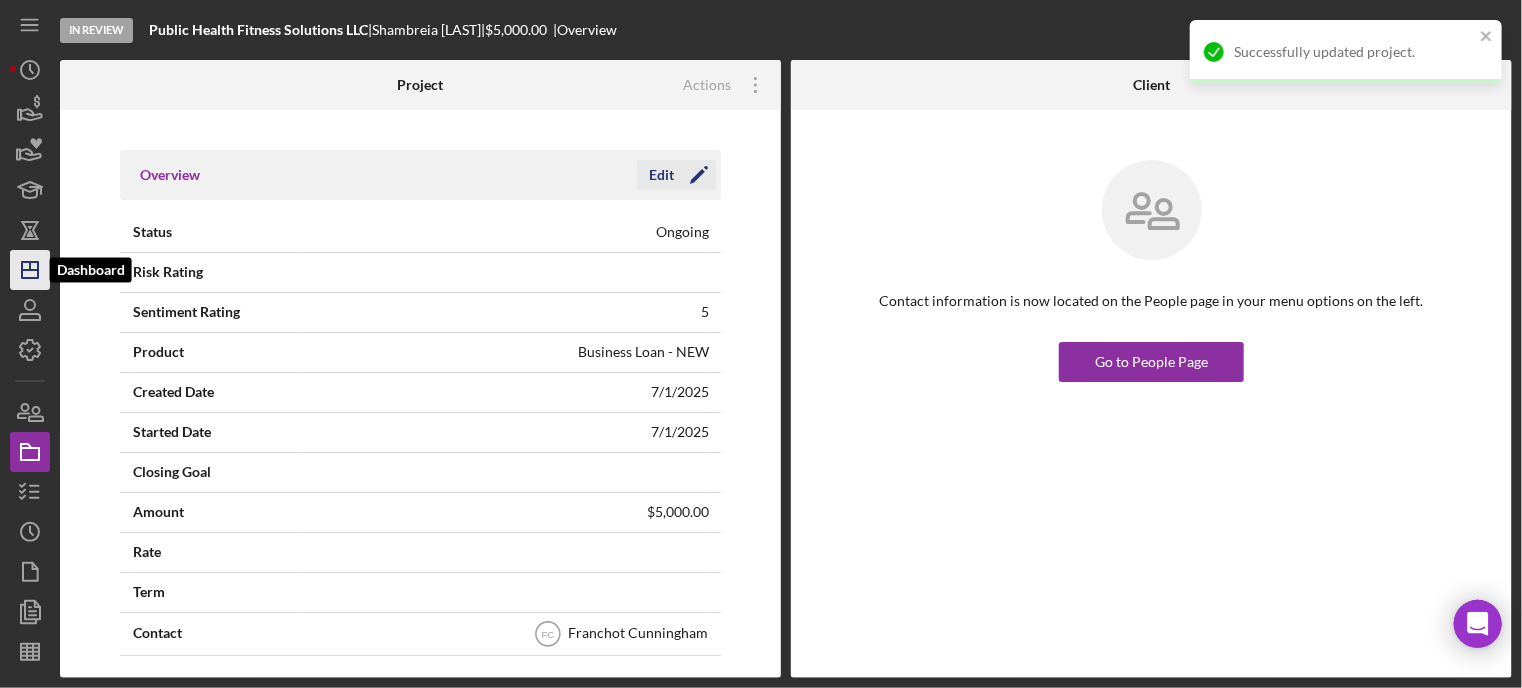 click 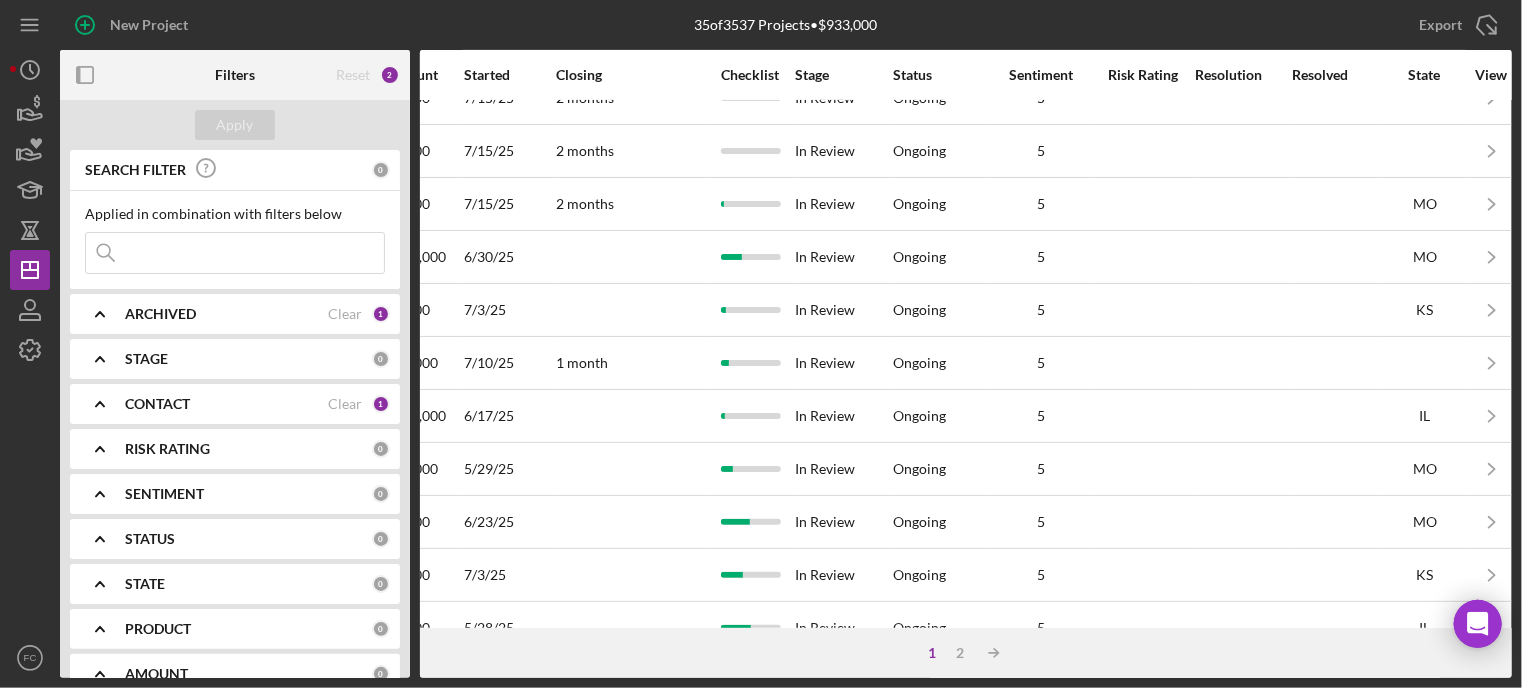 scroll, scrollTop: 828, scrollLeft: 1040, axis: both 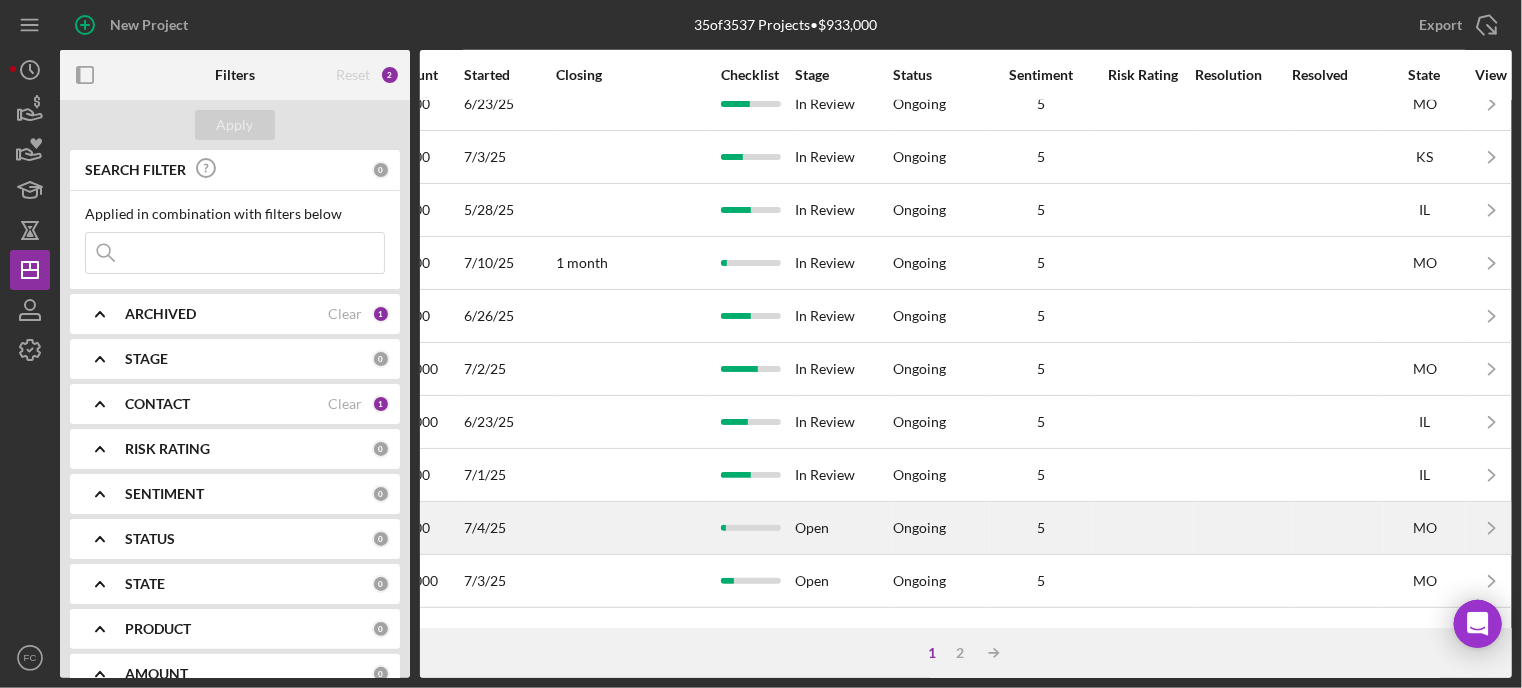 click on "Open" at bounding box center (843, 528) 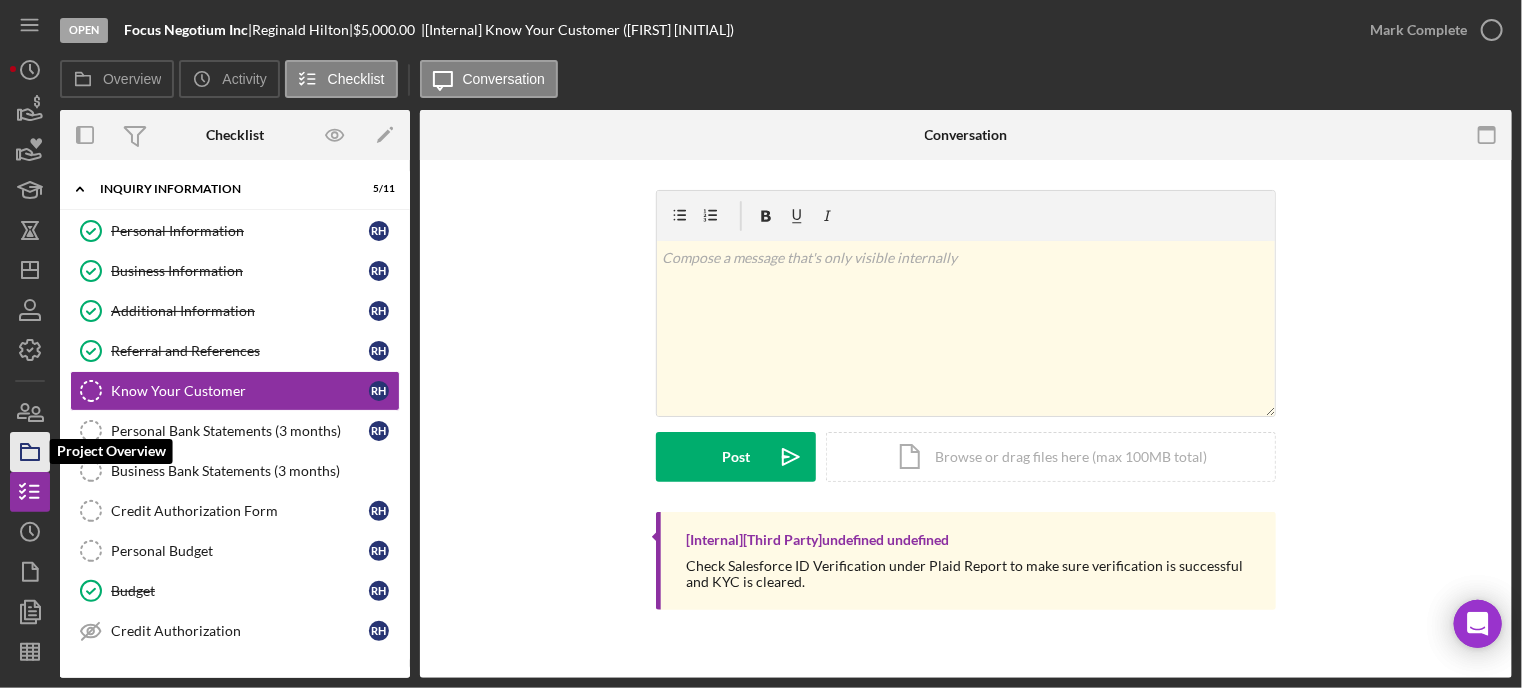 click 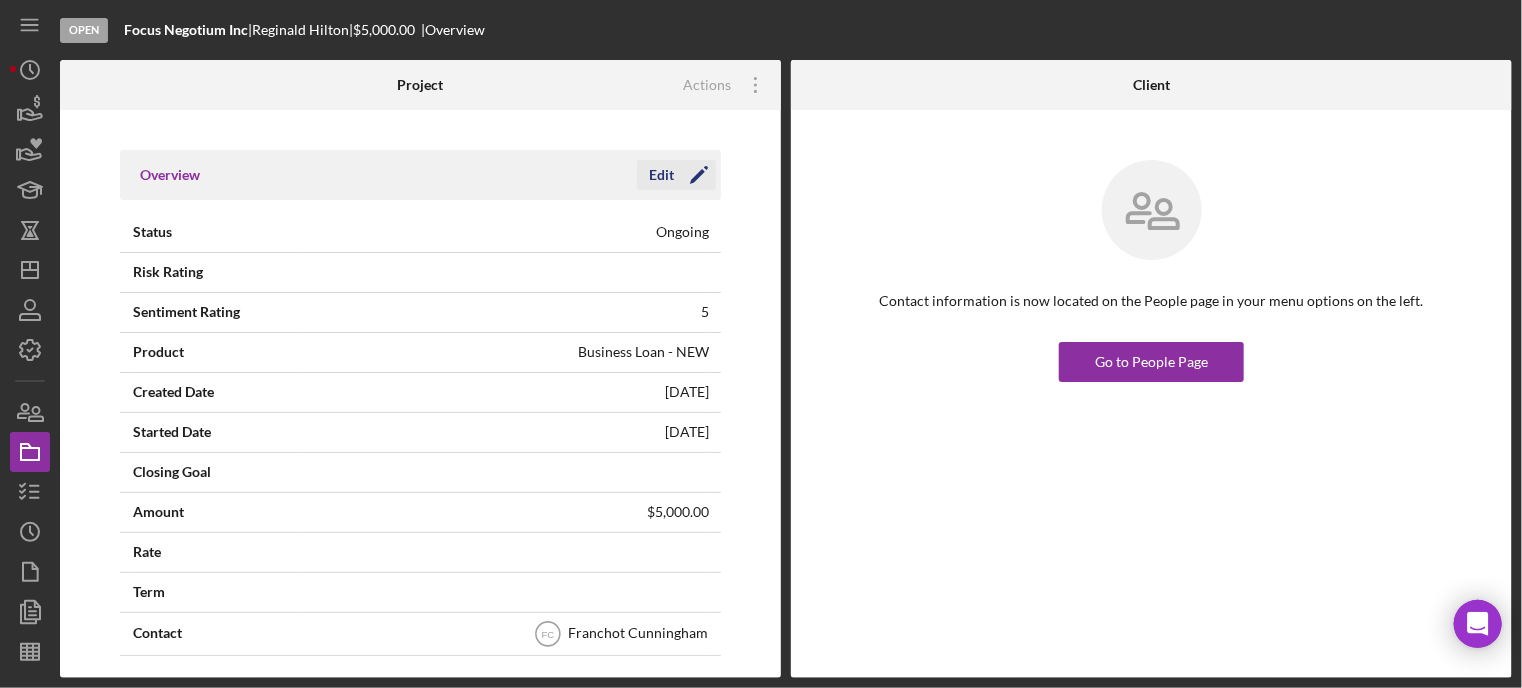 click on "Edit" at bounding box center [661, 175] 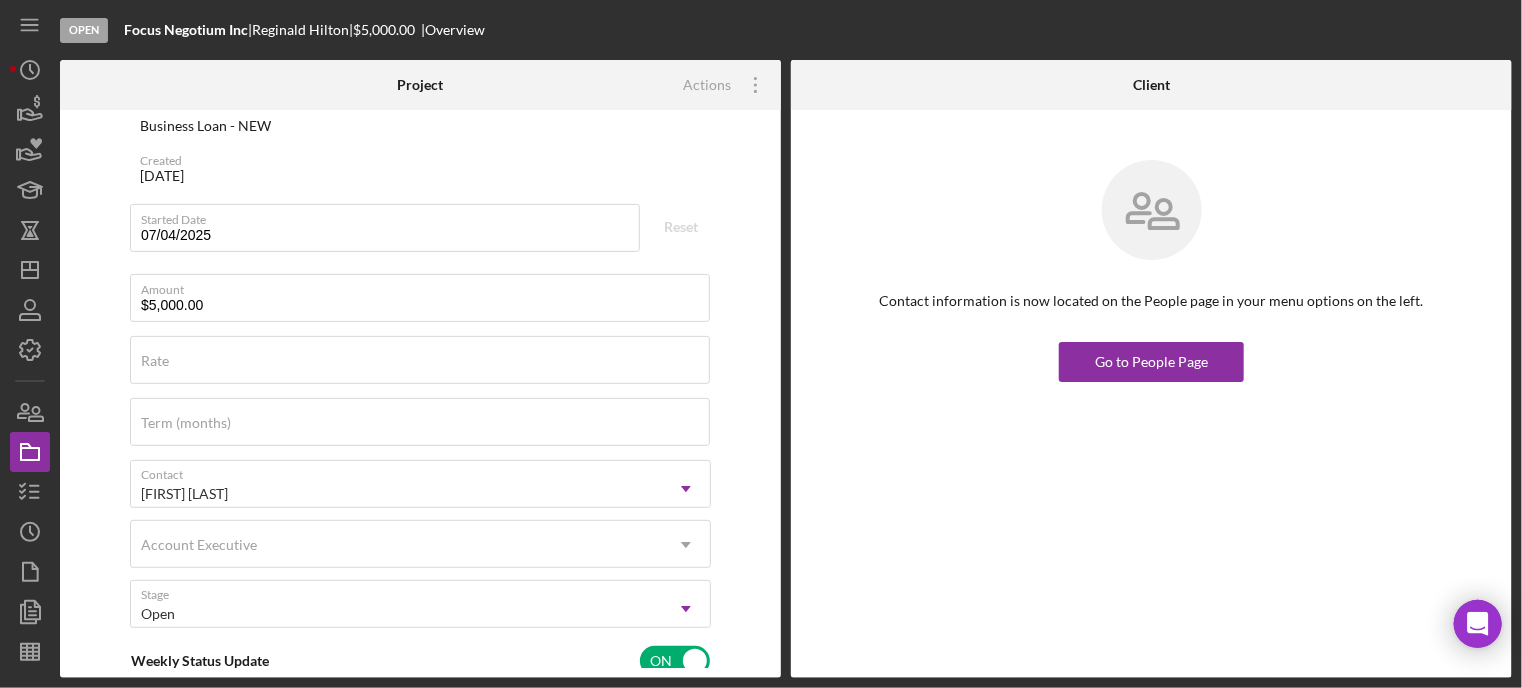 scroll, scrollTop: 400, scrollLeft: 0, axis: vertical 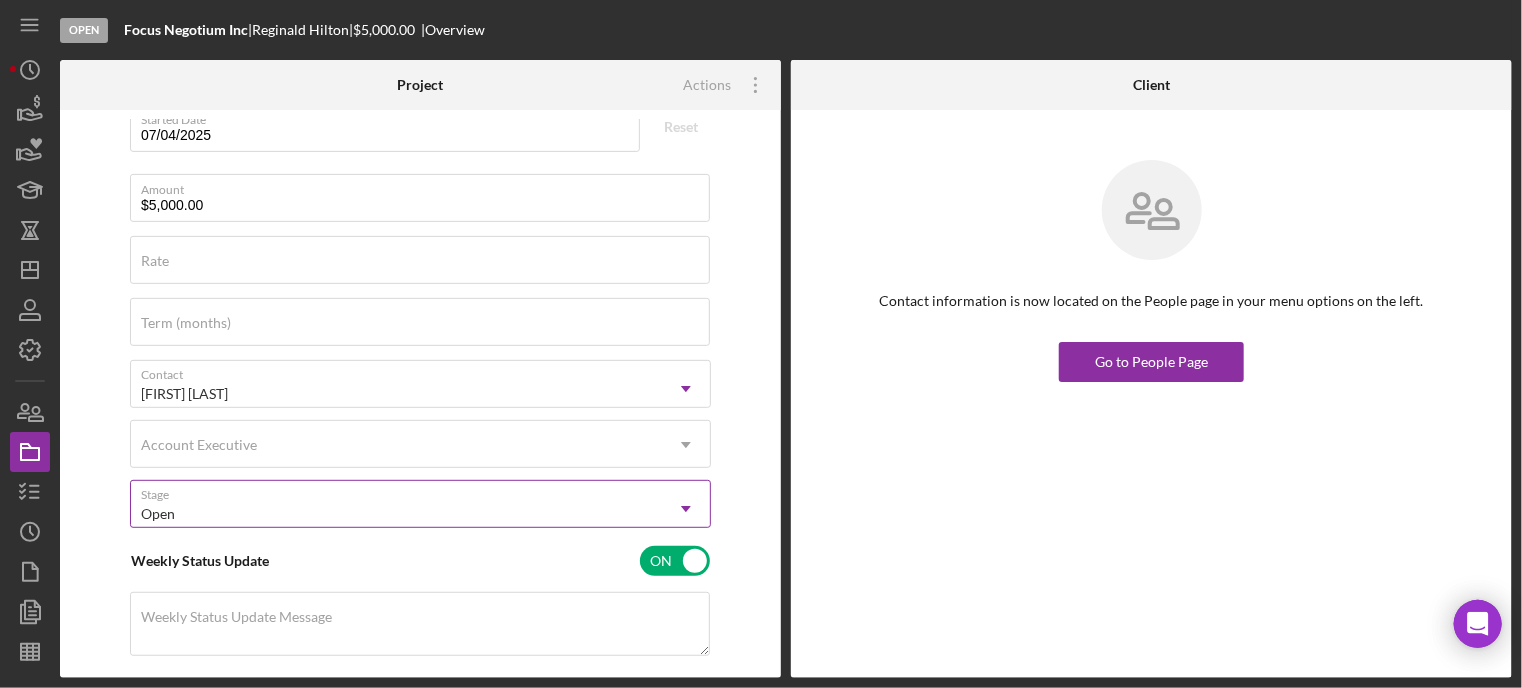 click on "Open" at bounding box center (396, 514) 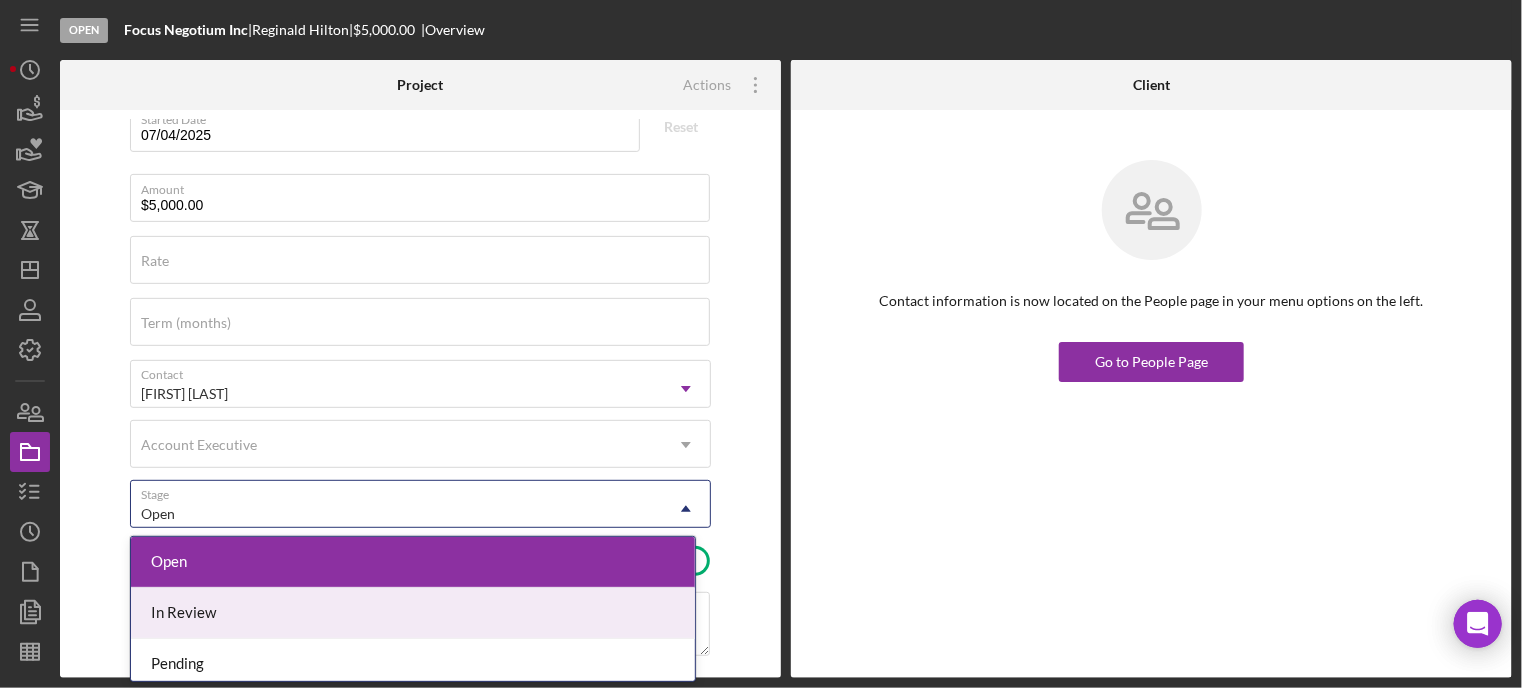 drag, startPoint x: 158, startPoint y: 611, endPoint x: 163, endPoint y: 599, distance: 13 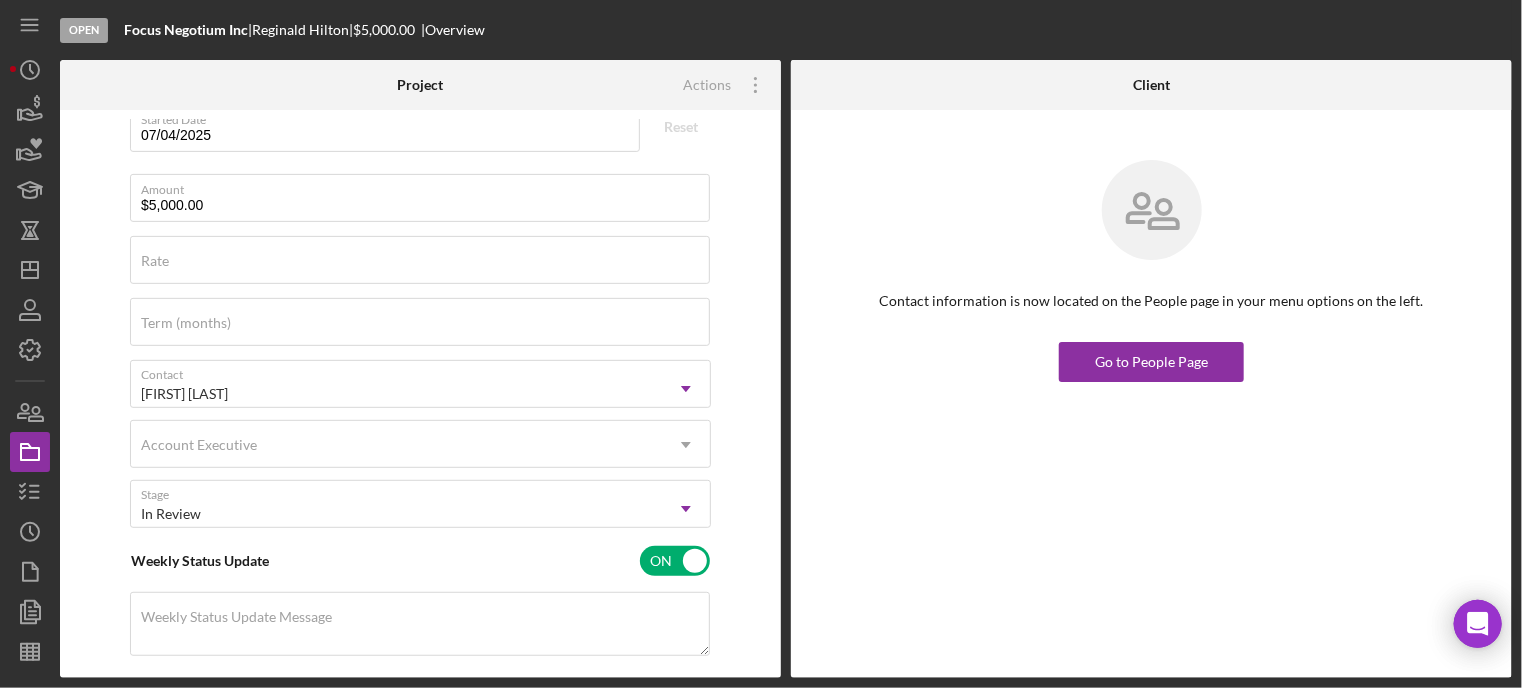 scroll, scrollTop: 0, scrollLeft: 0, axis: both 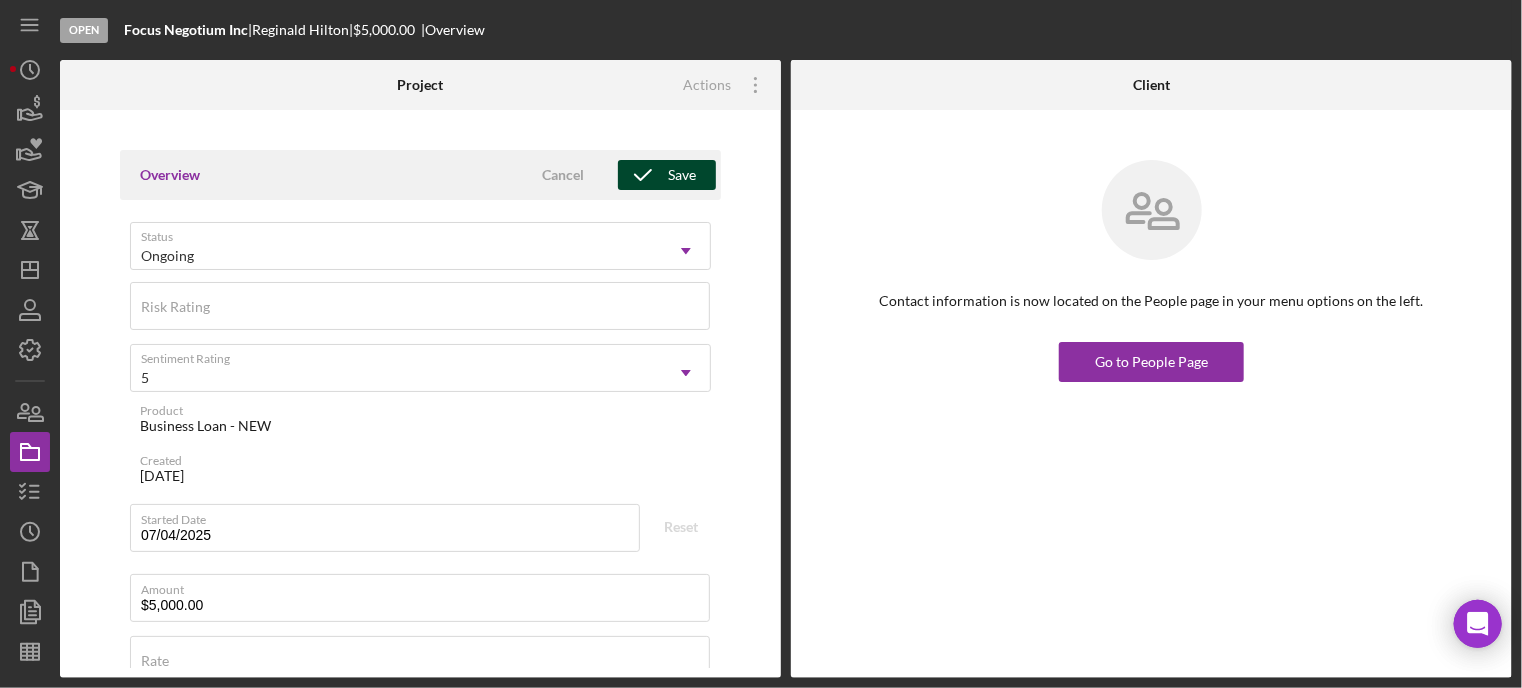 click 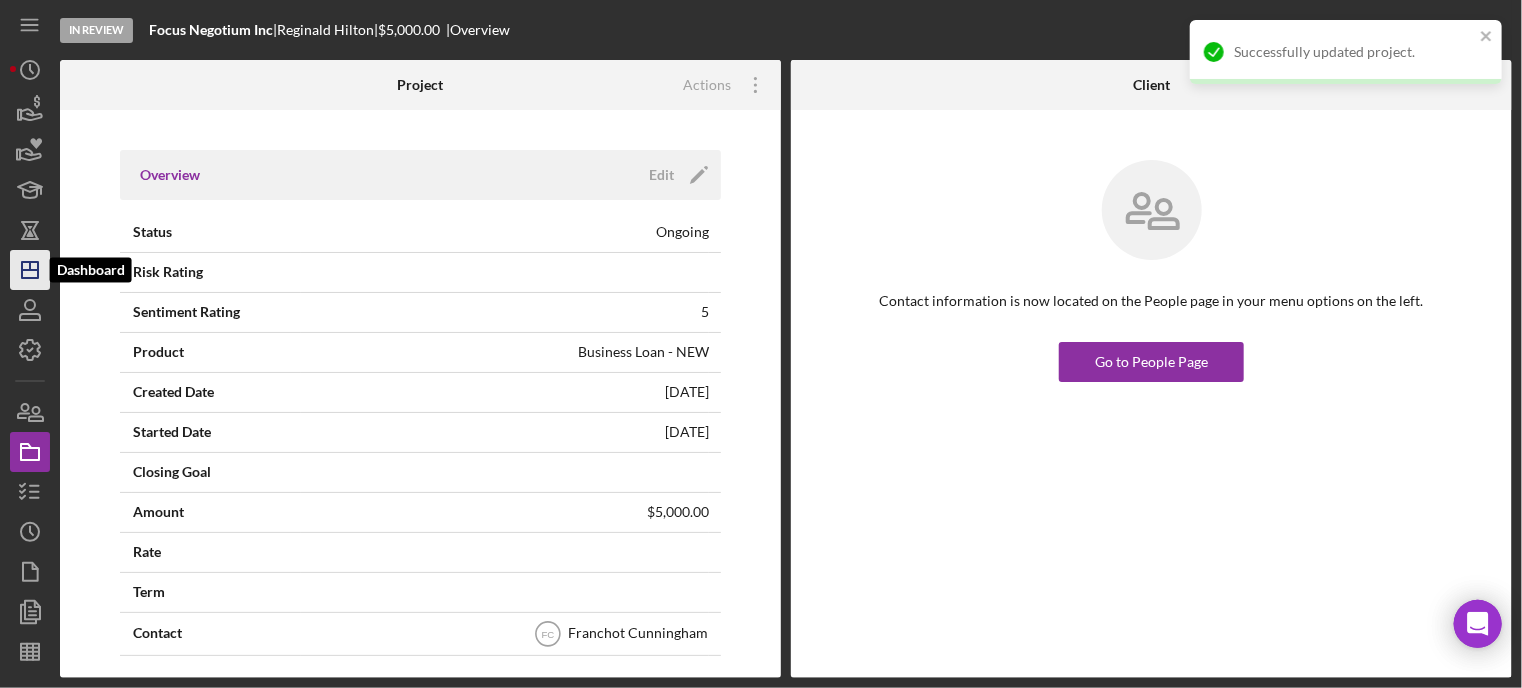click 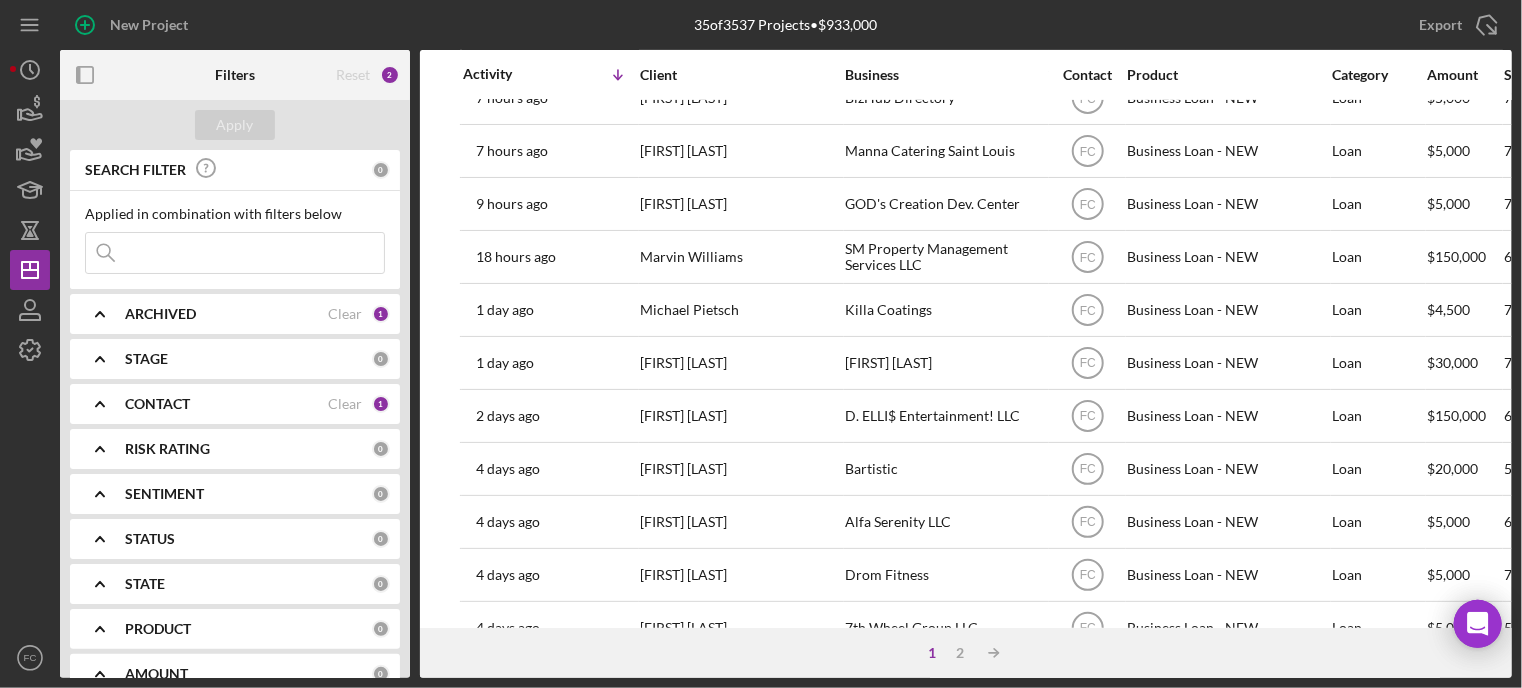 scroll, scrollTop: 828, scrollLeft: 0, axis: vertical 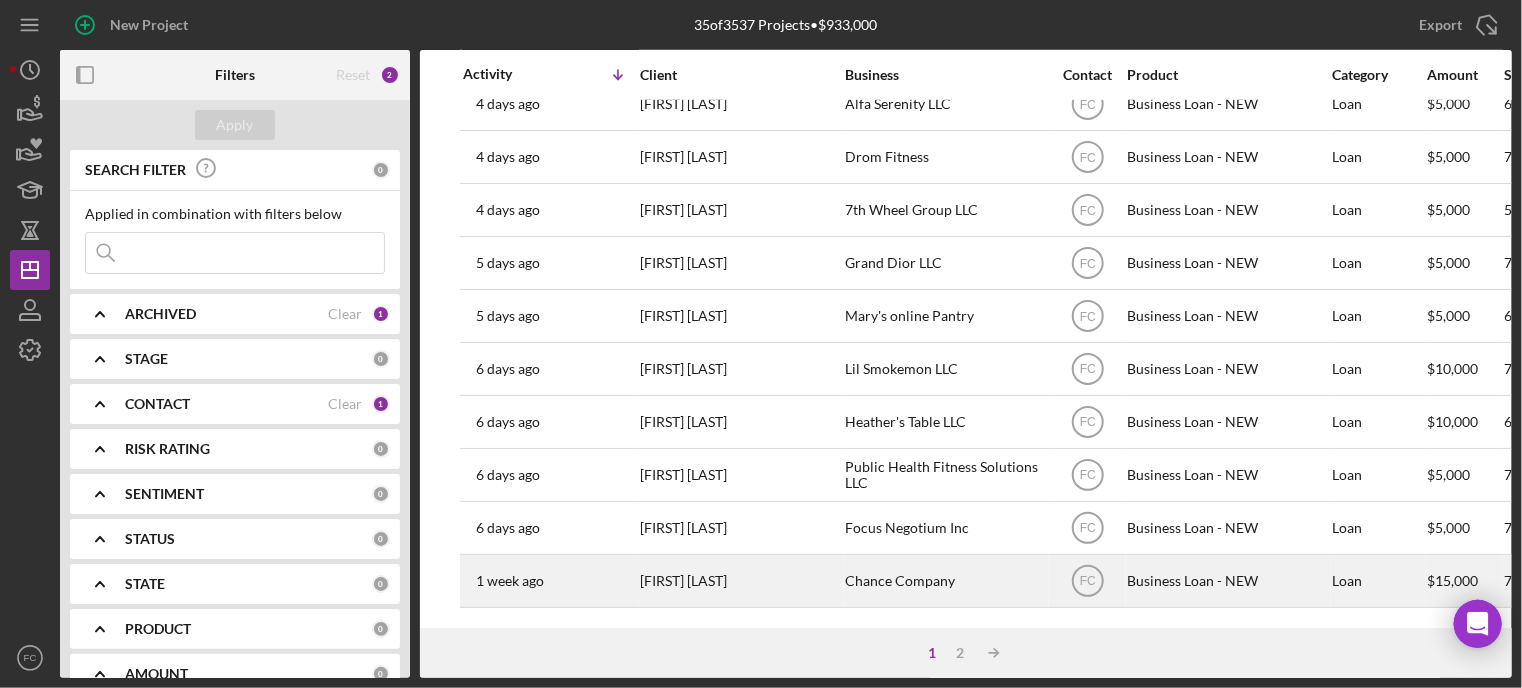 click on "1 week ago Deja Williams" at bounding box center [550, 581] 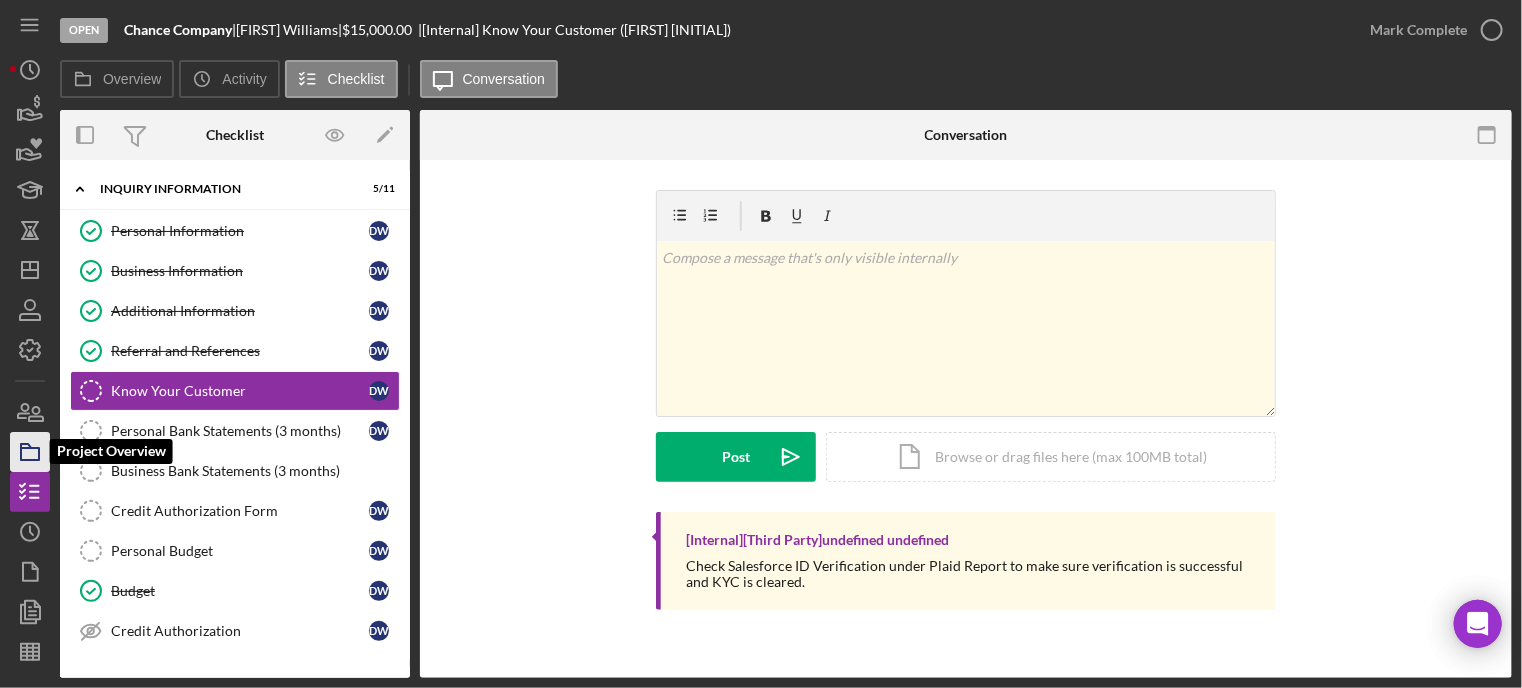 click 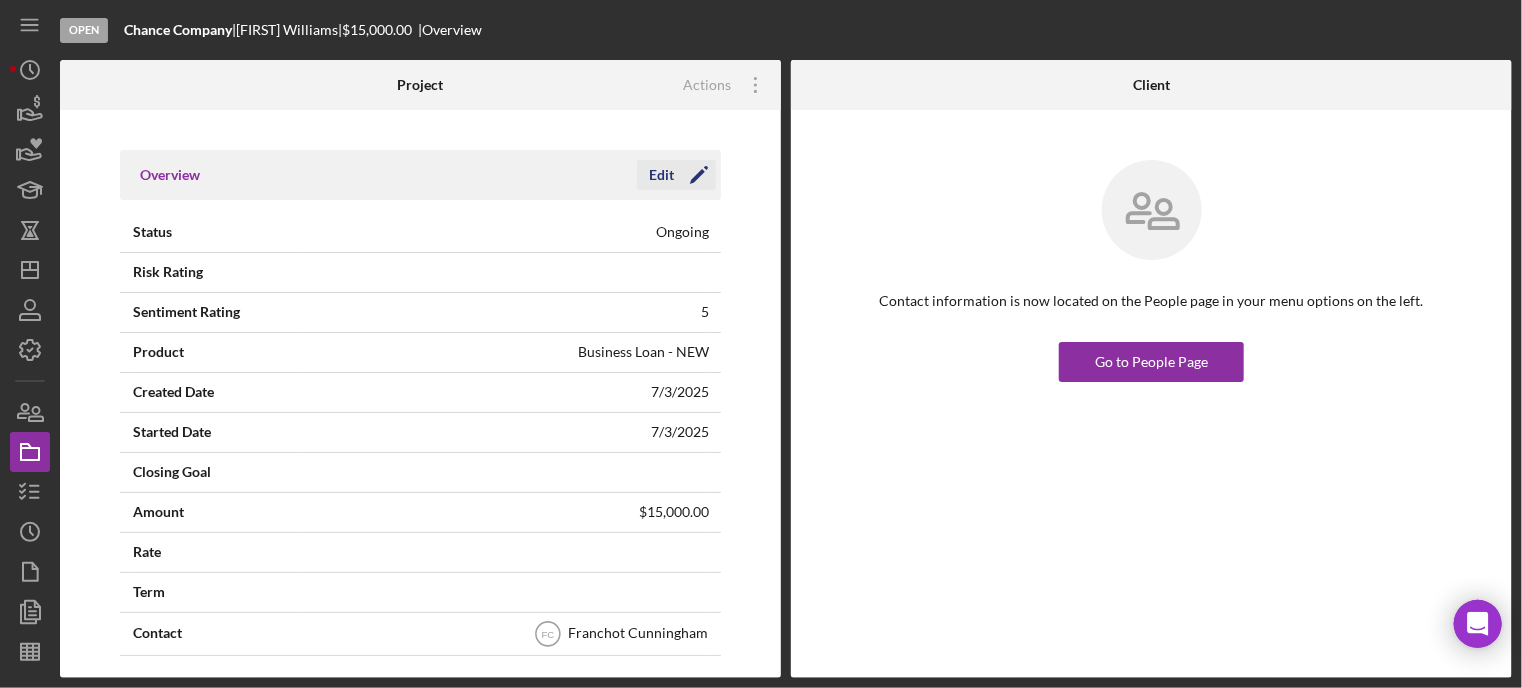 click on "Edit" at bounding box center [661, 175] 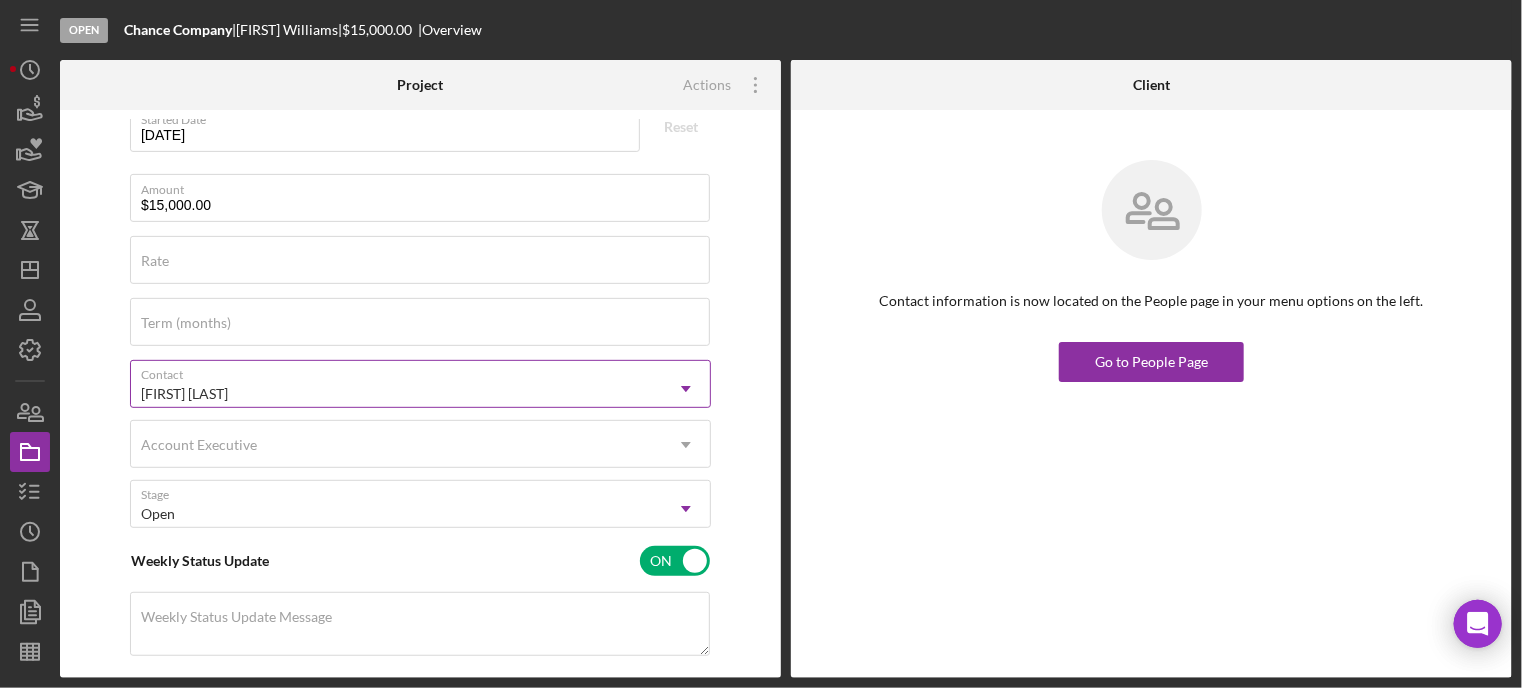 scroll, scrollTop: 500, scrollLeft: 0, axis: vertical 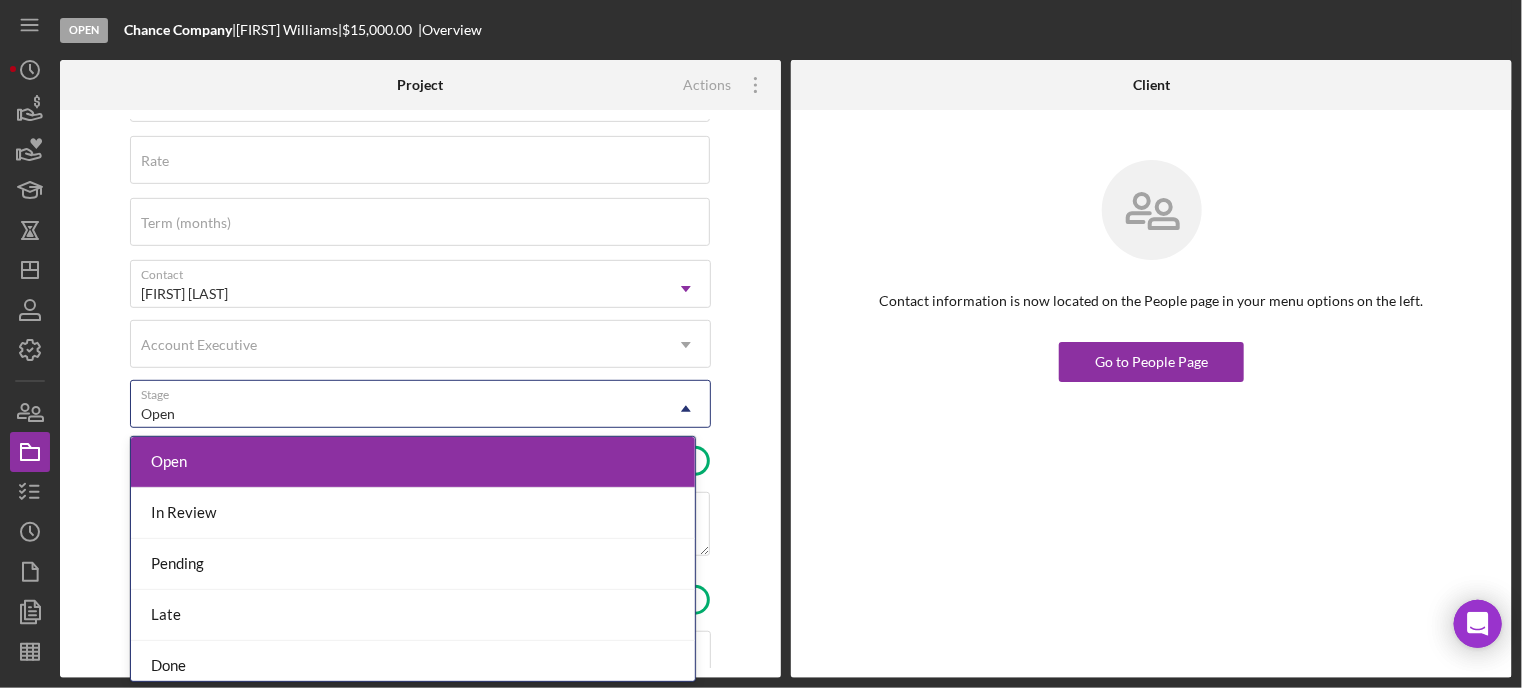 click on "Open" at bounding box center [396, 414] 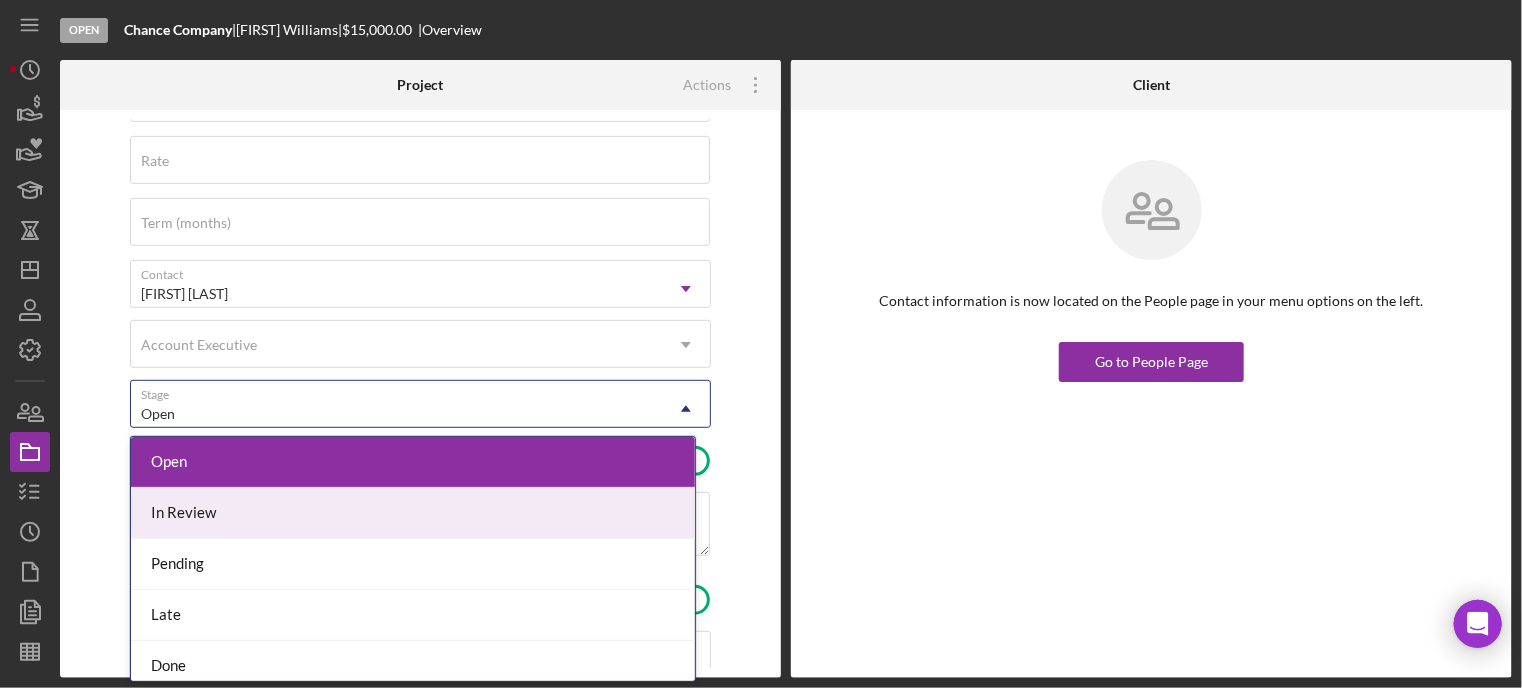 click on "In Review" at bounding box center (413, 513) 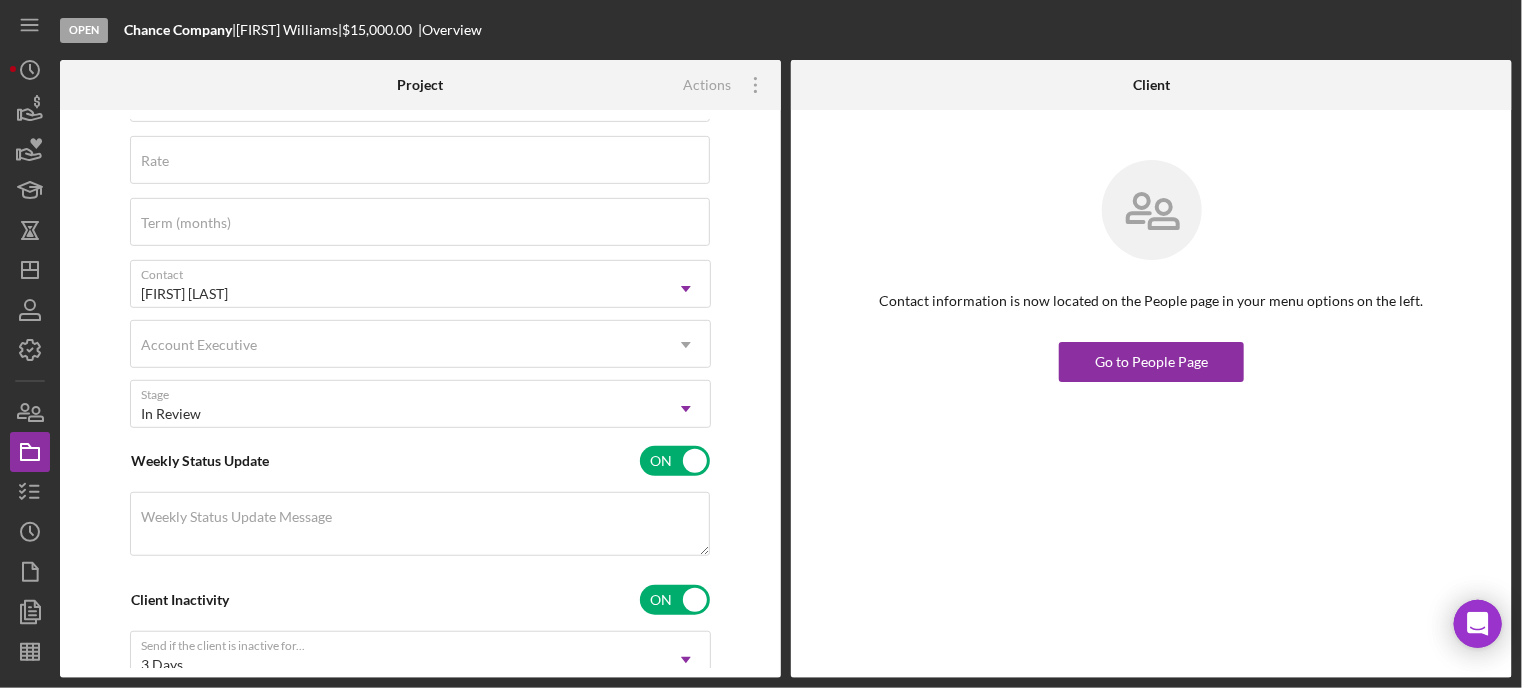 scroll, scrollTop: 0, scrollLeft: 0, axis: both 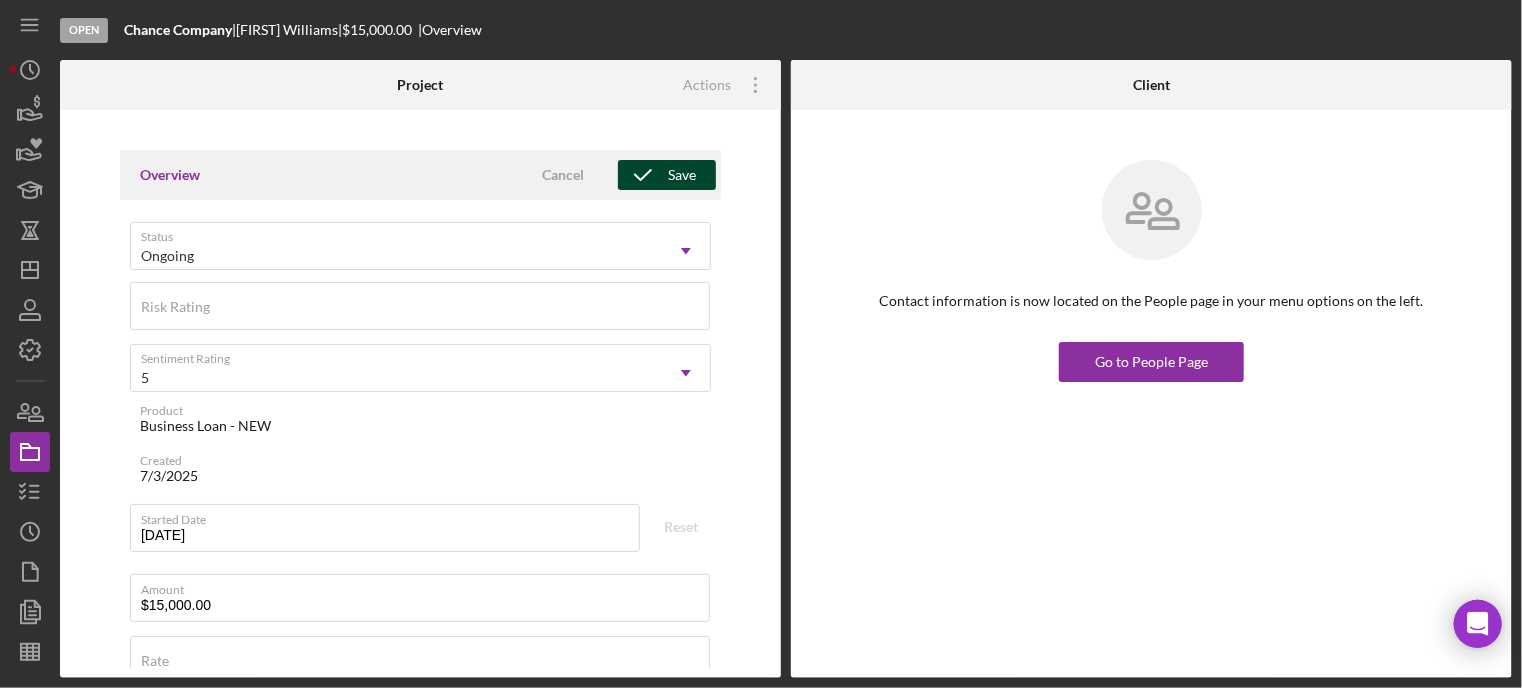 click 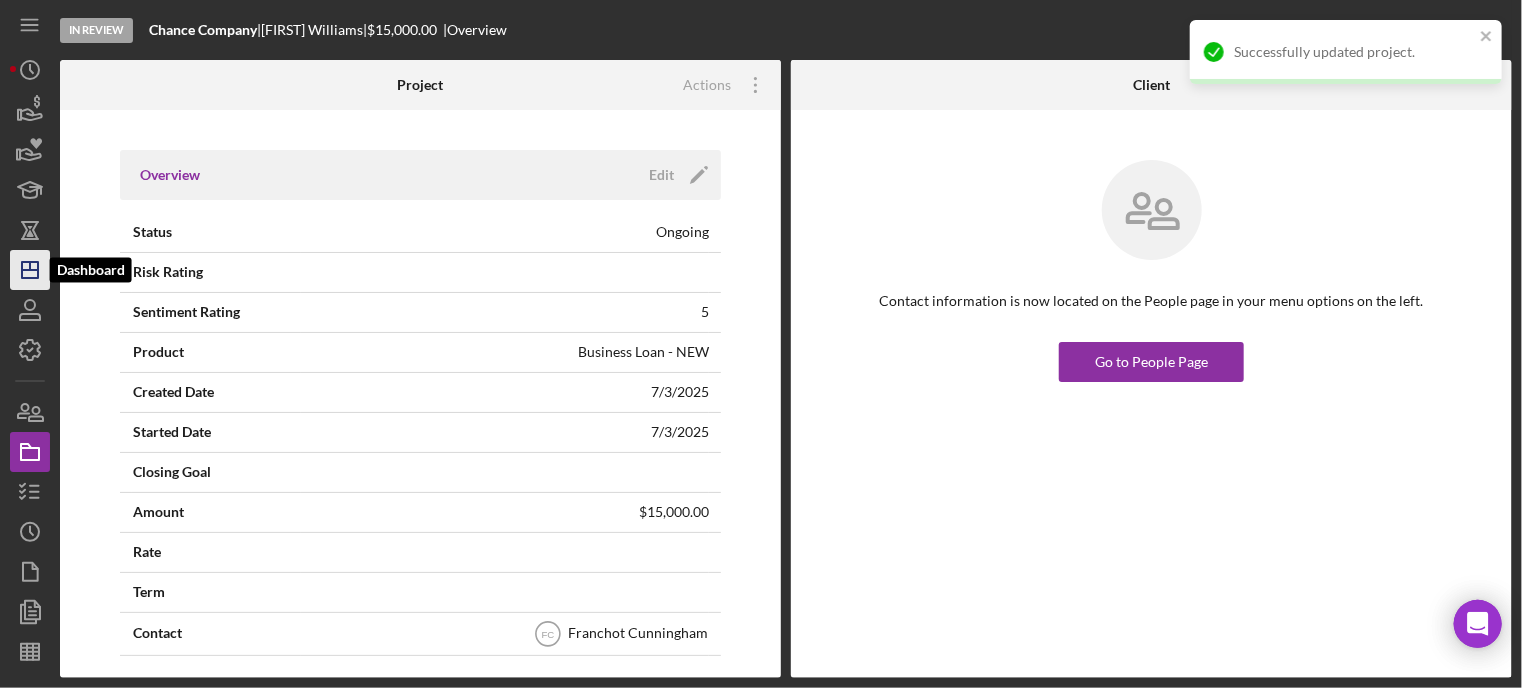 click on "Icon/Dashboard" 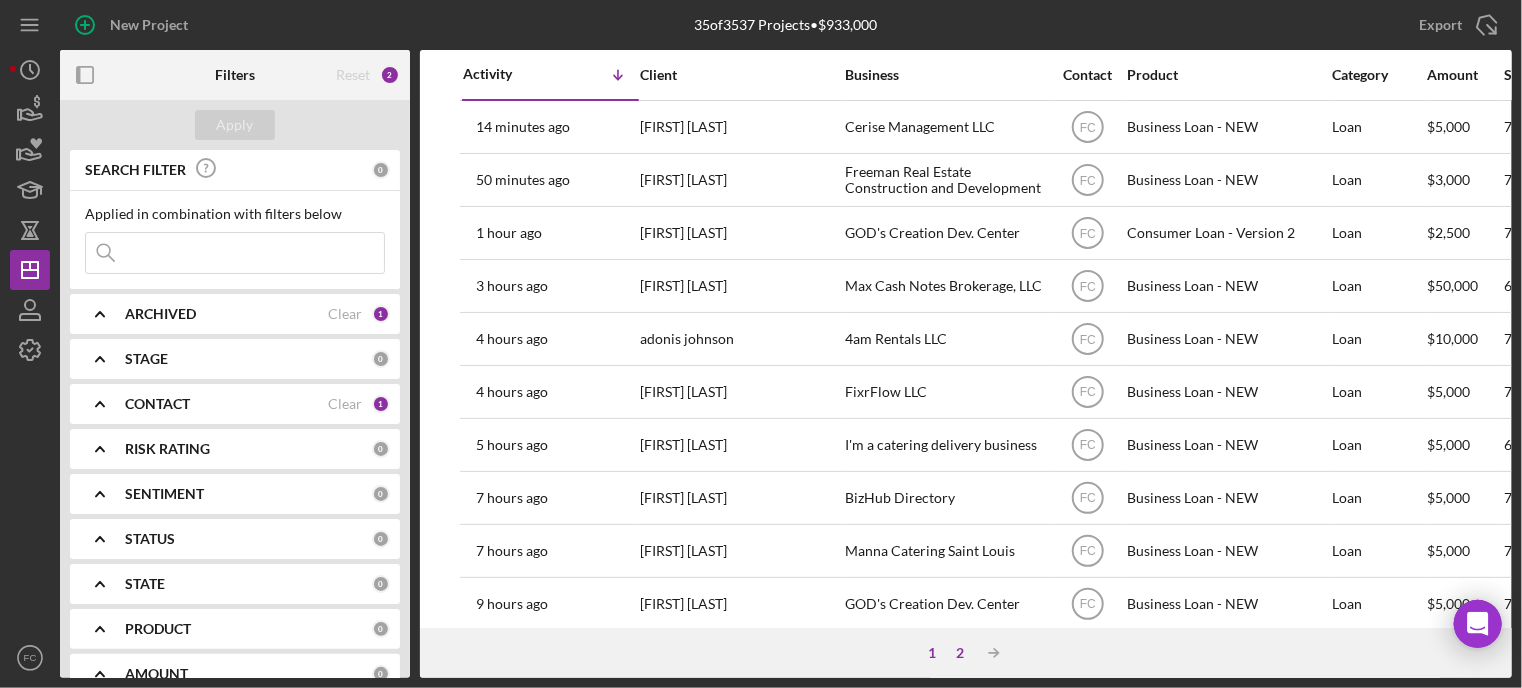 click on "2" at bounding box center (960, 653) 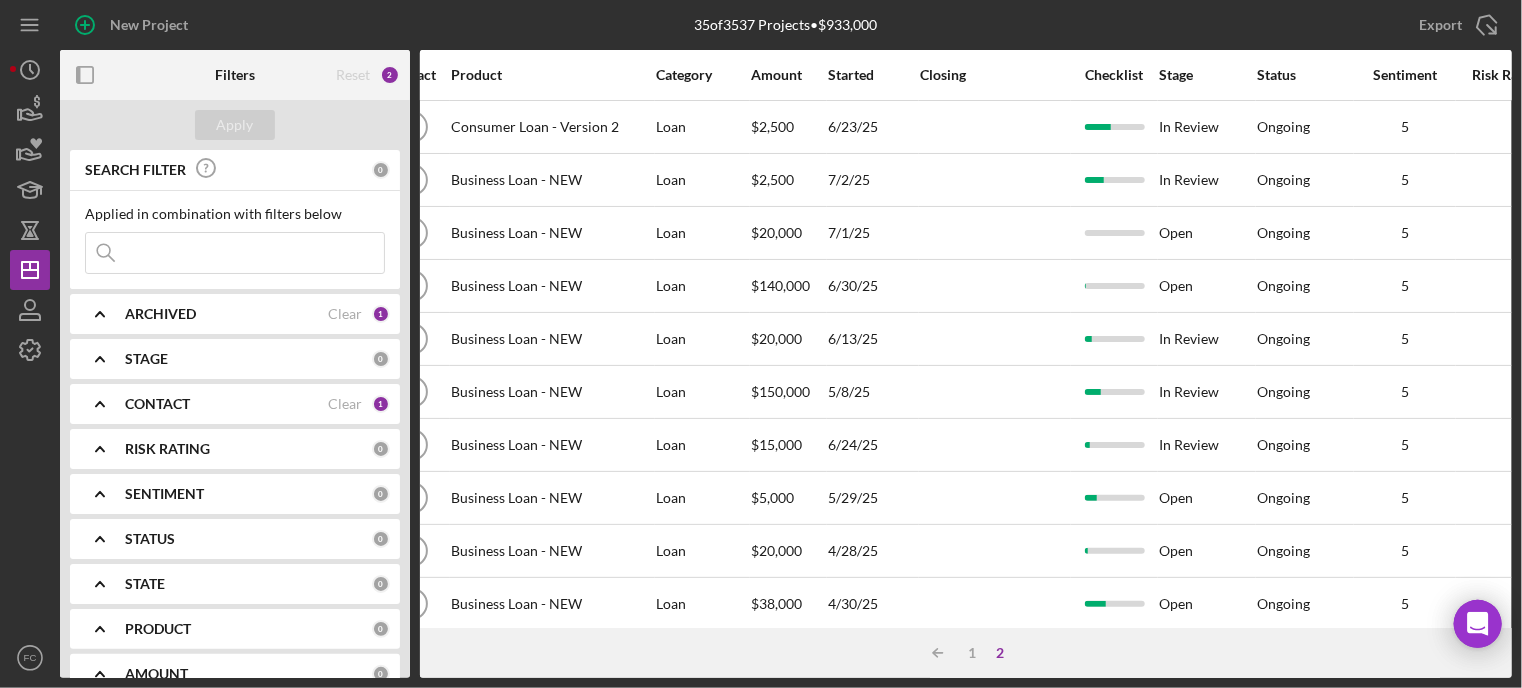 scroll, scrollTop: 0, scrollLeft: 678, axis: horizontal 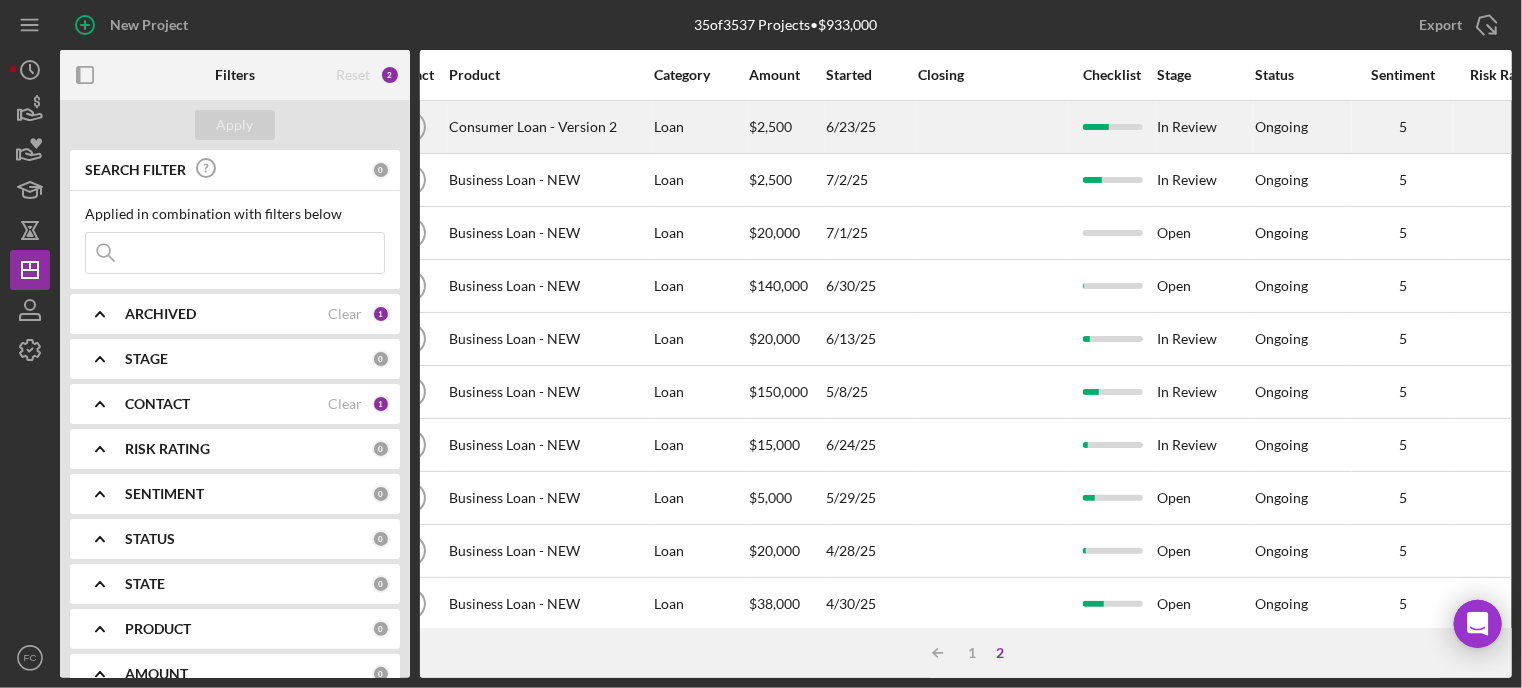 click at bounding box center [993, 127] 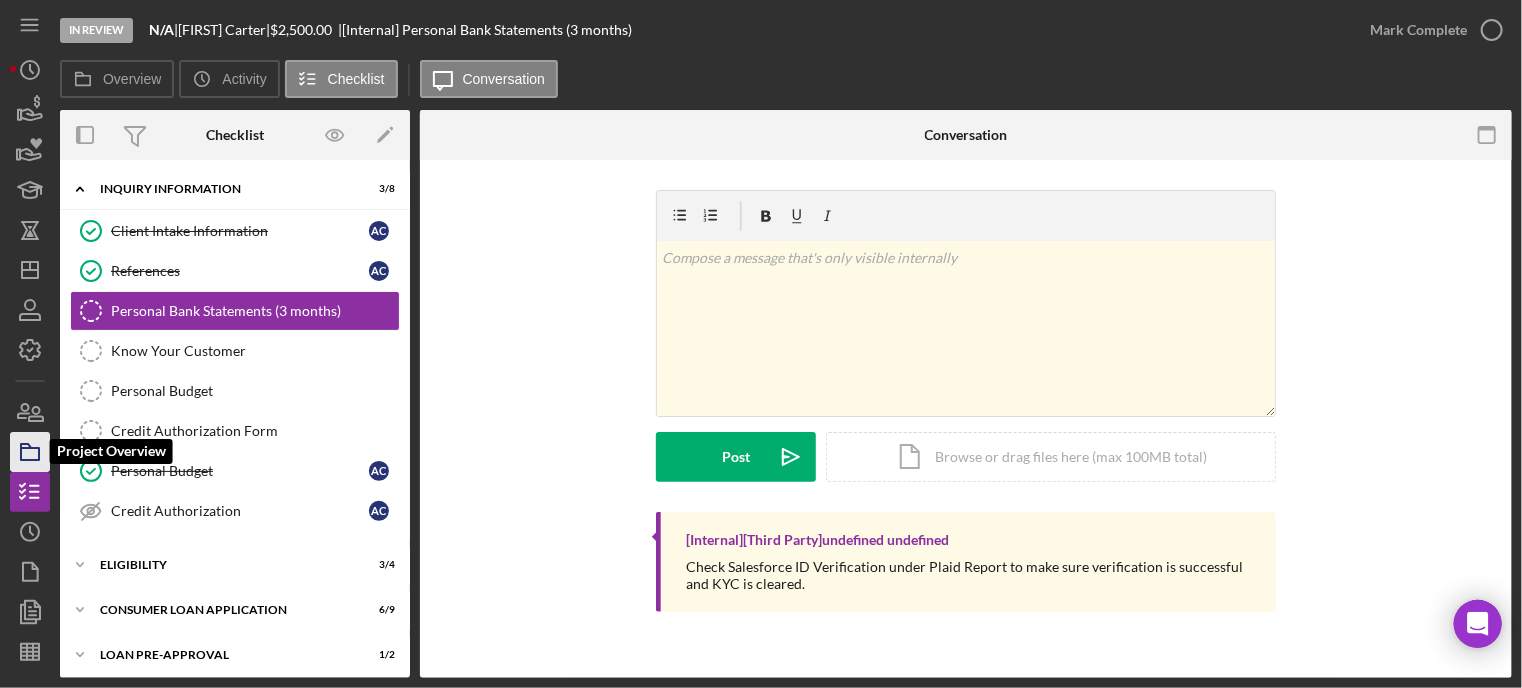 click 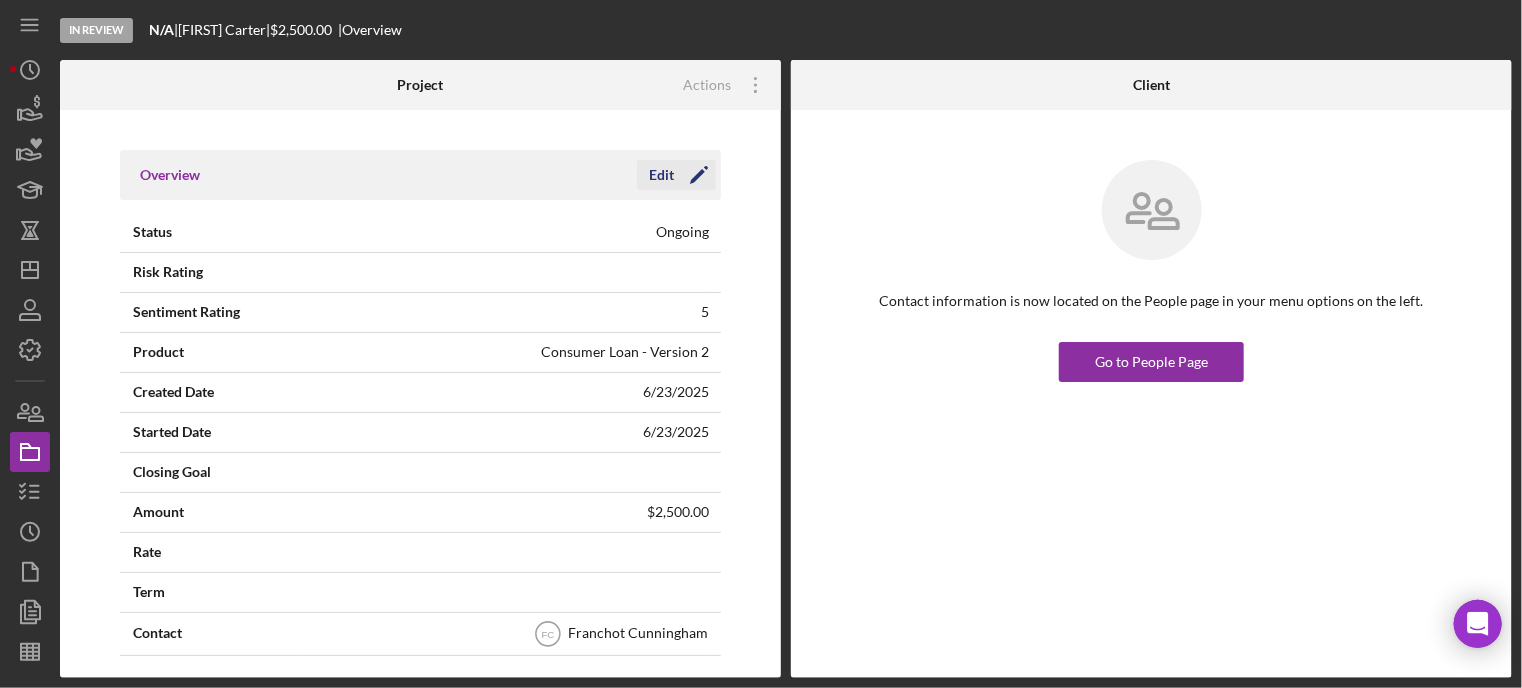 click on "Edit" at bounding box center [661, 175] 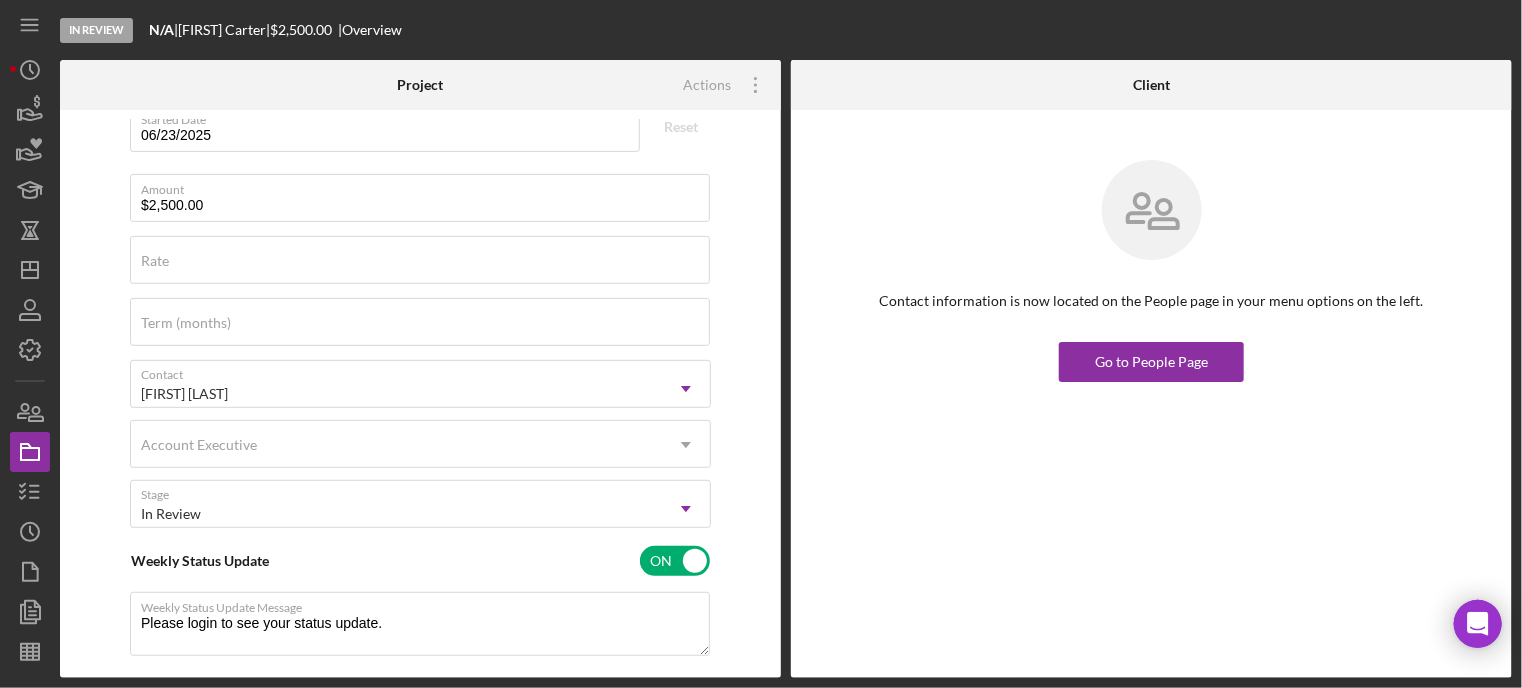 scroll, scrollTop: 0, scrollLeft: 0, axis: both 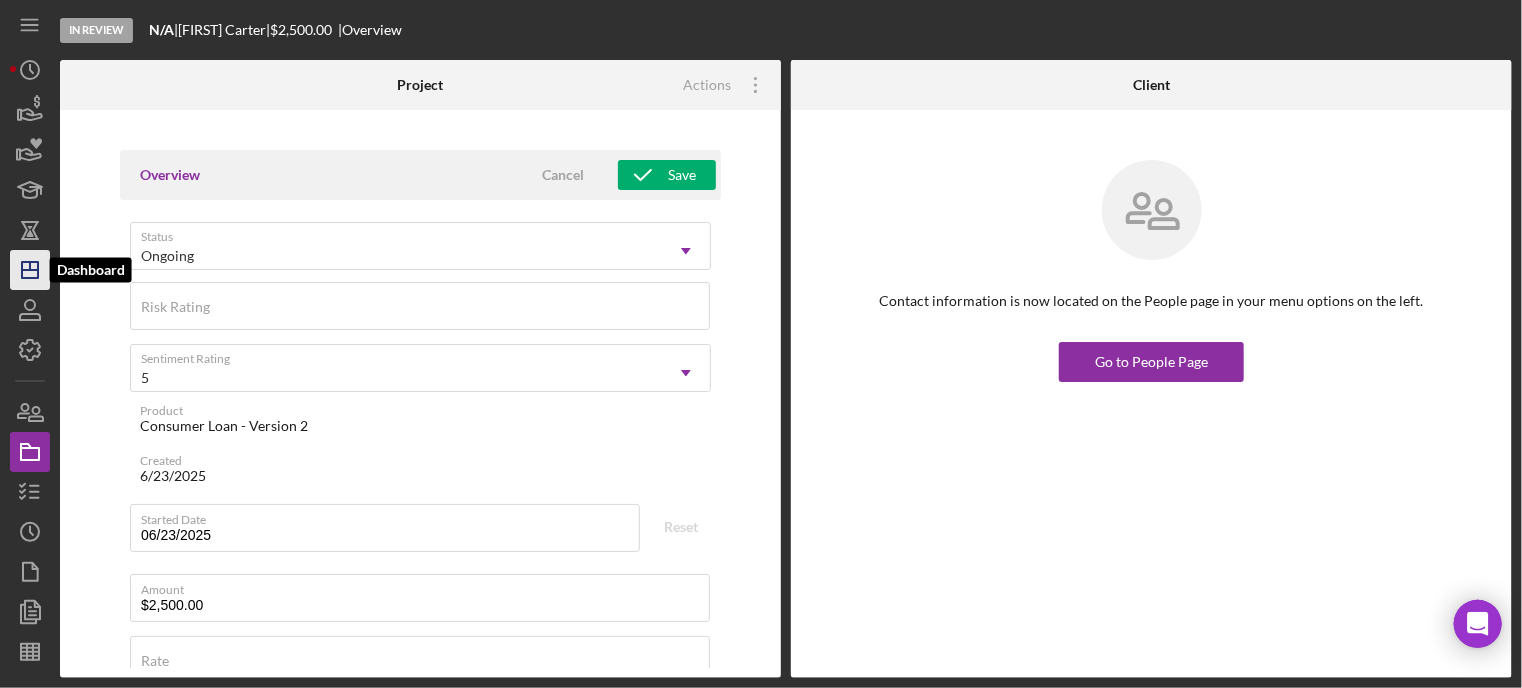 click on "Icon/Dashboard" 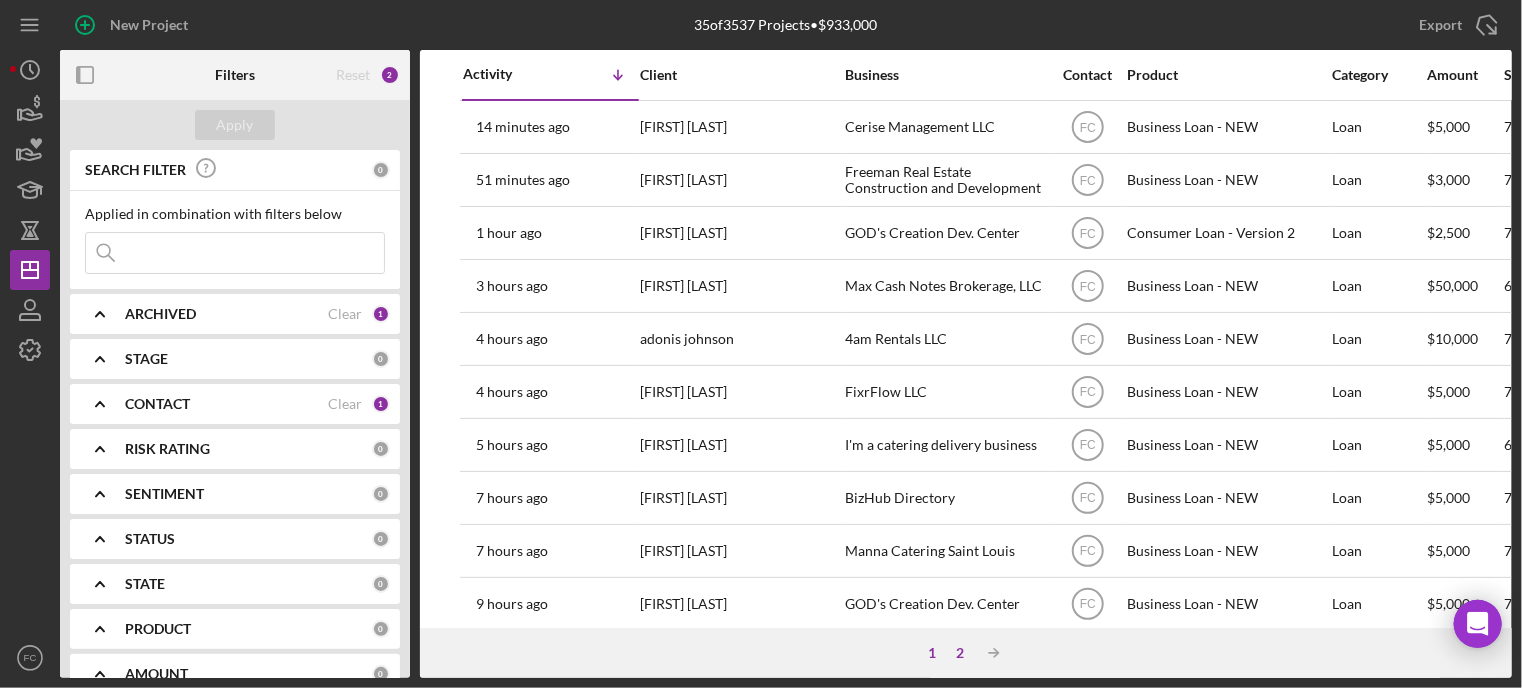 click on "2" at bounding box center [960, 653] 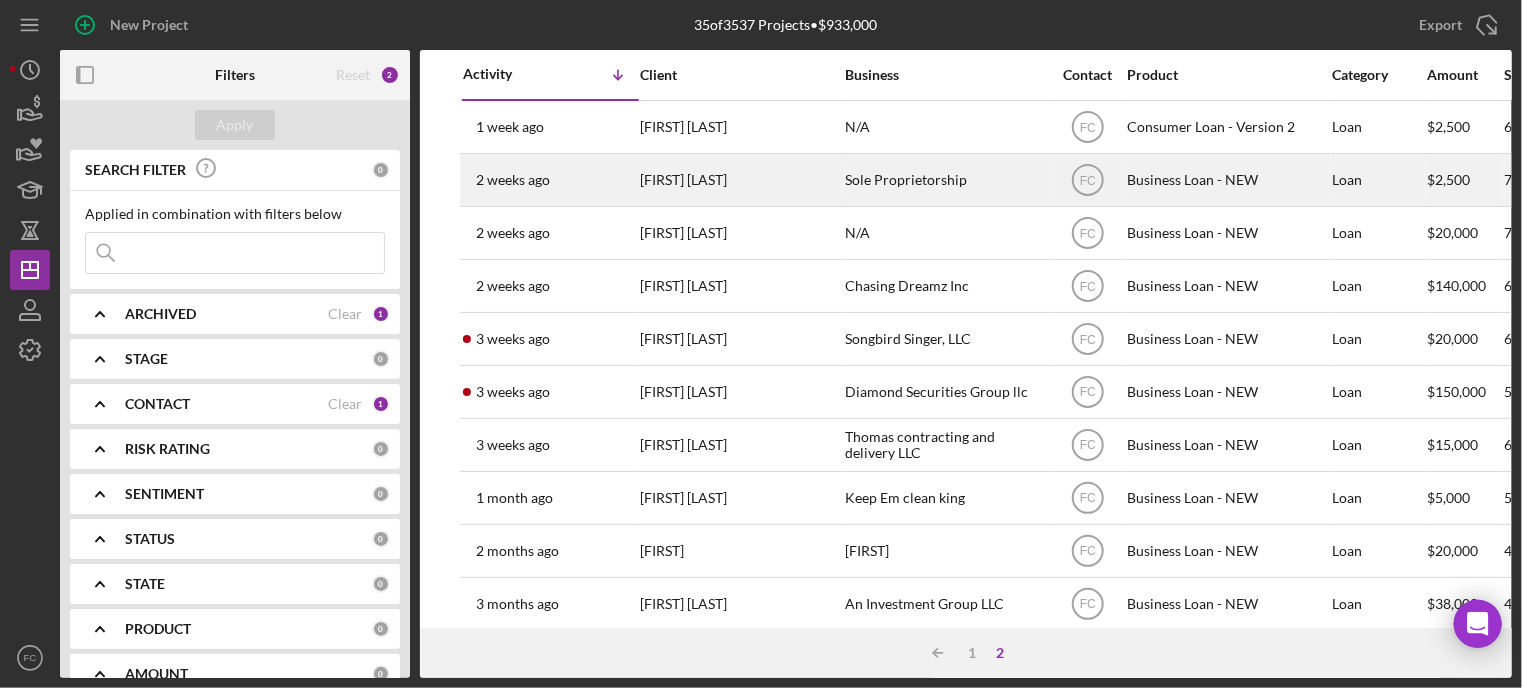 click on "[FIRST] [LAST]" at bounding box center [740, 180] 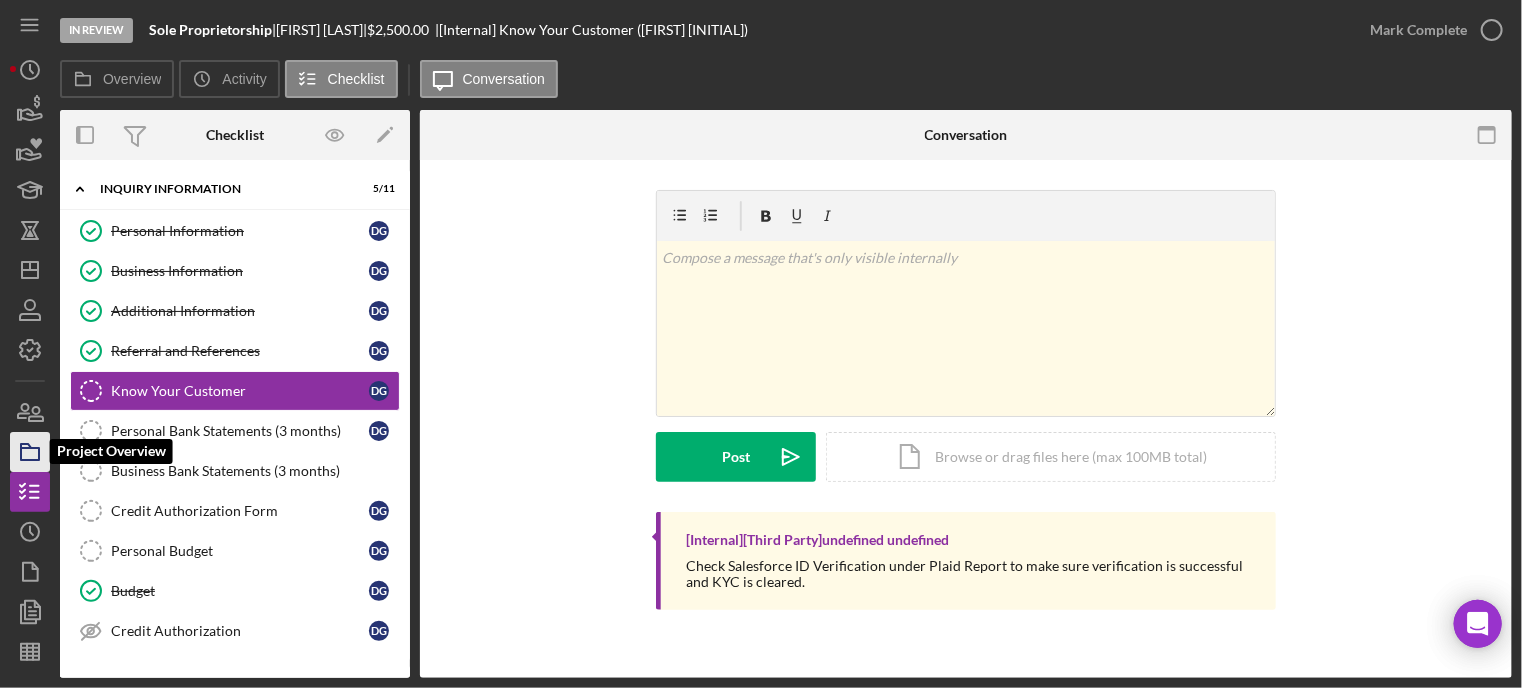 click 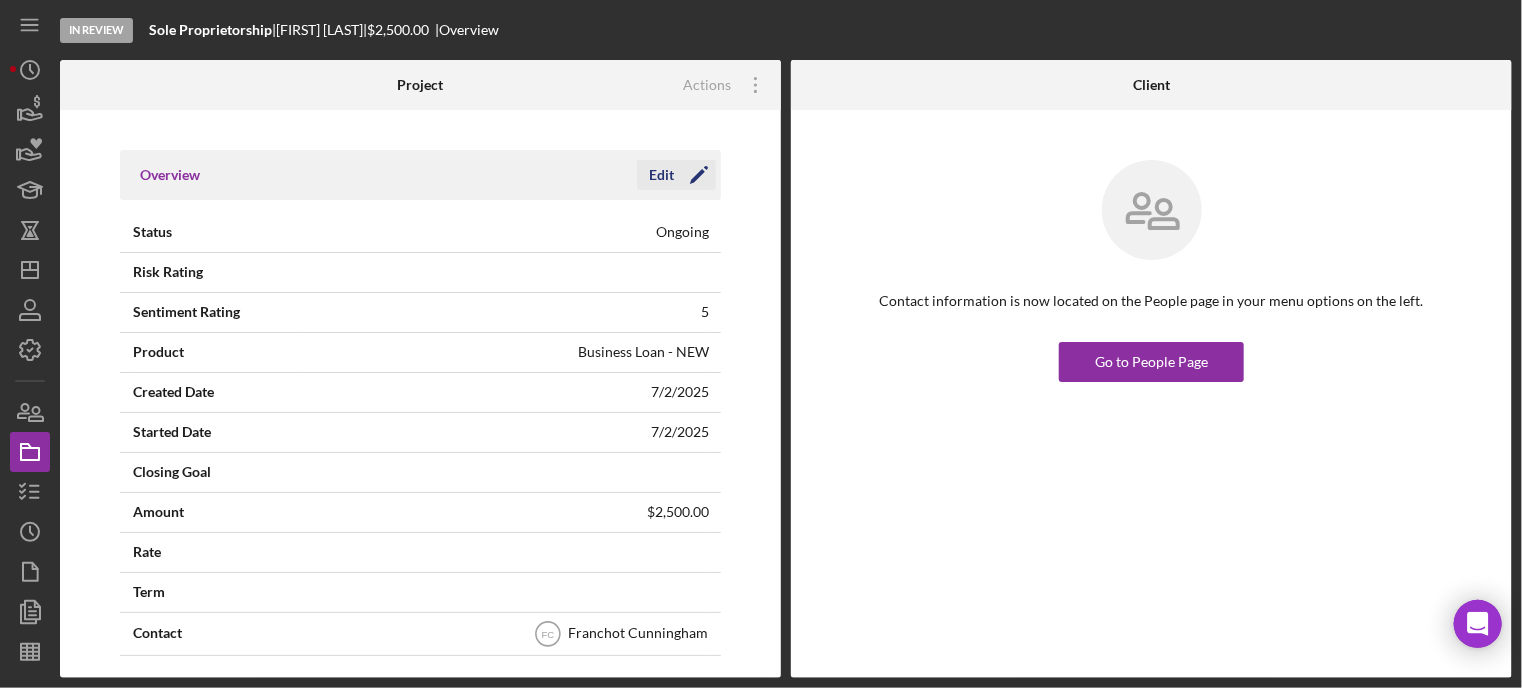 click on "Edit" at bounding box center (661, 175) 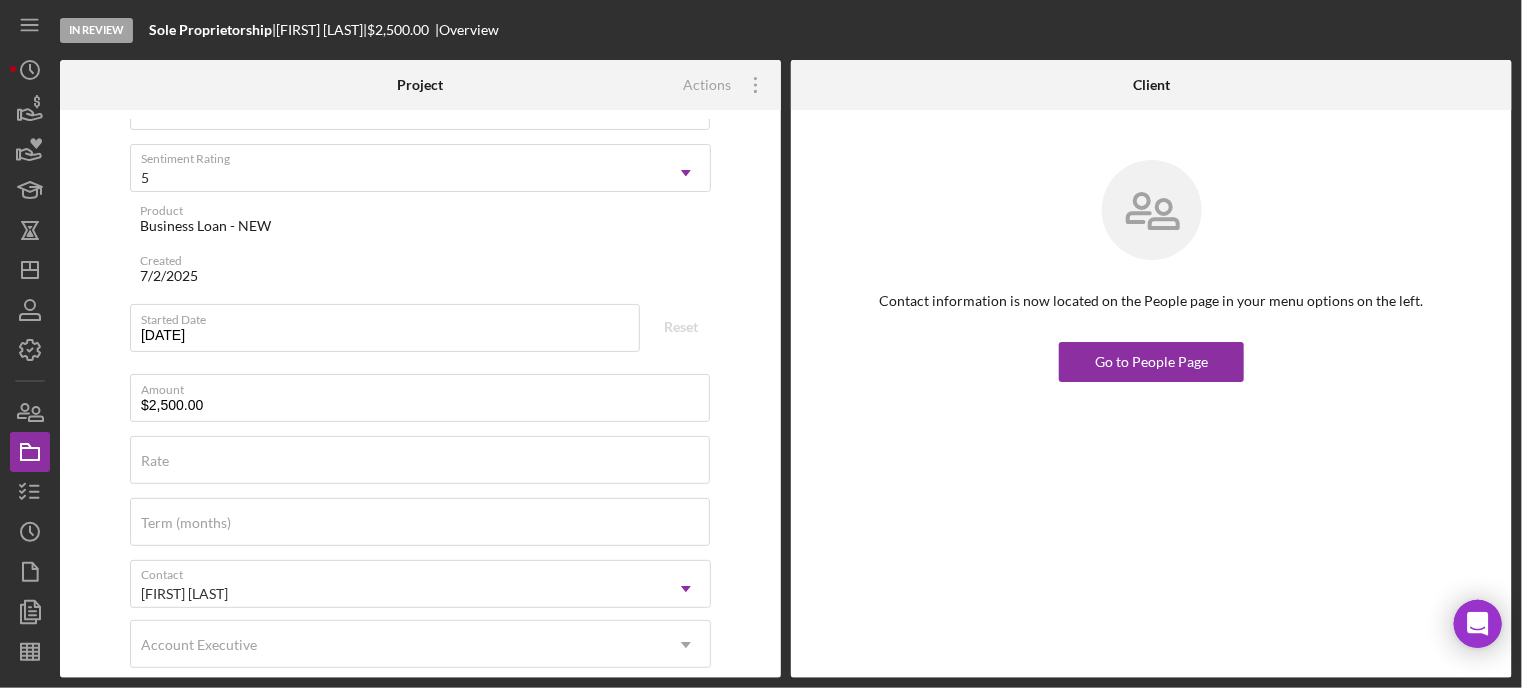 scroll, scrollTop: 0, scrollLeft: 0, axis: both 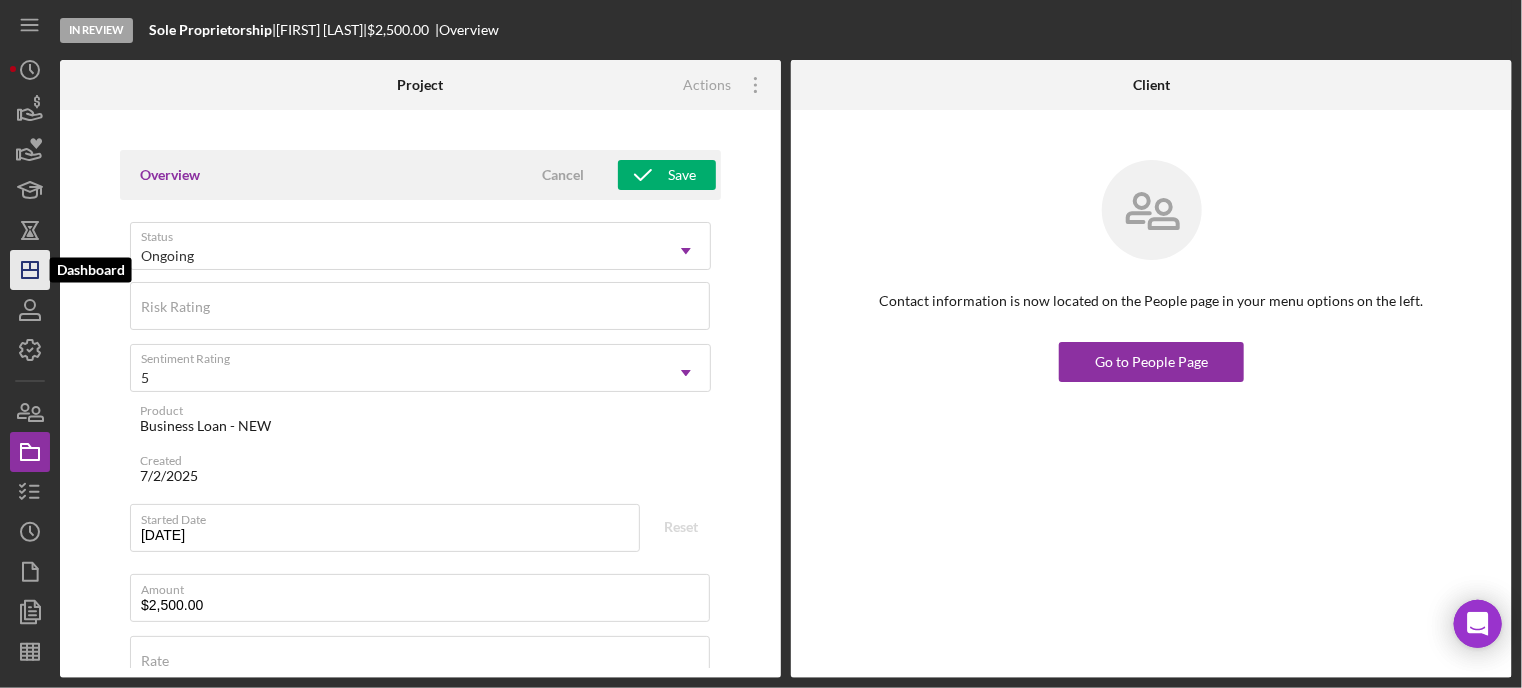 click on "Icon/Dashboard" 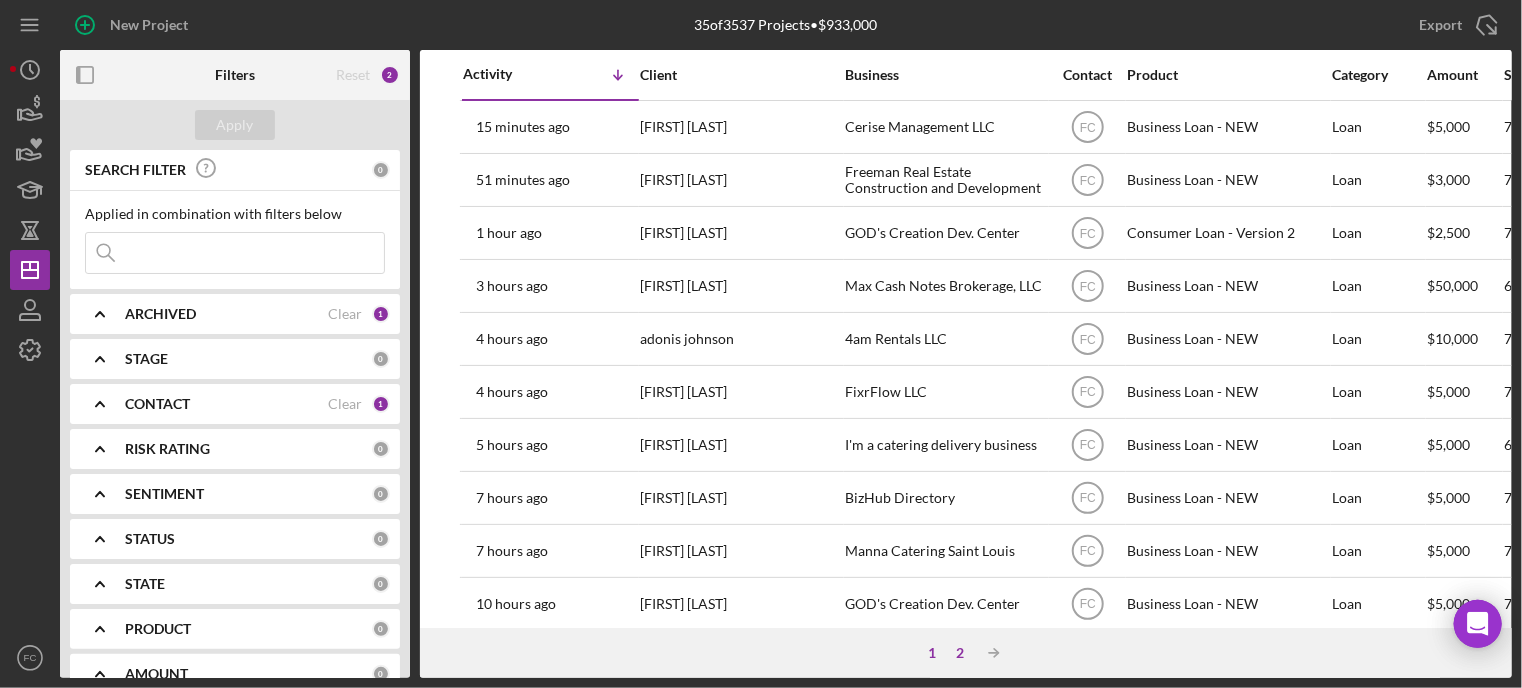 click on "2" at bounding box center [960, 653] 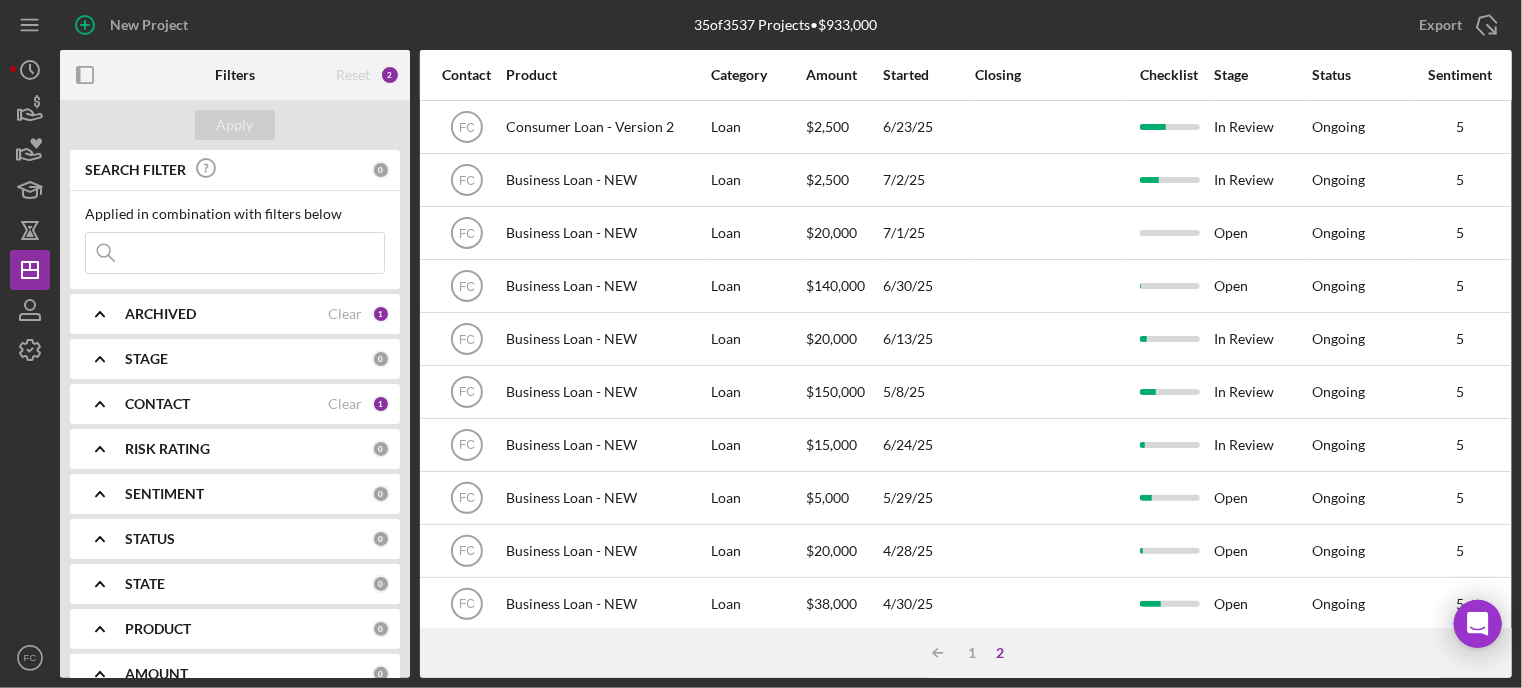 scroll, scrollTop: 0, scrollLeft: 636, axis: horizontal 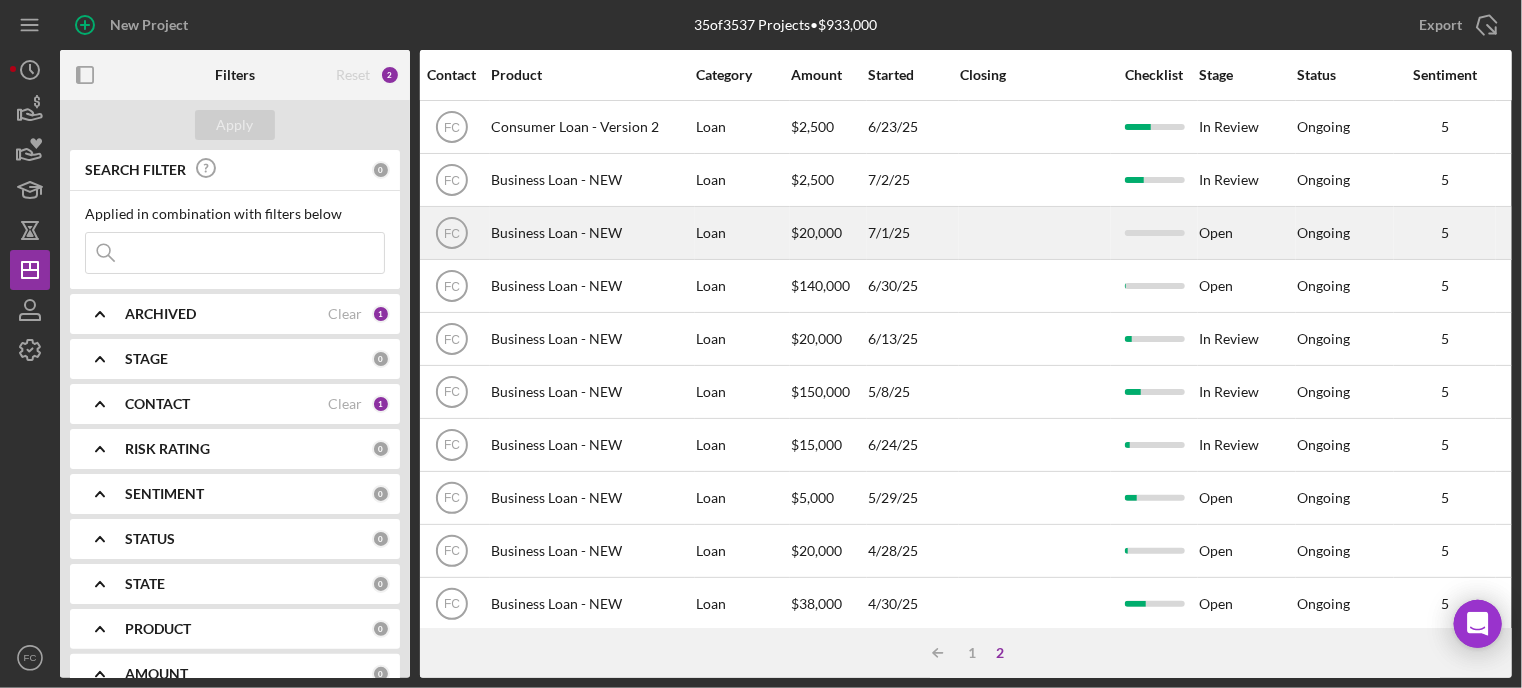 click on "Open" at bounding box center (1247, 233) 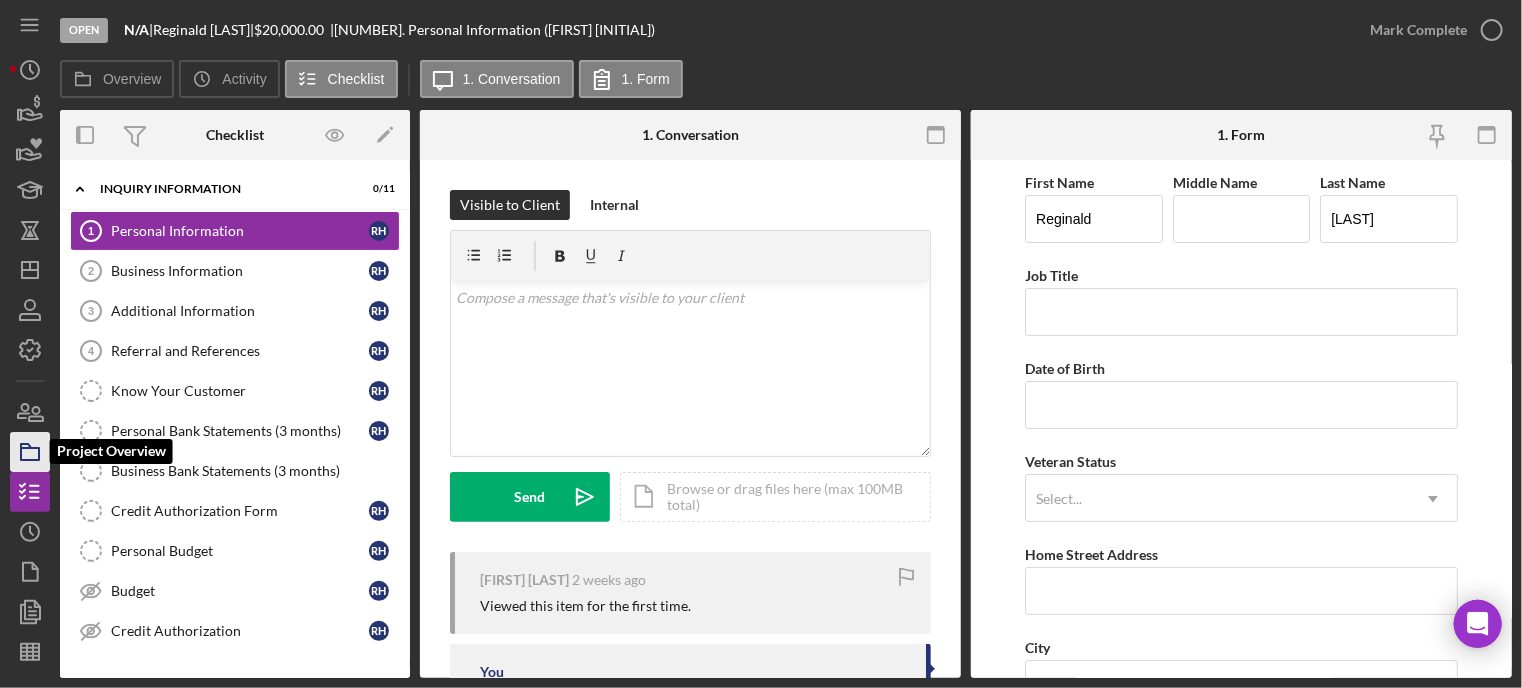 click 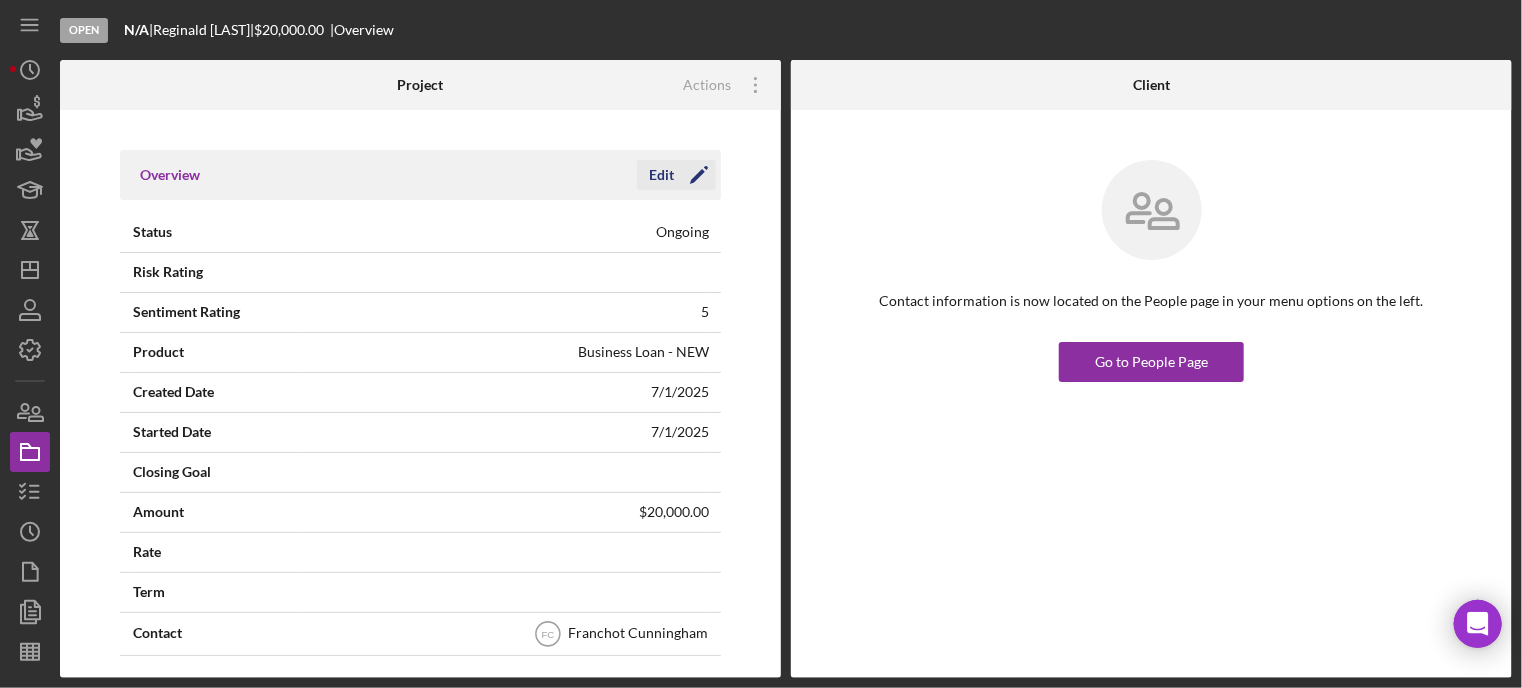 click on "Edit" at bounding box center (661, 175) 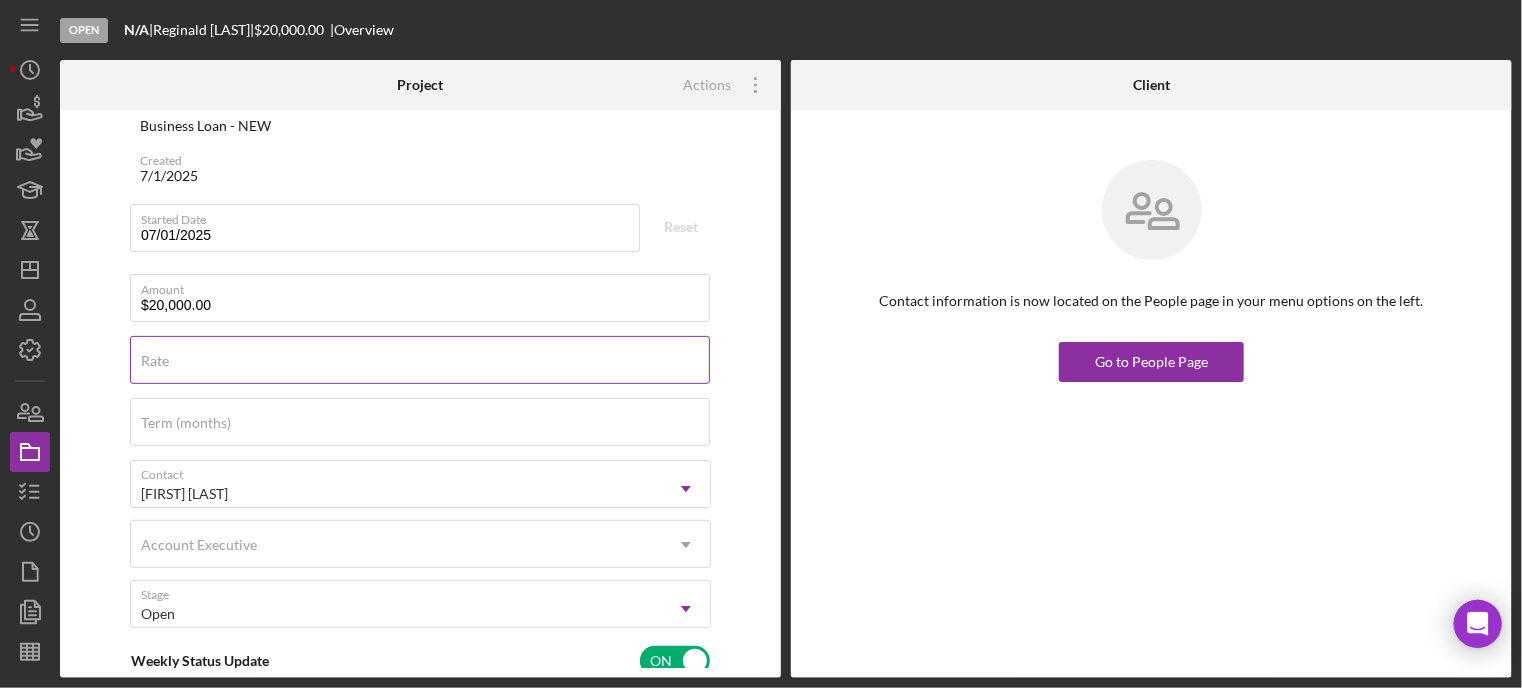 scroll, scrollTop: 500, scrollLeft: 0, axis: vertical 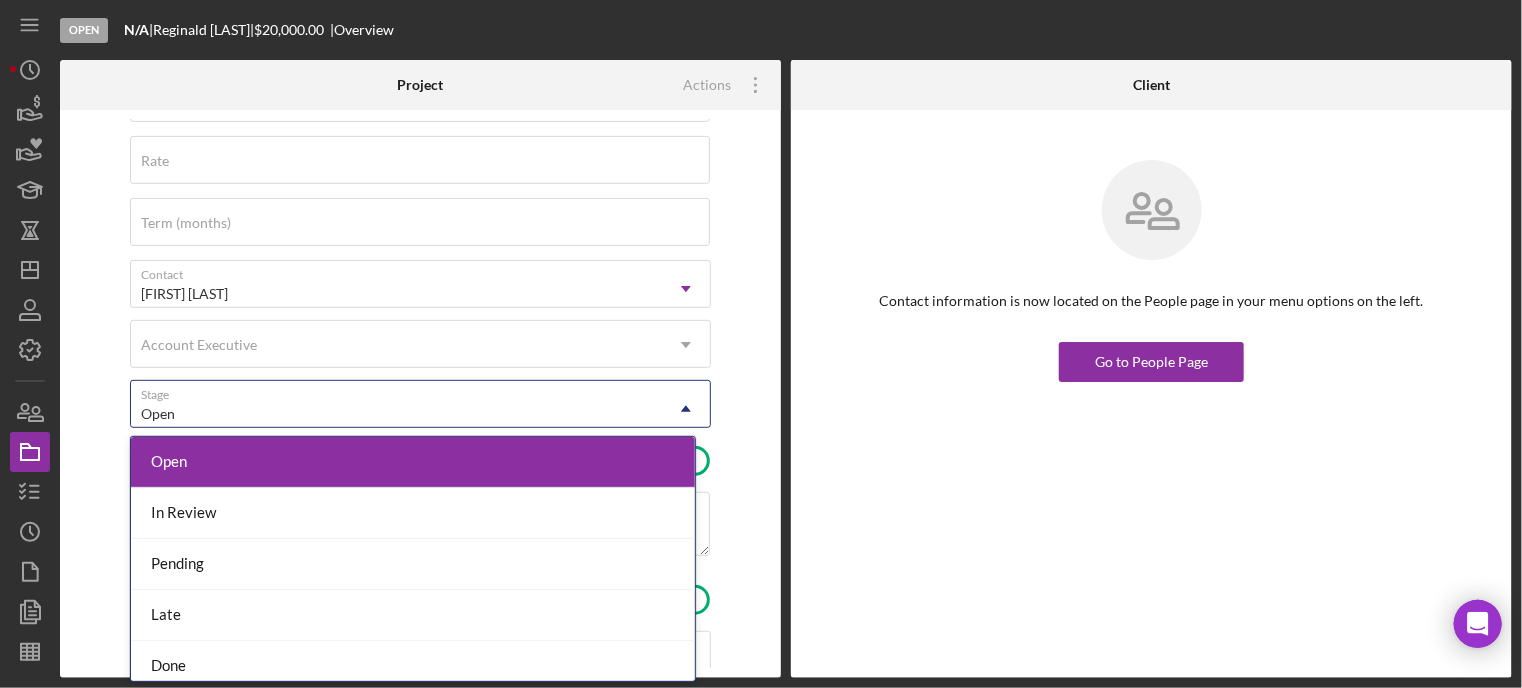 click on "Open" at bounding box center [396, 414] 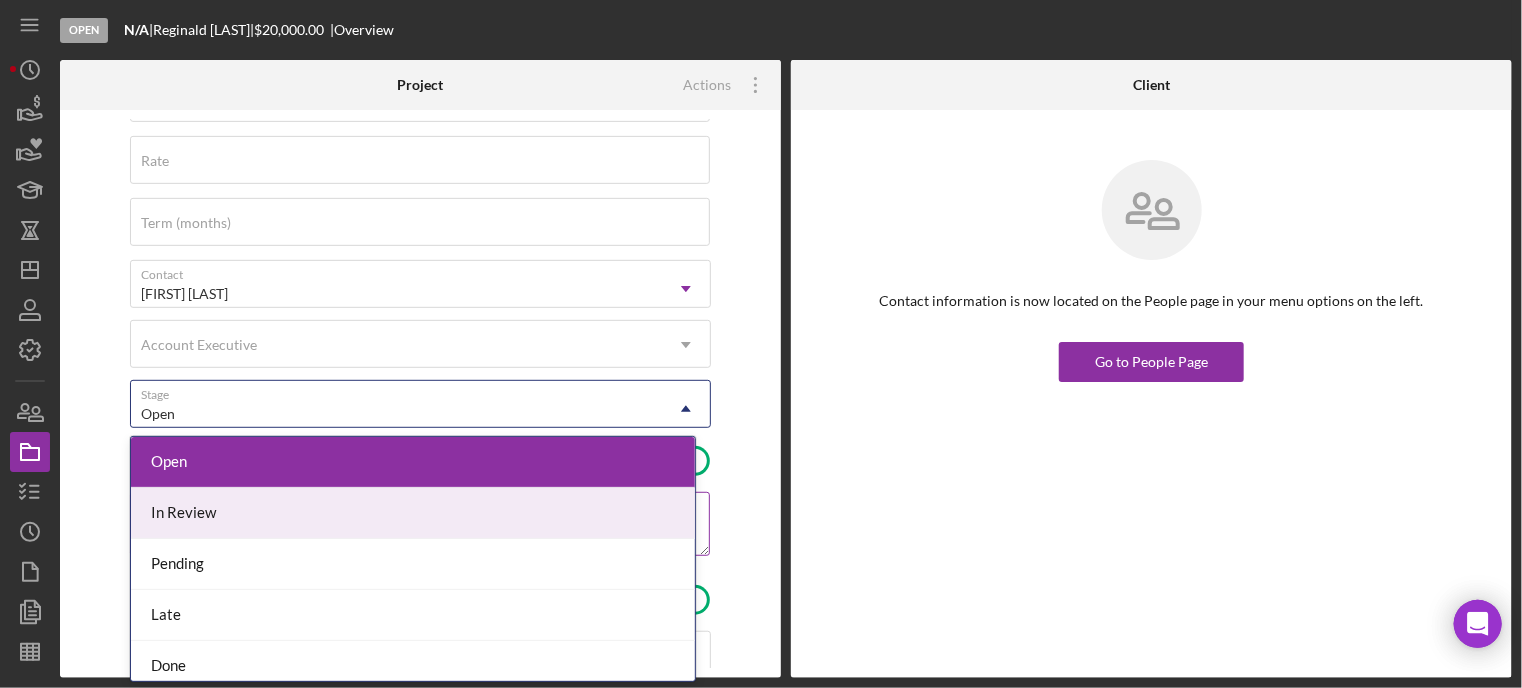 click on "In Review" at bounding box center (413, 513) 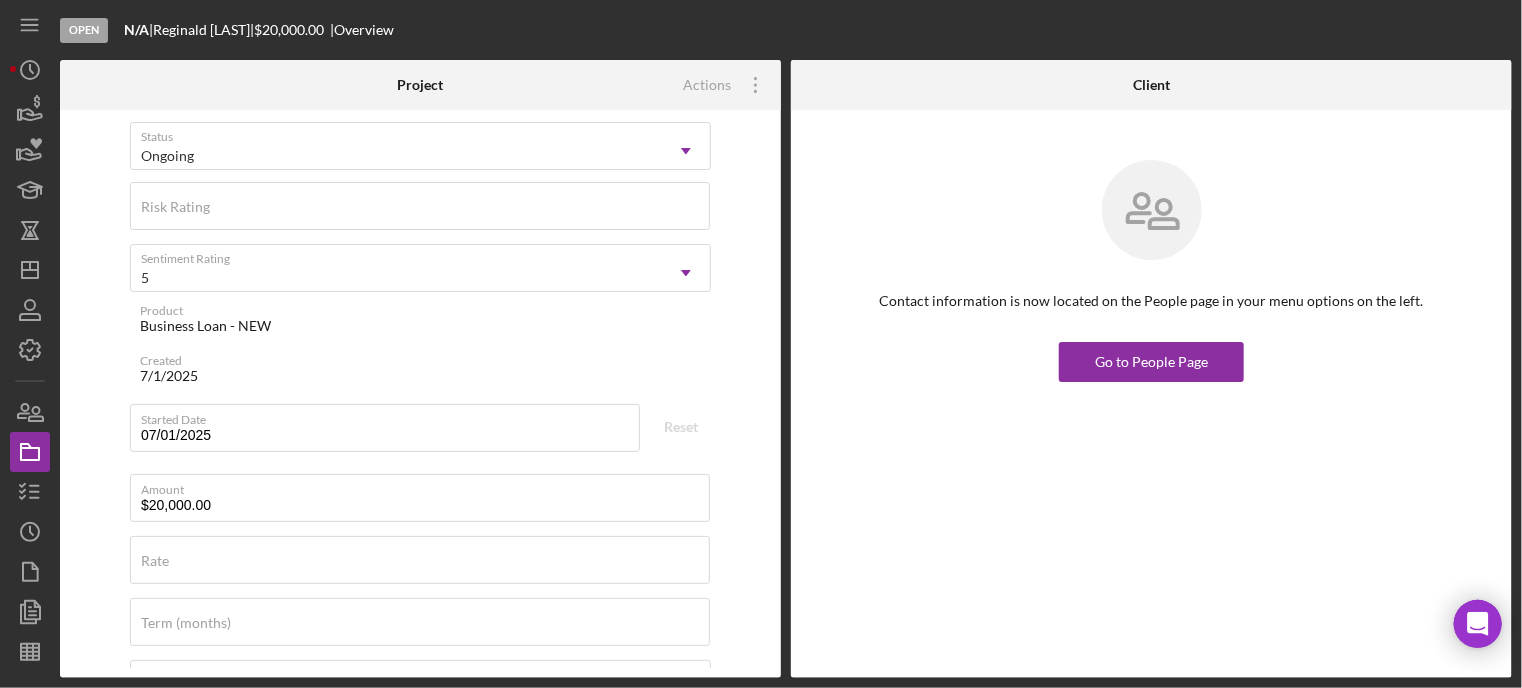 scroll, scrollTop: 0, scrollLeft: 0, axis: both 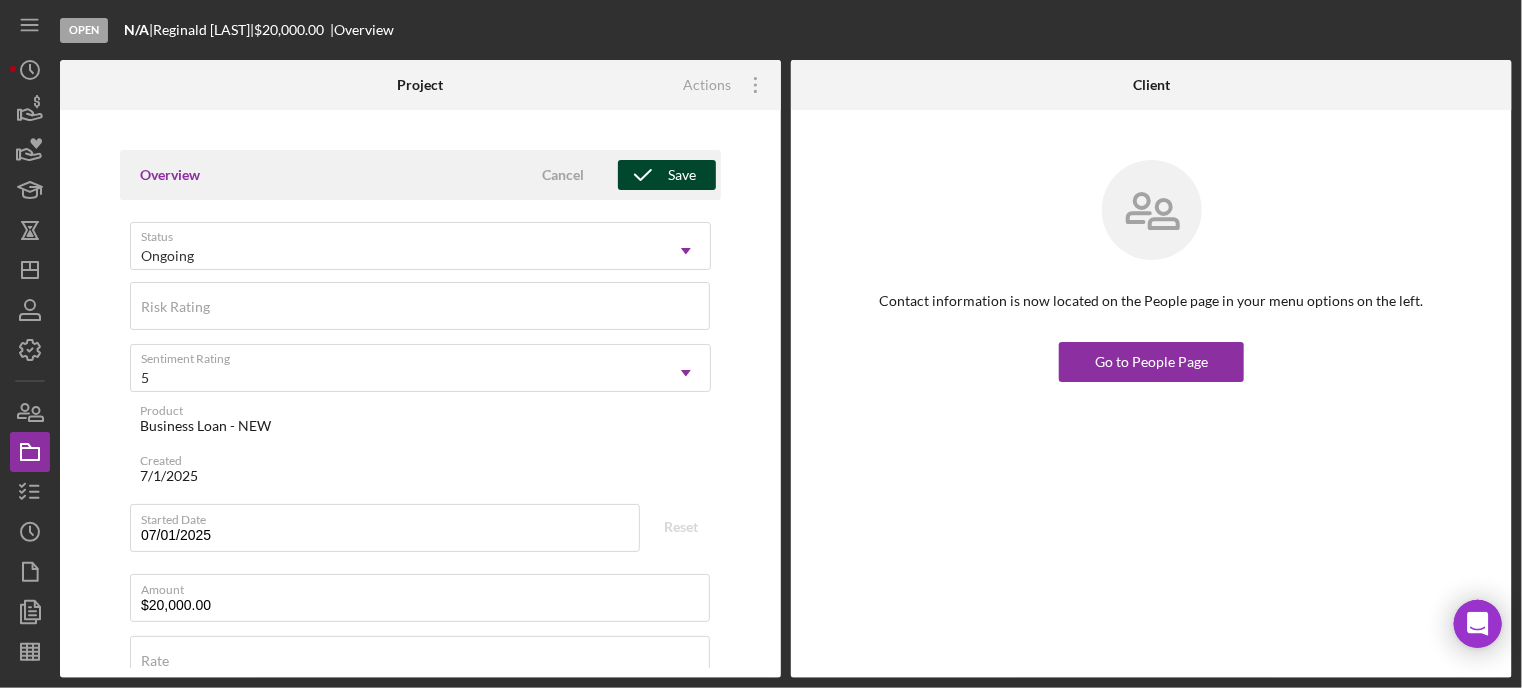 click on "Save" at bounding box center [682, 175] 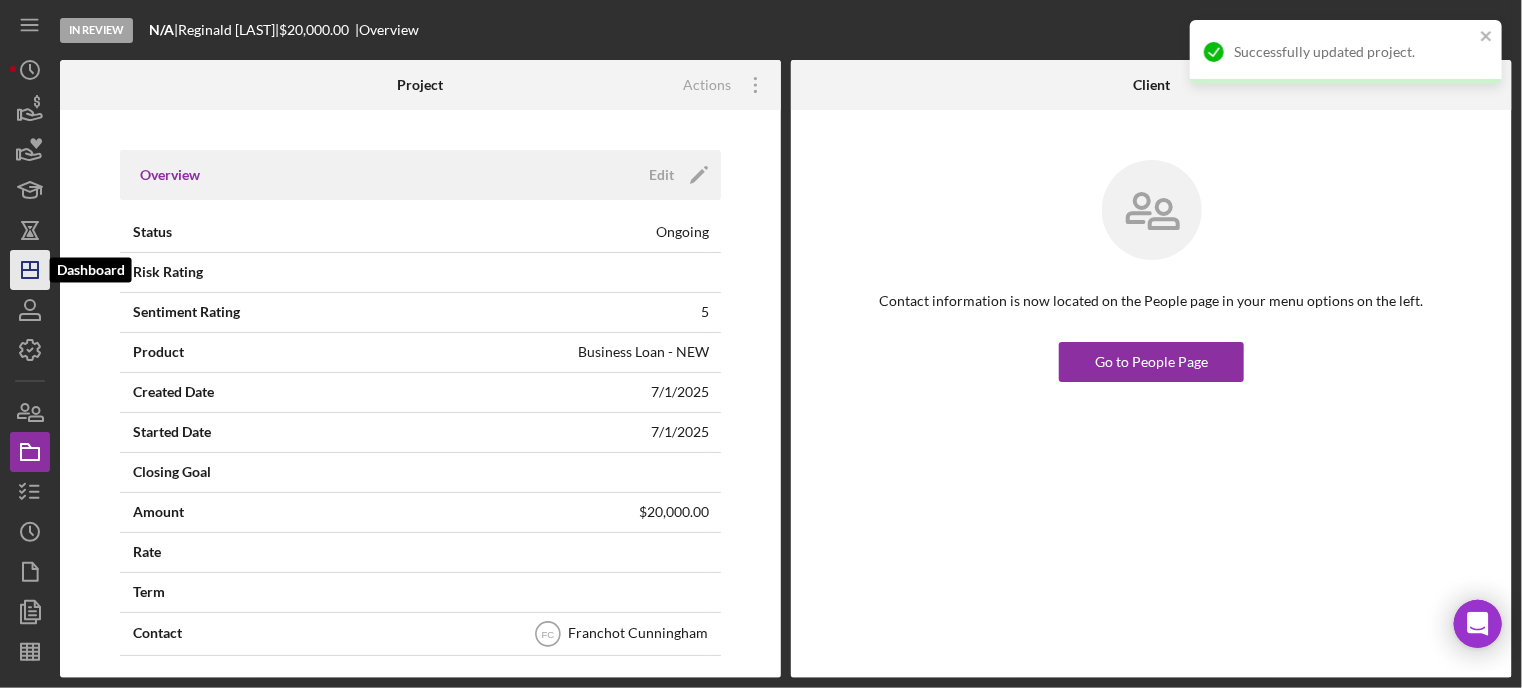 click on "Icon/Dashboard" 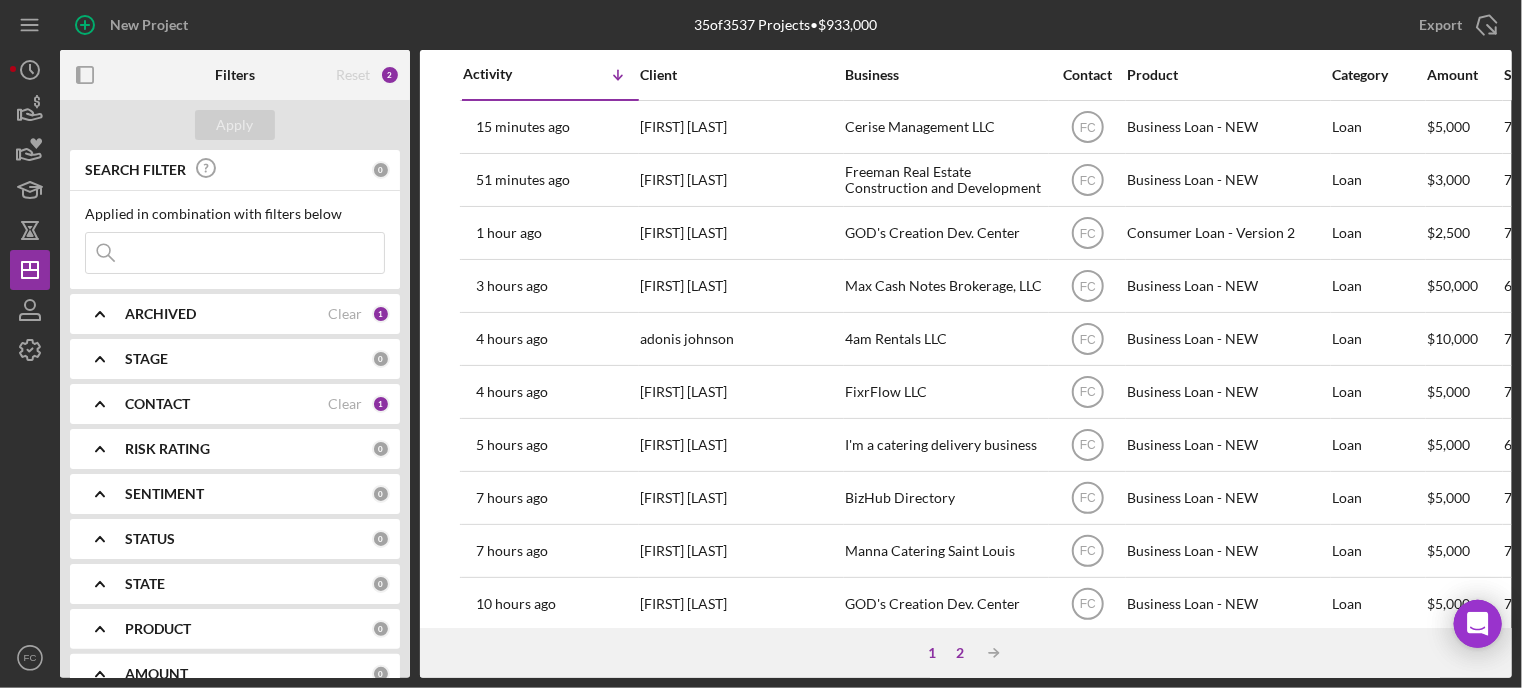 click on "2" at bounding box center [960, 653] 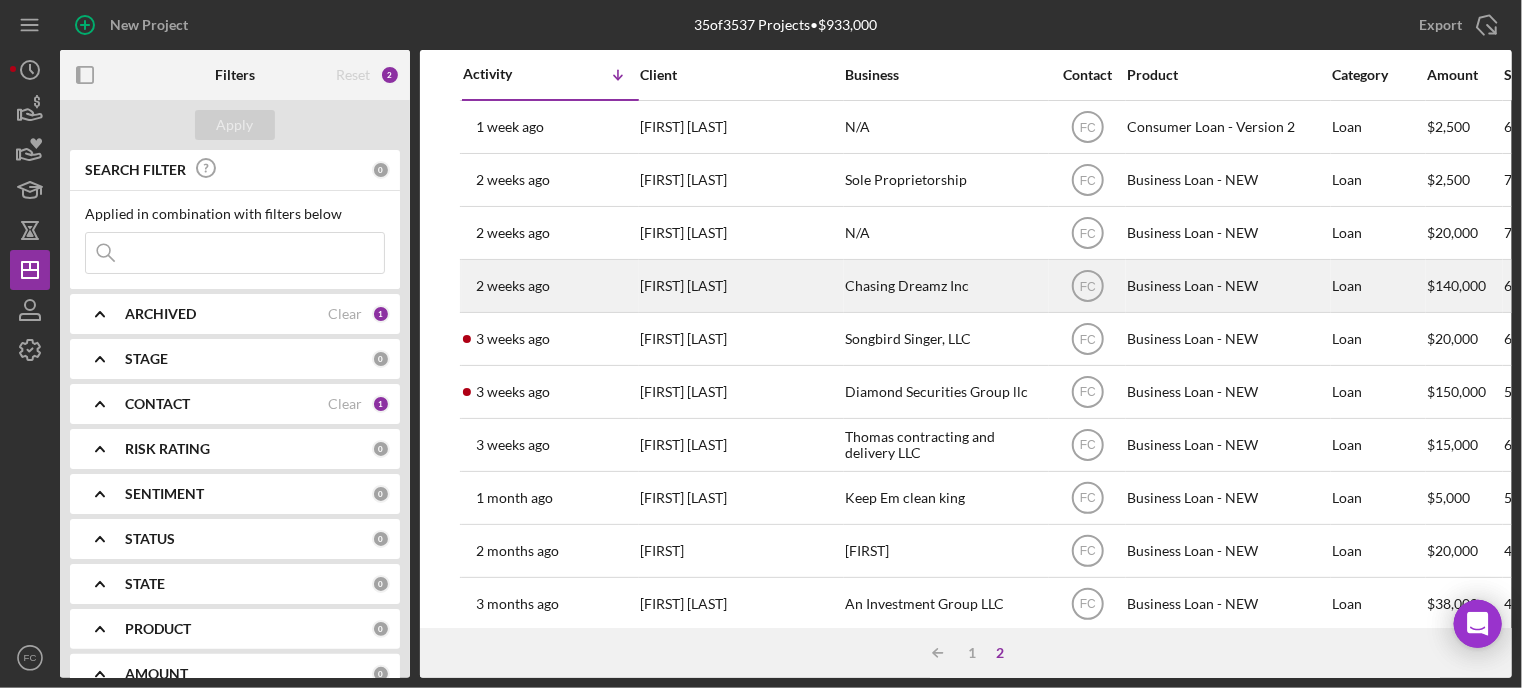 click on "2 weeks ago Charlie  Butler" at bounding box center (550, 286) 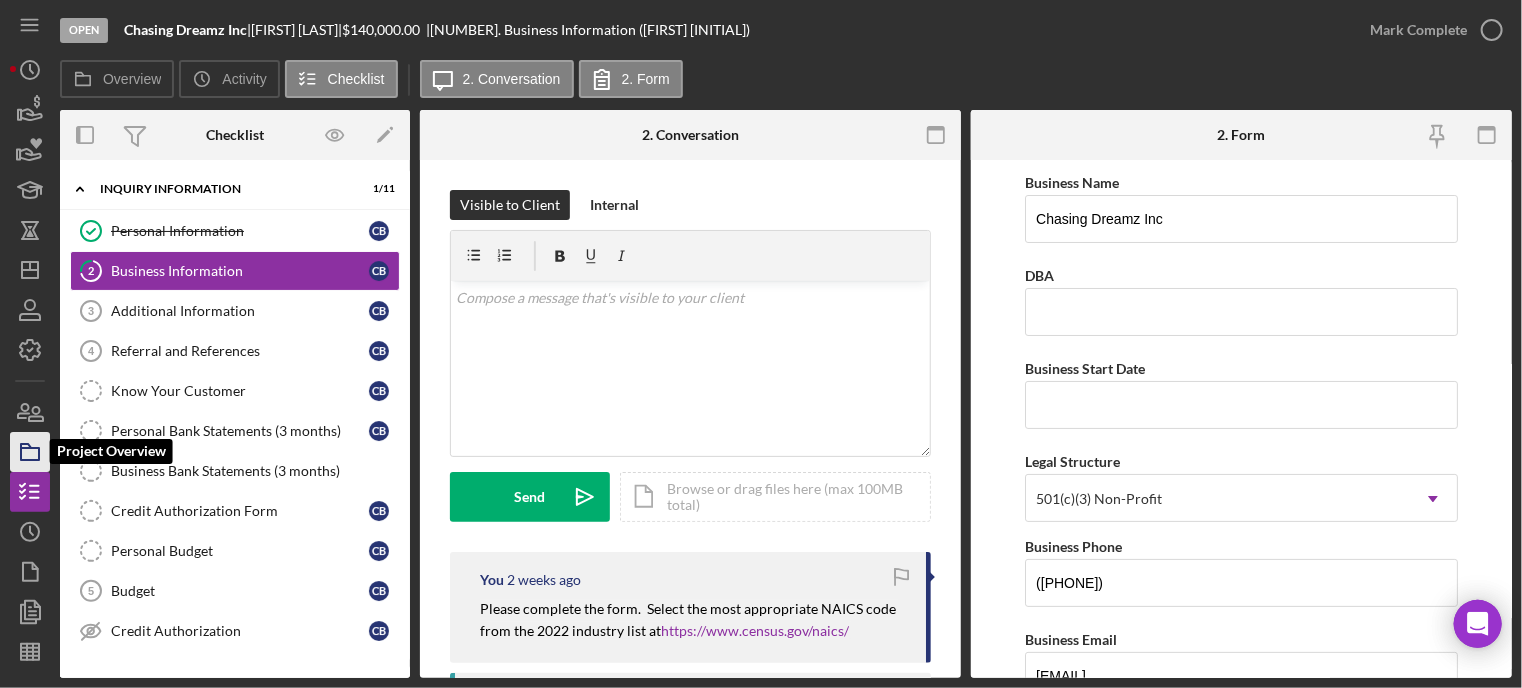 click 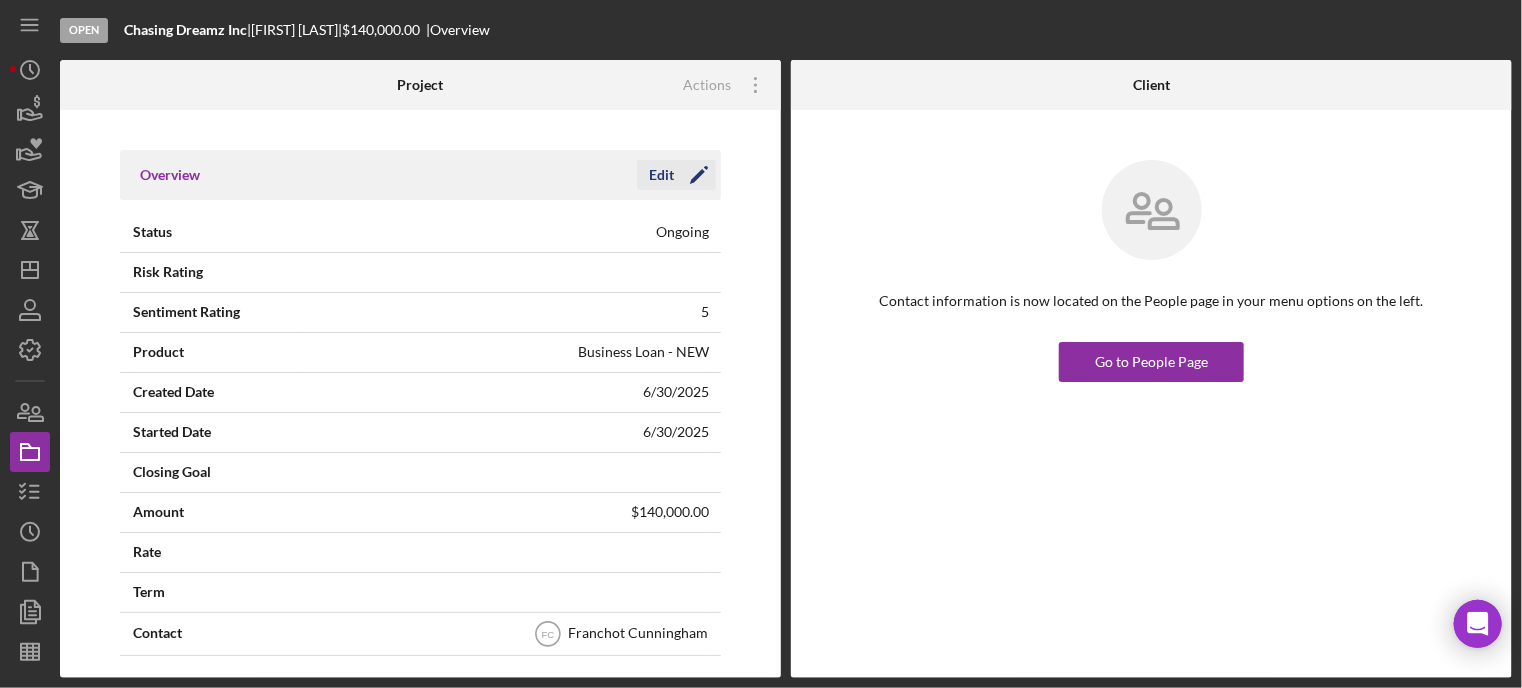 click on "Edit" at bounding box center (661, 175) 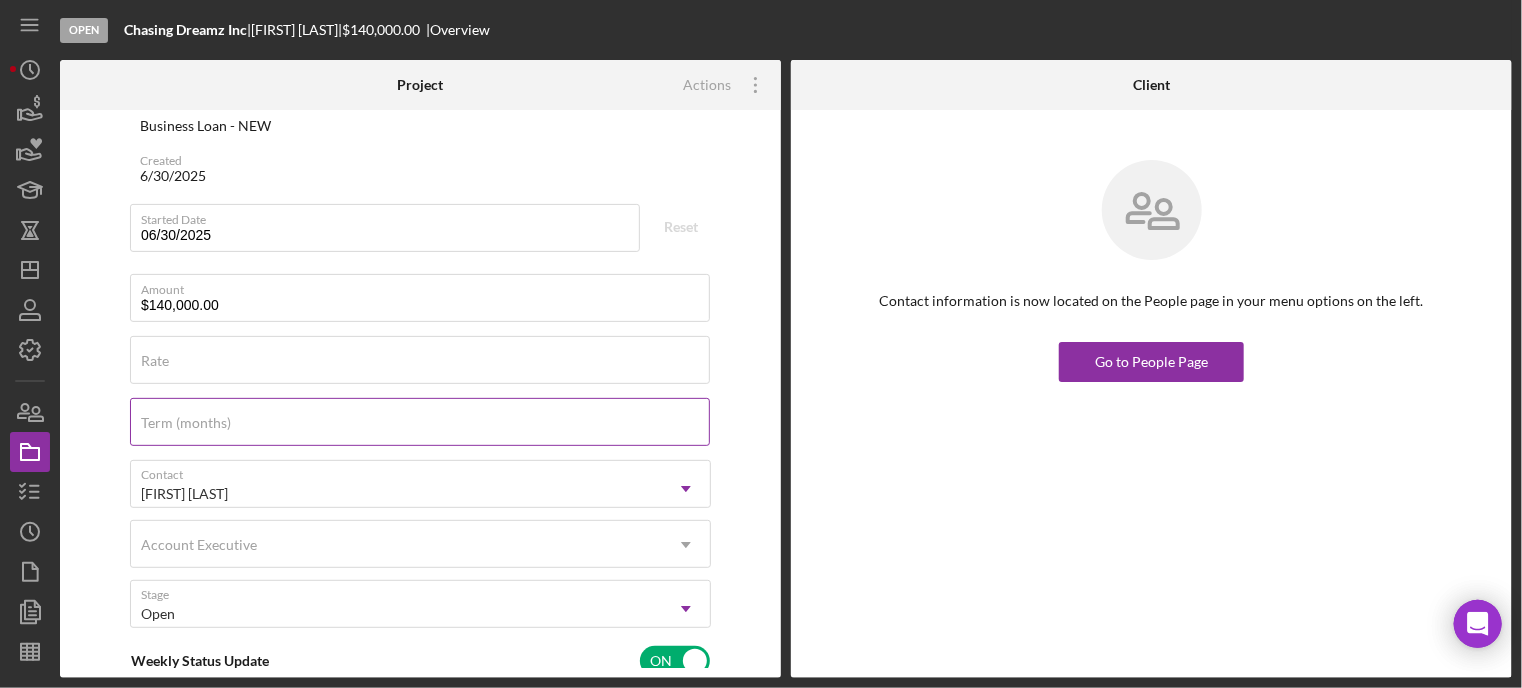 scroll, scrollTop: 500, scrollLeft: 0, axis: vertical 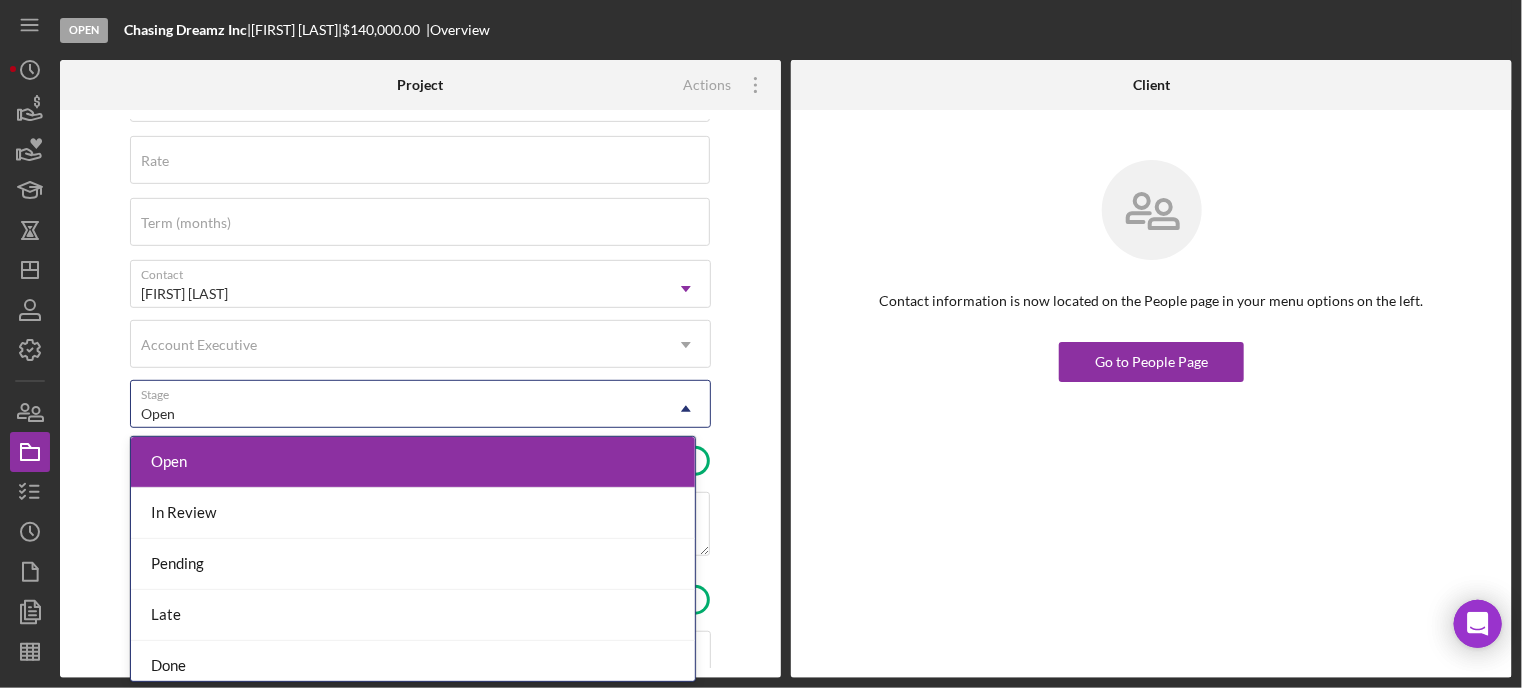 click on "Open" at bounding box center [396, 414] 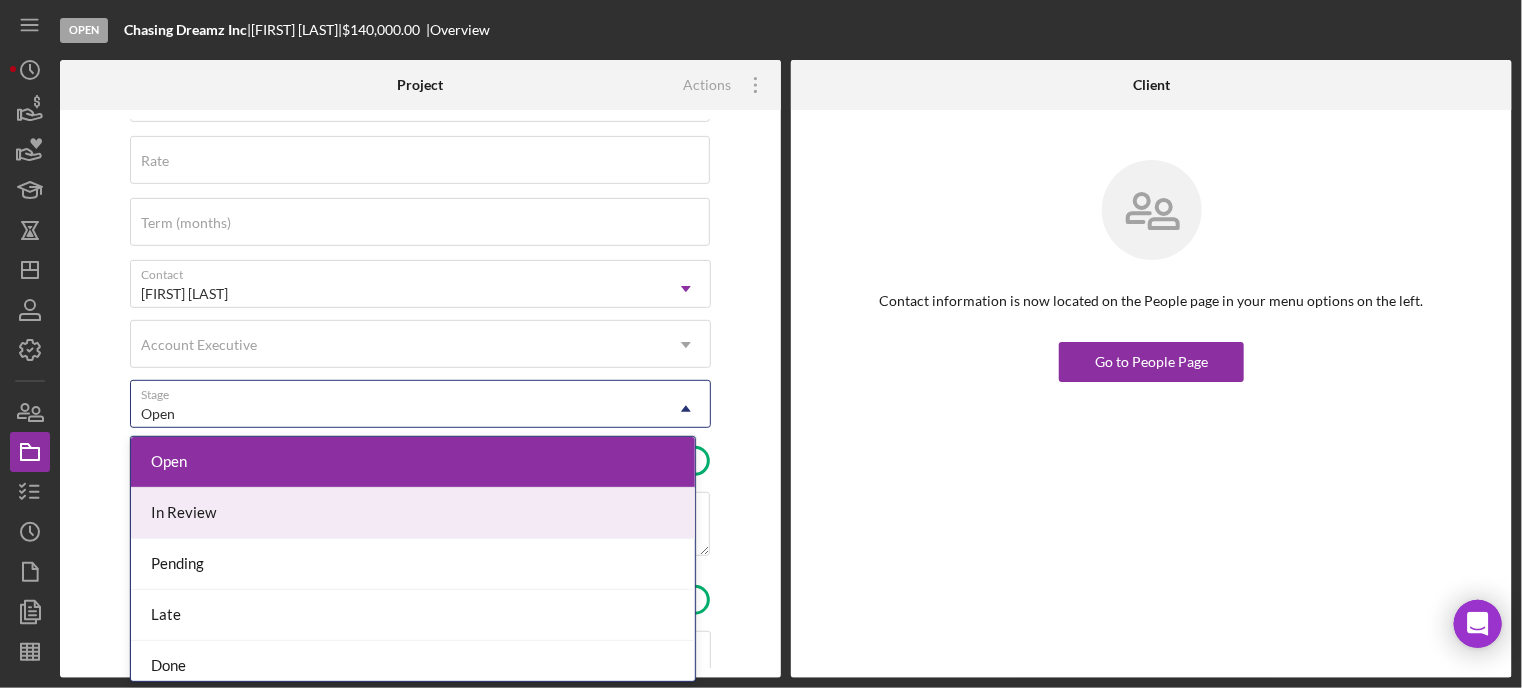 click on "In Review" at bounding box center (413, 513) 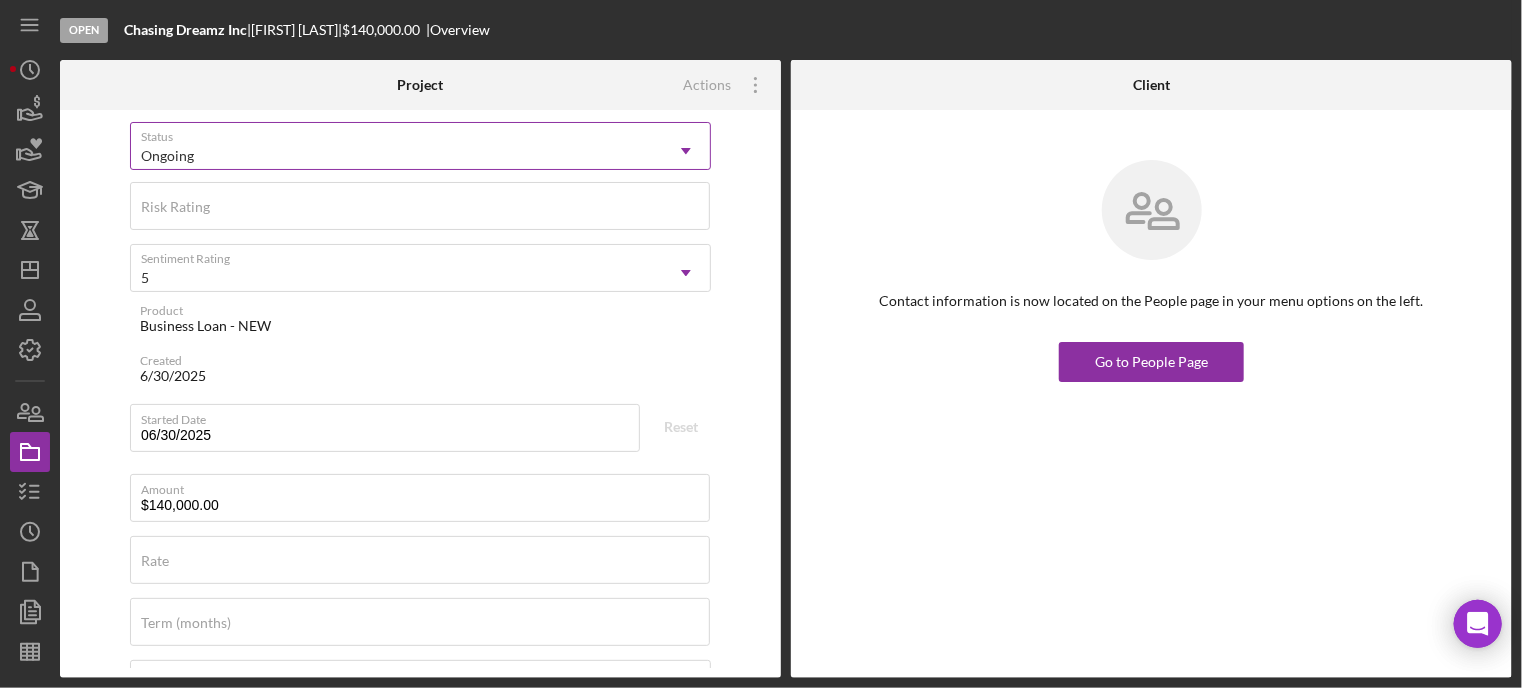 scroll, scrollTop: 0, scrollLeft: 0, axis: both 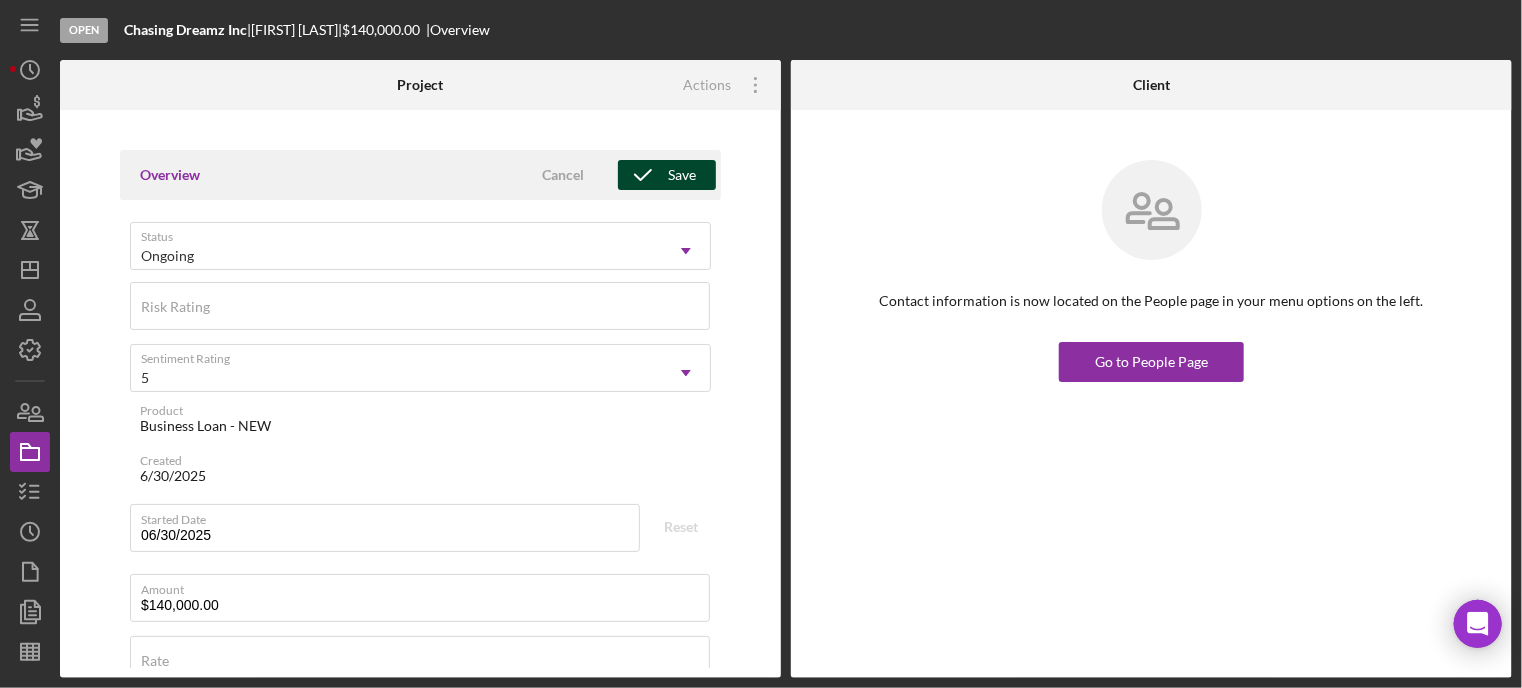 click on "Save" at bounding box center [667, 175] 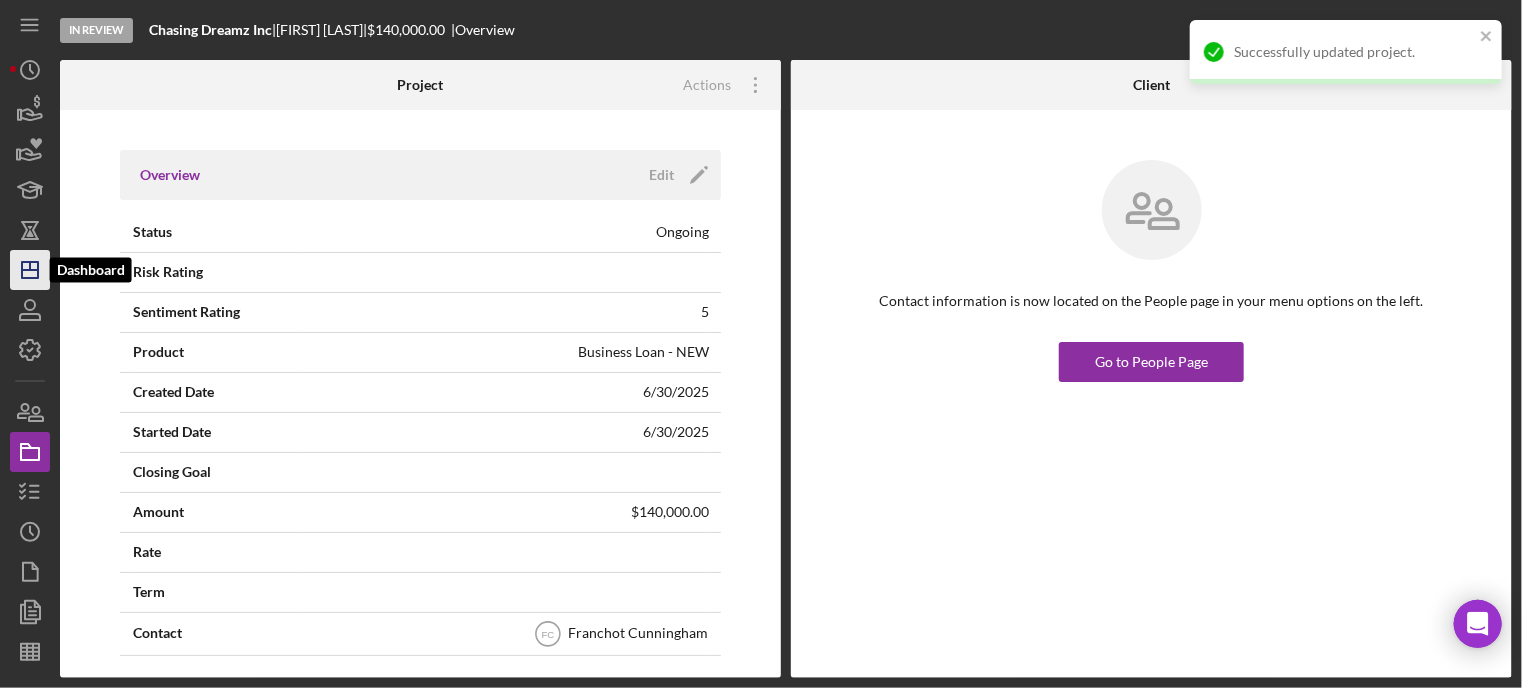 click 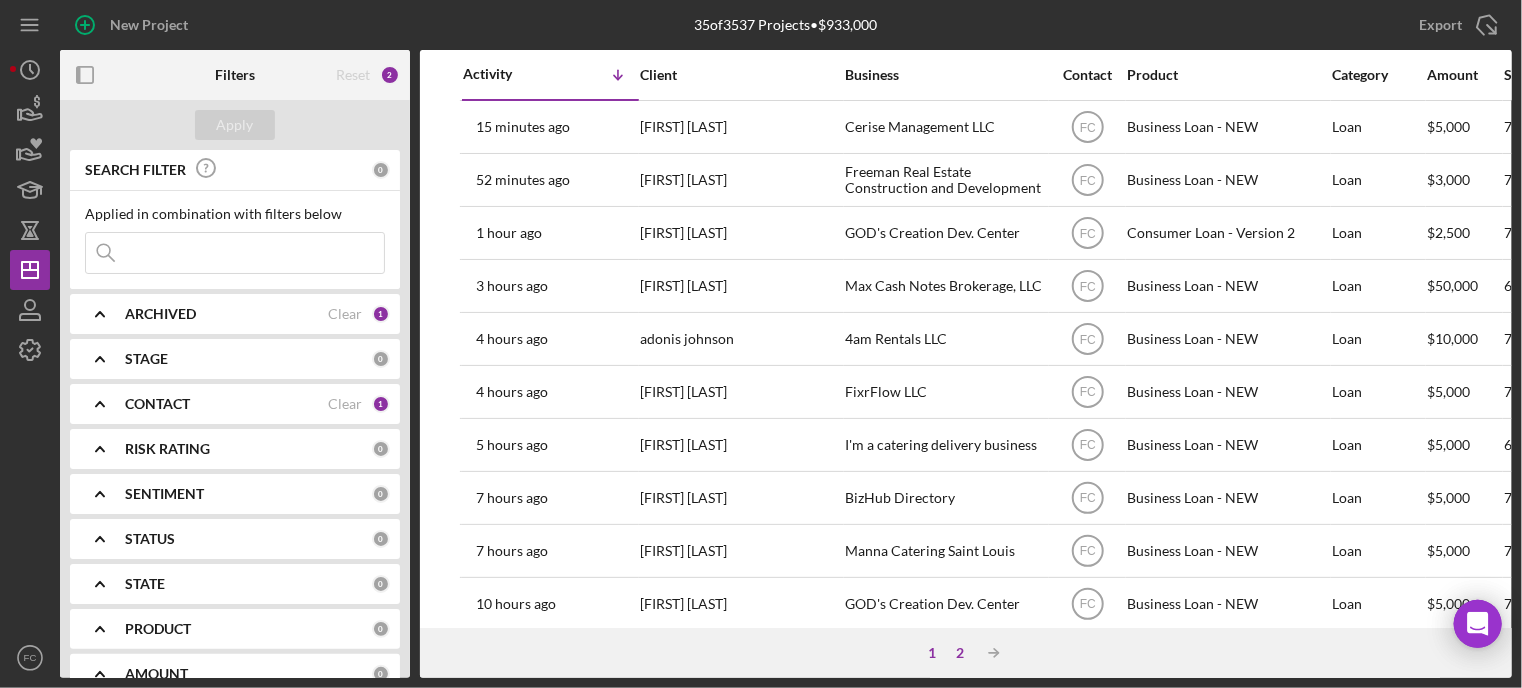 click on "2" at bounding box center (960, 653) 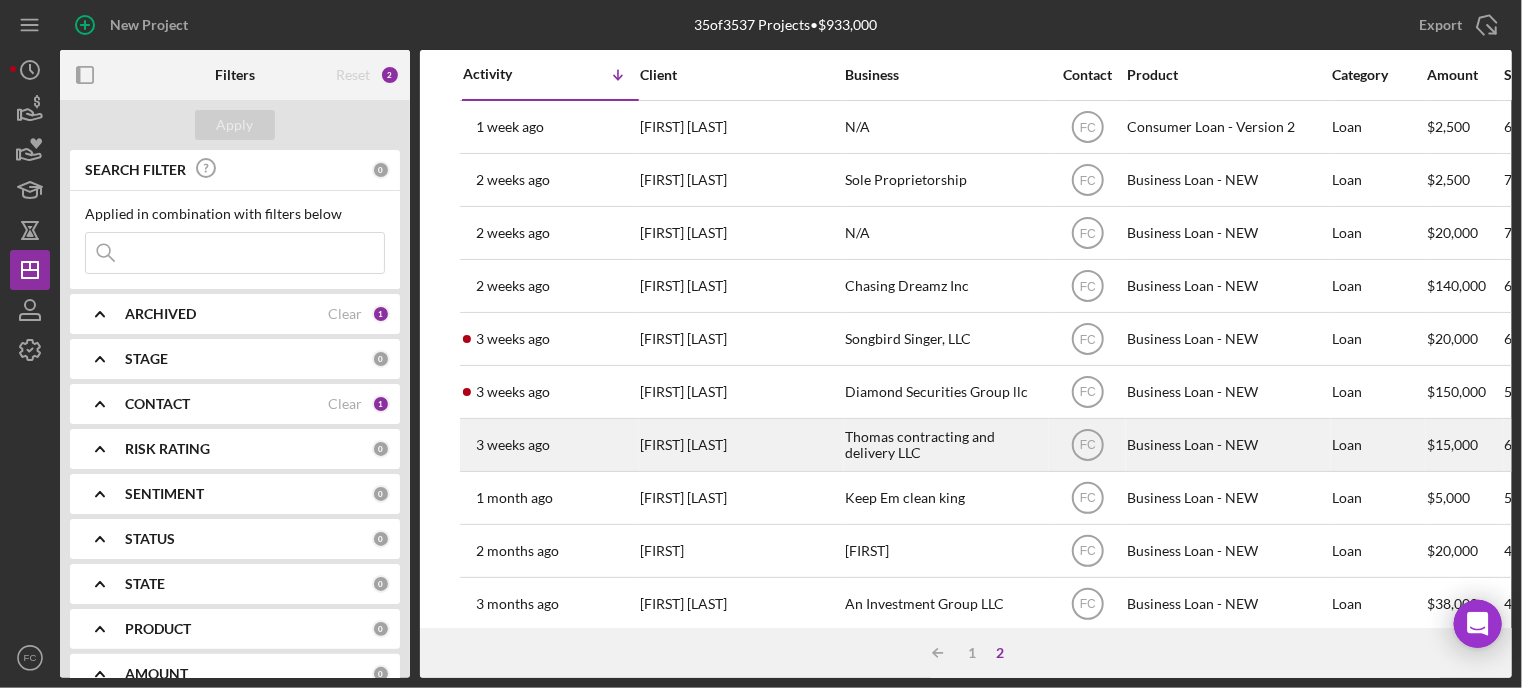 click on "[FIRST] [LAST]" at bounding box center [740, 445] 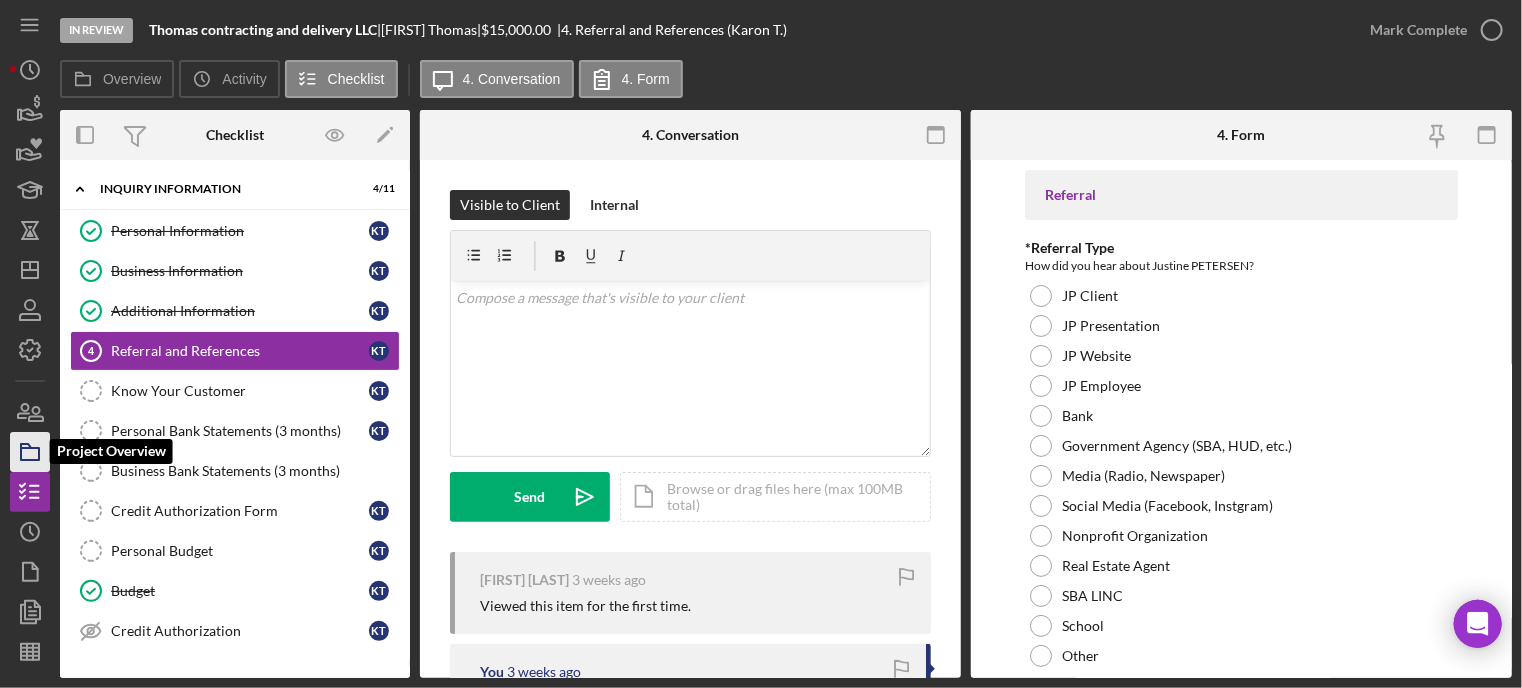 click 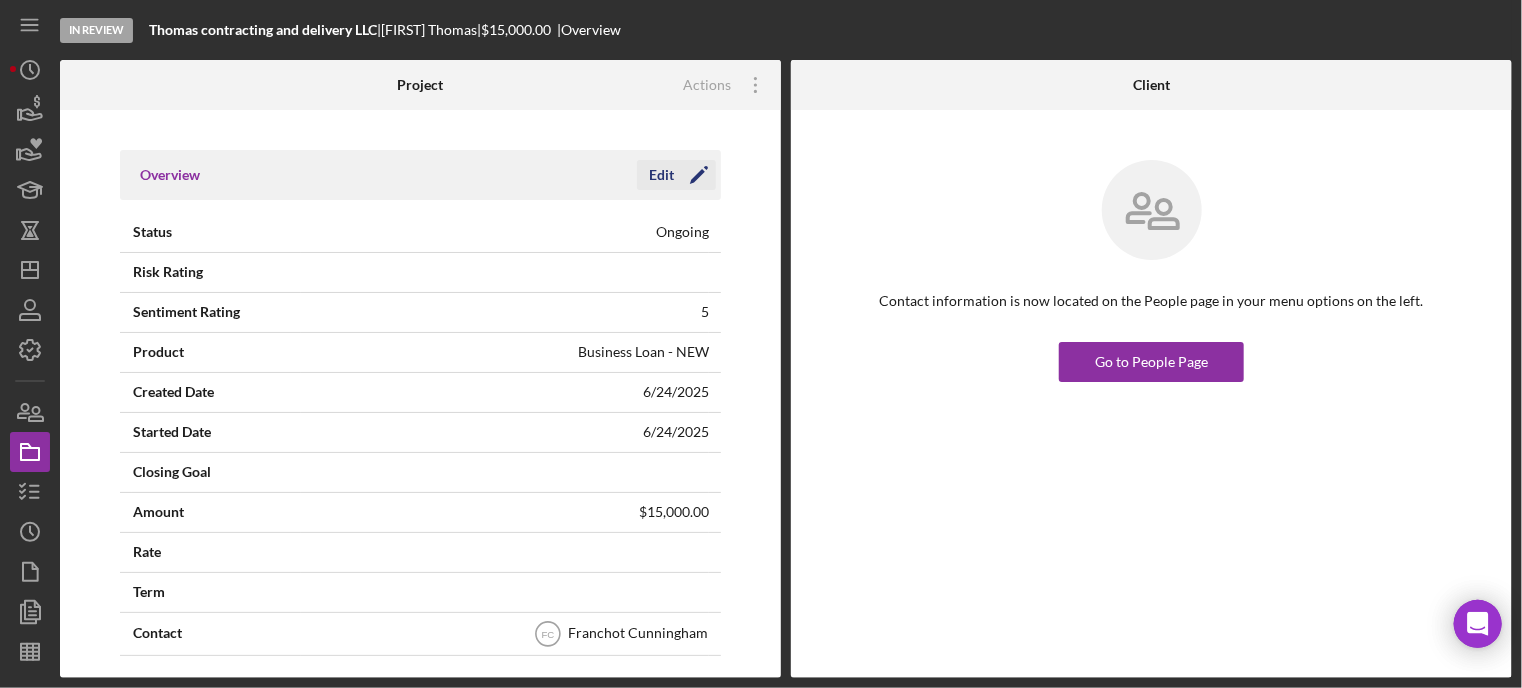 click on "Edit" at bounding box center [661, 175] 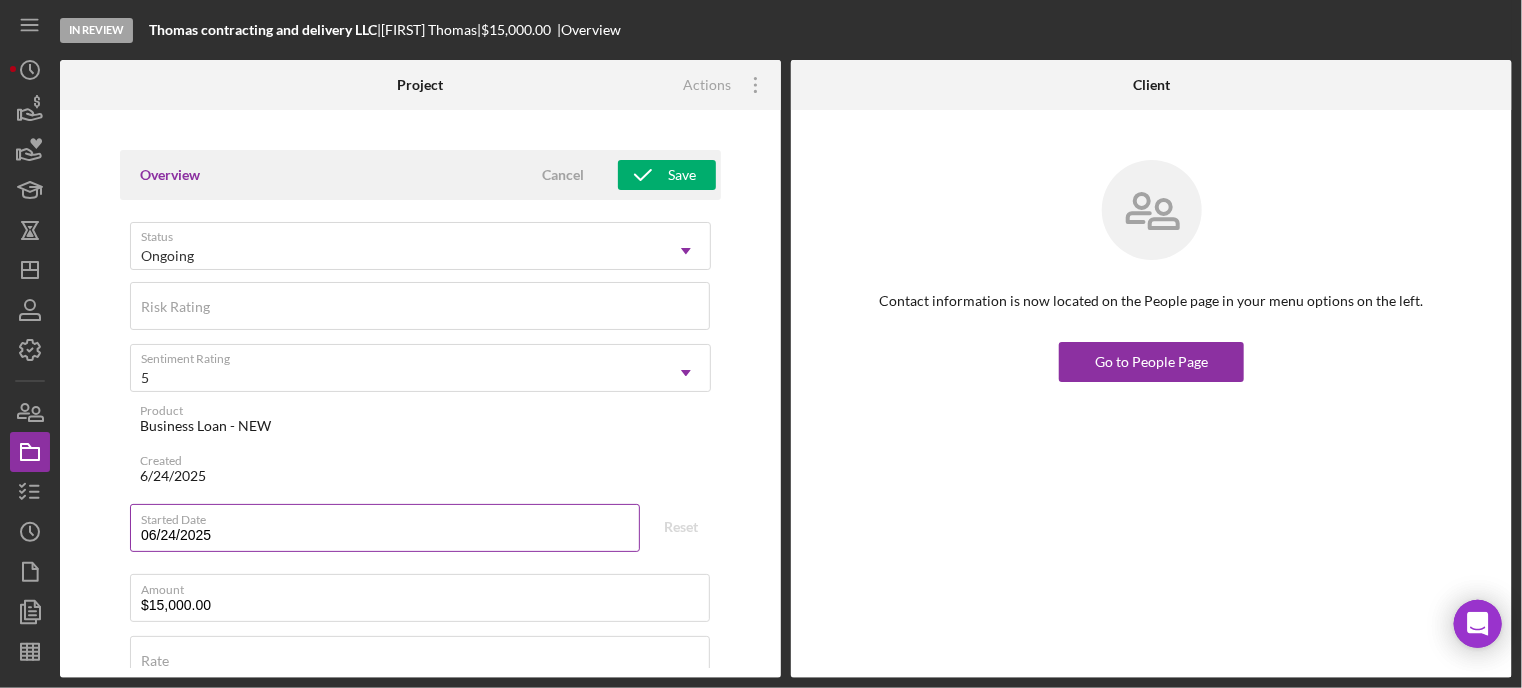 scroll, scrollTop: 300, scrollLeft: 0, axis: vertical 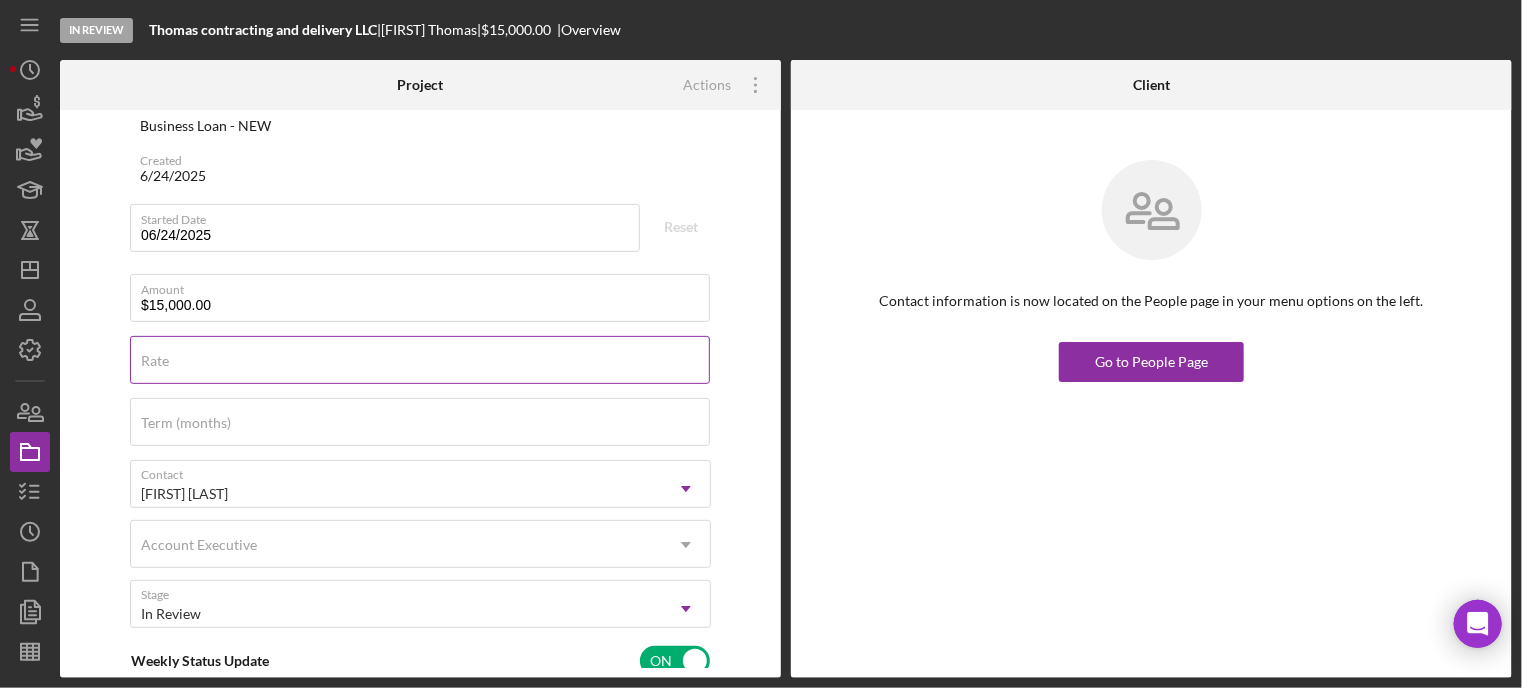 click on "Rate" at bounding box center (420, 361) 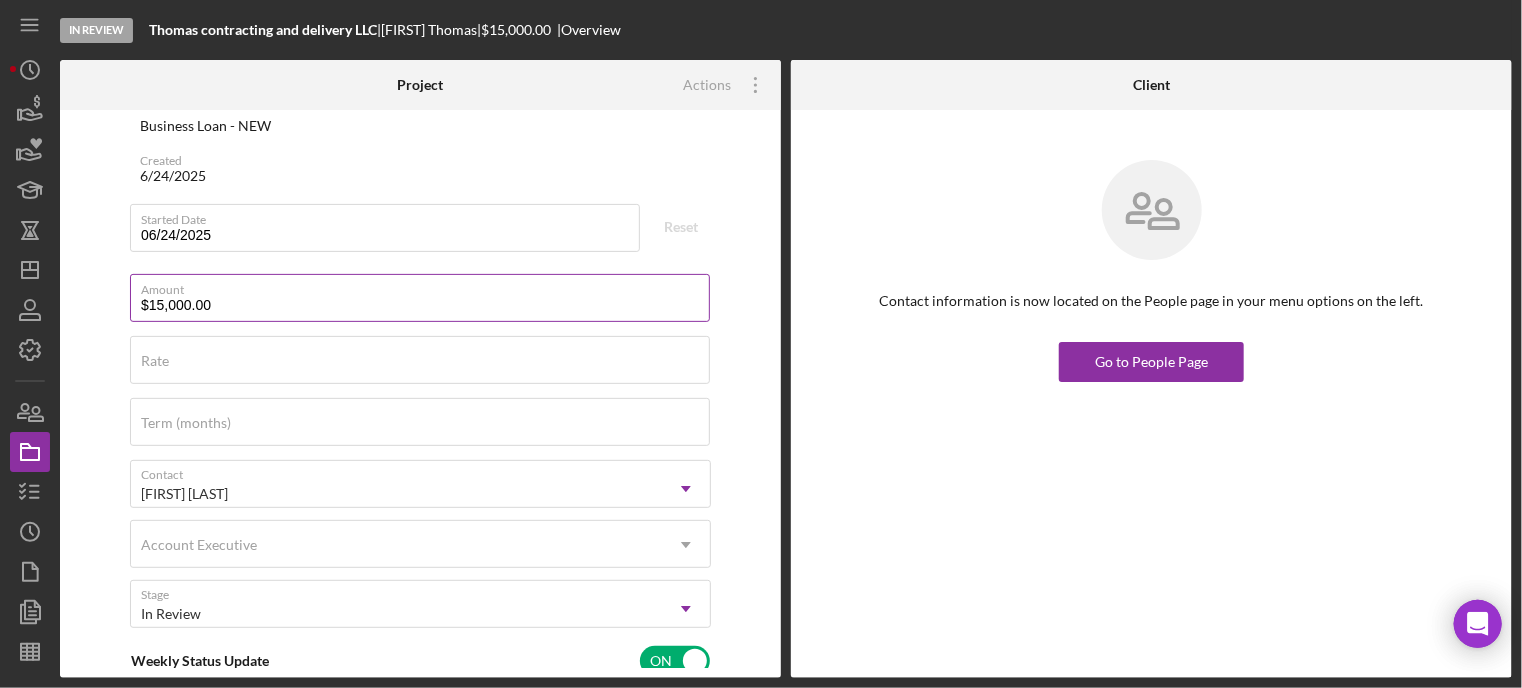 click on "Amount" at bounding box center [425, 286] 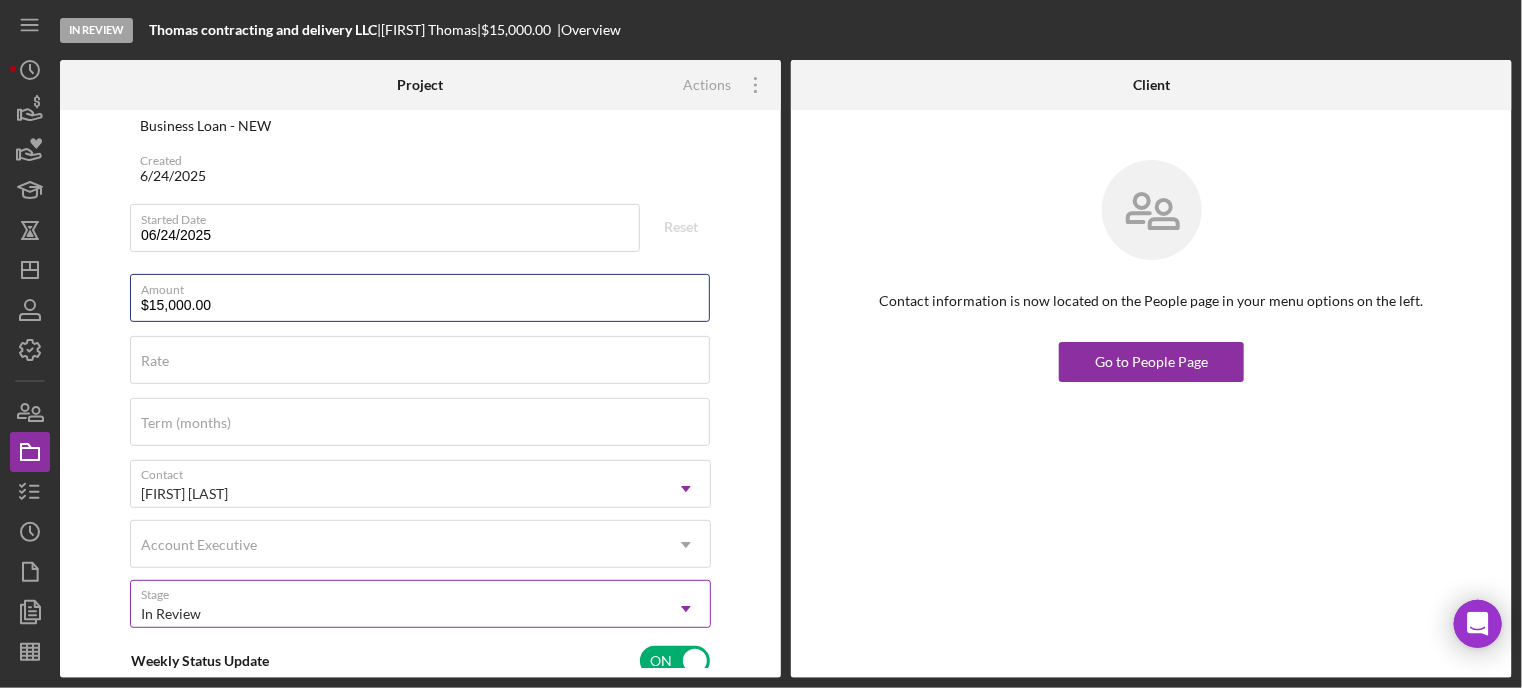 scroll, scrollTop: 500, scrollLeft: 0, axis: vertical 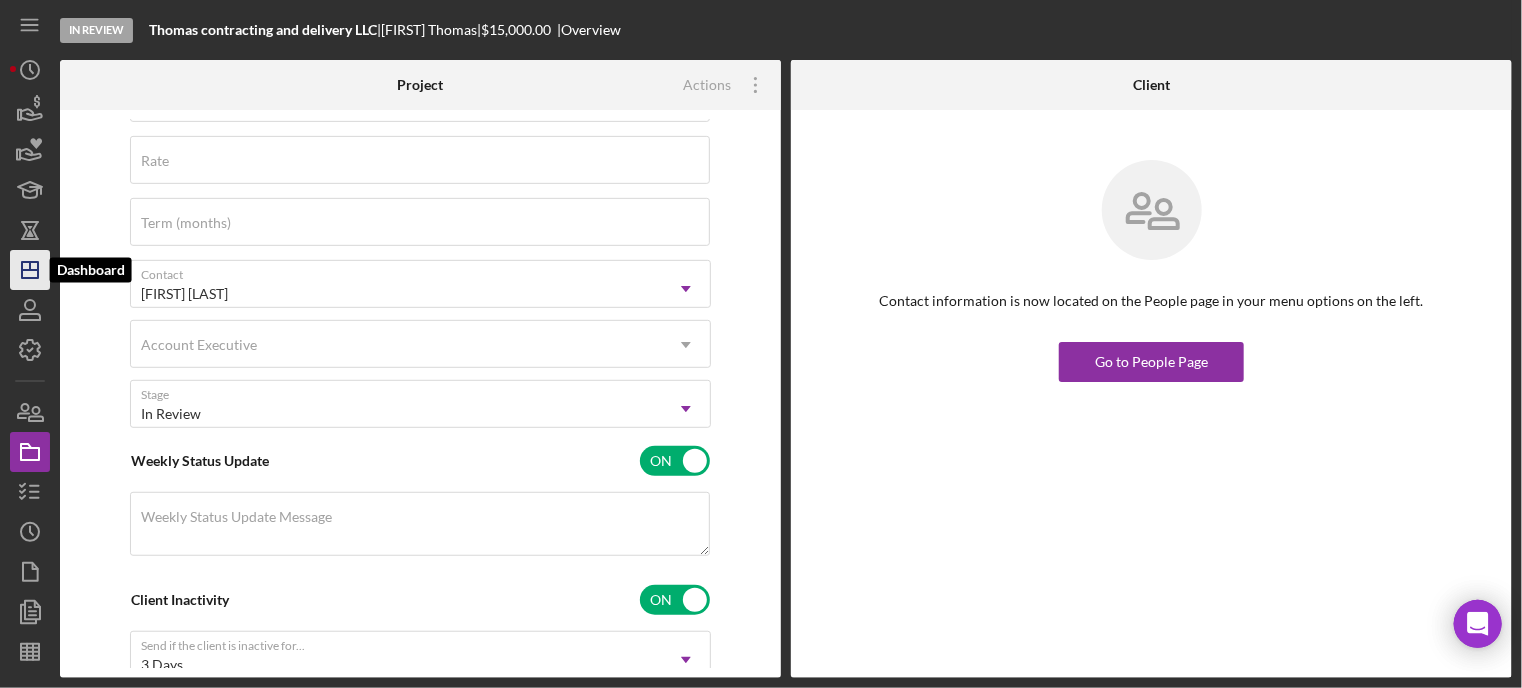 click 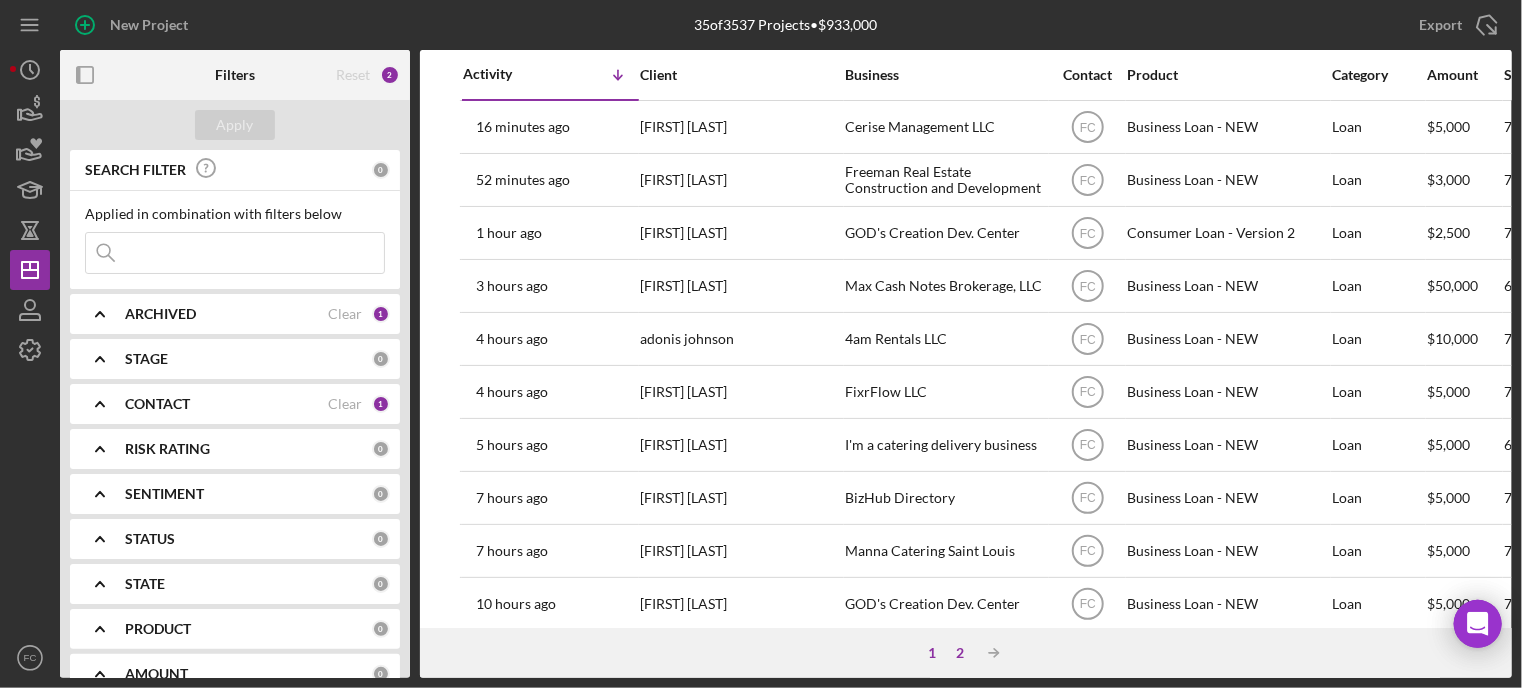 click on "2" at bounding box center [960, 653] 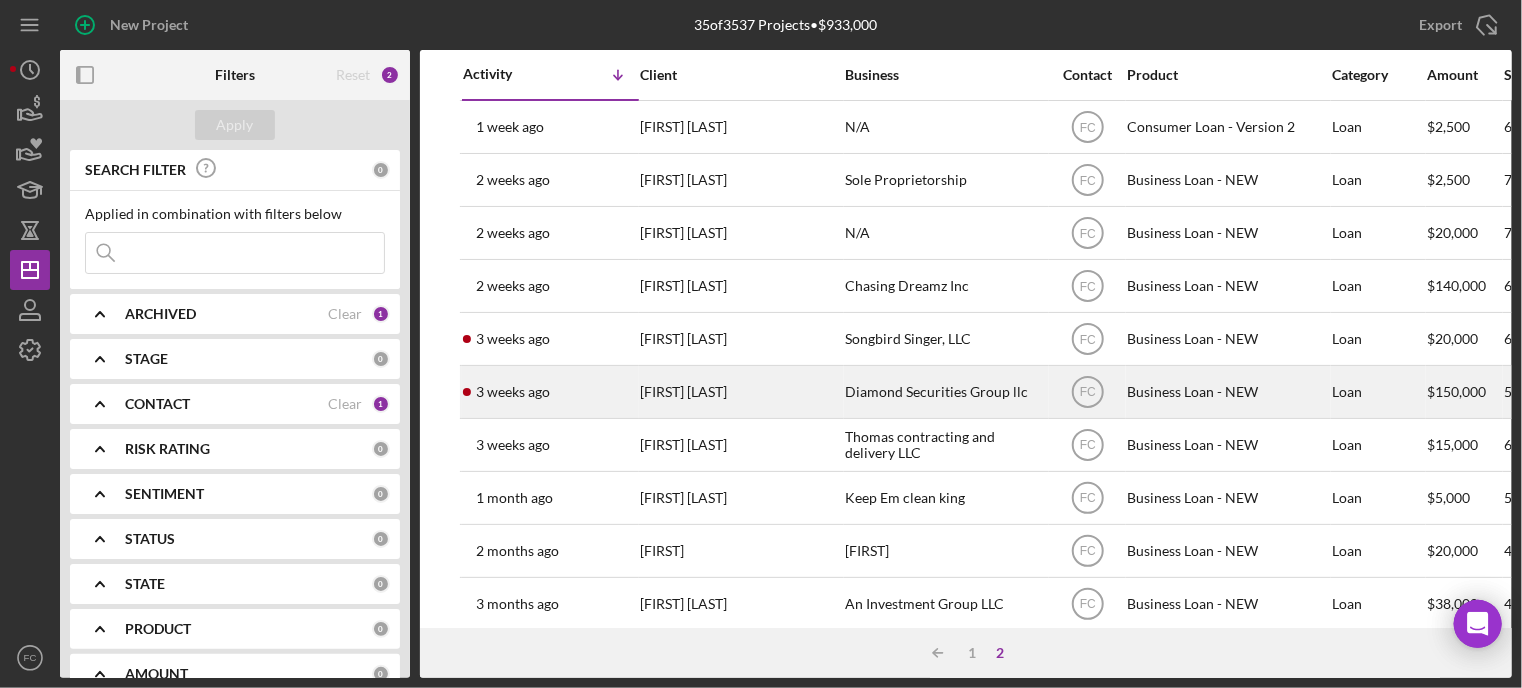 scroll, scrollTop: 36, scrollLeft: 0, axis: vertical 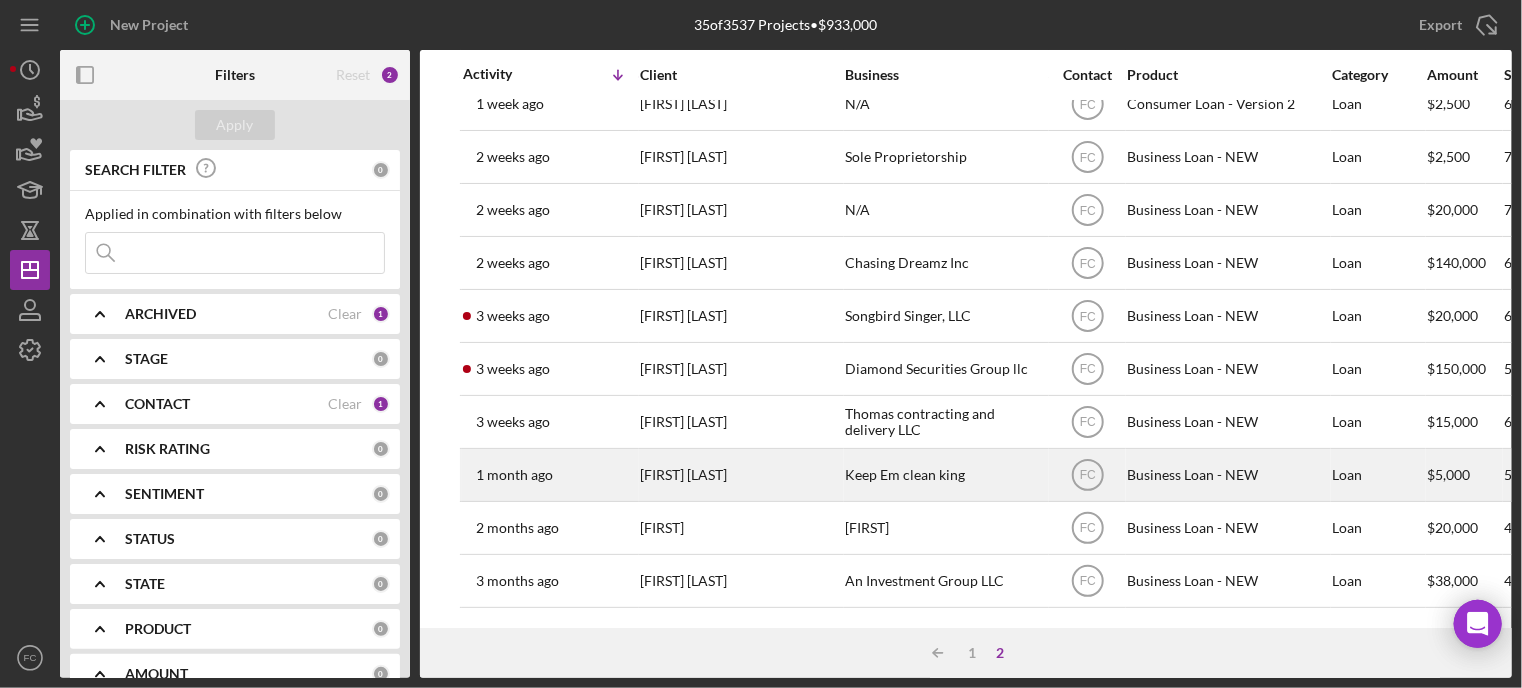 click on "1 month ago Nicole Sonnier" at bounding box center (550, 475) 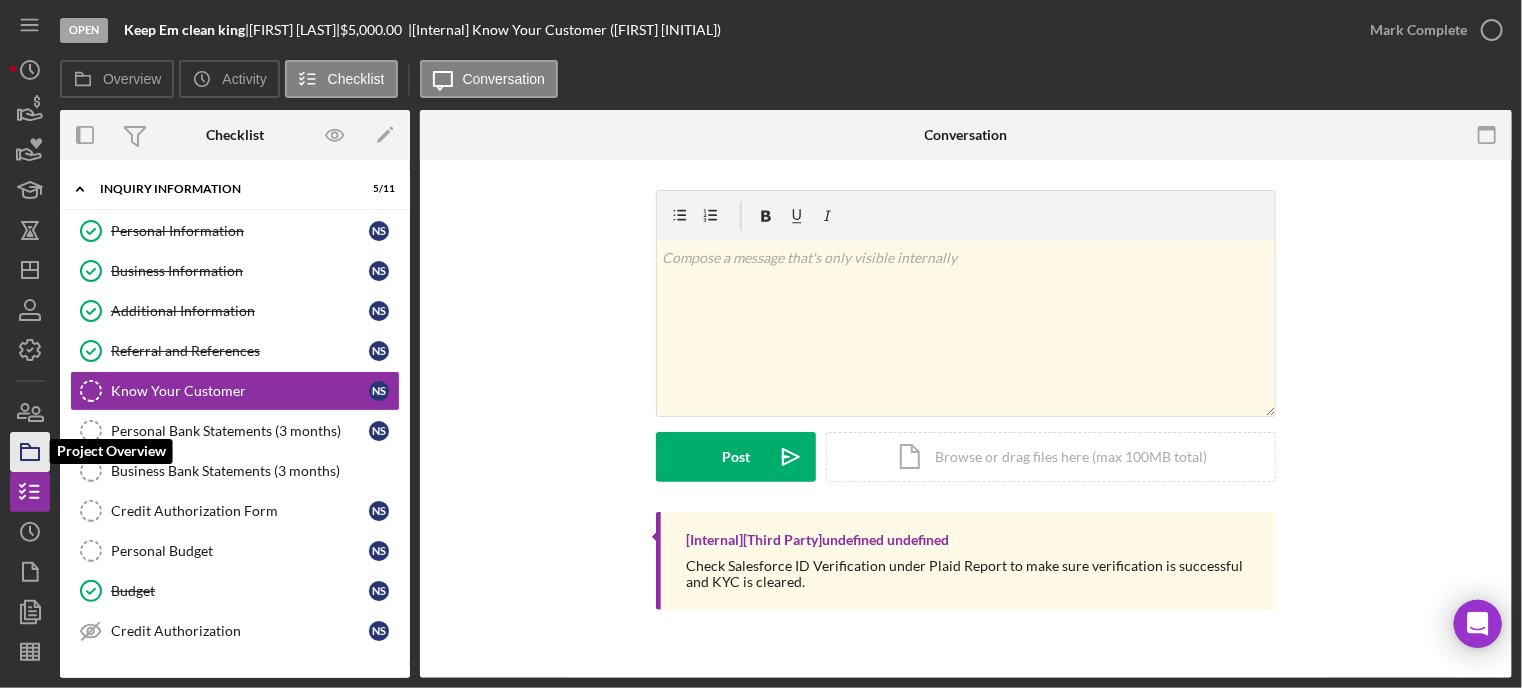 click 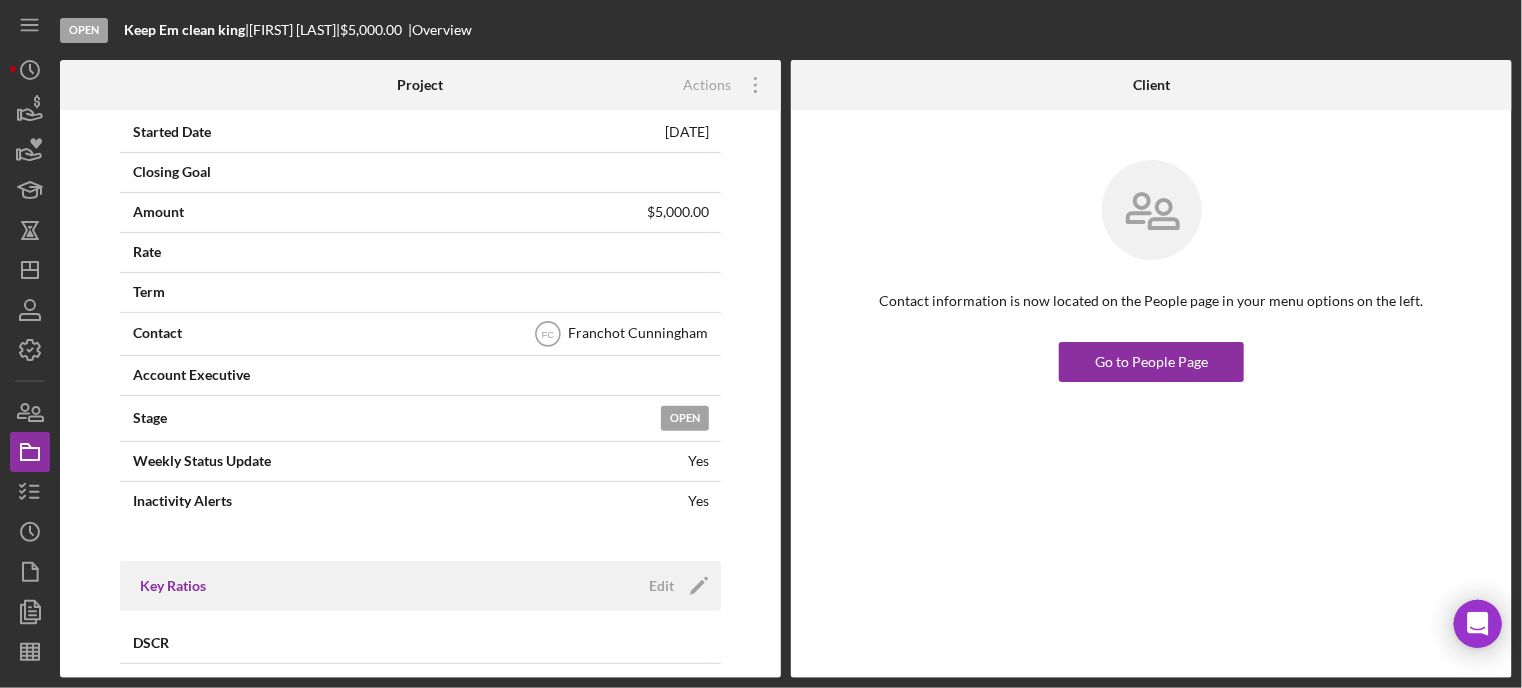 scroll, scrollTop: 0, scrollLeft: 0, axis: both 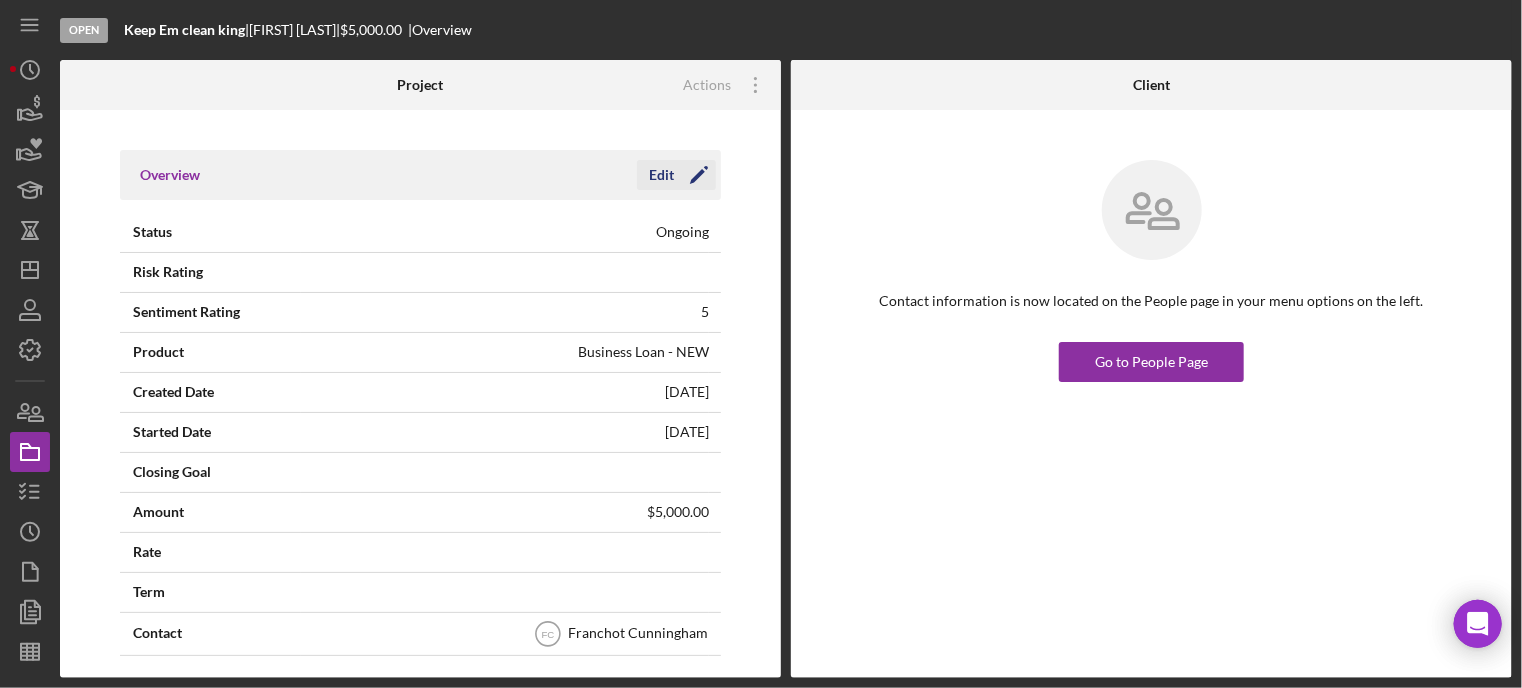 click on "Edit" at bounding box center (661, 175) 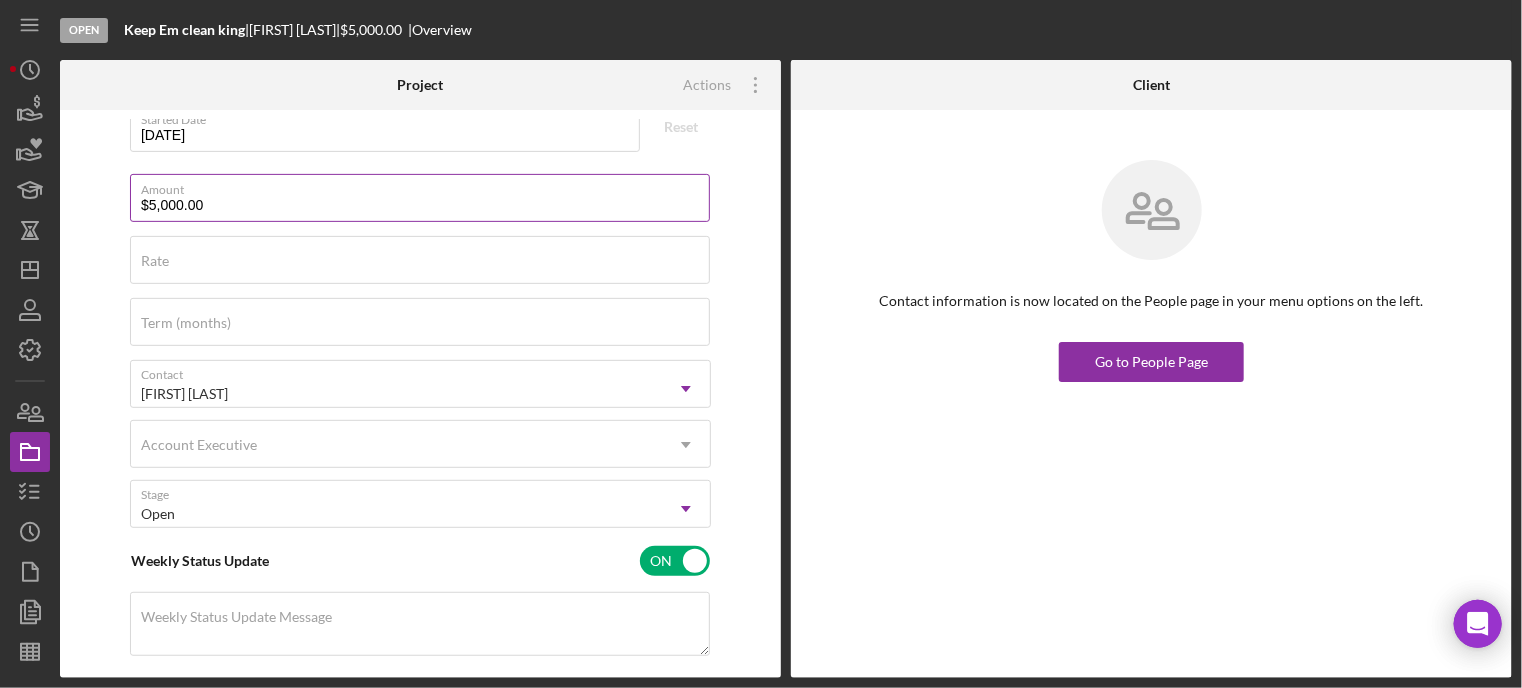 scroll, scrollTop: 500, scrollLeft: 0, axis: vertical 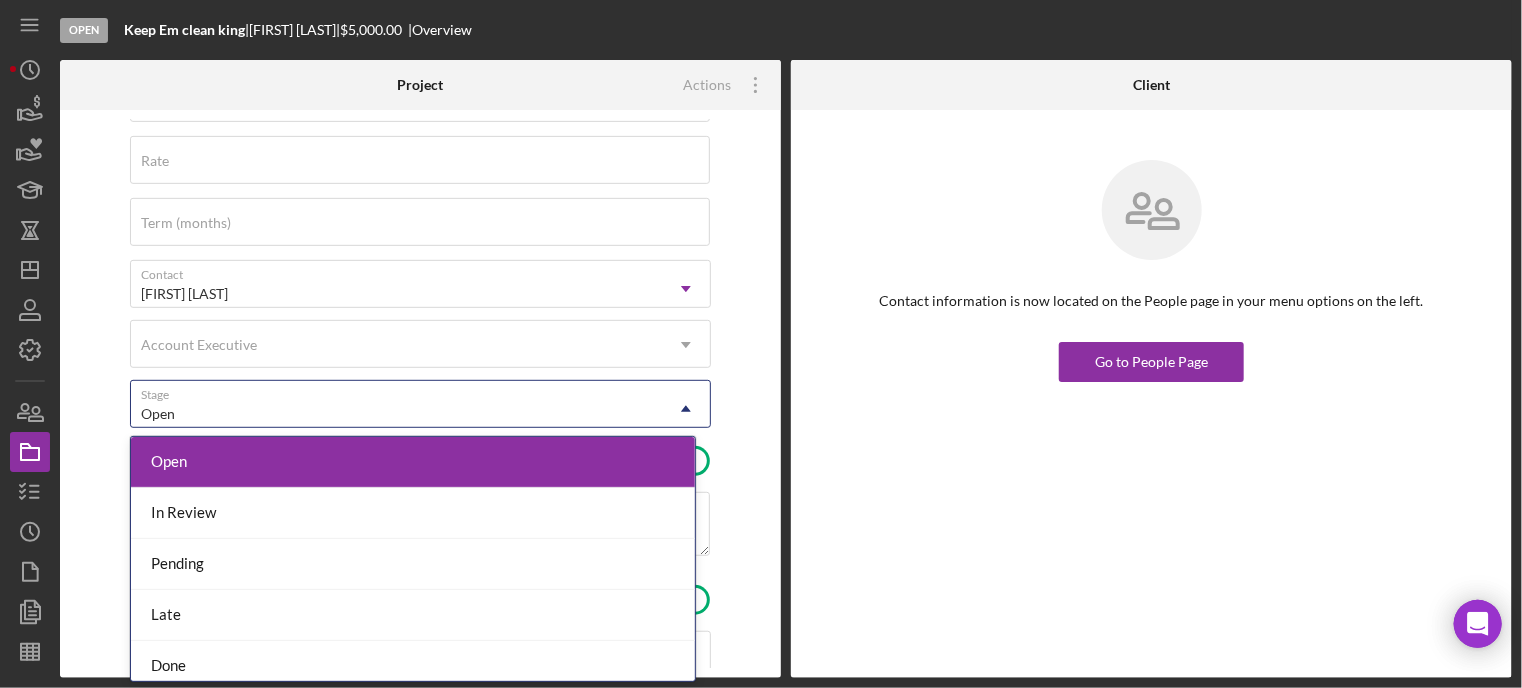 click on "Open" at bounding box center (396, 414) 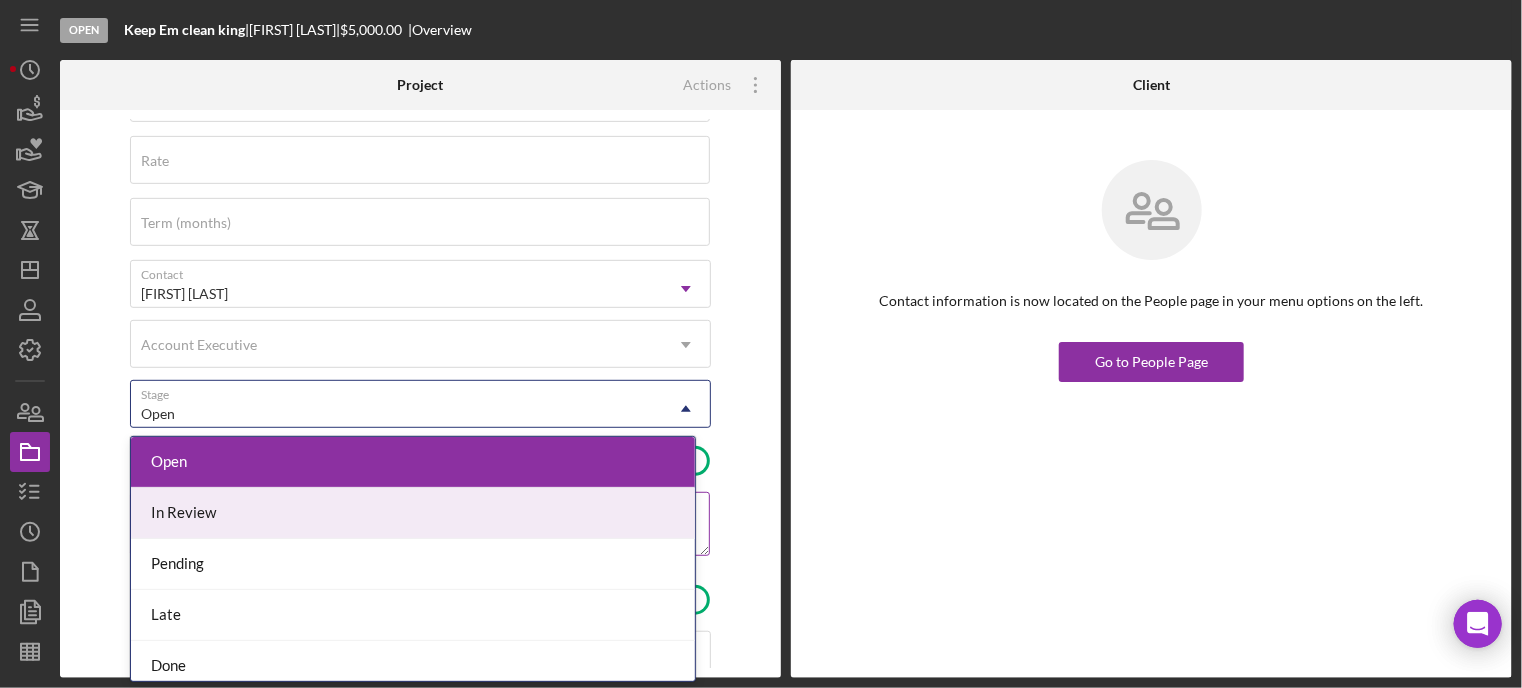 click on "In Review" at bounding box center (413, 513) 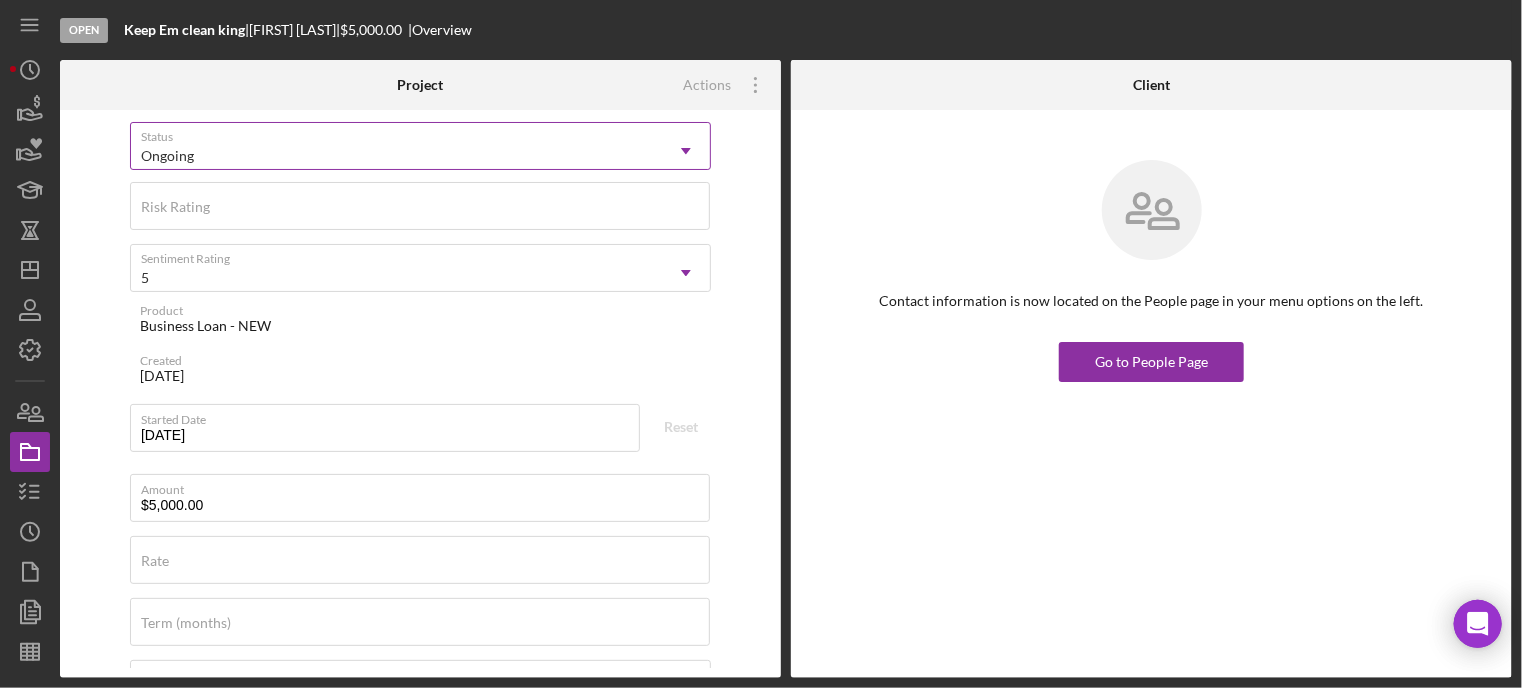 scroll, scrollTop: 0, scrollLeft: 0, axis: both 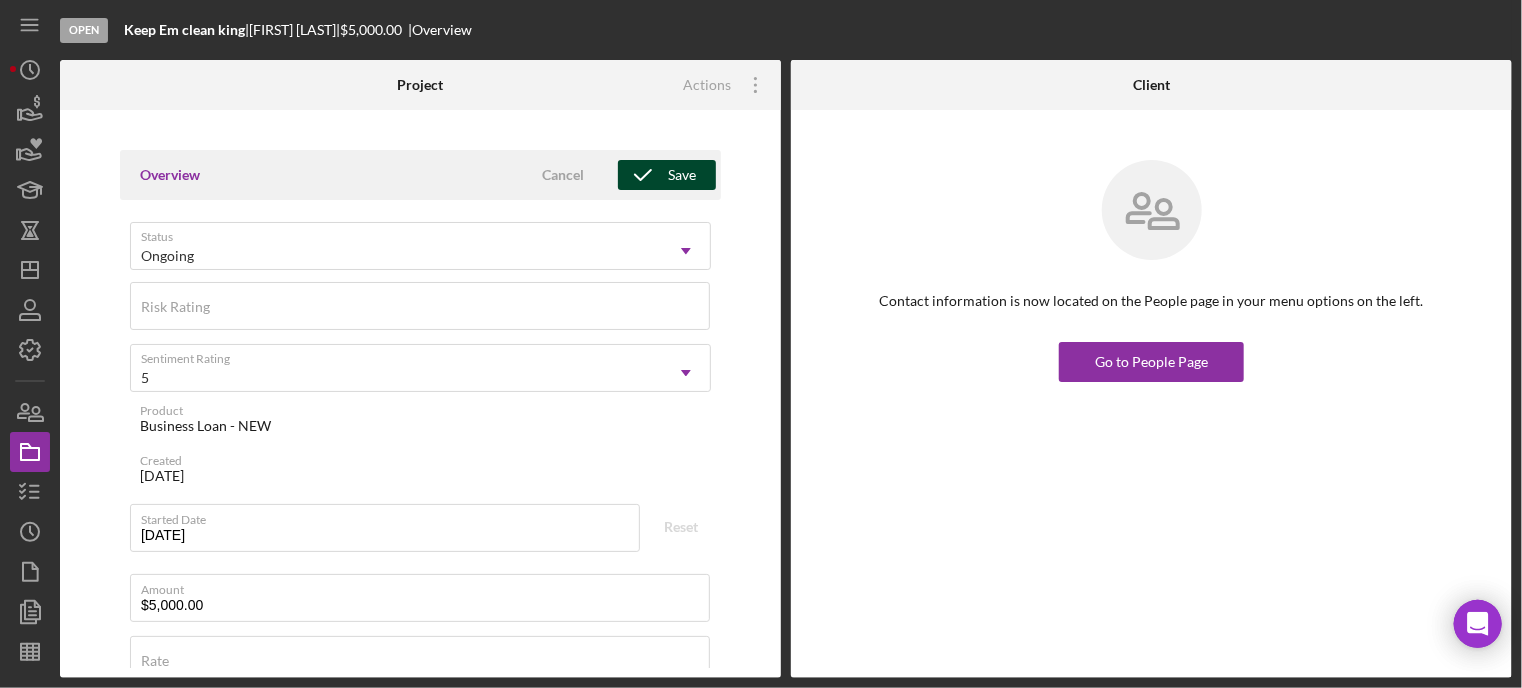 click on "Save" at bounding box center [682, 175] 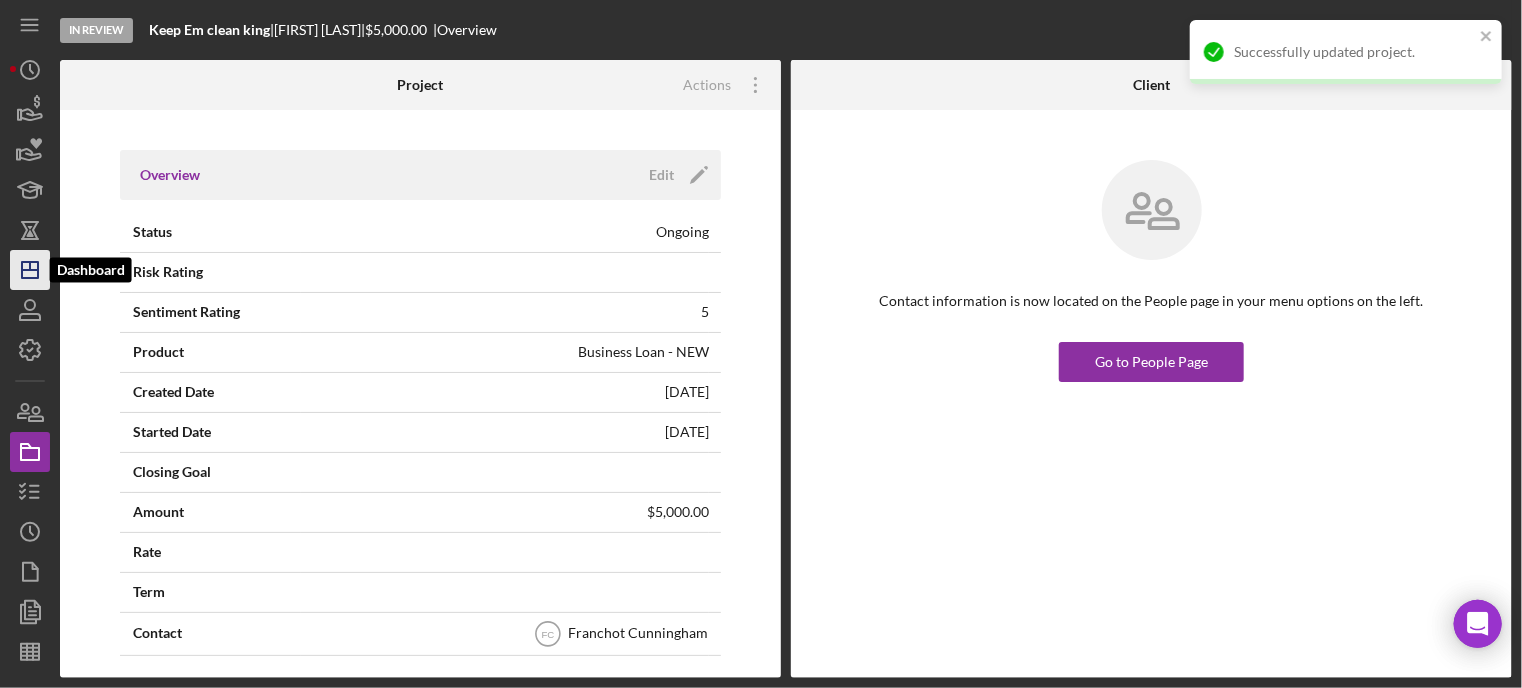 click on "Icon/Dashboard" 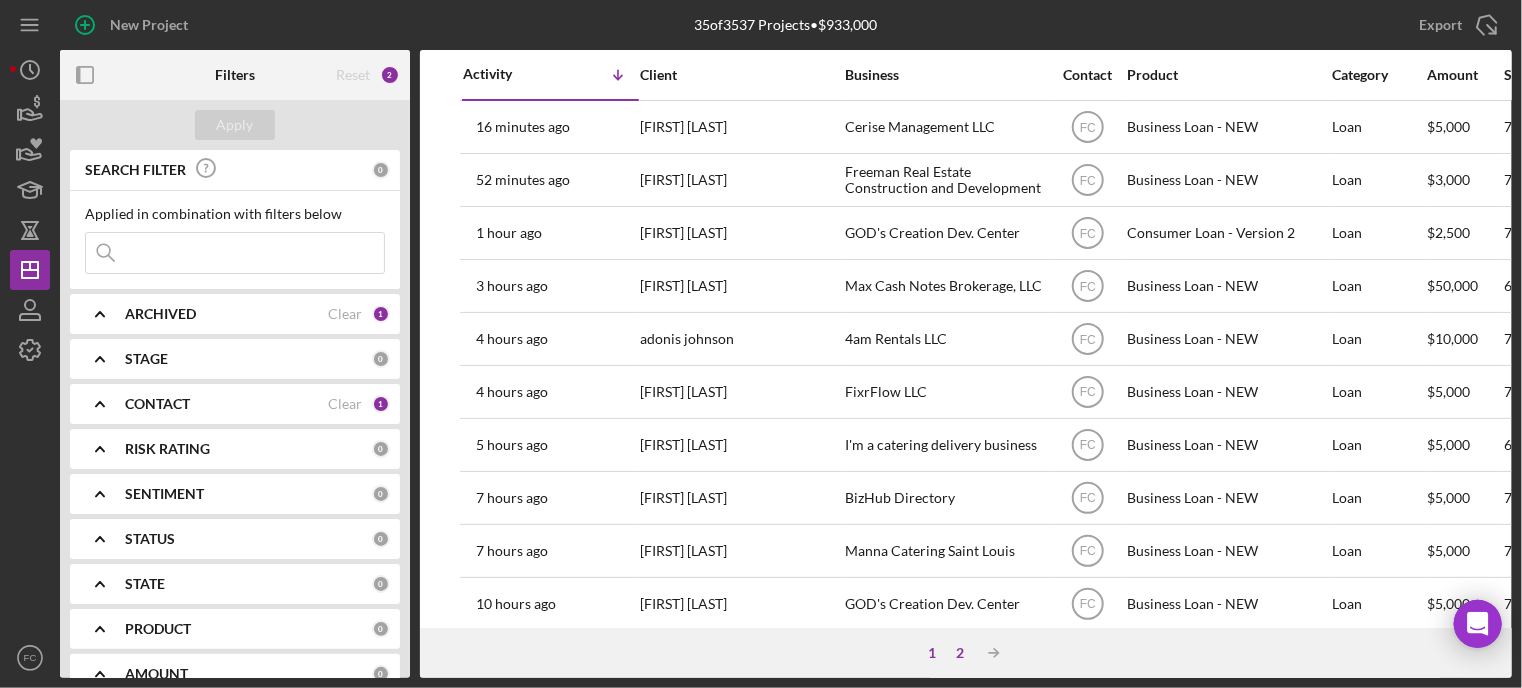 click on "2" at bounding box center (960, 653) 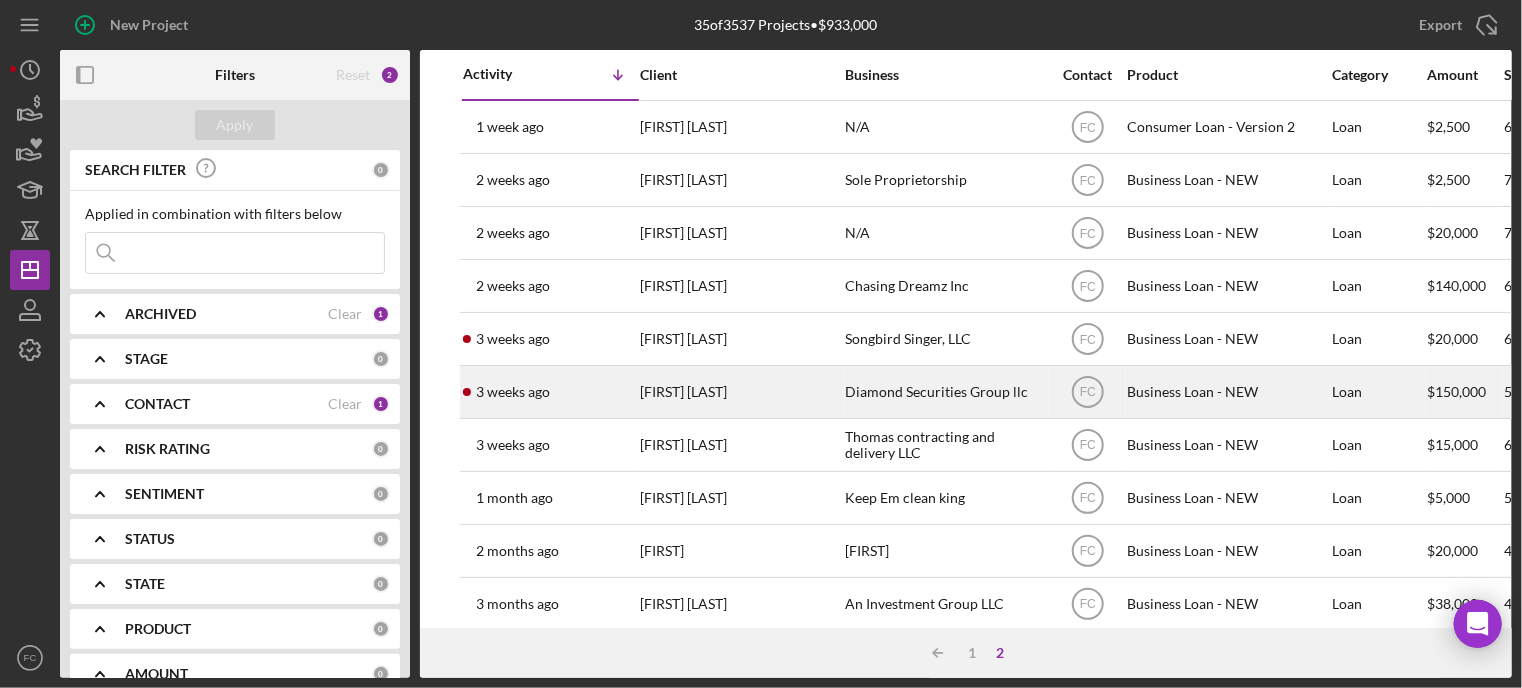 scroll, scrollTop: 36, scrollLeft: 0, axis: vertical 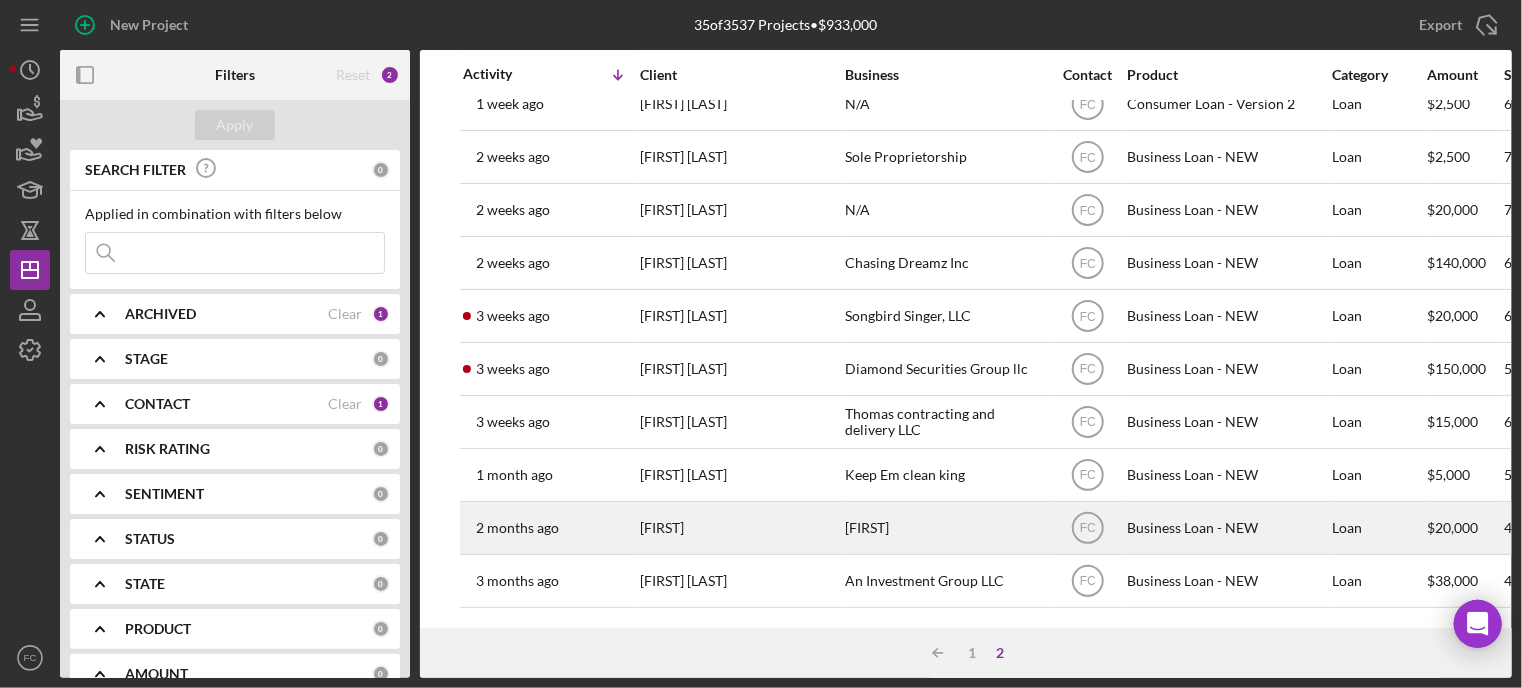 click on "2 months ago Marnice Herd" at bounding box center (550, 528) 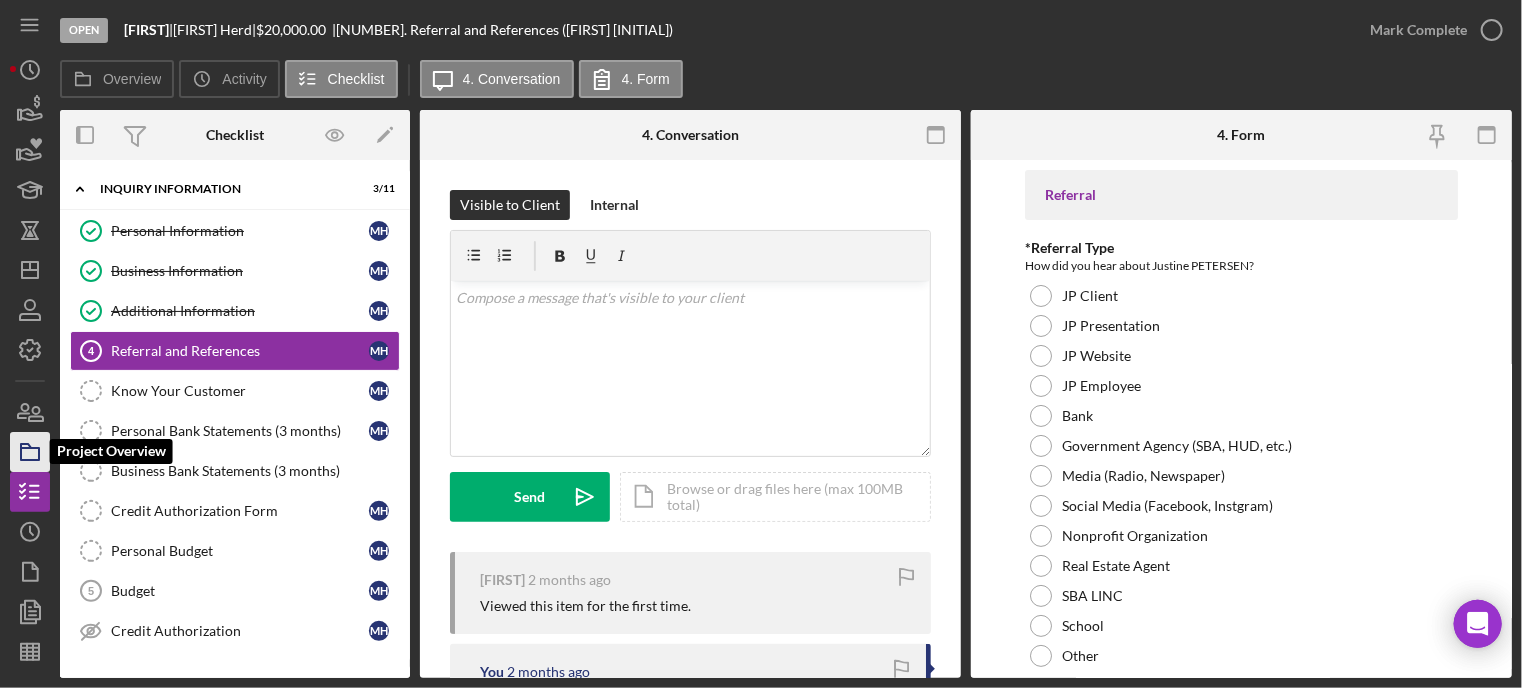 click 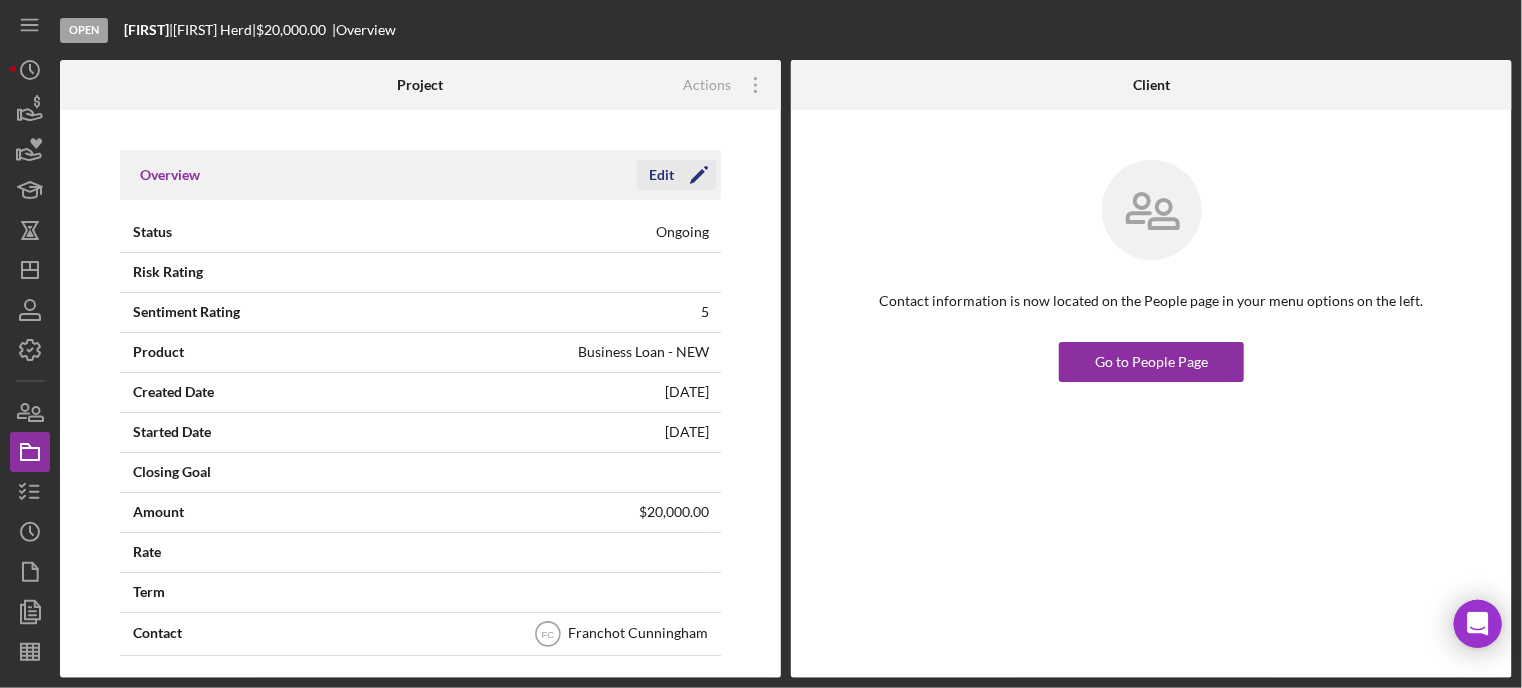 click on "Edit" at bounding box center (661, 175) 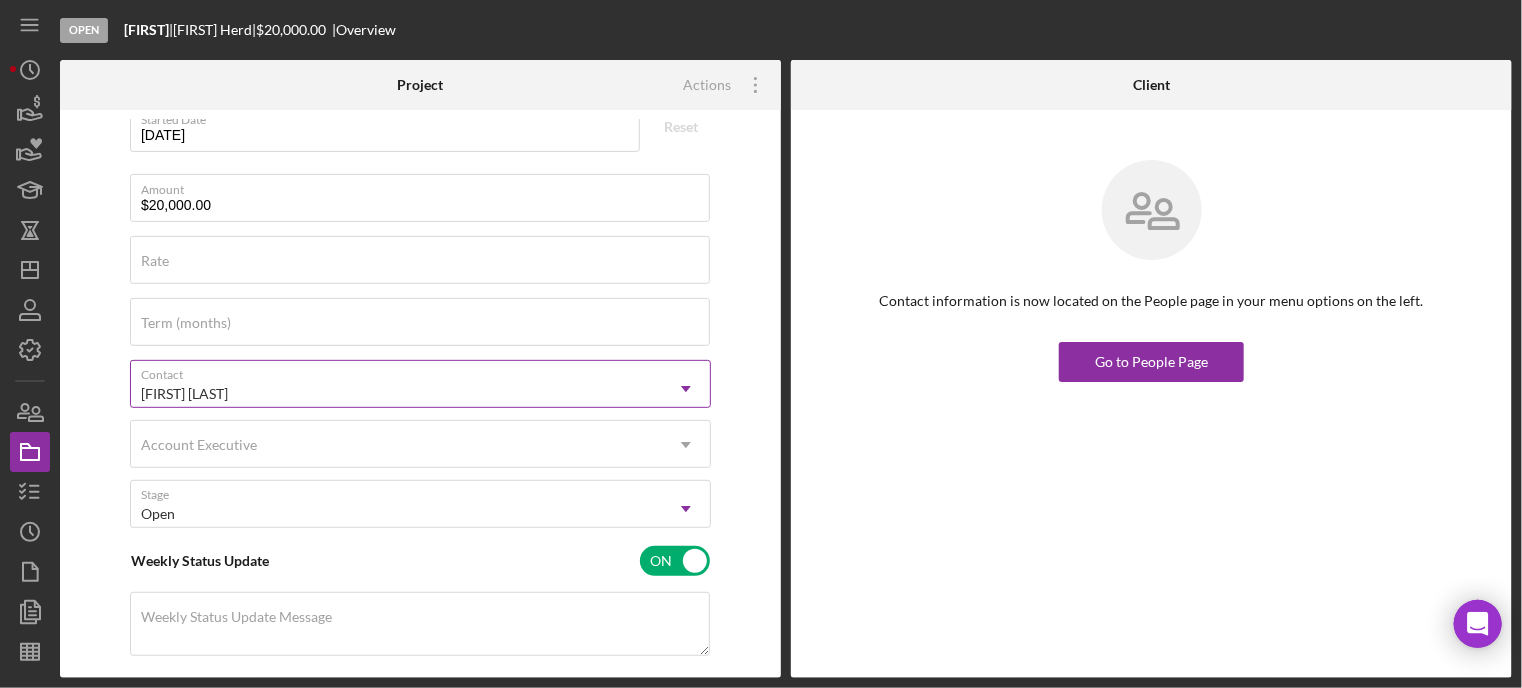 scroll, scrollTop: 500, scrollLeft: 0, axis: vertical 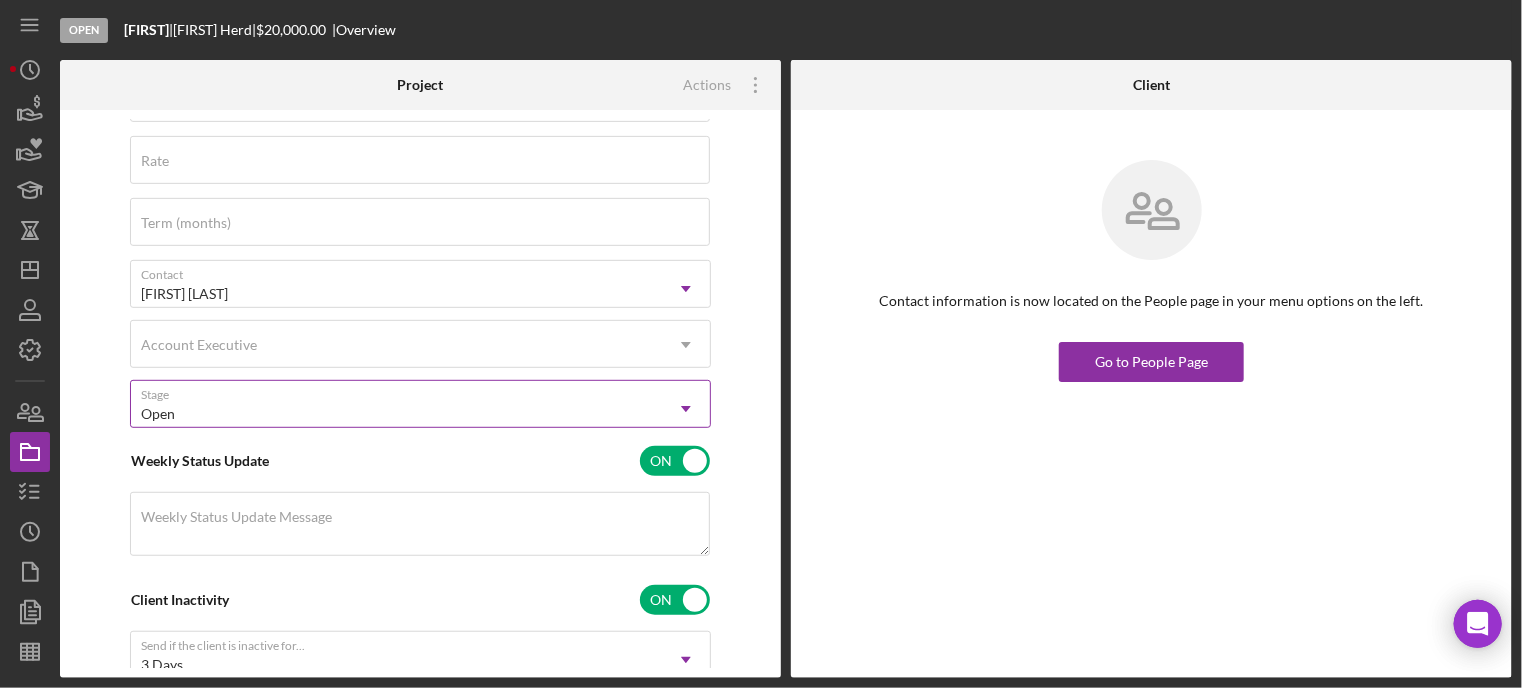 click on "Open" at bounding box center (396, 414) 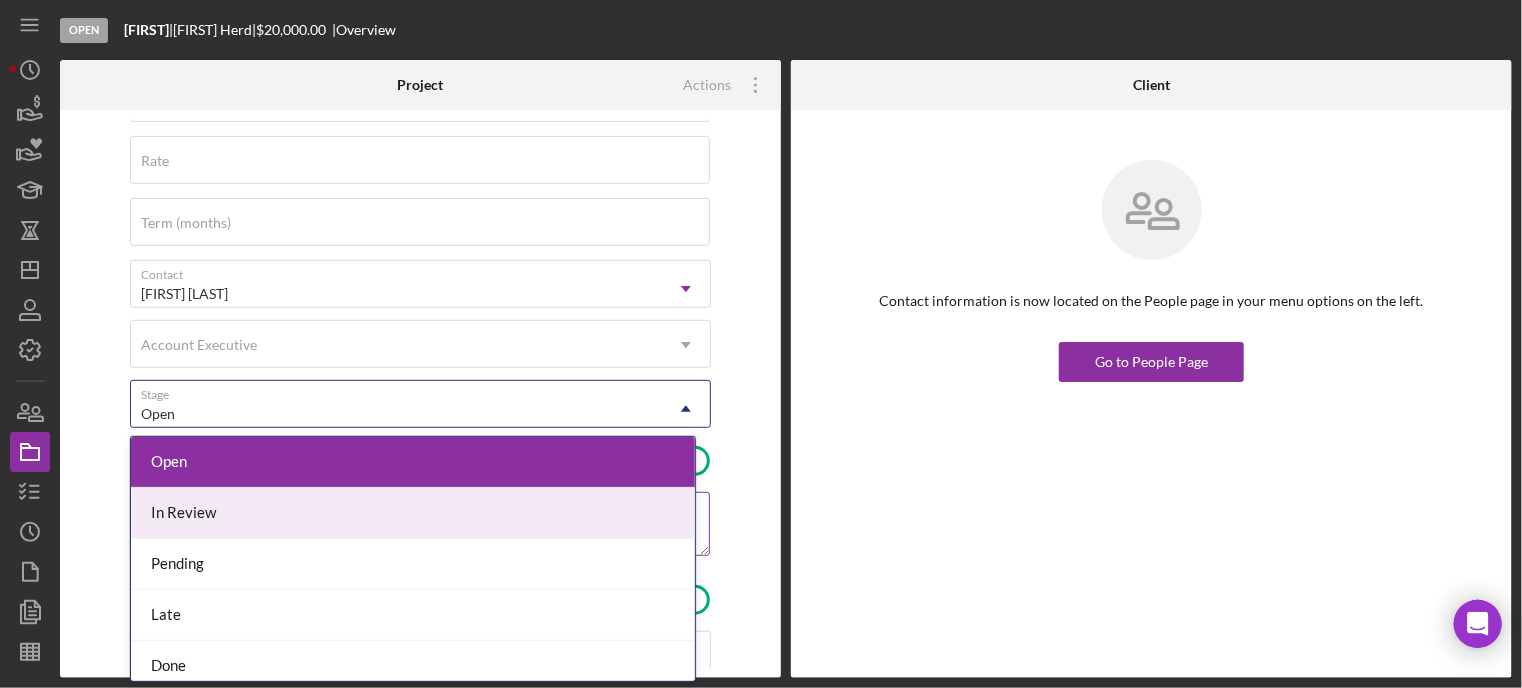 click on "In Review" at bounding box center [413, 513] 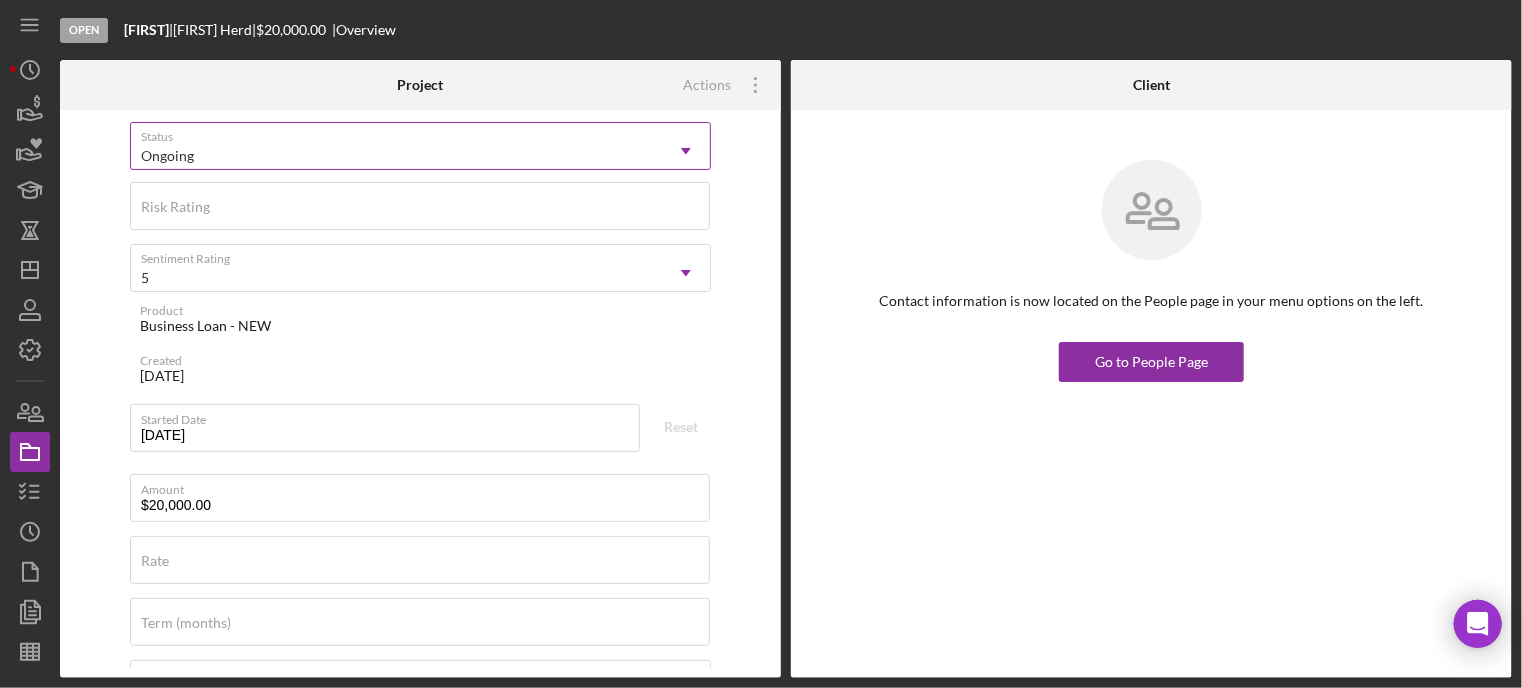 scroll, scrollTop: 0, scrollLeft: 0, axis: both 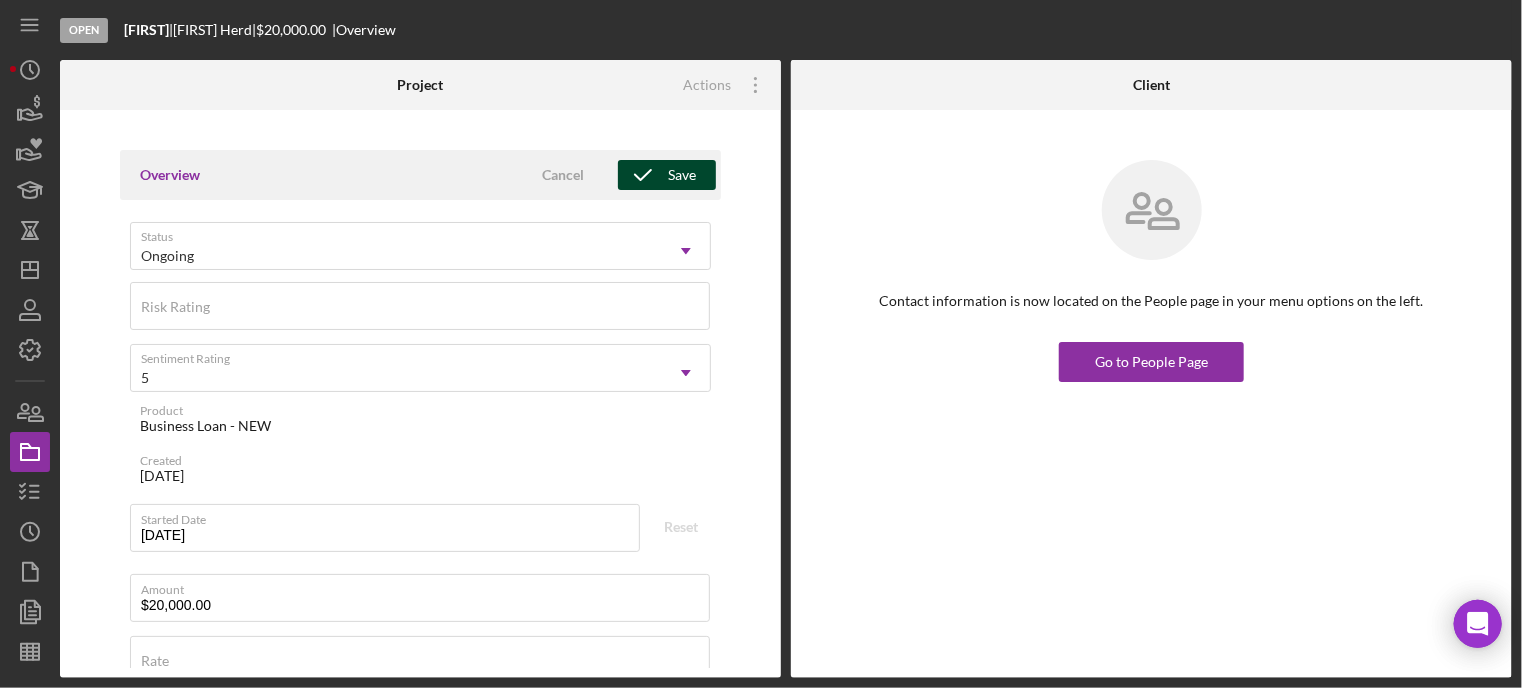 drag, startPoint x: 640, startPoint y: 179, endPoint x: 608, endPoint y: 179, distance: 32 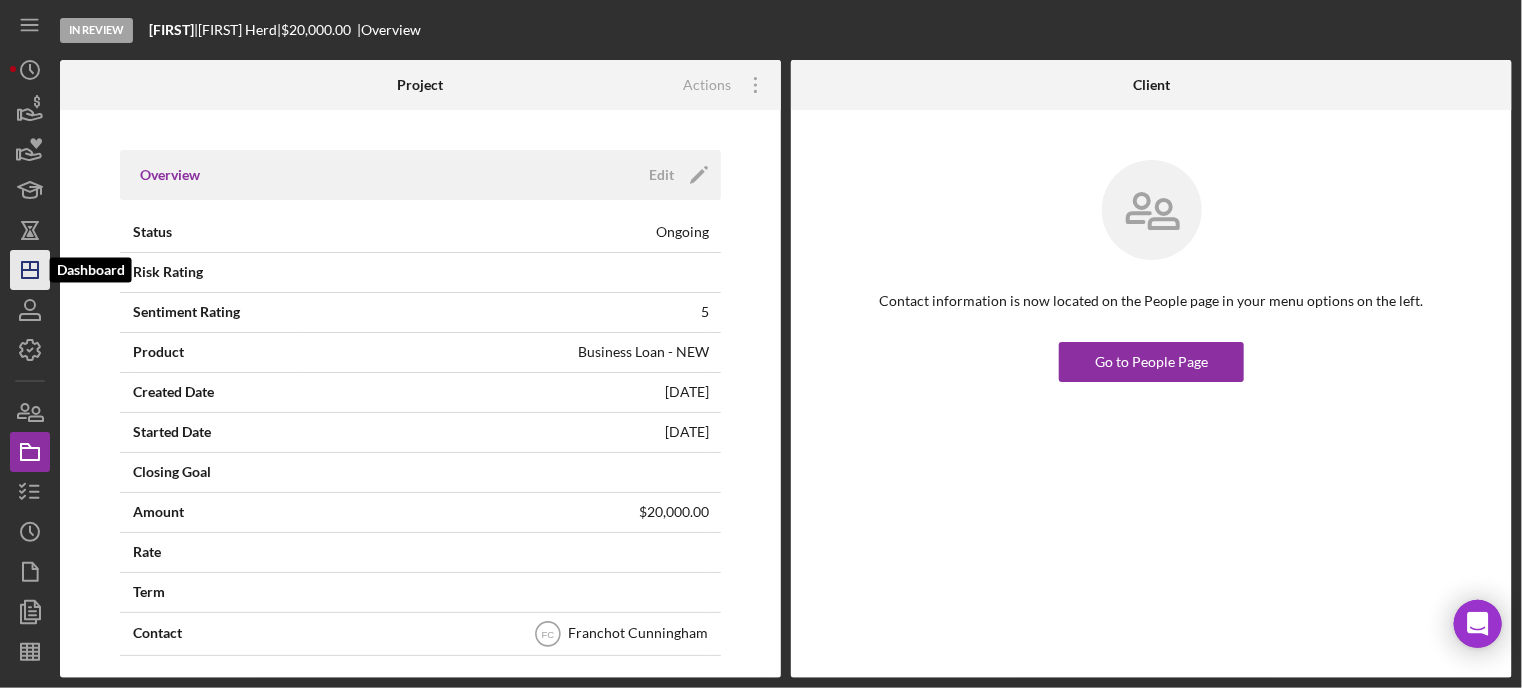 click on "Icon/Dashboard" 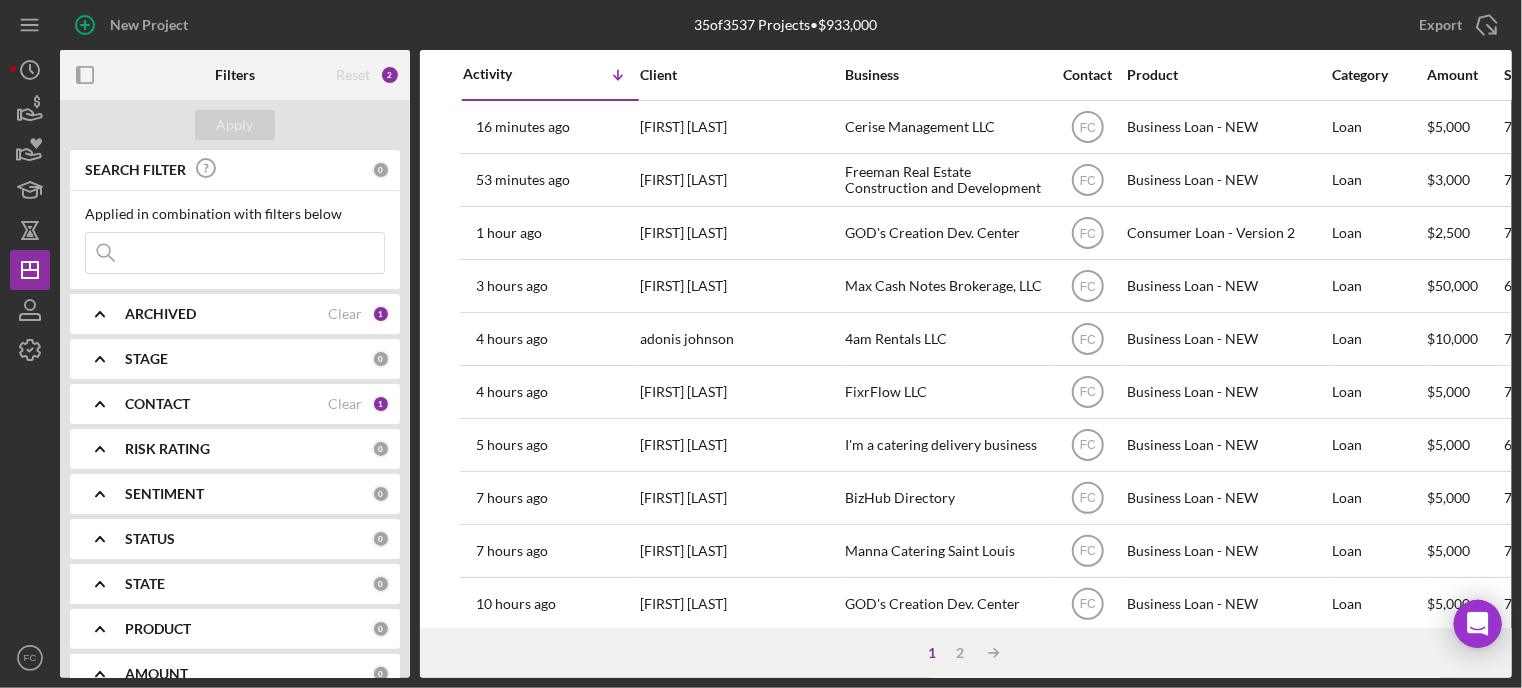 click on "1 2 Icon/Table Sort Arrow" at bounding box center [966, 653] 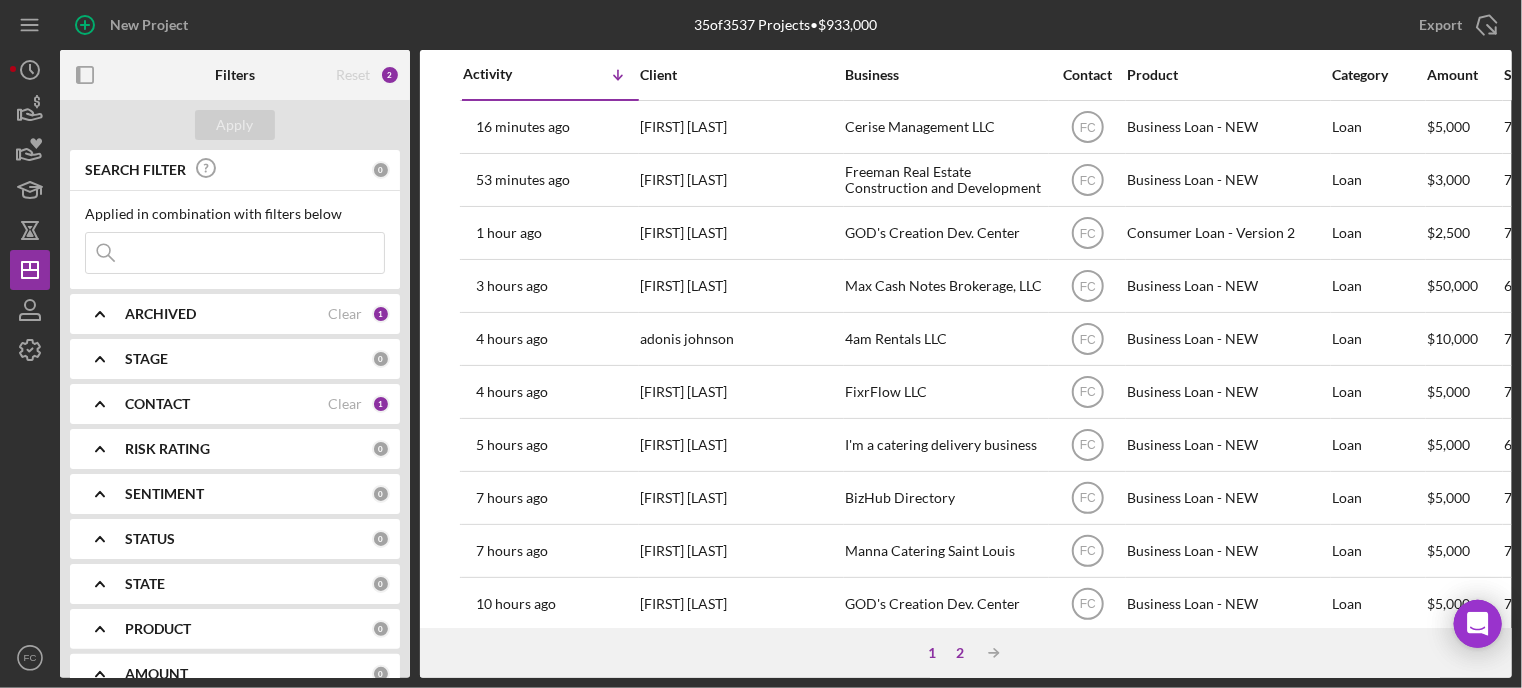 click on "2" at bounding box center [960, 653] 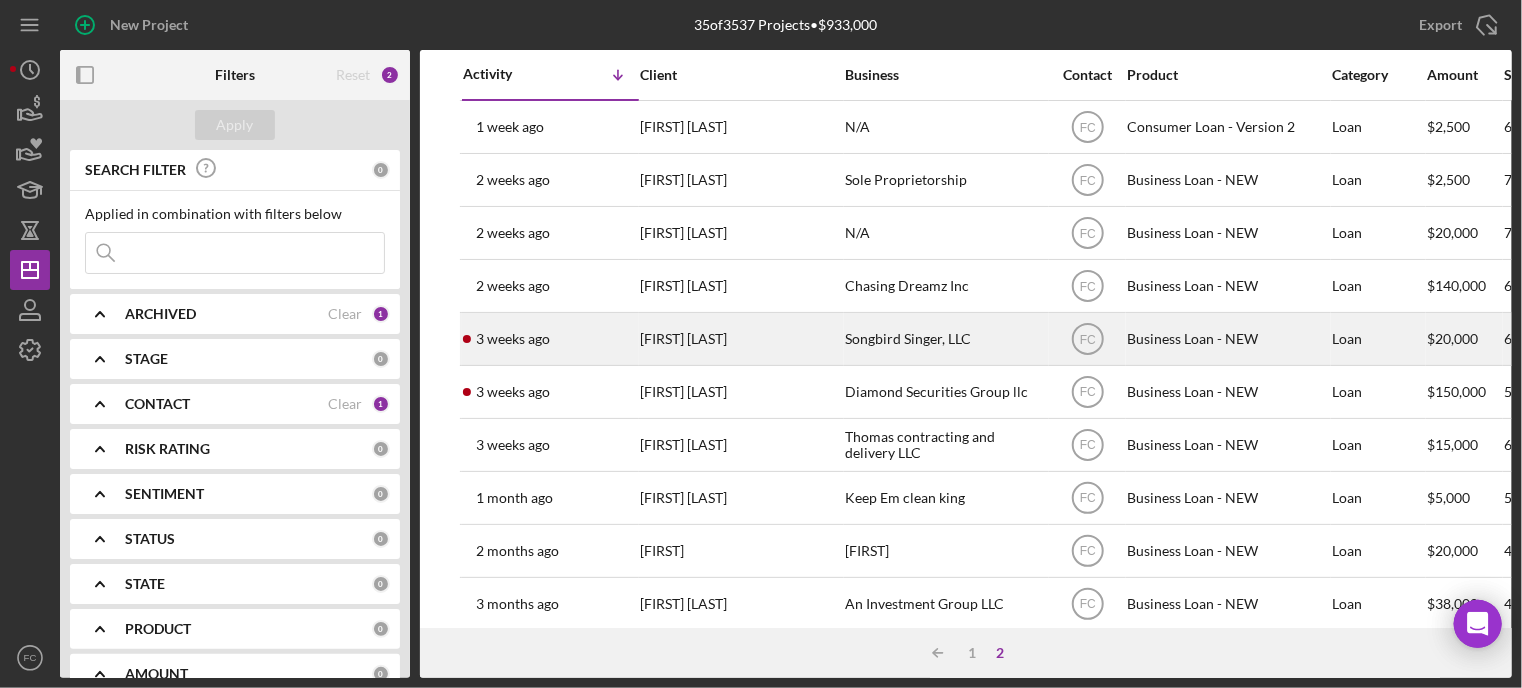 scroll, scrollTop: 36, scrollLeft: 0, axis: vertical 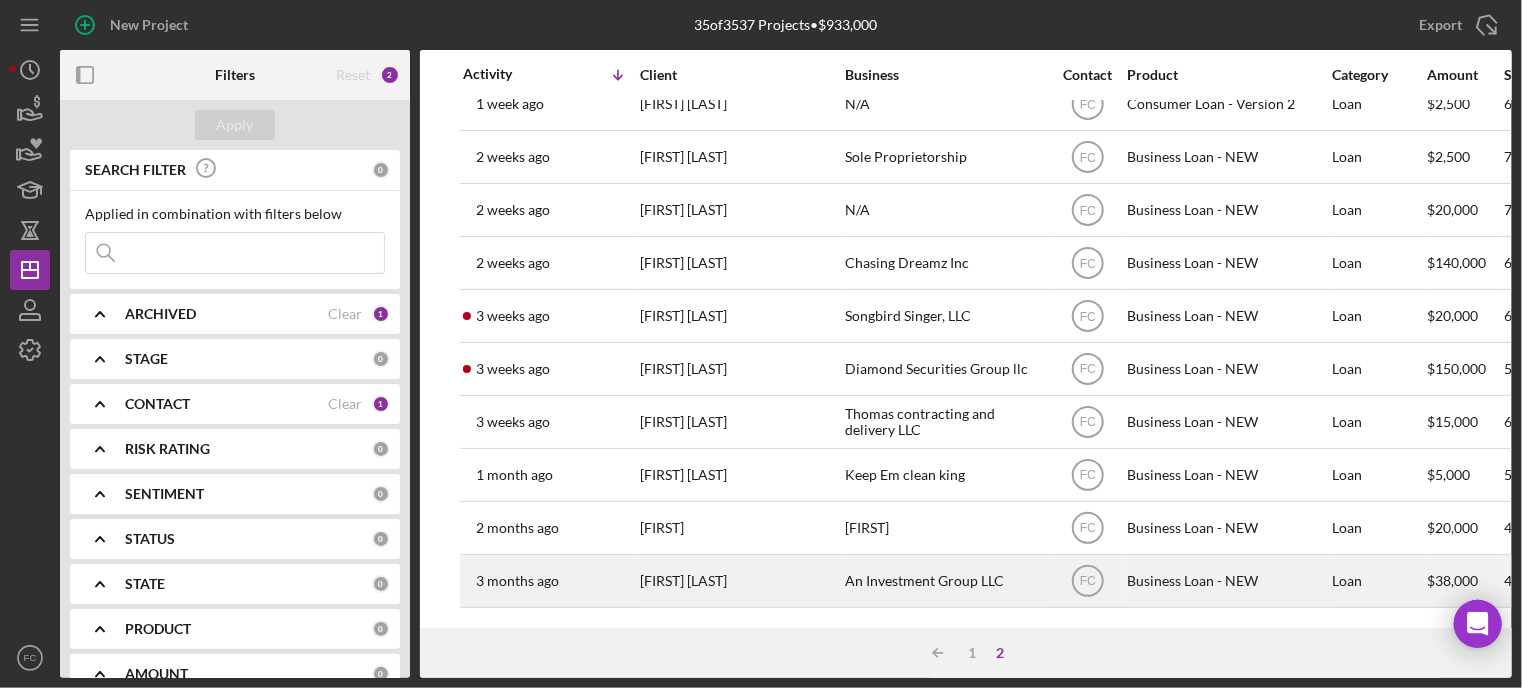 click on "3 months ago Angela  Craig-Bailey" at bounding box center [550, 581] 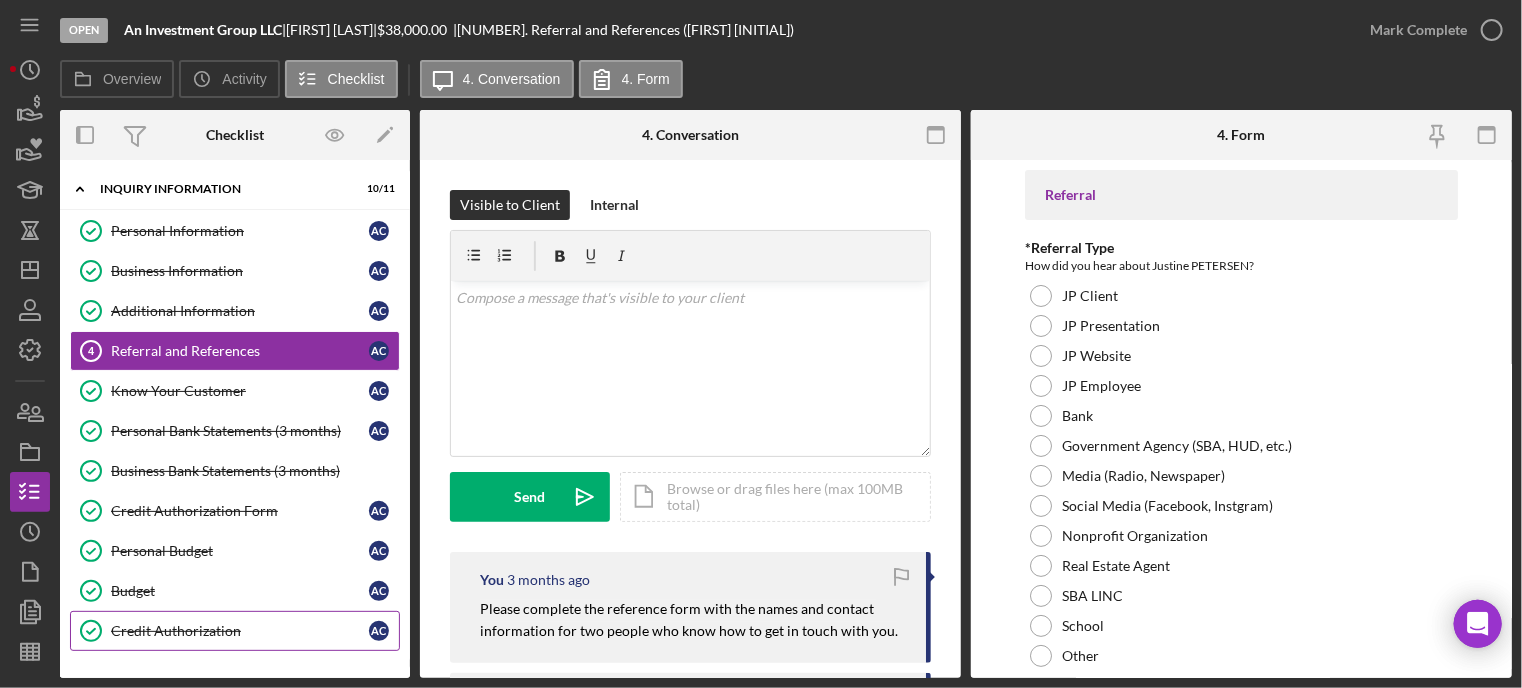 scroll, scrollTop: 212, scrollLeft: 0, axis: vertical 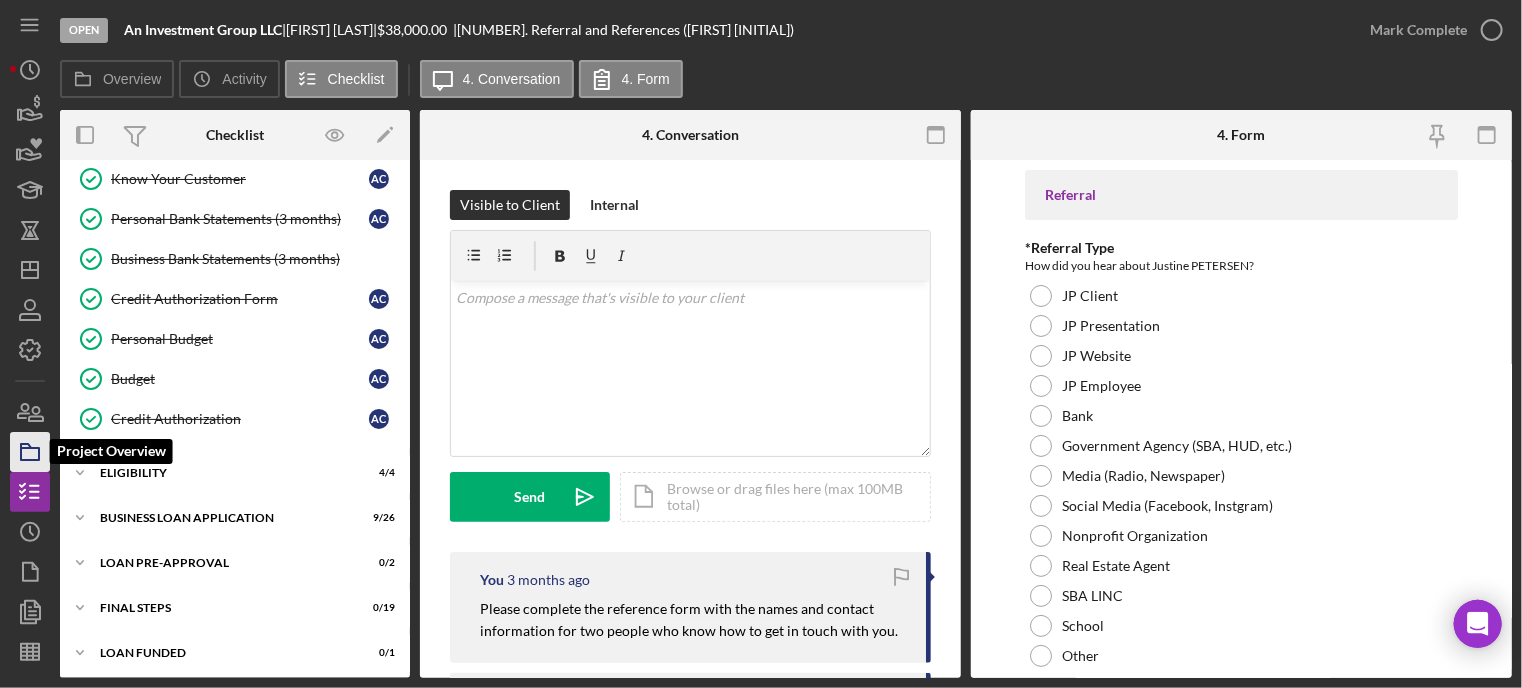 click 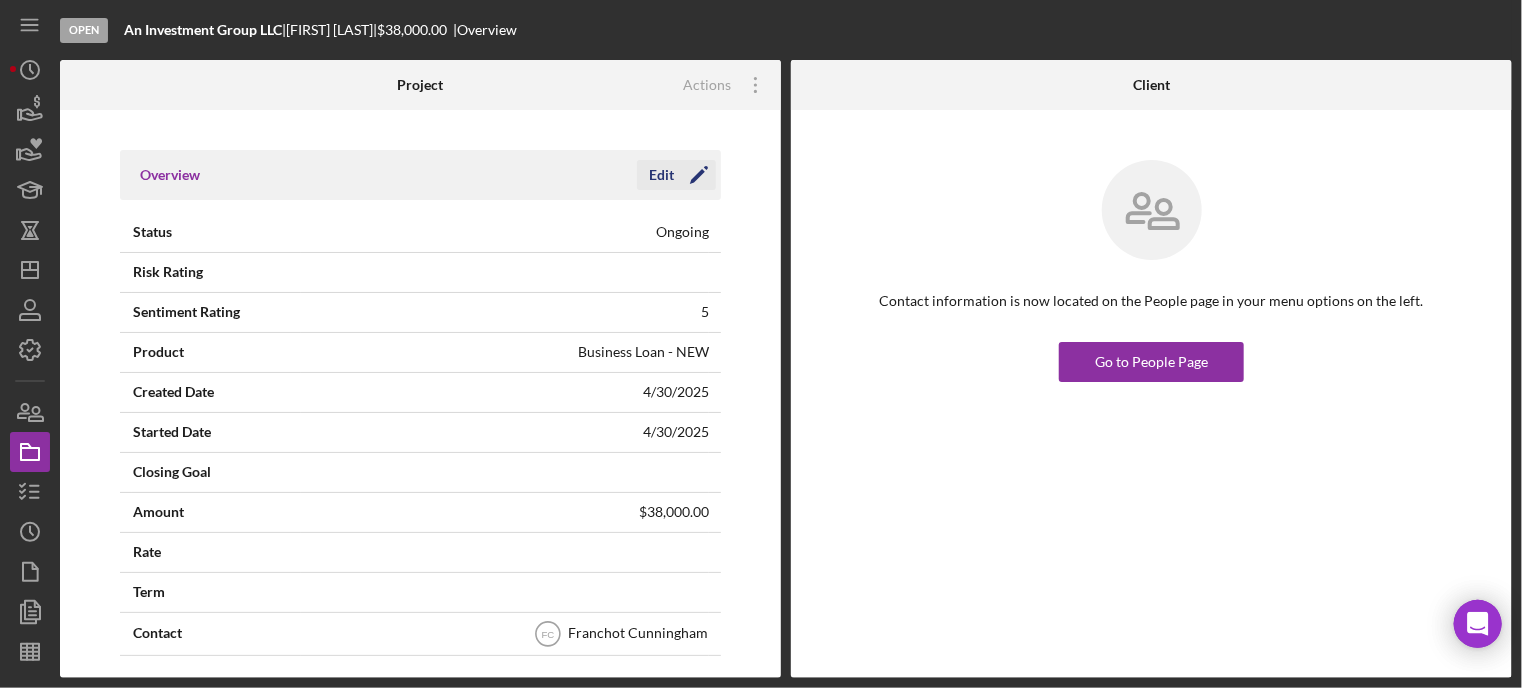 click on "Edit" at bounding box center [661, 175] 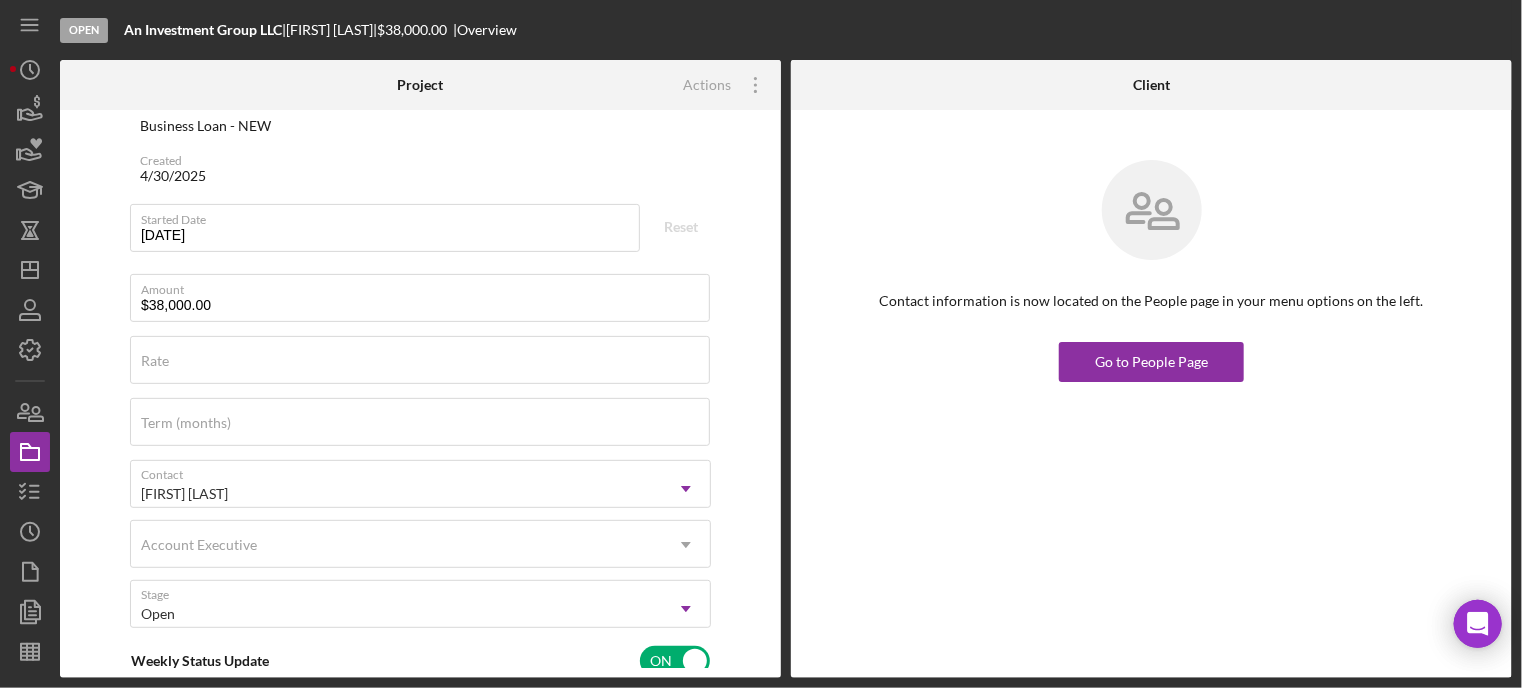 scroll, scrollTop: 500, scrollLeft: 0, axis: vertical 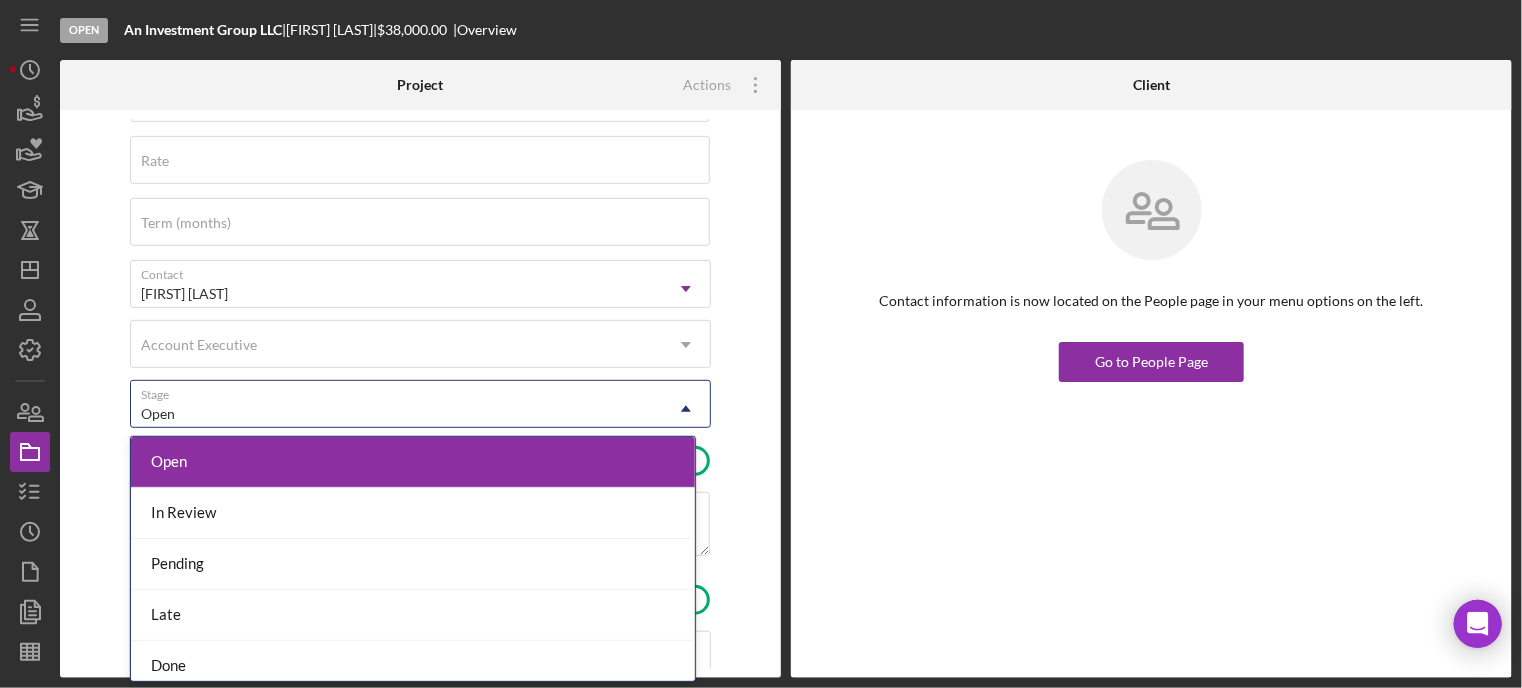 click on "Open" at bounding box center [396, 414] 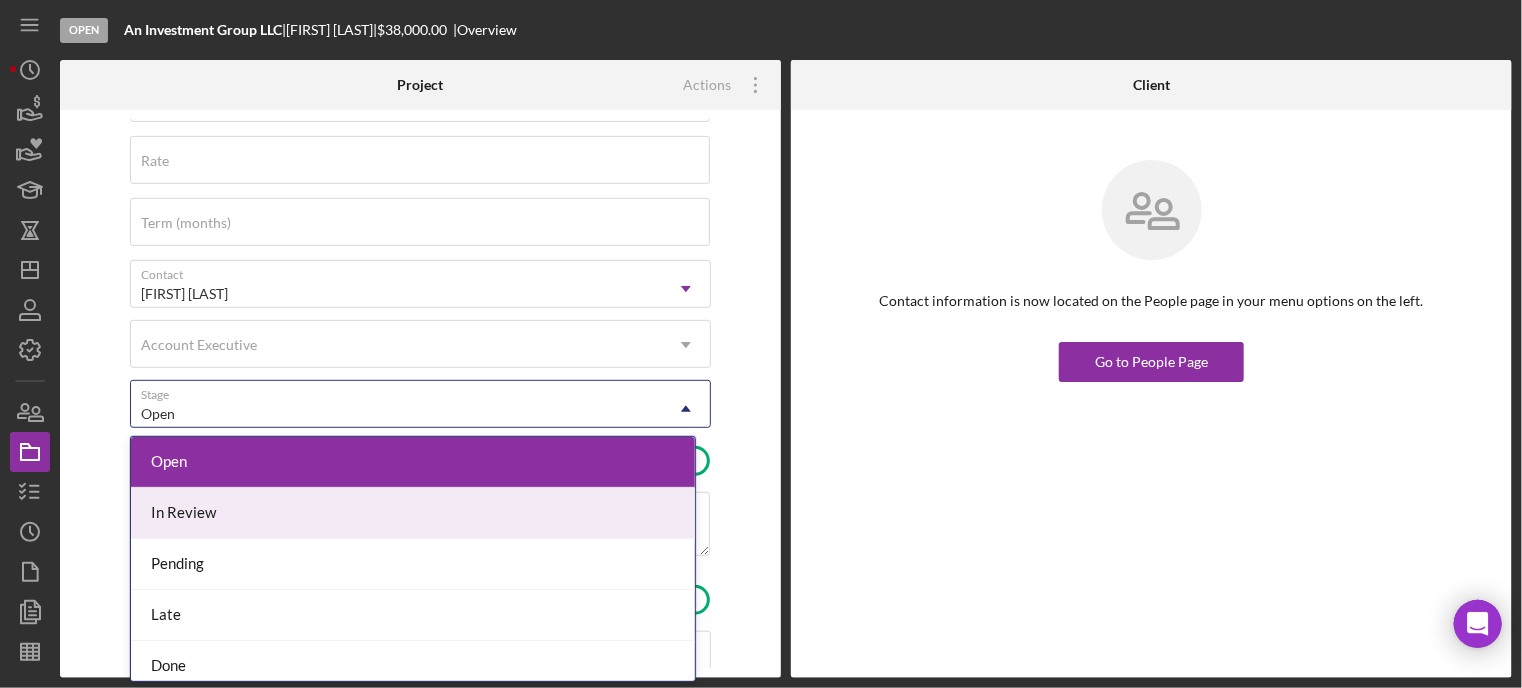 click on "In Review" at bounding box center (413, 513) 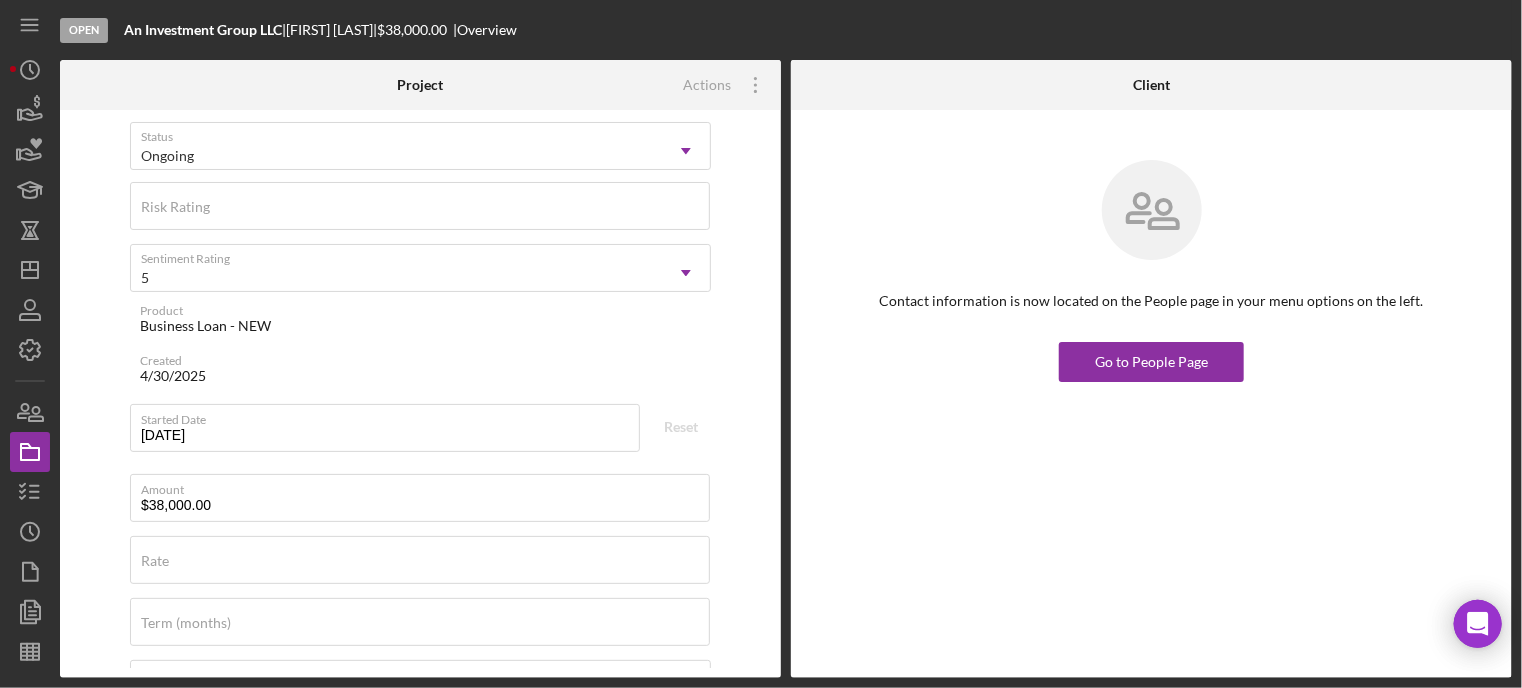 scroll, scrollTop: 0, scrollLeft: 0, axis: both 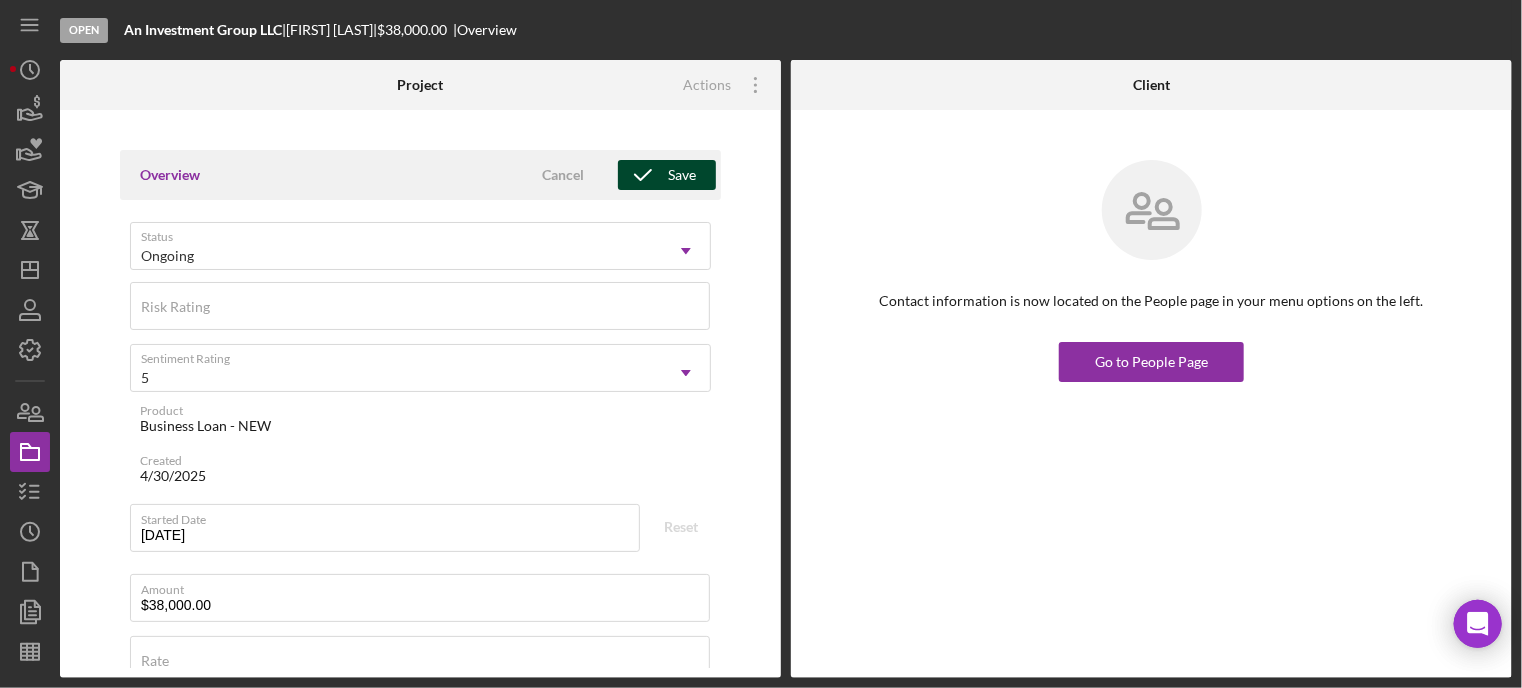 click 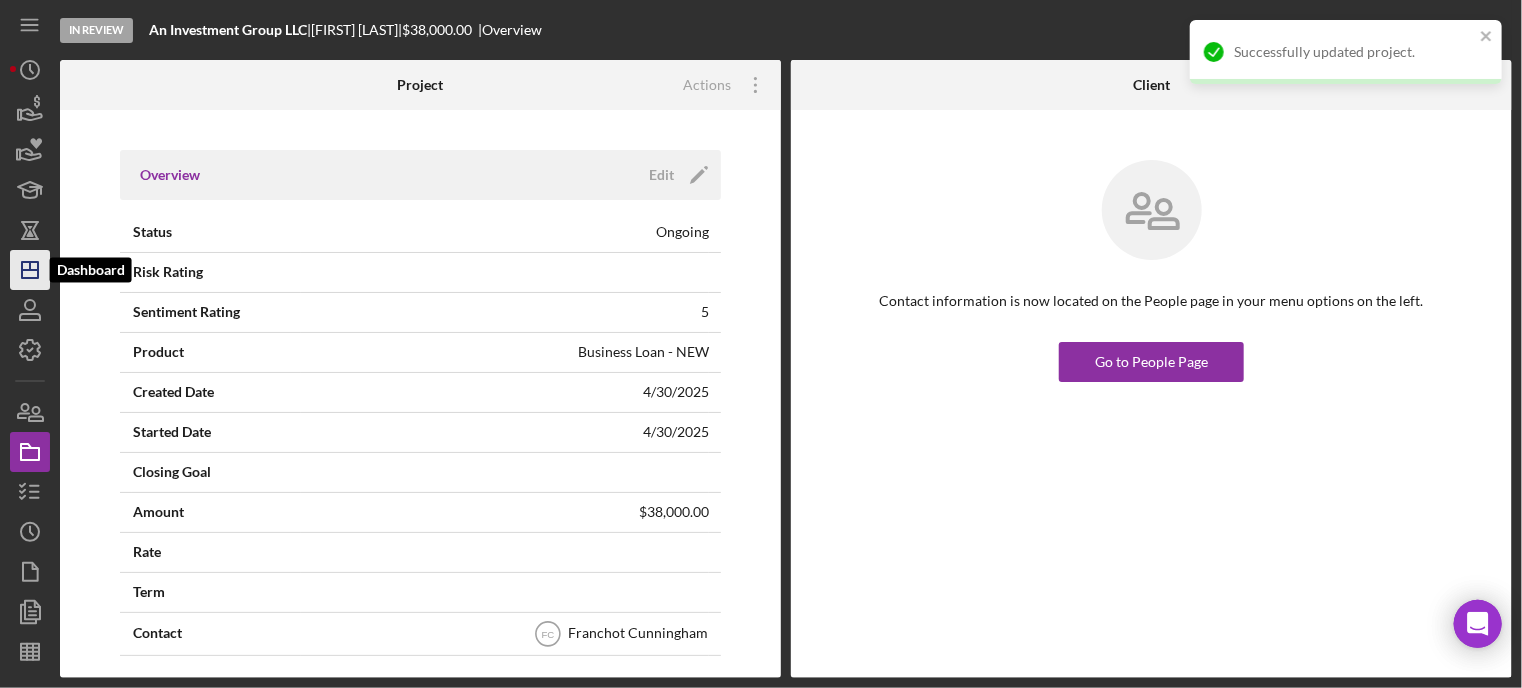 click on "Icon/Dashboard" 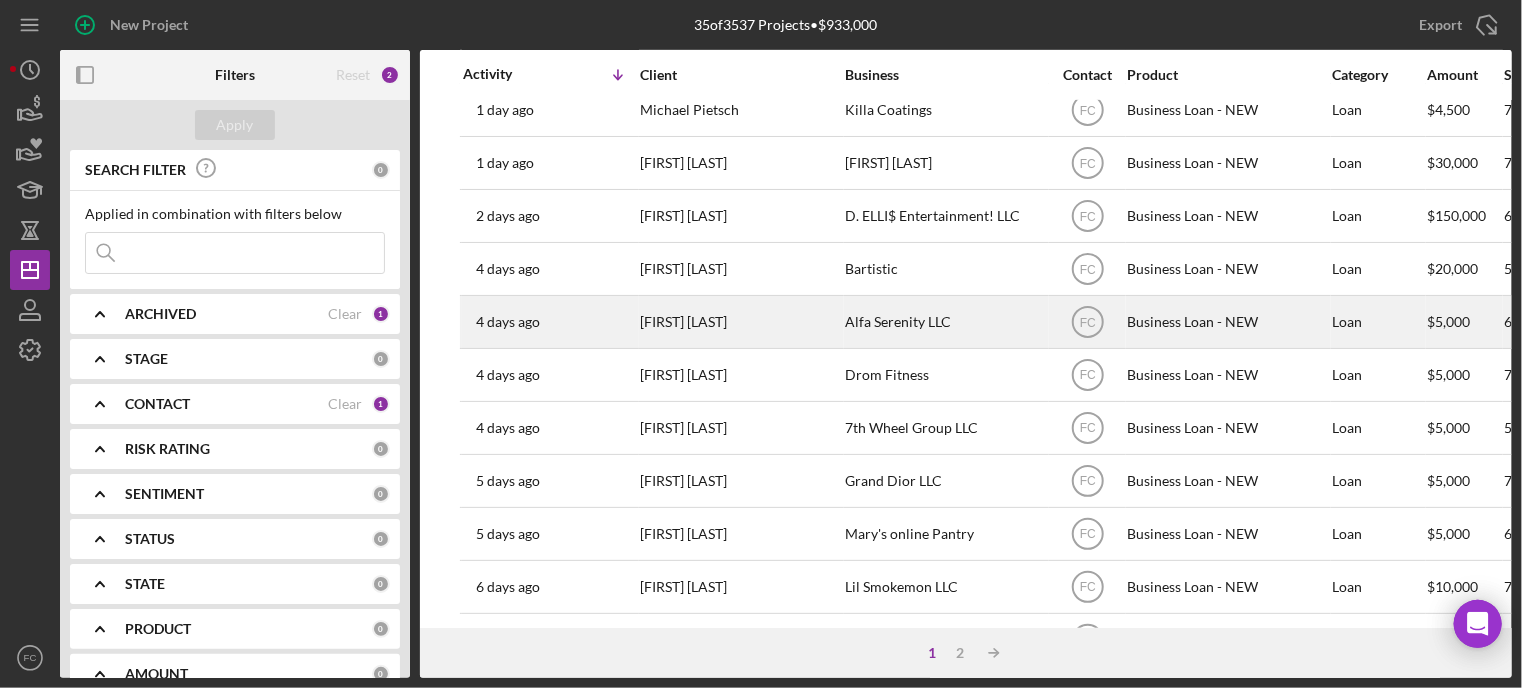 scroll, scrollTop: 700, scrollLeft: 0, axis: vertical 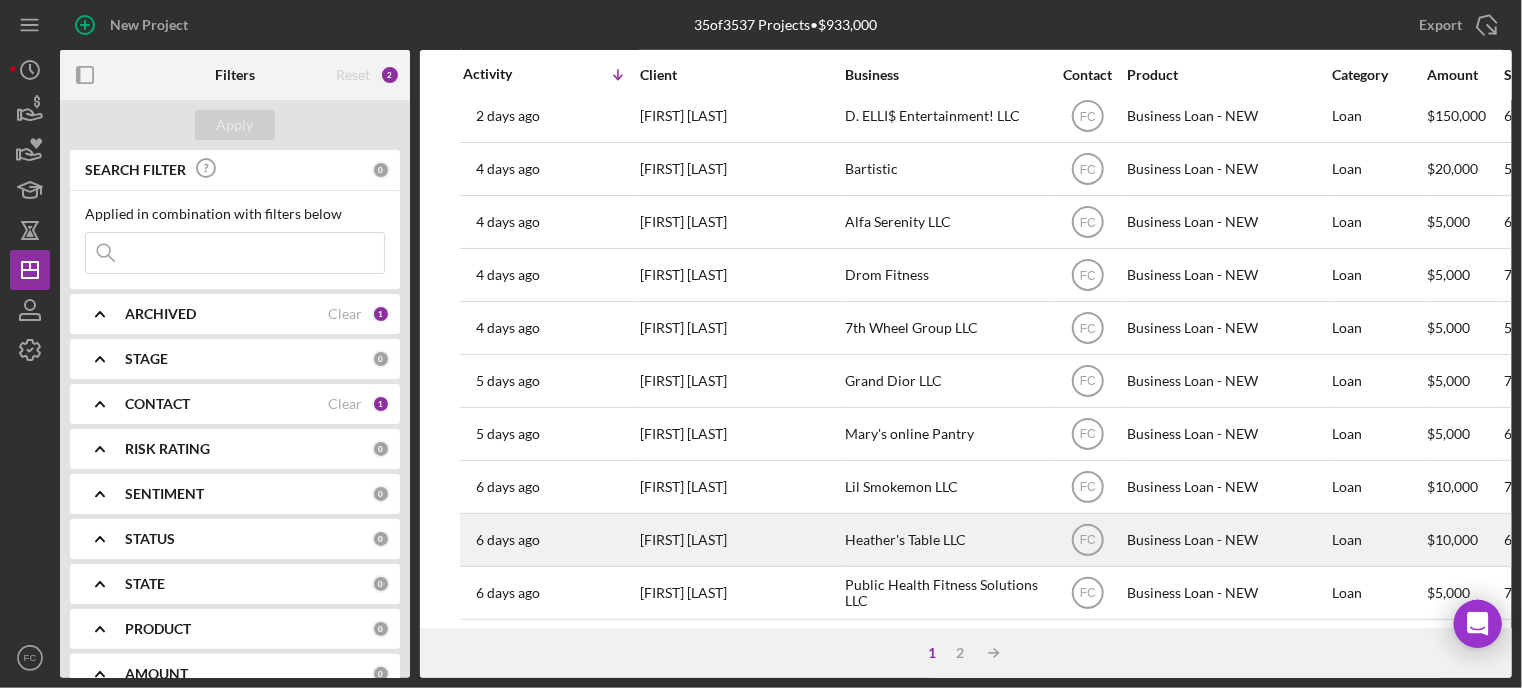 click on "[FIRST] [LAST]" at bounding box center [740, 540] 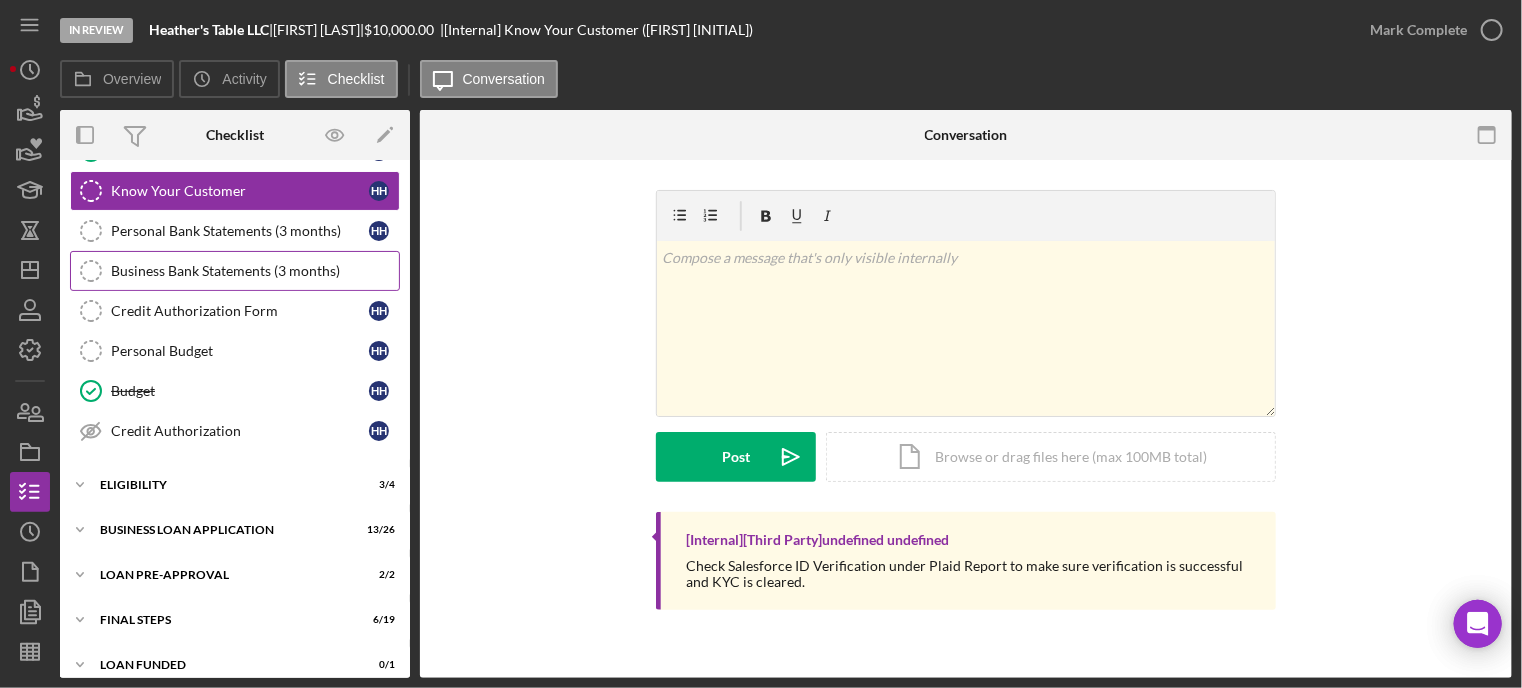 scroll, scrollTop: 212, scrollLeft: 0, axis: vertical 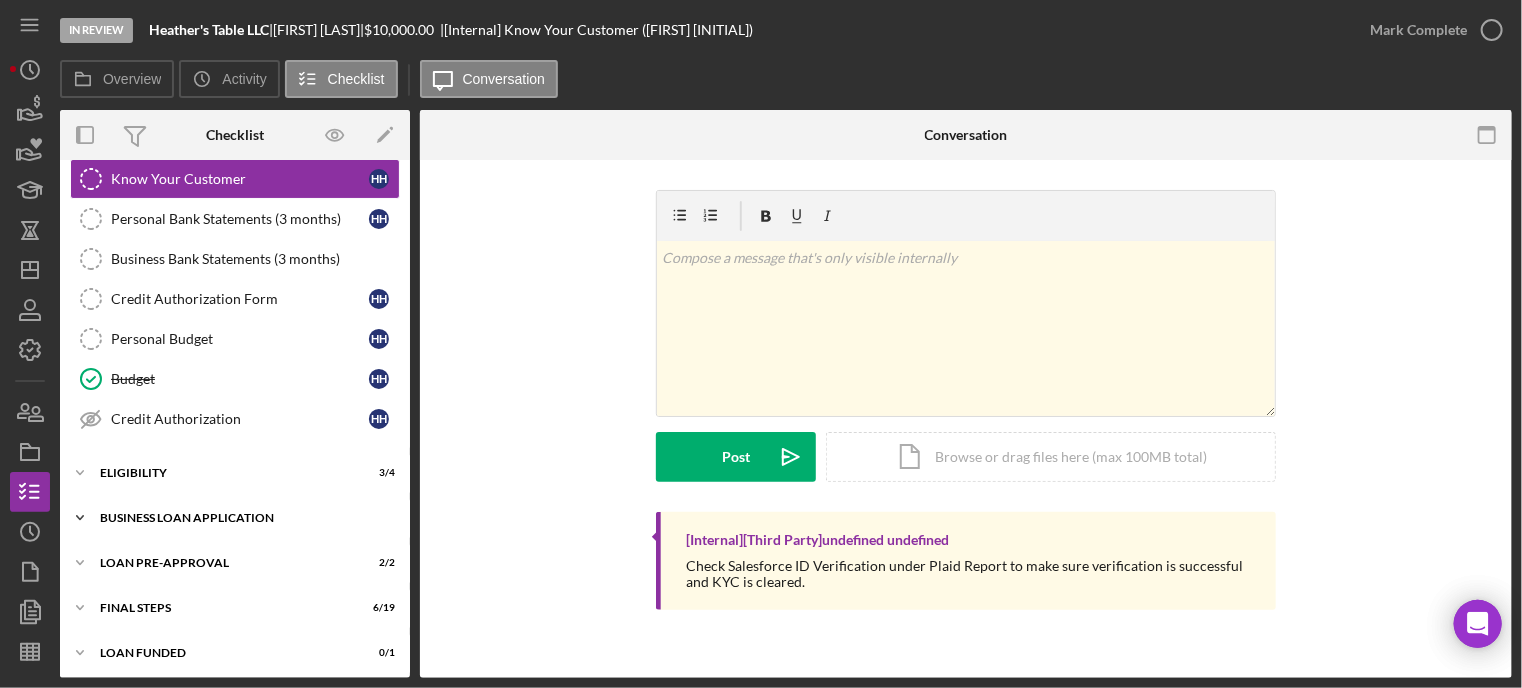 click on "BUSINESS LOAN APPLICATION" at bounding box center (242, 518) 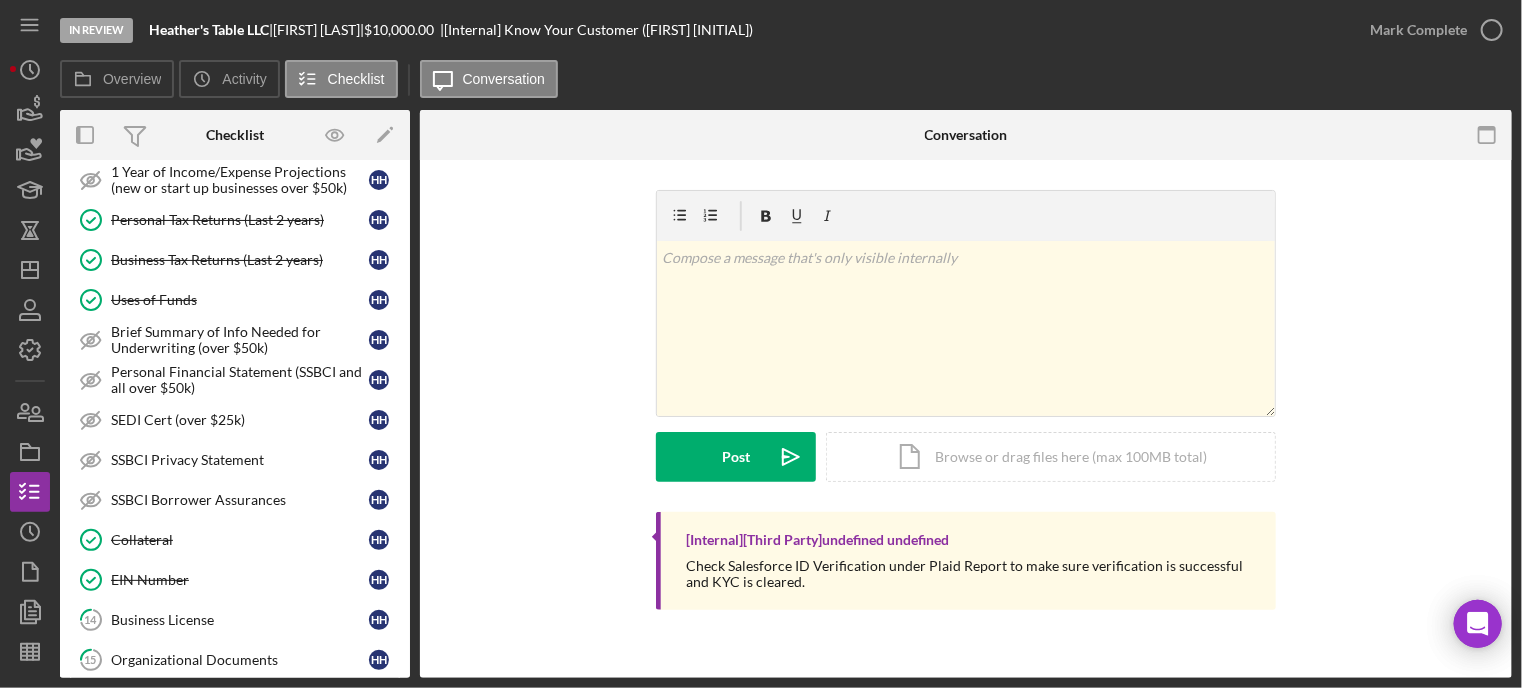 scroll, scrollTop: 912, scrollLeft: 0, axis: vertical 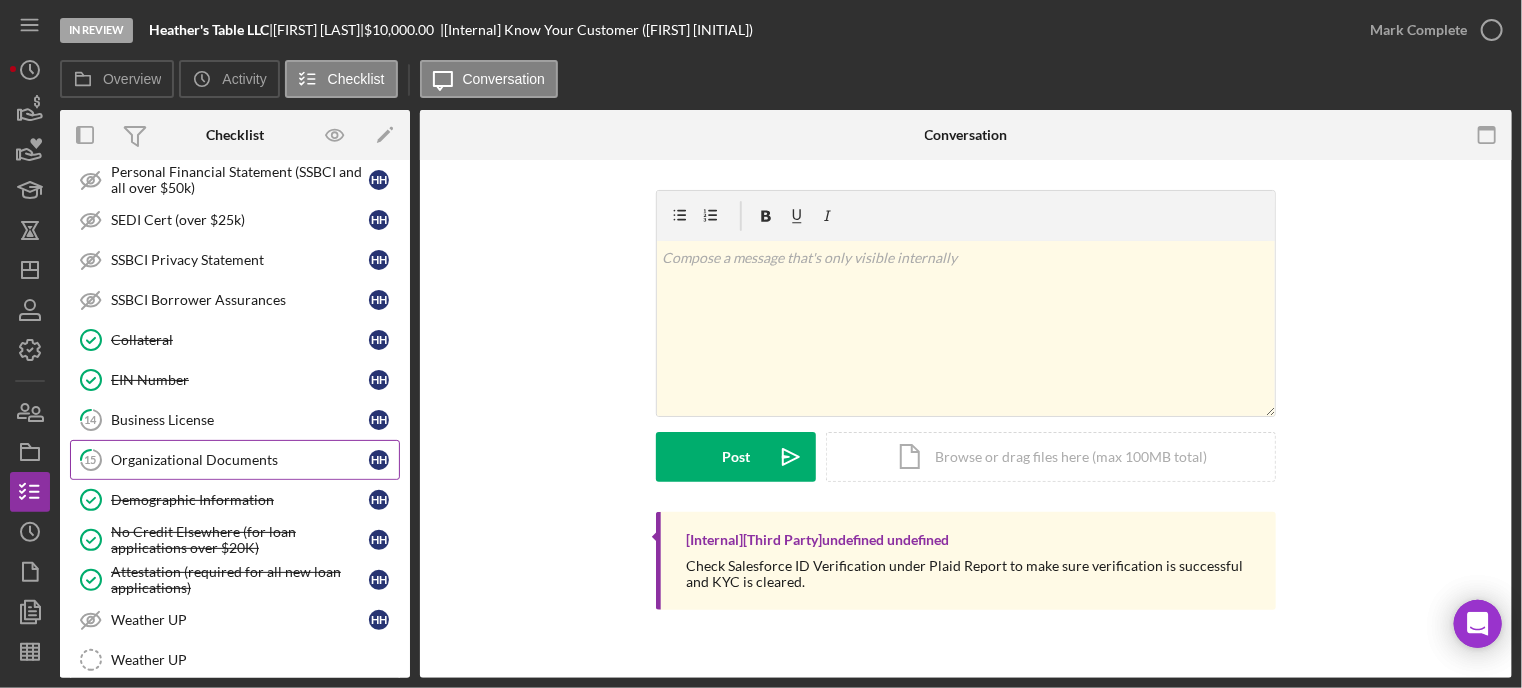click on "Organizational Documents" at bounding box center [240, 460] 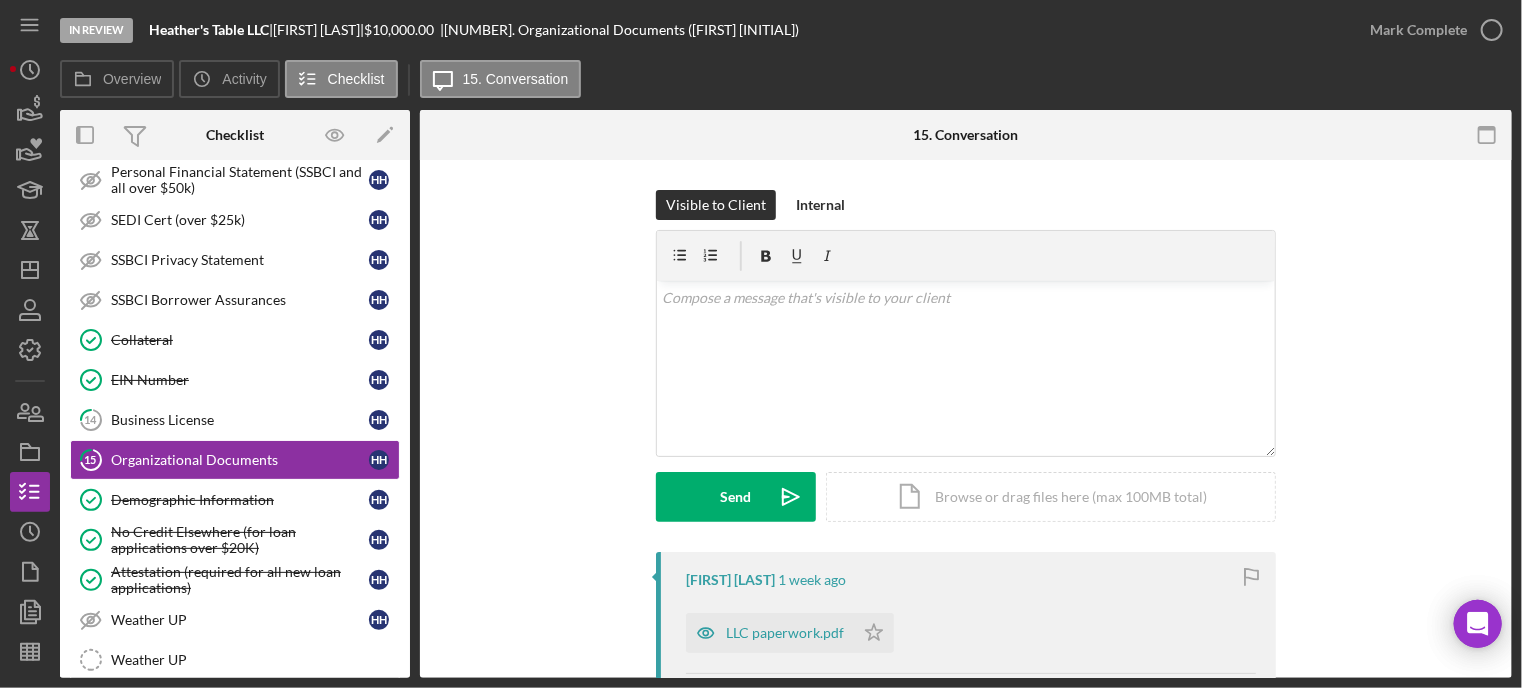 scroll, scrollTop: 200, scrollLeft: 0, axis: vertical 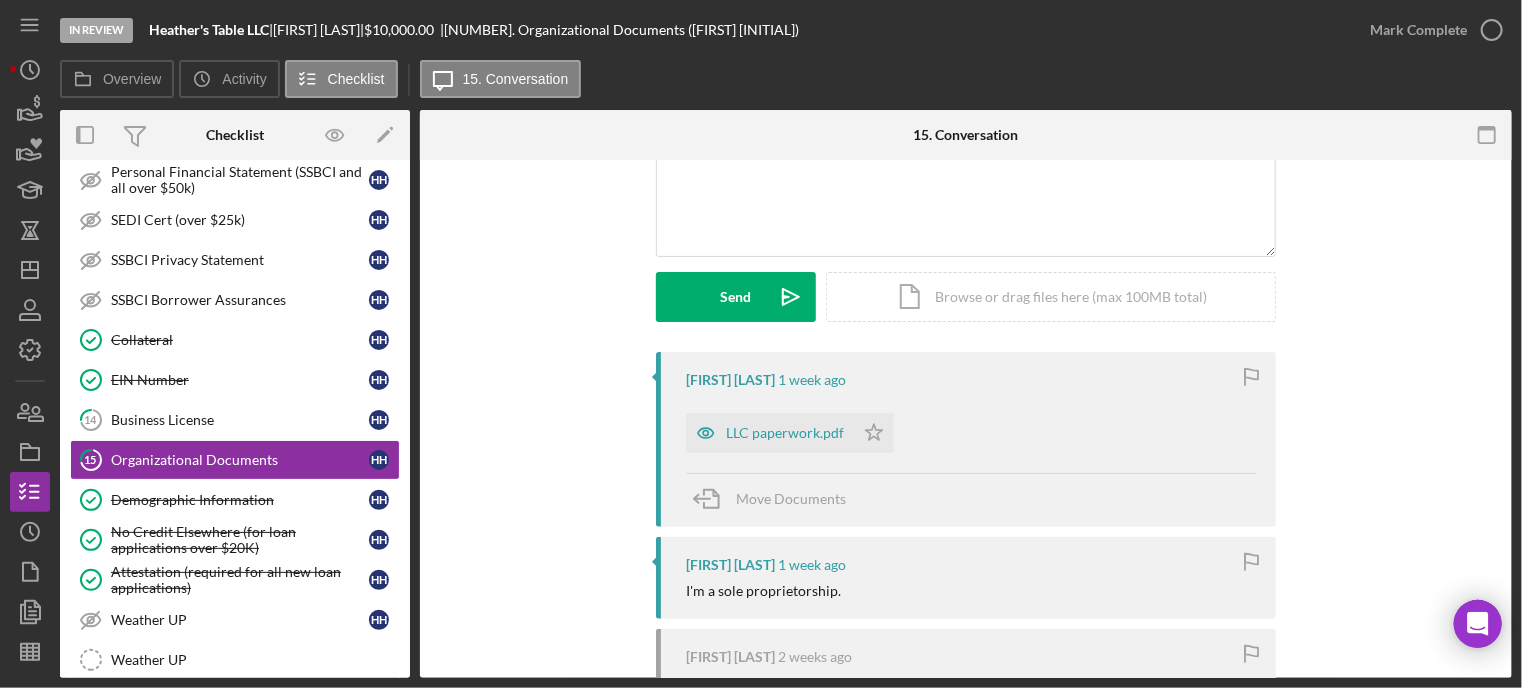 click on "LLC paperwork.pdf" at bounding box center (770, 433) 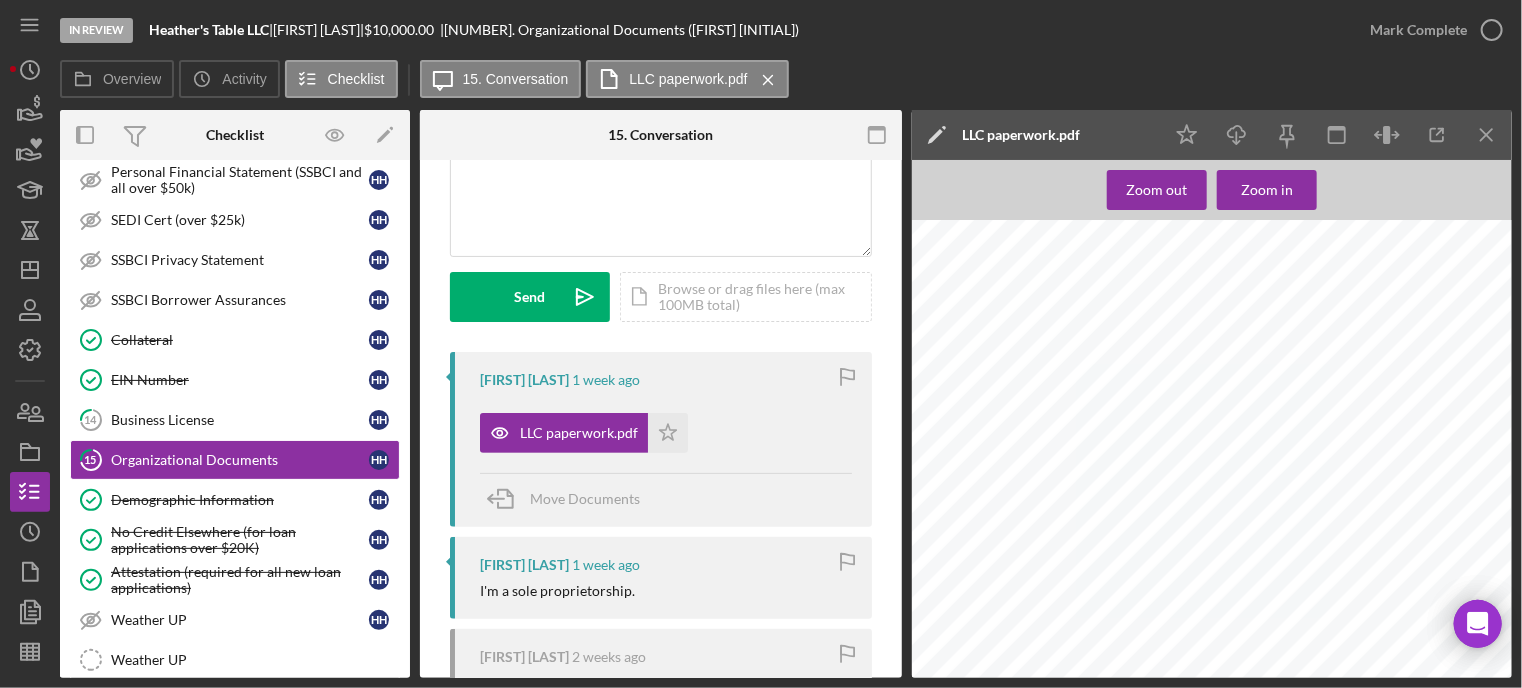 scroll, scrollTop: 48, scrollLeft: 0, axis: vertical 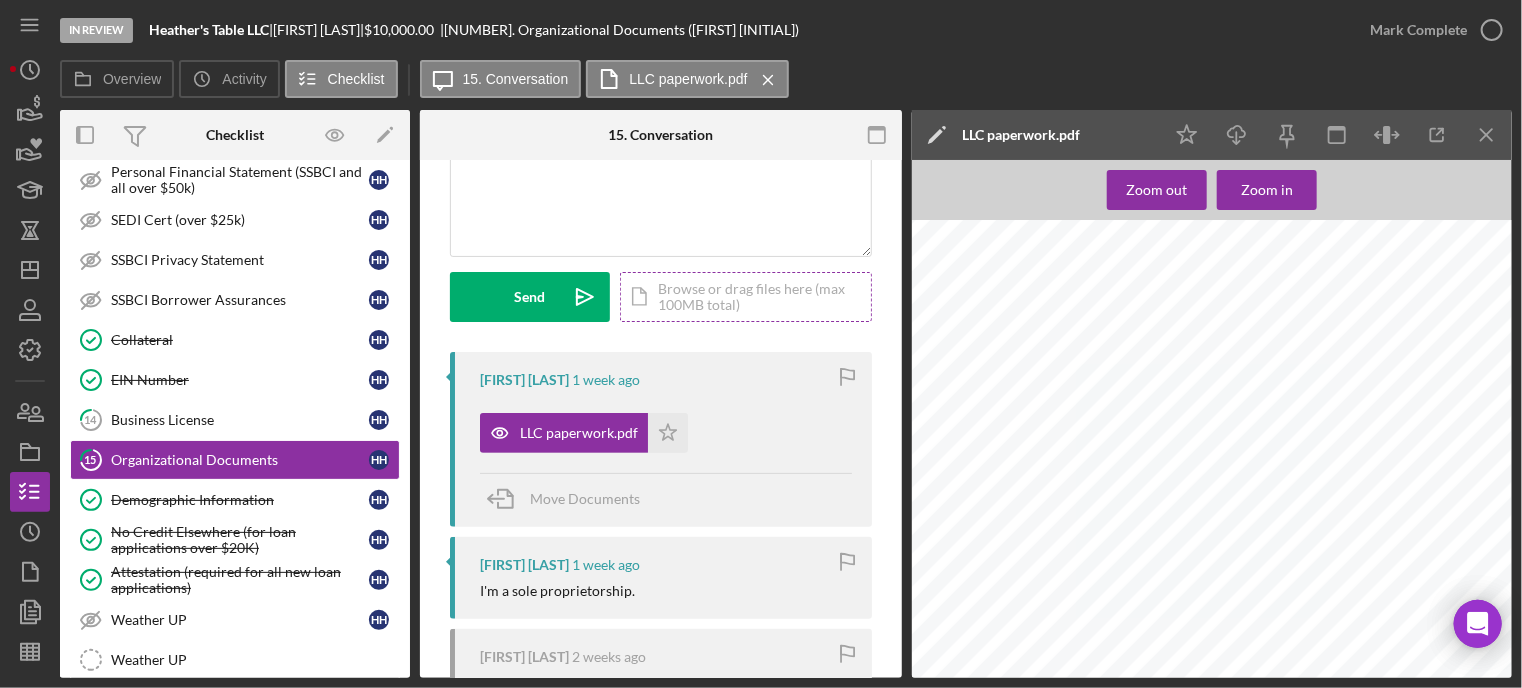click on "Icon/Document Browse or drag files here (max 100MB total) Tap to choose files or take a photo" at bounding box center [746, 297] 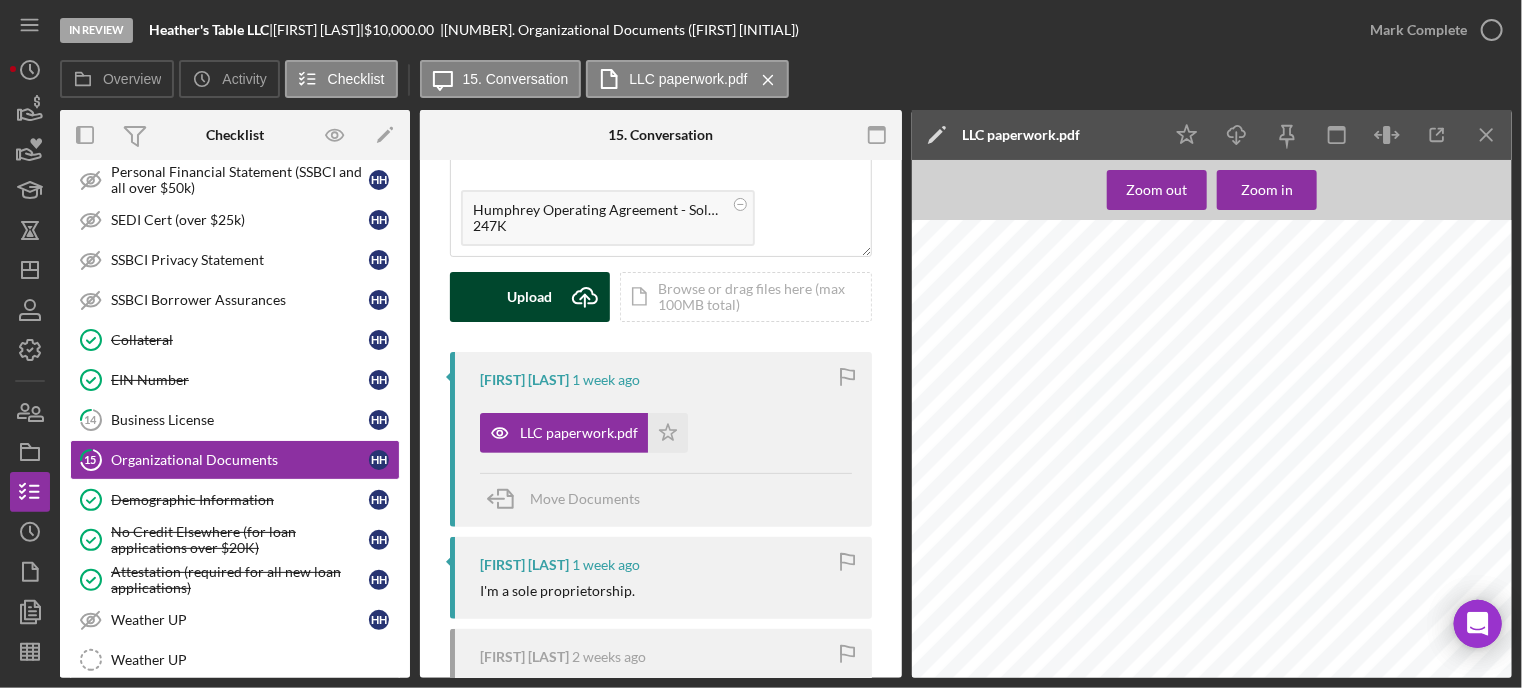 click on "Upload" at bounding box center (530, 297) 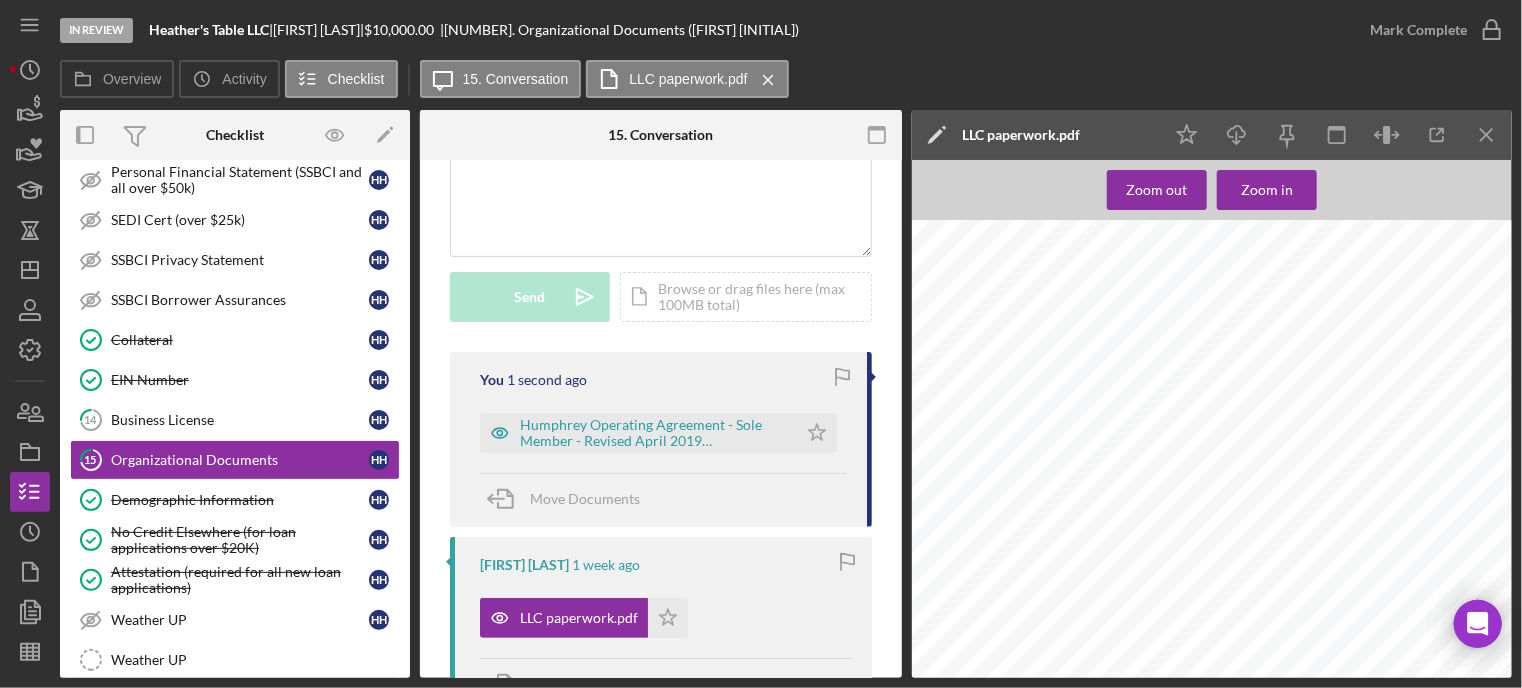 scroll, scrollTop: 0, scrollLeft: 0, axis: both 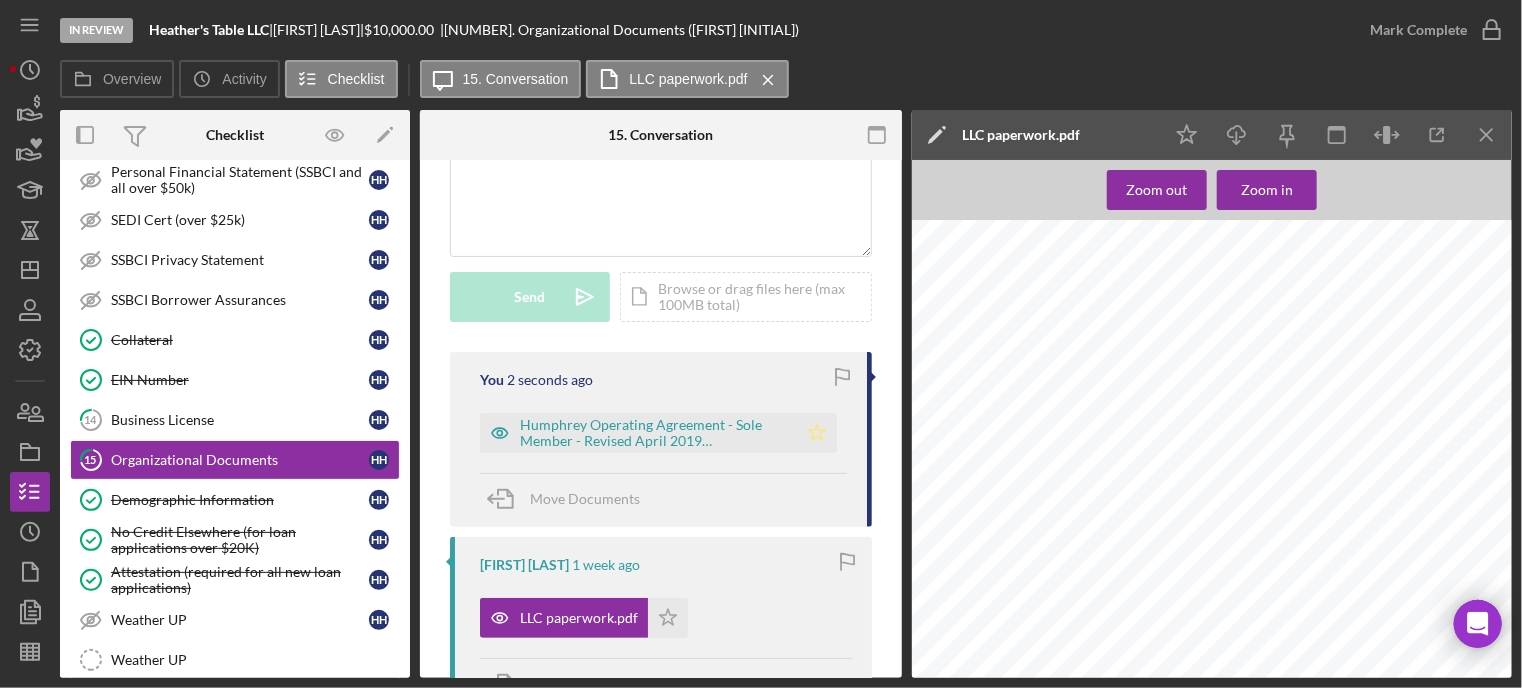 click on "Icon/Star" 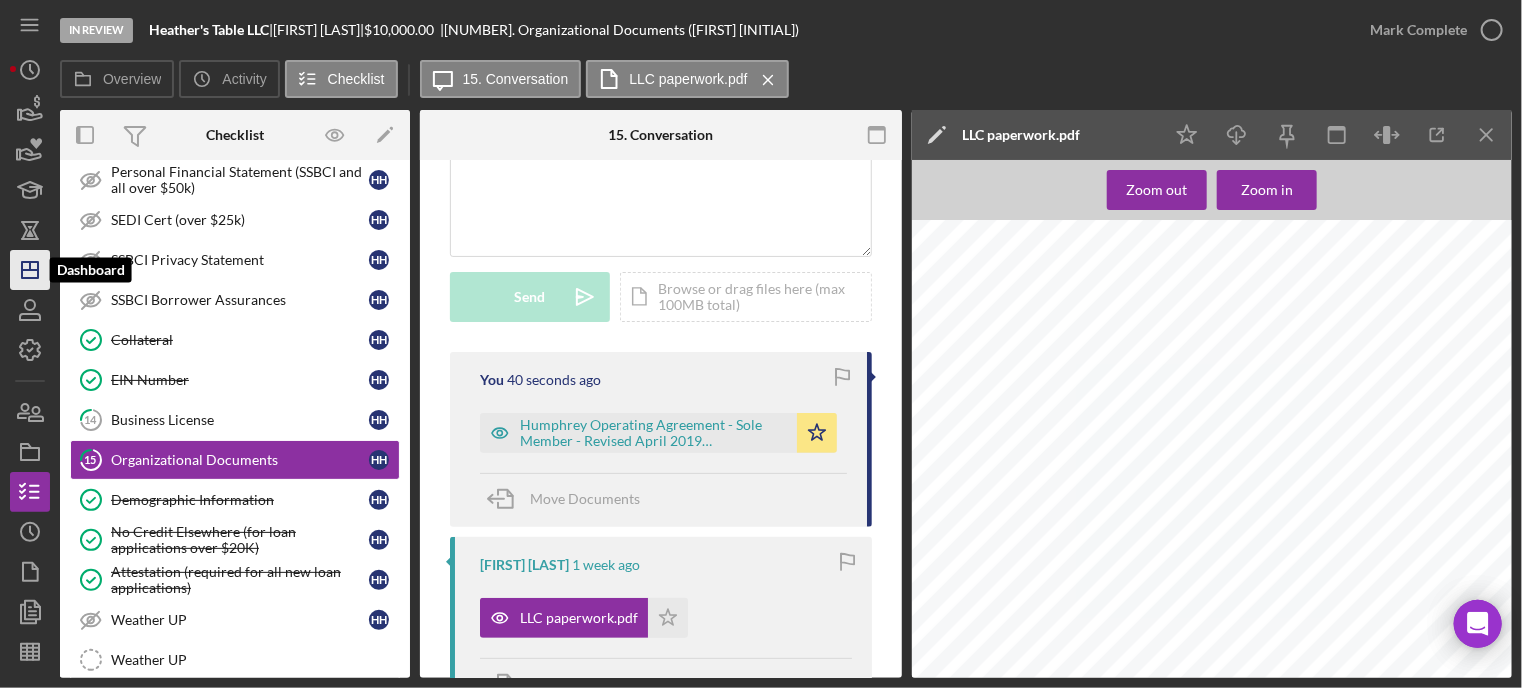 click on "Icon/Dashboard" 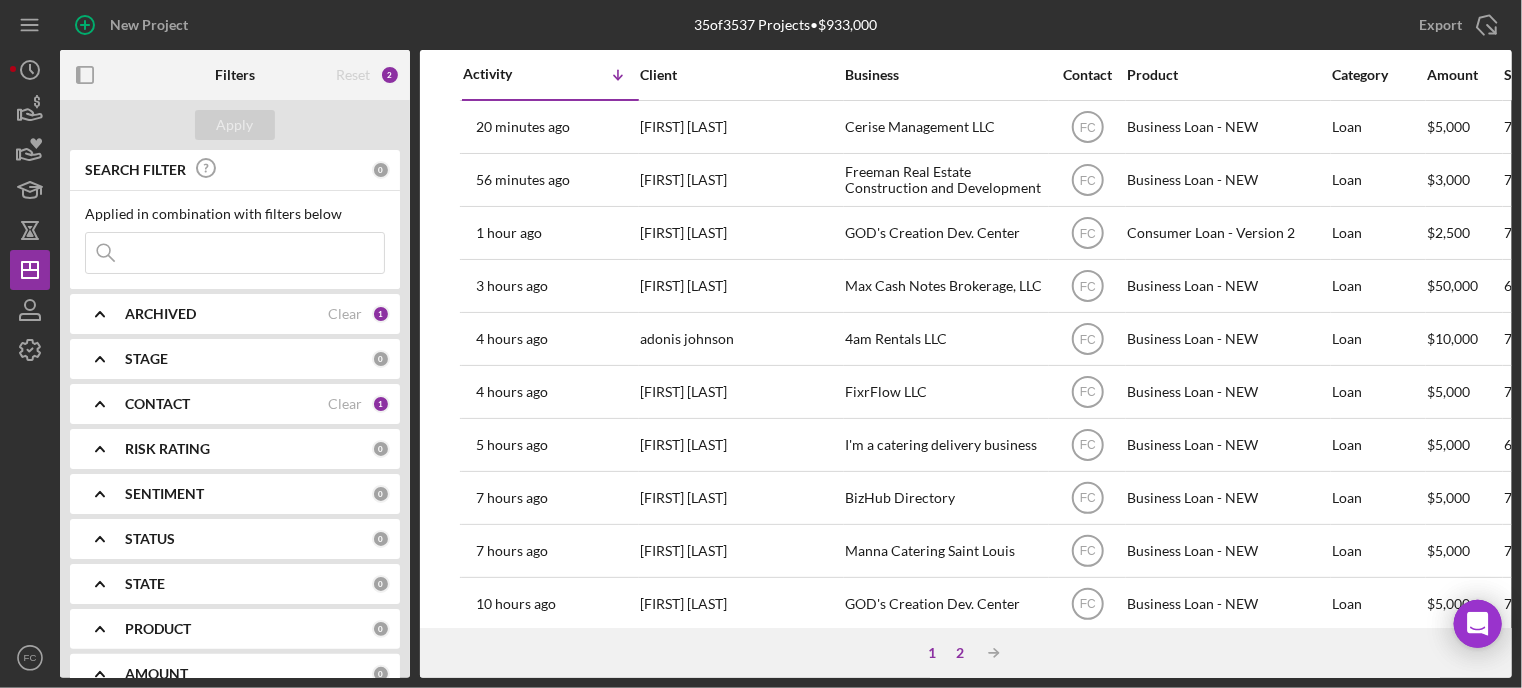 click on "2" at bounding box center [960, 653] 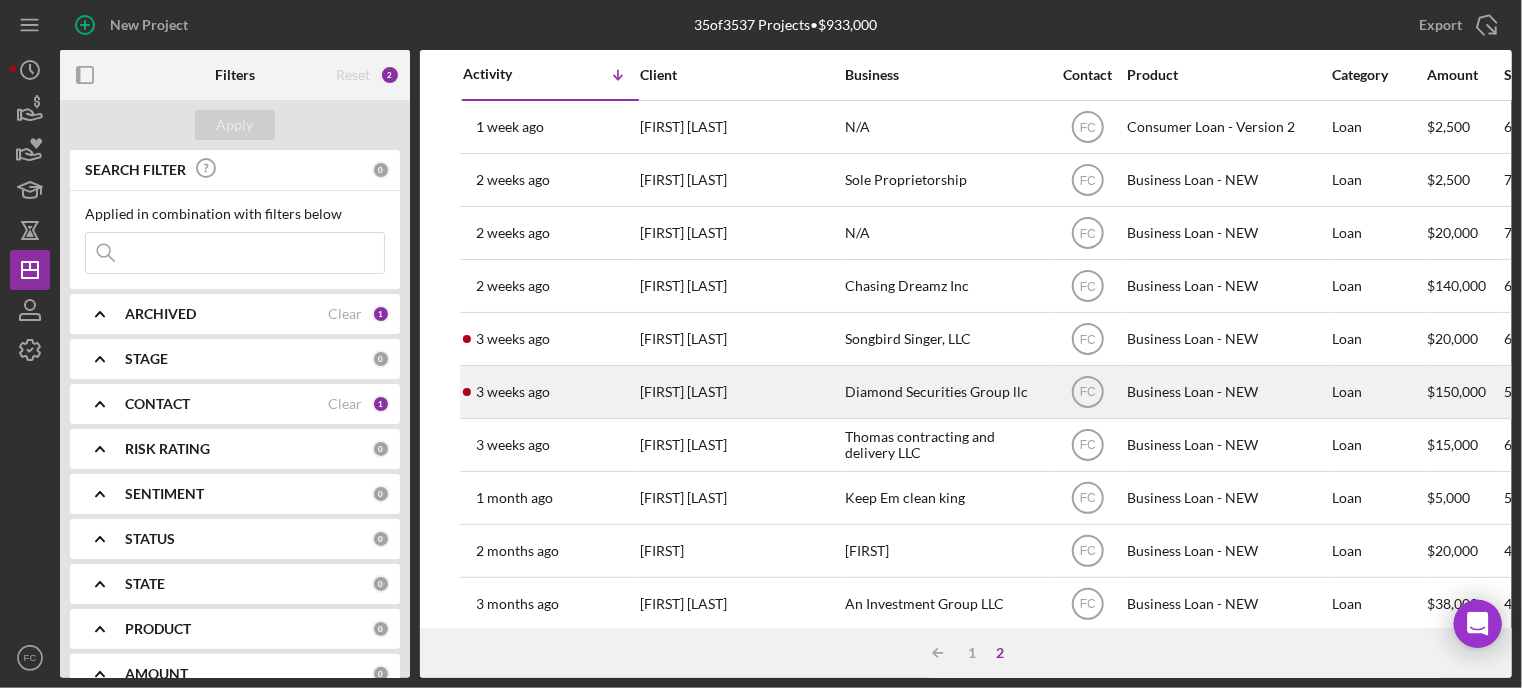 click on "3 weeks ago Justin Mitchell" at bounding box center [550, 392] 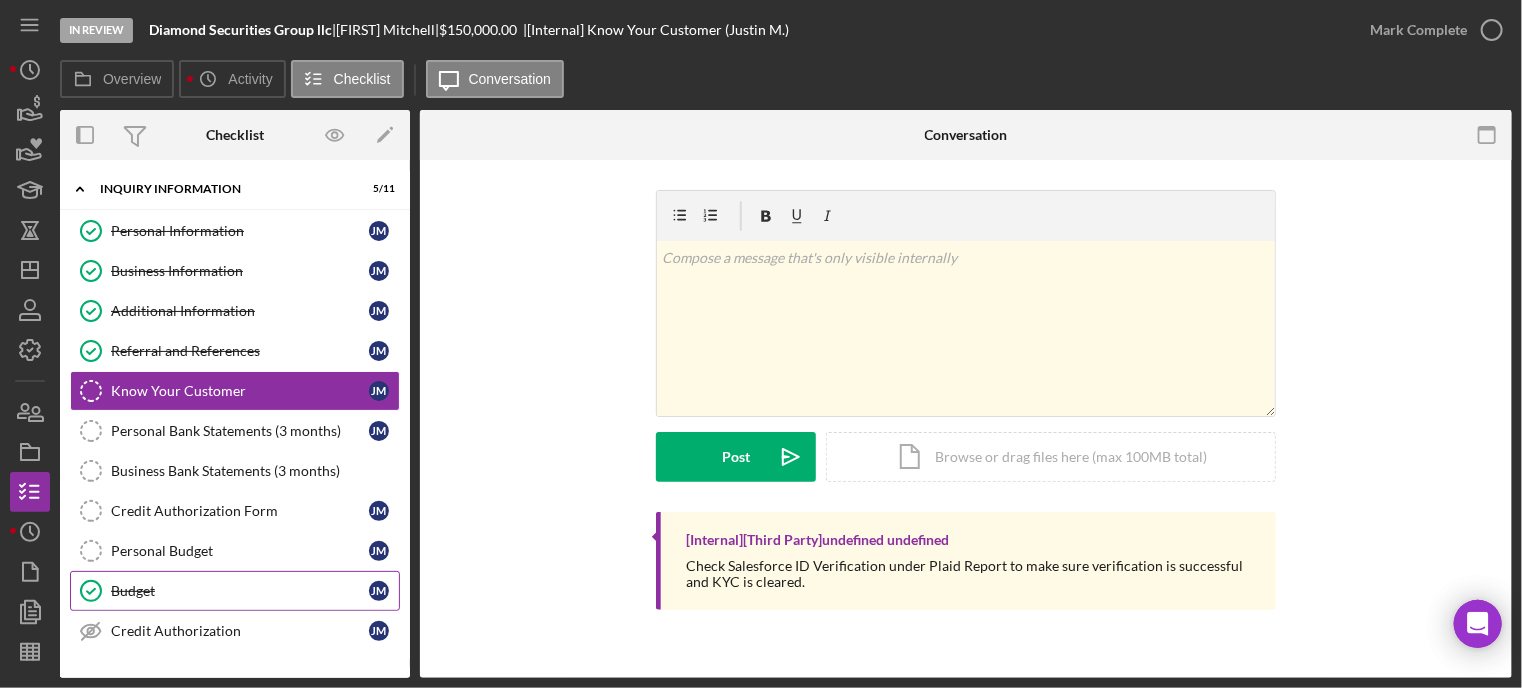 scroll, scrollTop: 200, scrollLeft: 0, axis: vertical 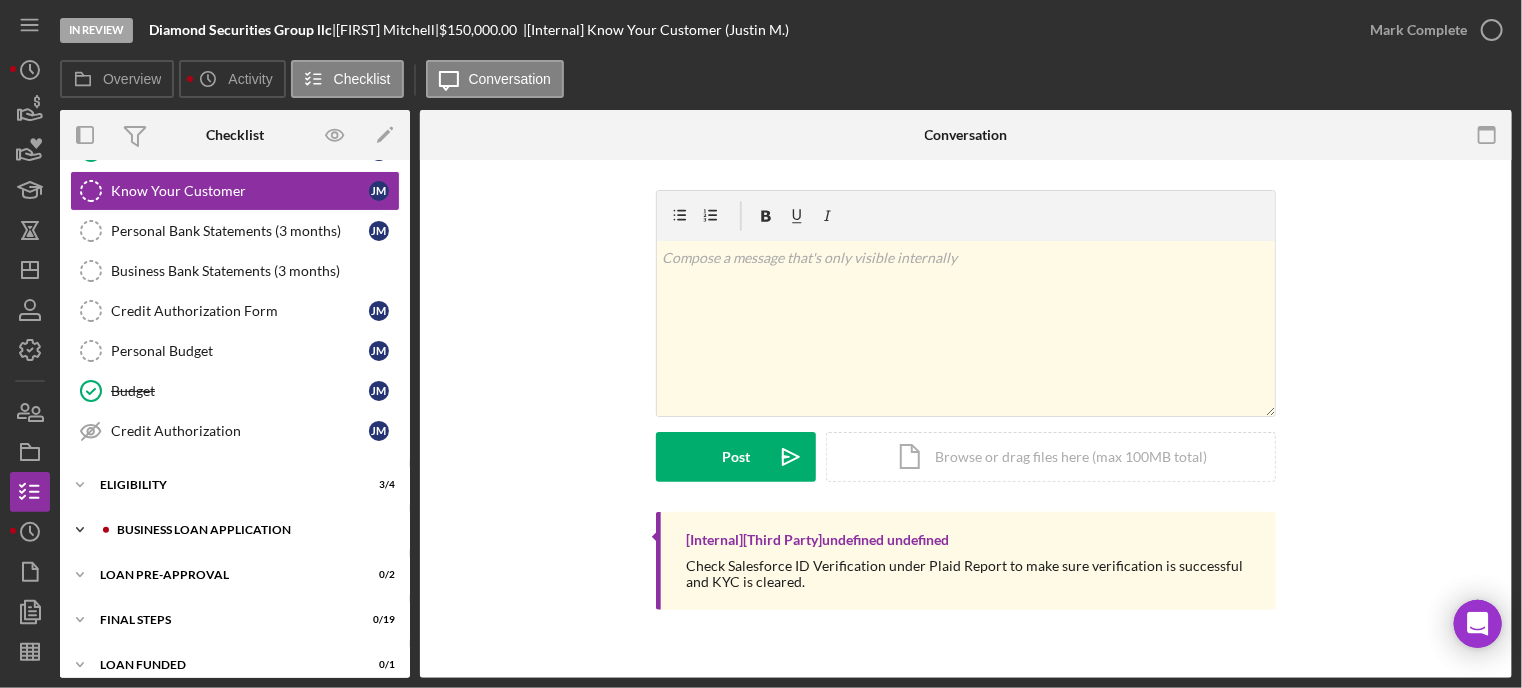 click on "BUSINESS LOAN APPLICATION" at bounding box center [251, 530] 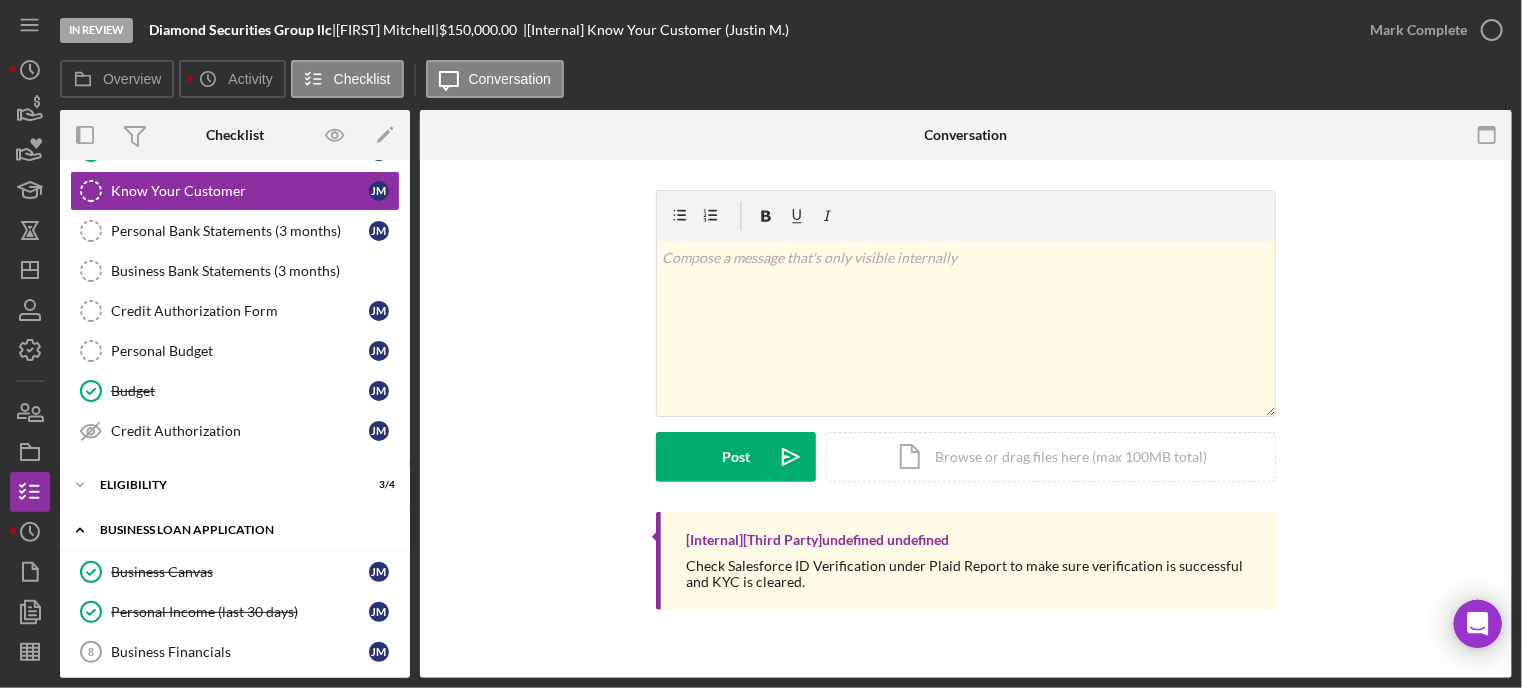 scroll, scrollTop: 400, scrollLeft: 0, axis: vertical 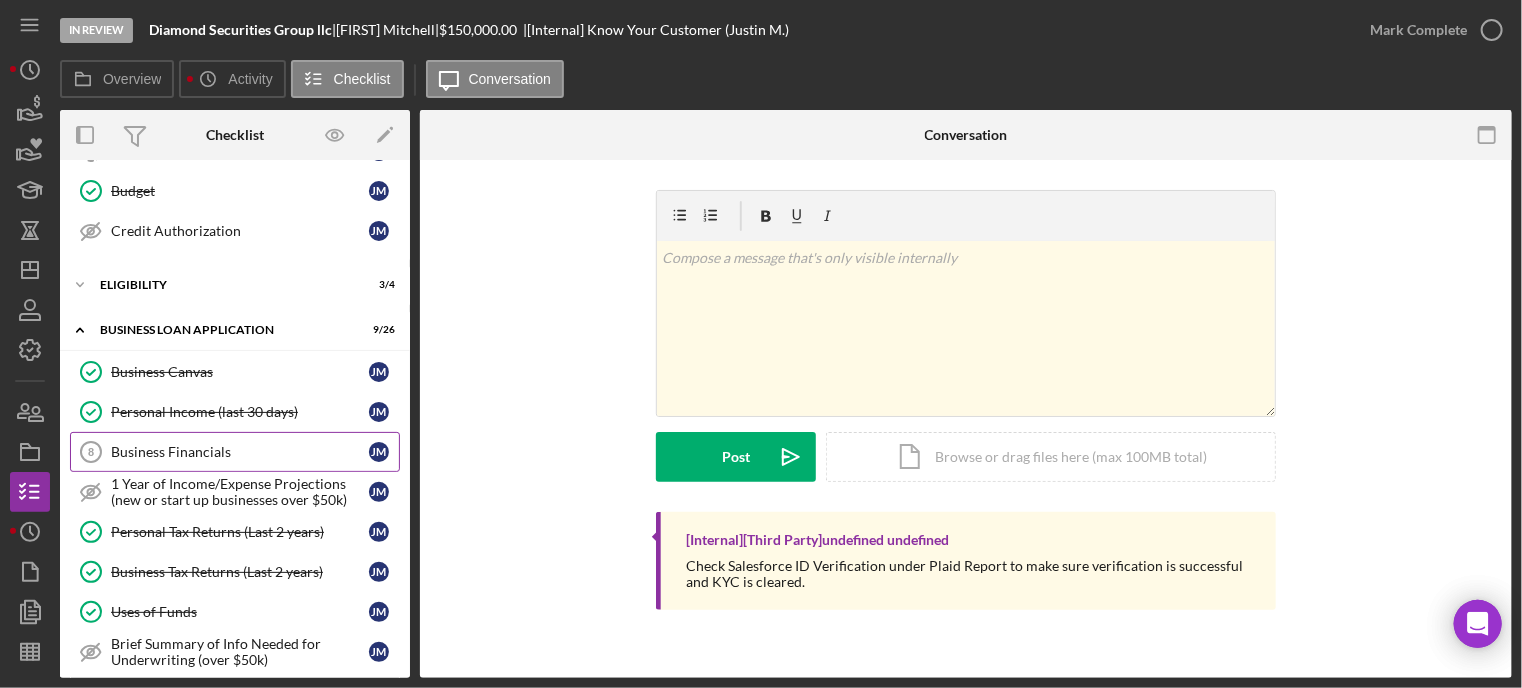 drag, startPoint x: 165, startPoint y: 441, endPoint x: 126, endPoint y: 441, distance: 39 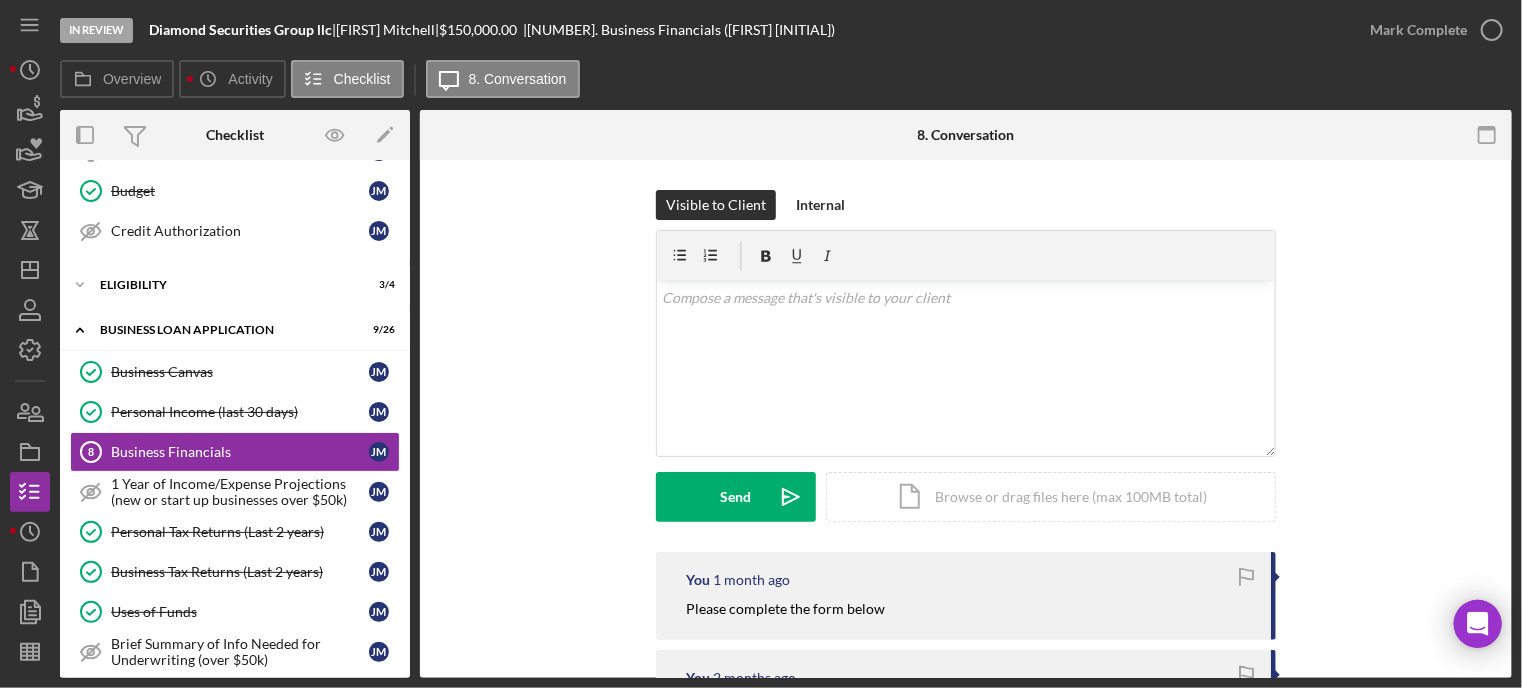 scroll, scrollTop: 200, scrollLeft: 0, axis: vertical 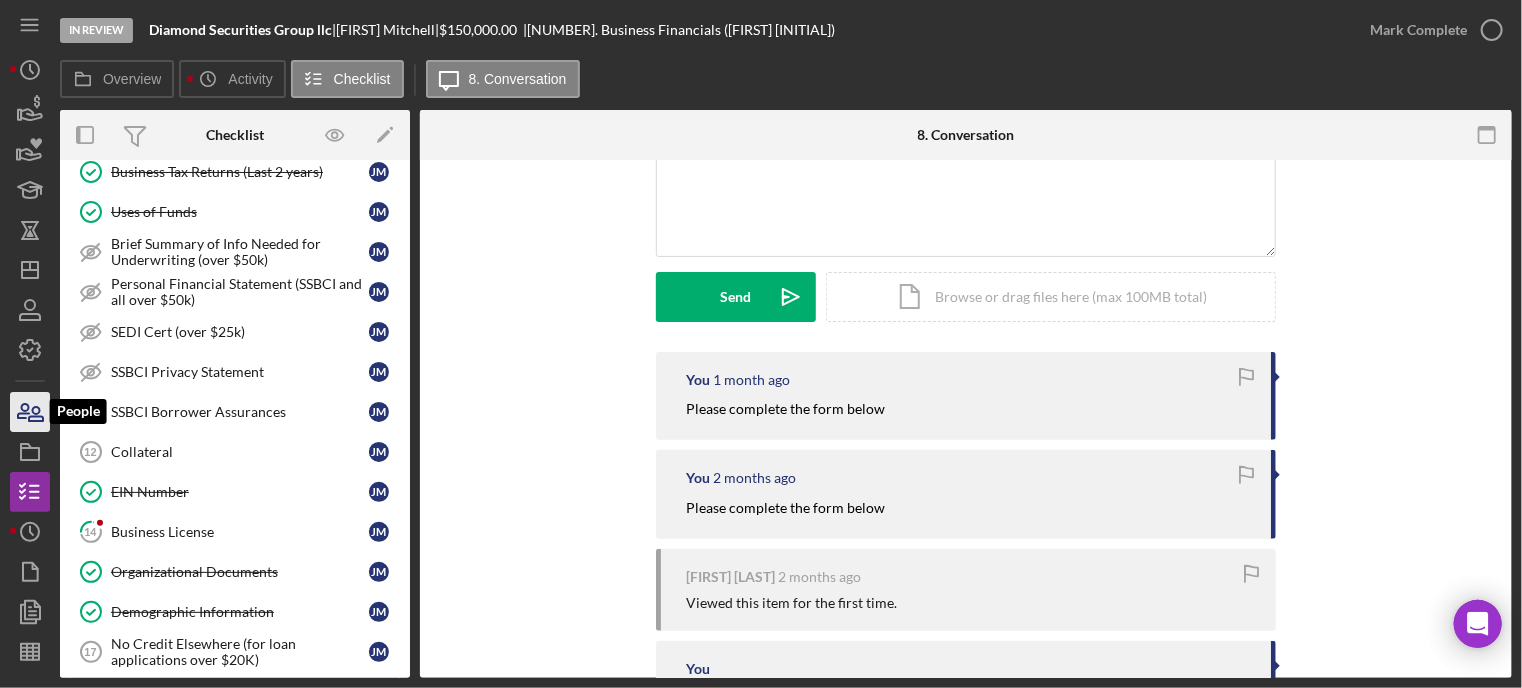 click 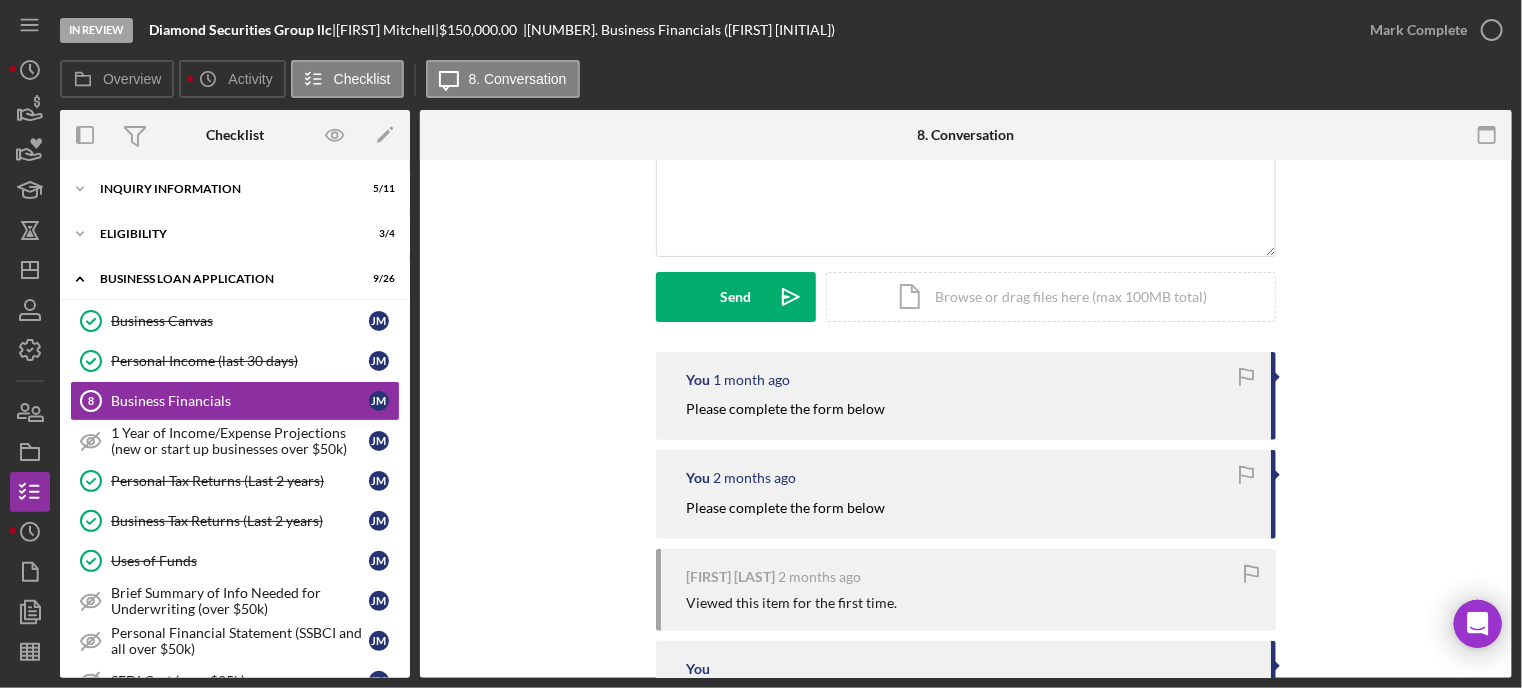 scroll, scrollTop: 300, scrollLeft: 0, axis: vertical 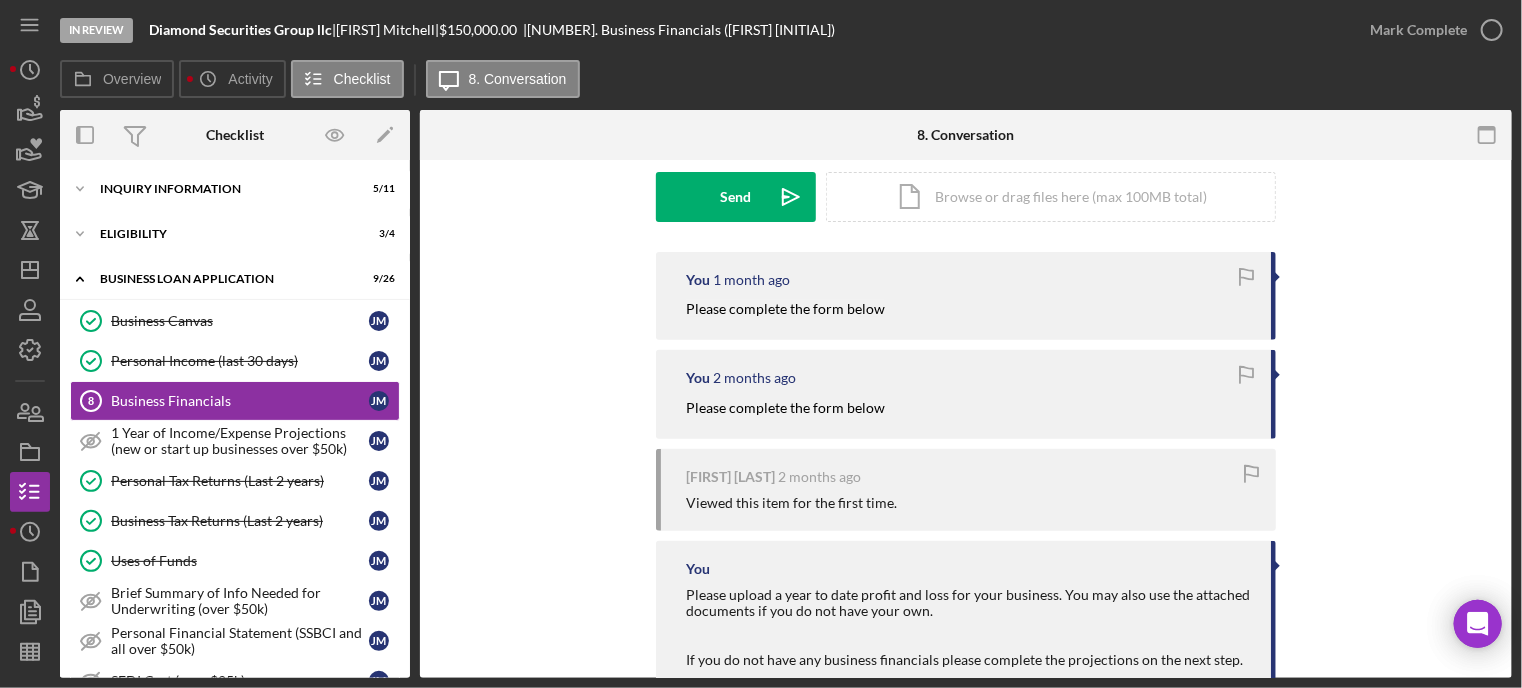 click on "You   1 month ago Please complete the form below You   2 months ago Please complete the form below Justin Mitchell   2 months ago Viewed this item for the first time. You   Please upload a year to date profit and loss for your business. You may also use the attached documents if you do not have your own.
If you do not have any business financials please complete the projections on the next step. YTD P&L.pdf Icon/Link Resource URL" at bounding box center (966, 502) 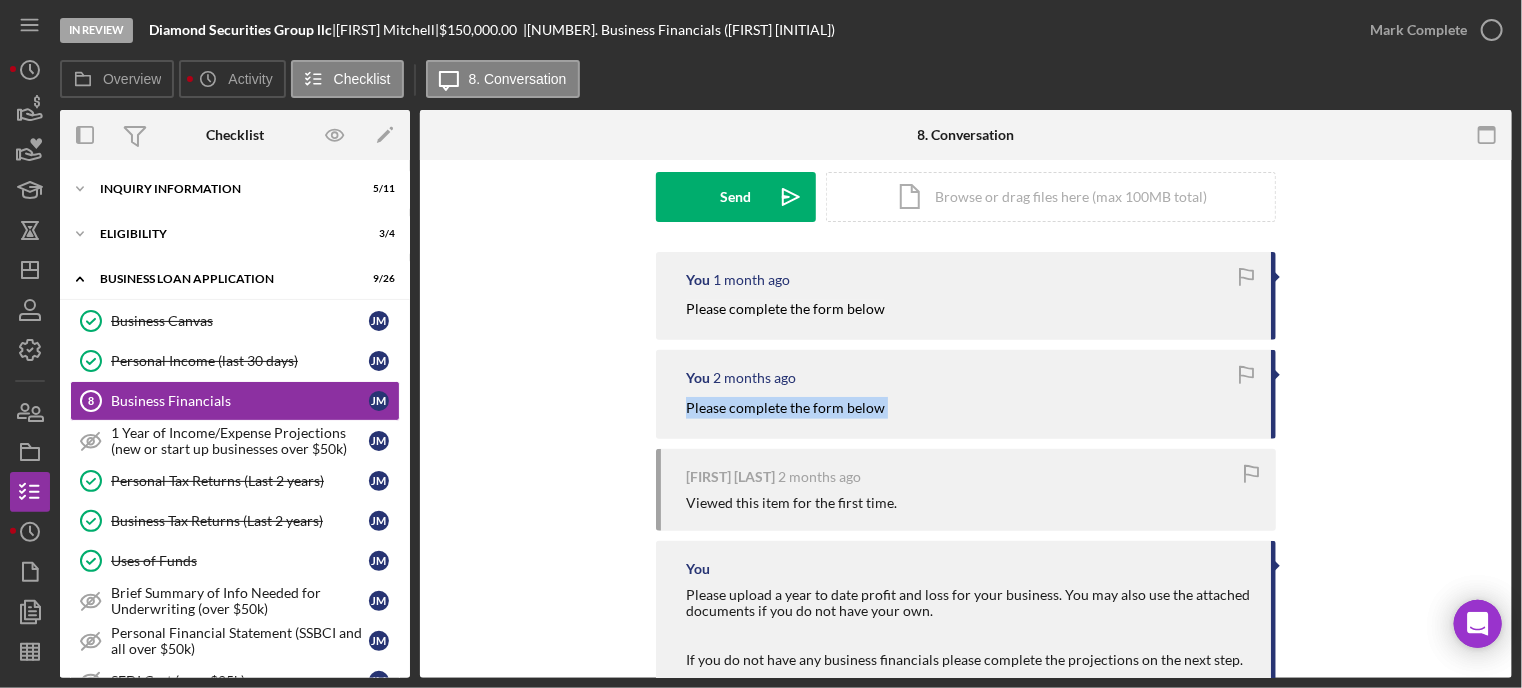 click on "You   1 month ago Please complete the form below You   2 months ago Please complete the form below Justin Mitchell   2 months ago Viewed this item for the first time. You   Please upload a year to date profit and loss for your business. You may also use the attached documents if you do not have your own.
If you do not have any business financials please complete the projections on the next step. YTD P&L.pdf Icon/Link Resource URL" at bounding box center (966, 502) 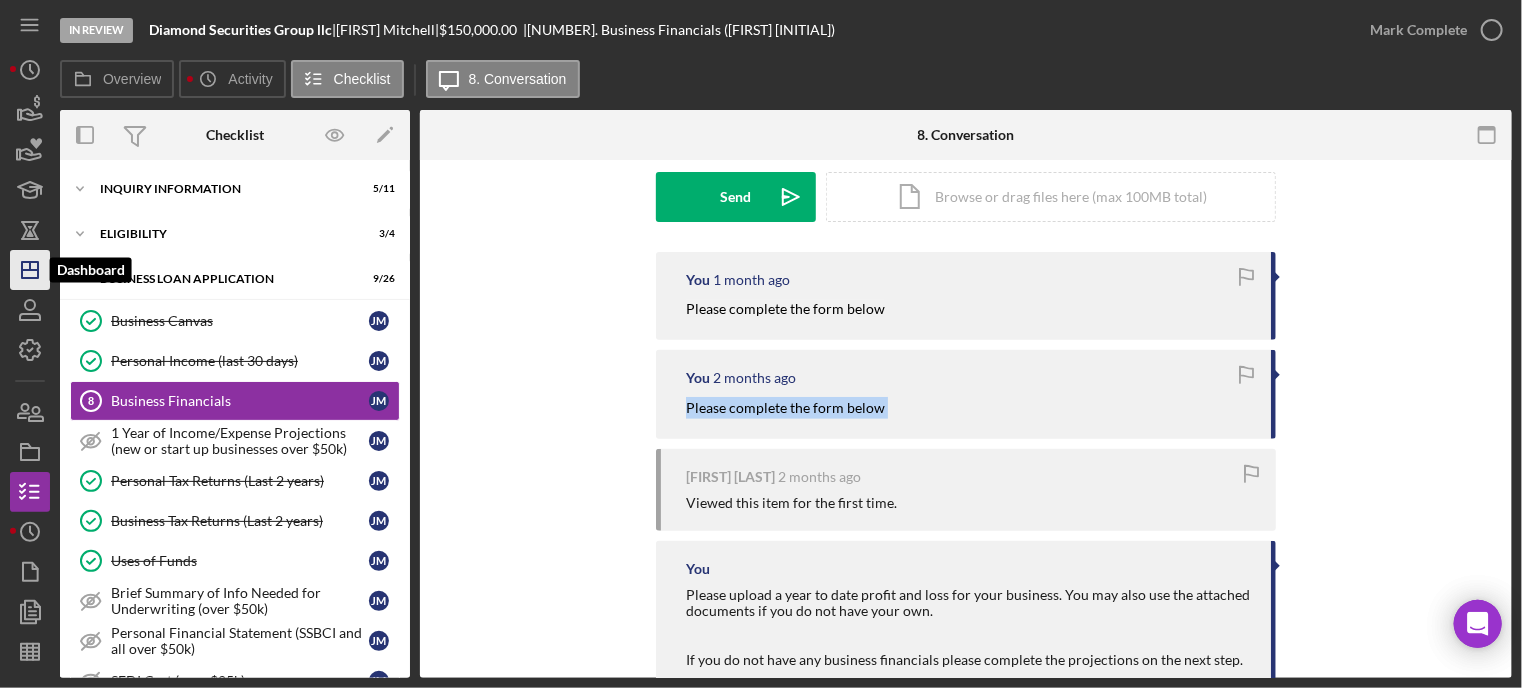 click on "Icon/Dashboard" 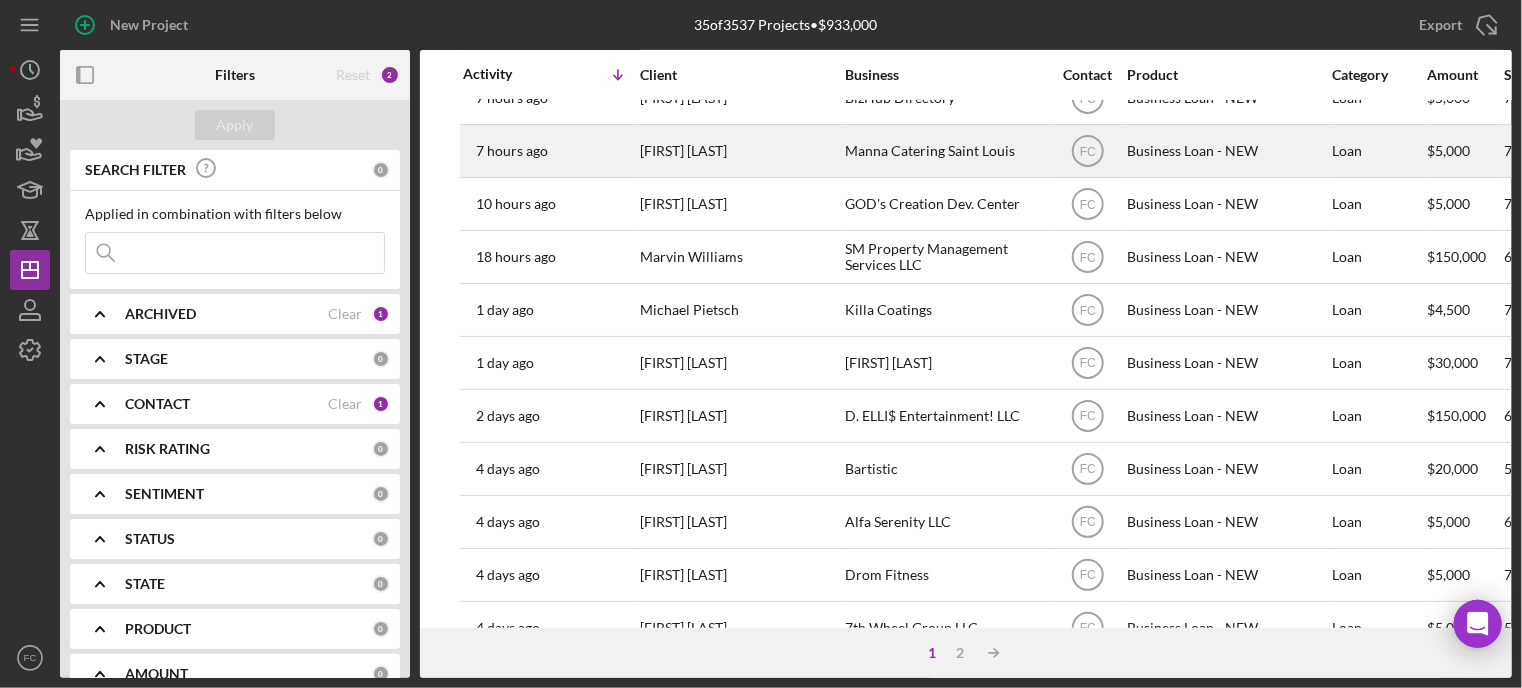 scroll, scrollTop: 500, scrollLeft: 0, axis: vertical 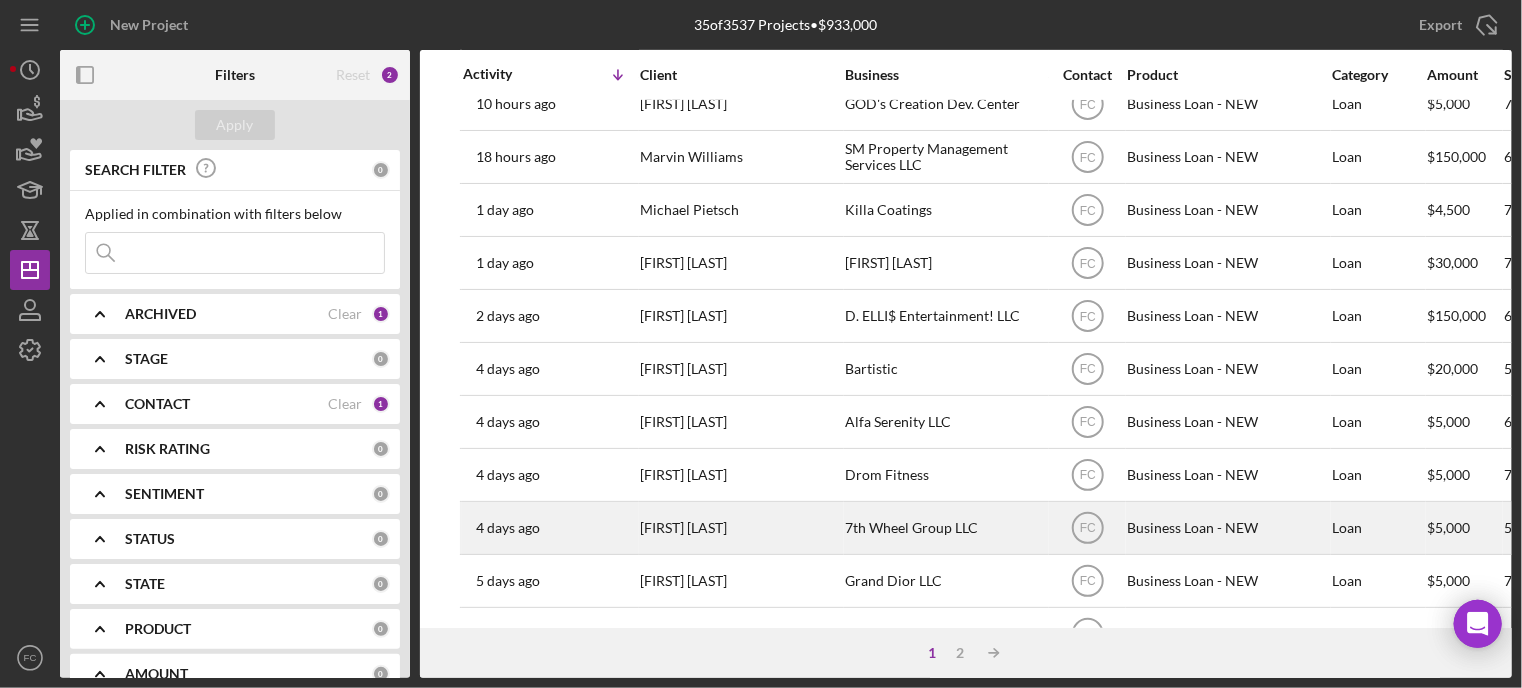 click on "4 days ago Tiffany Glenn" at bounding box center [550, 528] 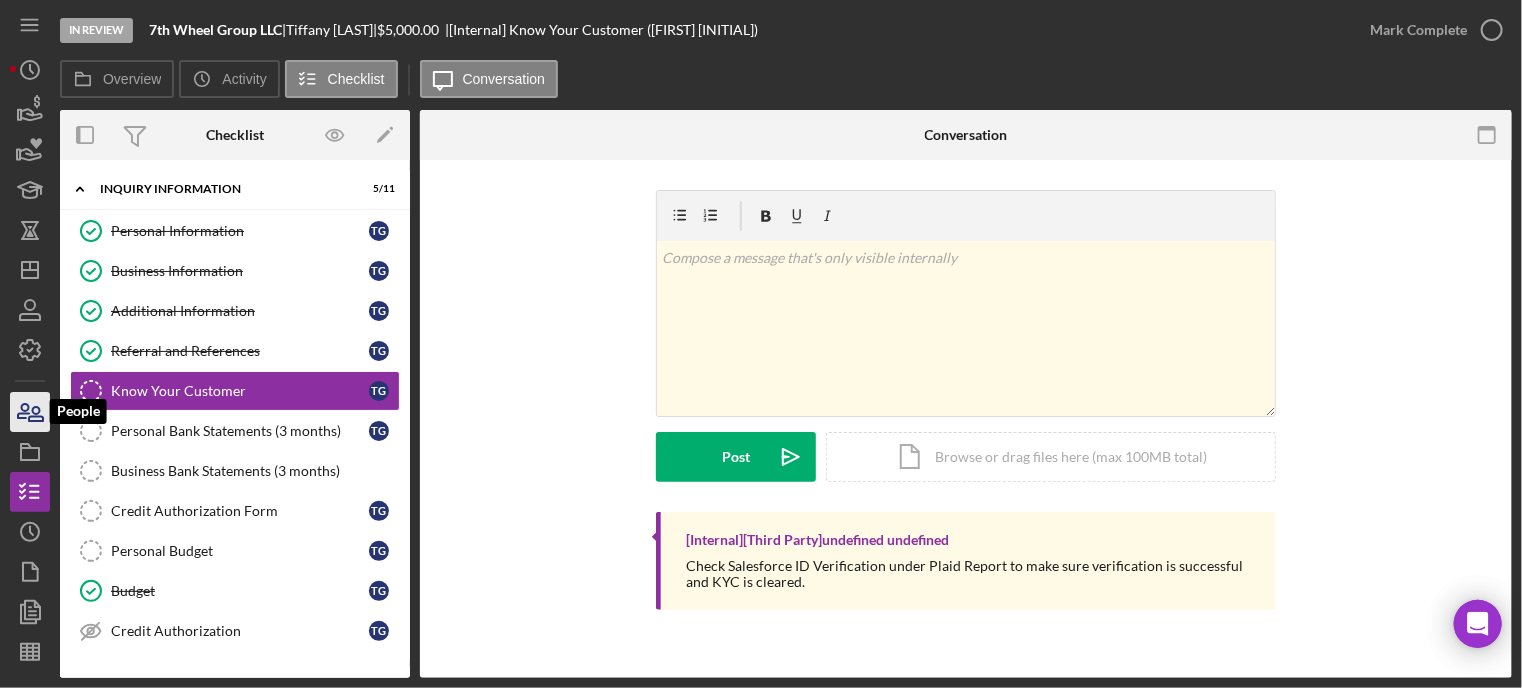 click 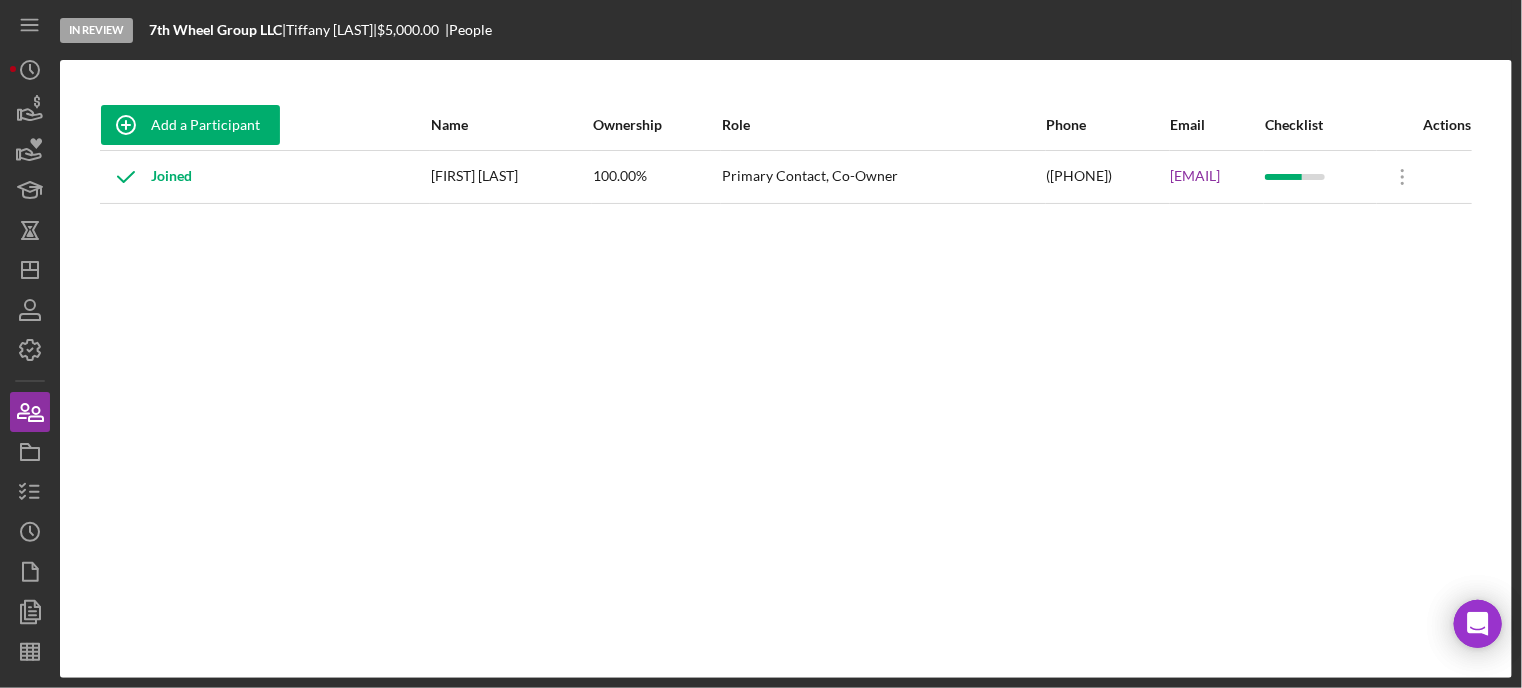 drag, startPoint x: 1084, startPoint y: 325, endPoint x: 817, endPoint y: -121, distance: 519.81244 